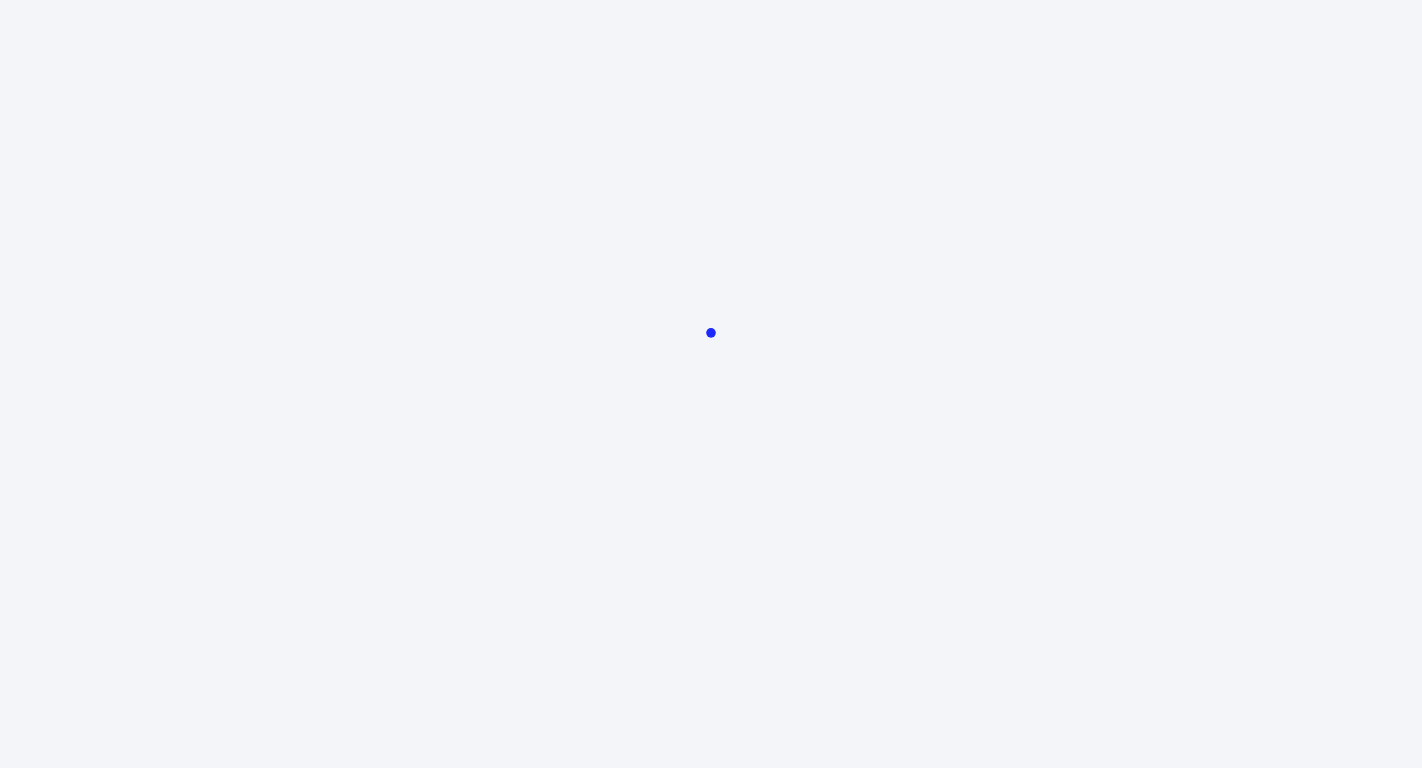 scroll, scrollTop: 0, scrollLeft: 0, axis: both 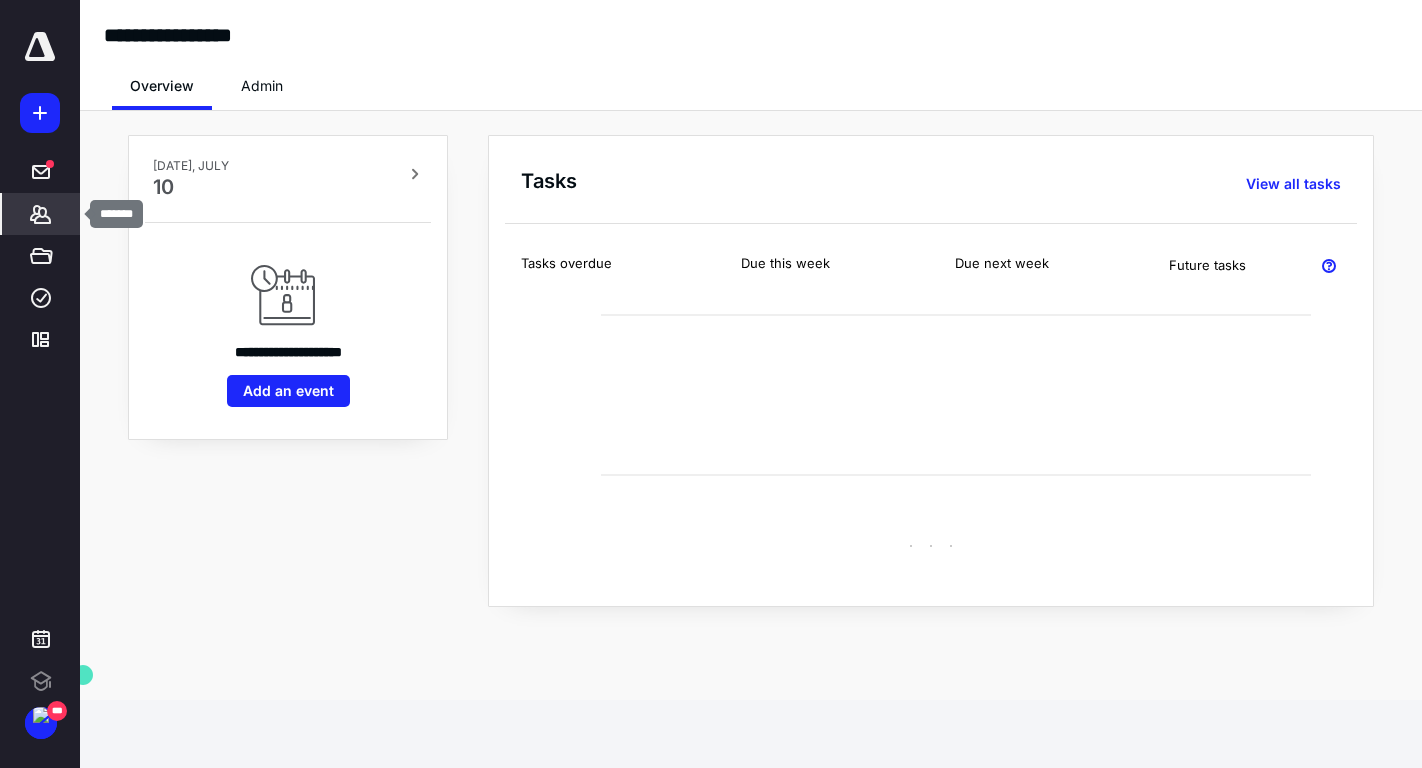 click on "*******" at bounding box center (41, 214) 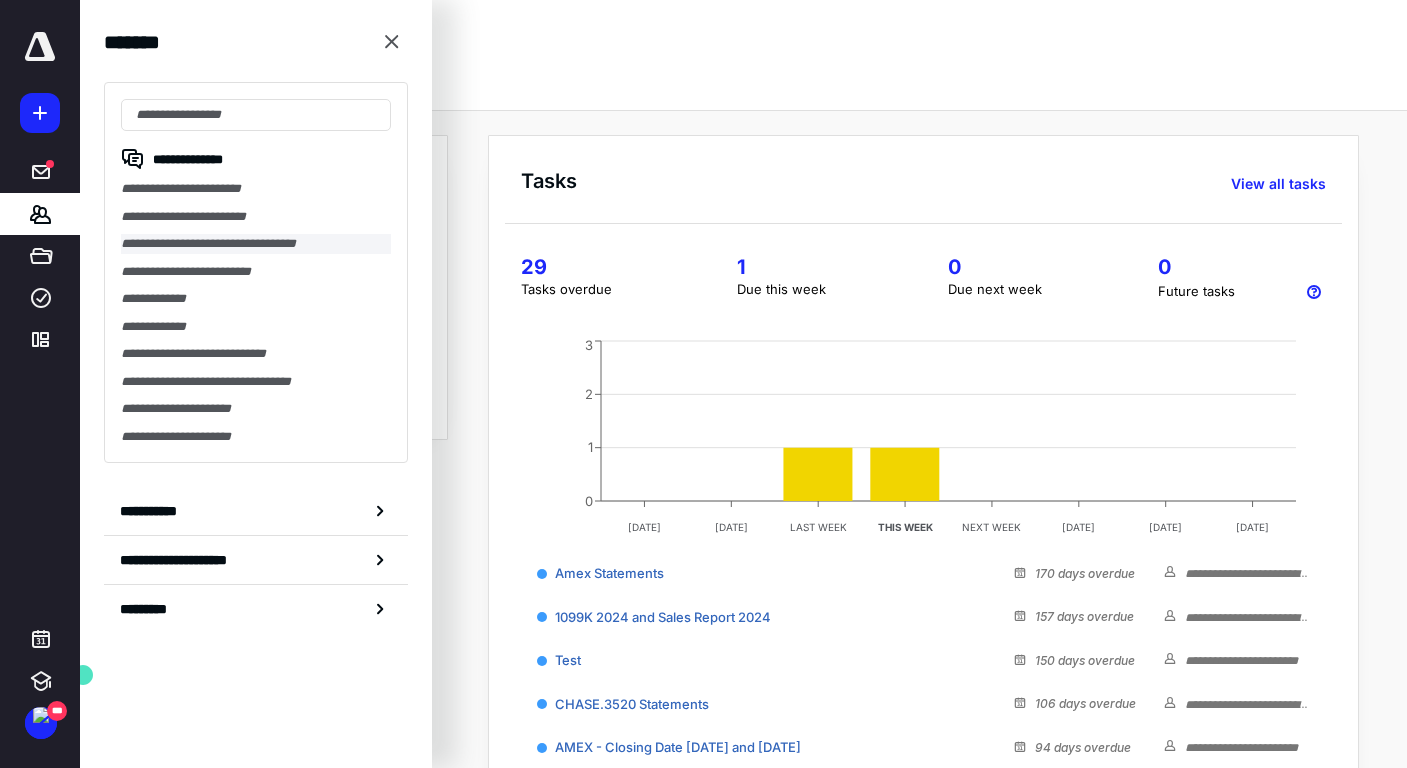 click on "**********" at bounding box center (256, 244) 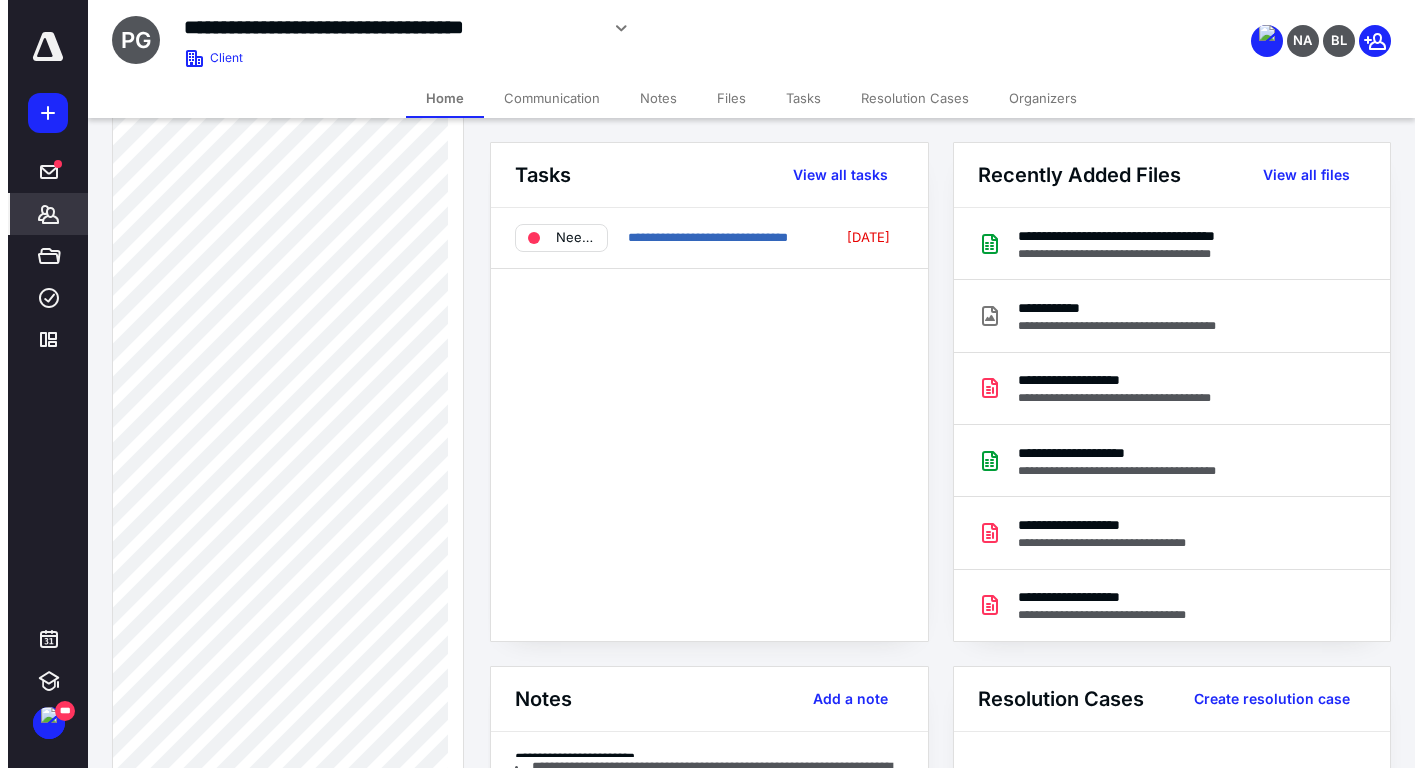 scroll, scrollTop: 695, scrollLeft: 0, axis: vertical 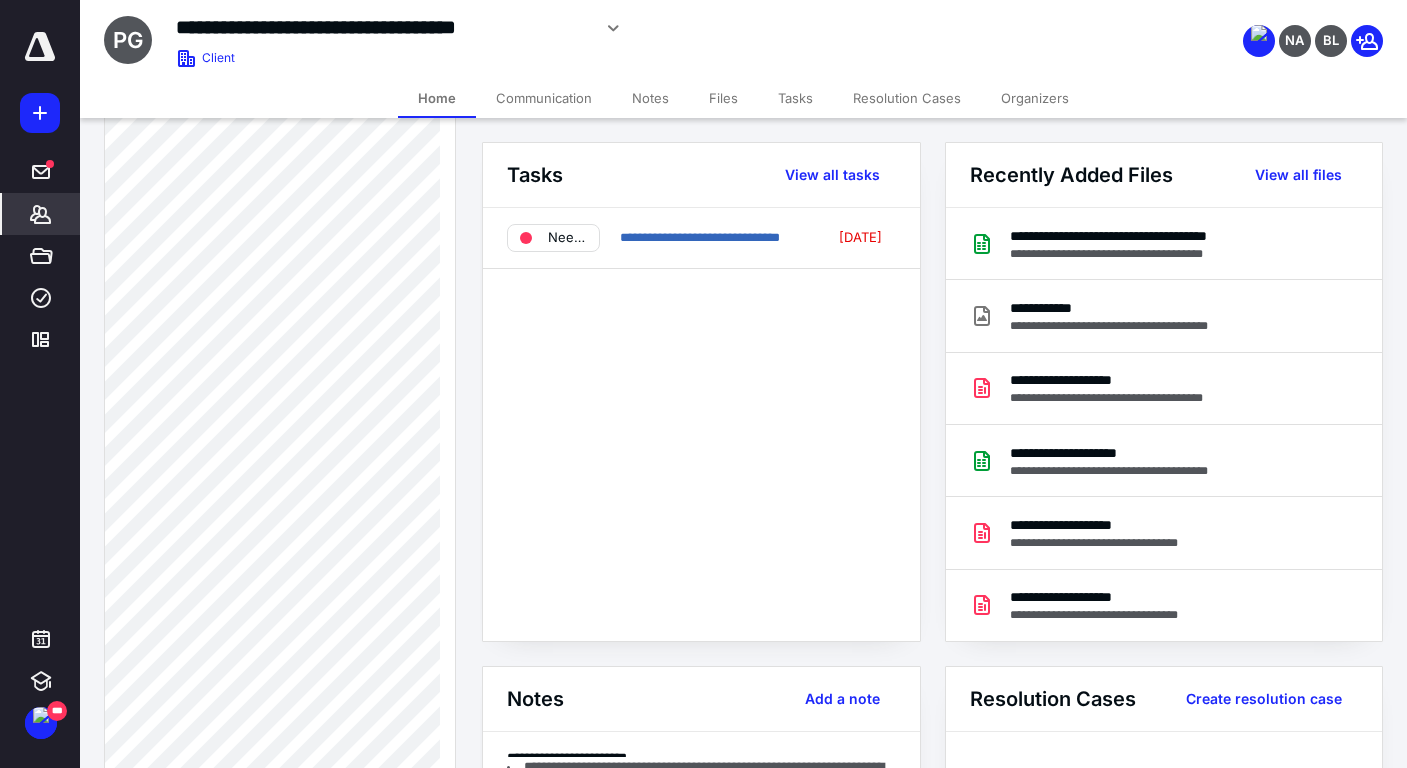 click on "**********" at bounding box center (743, 39) 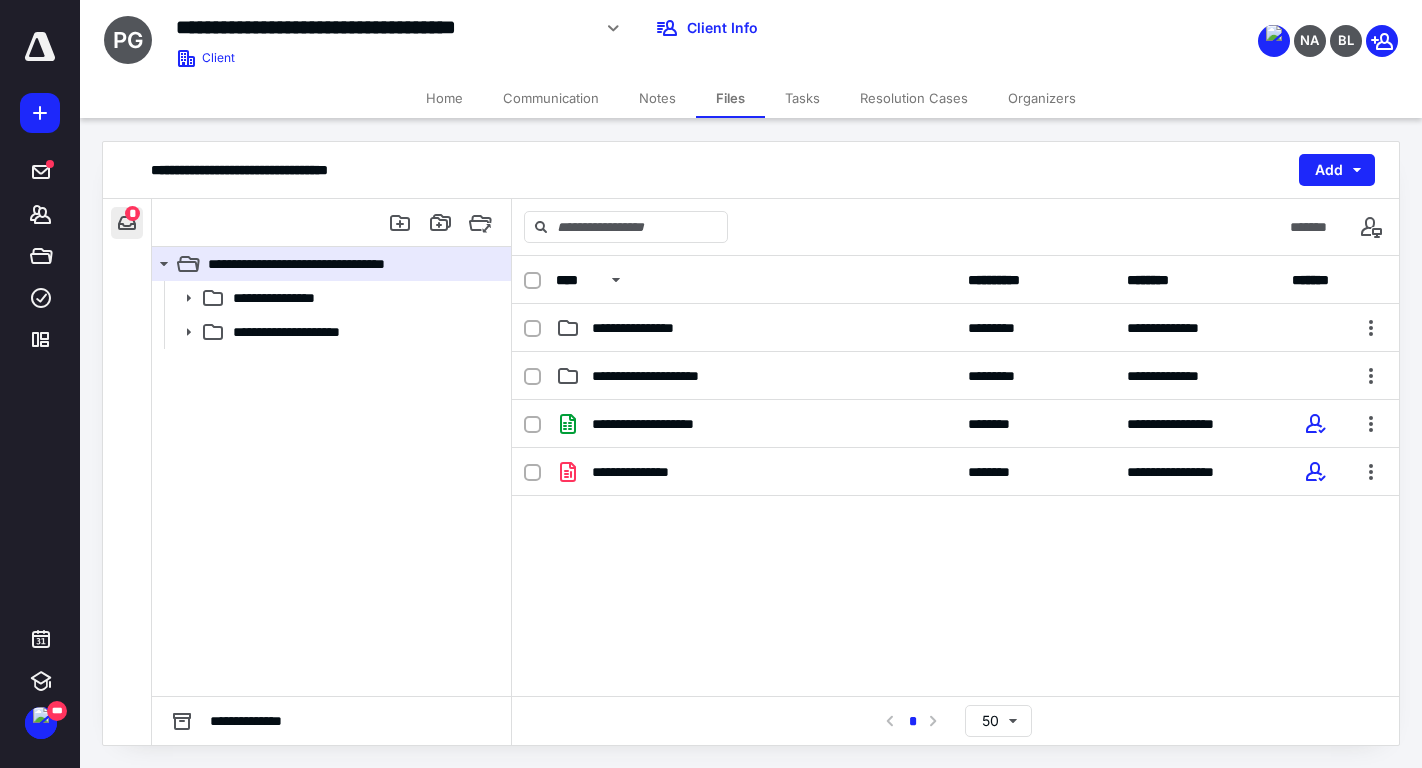 click at bounding box center [127, 223] 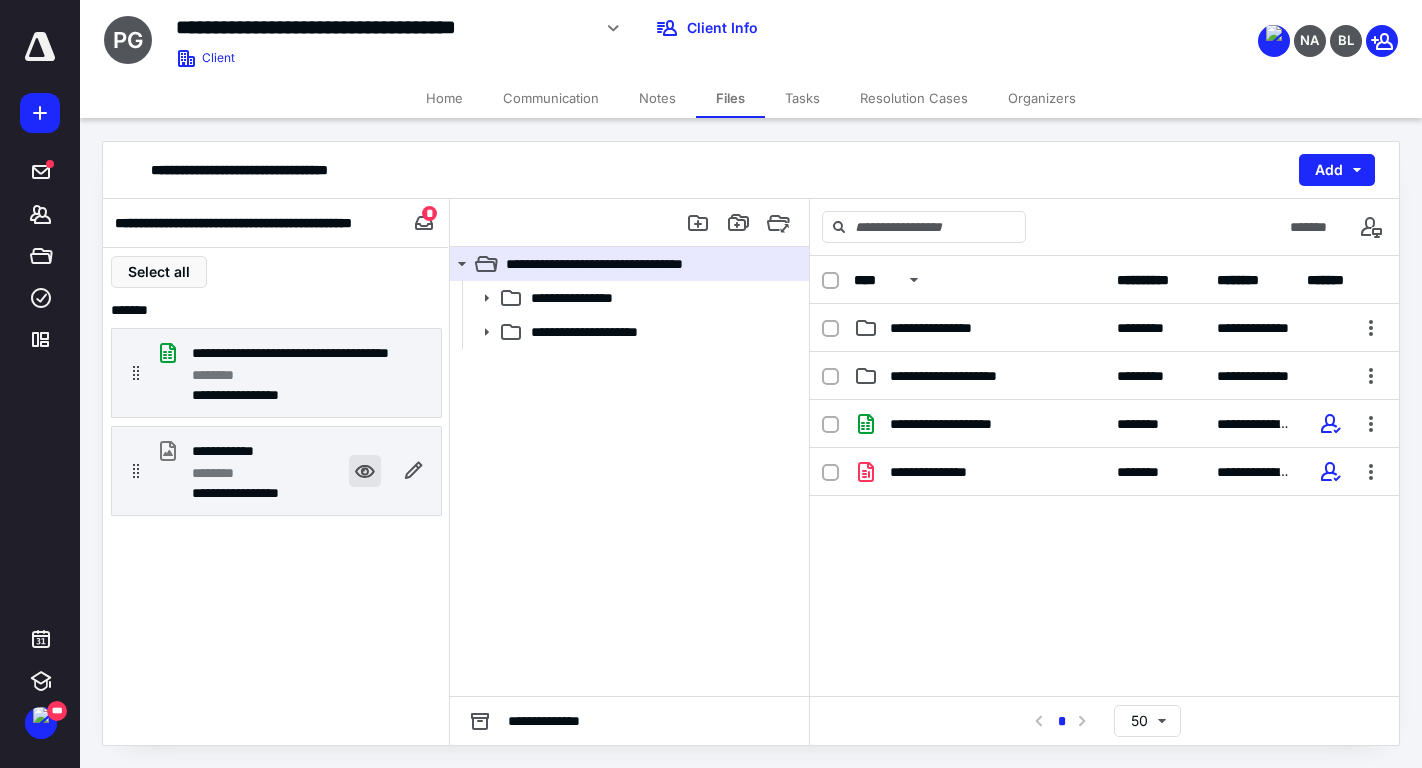 click at bounding box center (365, 471) 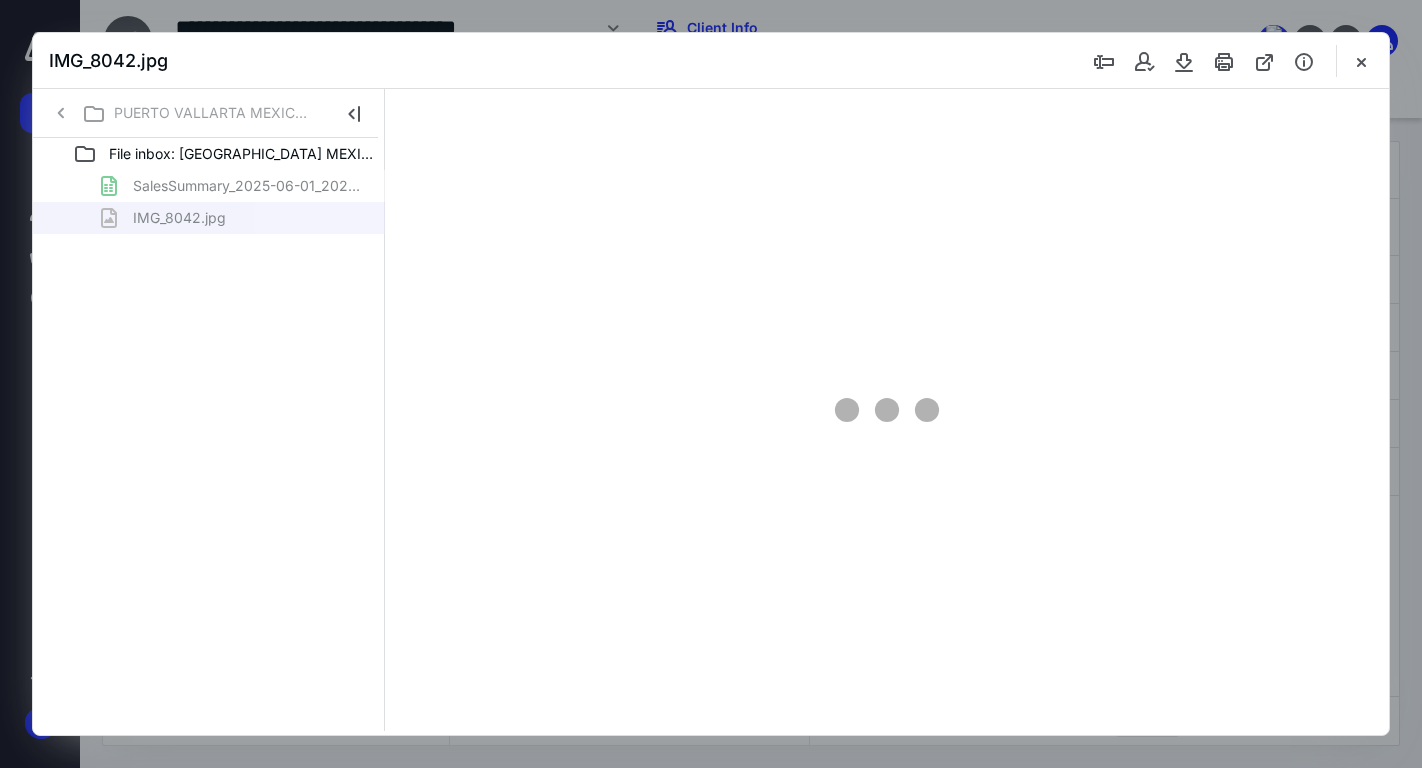 scroll, scrollTop: 0, scrollLeft: 0, axis: both 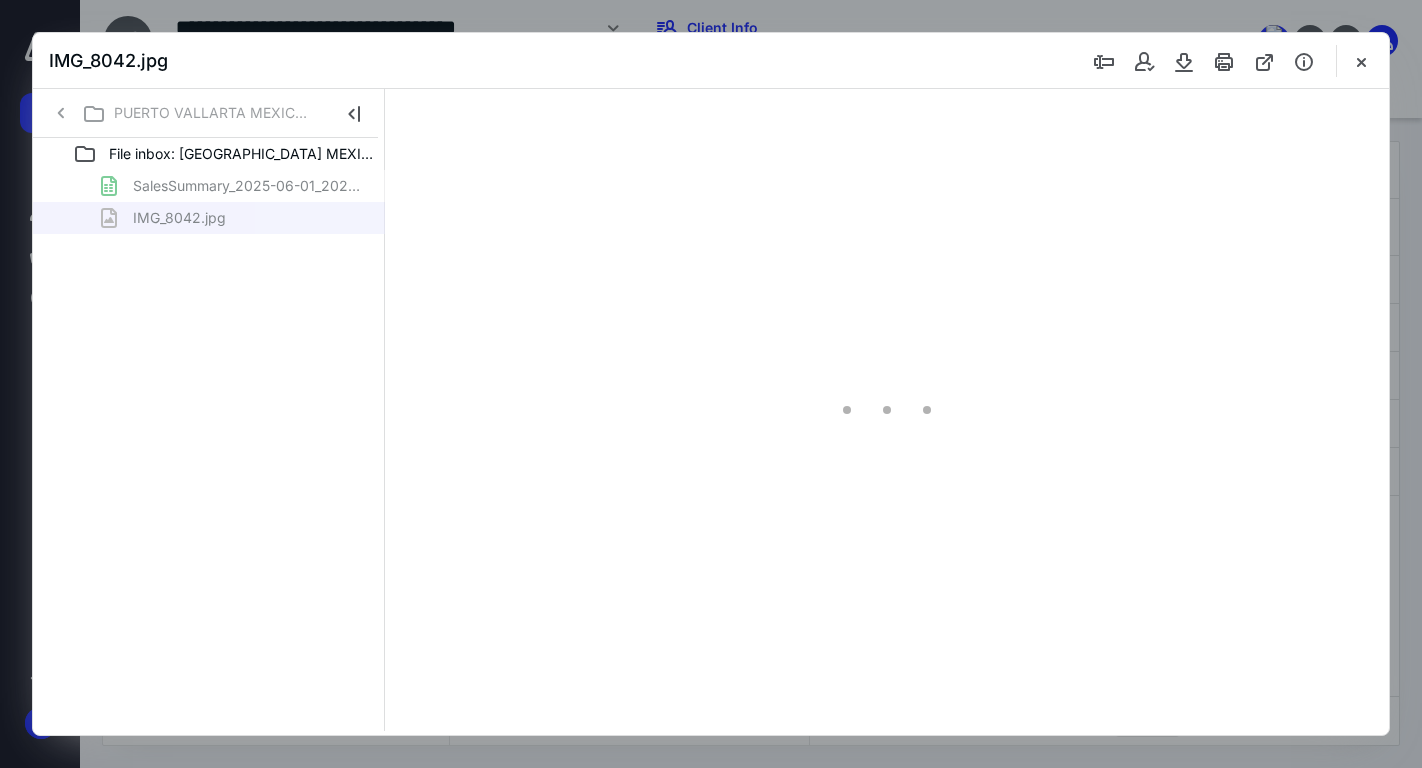 click on "PUERTO VALLARTA MEXICAN BAR & GRILL" at bounding box center [205, 113] 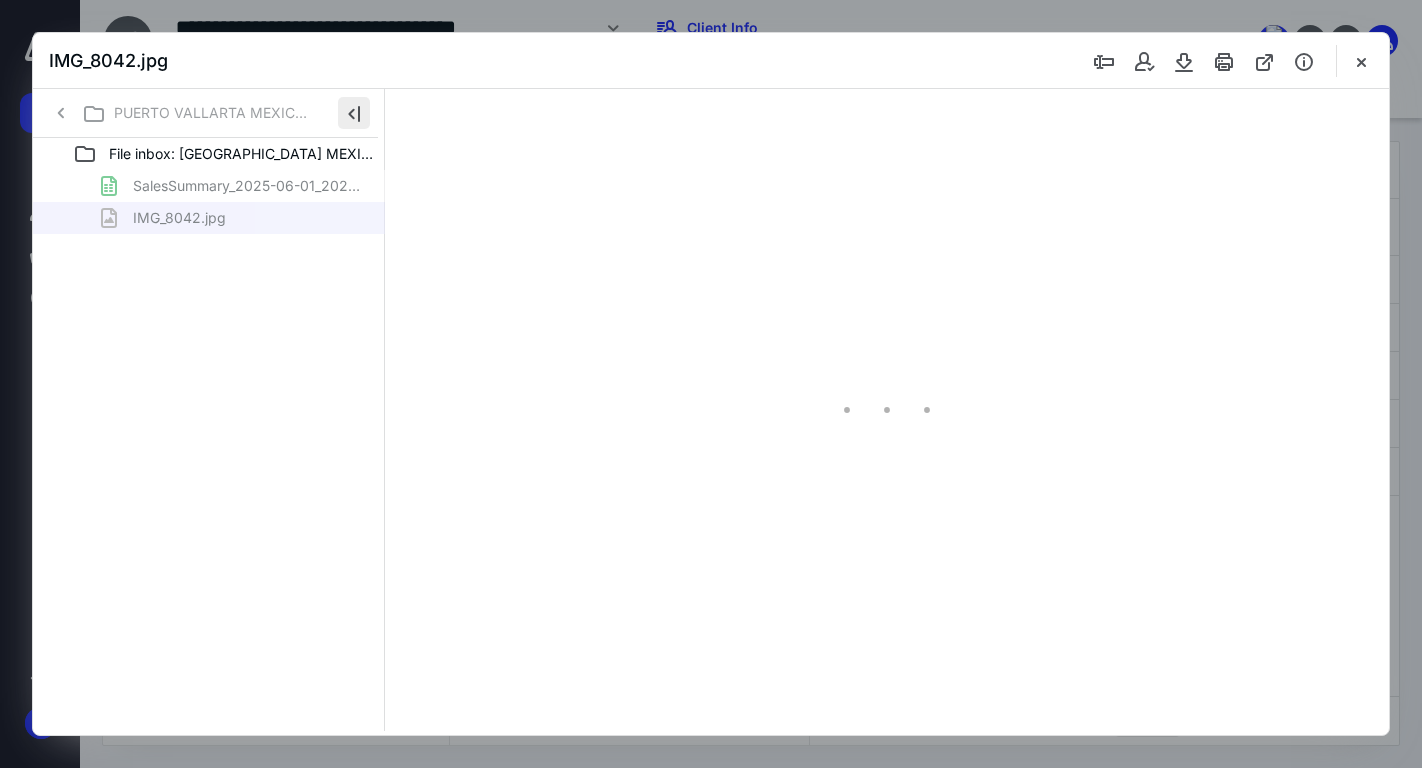 click at bounding box center [354, 113] 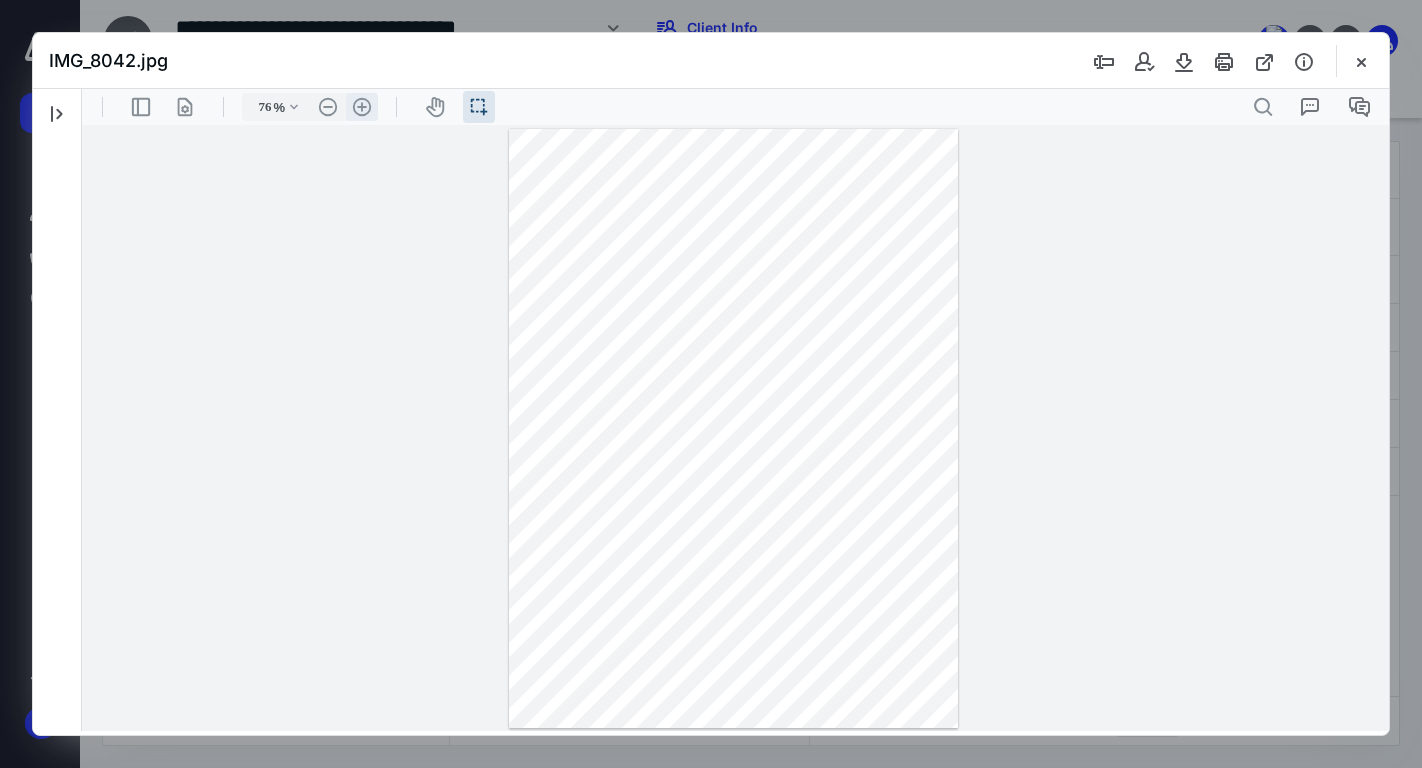 click on ".cls-1{fill:#abb0c4;} icon - header - zoom - in - line" at bounding box center (362, 107) 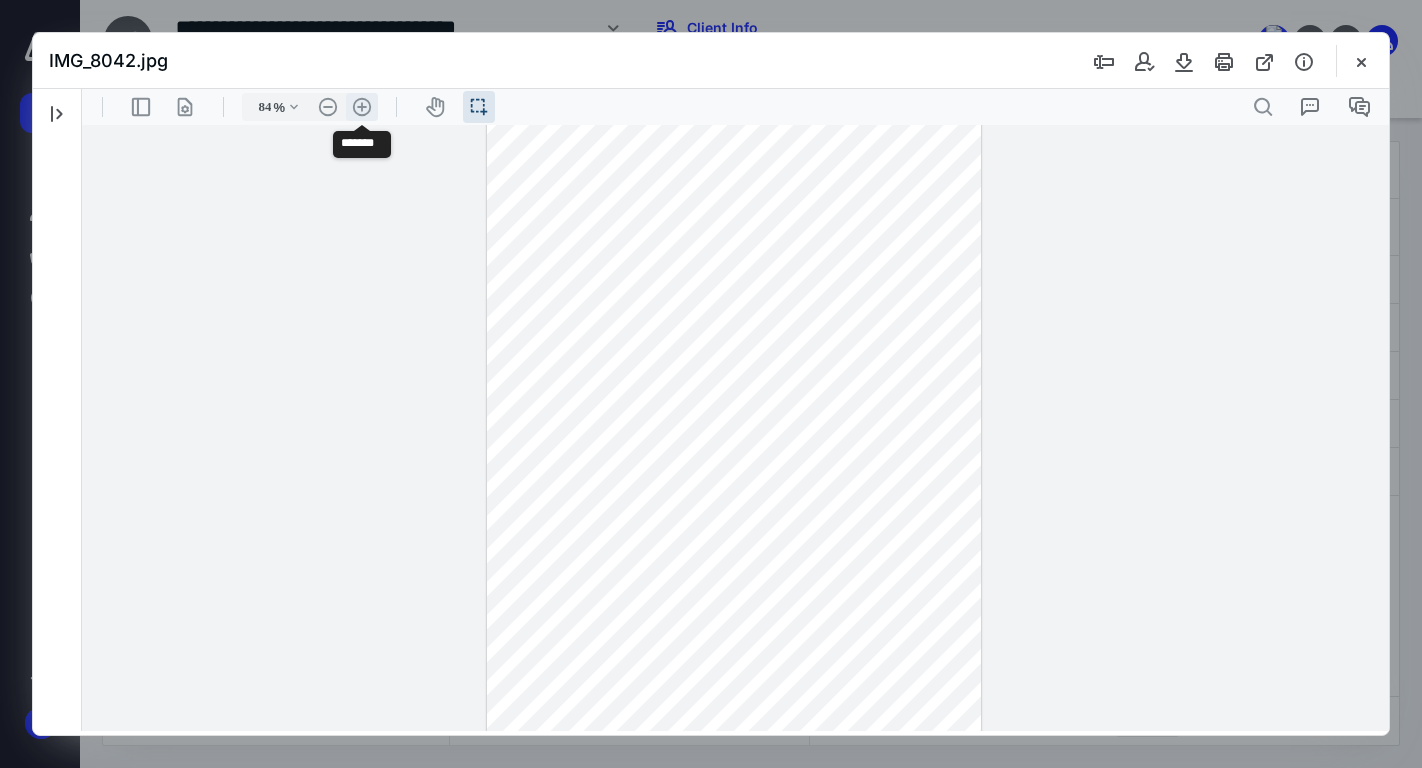 click on ".cls-1{fill:#abb0c4;} icon - header - zoom - in - line" at bounding box center (362, 107) 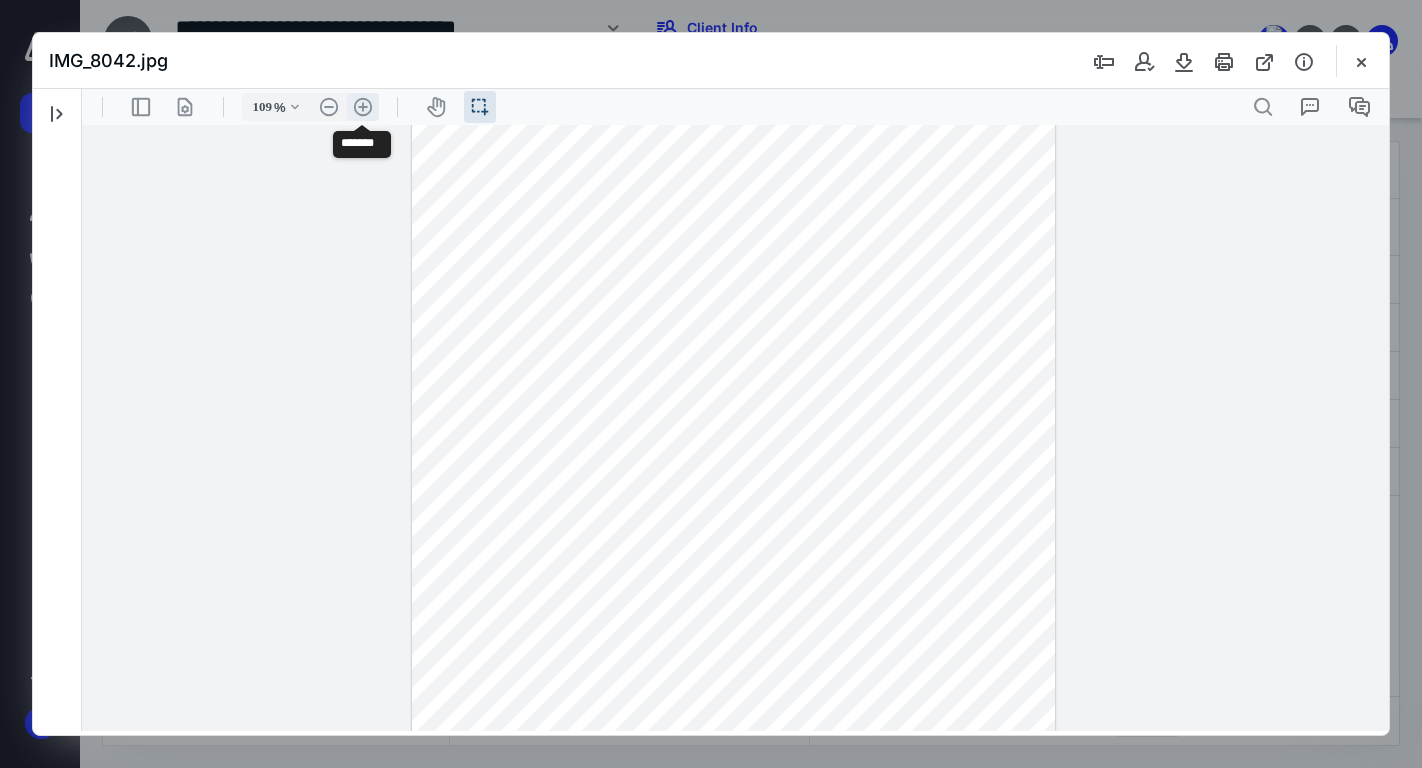 click on ".cls-1{fill:#abb0c4;} icon - header - zoom - in - line" at bounding box center [363, 107] 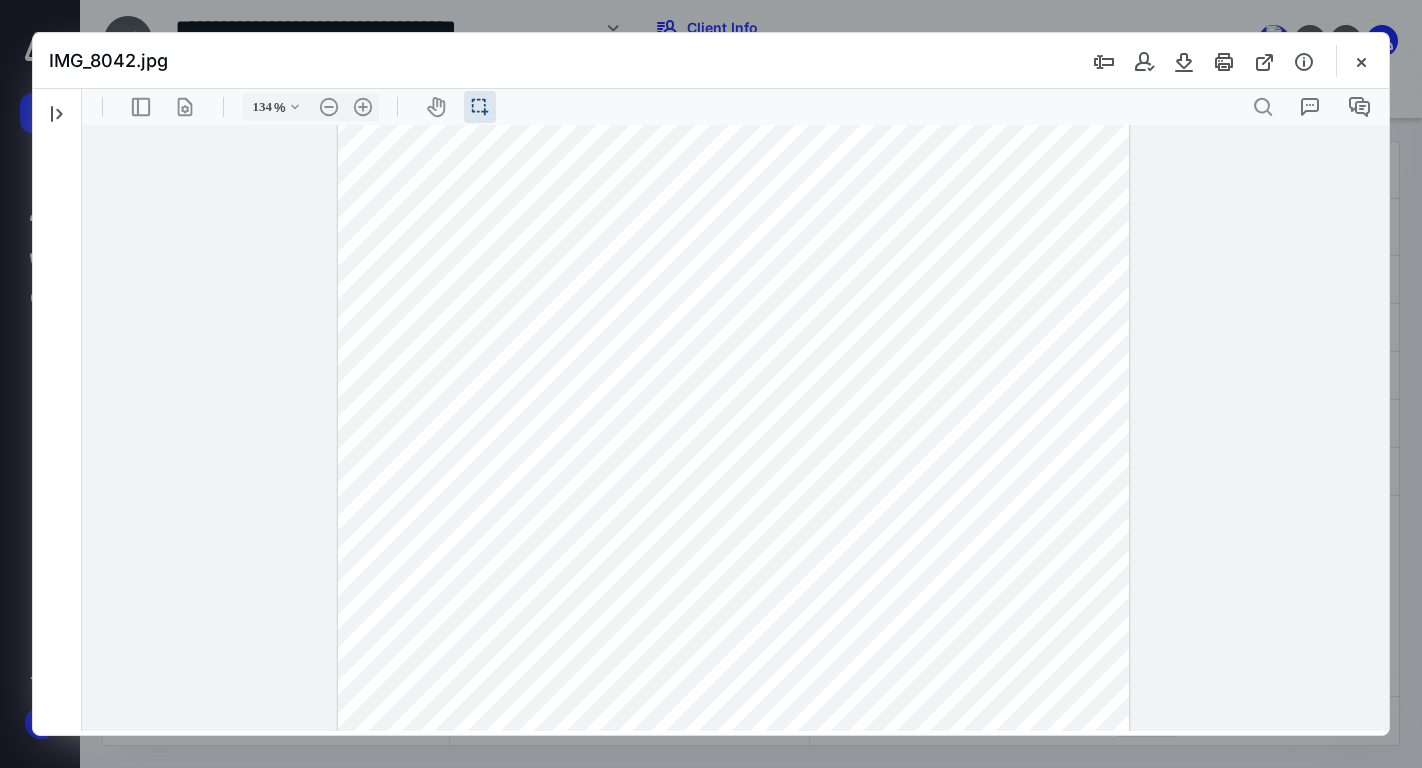 scroll, scrollTop: 459, scrollLeft: 0, axis: vertical 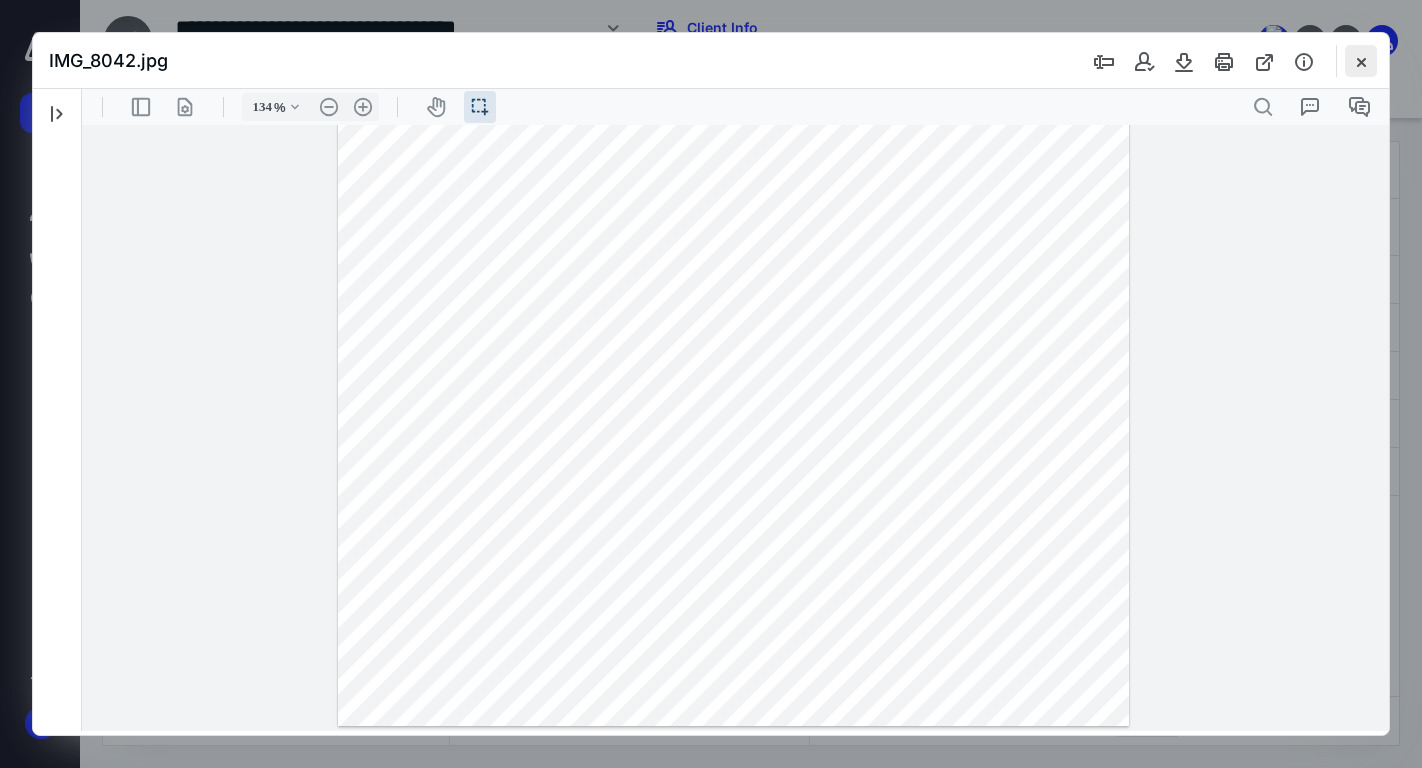 click at bounding box center [1361, 61] 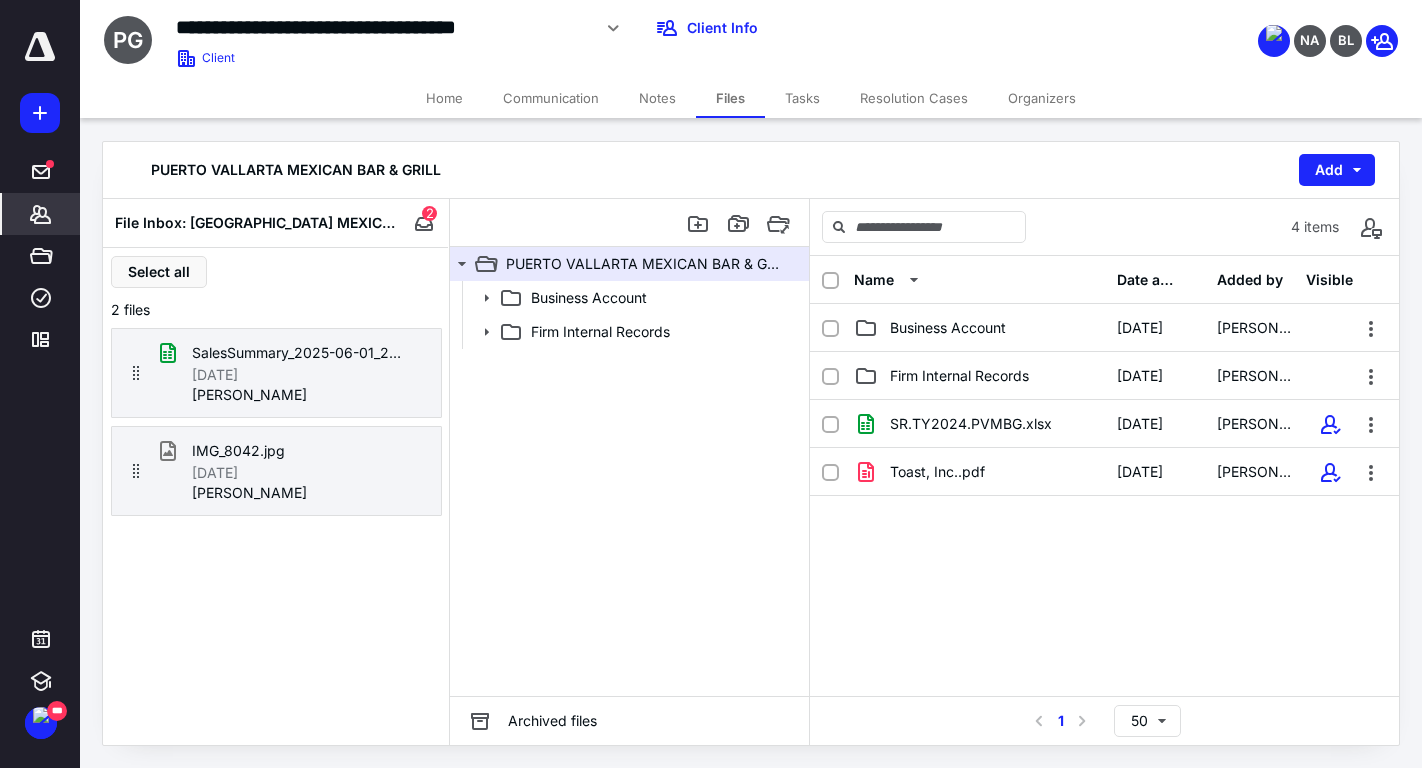 click 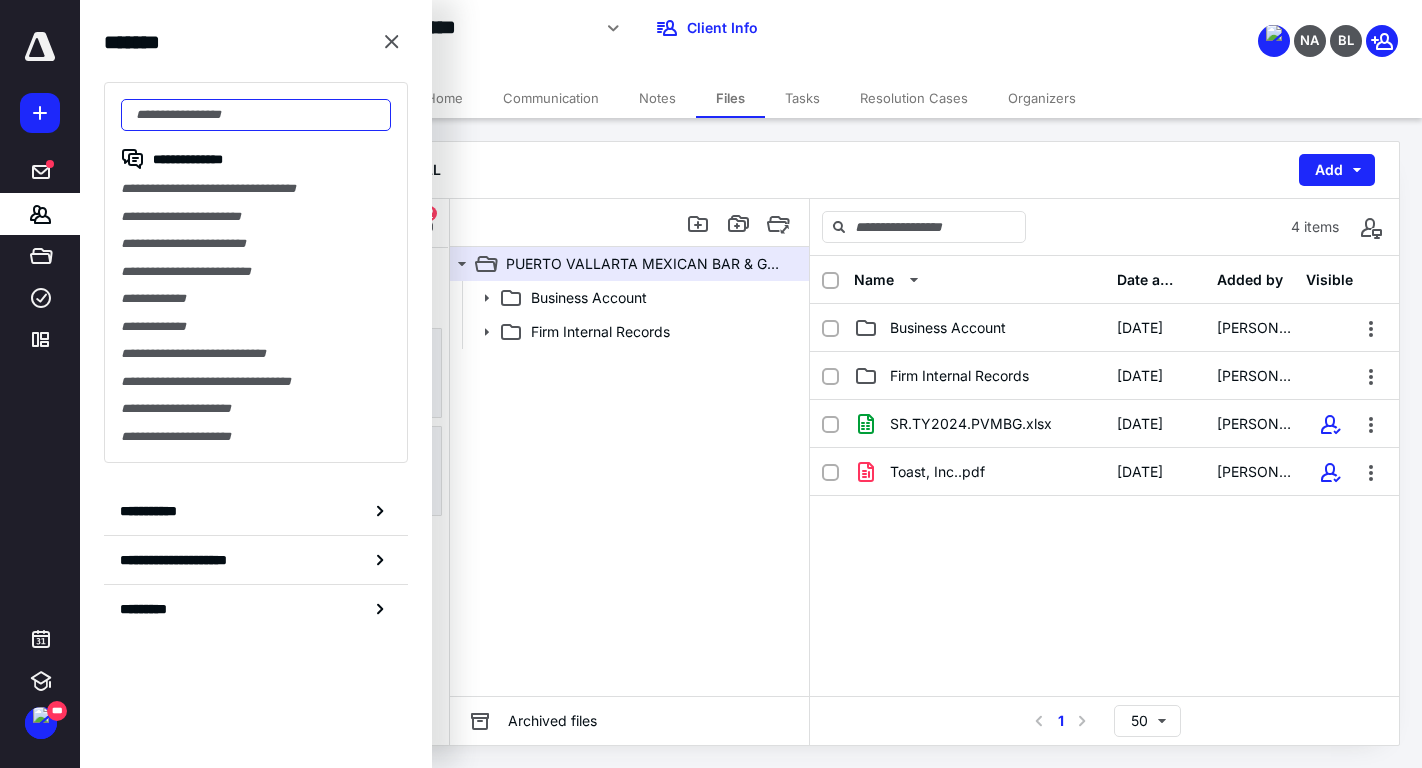 click at bounding box center (256, 115) 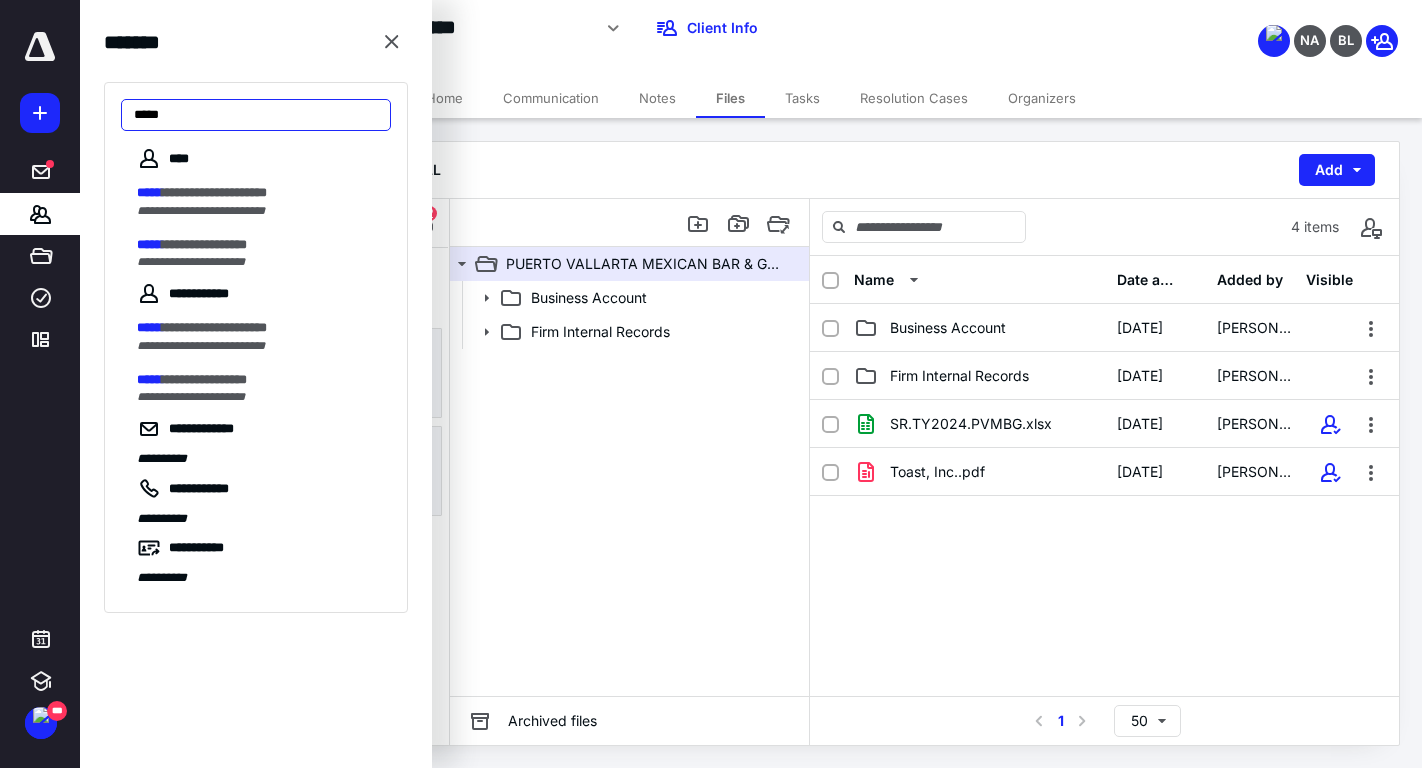 type on "*****" 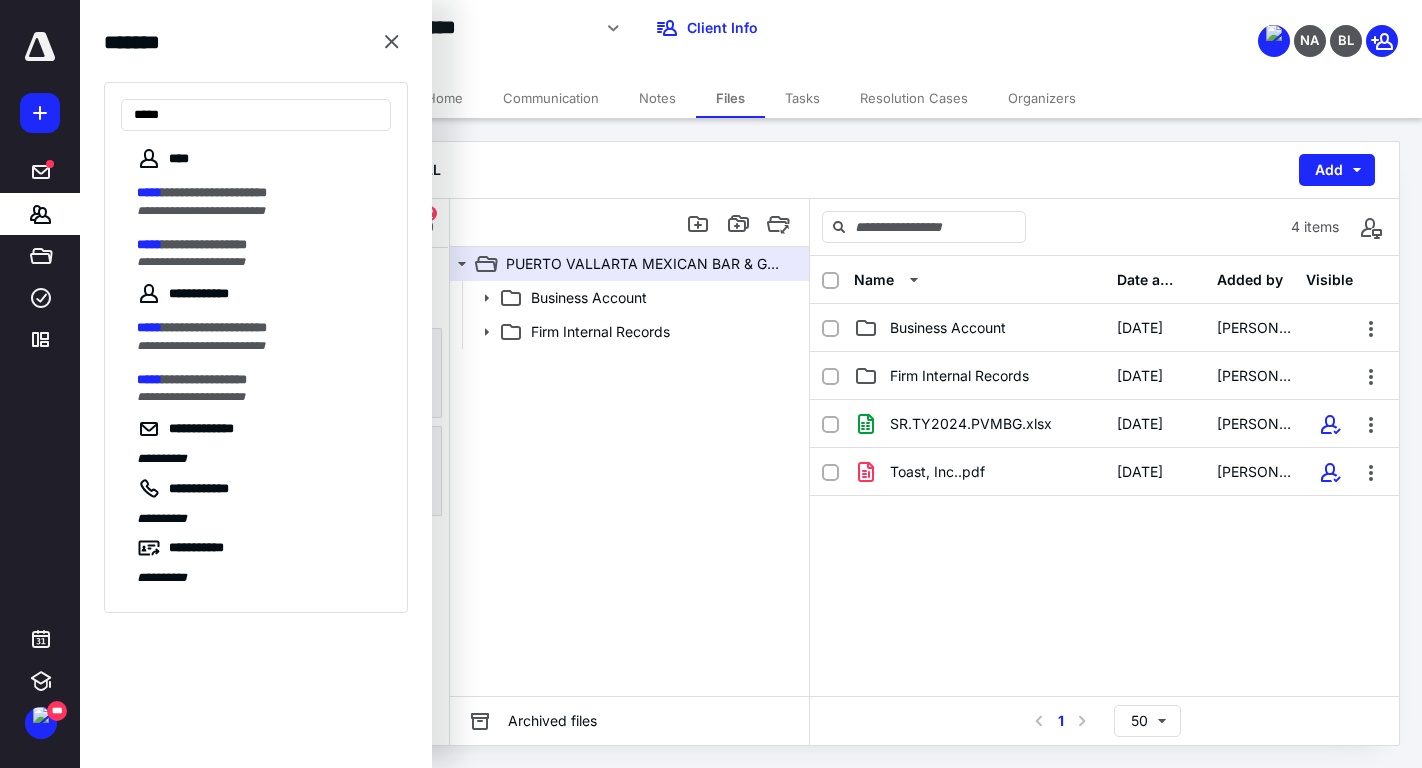 click on "PUERTO VALLARTA MEXICAN BAR & GRILL   Add" at bounding box center [751, 170] 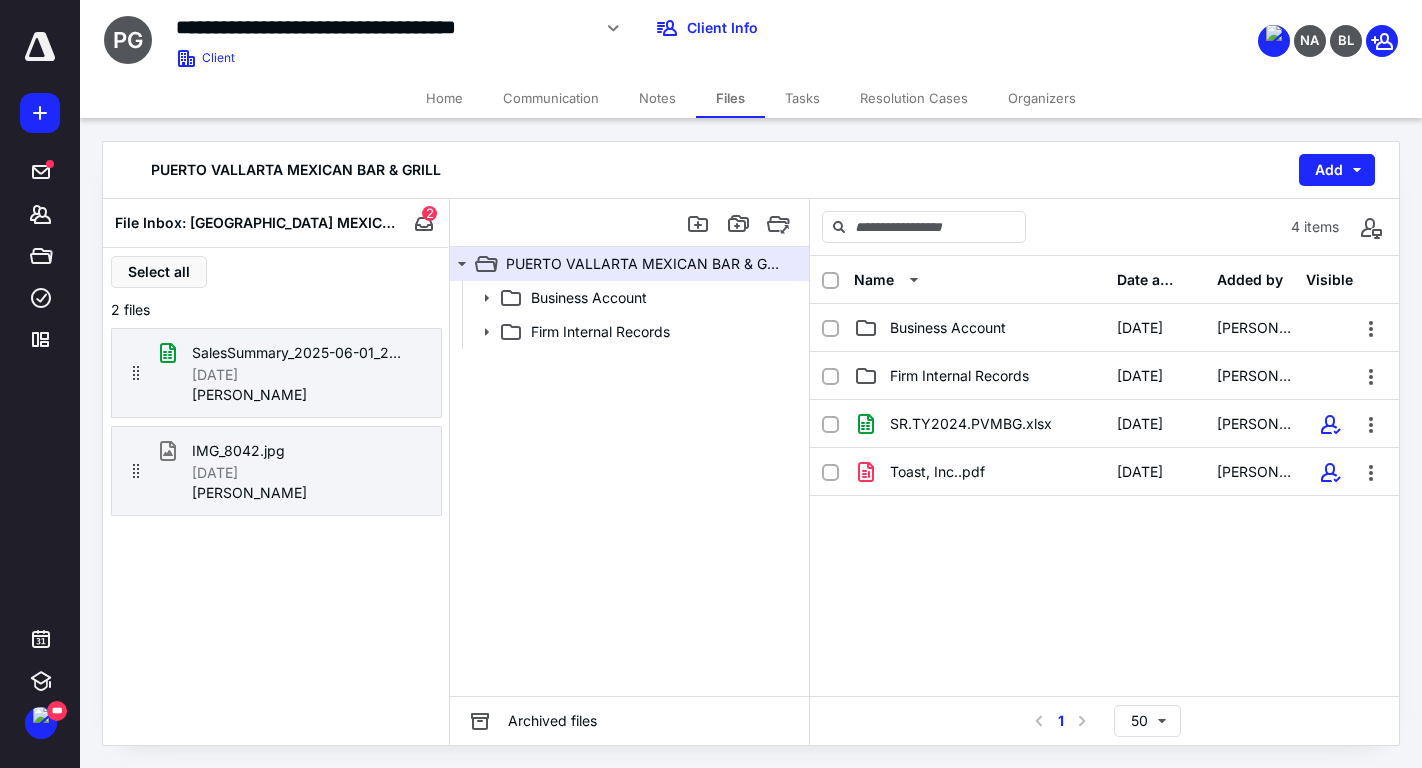 click on "Files" at bounding box center (730, 98) 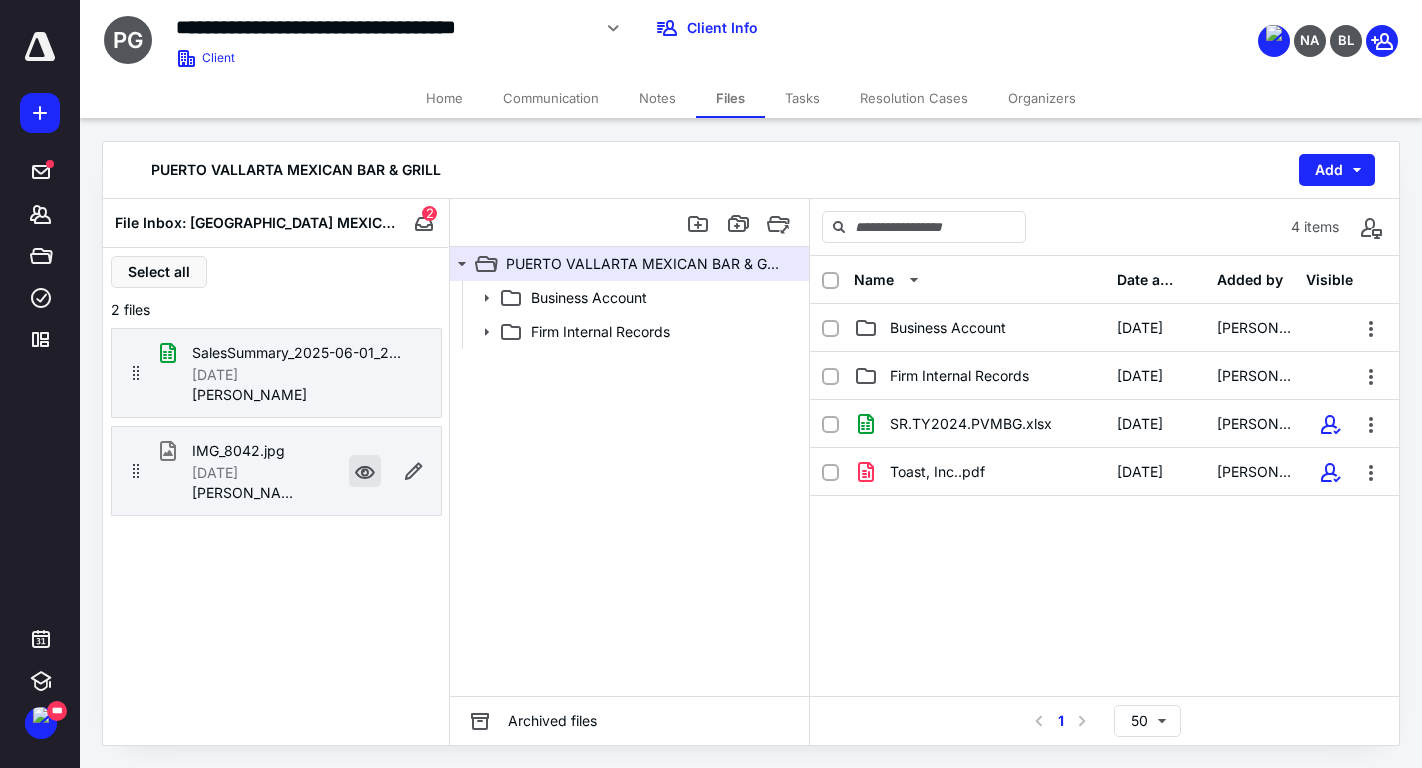 click at bounding box center [365, 471] 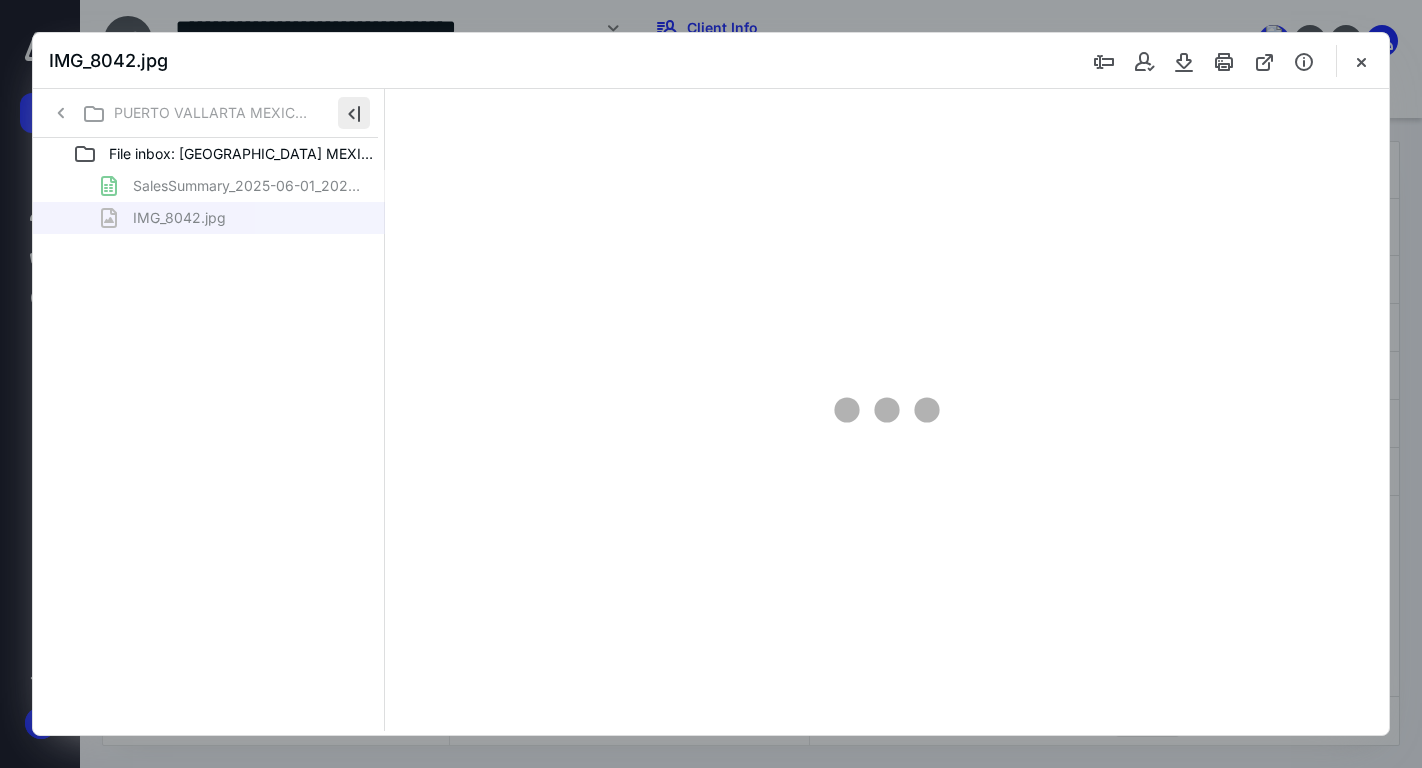 click at bounding box center (354, 113) 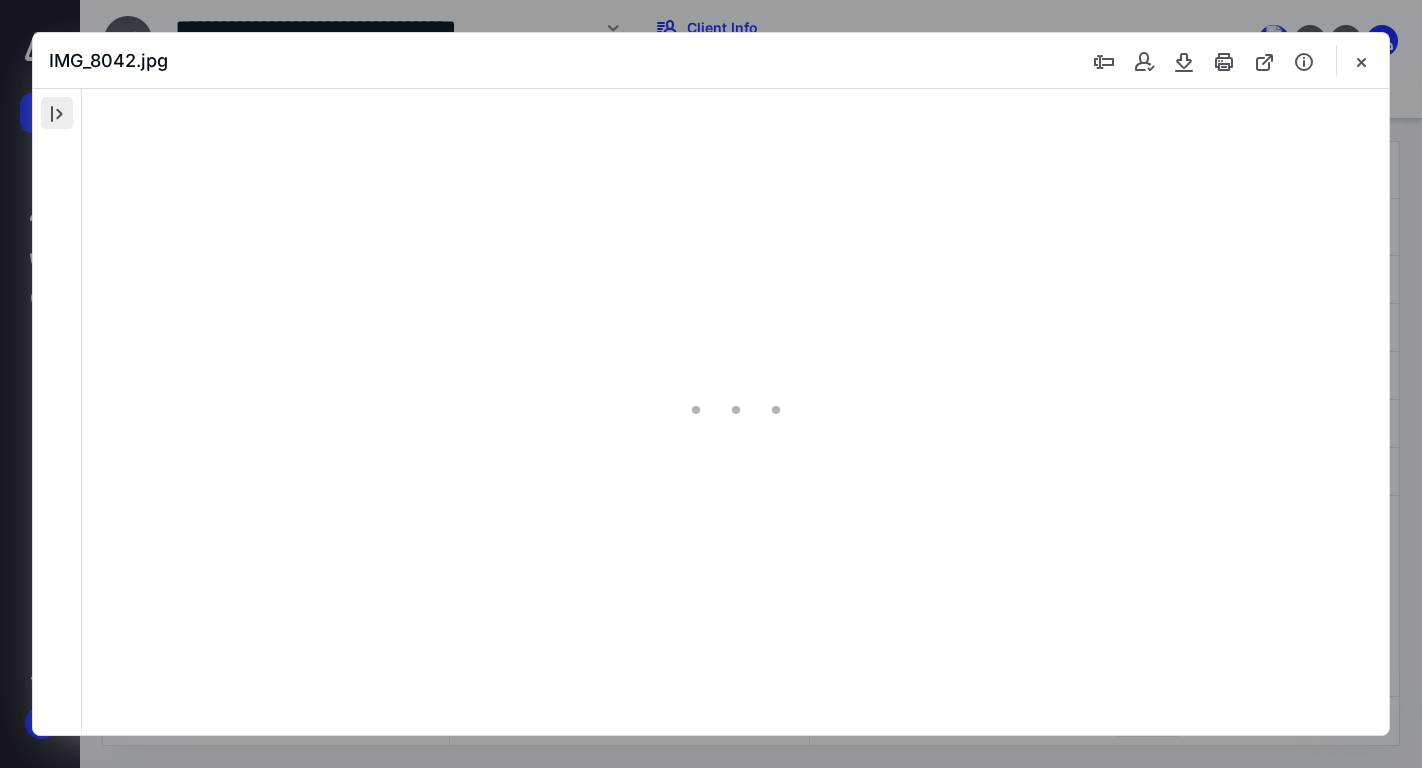 scroll, scrollTop: 0, scrollLeft: 0, axis: both 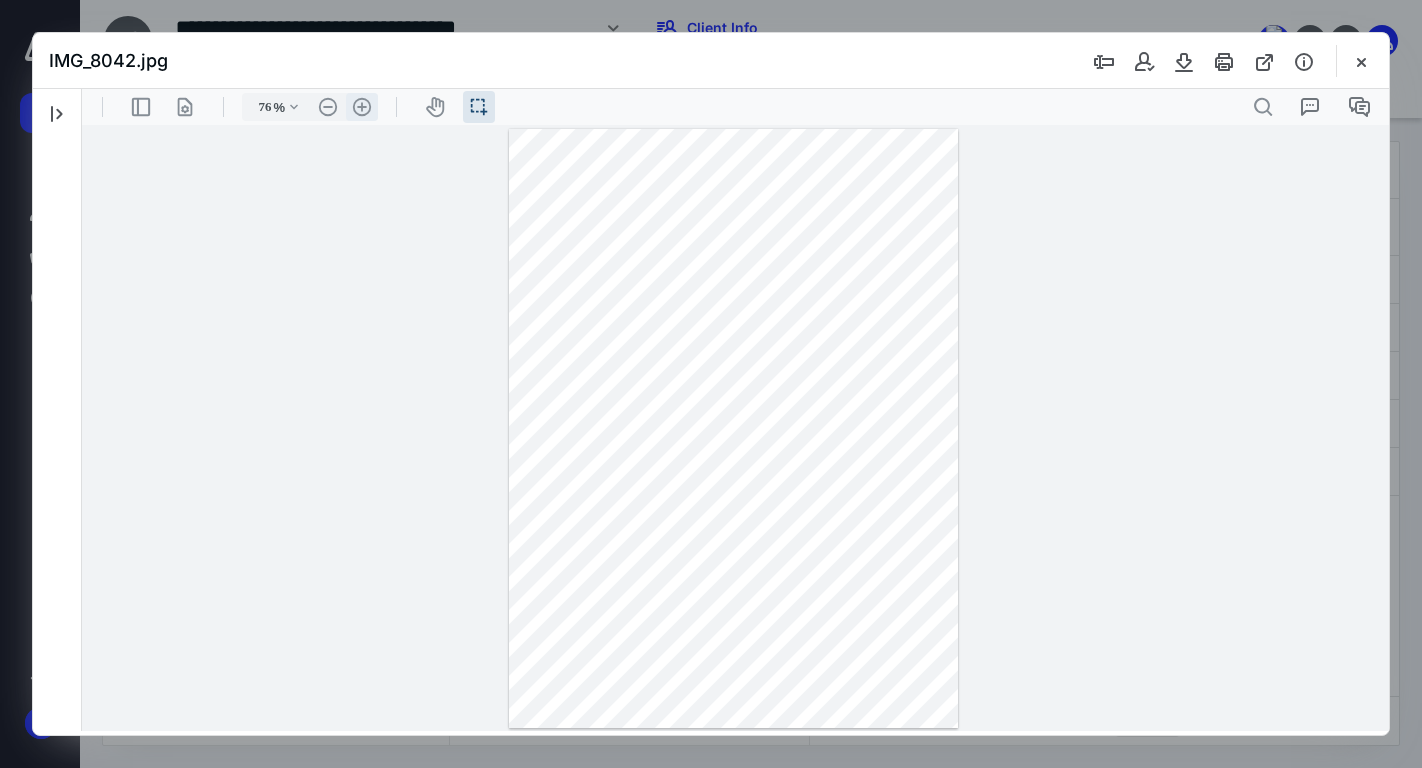 click on ".cls-1{fill:#abb0c4;} icon - header - zoom - in - line" at bounding box center (362, 107) 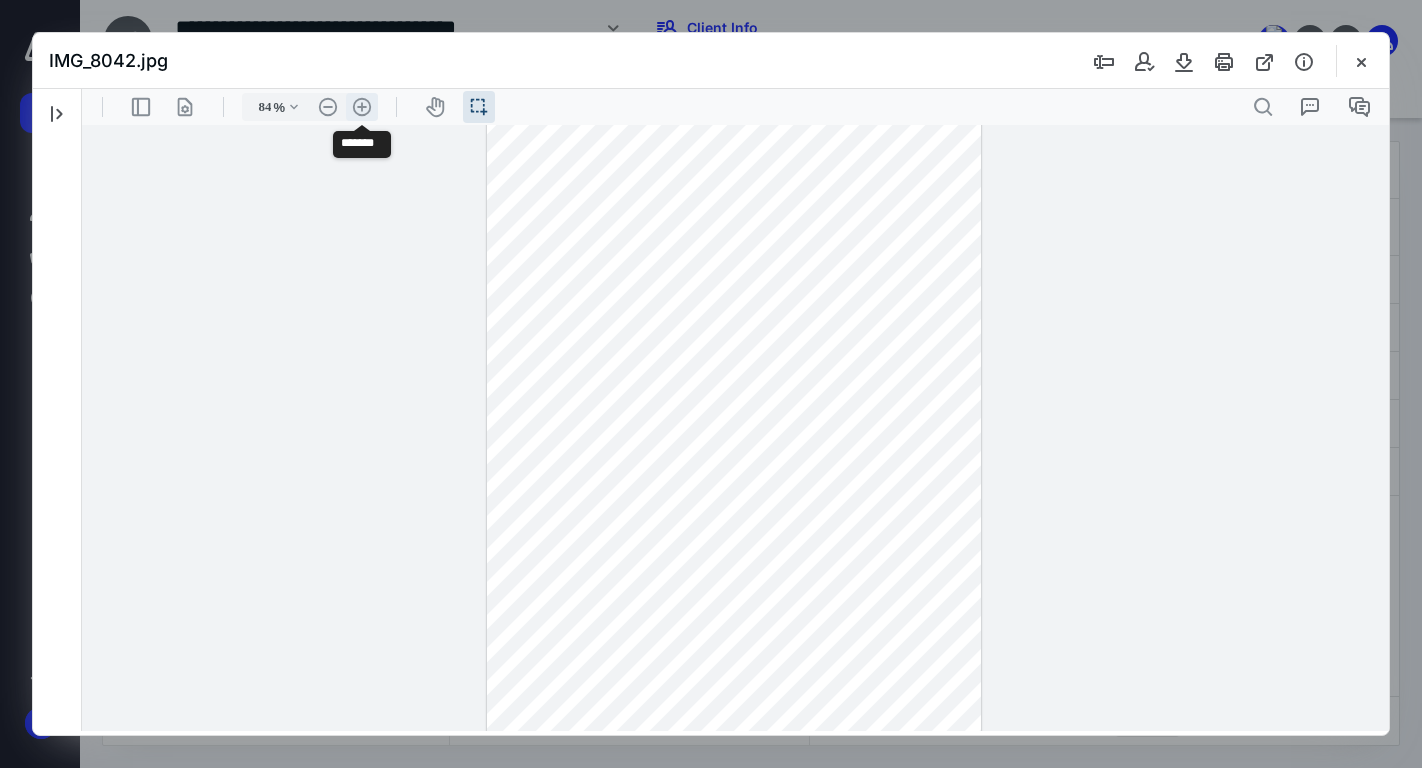 click on ".cls-1{fill:#abb0c4;} icon - header - zoom - in - line" at bounding box center (362, 107) 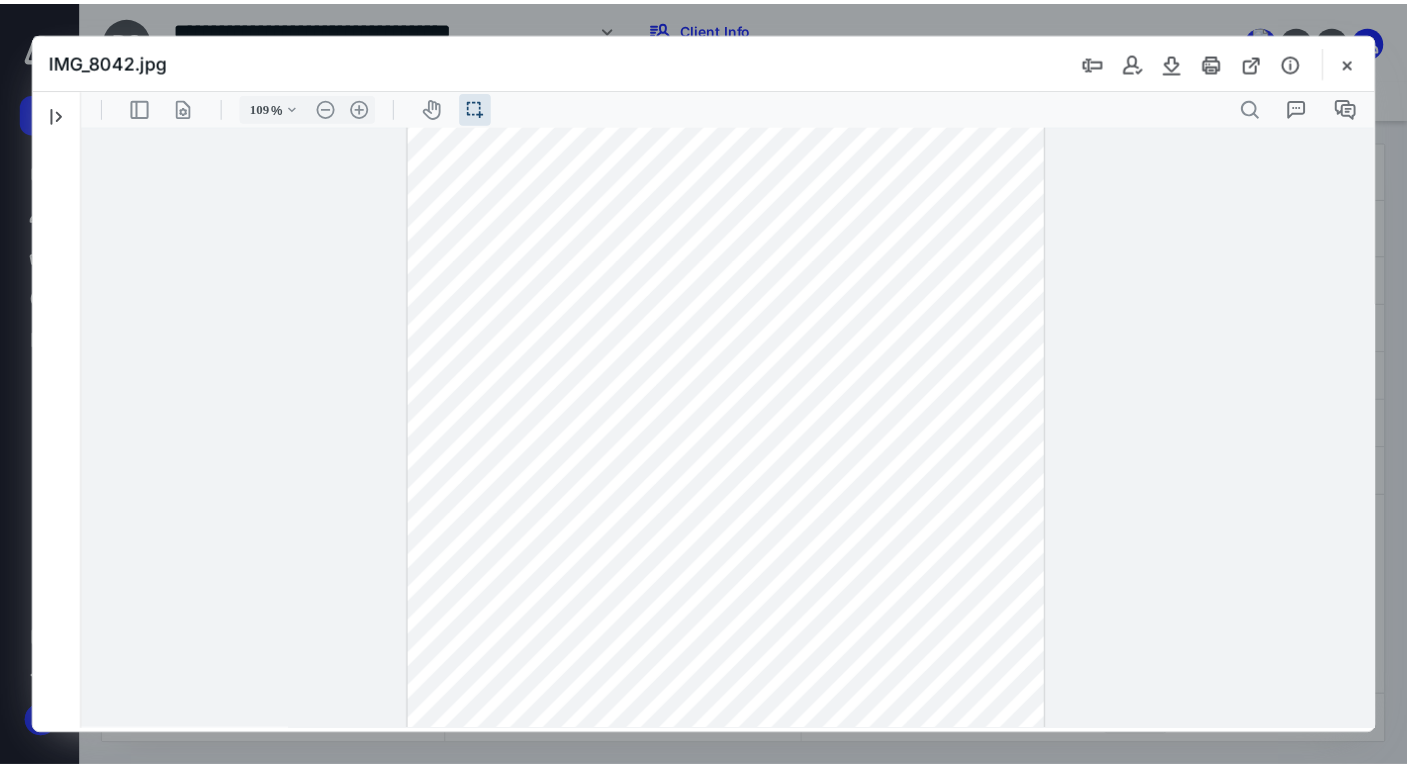 scroll, scrollTop: 259, scrollLeft: 0, axis: vertical 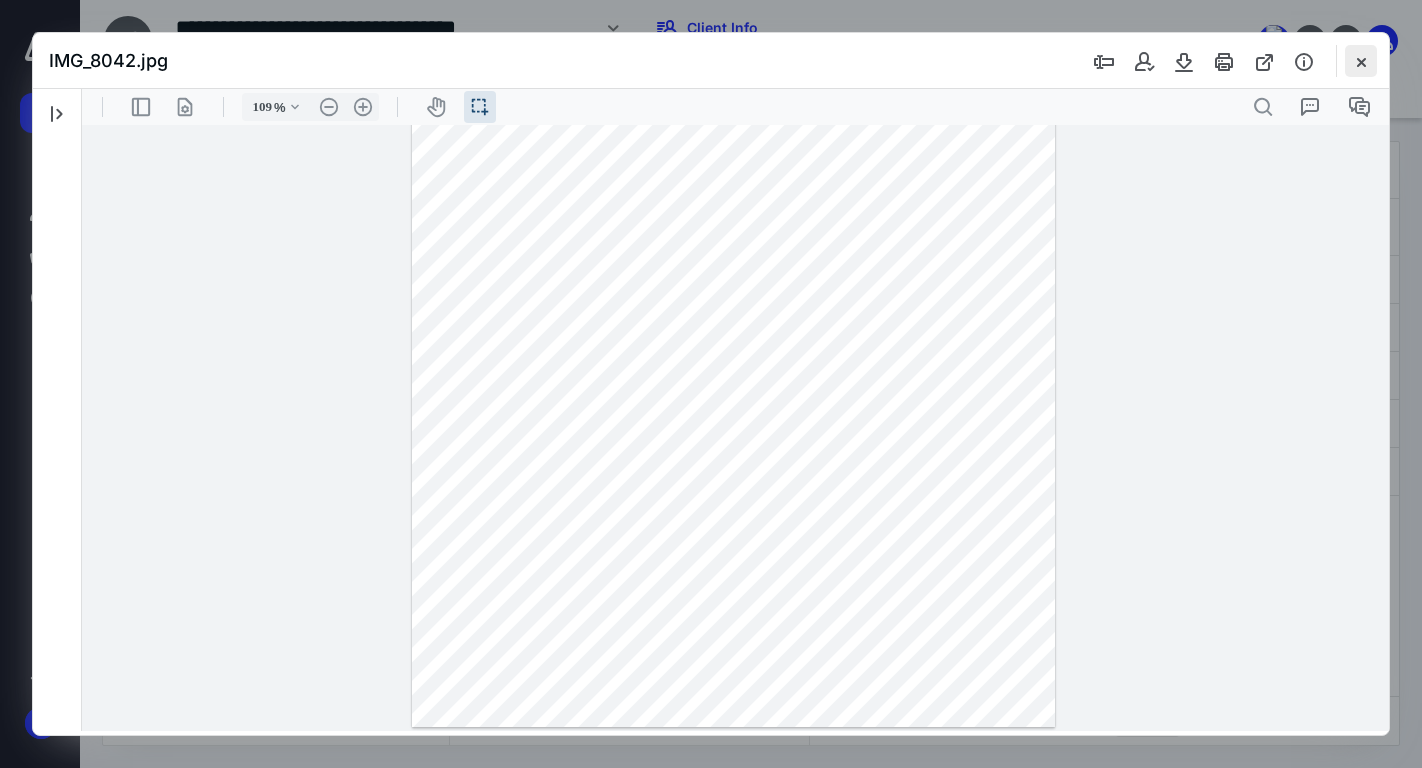 click at bounding box center (1361, 61) 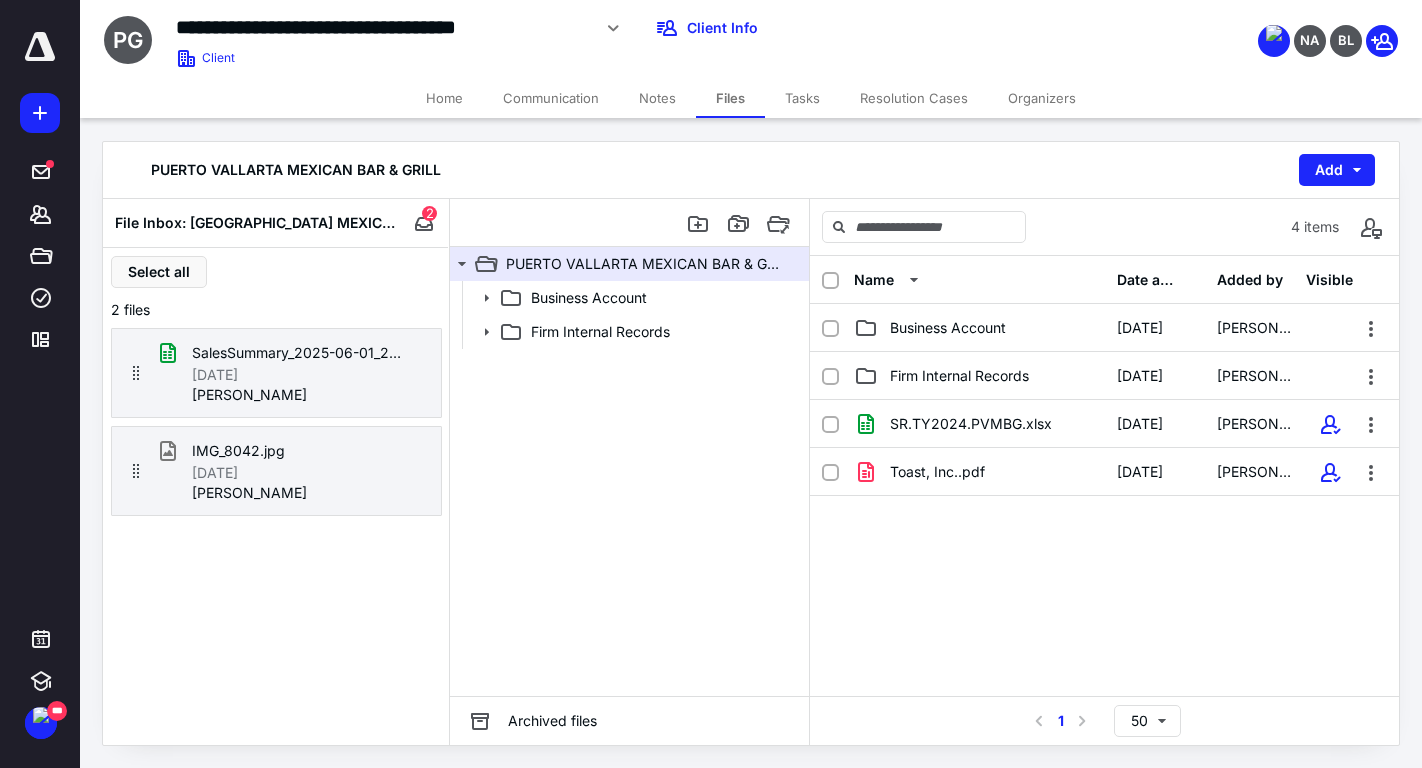 click on "Home" at bounding box center [444, 98] 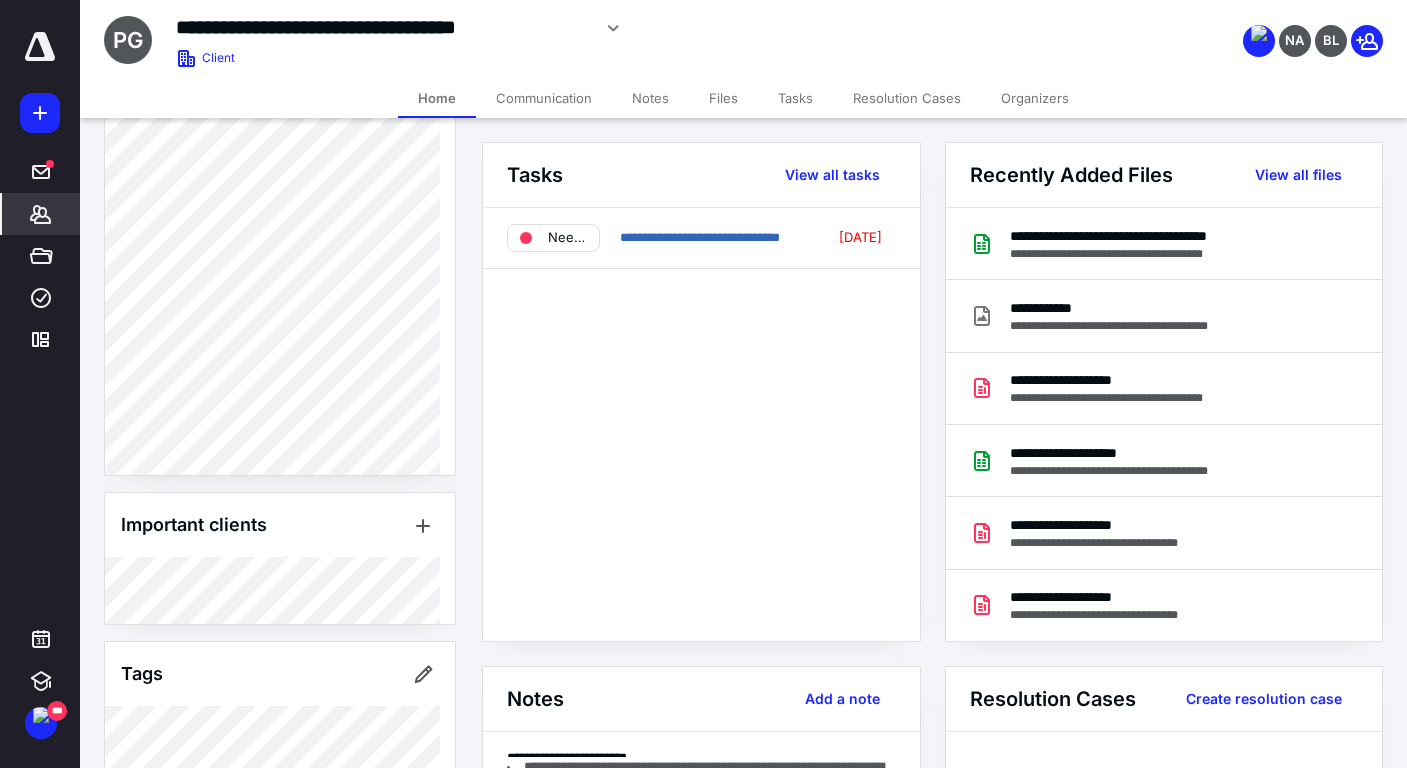 scroll, scrollTop: 1159, scrollLeft: 0, axis: vertical 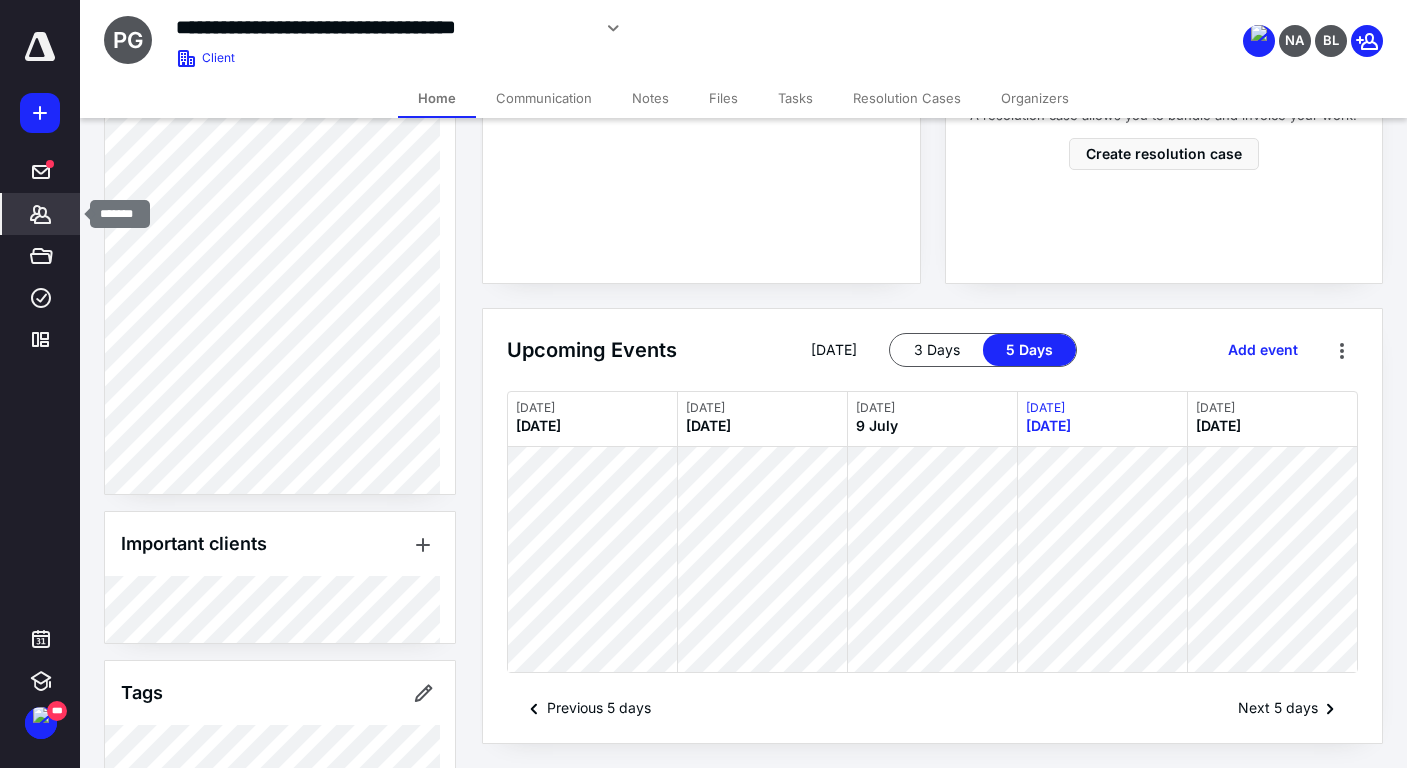 click 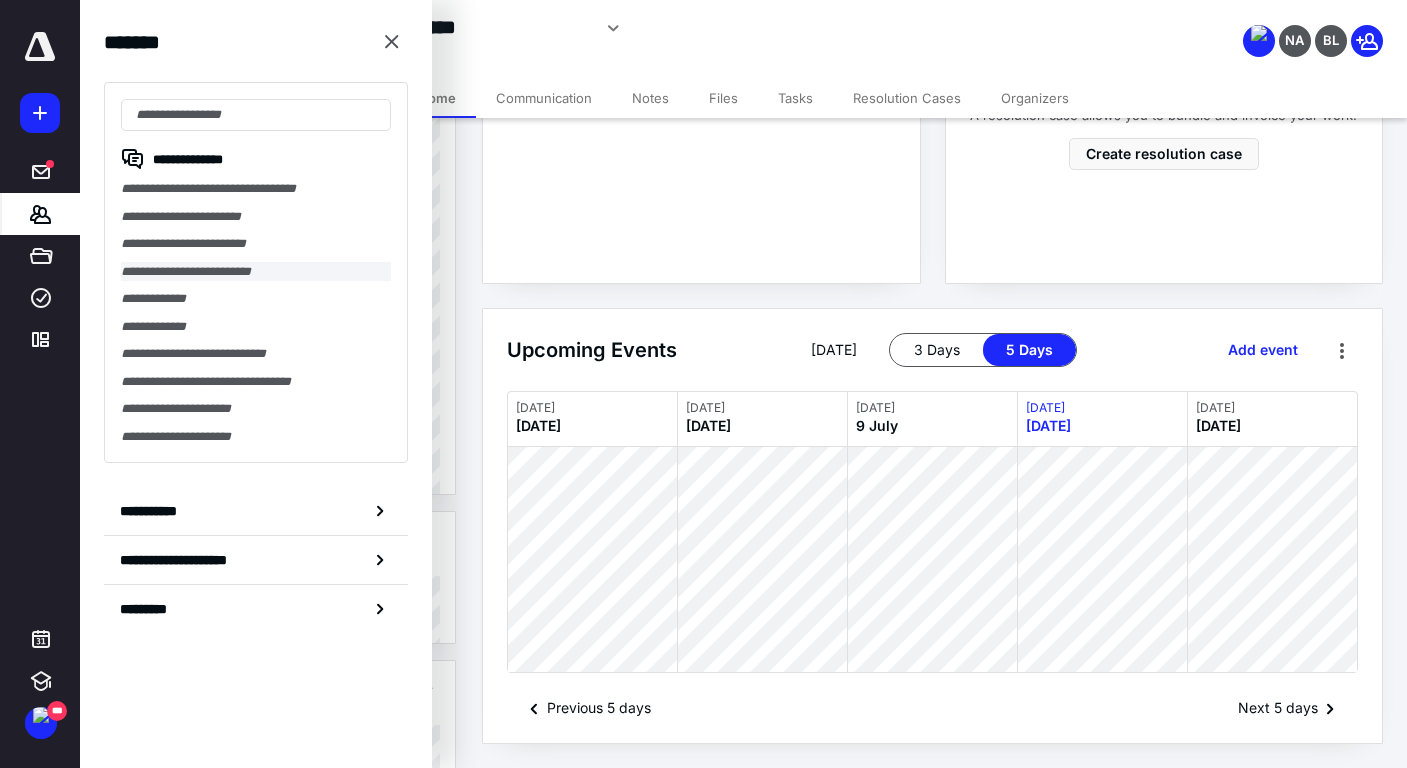 click on "**********" at bounding box center [256, 272] 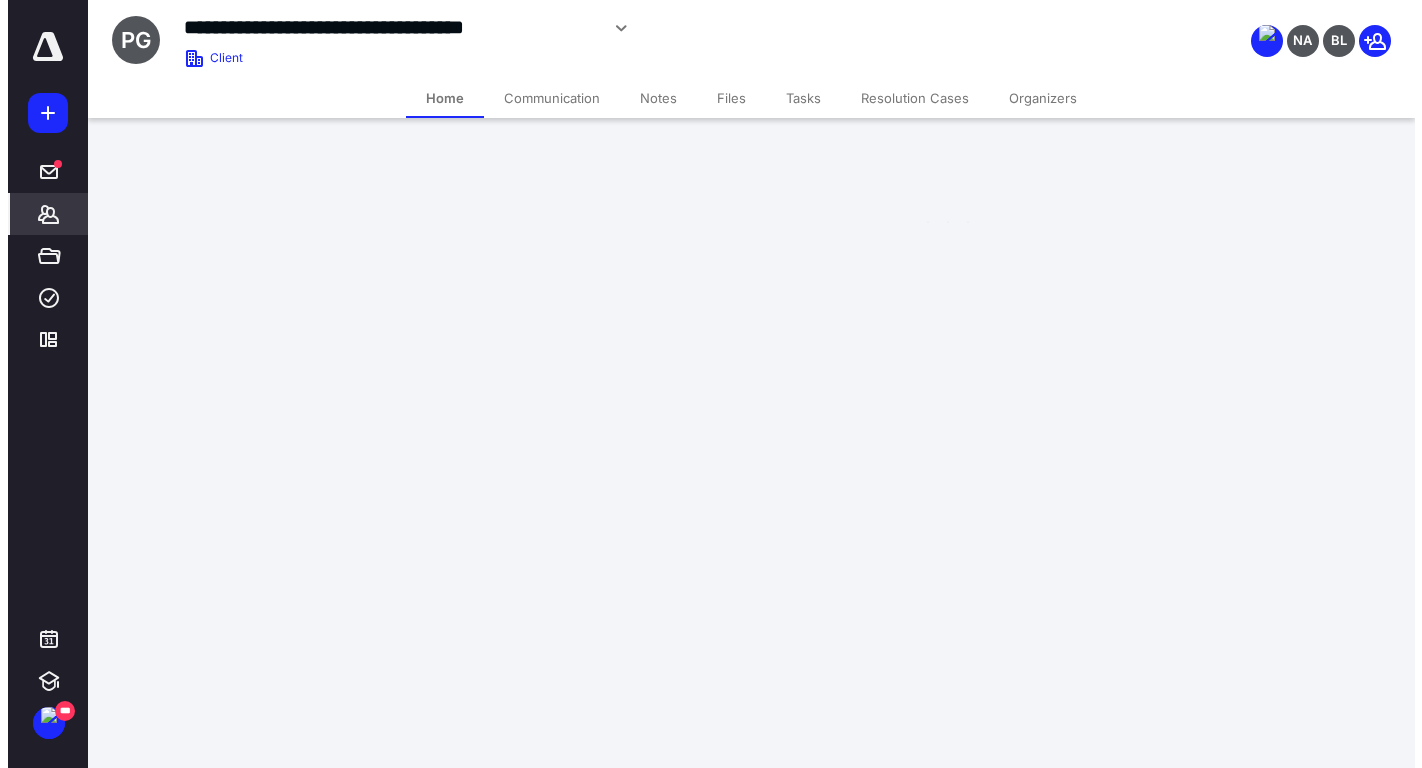 scroll, scrollTop: 0, scrollLeft: 0, axis: both 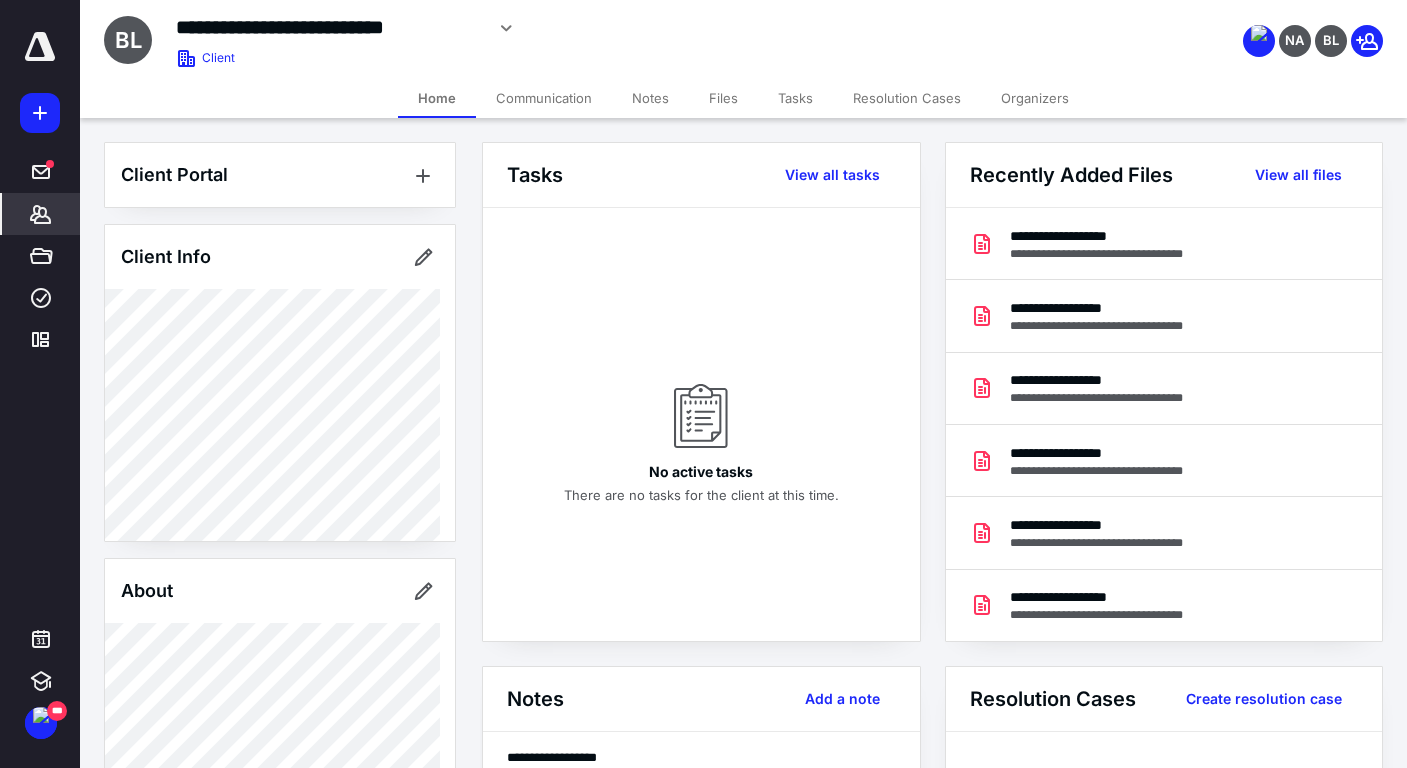 click on "Files" at bounding box center (723, 98) 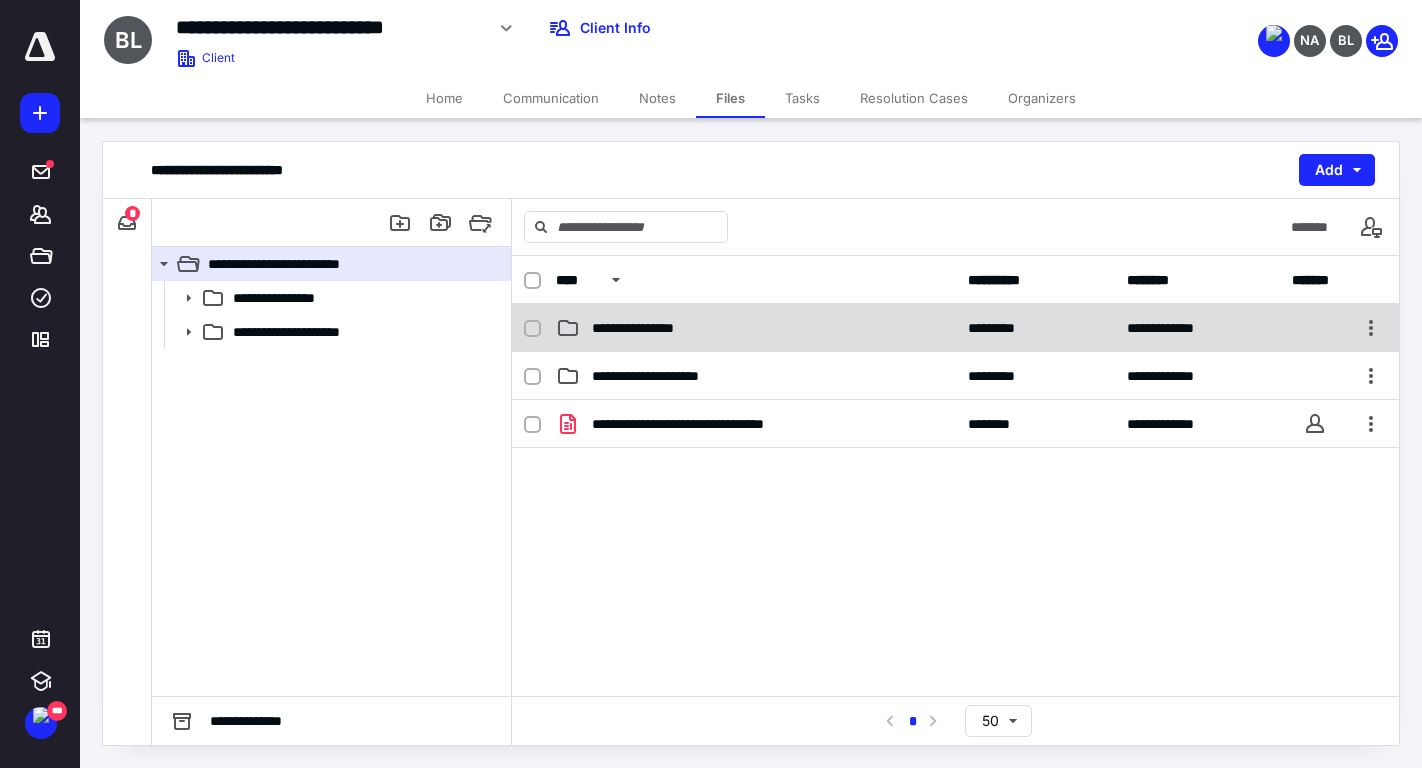 click on "**********" at bounding box center (955, 328) 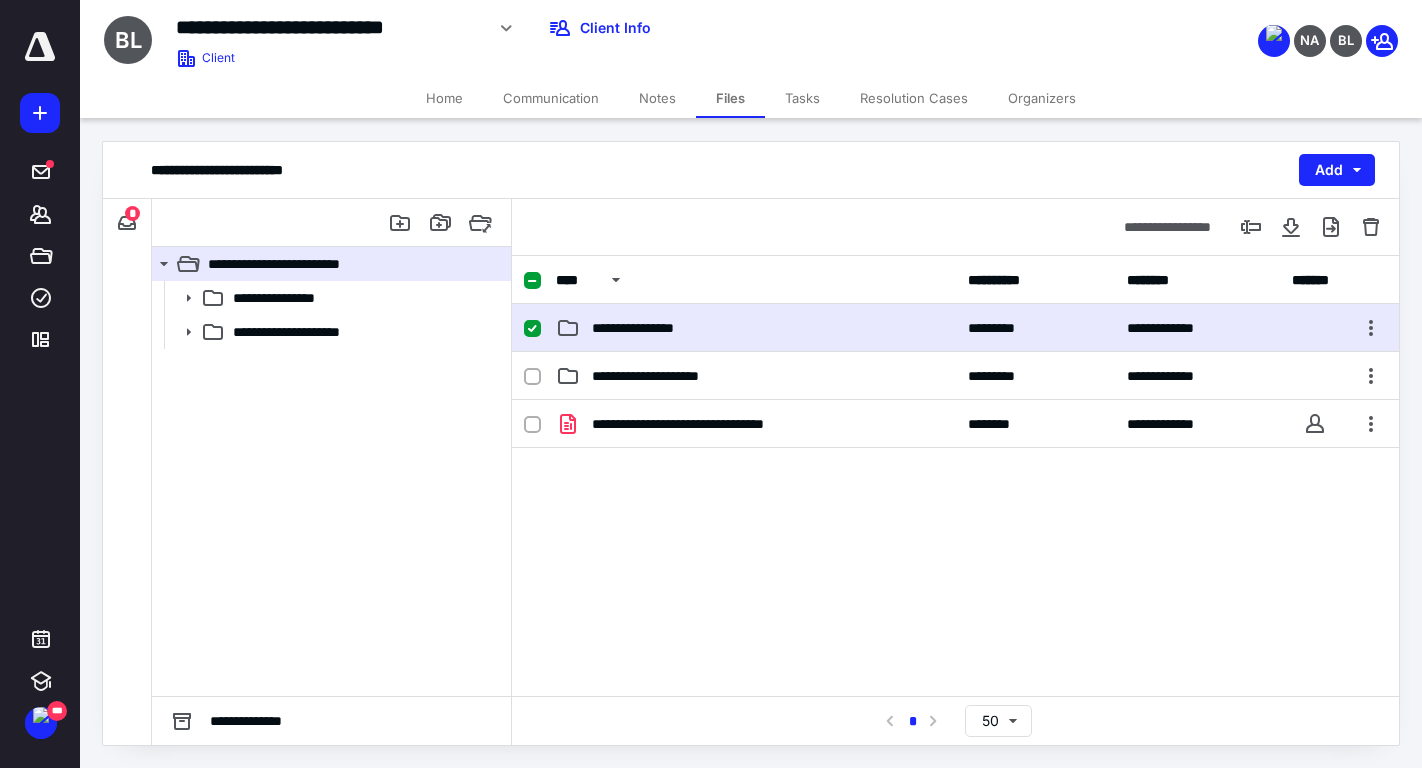 click on "**********" at bounding box center (955, 328) 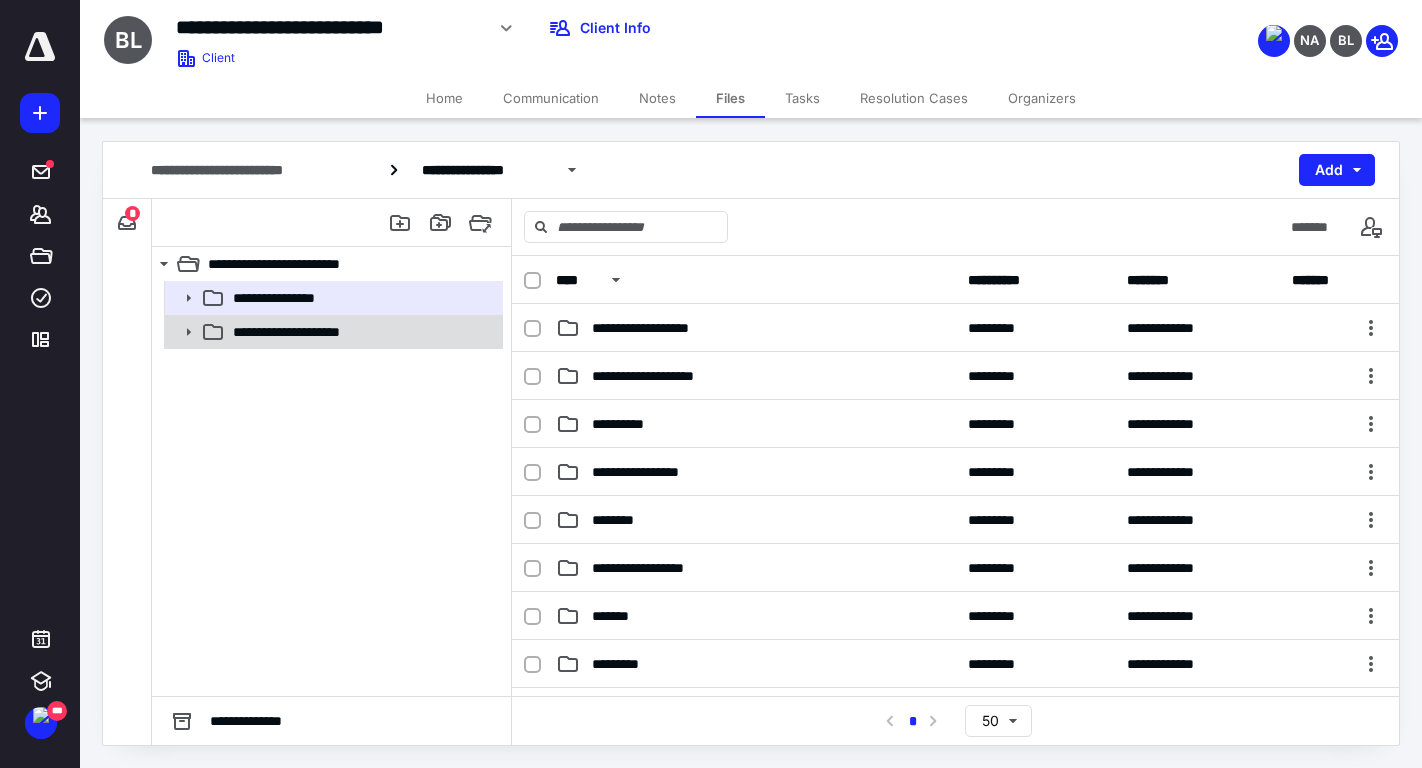 click on "**********" at bounding box center [362, 332] 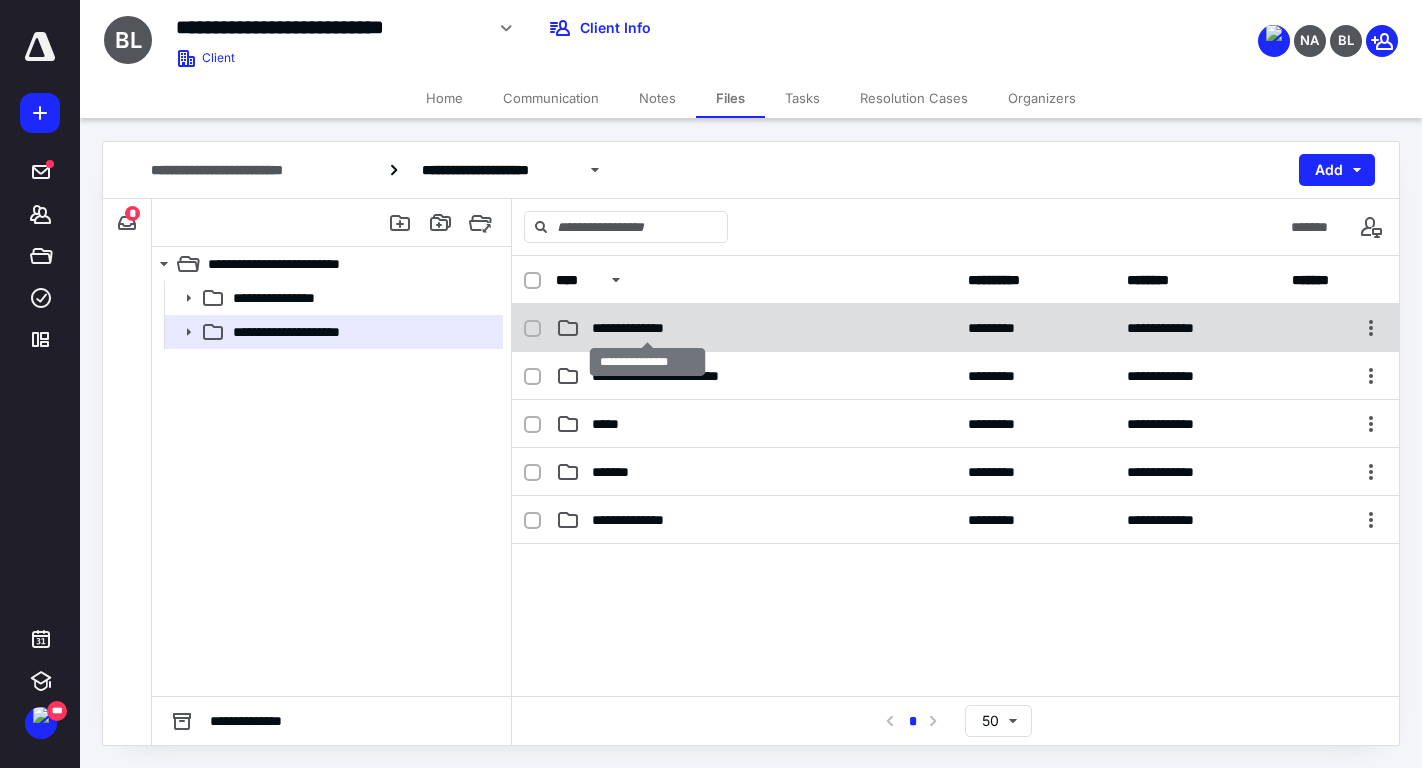 click on "**********" at bounding box center [647, 328] 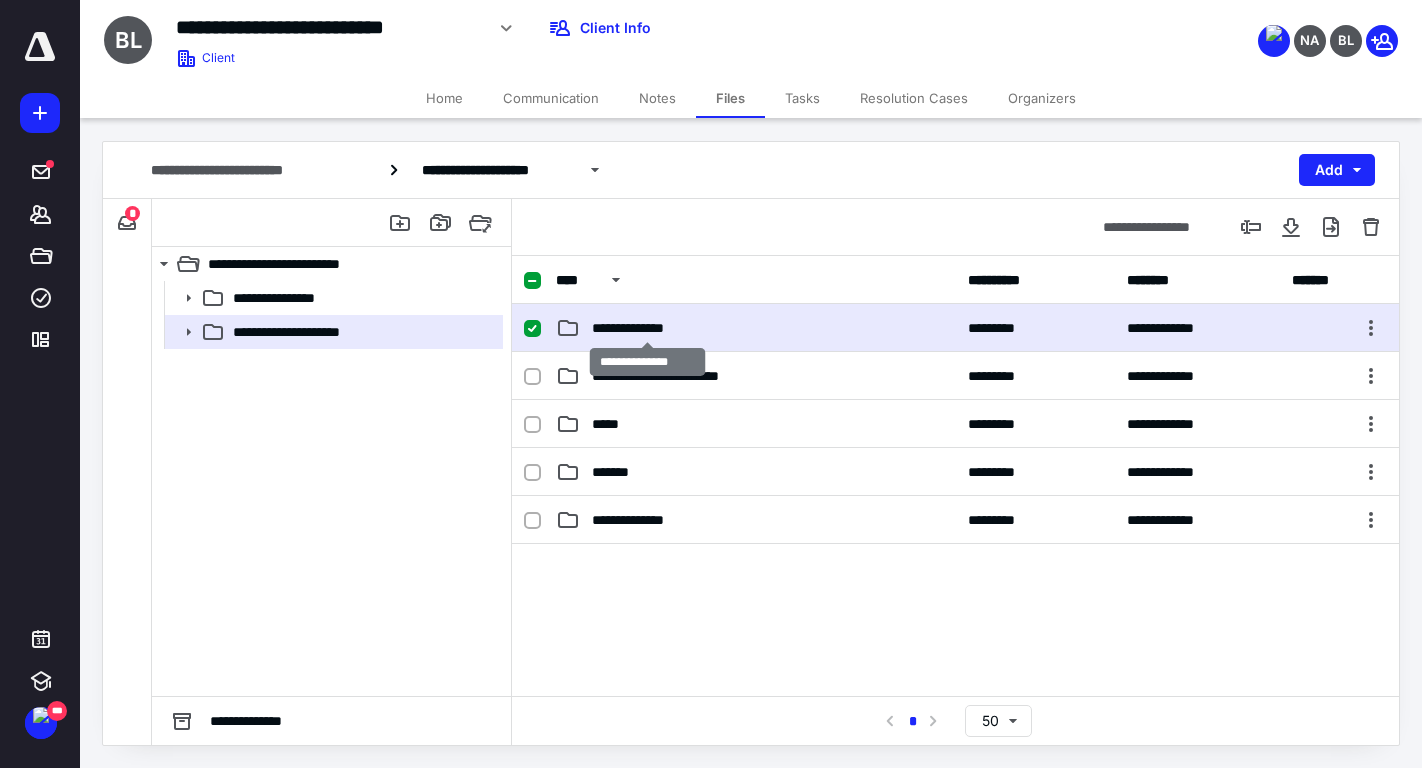 click on "**********" at bounding box center (647, 328) 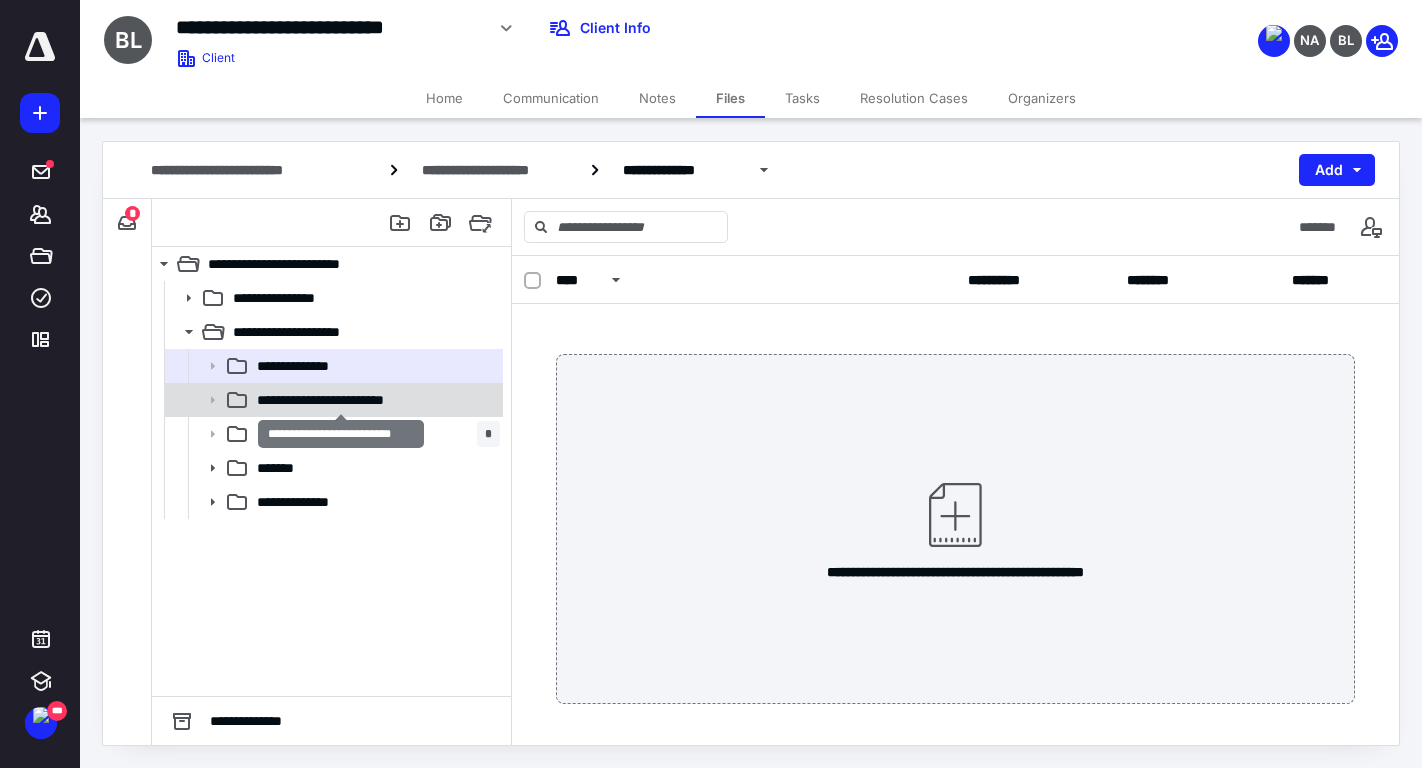 click on "**********" at bounding box center [341, 400] 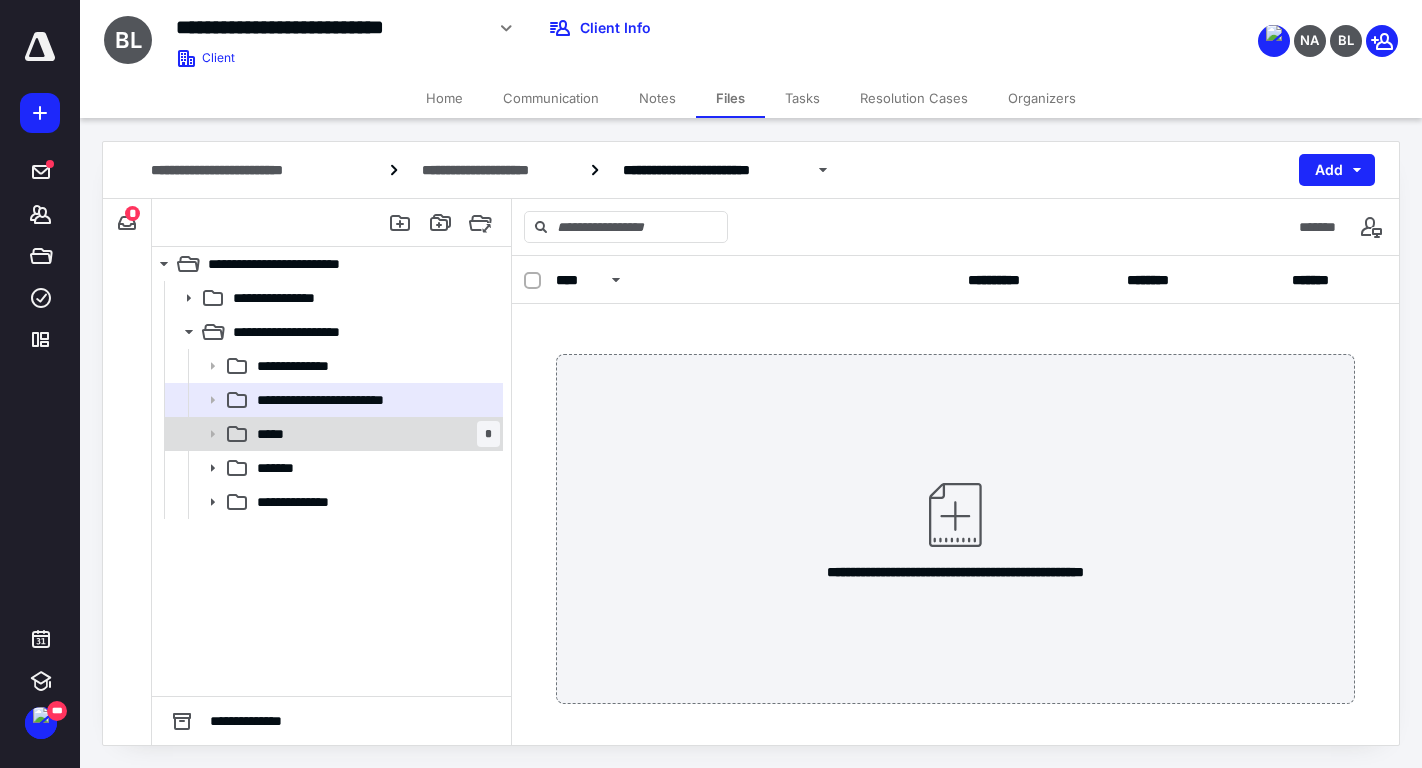 click on "***** *" at bounding box center [374, 434] 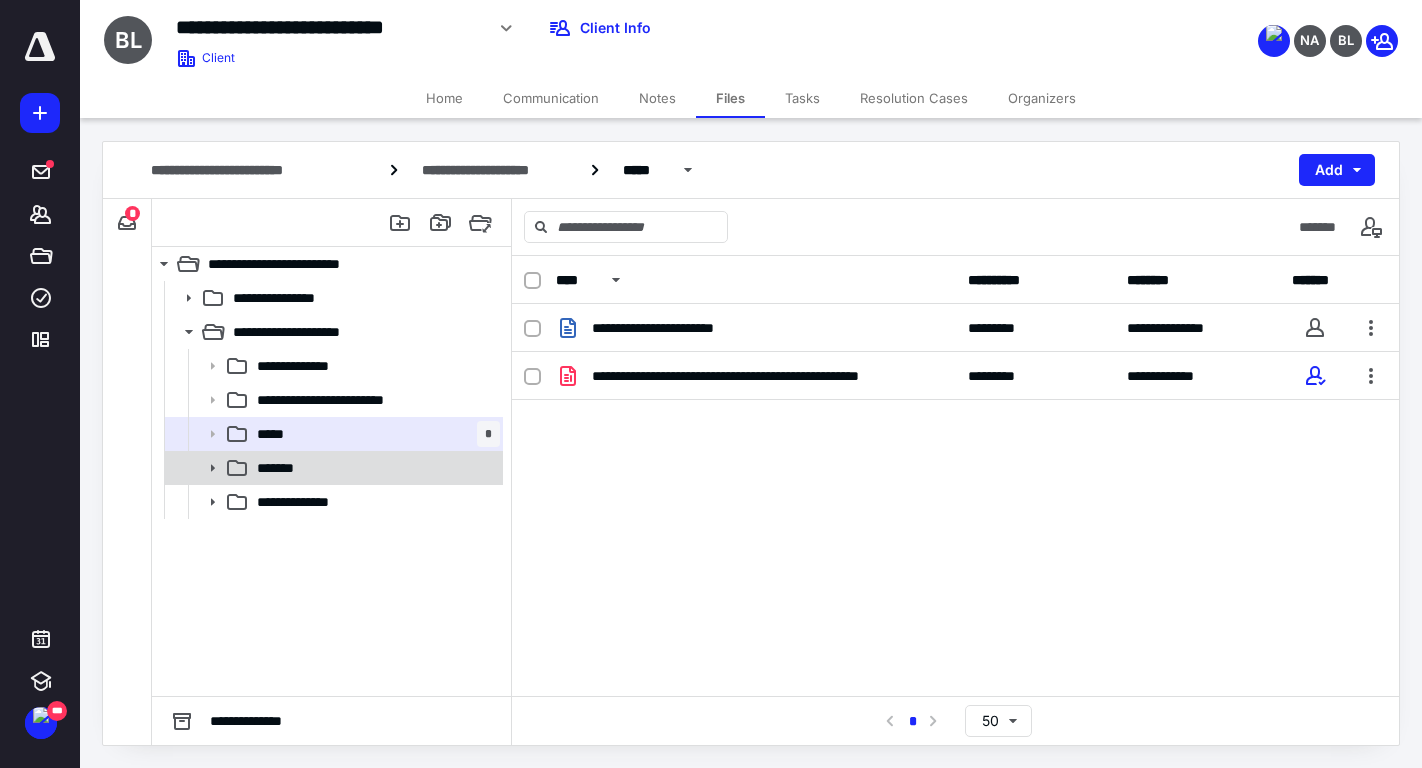 click on "*******" at bounding box center [332, 468] 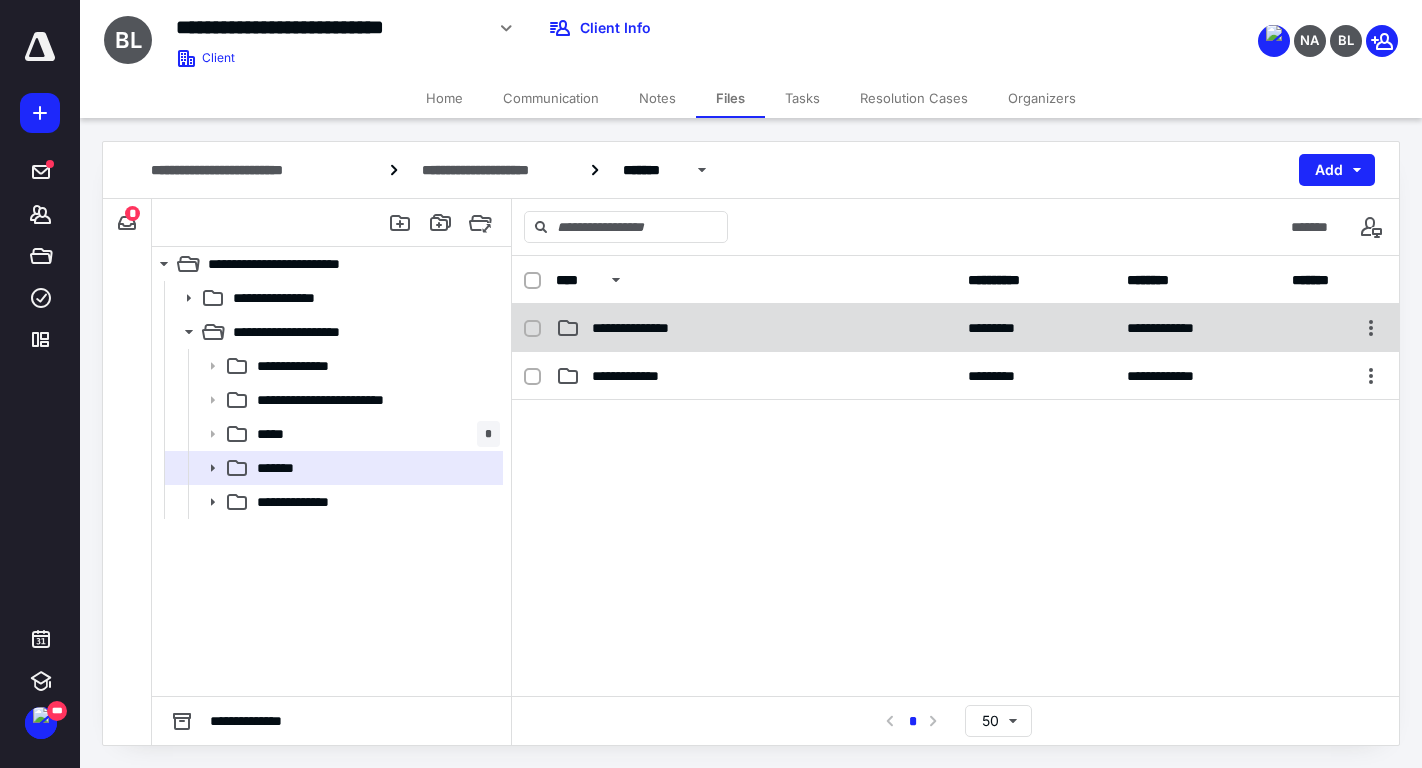 click on "**********" at bounding box center (955, 328) 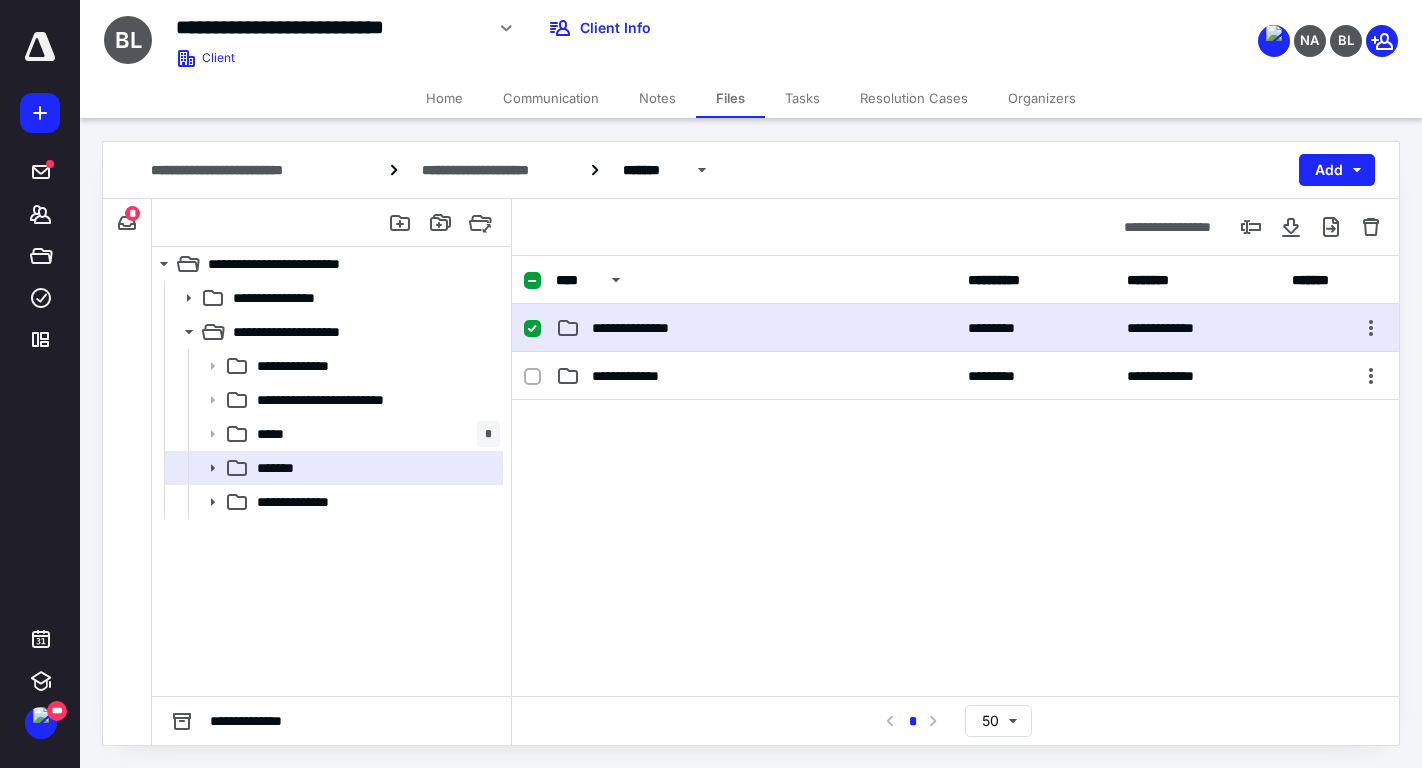 click on "**********" at bounding box center (955, 328) 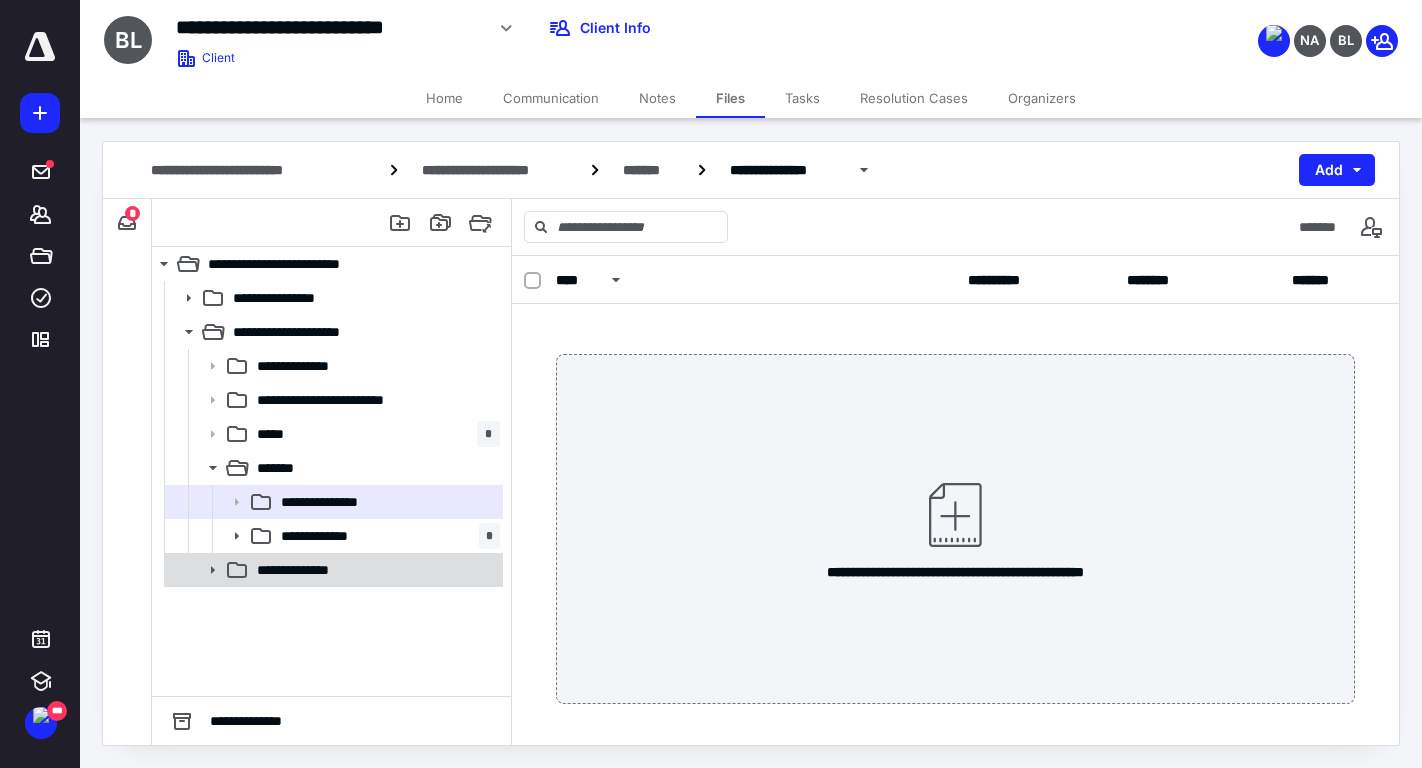click on "**********" at bounding box center [332, 570] 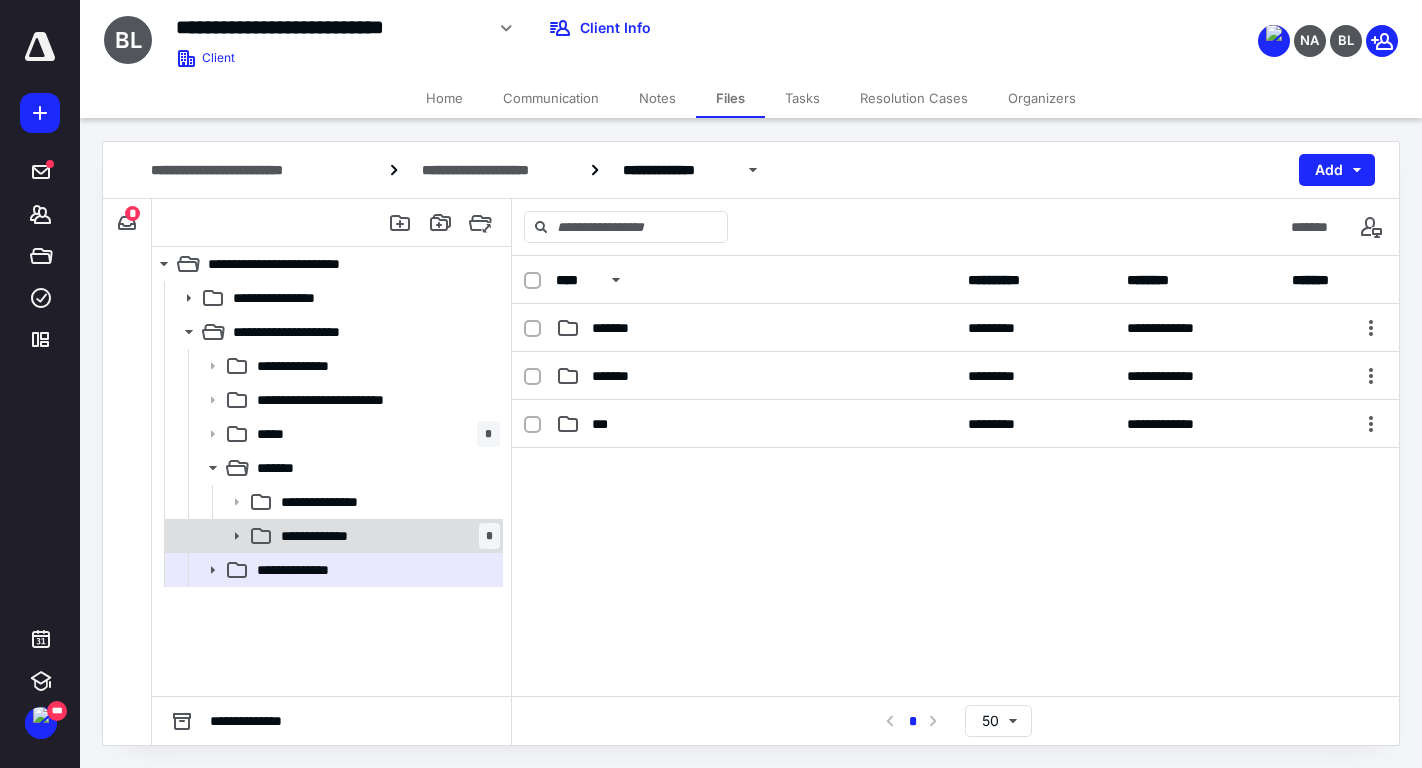 click on "**********" at bounding box center [386, 536] 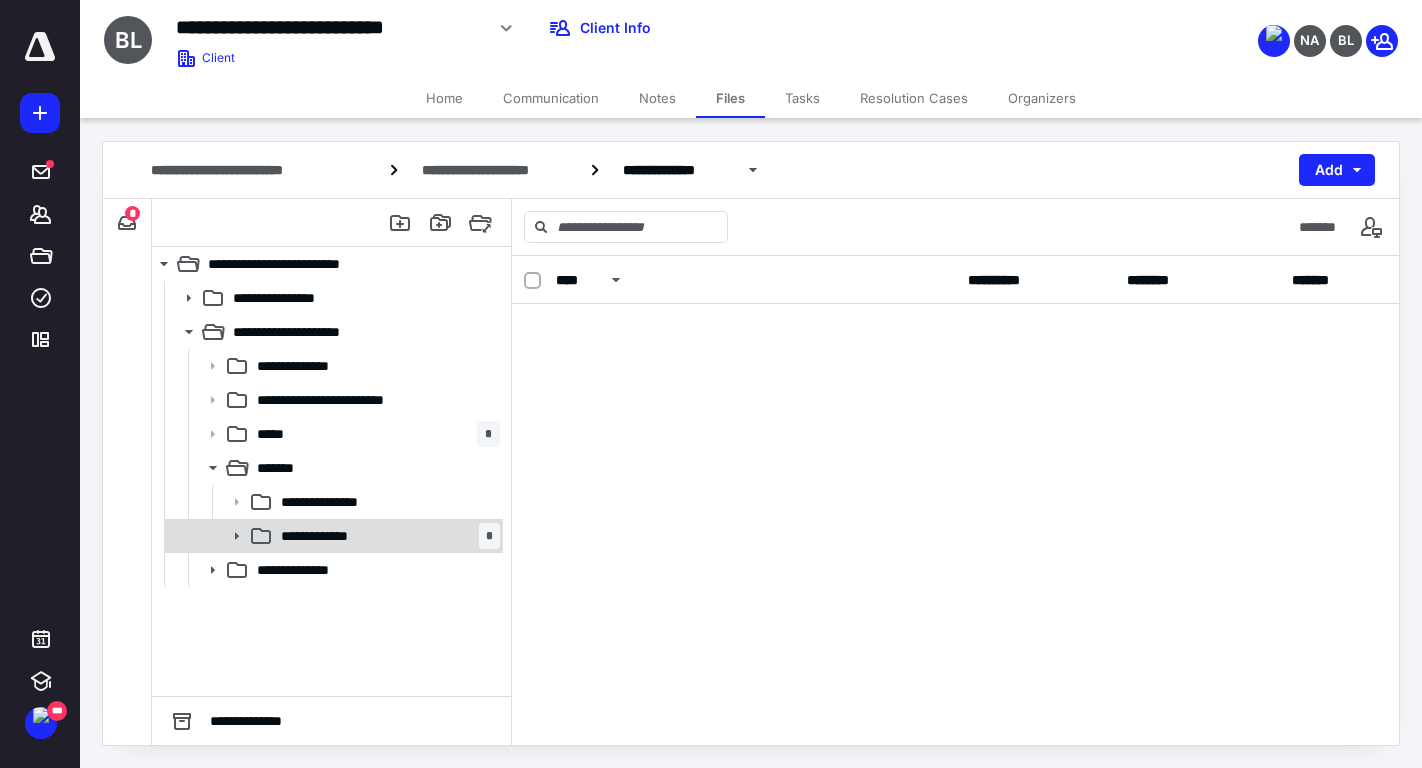 click on "**********" at bounding box center (386, 536) 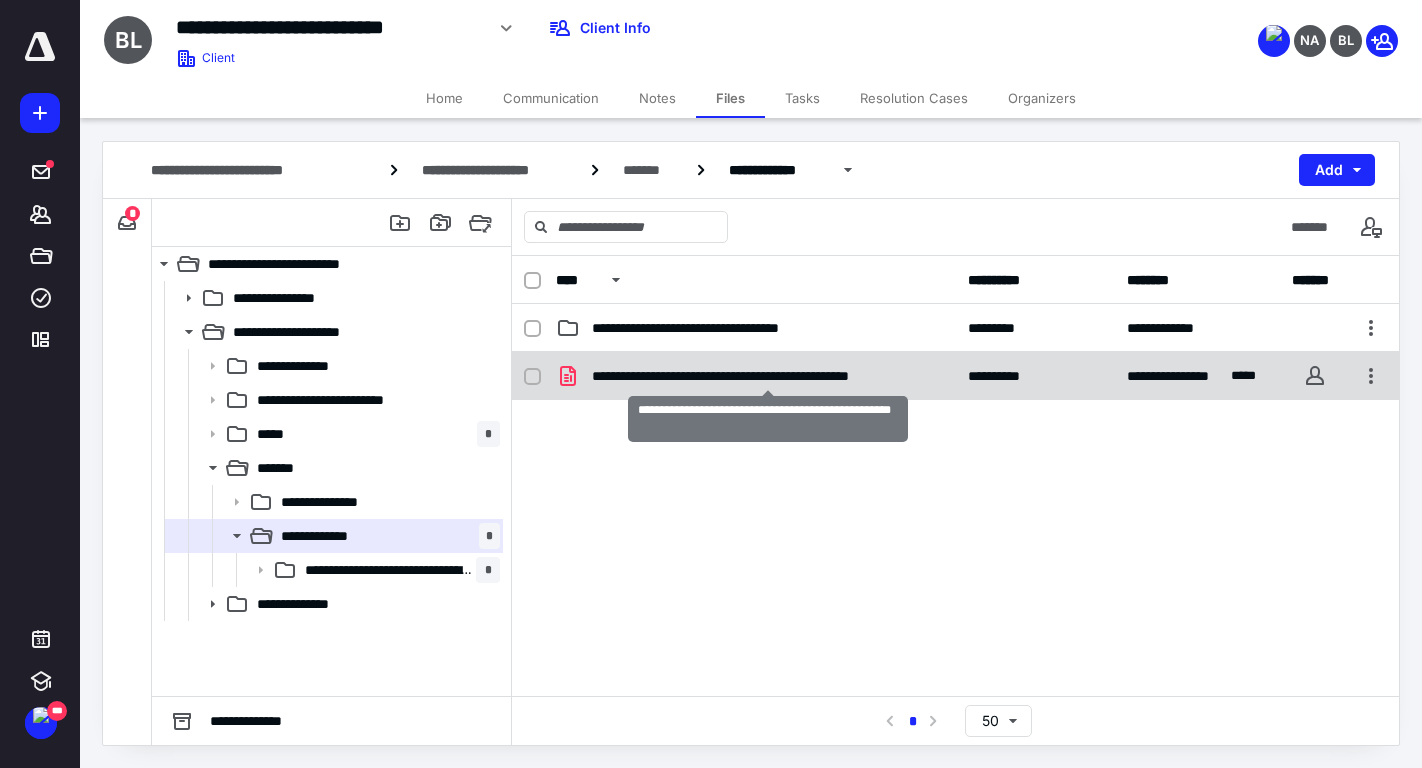 click on "**********" at bounding box center [768, 376] 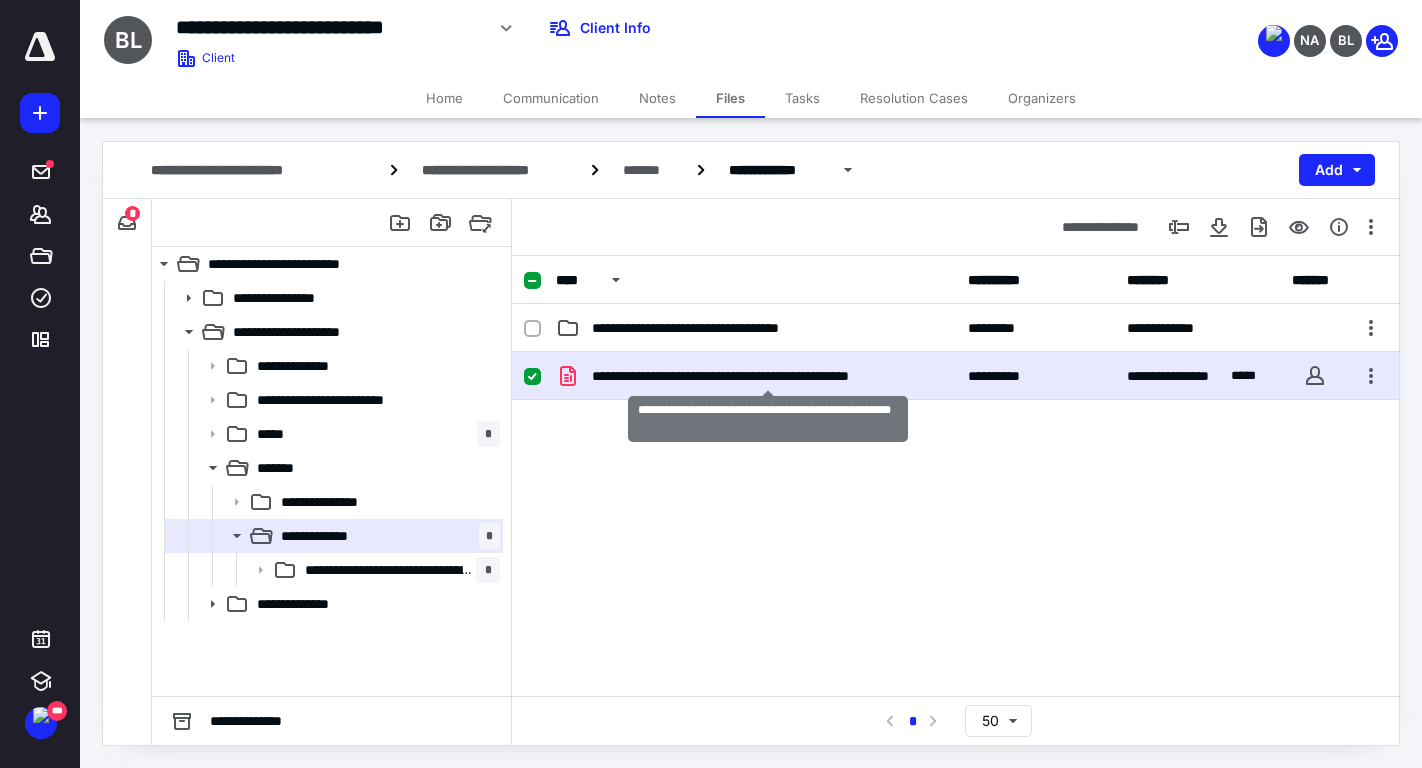 click on "**********" at bounding box center (768, 376) 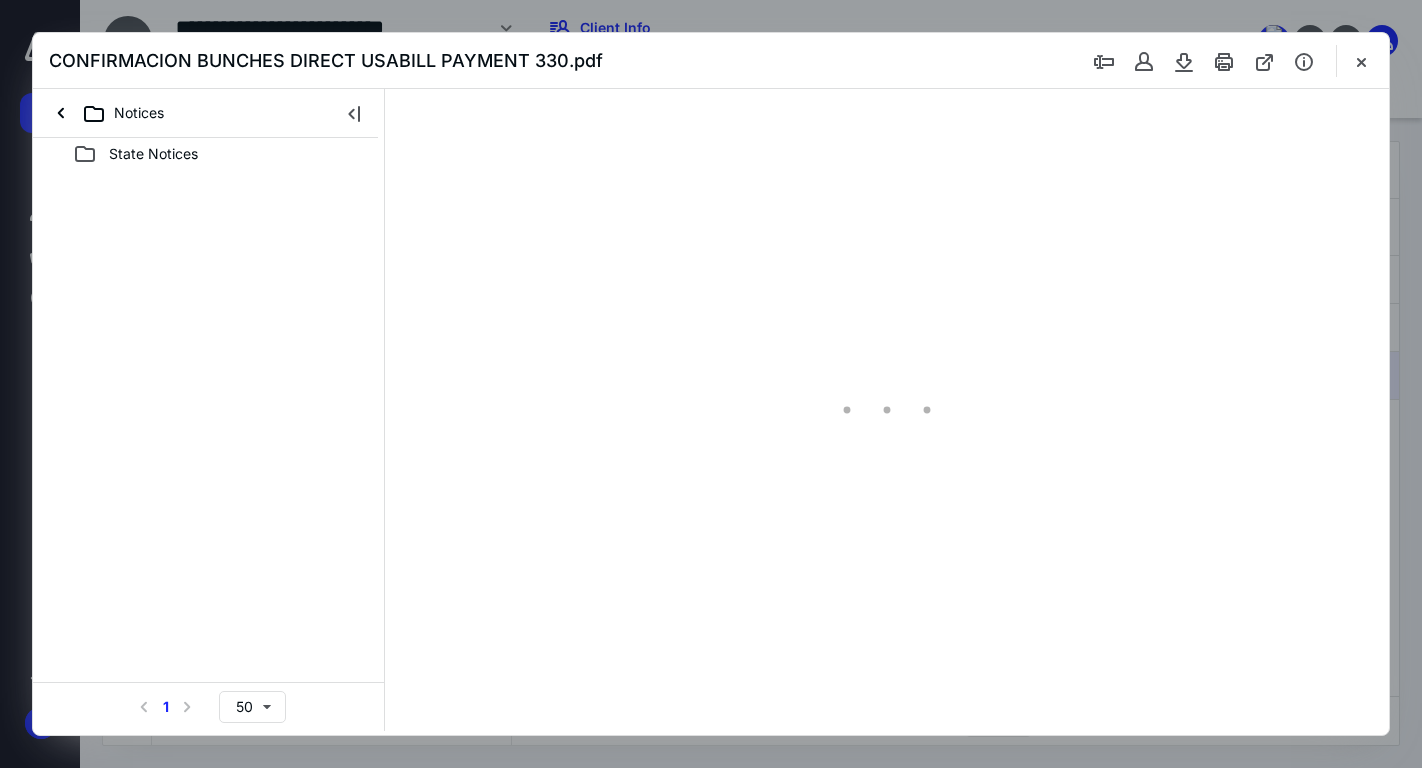 scroll, scrollTop: 0, scrollLeft: 0, axis: both 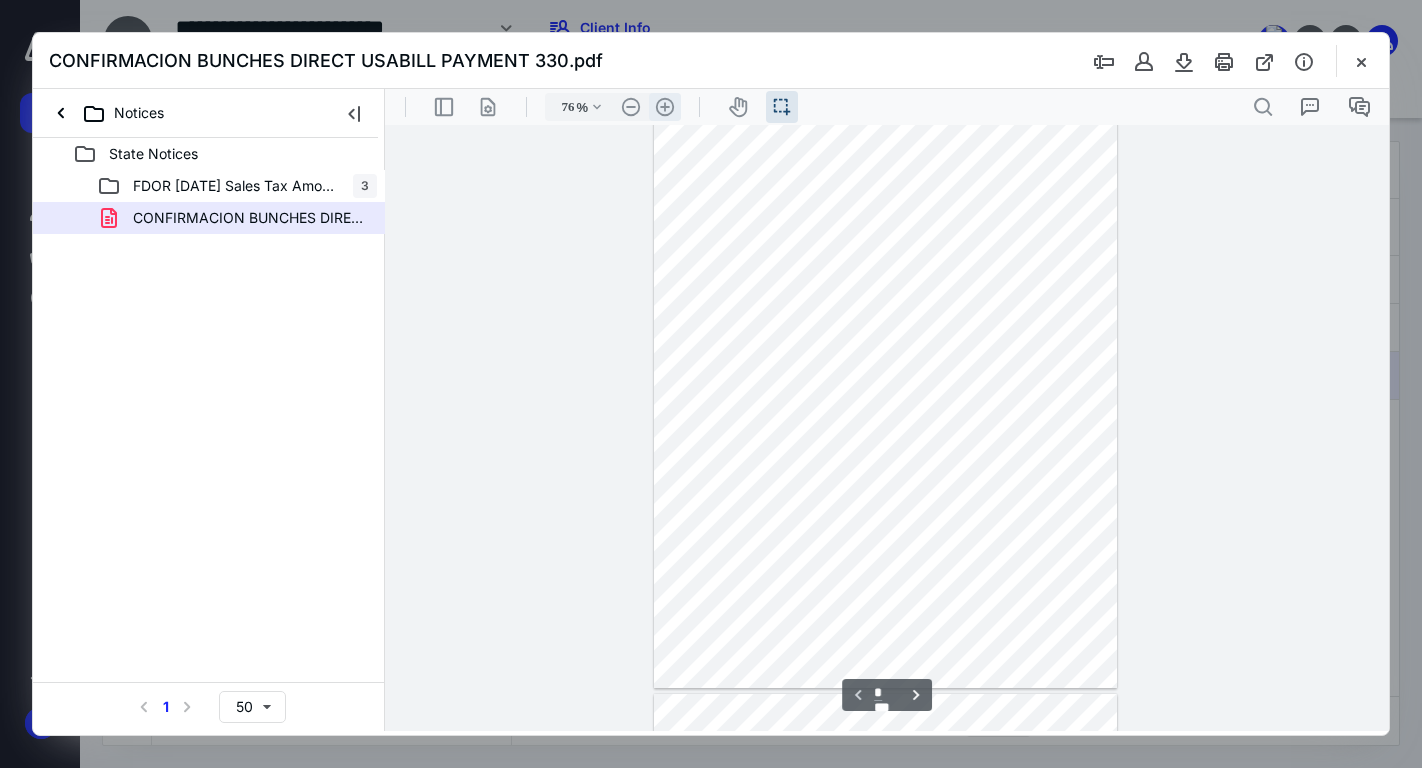 click on ".cls-1{fill:#abb0c4;} icon - header - zoom - in - line" at bounding box center (665, 107) 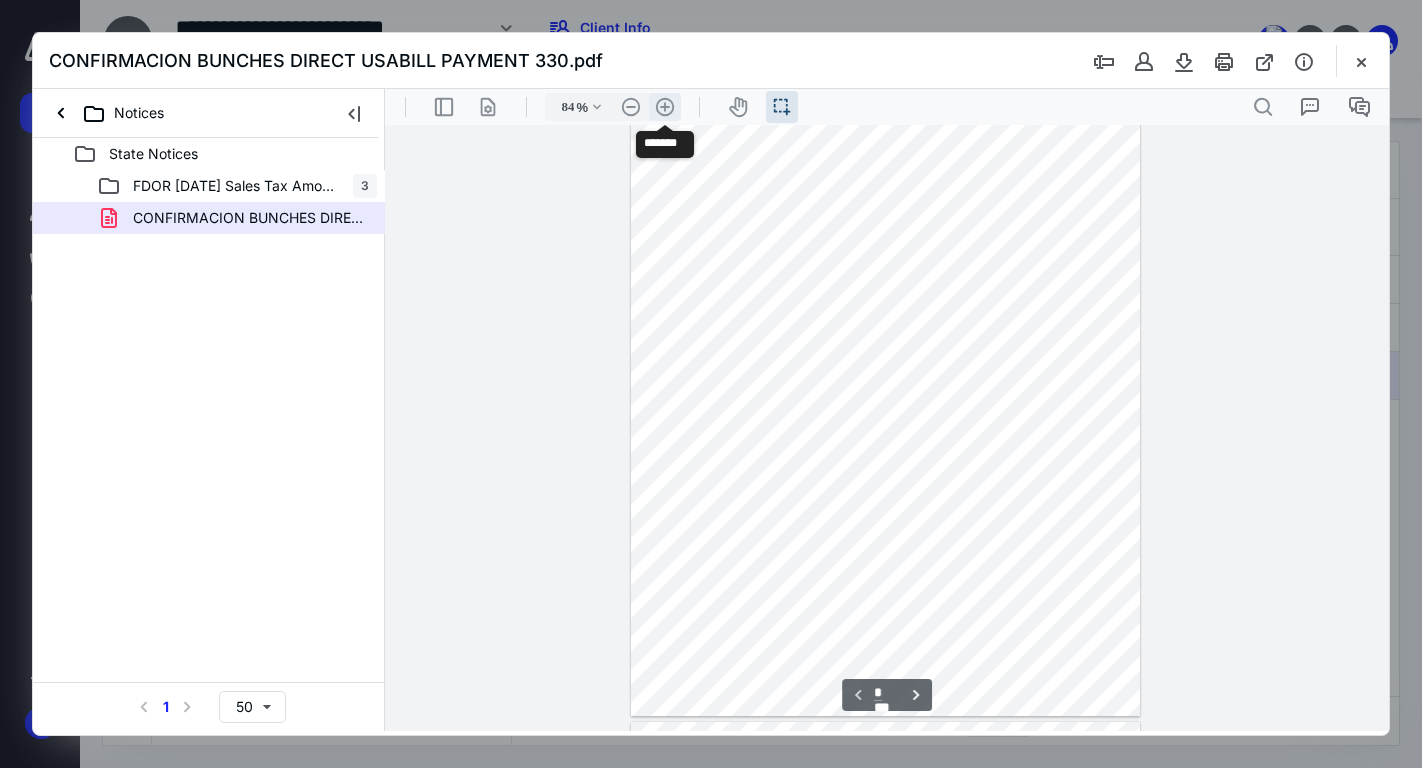 click on ".cls-1{fill:#abb0c4;} icon - header - zoom - in - line" at bounding box center [665, 107] 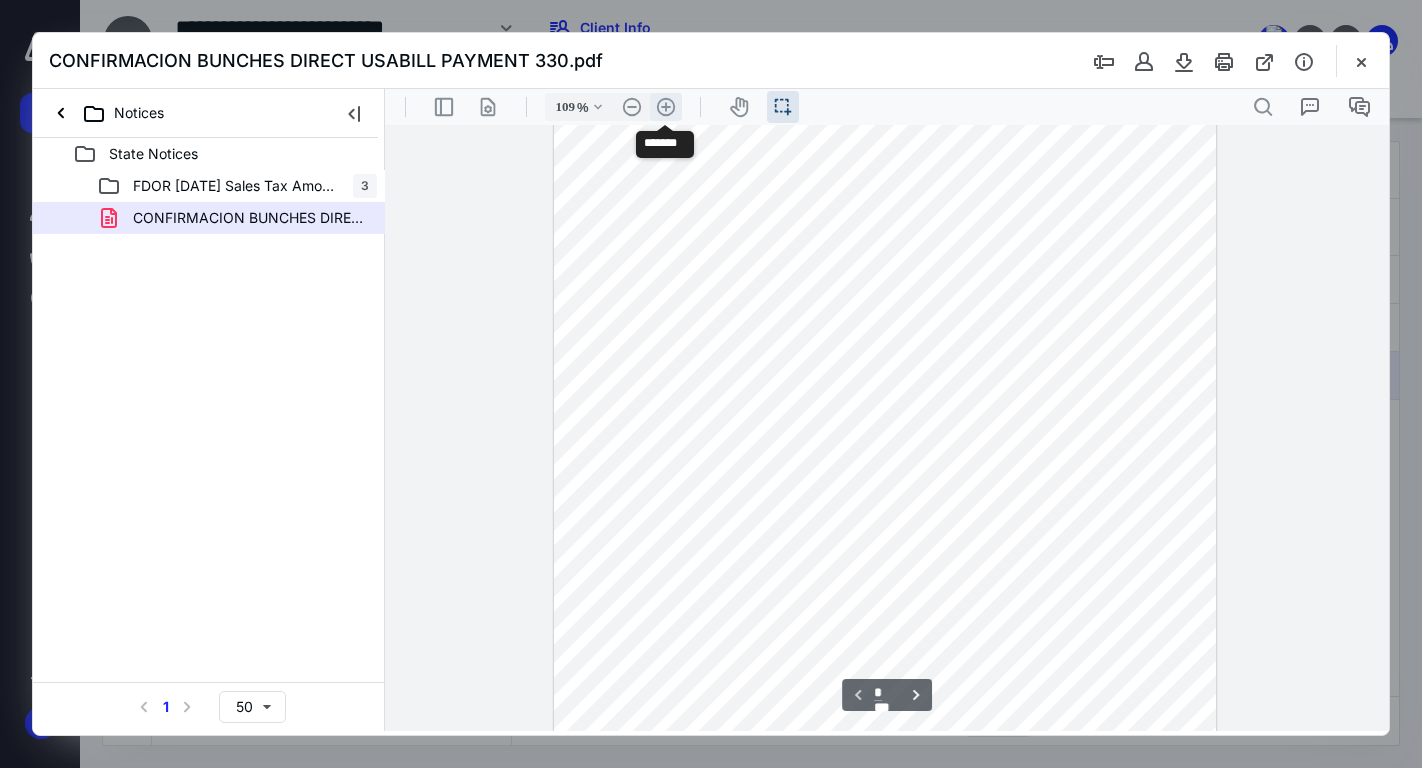 click on ".cls-1{fill:#abb0c4;} icon - header - zoom - in - line" at bounding box center [666, 107] 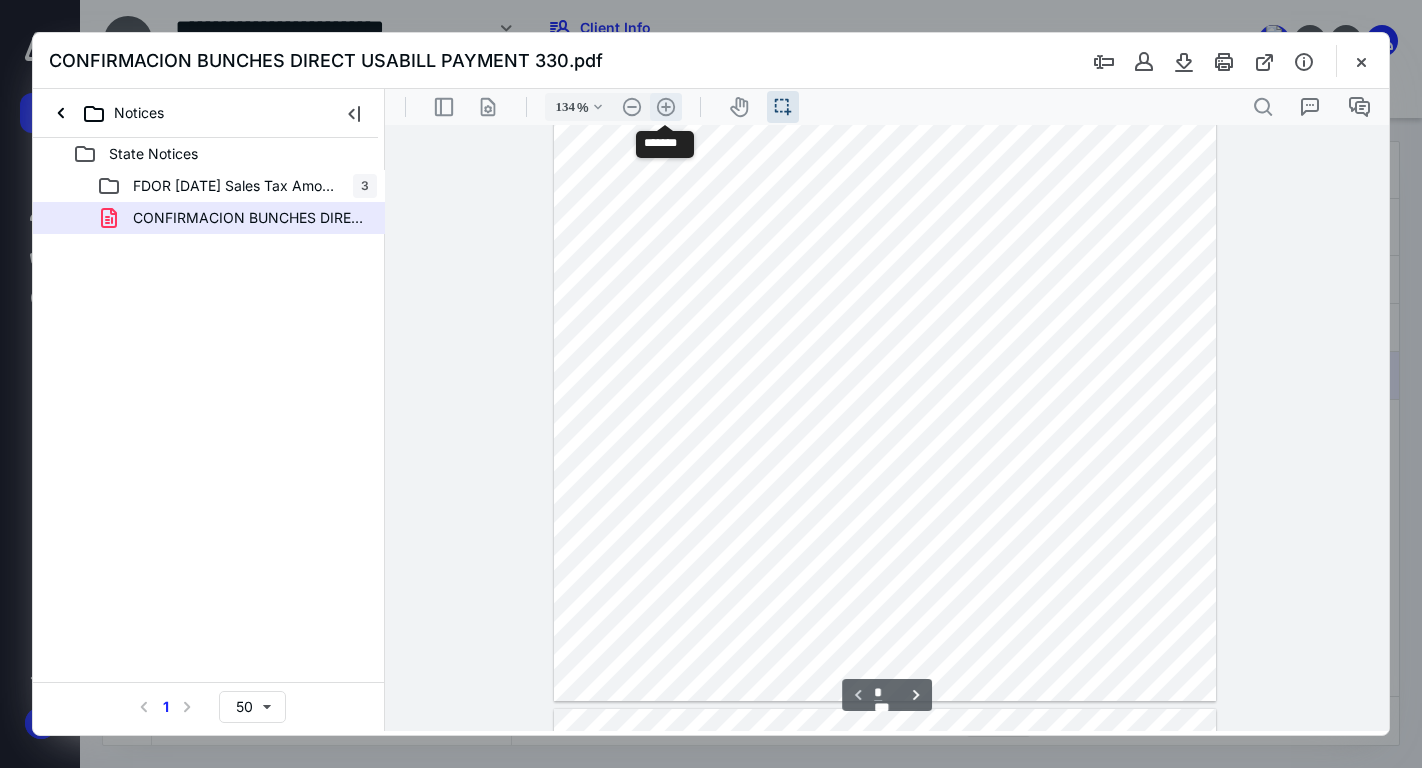 click on ".cls-1{fill:#abb0c4;} icon - header - zoom - in - line" at bounding box center [666, 107] 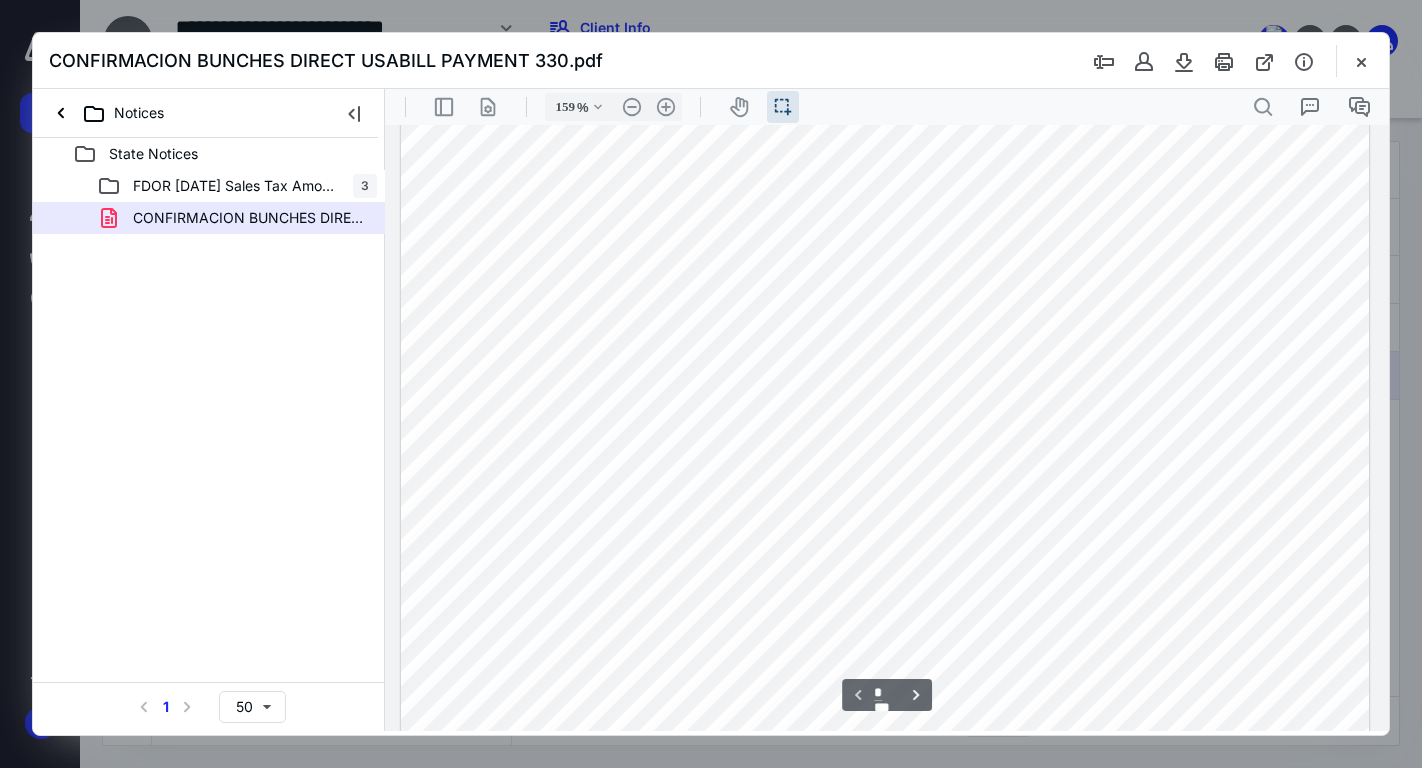 scroll, scrollTop: 0, scrollLeft: 0, axis: both 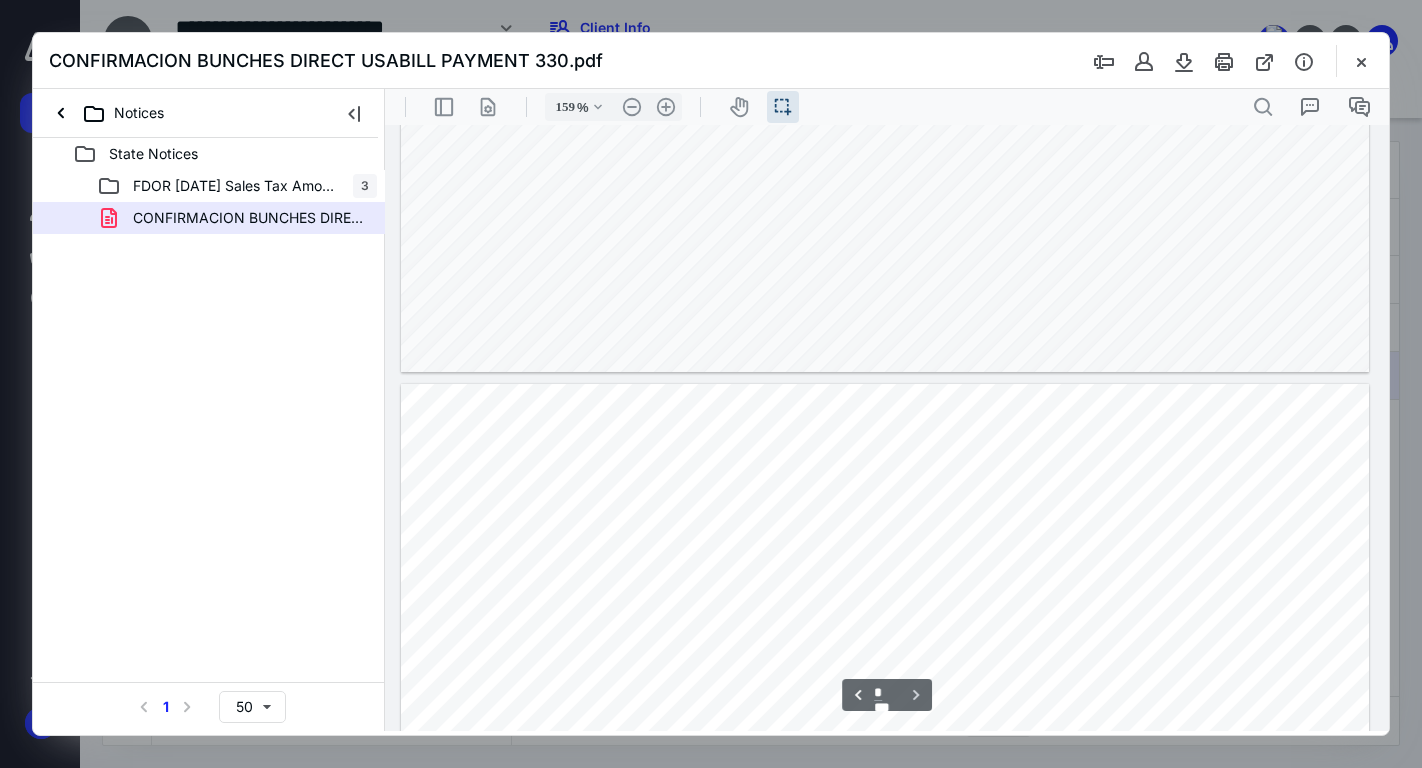 type on "*" 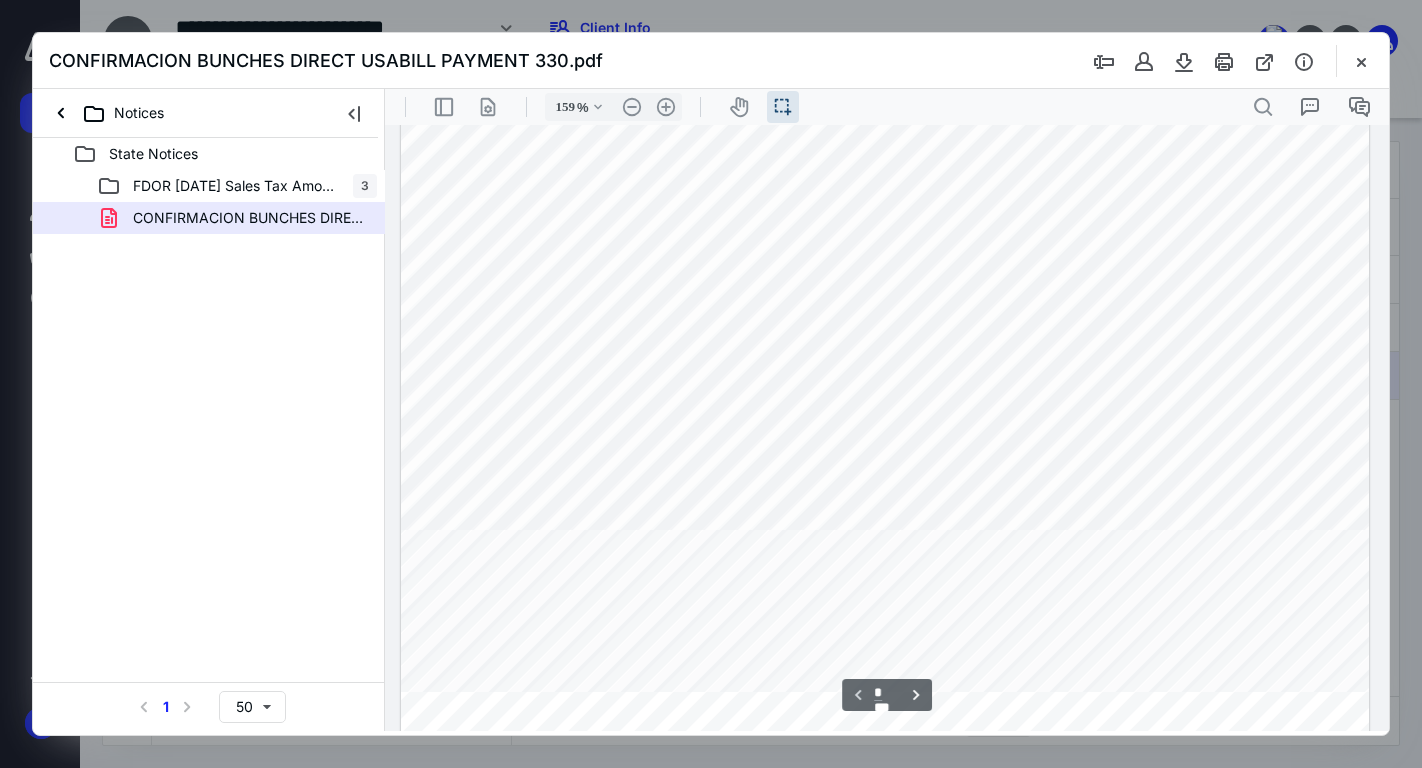 scroll, scrollTop: 0, scrollLeft: 0, axis: both 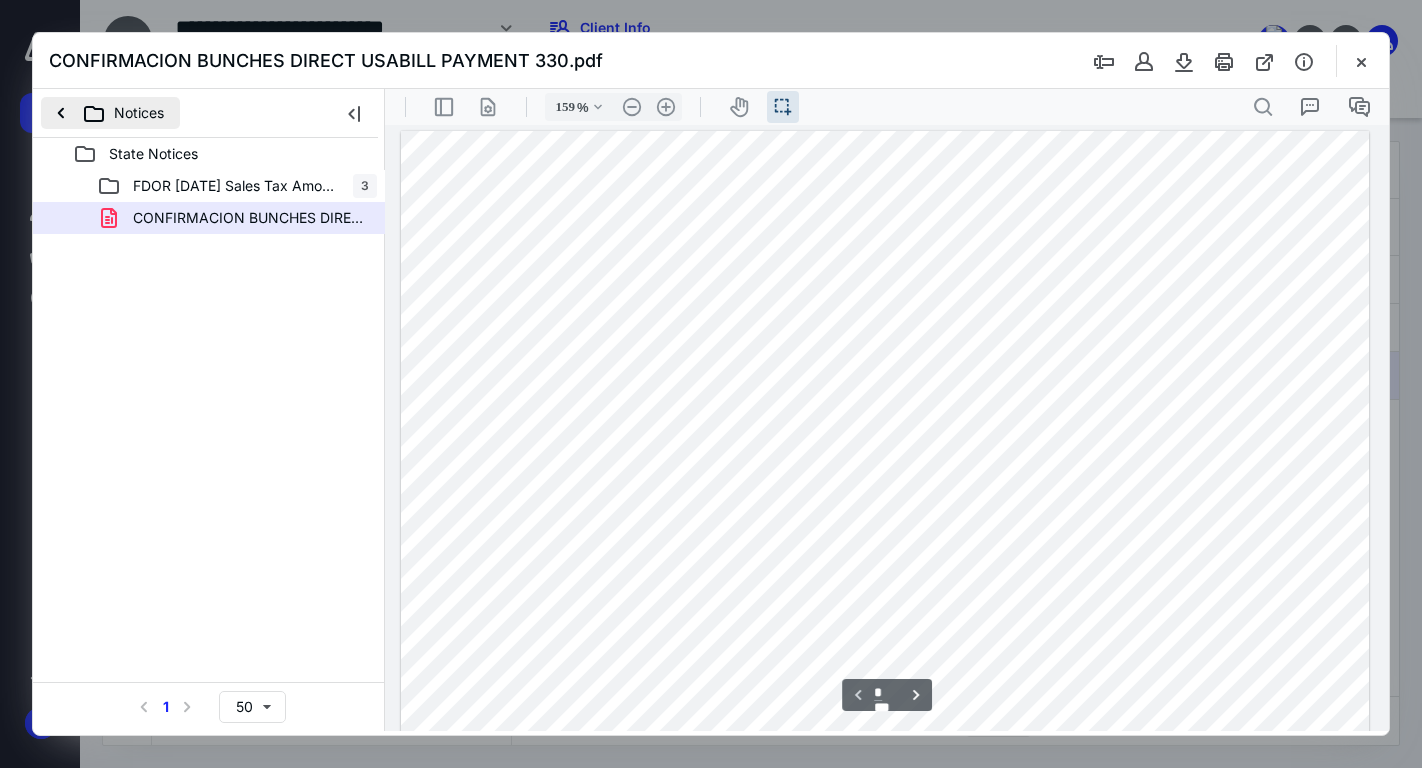 click on "Notices" at bounding box center (110, 113) 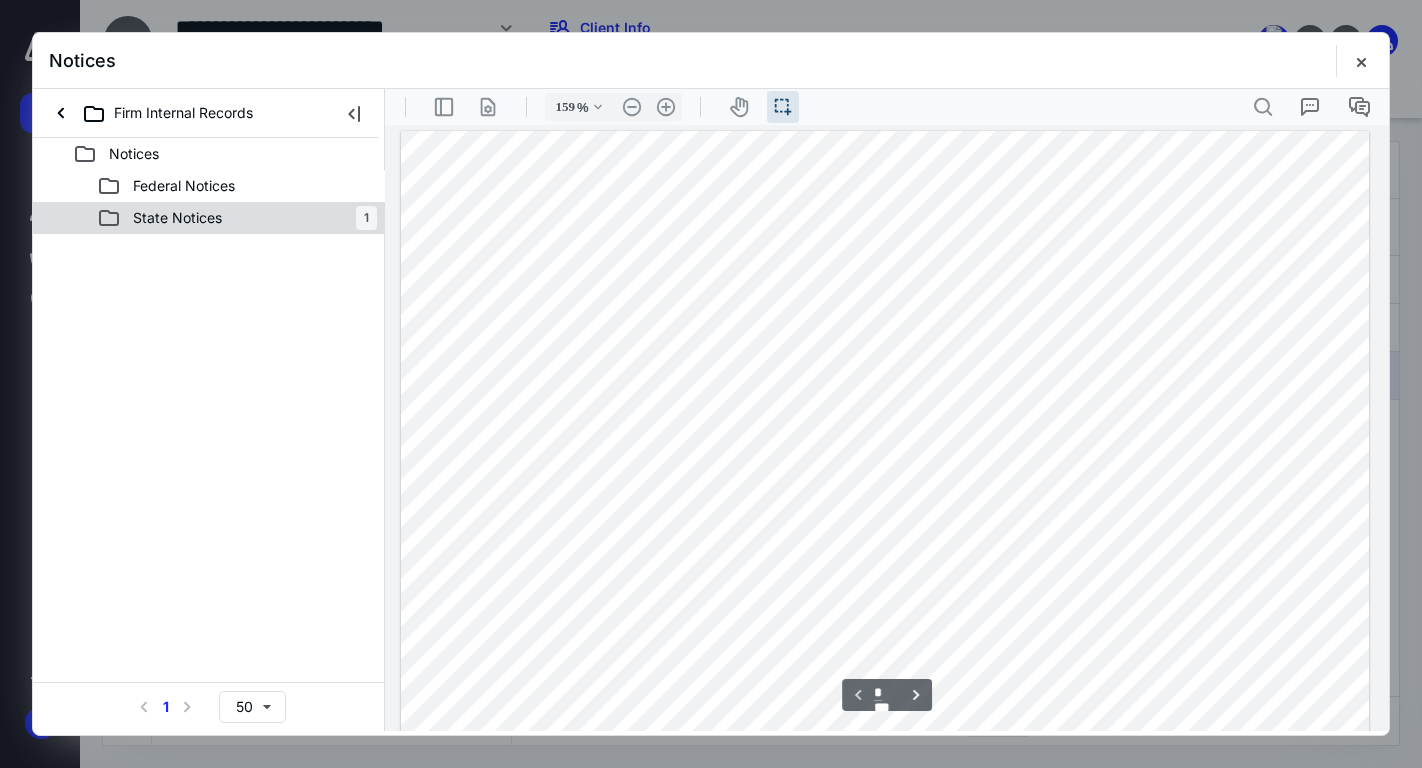 click on "State Notices 1" at bounding box center [237, 218] 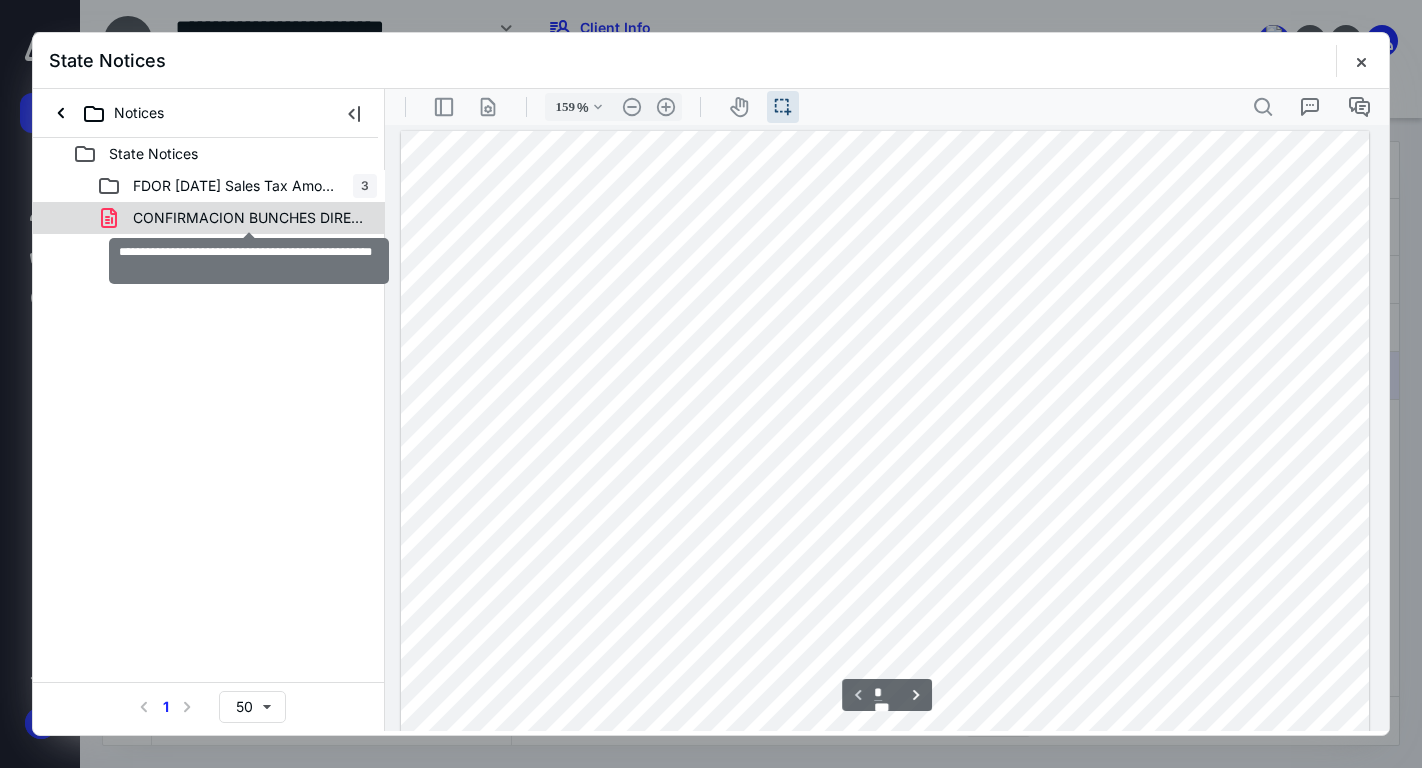 click on "CONFIRMACION BUNCHES DIRECT USABILL PAYMENT 330.pdf" at bounding box center [249, 218] 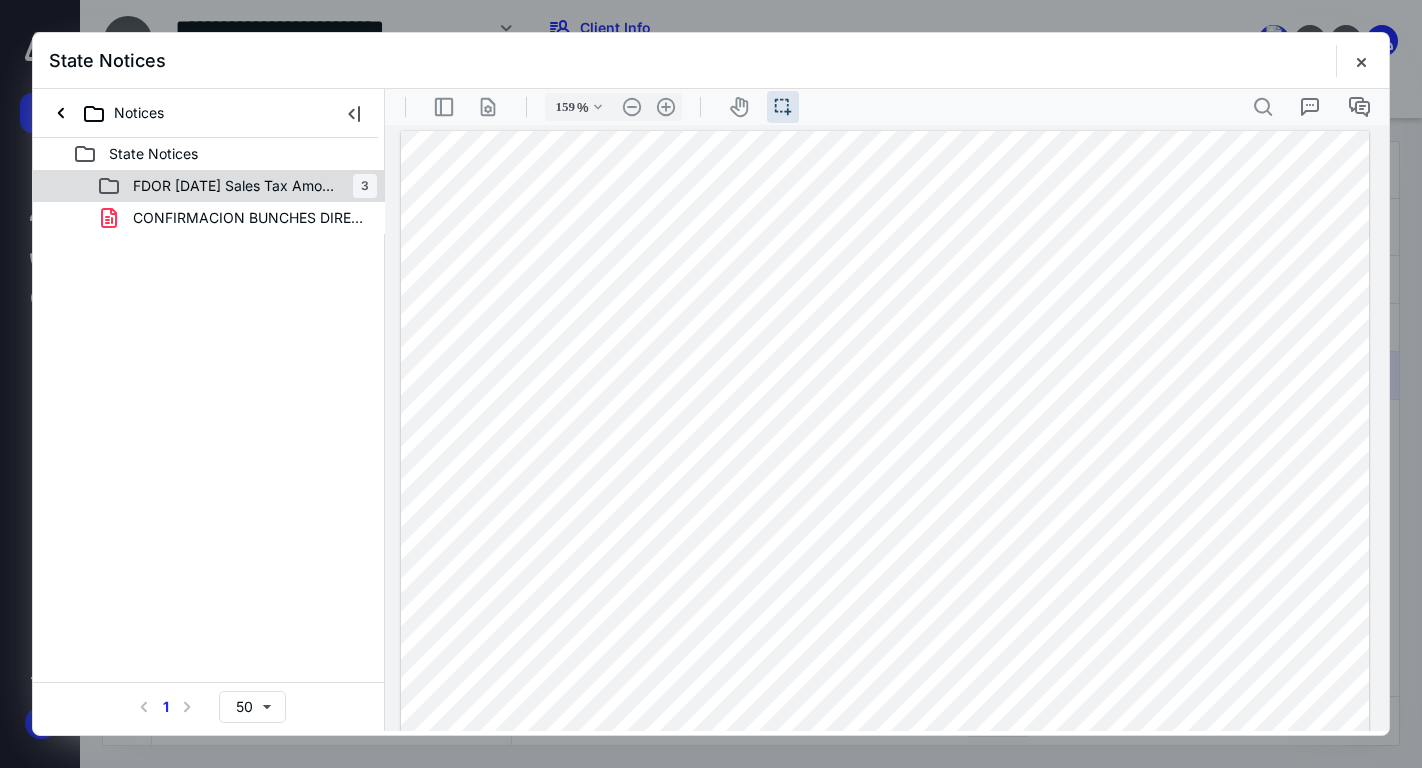 click on "FDOR 07.23.22 Sales Tax Amount Due Q2" at bounding box center [225, 186] 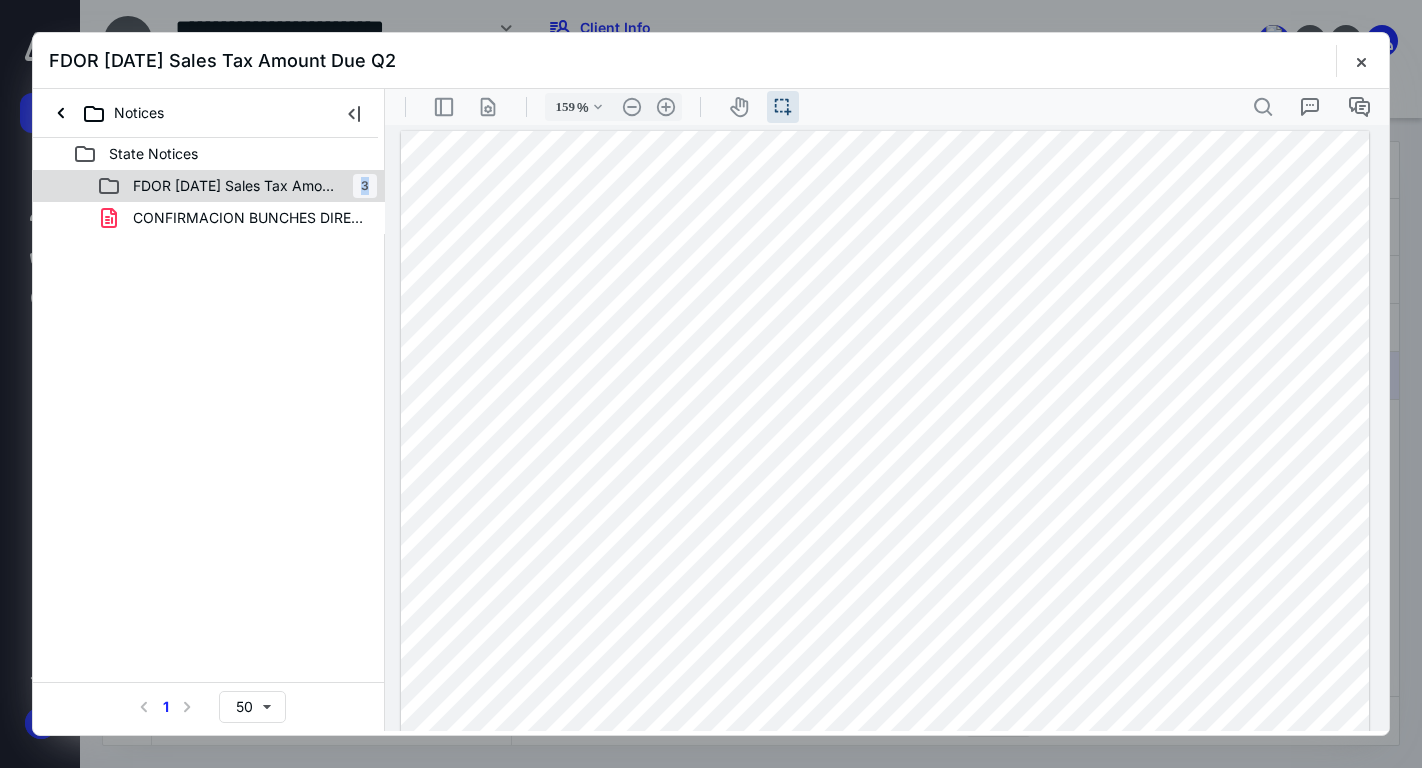 click on "FDOR 07.23.22 Sales Tax Amount Due Q2" at bounding box center (225, 186) 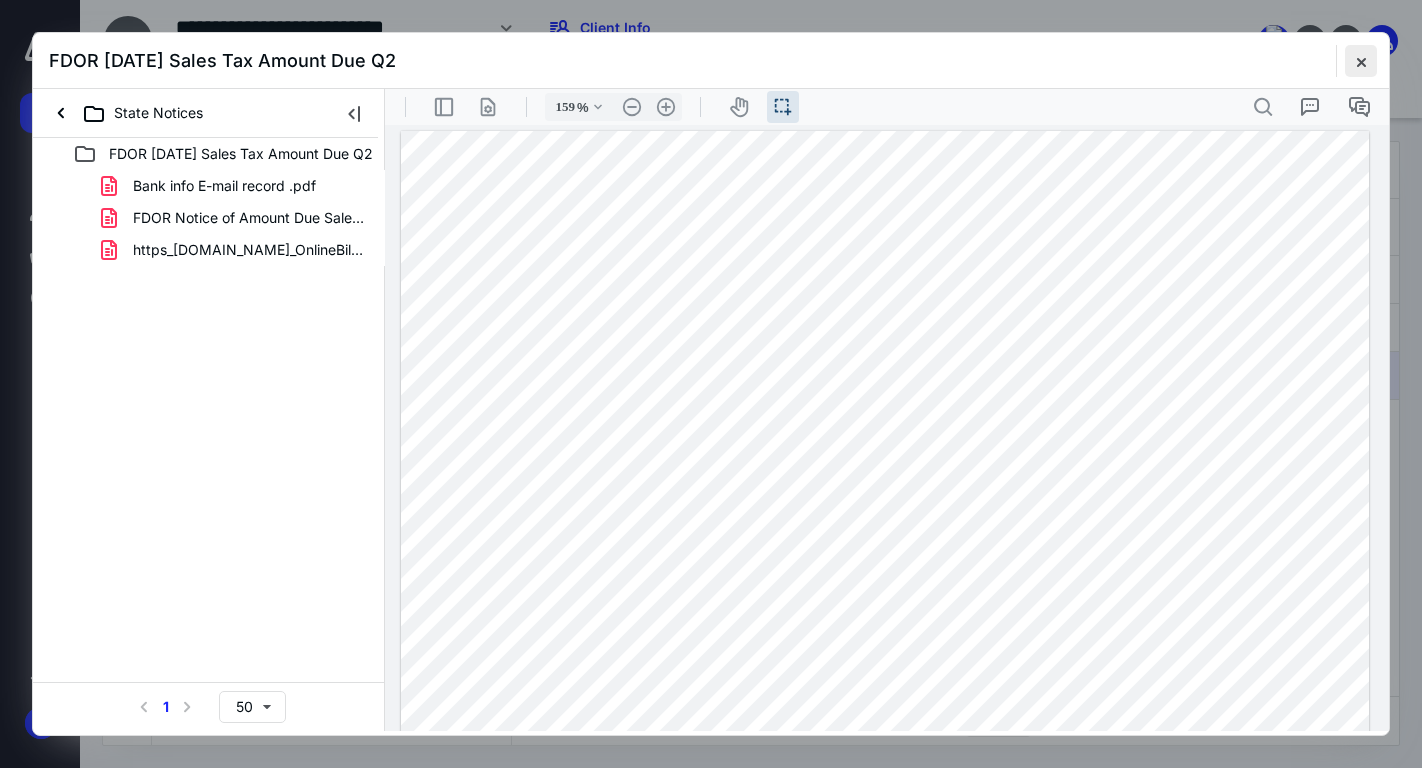 click at bounding box center [1361, 61] 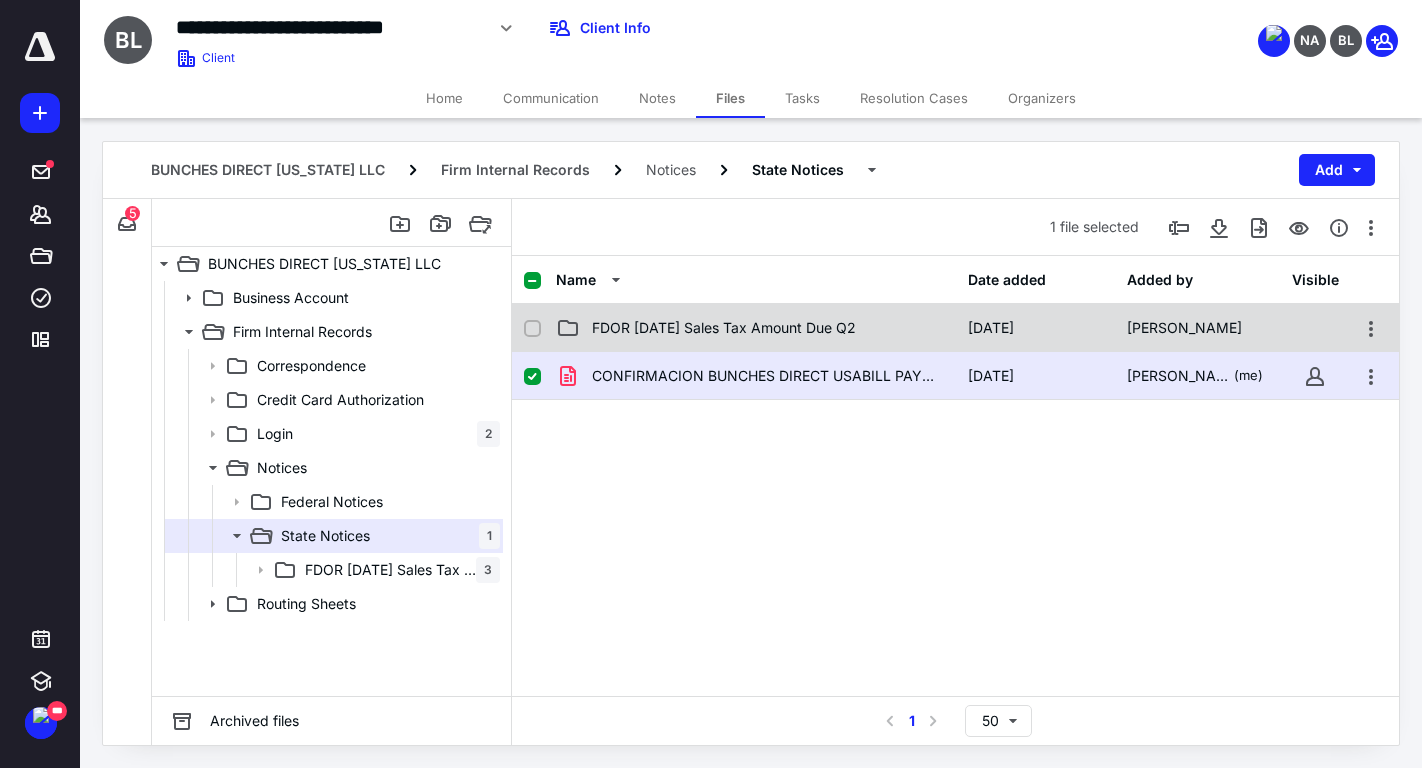 click on "FDOR 07.23.22 Sales Tax Amount Due Q2 8/15/2022 Beatriz Landa" at bounding box center [955, 328] 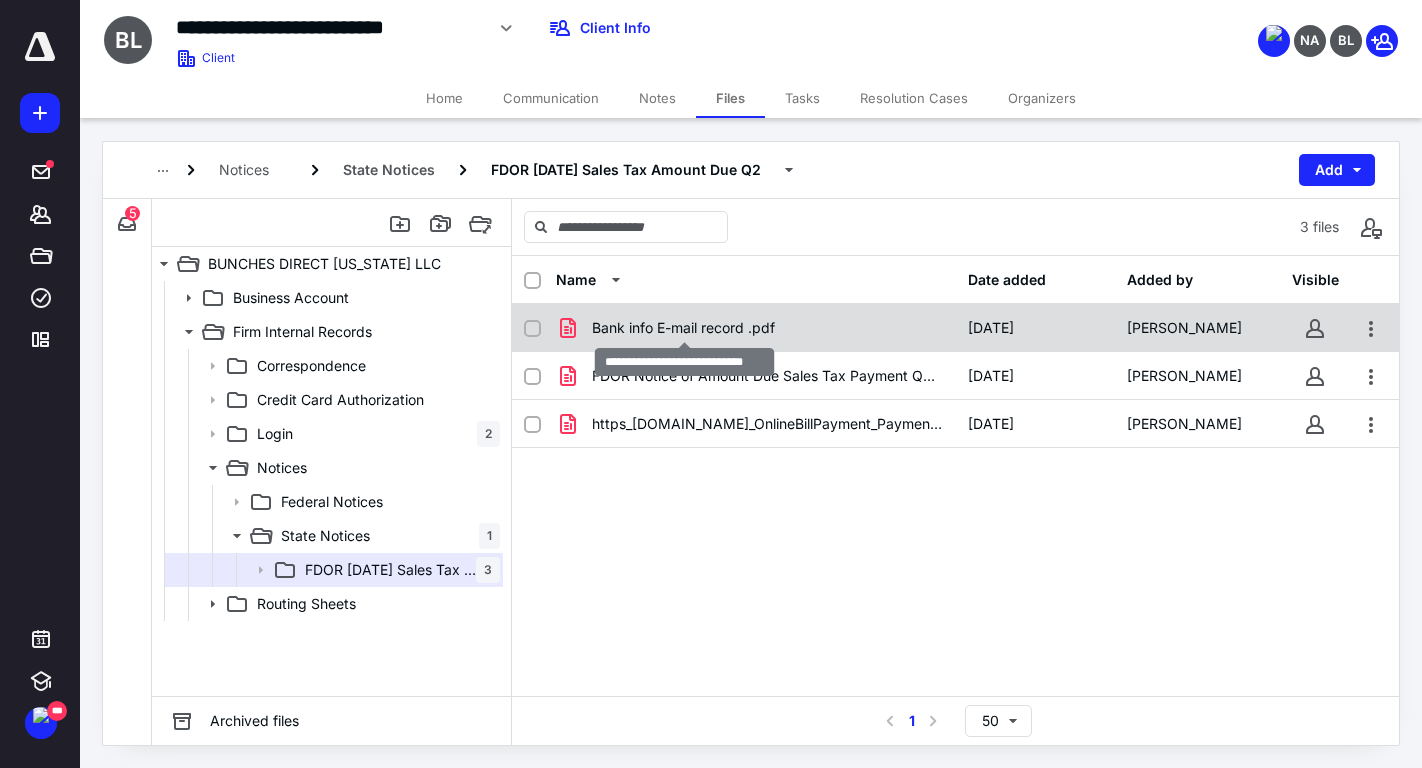 click on "Bank info E-mail record .pdf" at bounding box center [683, 328] 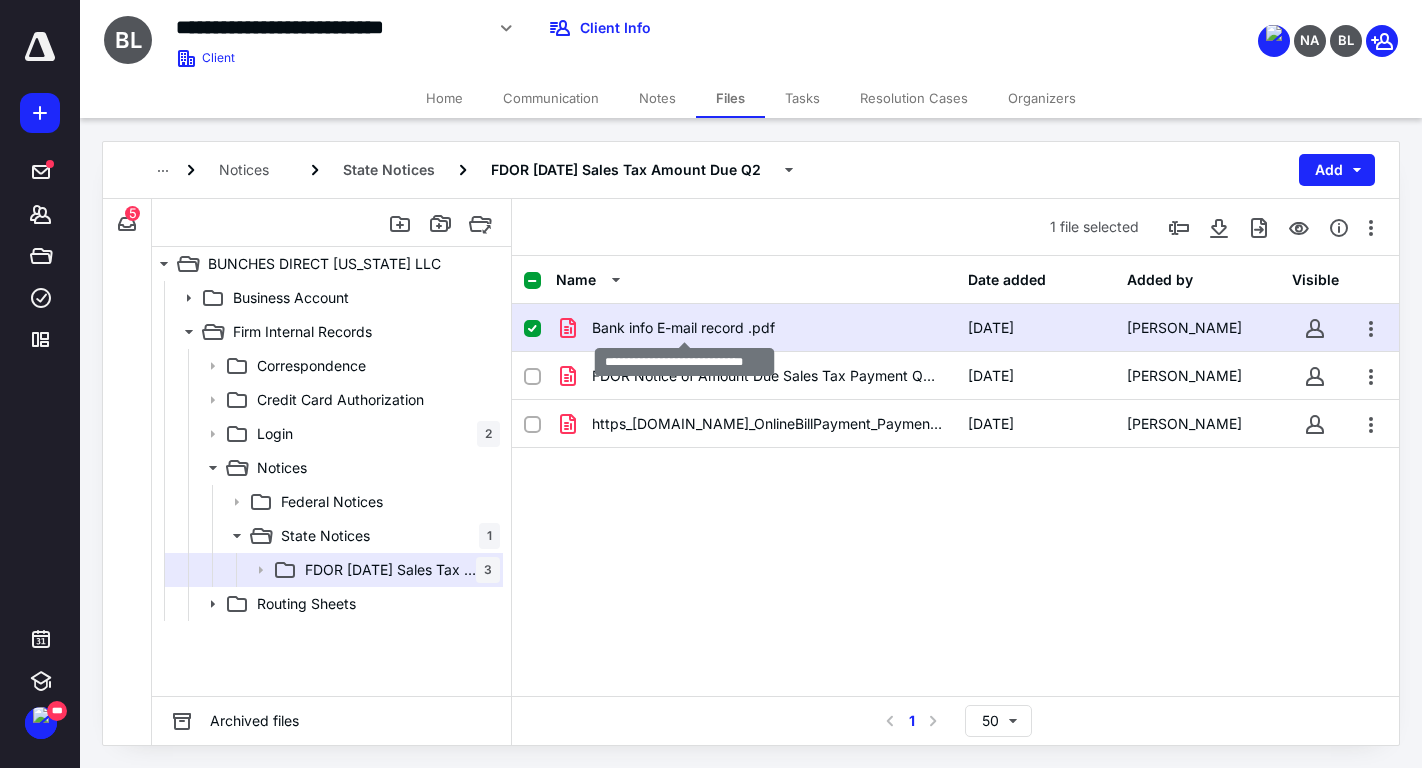 click on "Bank info E-mail record .pdf" at bounding box center (683, 328) 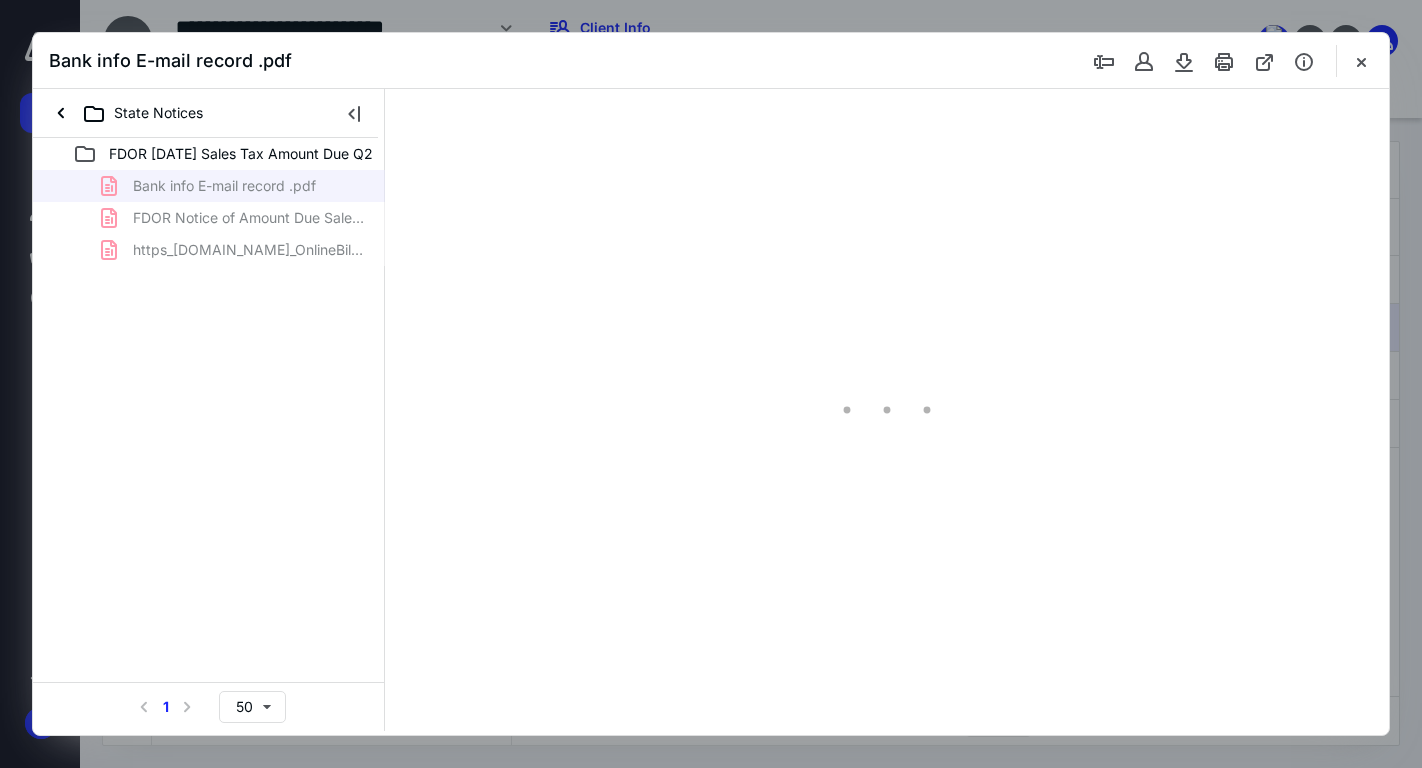 scroll, scrollTop: 0, scrollLeft: 0, axis: both 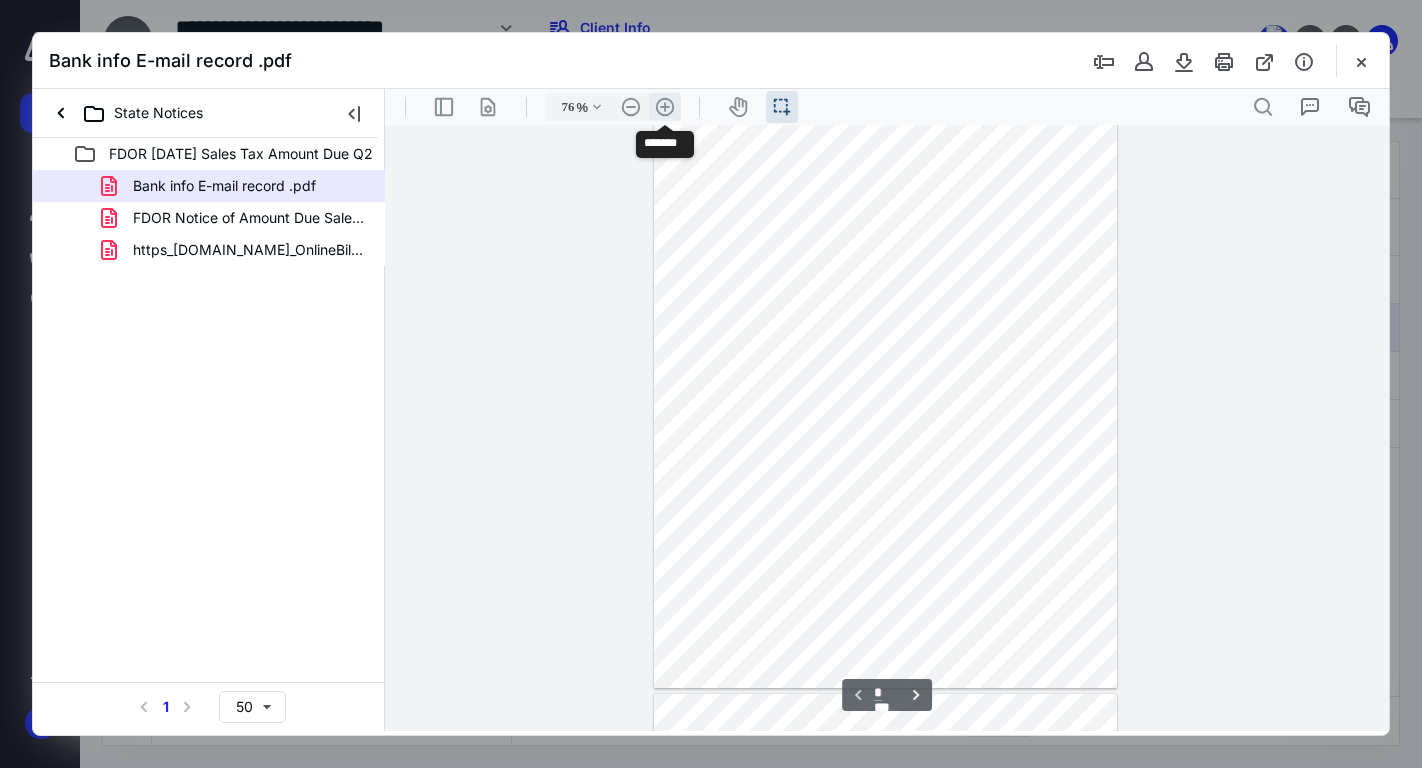 click on ".cls-1{fill:#abb0c4;} icon - header - zoom - in - line" at bounding box center (665, 107) 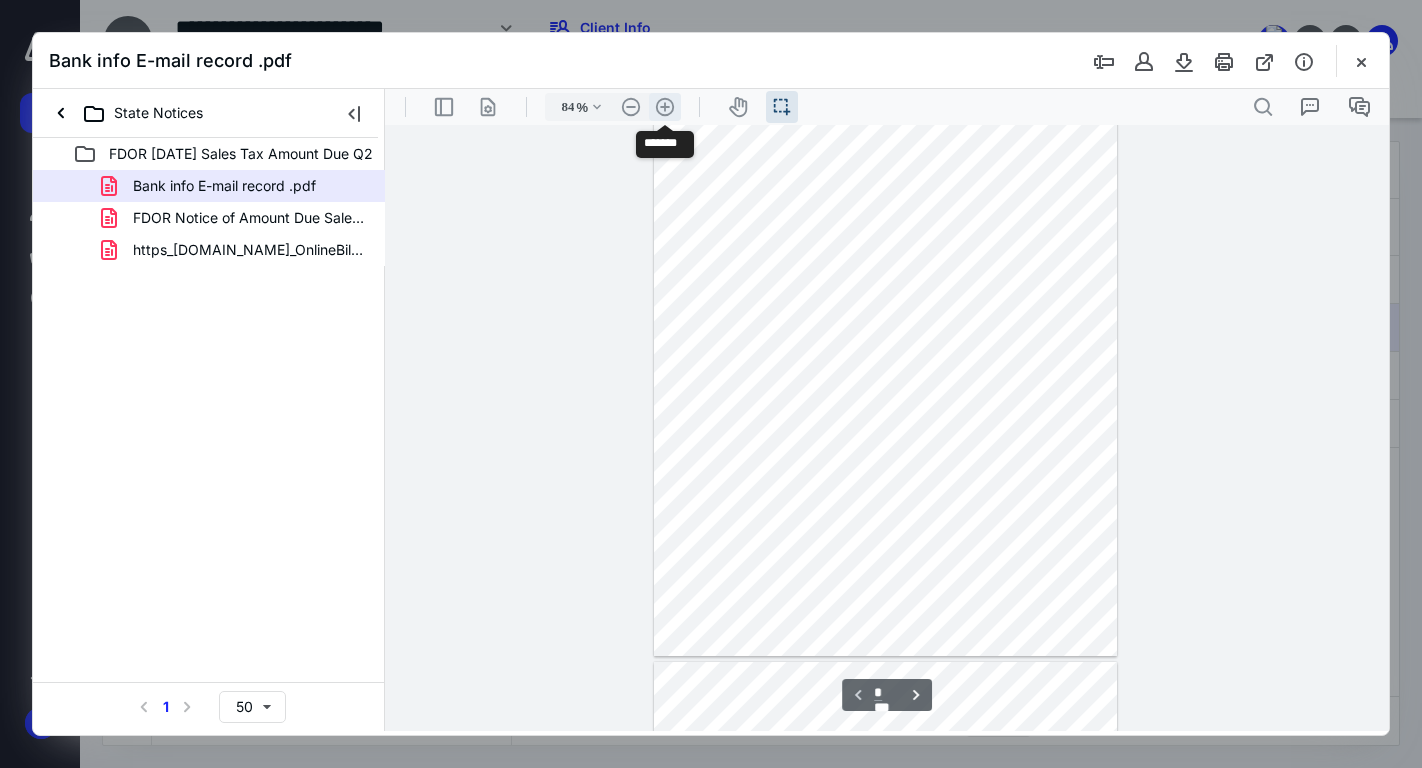 click on ".cls-1{fill:#abb0c4;} icon - header - zoom - in - line" at bounding box center [665, 107] 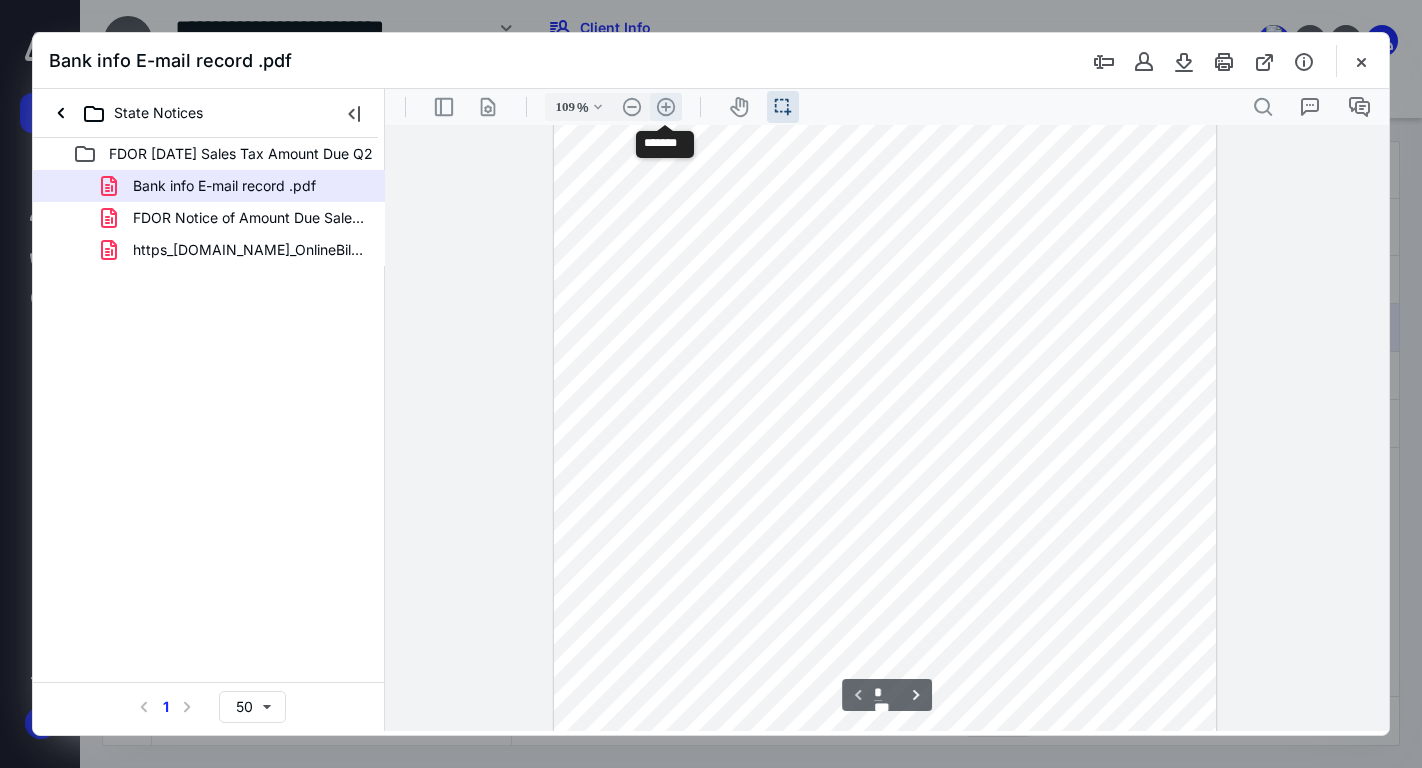 click on ".cls-1{fill:#abb0c4;} icon - header - zoom - in - line" at bounding box center (666, 107) 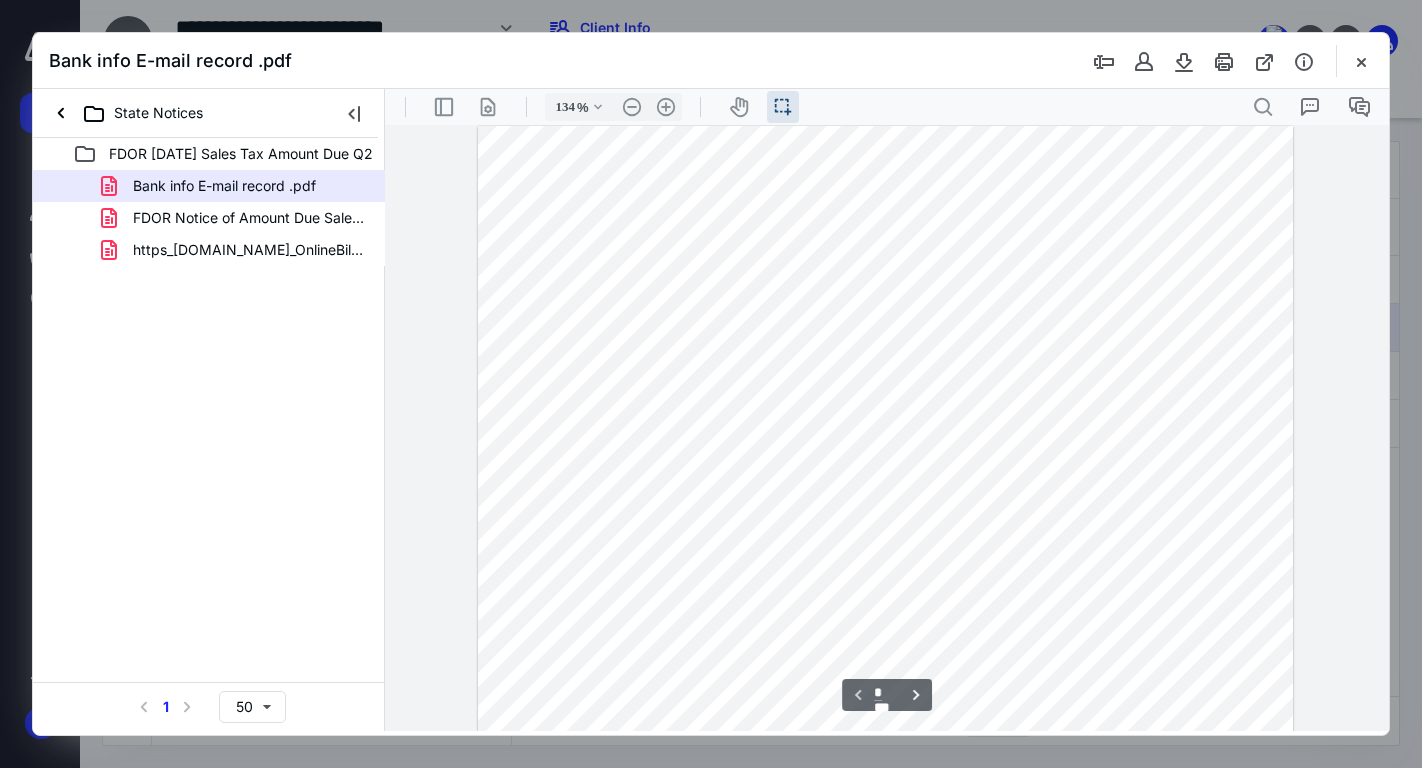 scroll, scrollTop: 0, scrollLeft: 0, axis: both 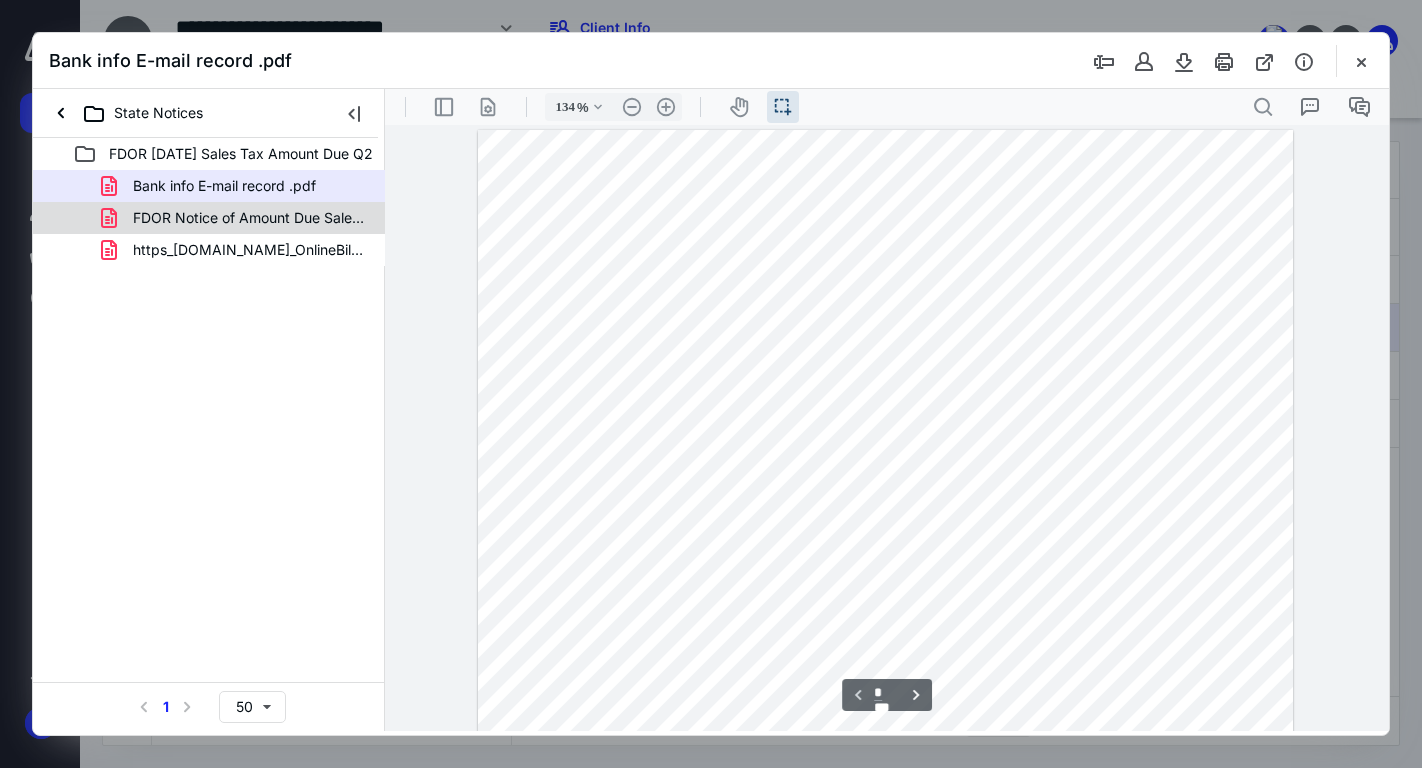 click on "FDOR Notice of Amount Due Sales Tax Payment Q2 2022.pdf" at bounding box center (249, 218) 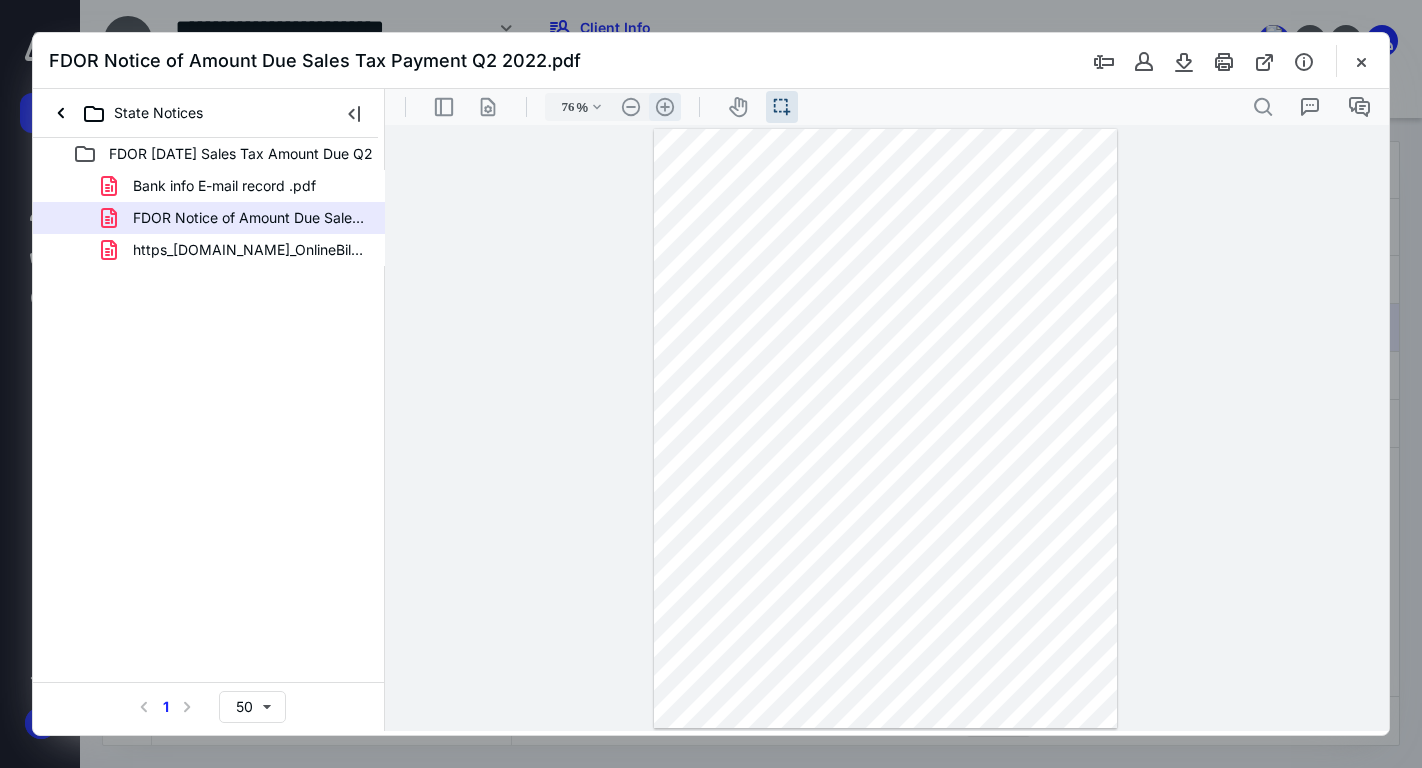 click on ".cls-1{fill:#abb0c4;} icon - header - zoom - in - line" at bounding box center [665, 107] 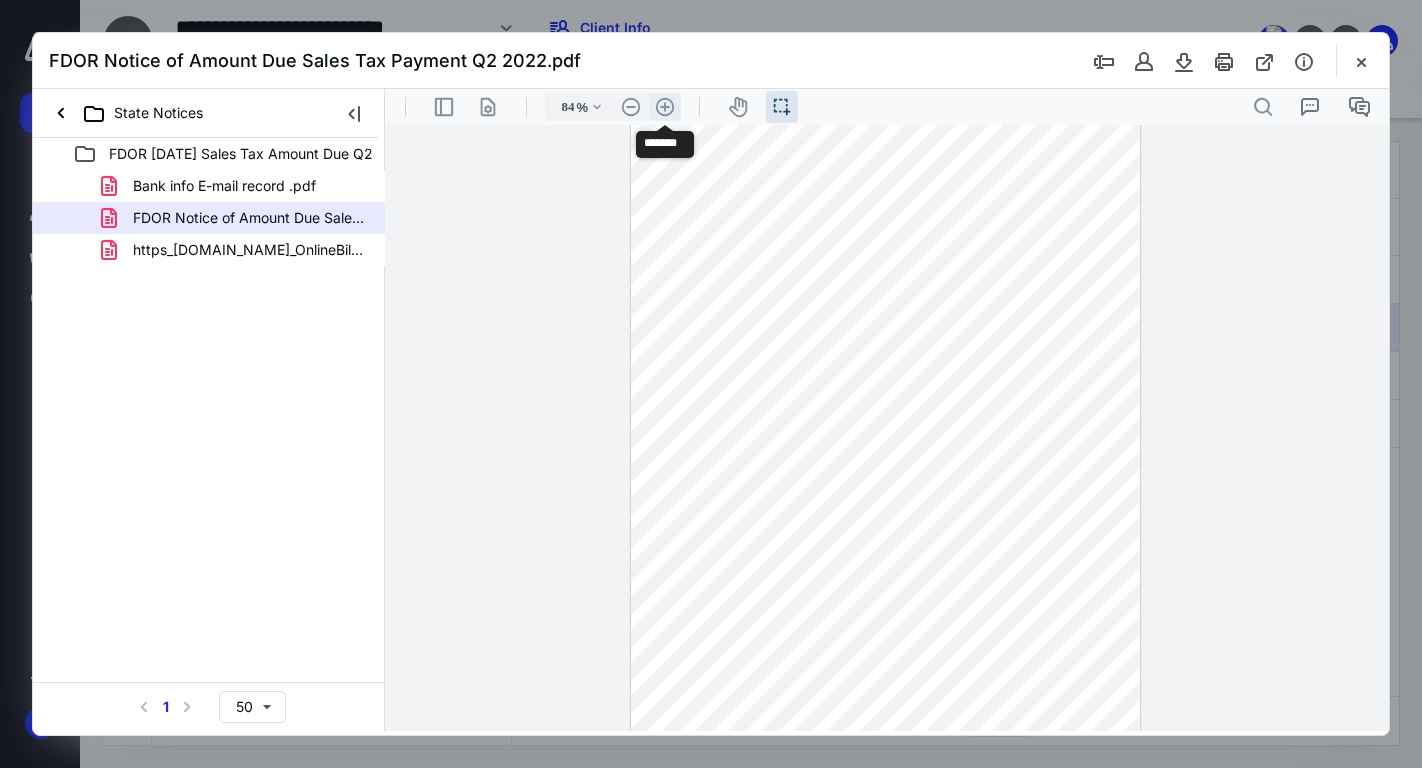 click on ".cls-1{fill:#abb0c4;} icon - header - zoom - in - line" at bounding box center (665, 107) 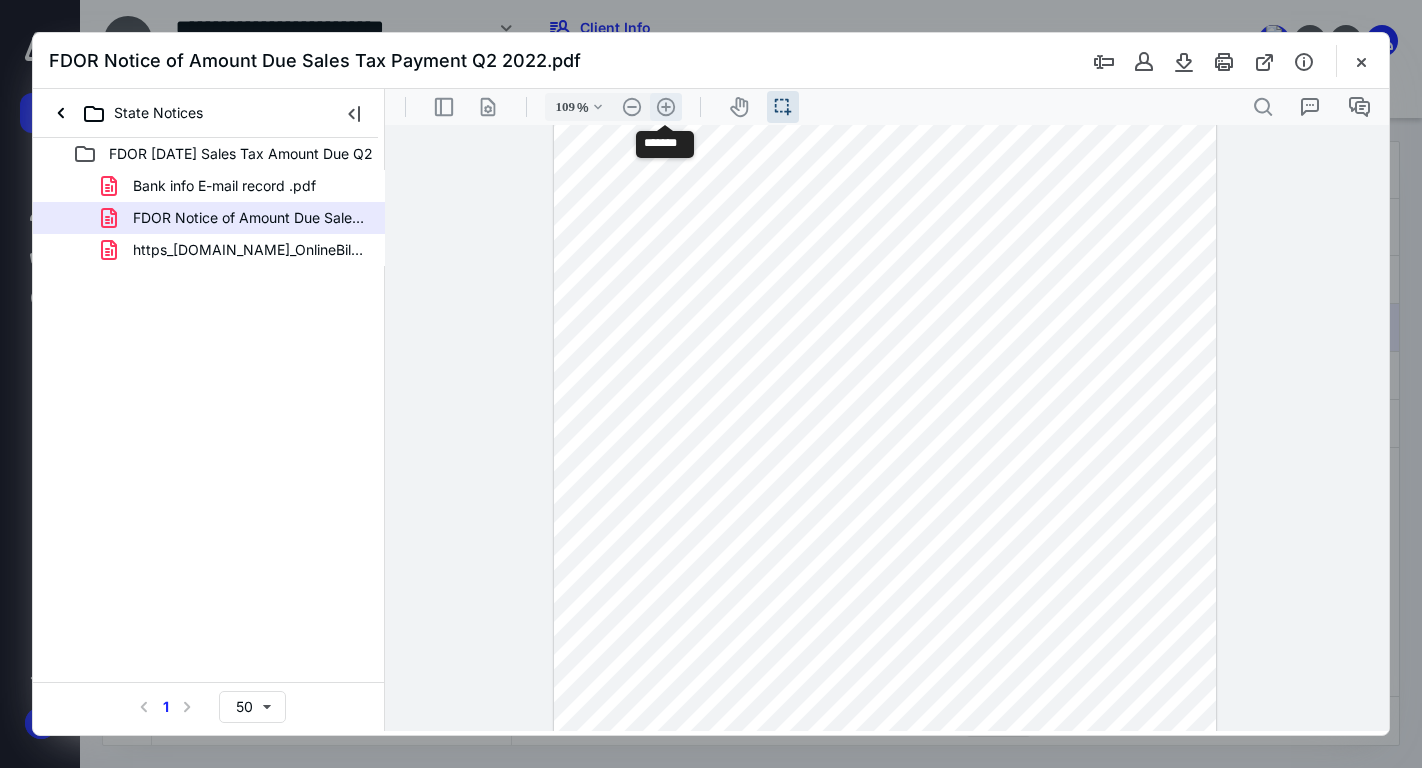 click on ".cls-1{fill:#abb0c4;} icon - header - zoom - in - line" at bounding box center [666, 107] 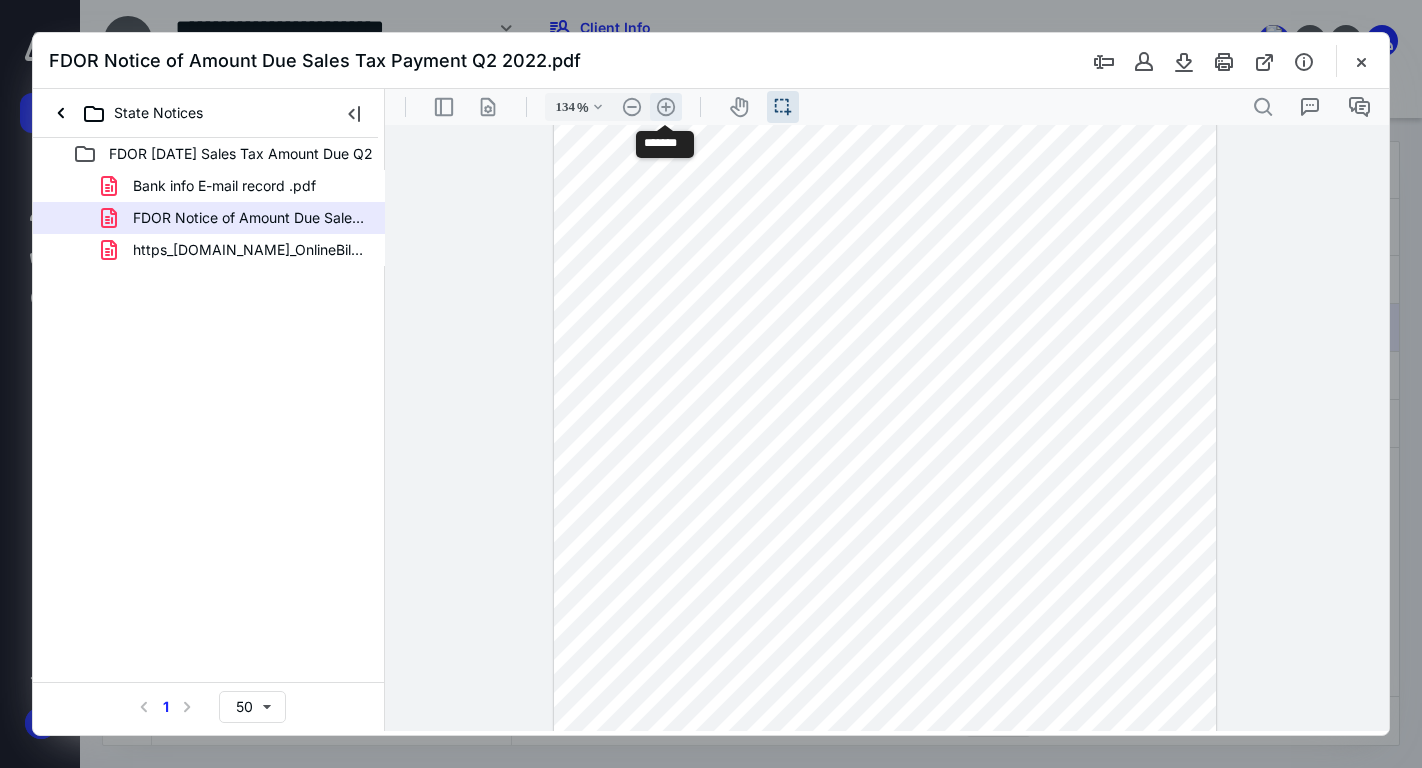 click on ".cls-1{fill:#abb0c4;} icon - header - zoom - in - line" at bounding box center (666, 107) 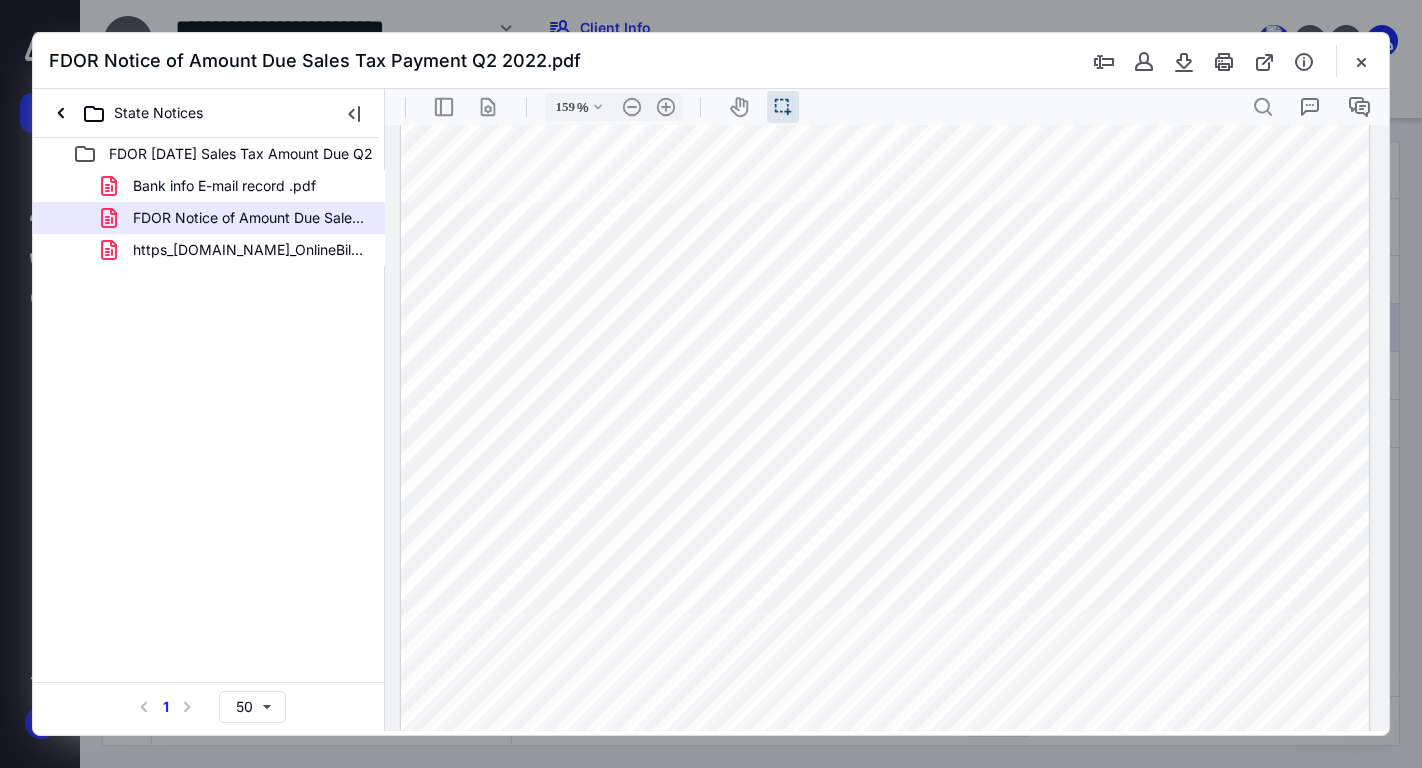 scroll, scrollTop: 0, scrollLeft: 0, axis: both 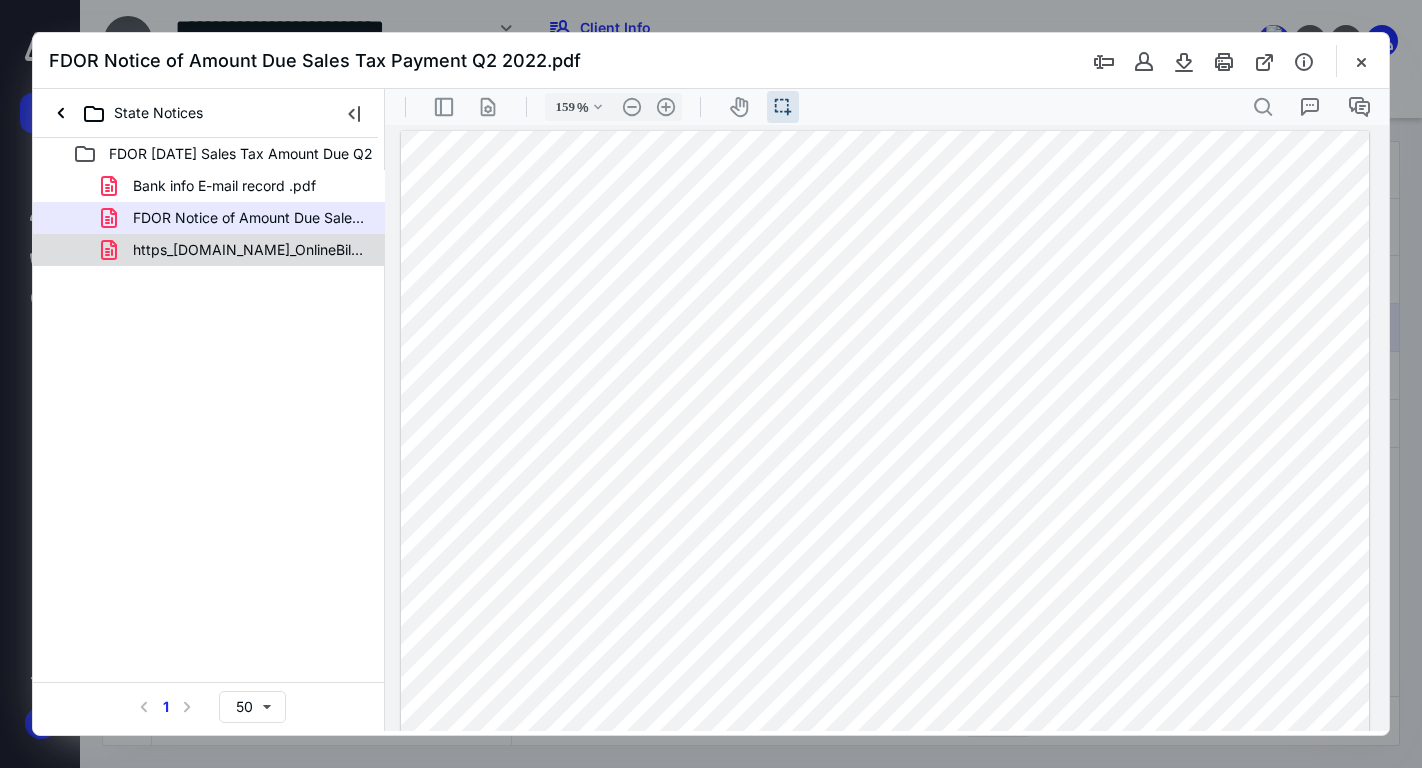 click on "https_taxapps.floridarevenue.com_OnlineBillPayment_Payment.pdf" at bounding box center [249, 250] 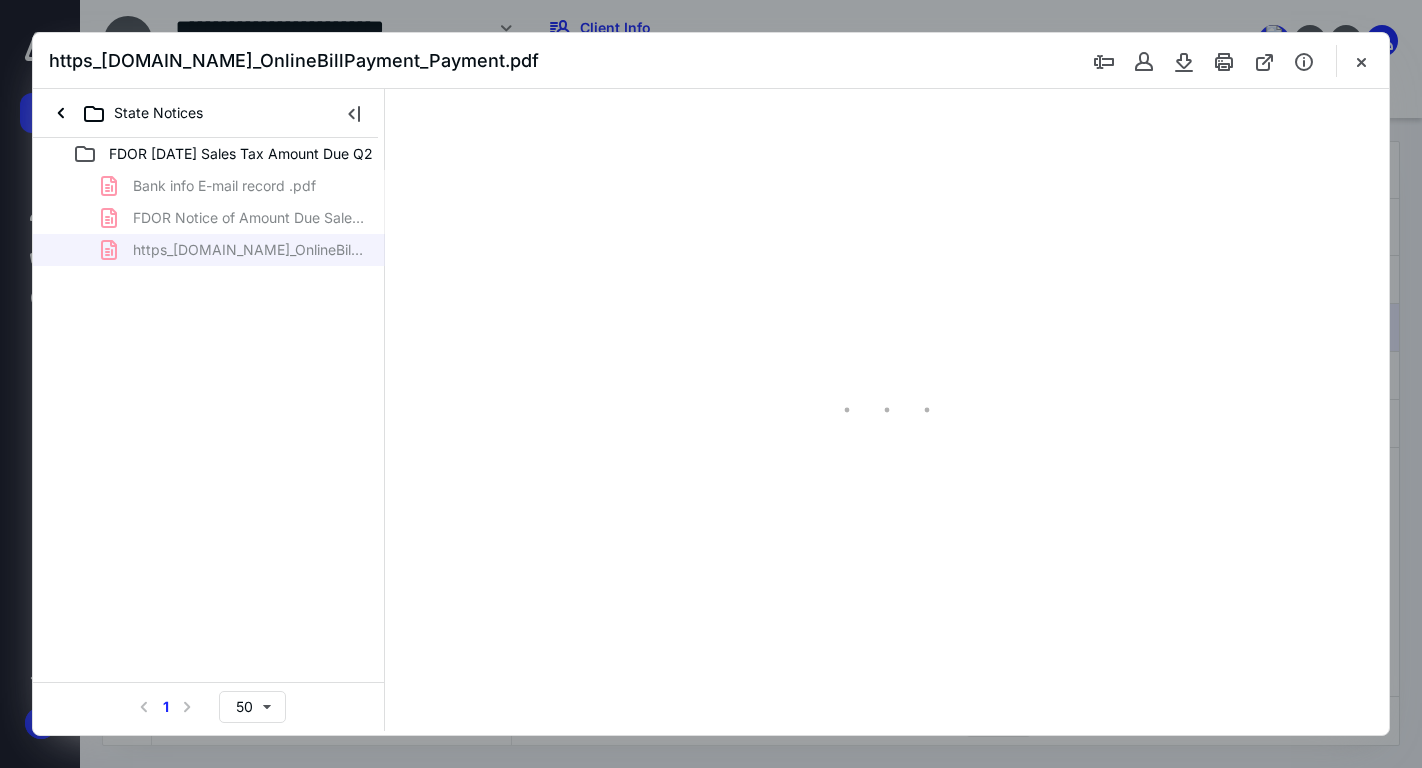 scroll, scrollTop: 39, scrollLeft: 0, axis: vertical 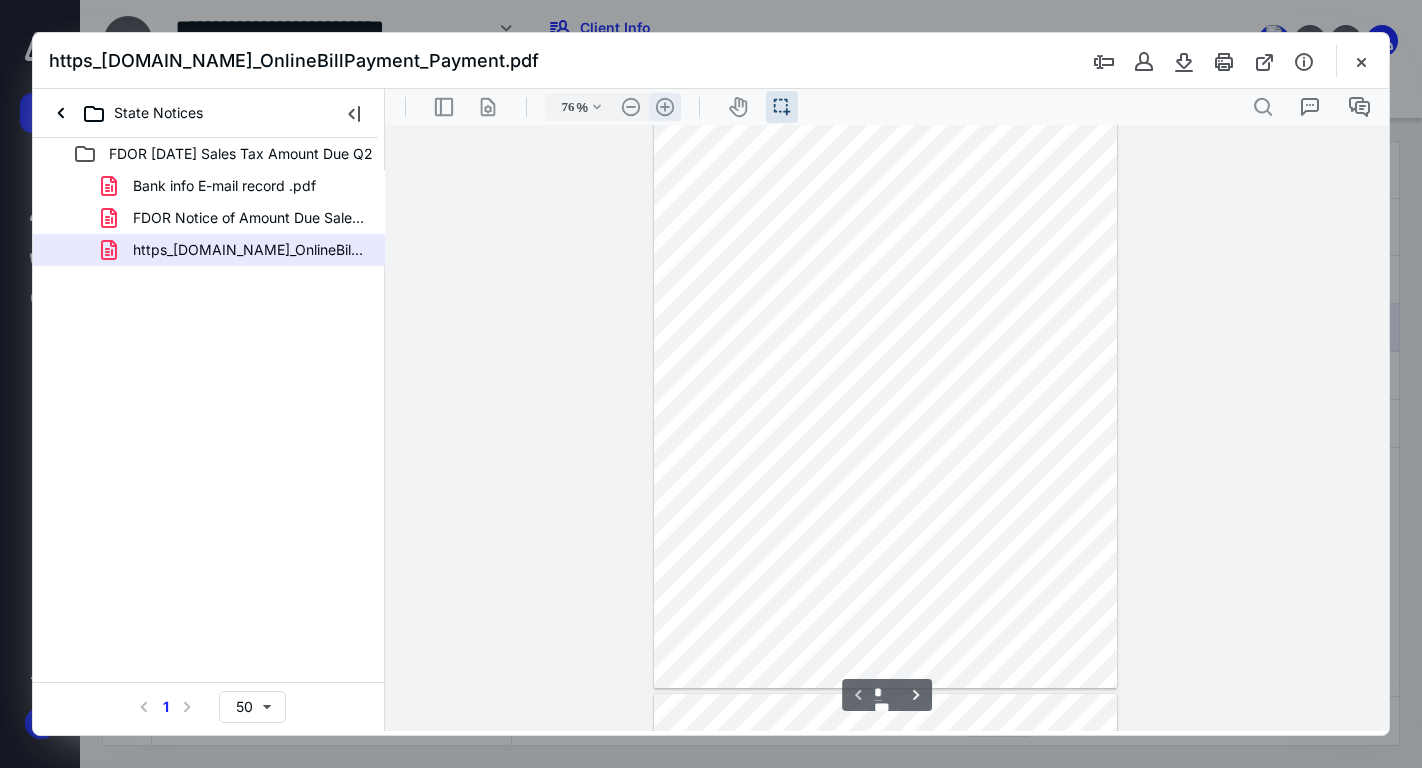 click on ".cls-1{fill:#abb0c4;} icon - header - zoom - in - line" at bounding box center (665, 107) 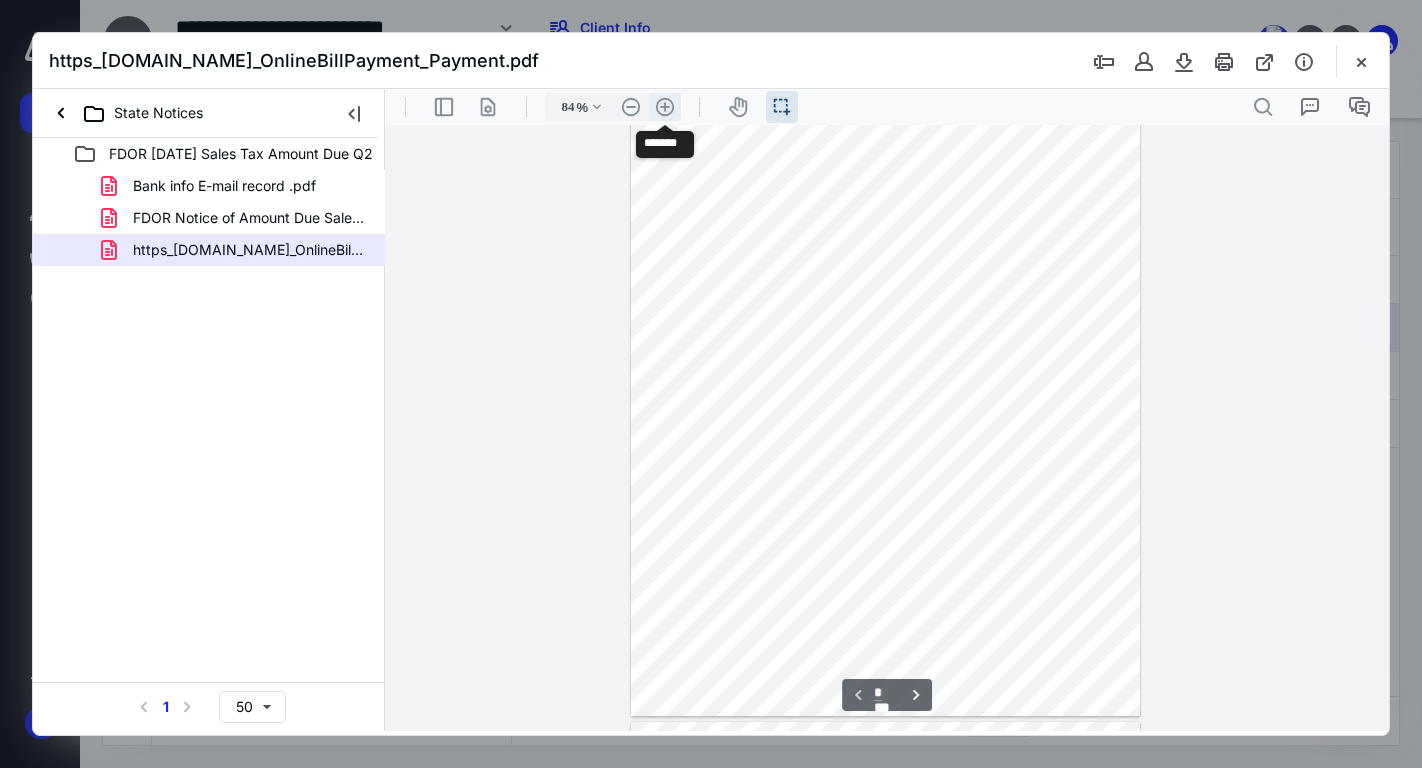 click on ".cls-1{fill:#abb0c4;} icon - header - zoom - in - line" at bounding box center (665, 107) 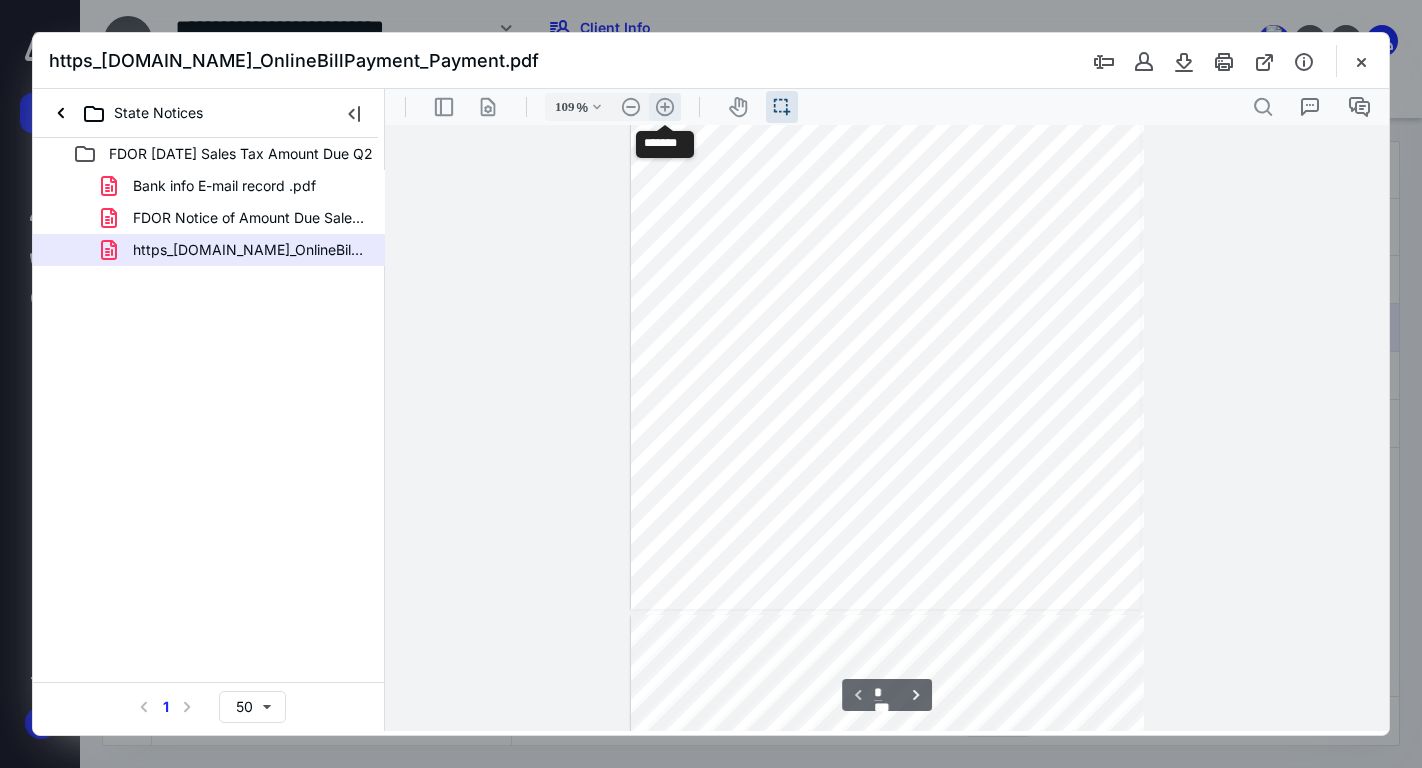click on ".cls-1{fill:#abb0c4;} icon - header - zoom - in - line" at bounding box center [665, 107] 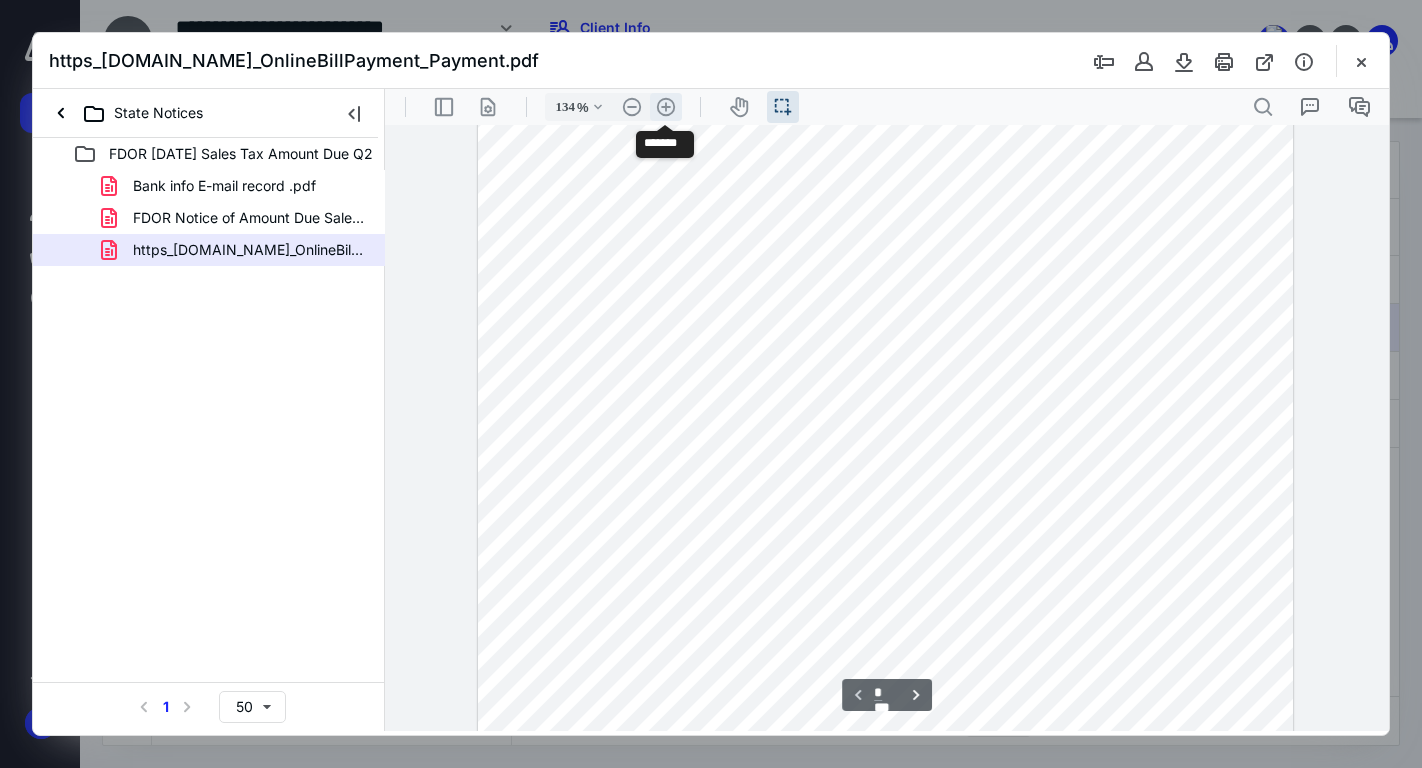 click on ".cls-1{fill:#abb0c4;} icon - header - zoom - in - line" at bounding box center [666, 107] 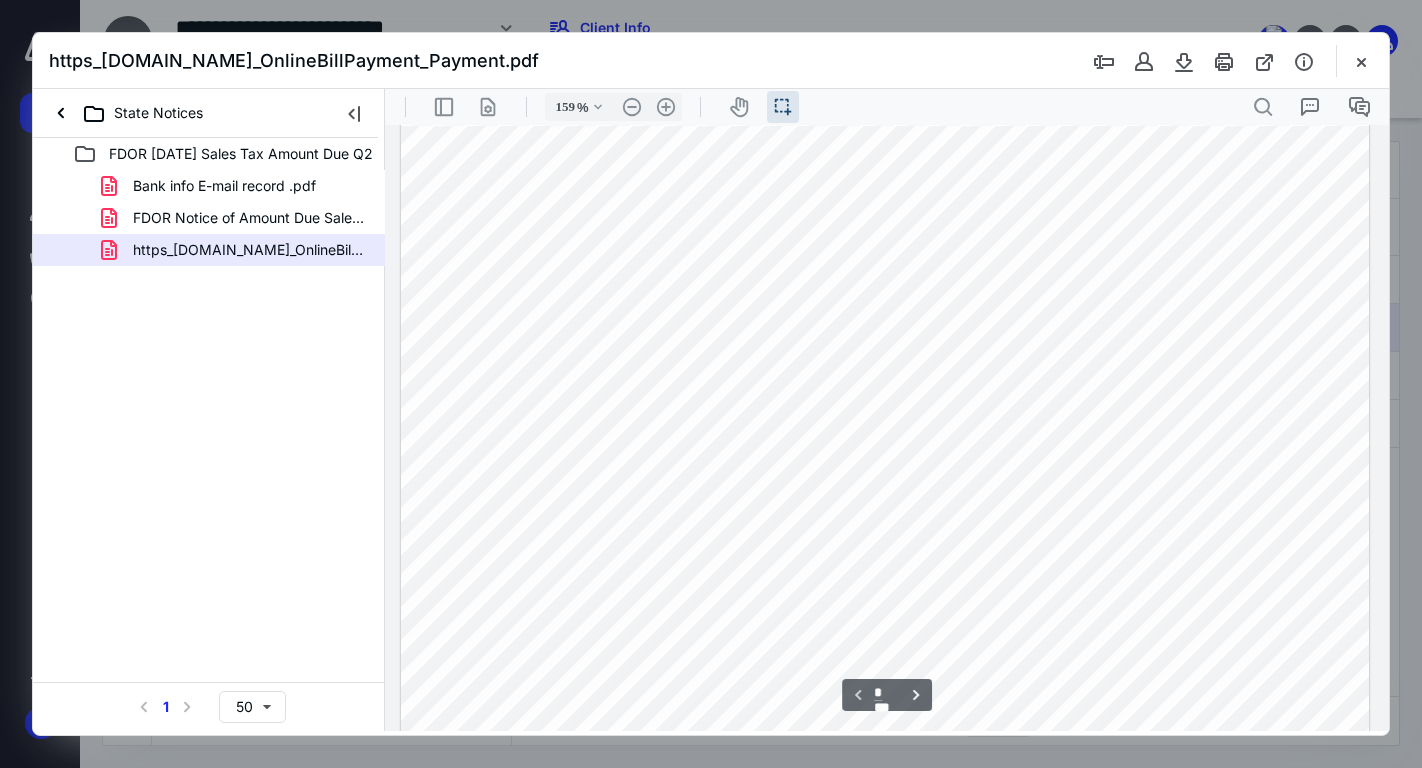 scroll, scrollTop: 358, scrollLeft: 0, axis: vertical 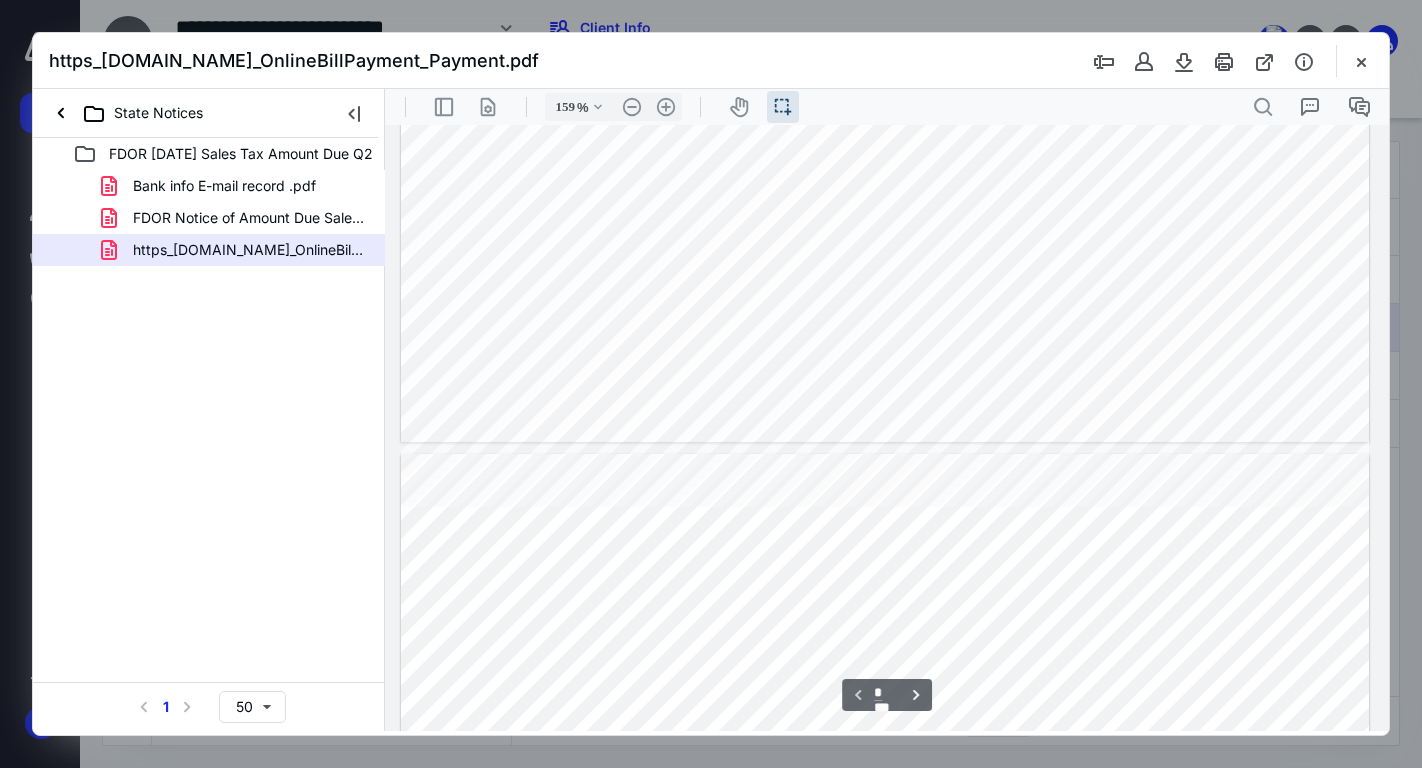type on "*" 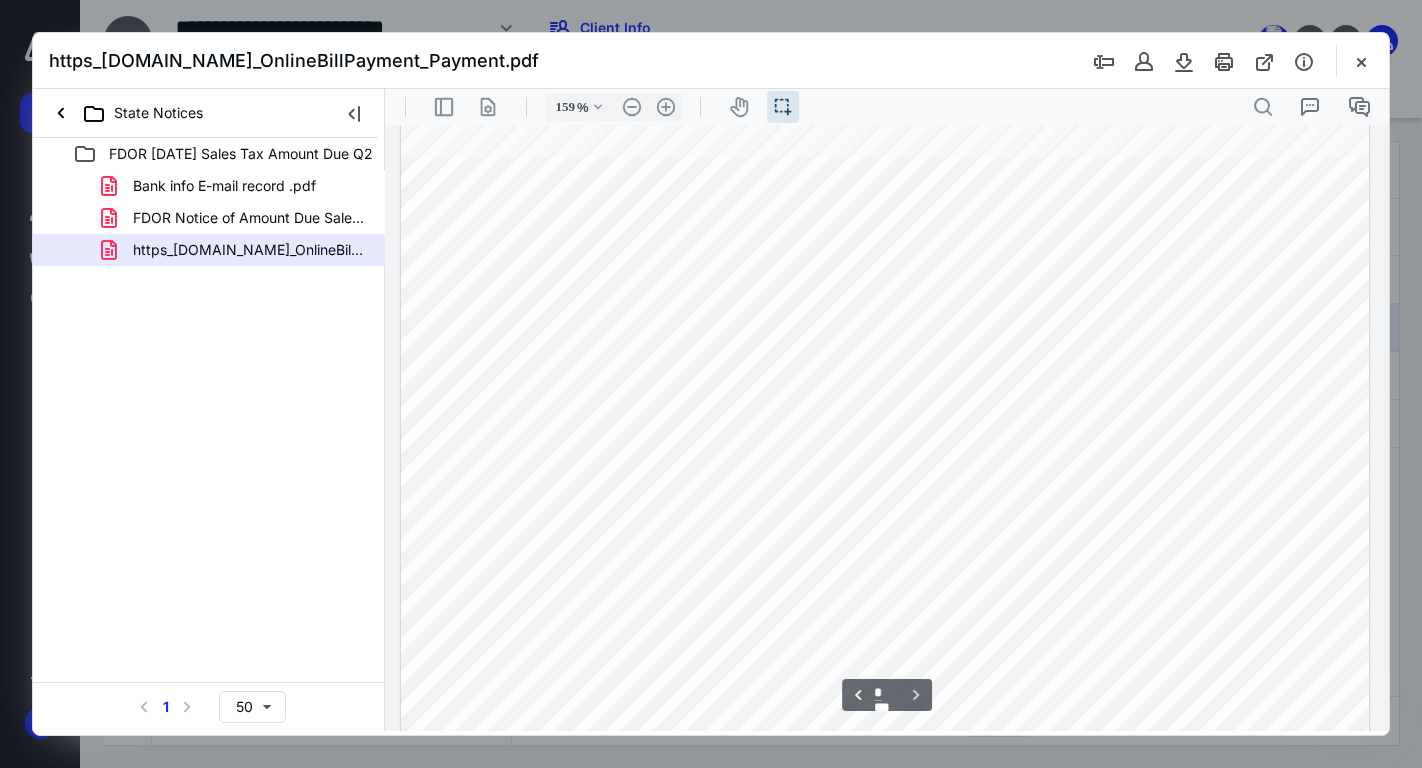 scroll, scrollTop: 1850, scrollLeft: 0, axis: vertical 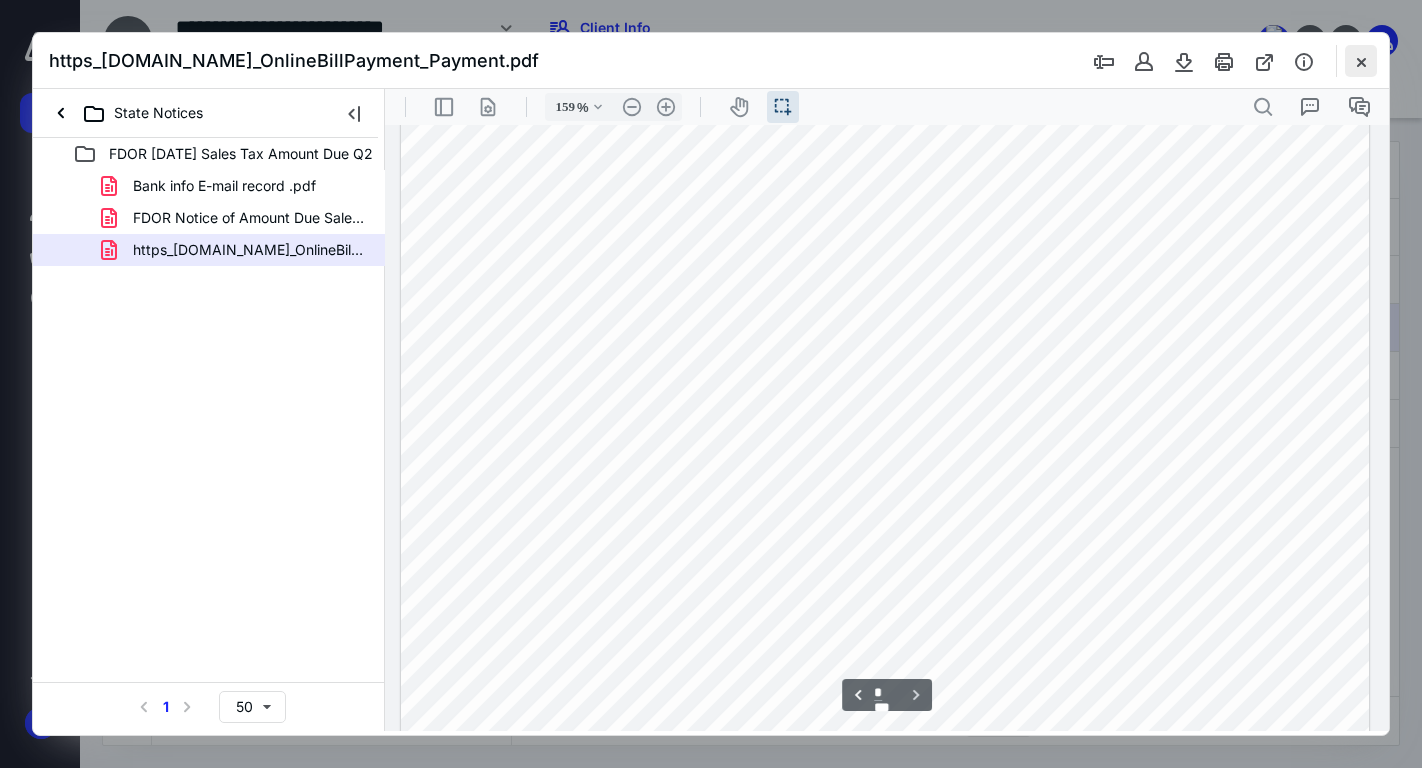click at bounding box center (1361, 61) 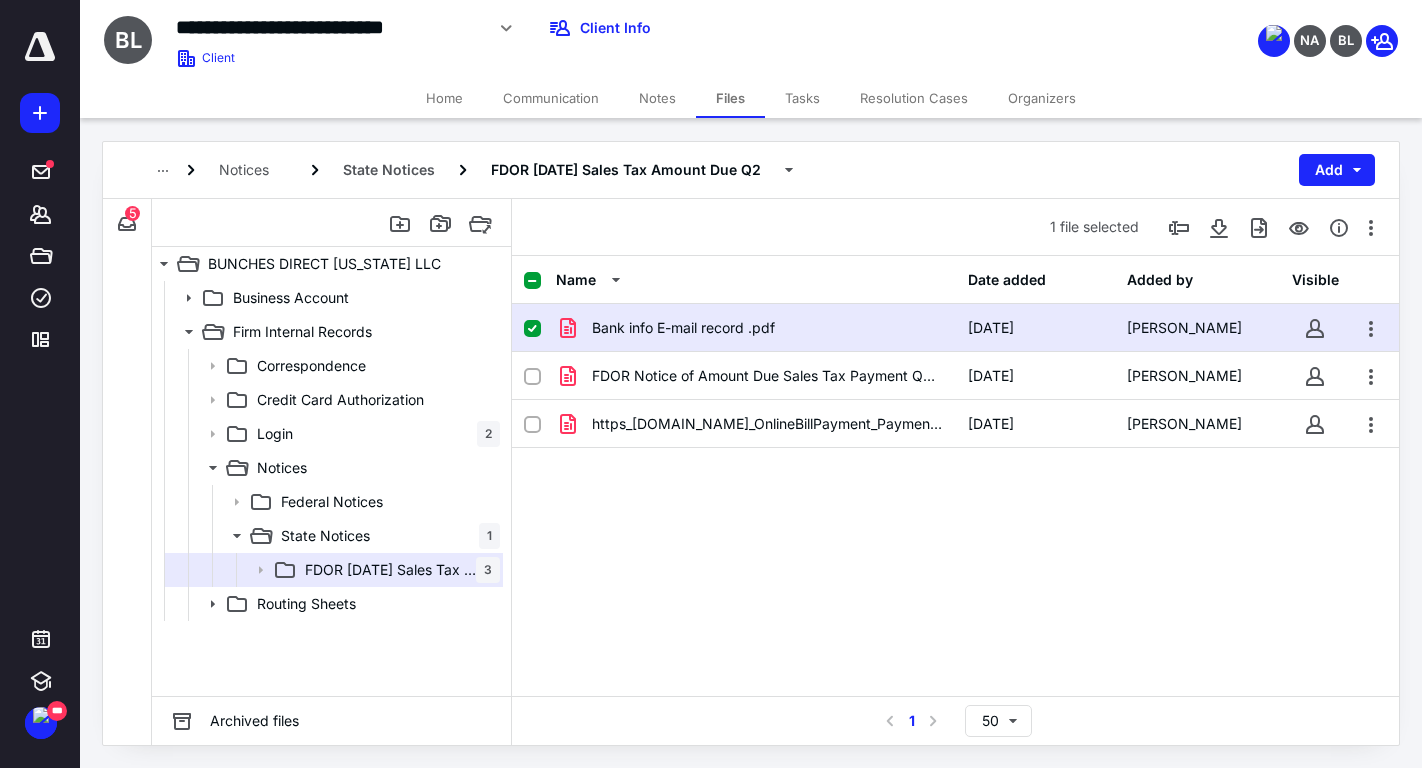 click on "Routing Sheets" at bounding box center [374, 604] 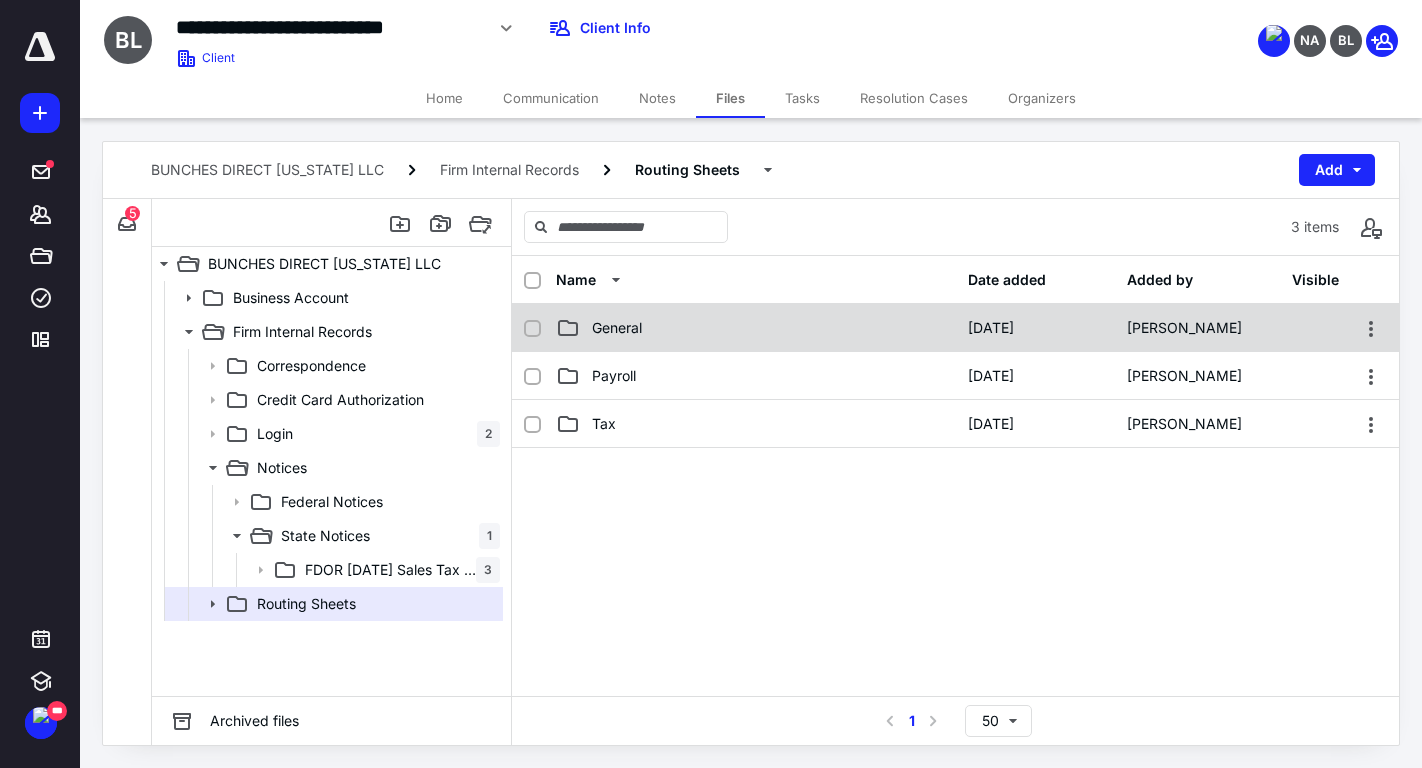 click on "General" at bounding box center (756, 328) 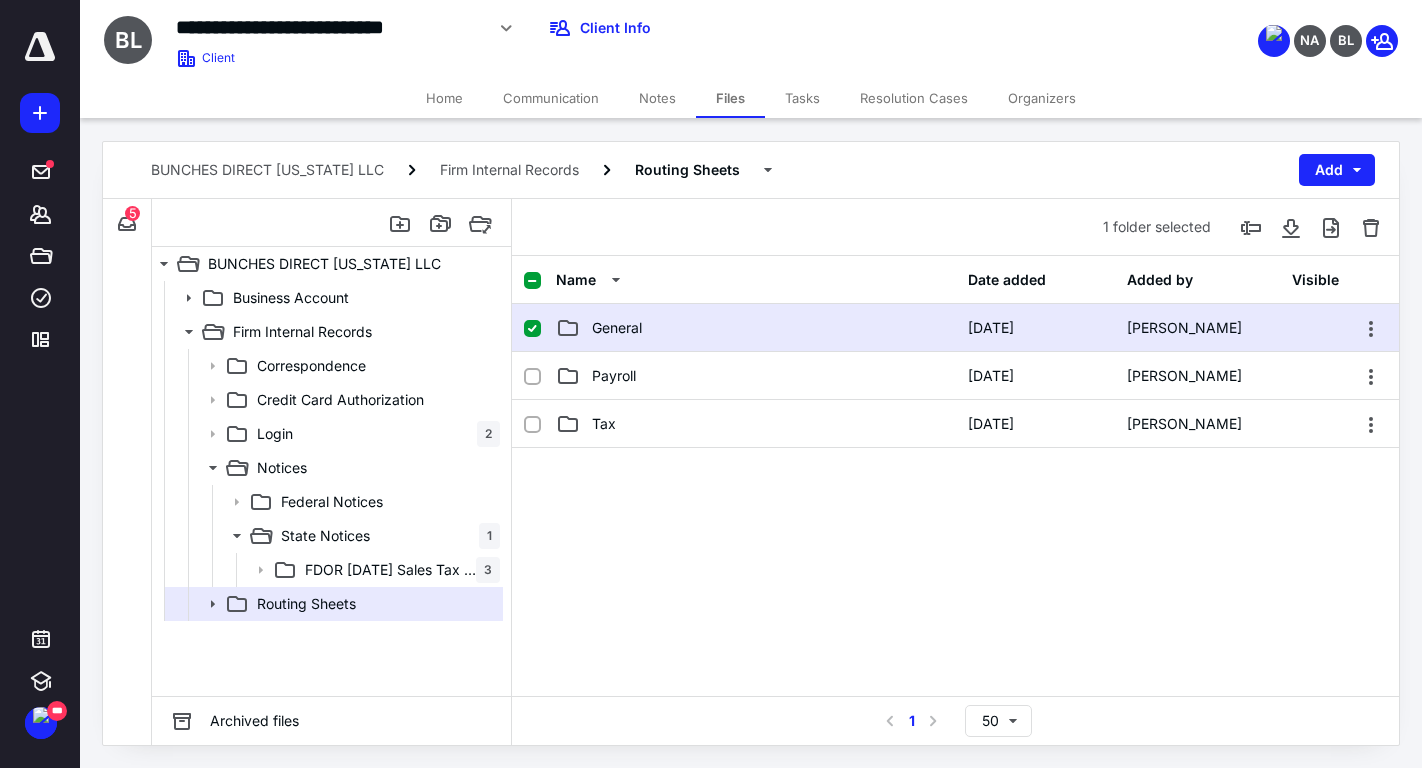 click on "General" at bounding box center (756, 328) 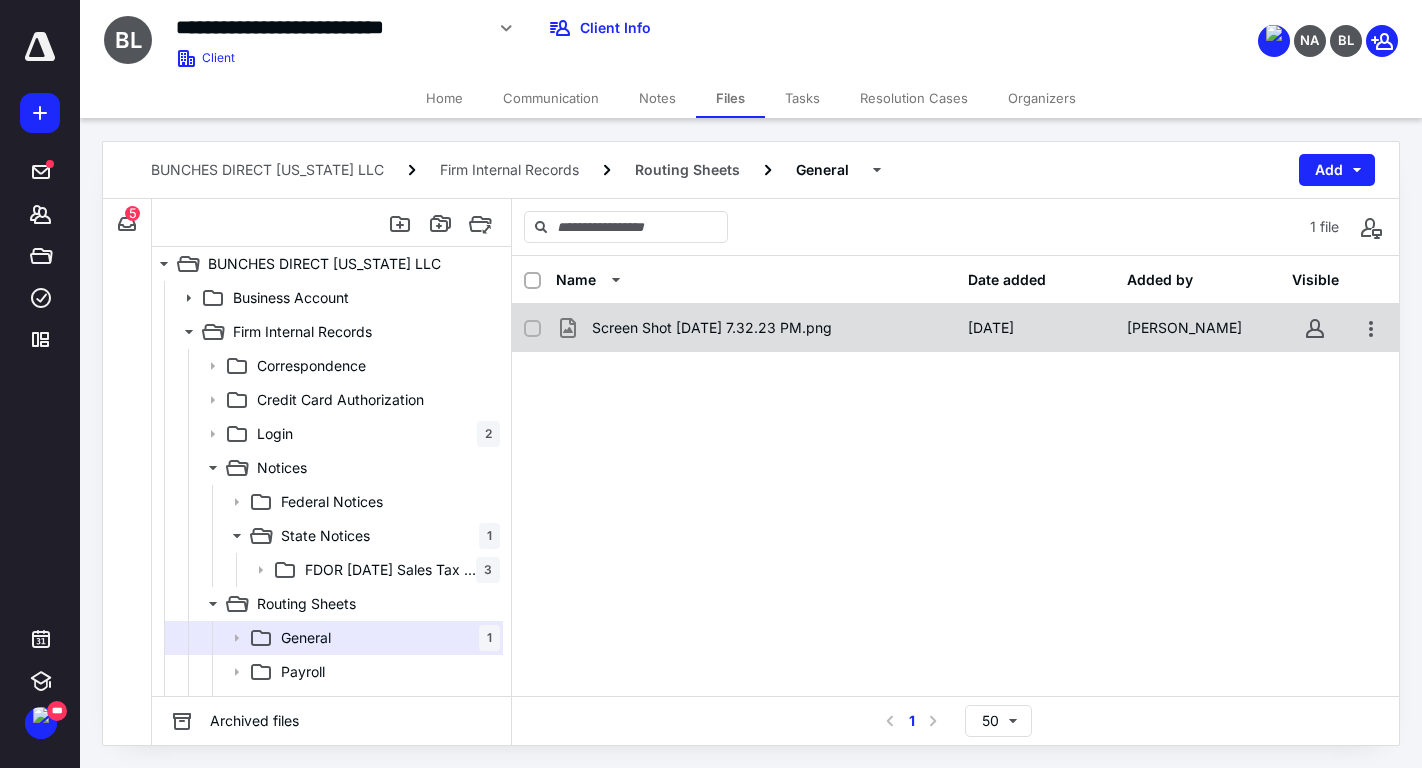 click on "Screen Shot 2022-03-09 at 7.32.23 PM.png 3/10/2022 Beatriz Landa" at bounding box center (955, 328) 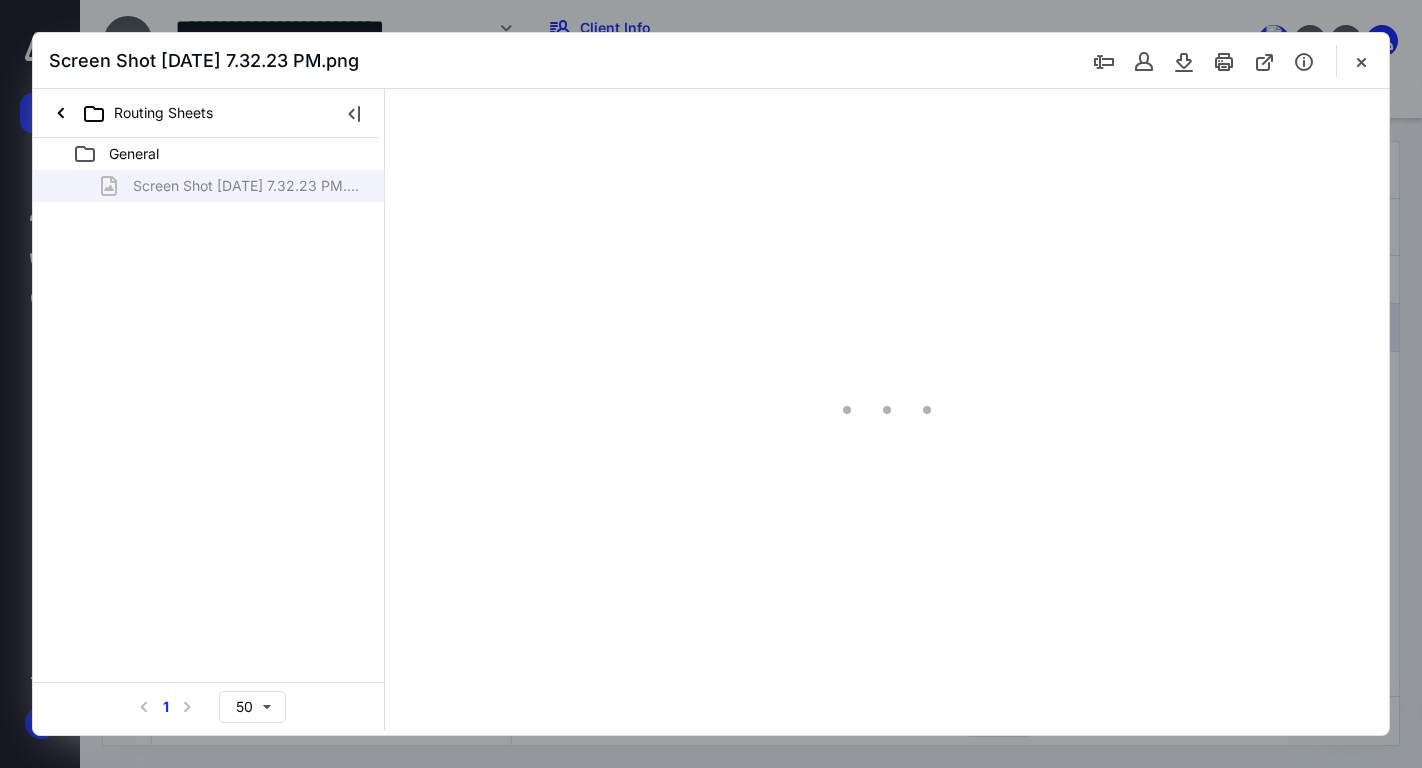 scroll, scrollTop: 0, scrollLeft: 0, axis: both 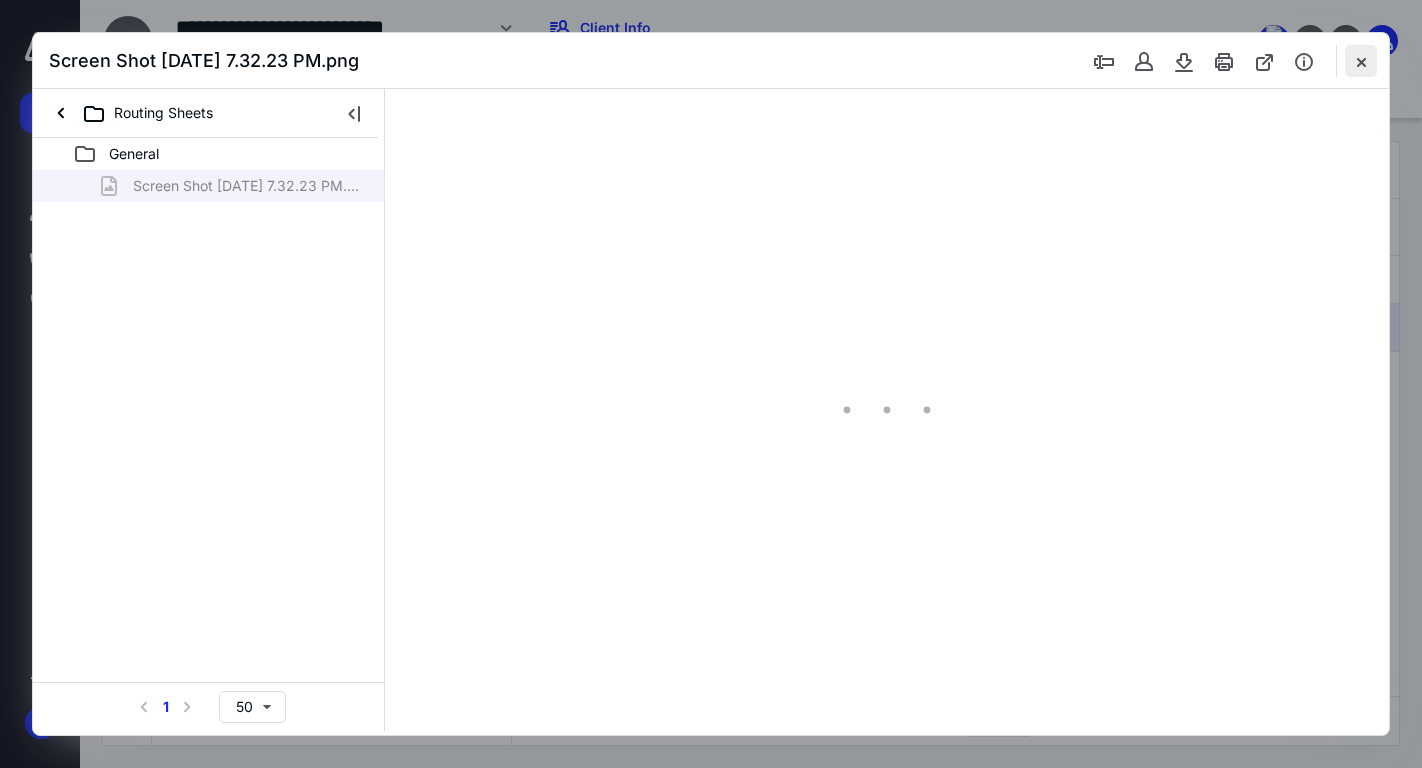 type on "161" 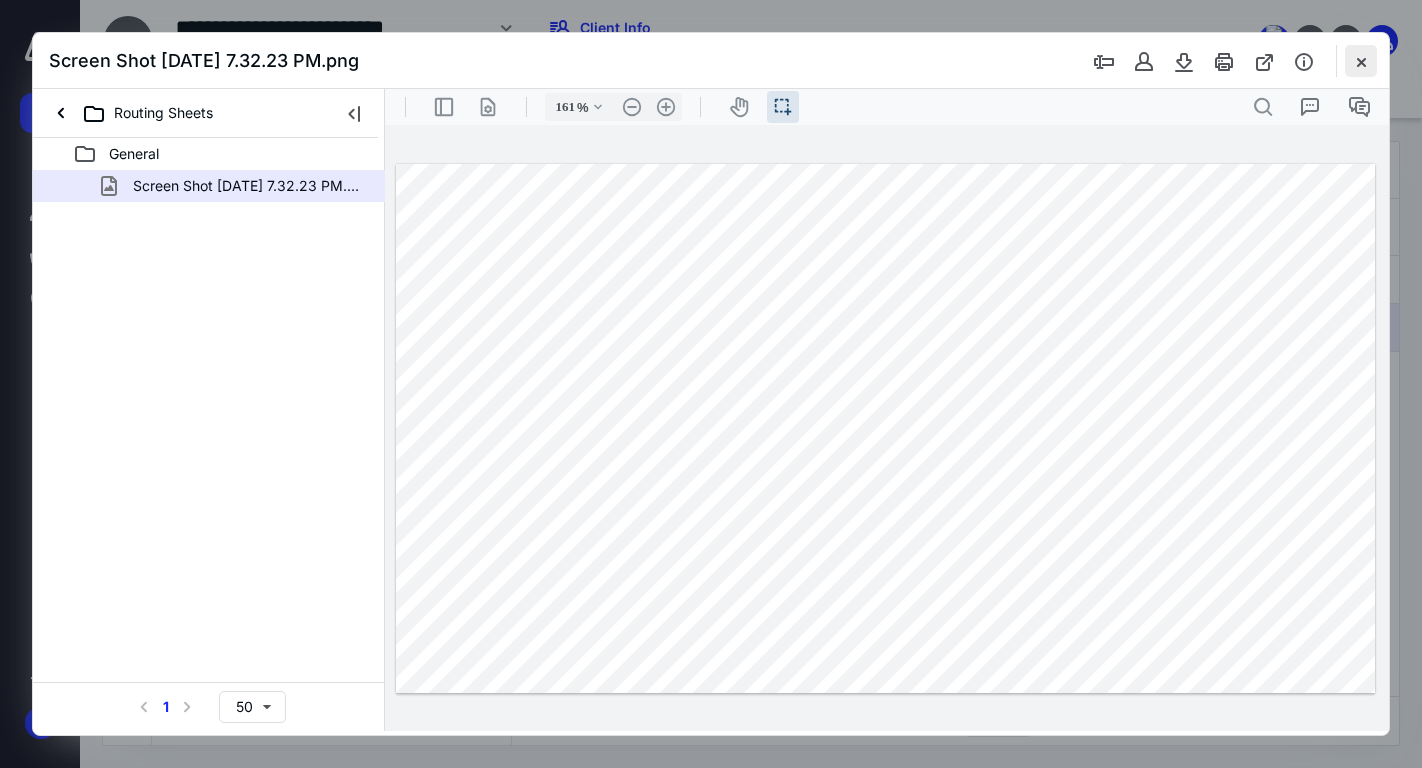 click at bounding box center [1361, 61] 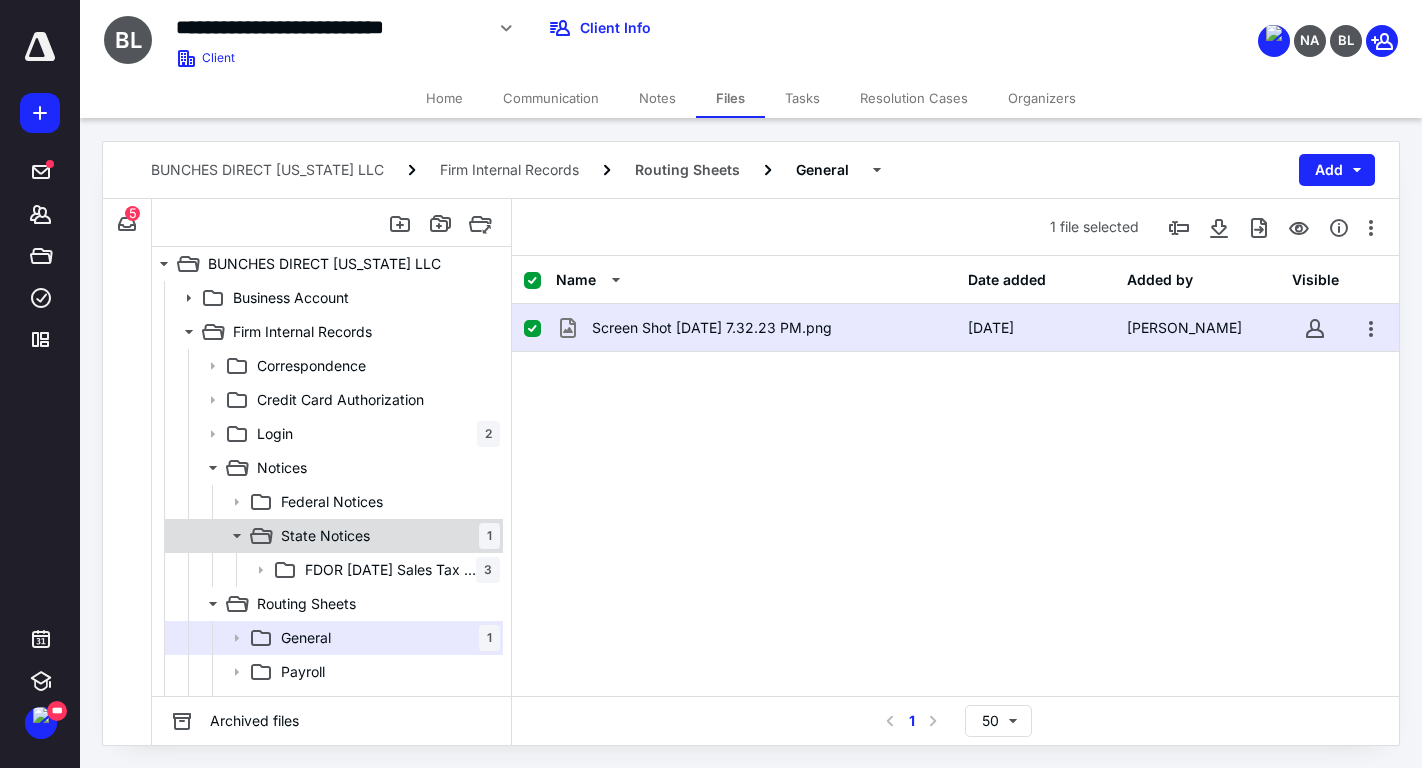 scroll, scrollTop: 27, scrollLeft: 0, axis: vertical 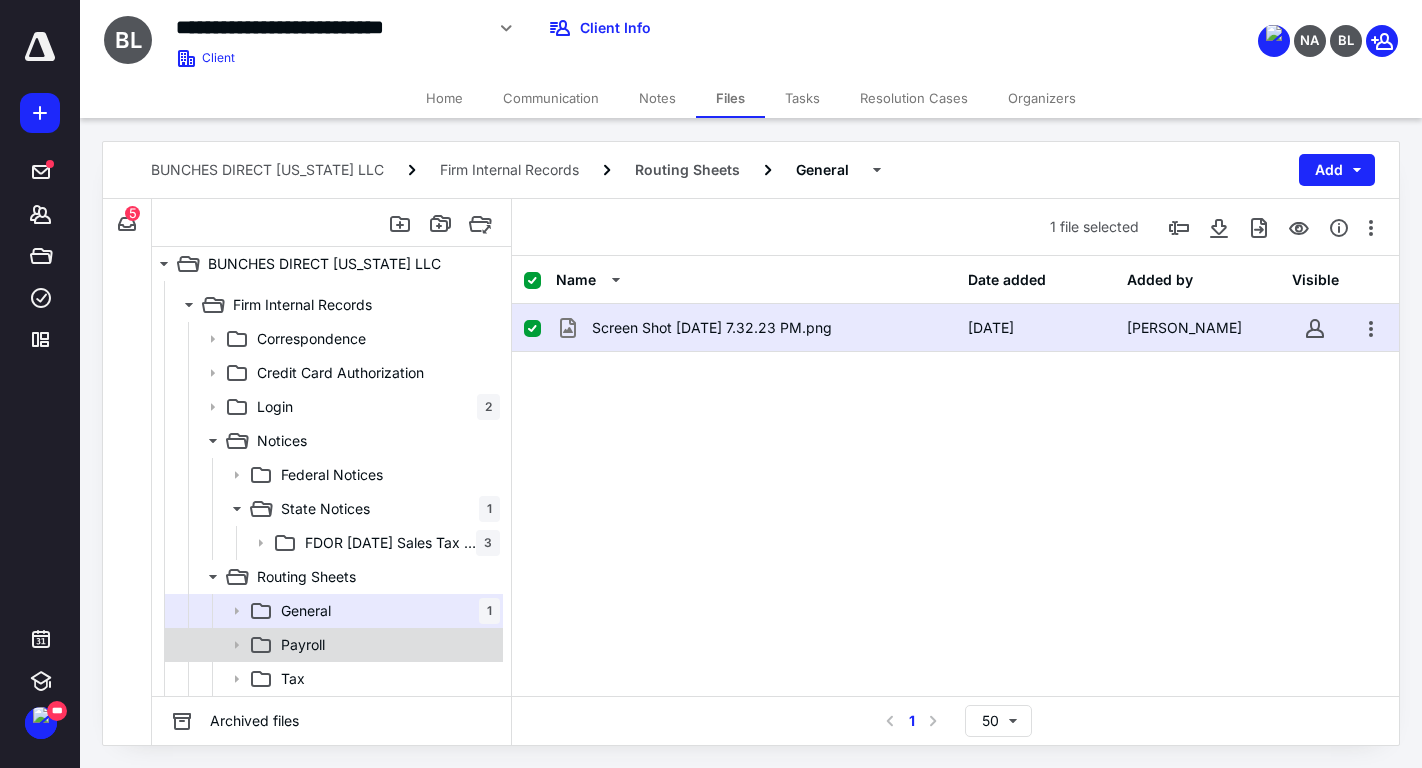 click on "Payroll" at bounding box center (386, 645) 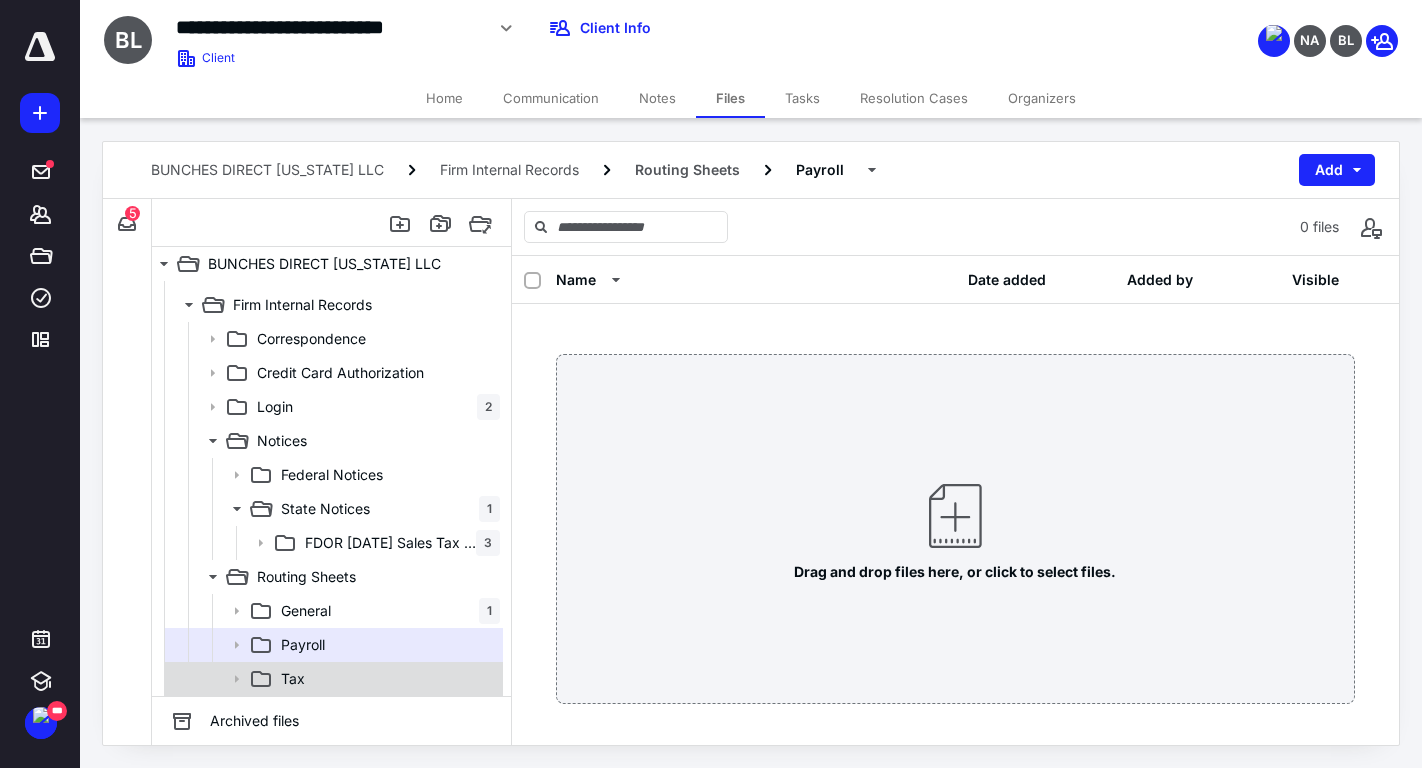 click on "Tax" at bounding box center (386, 679) 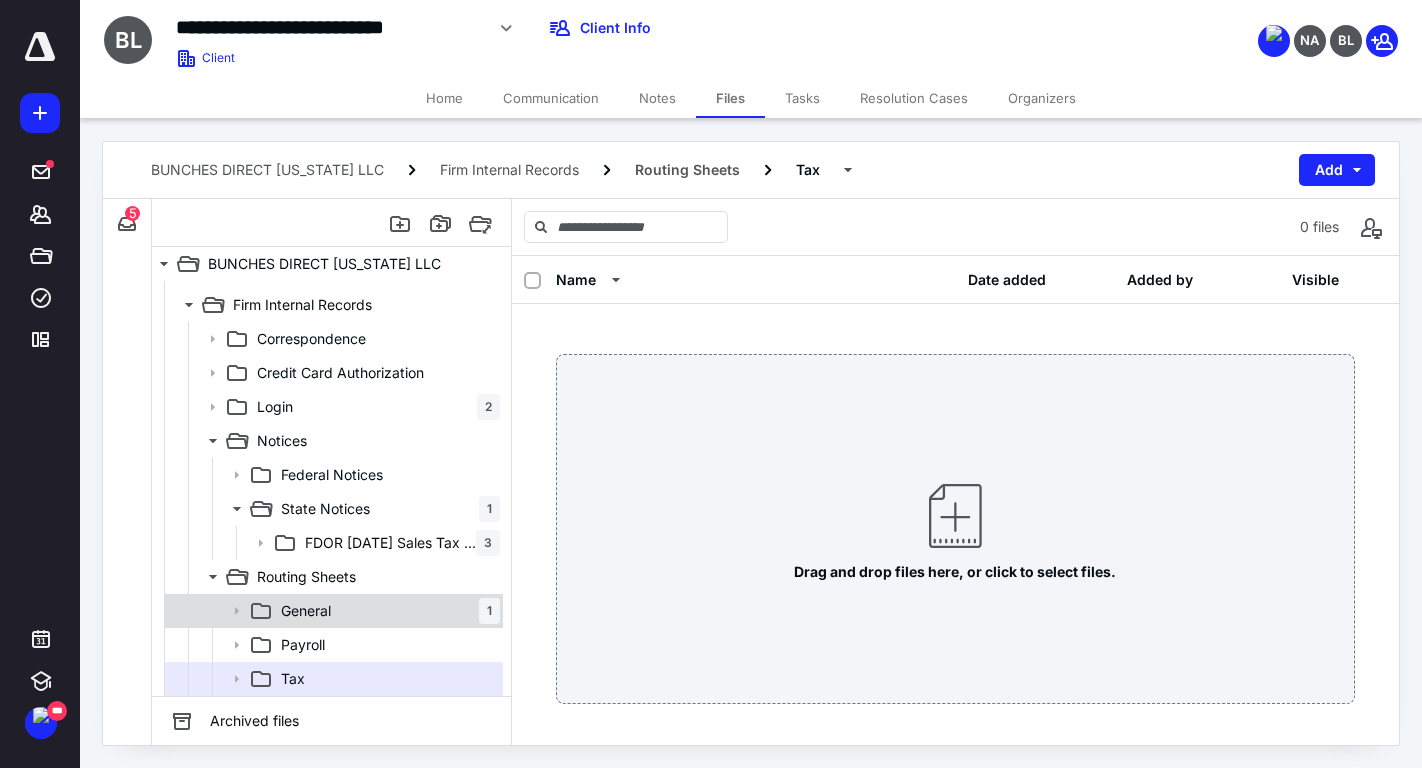 scroll, scrollTop: 0, scrollLeft: 0, axis: both 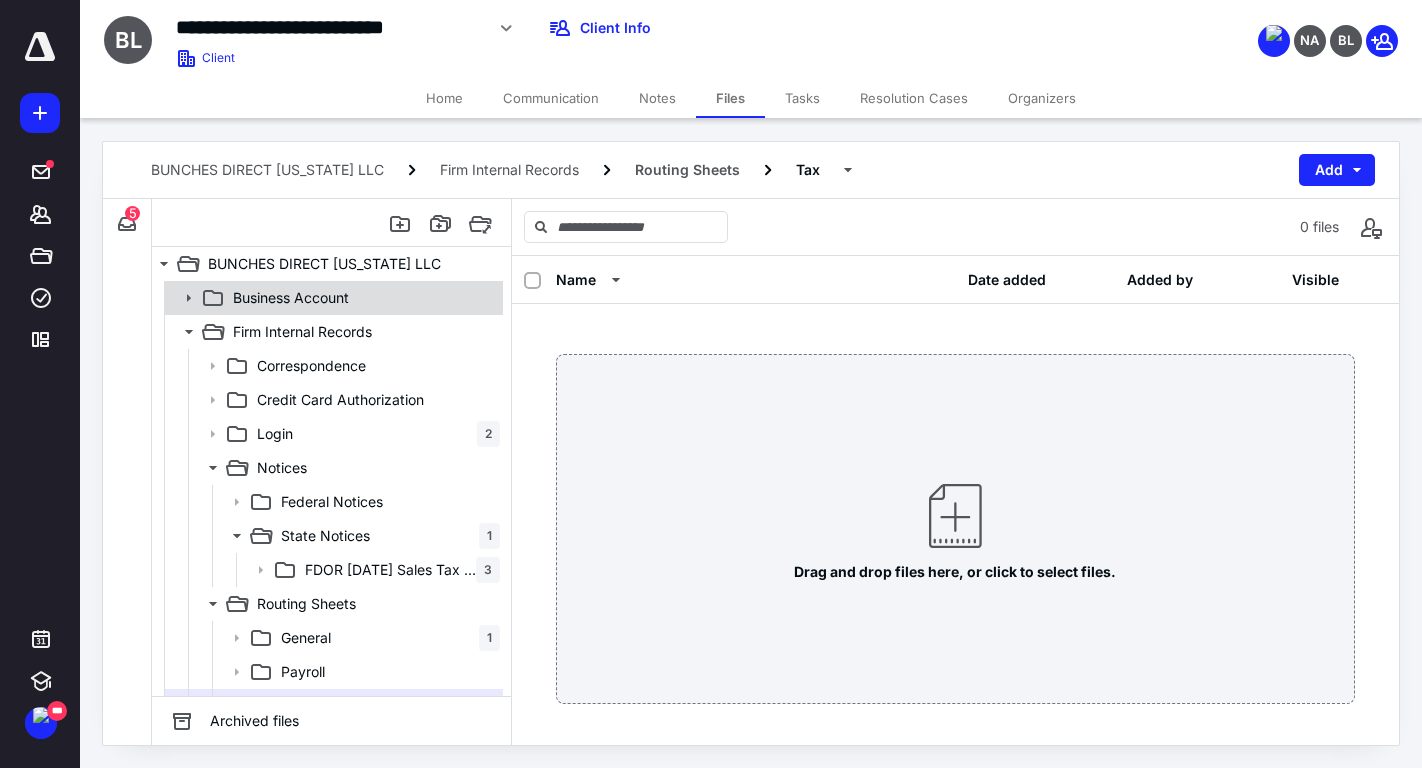 click on "Business Account" at bounding box center [362, 298] 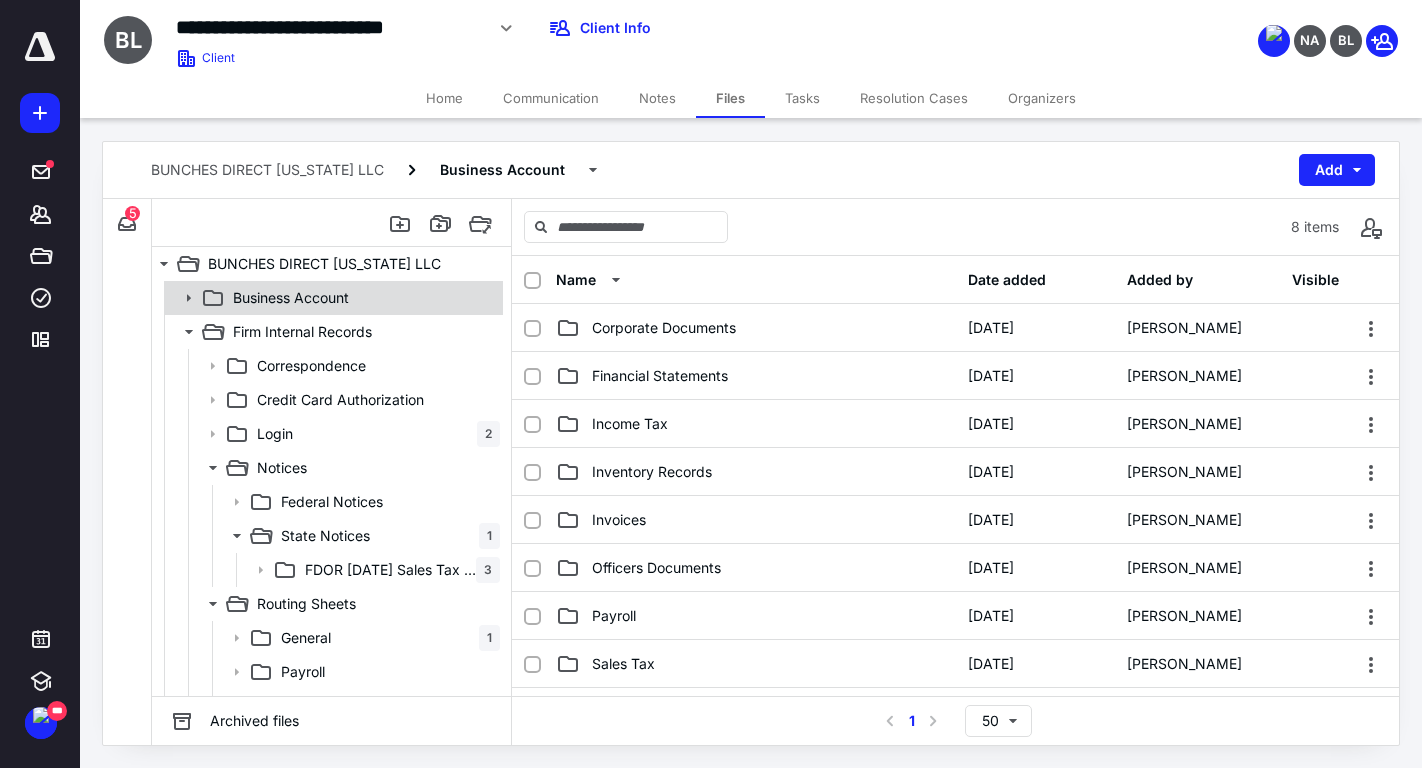 click 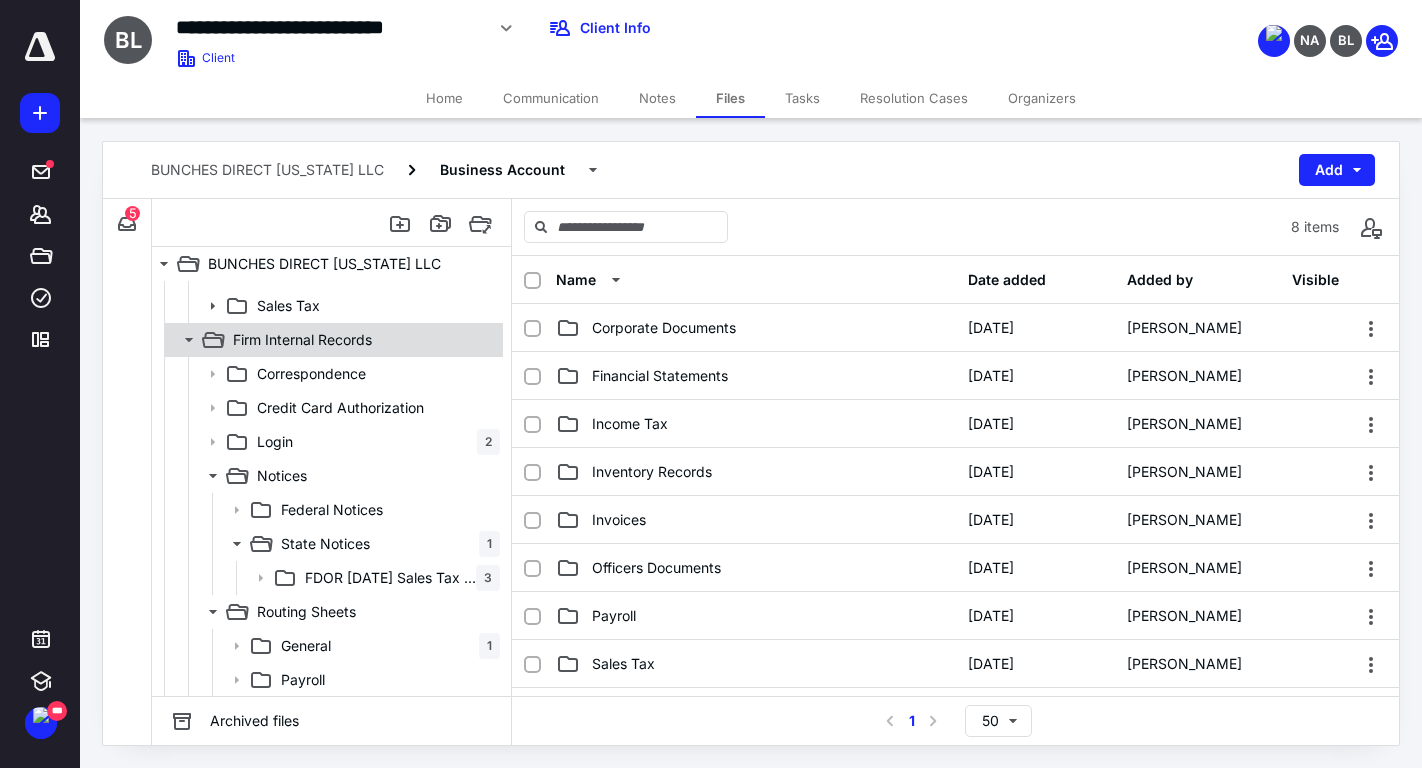 scroll, scrollTop: 265, scrollLeft: 0, axis: vertical 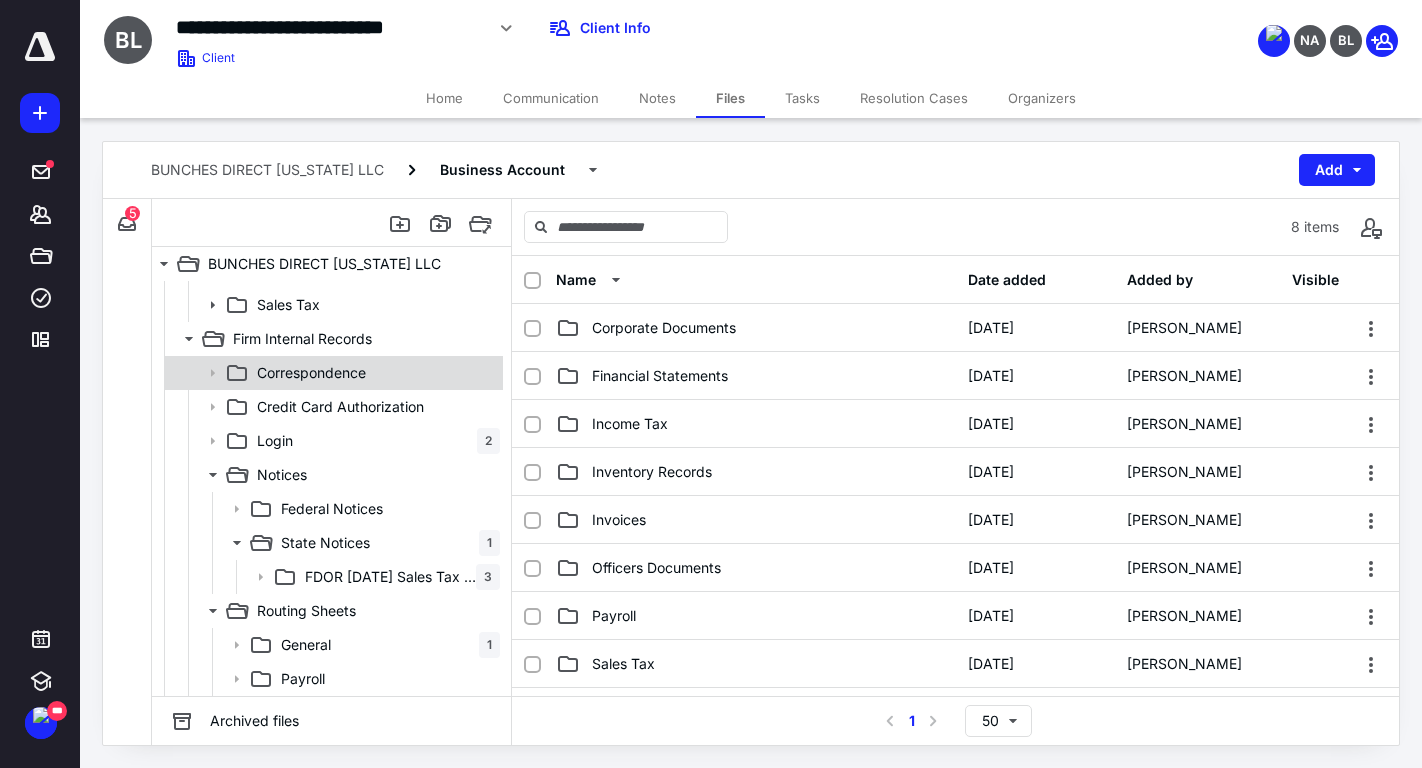 click on "Correspondence" at bounding box center [332, 373] 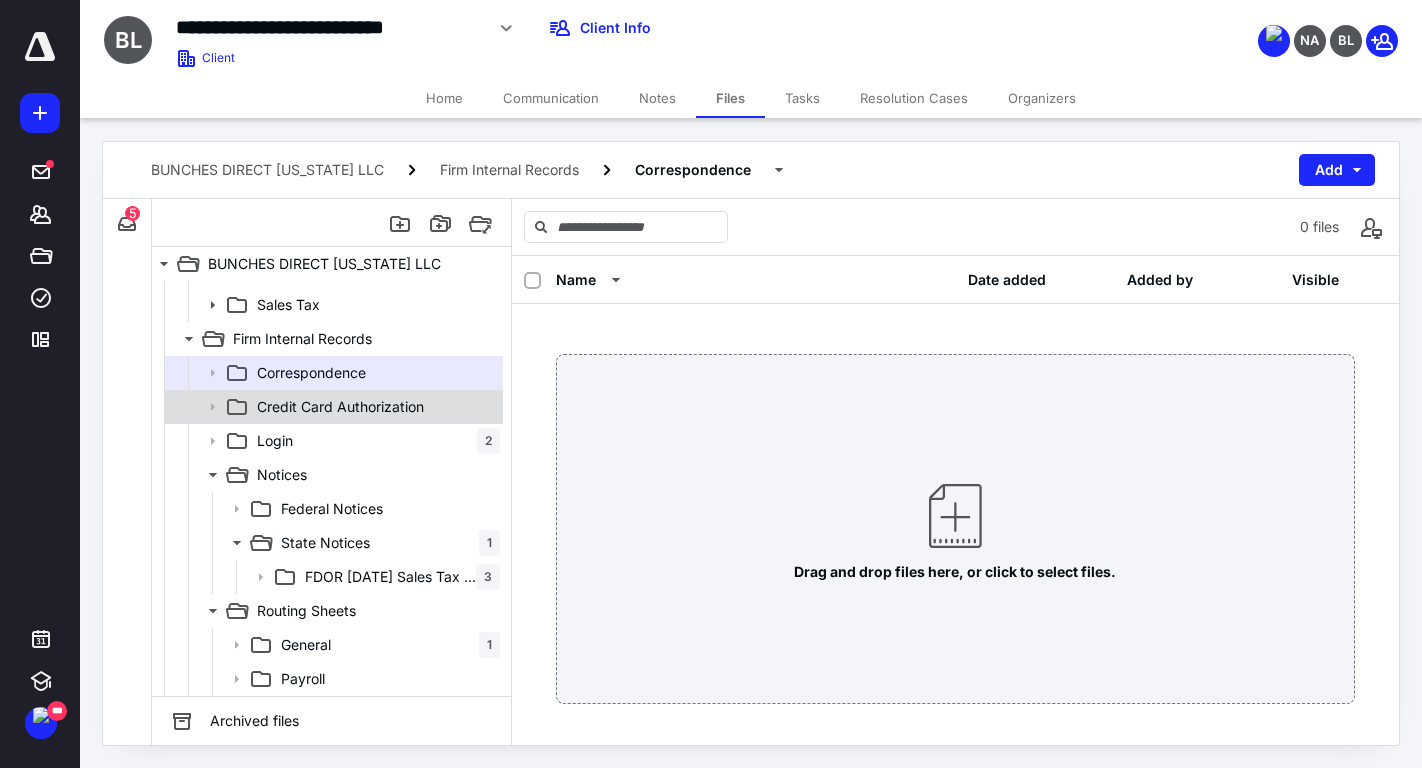 click on "Credit Card Authorization" at bounding box center [340, 407] 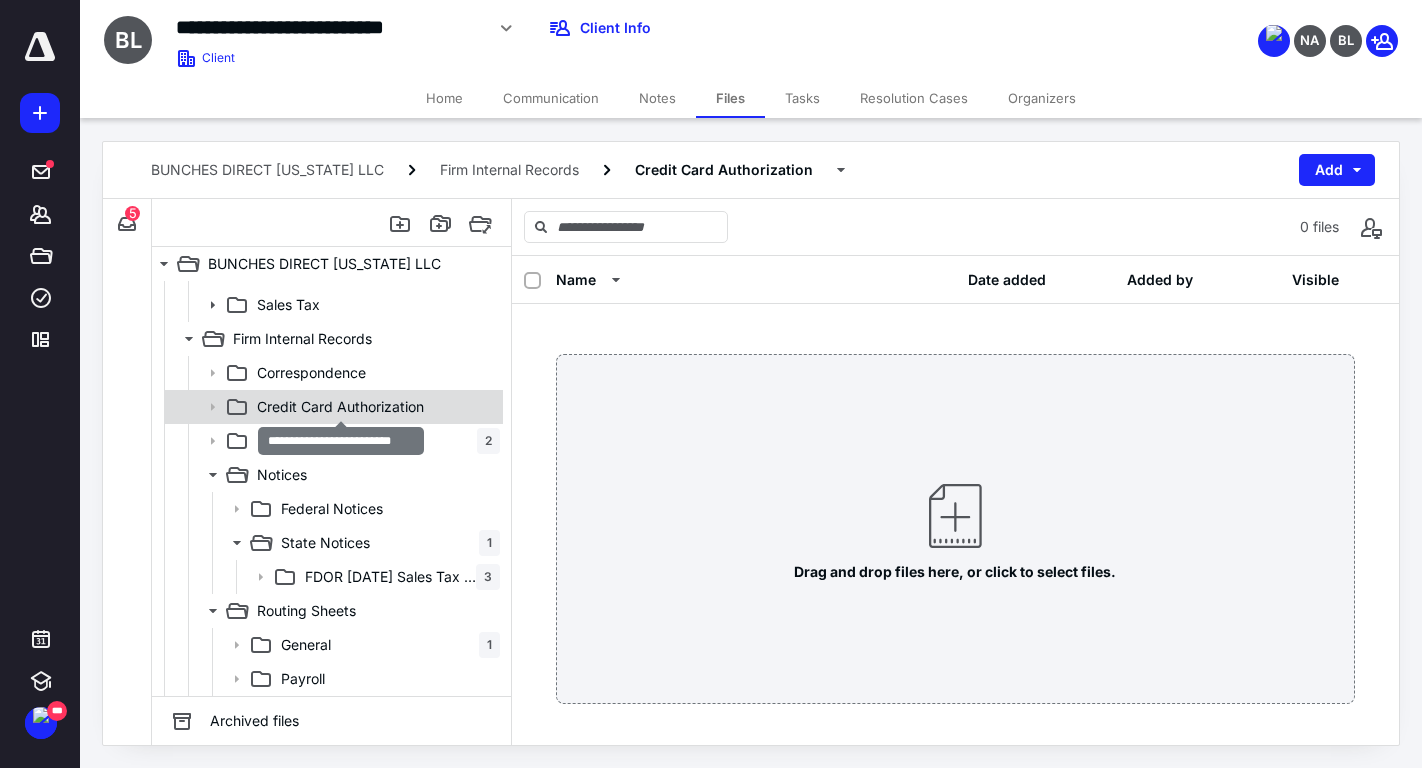 scroll, scrollTop: 299, scrollLeft: 0, axis: vertical 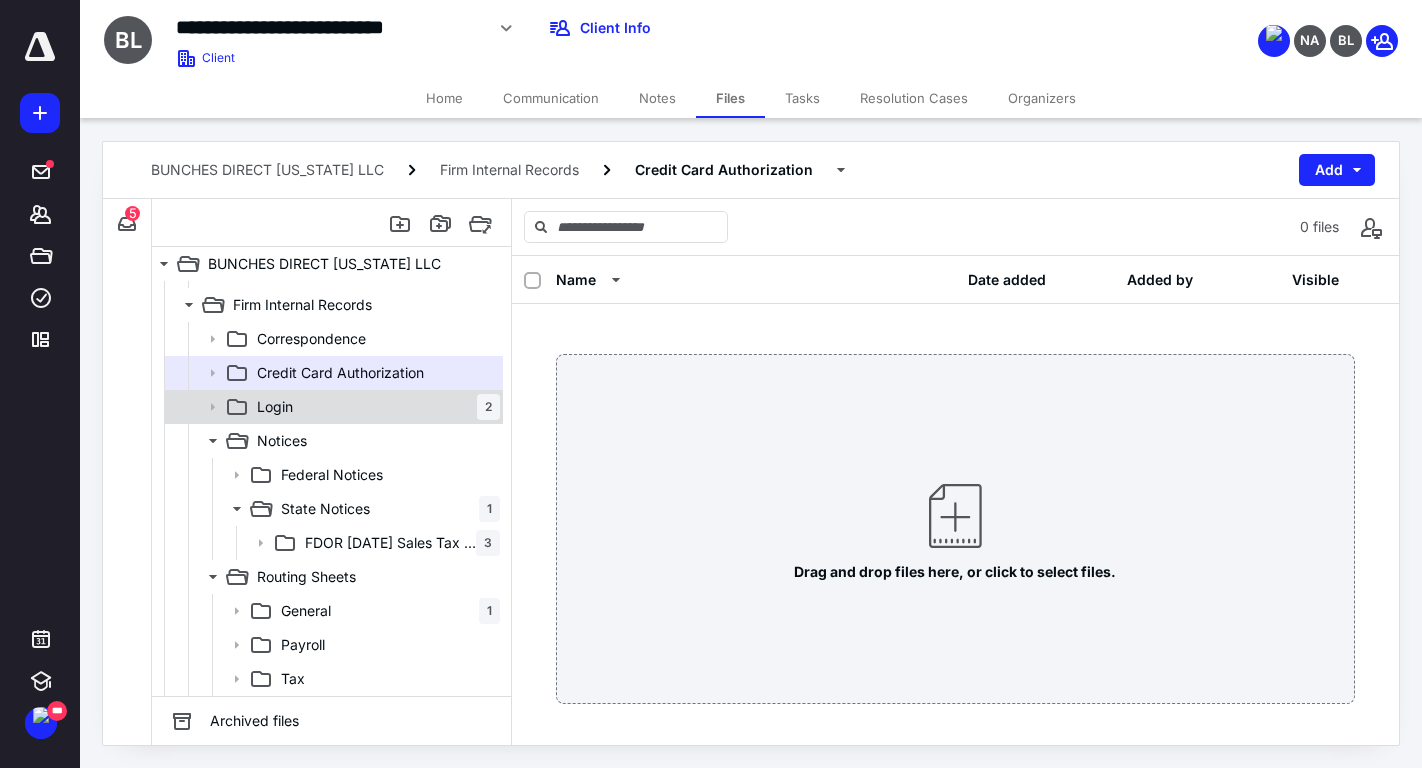 click on "Login 2" at bounding box center [374, 407] 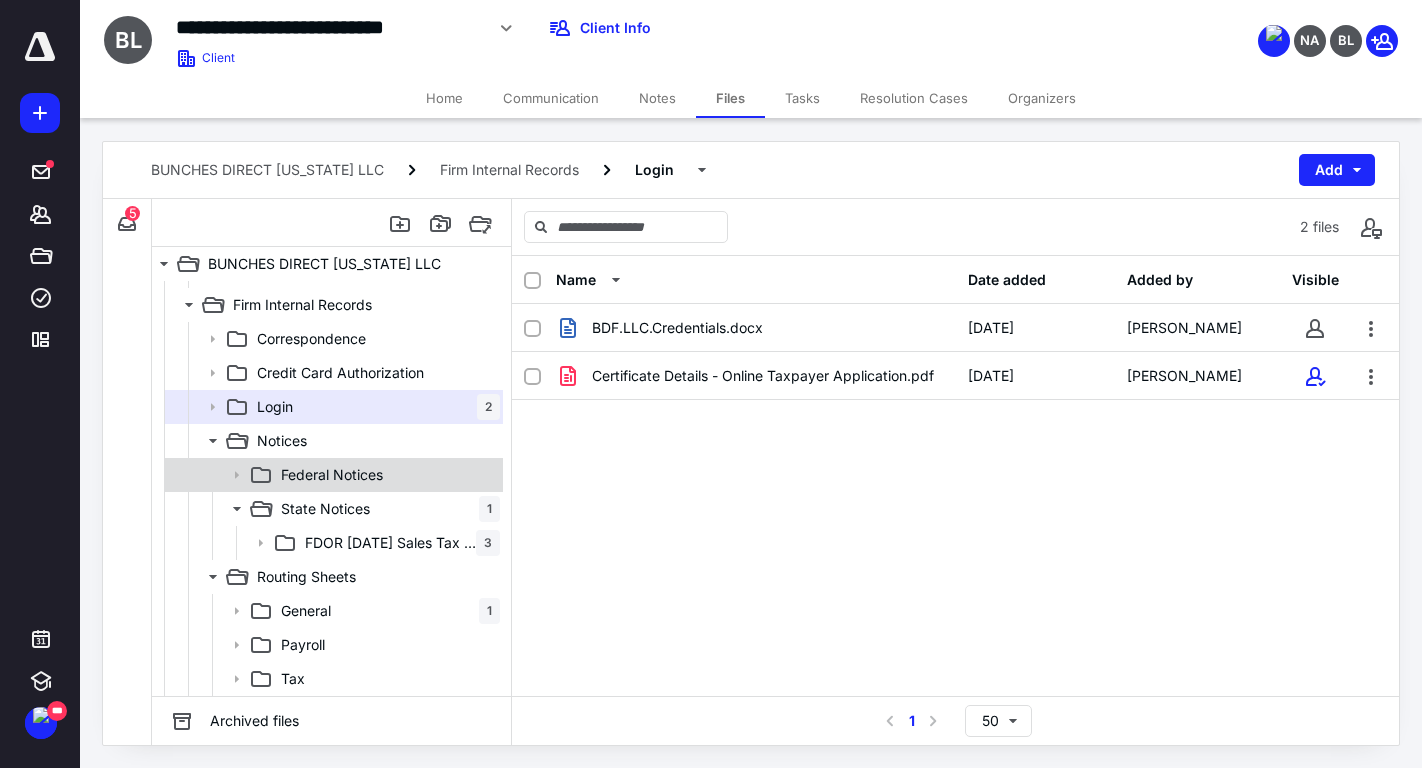 click on "Federal Notices" at bounding box center [332, 475] 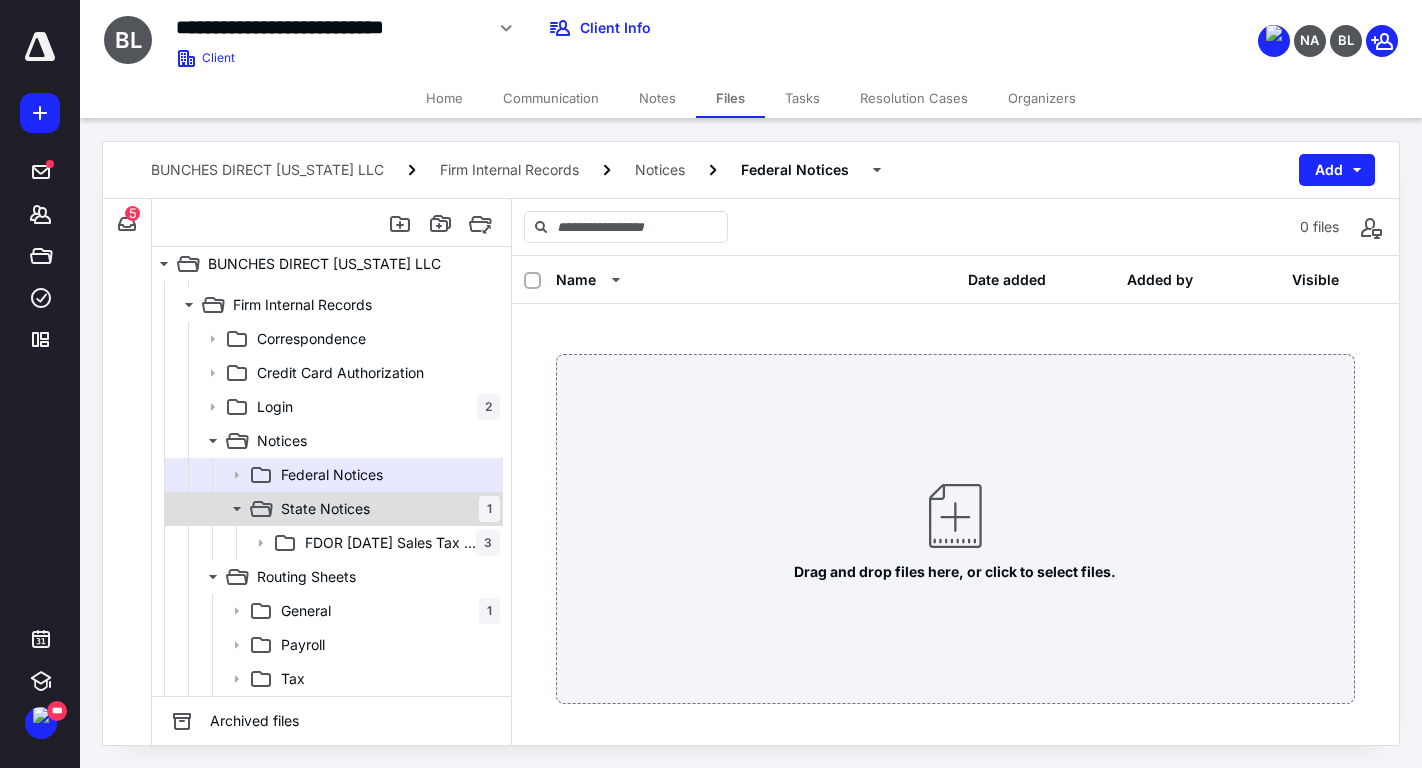 click on "State Notices" at bounding box center [325, 509] 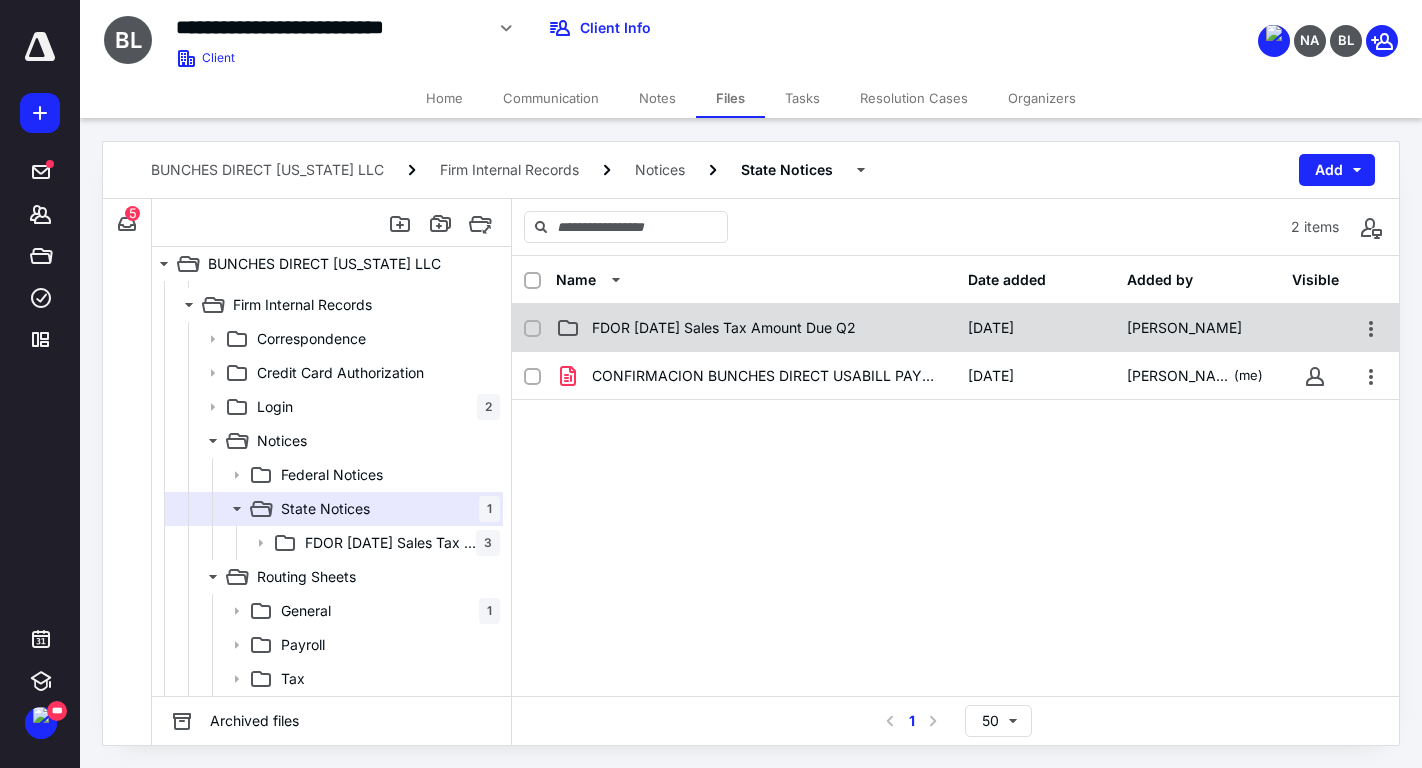 click on "FDOR 07.23.22 Sales Tax Amount Due Q2 8/15/2022 Beatriz Landa" at bounding box center (955, 328) 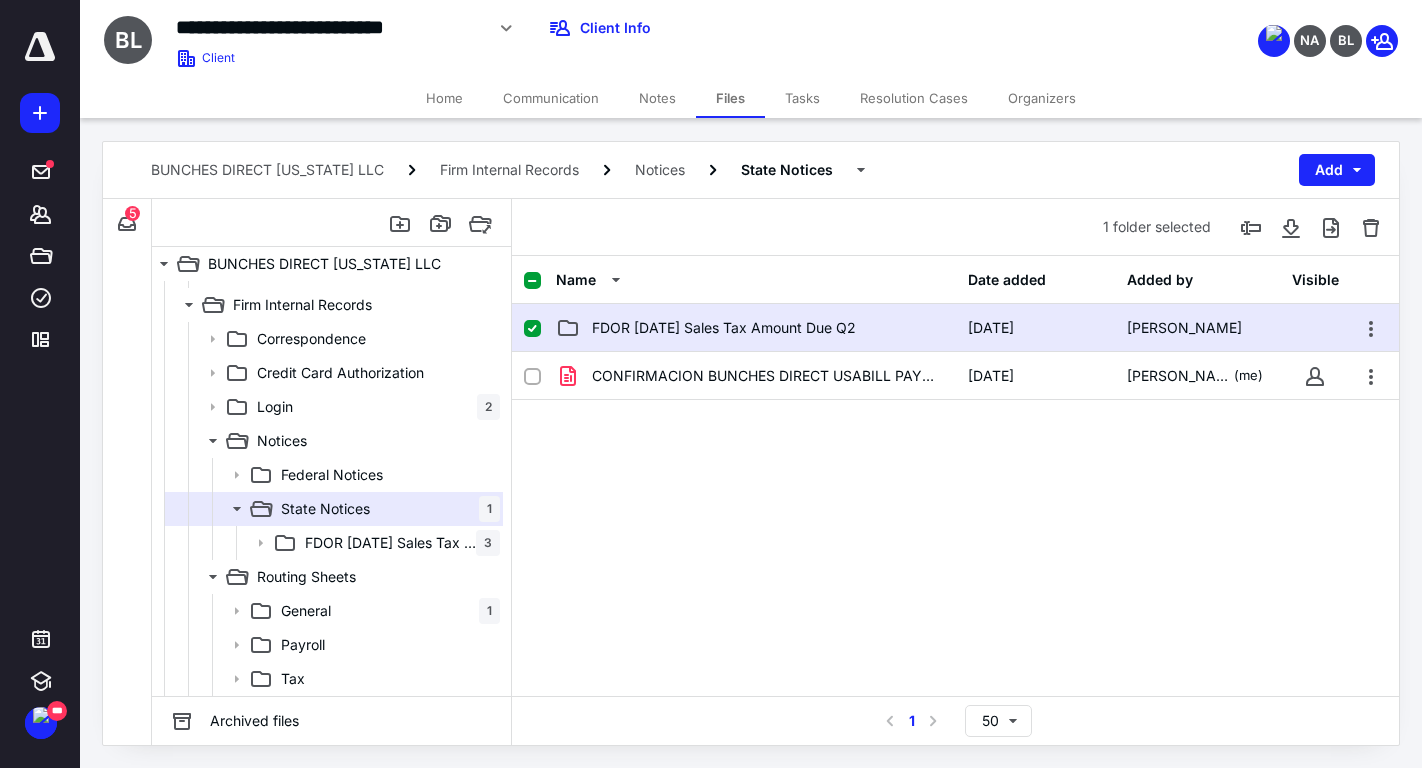 click on "FDOR 07.23.22 Sales Tax Amount Due Q2 8/15/2022 Beatriz Landa" at bounding box center (955, 328) 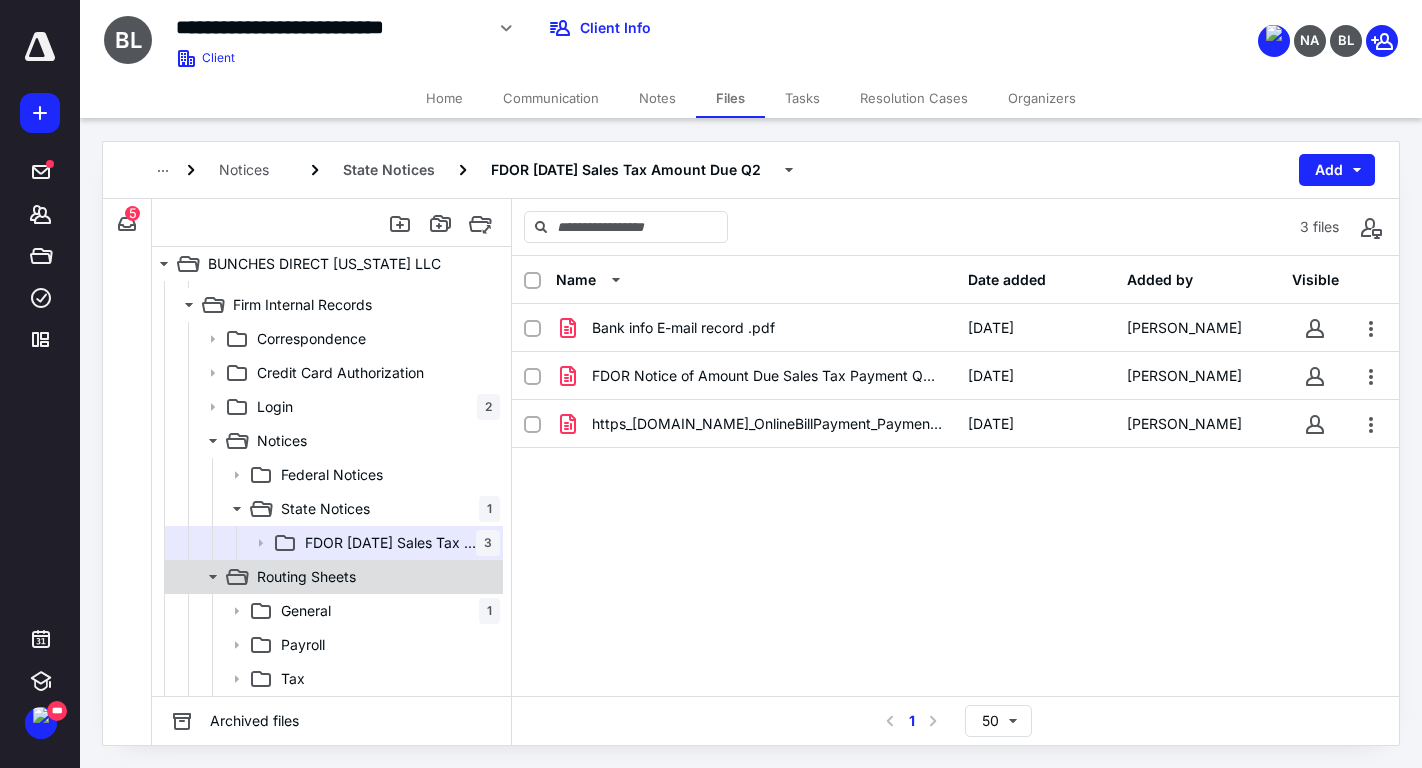 click on "Routing Sheets" at bounding box center [374, 577] 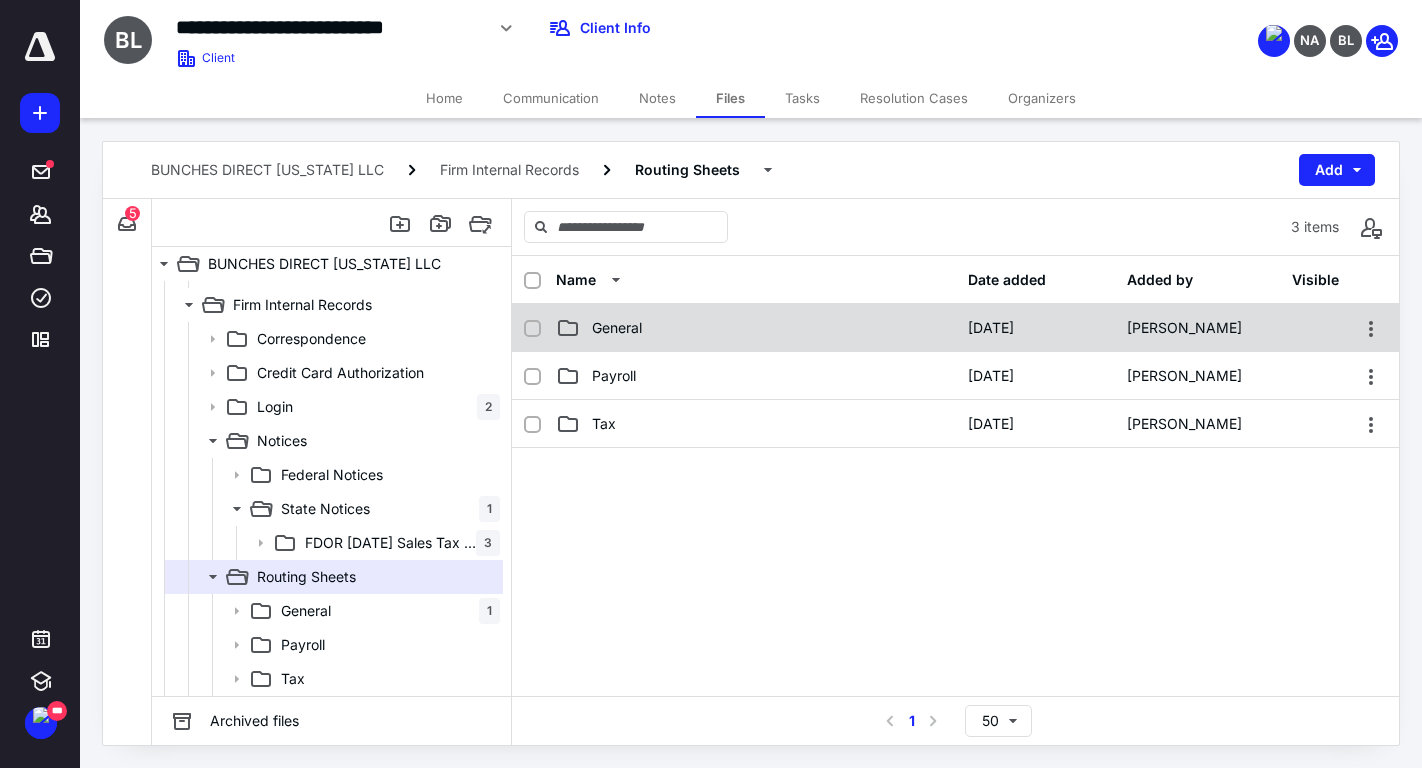 click on "General" at bounding box center [617, 328] 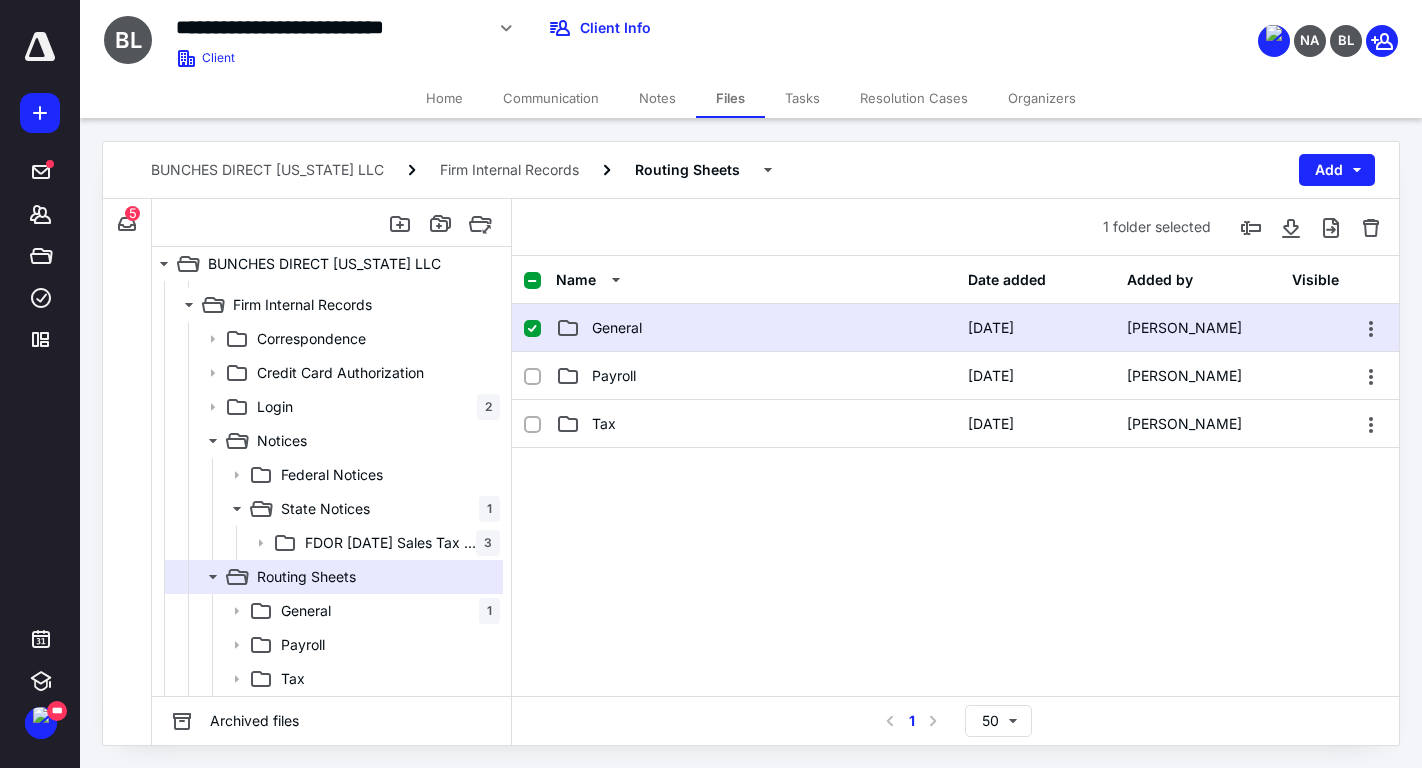 click on "General" at bounding box center [617, 328] 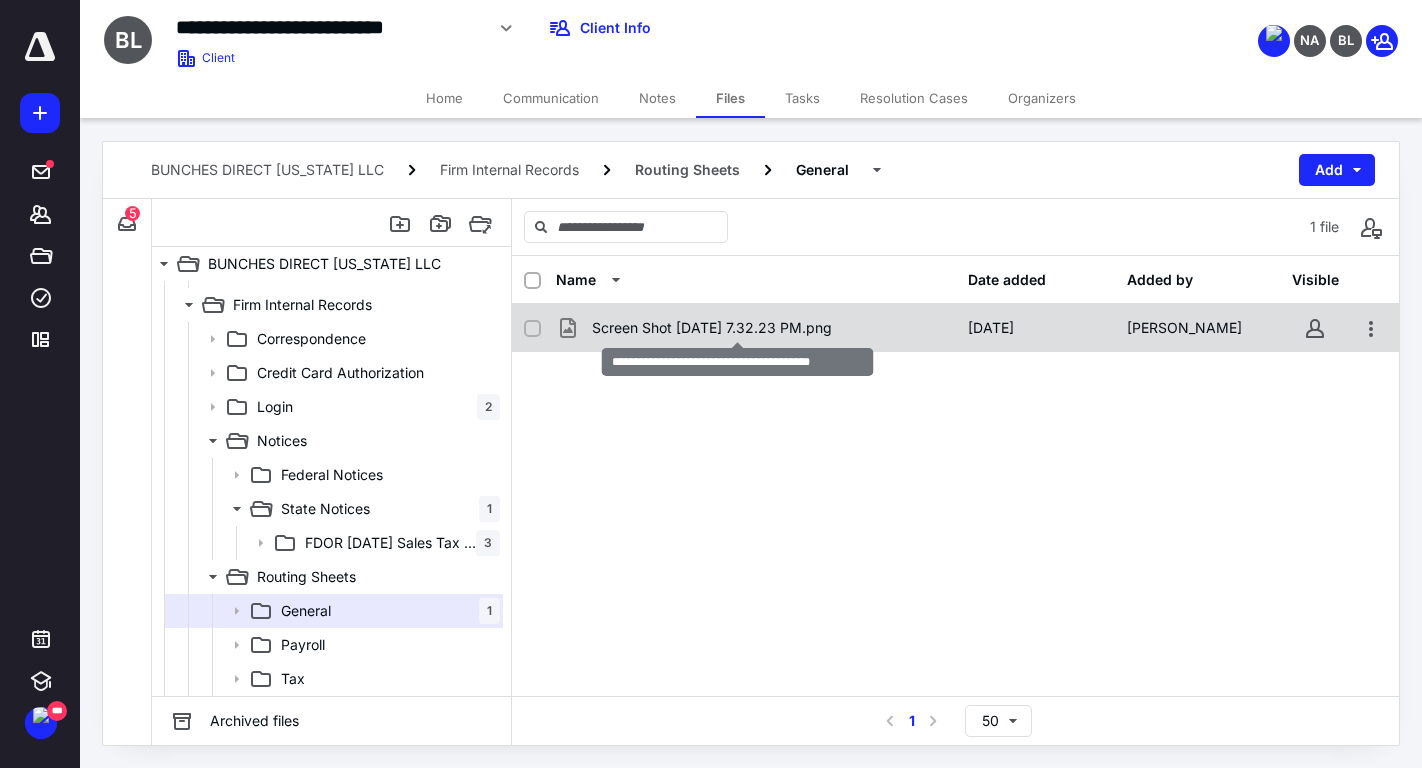 click on "Screen Shot 2022-03-09 at 7.32.23 PM.png" at bounding box center [712, 328] 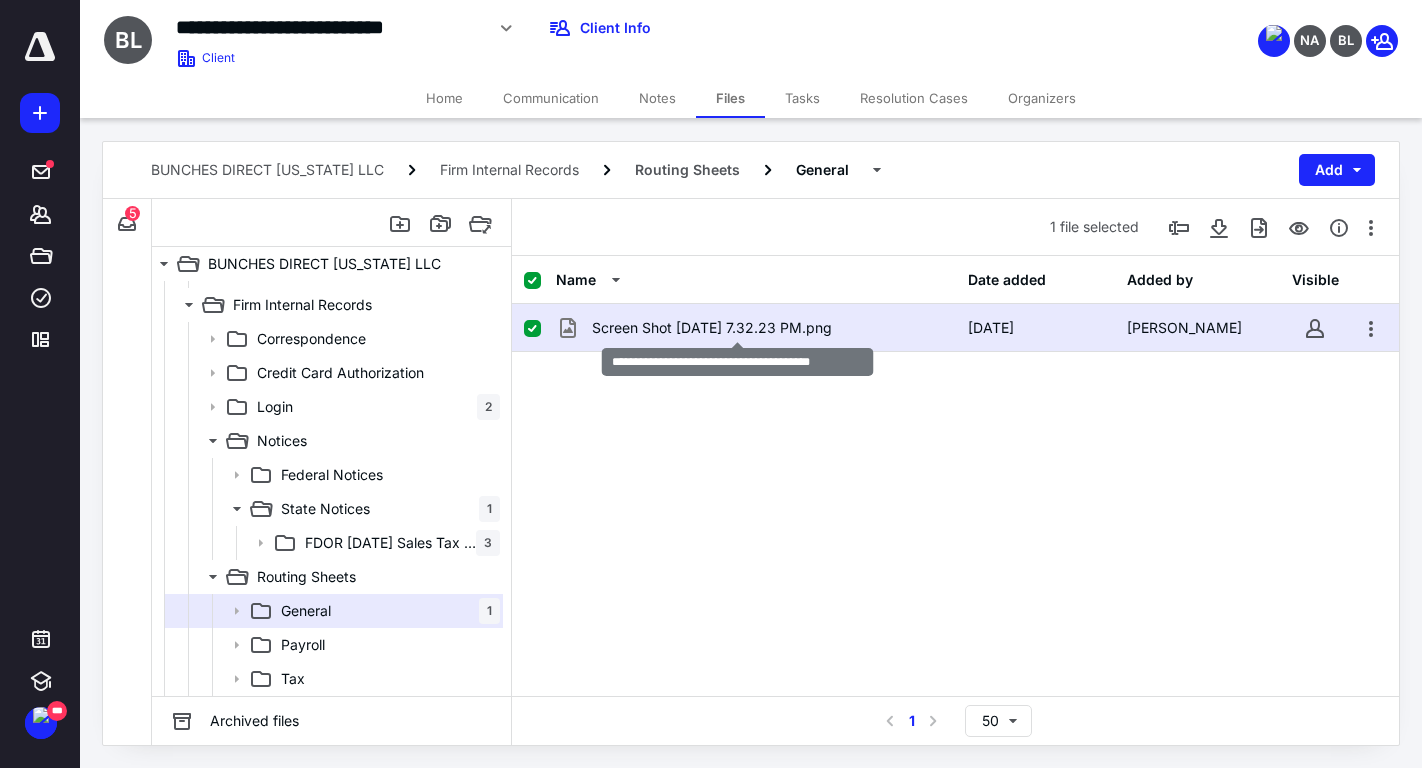 click on "Screen Shot 2022-03-09 at 7.32.23 PM.png" at bounding box center [712, 328] 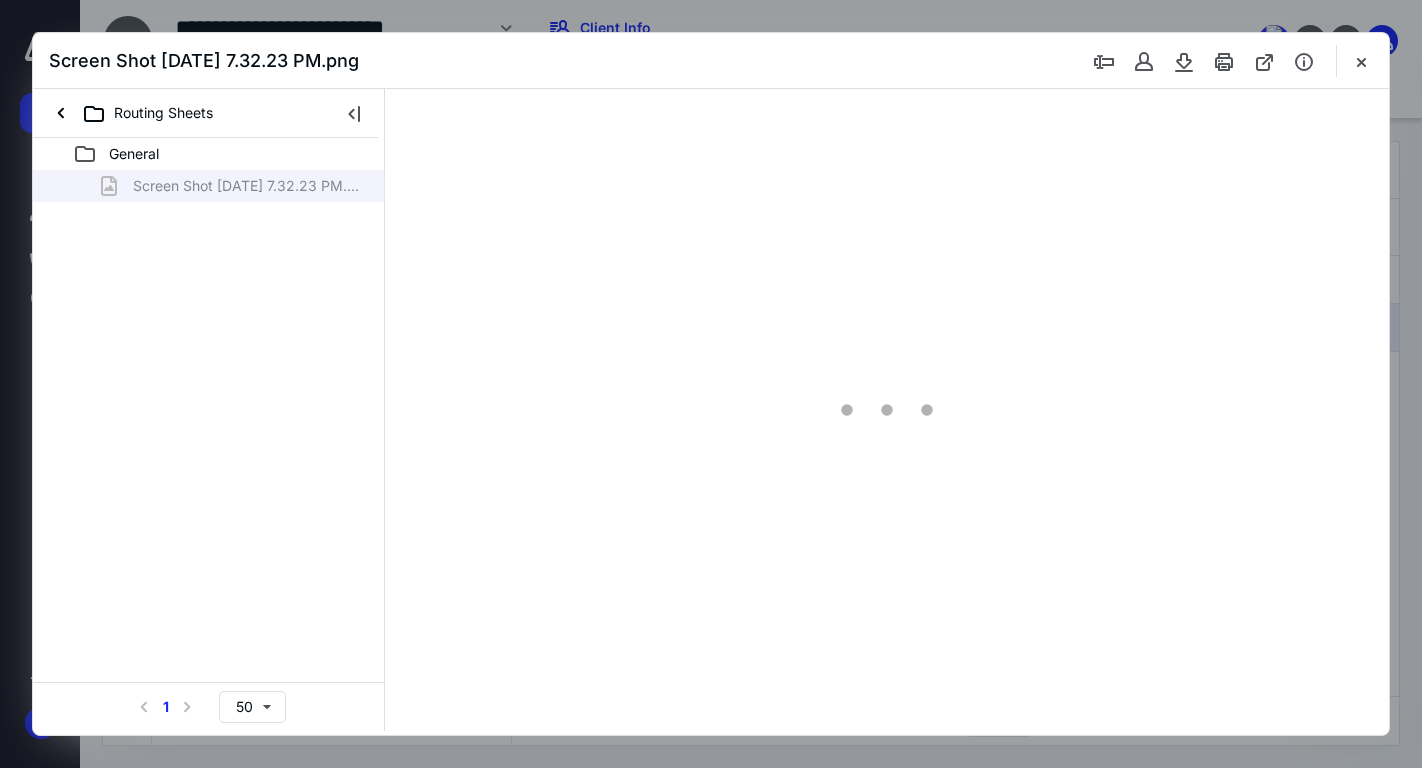 scroll, scrollTop: 0, scrollLeft: 0, axis: both 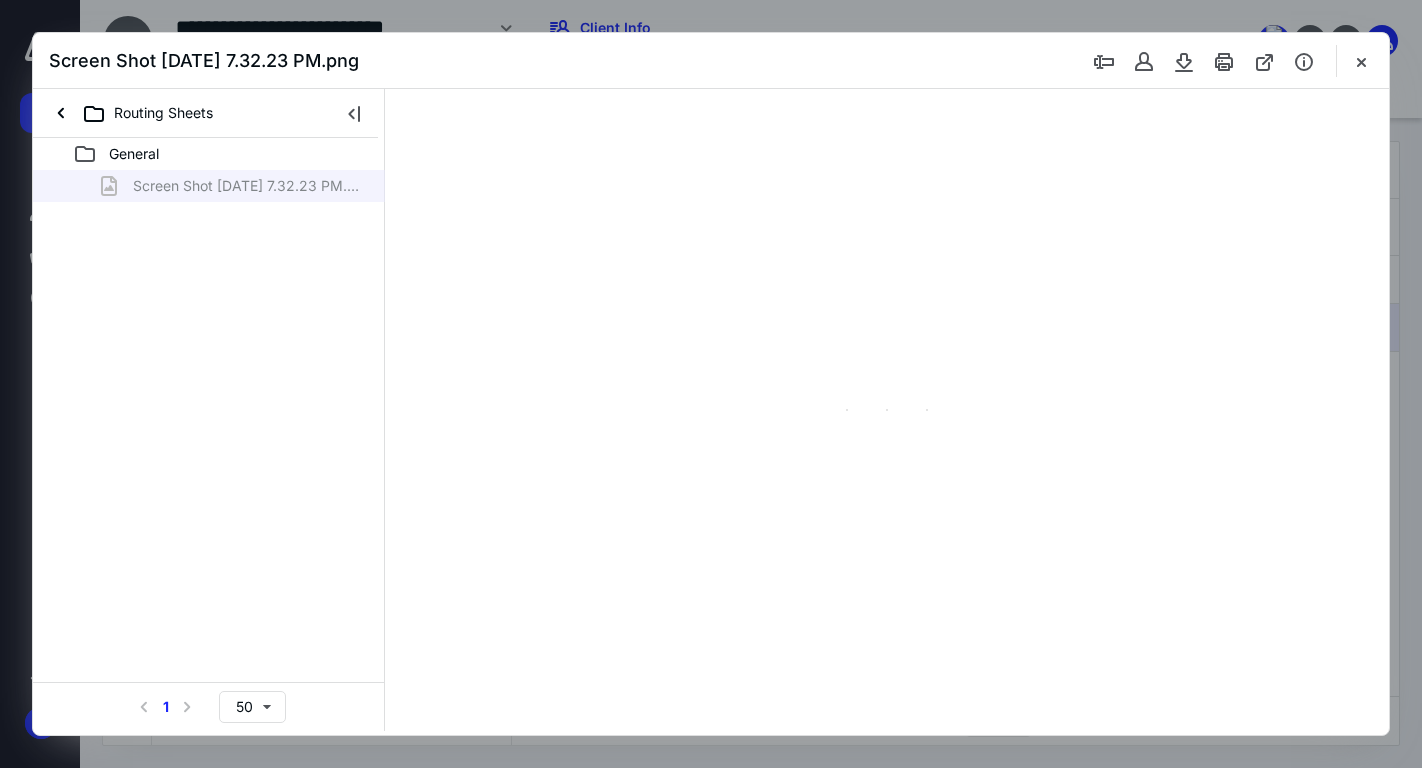 type on "161" 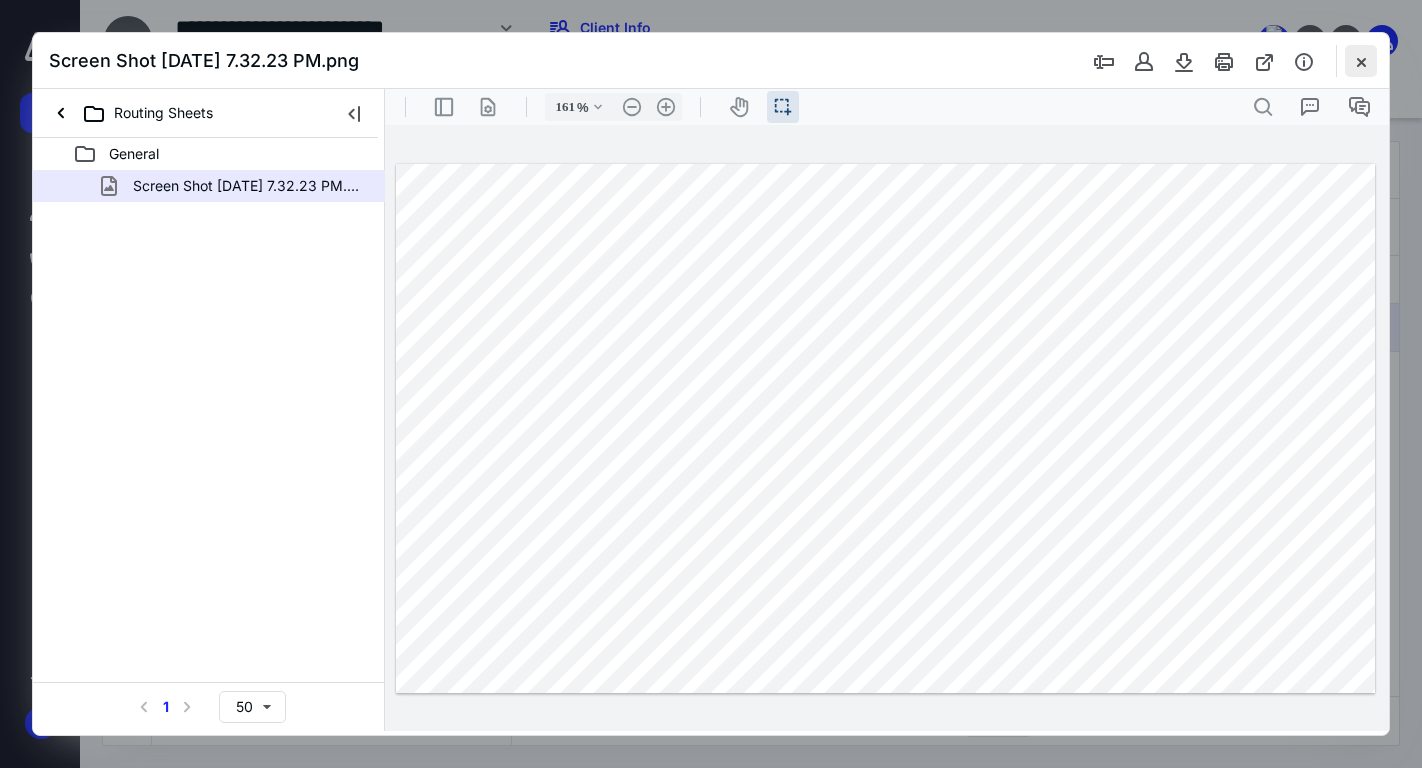 click at bounding box center [1361, 61] 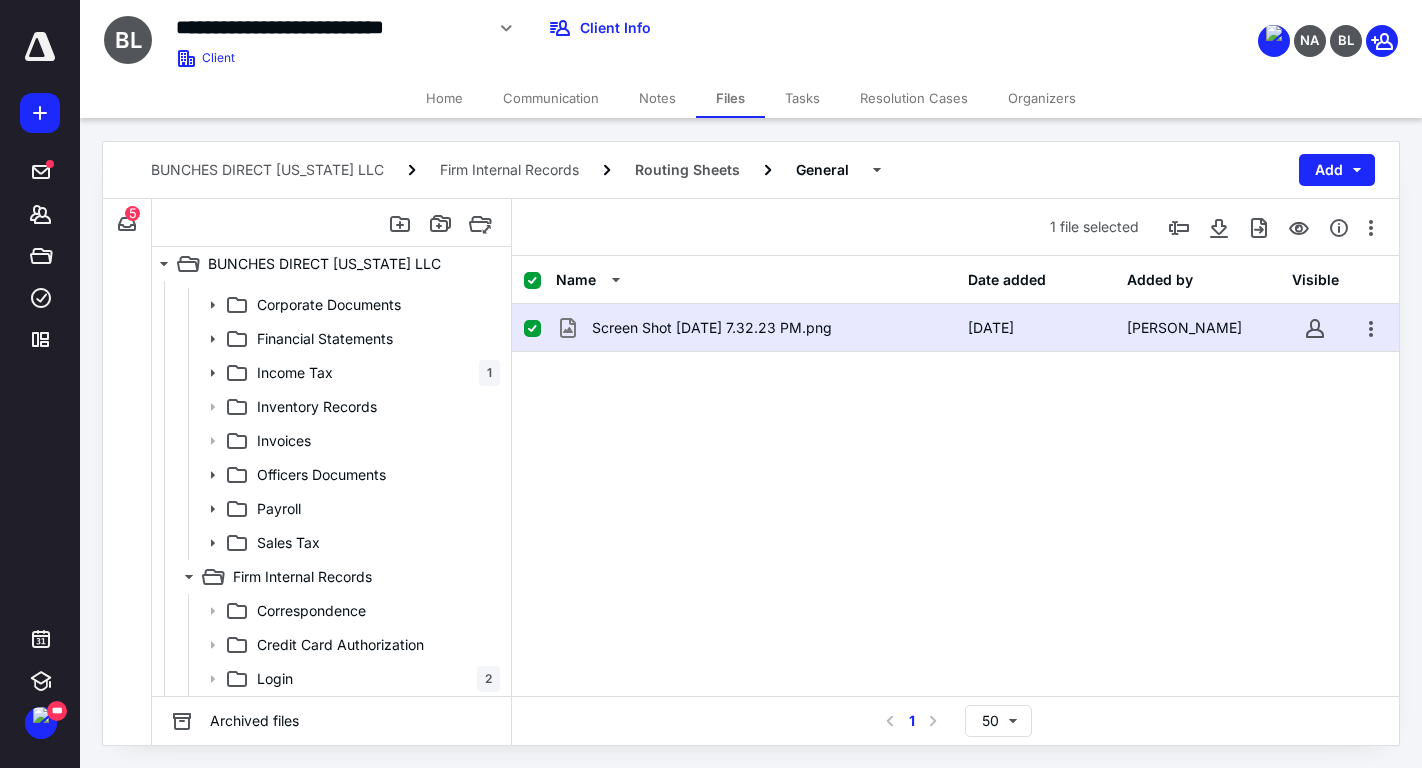 scroll, scrollTop: 0, scrollLeft: 0, axis: both 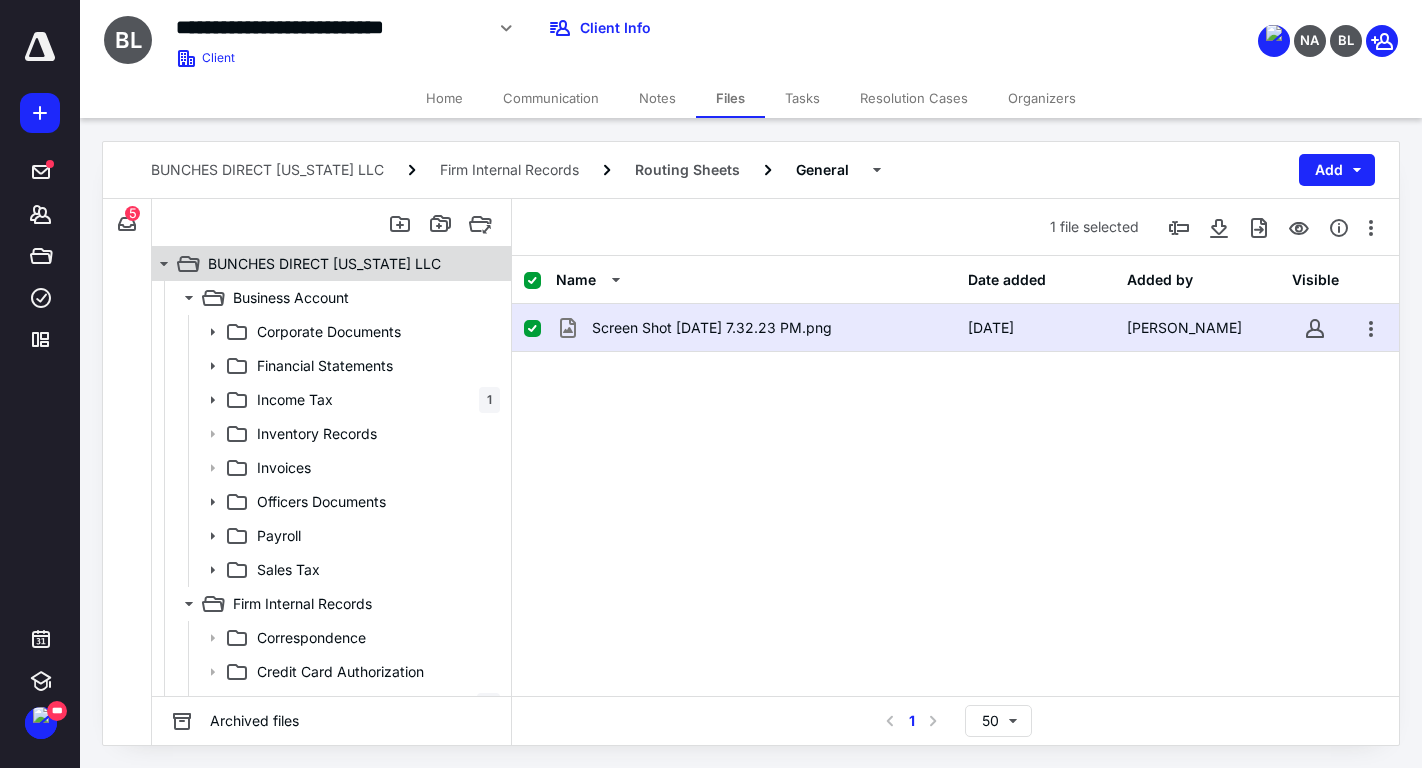 click 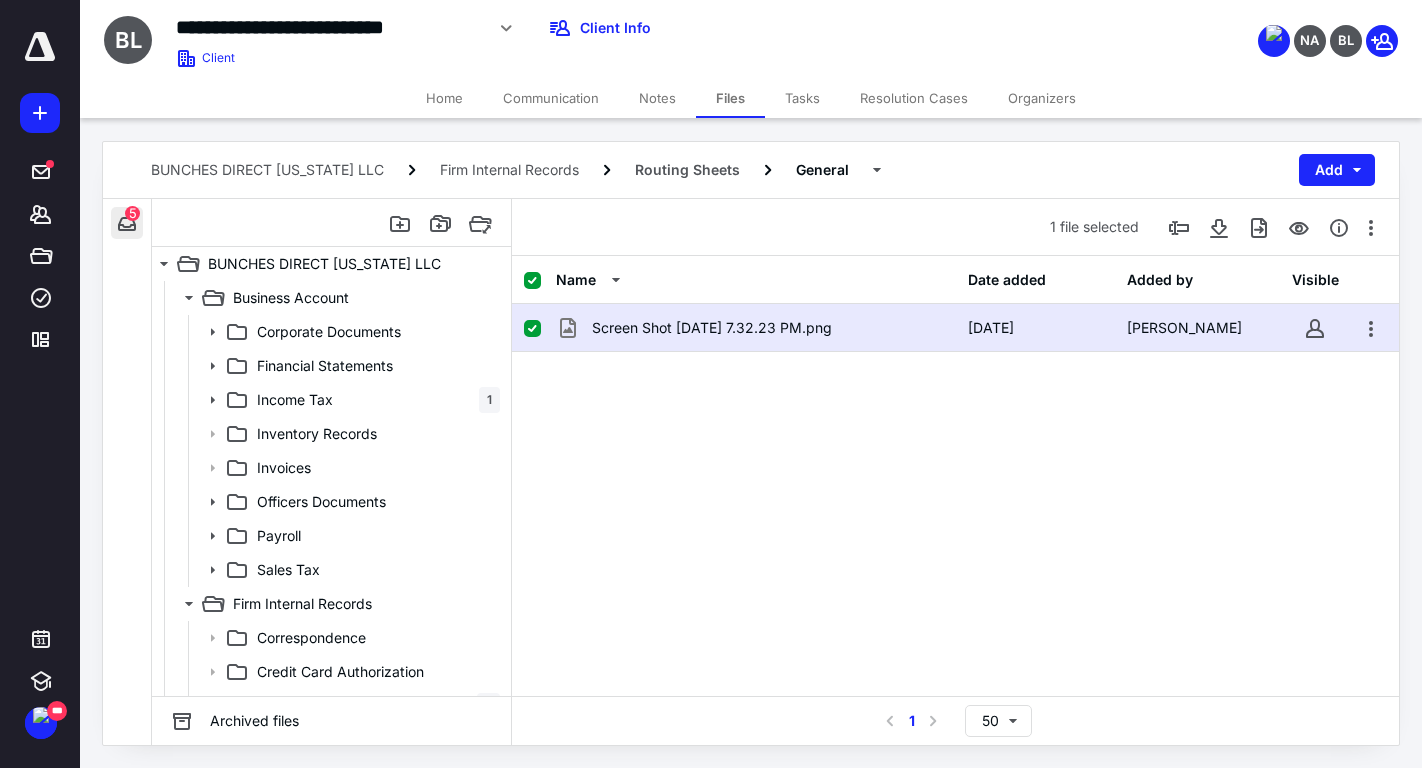 click at bounding box center (127, 223) 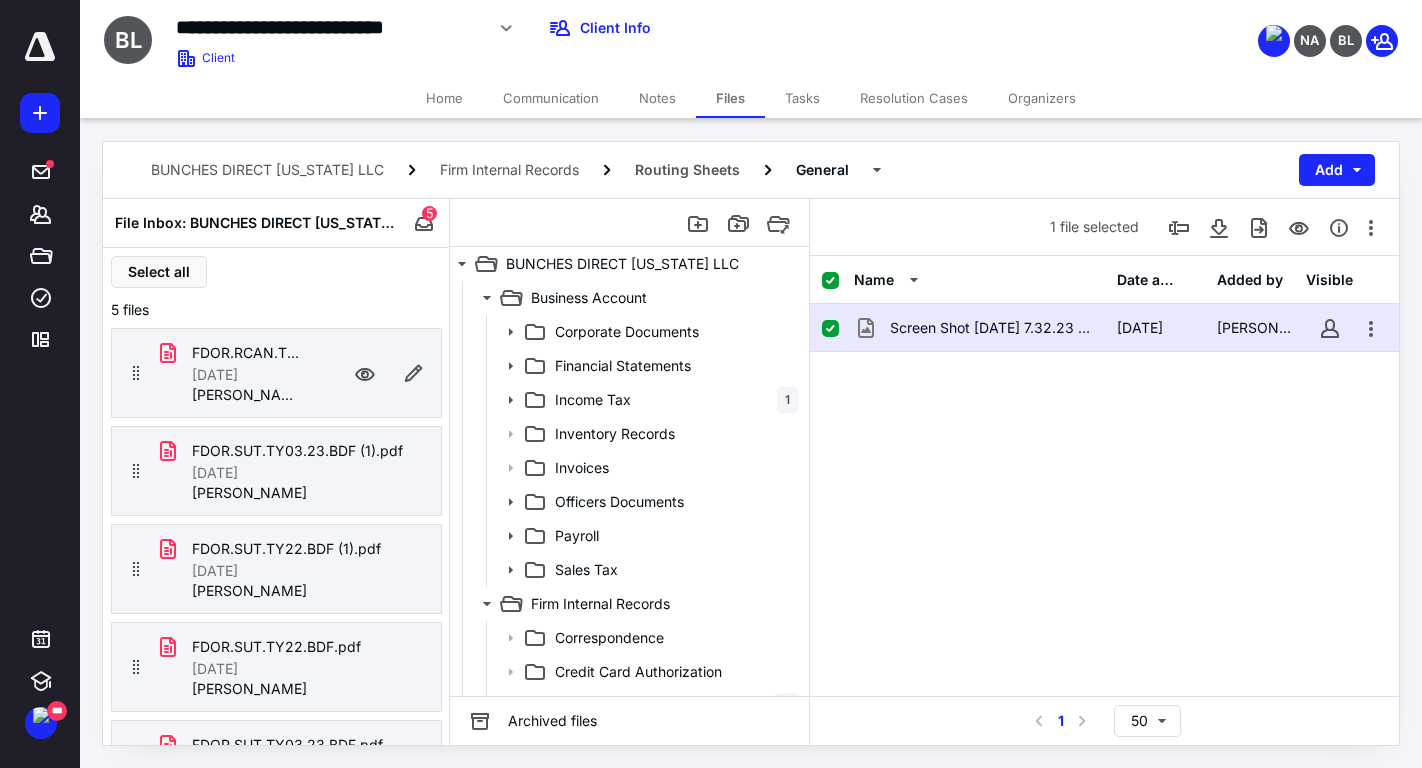 scroll, scrollTop: 65, scrollLeft: 0, axis: vertical 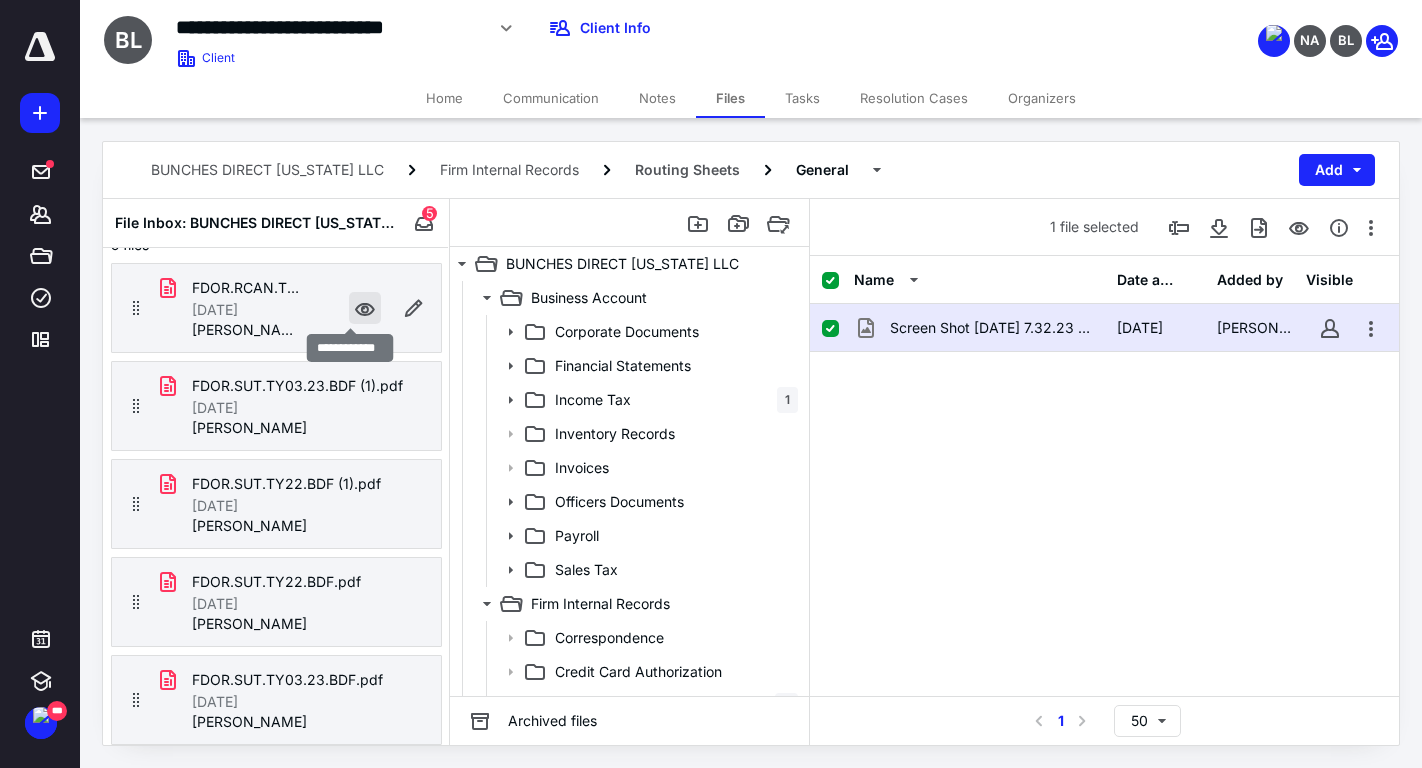click at bounding box center (365, 308) 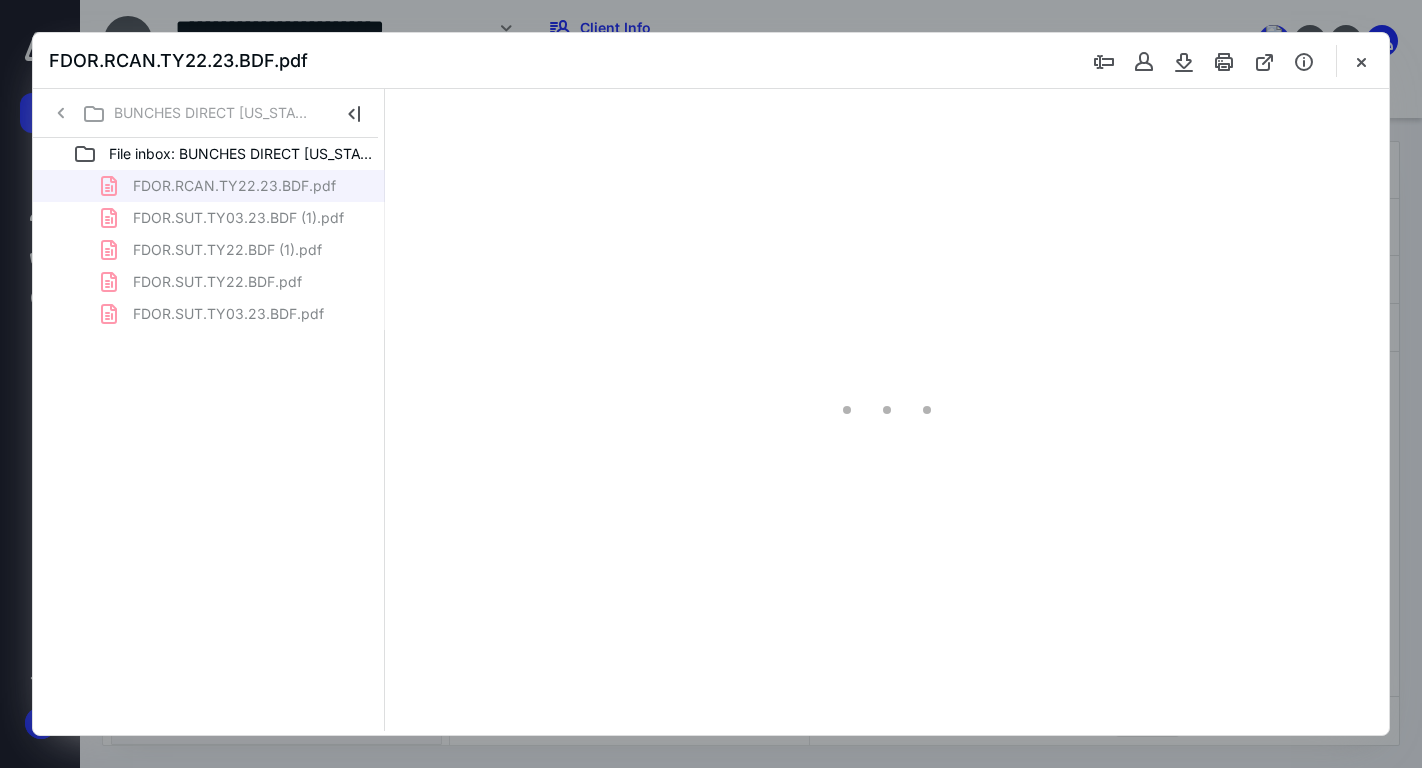 scroll, scrollTop: 0, scrollLeft: 0, axis: both 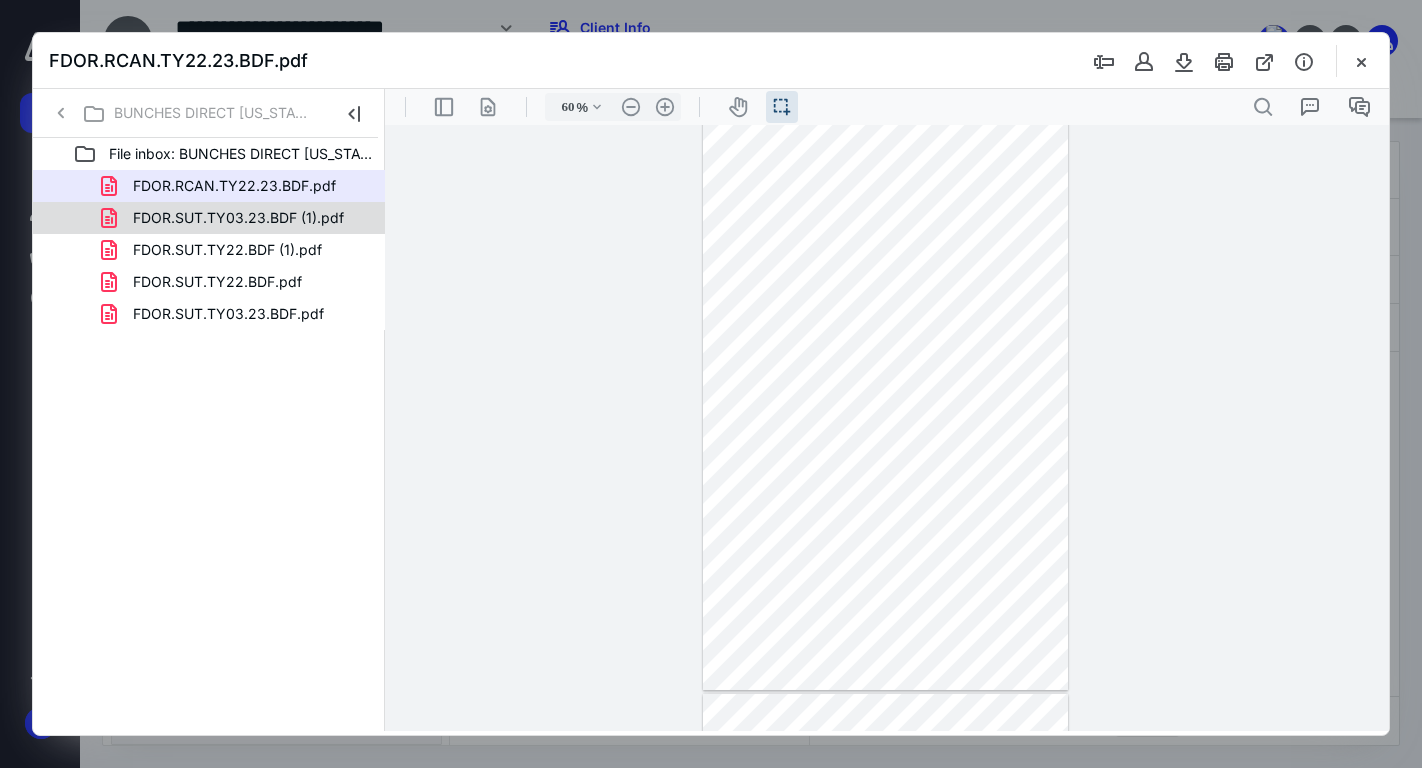 click on "FDOR.SUT.TY03.23.BDF (1).pdf" at bounding box center [238, 218] 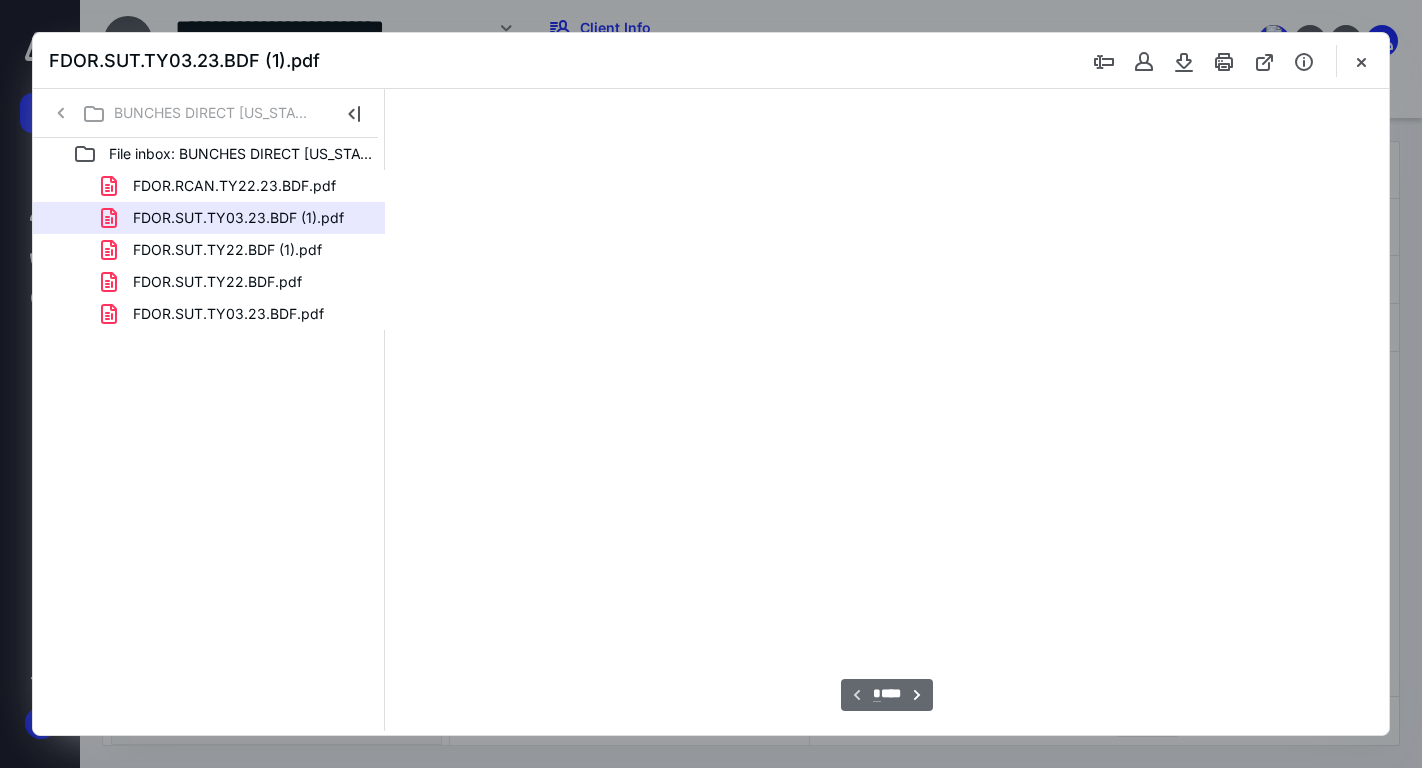 type on "60" 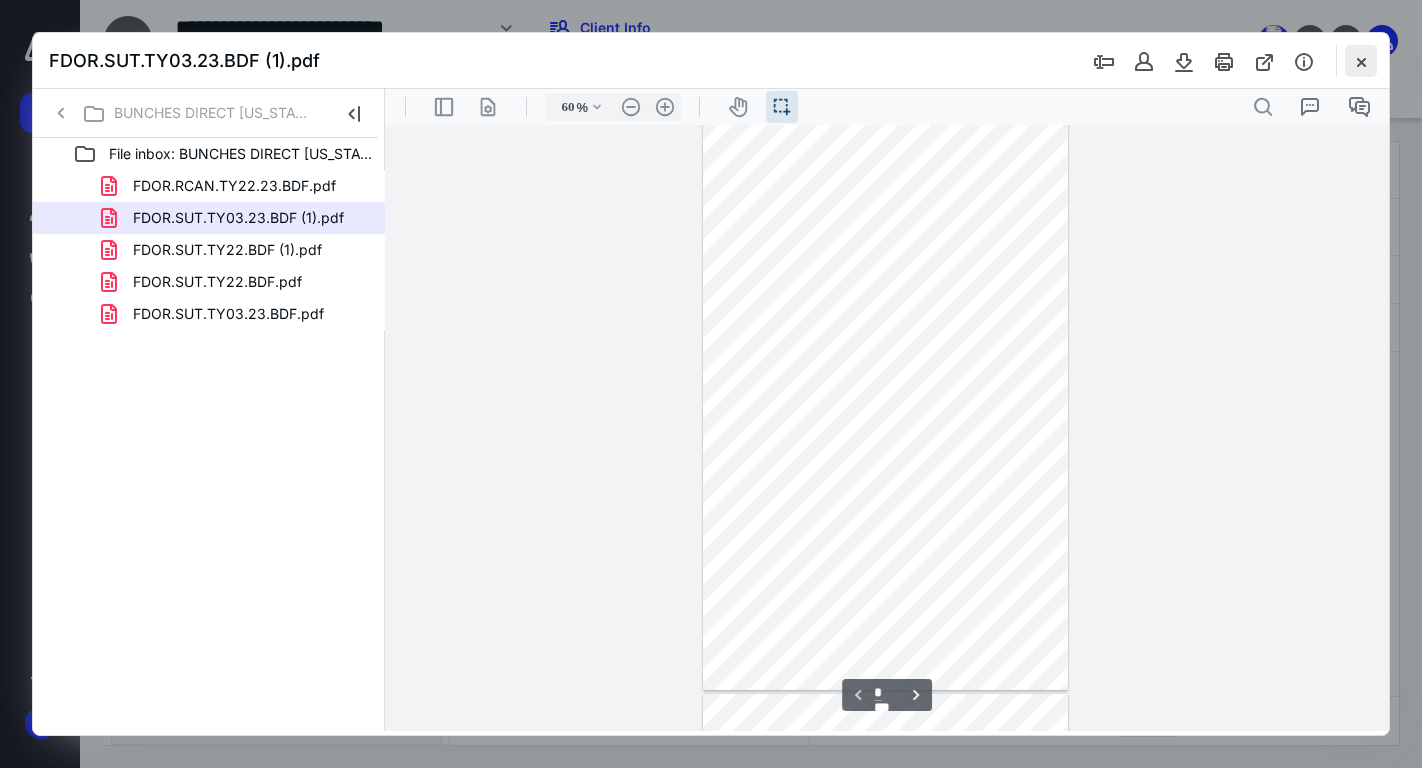 click at bounding box center [1361, 61] 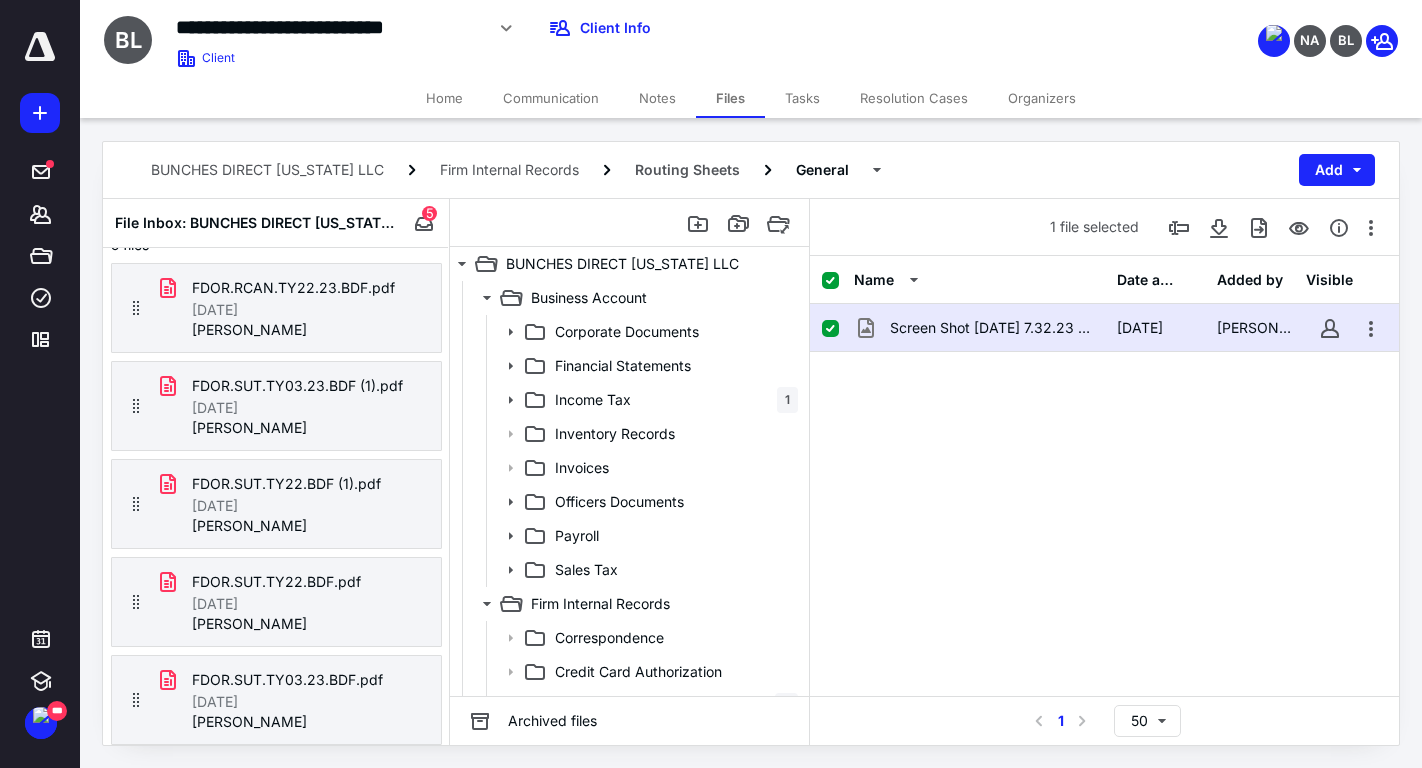scroll, scrollTop: 0, scrollLeft: 0, axis: both 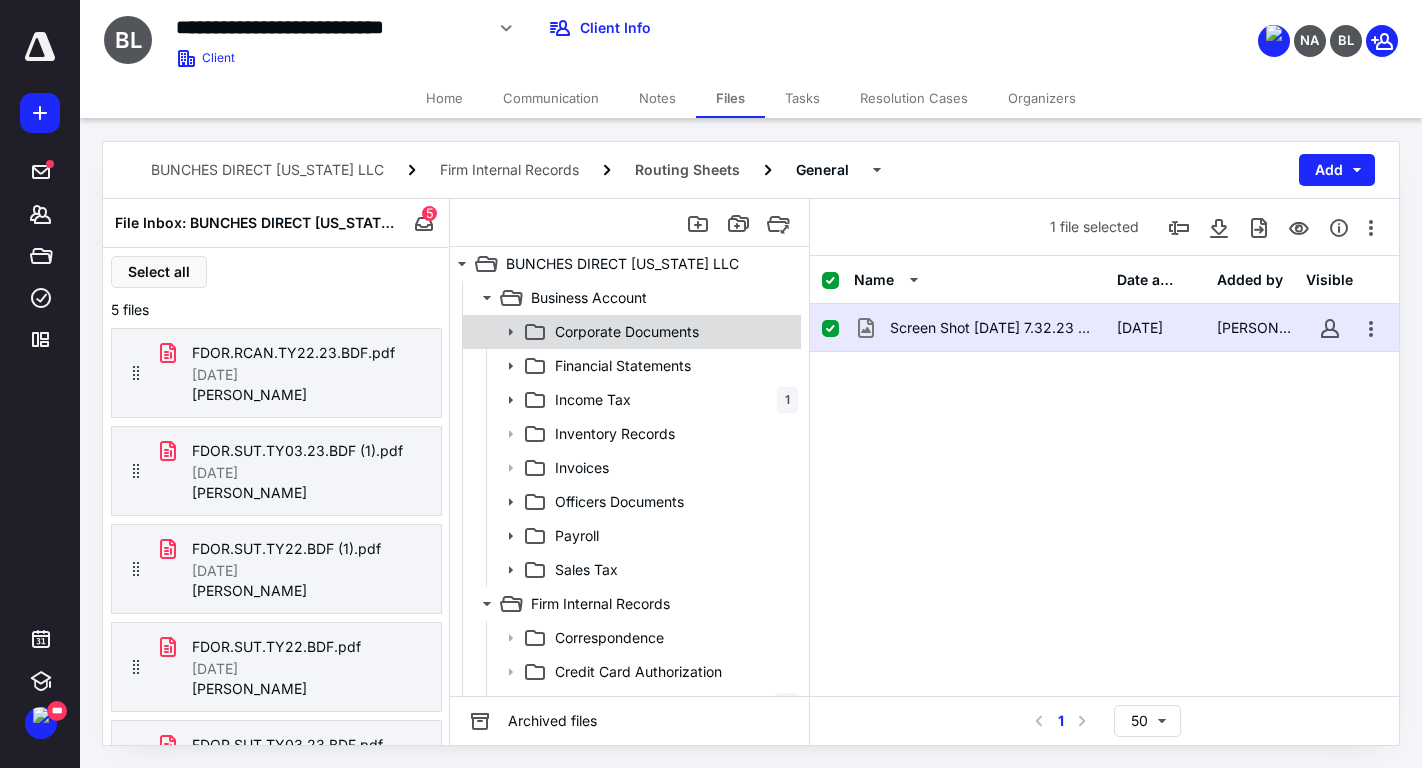 click 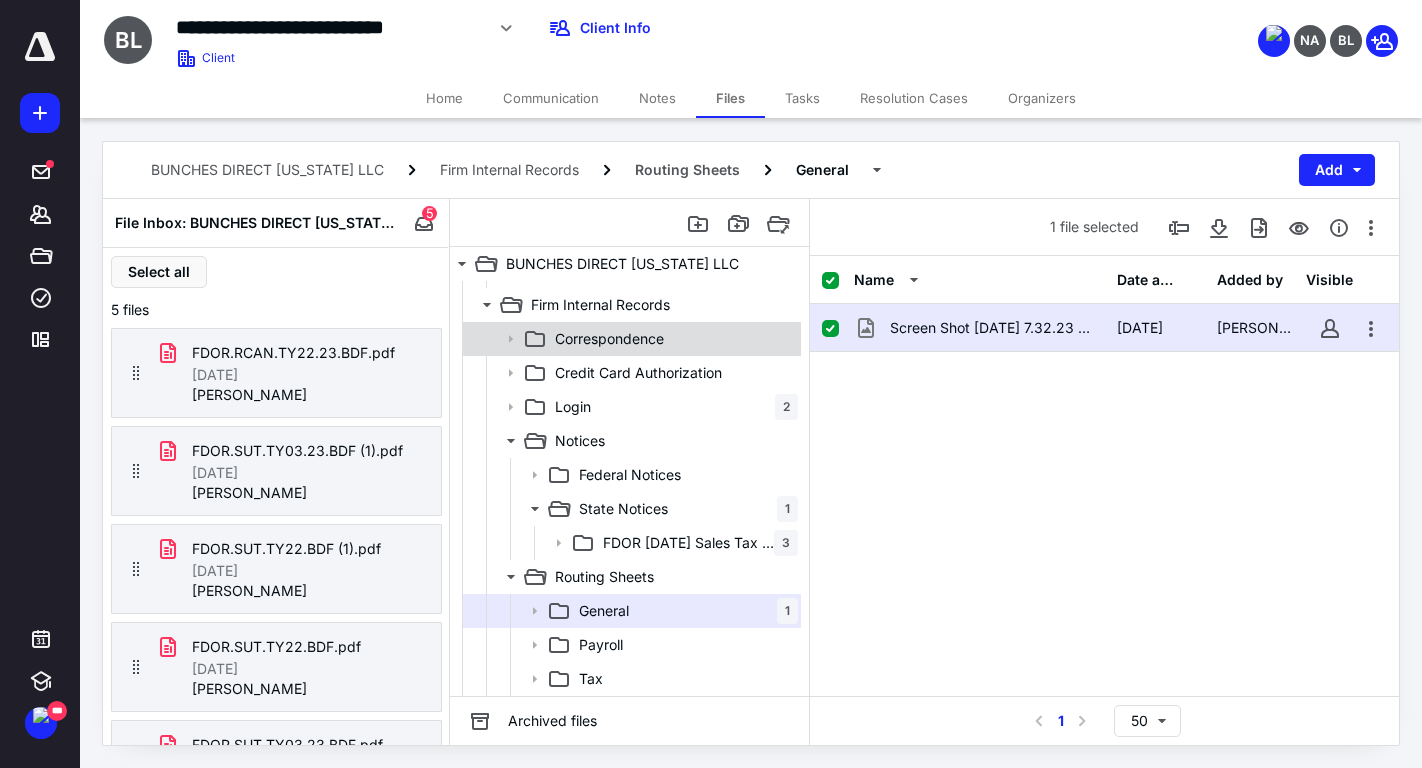 scroll, scrollTop: 0, scrollLeft: 0, axis: both 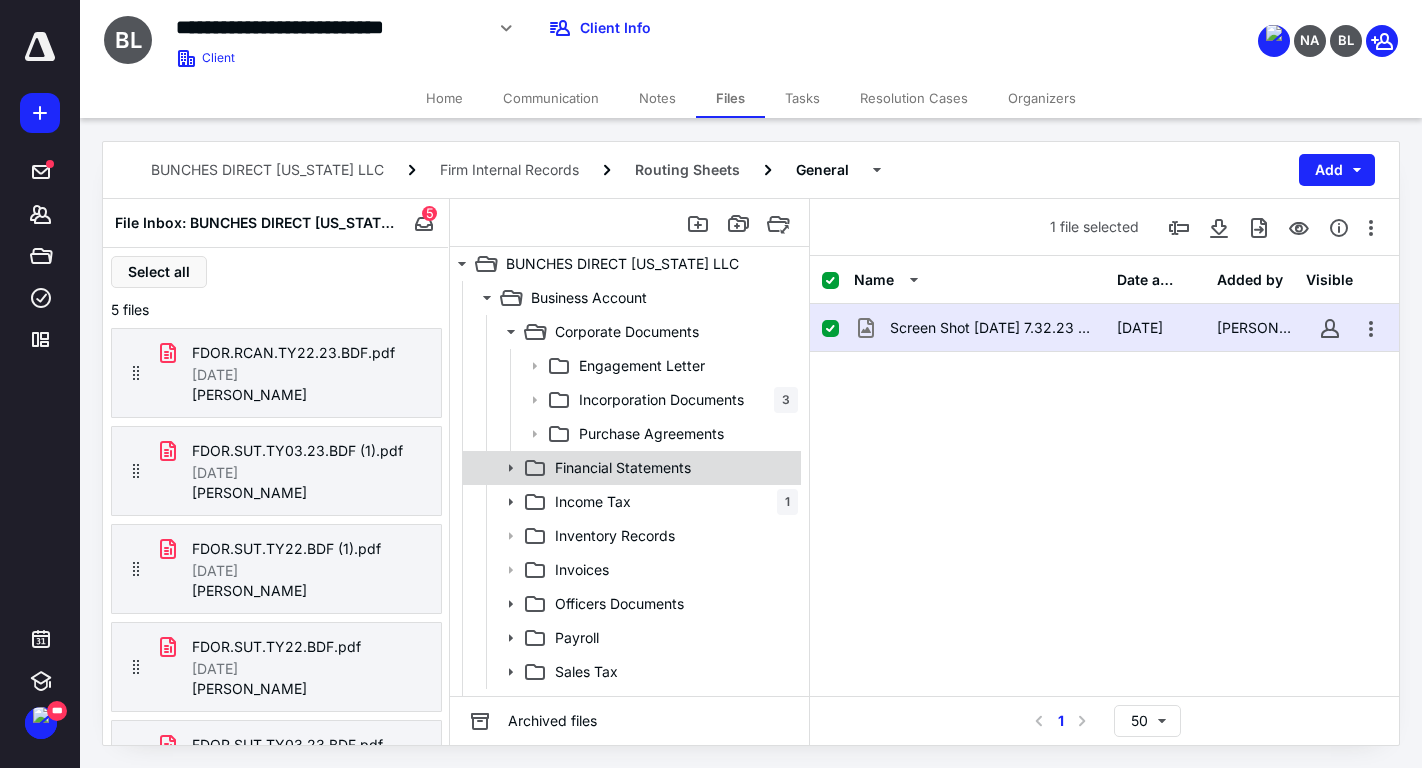 click 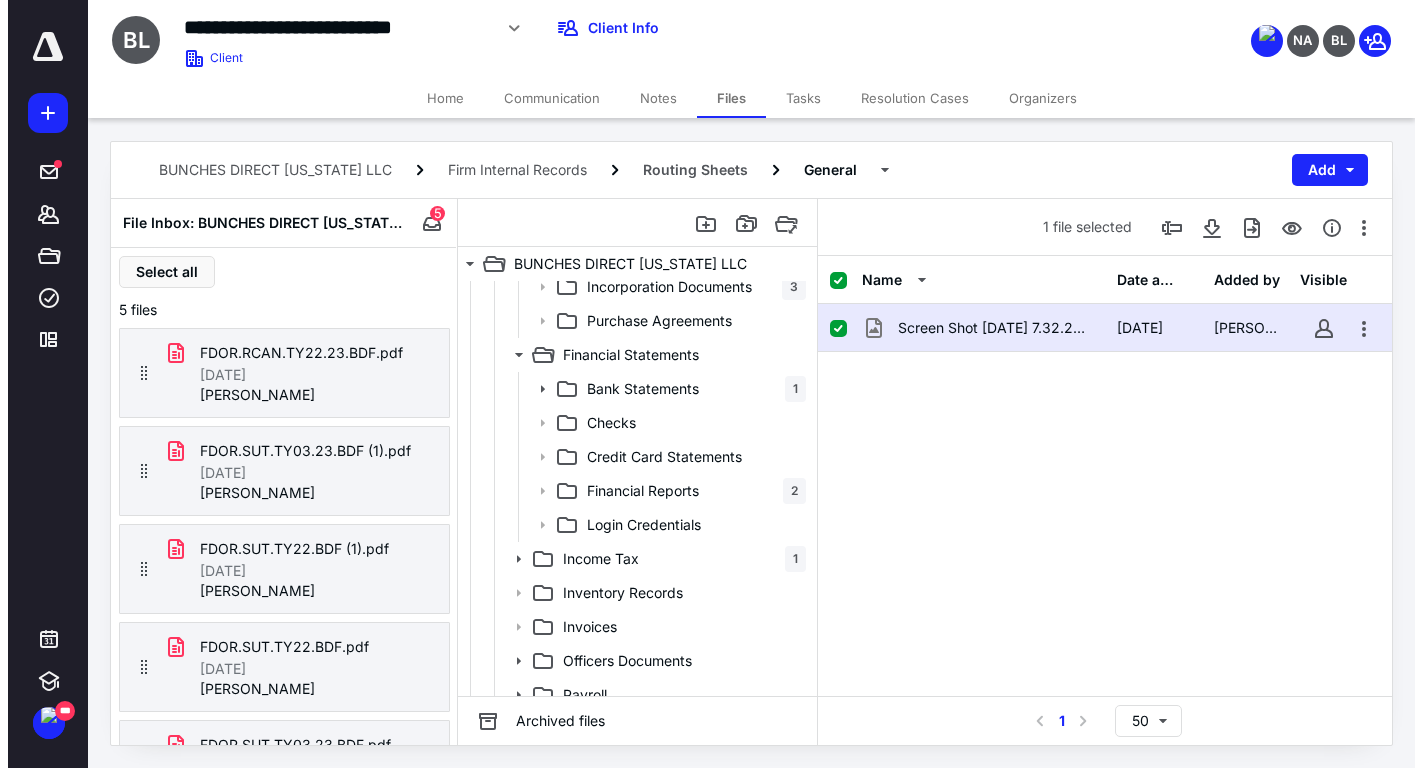 scroll, scrollTop: 0, scrollLeft: 0, axis: both 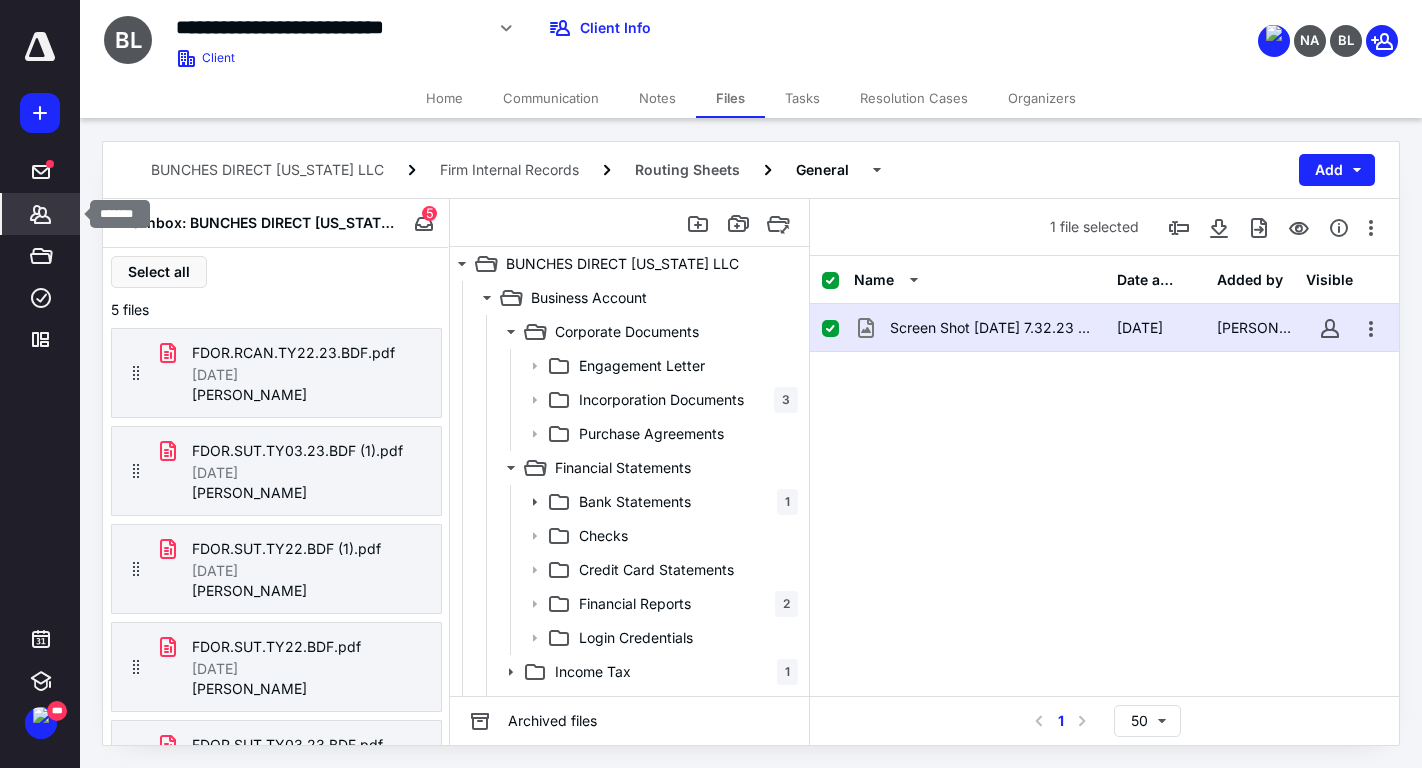 click 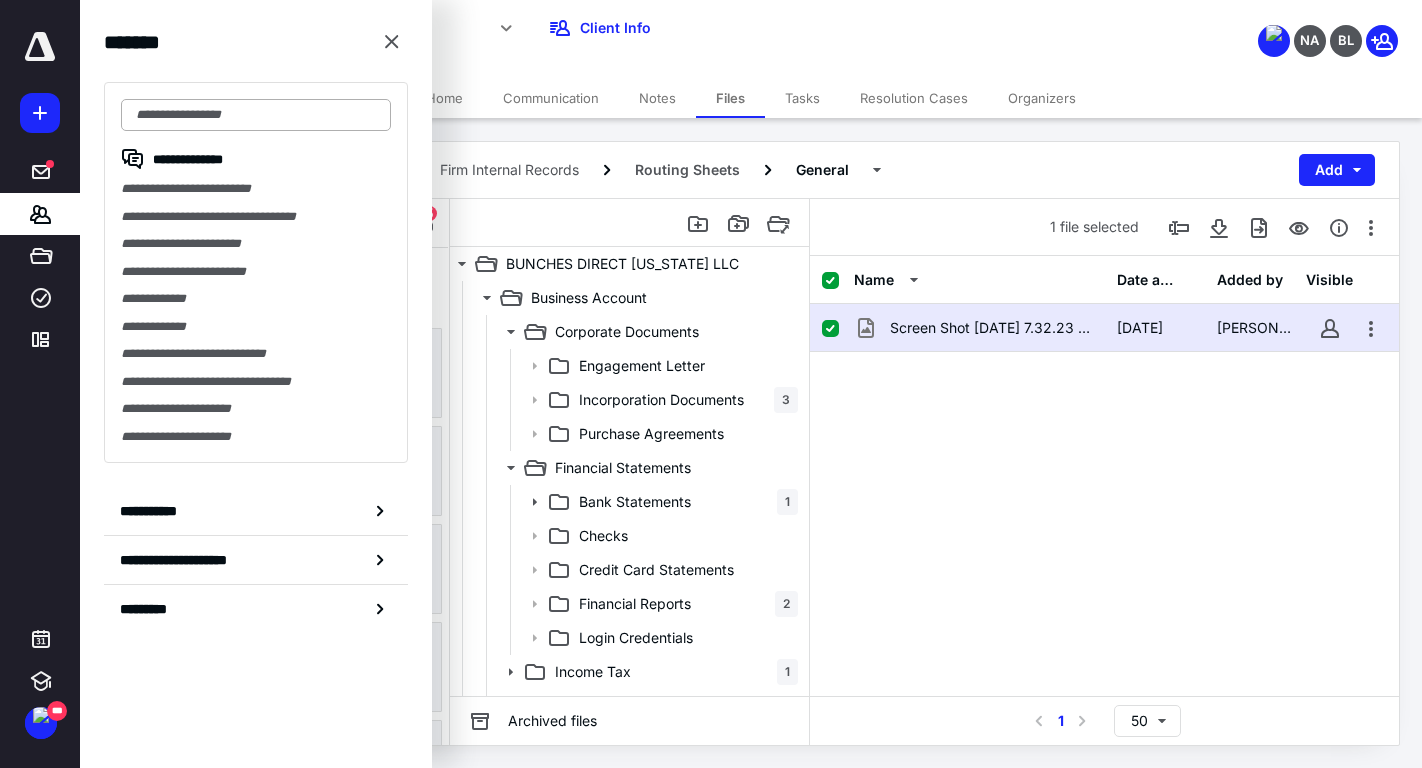 click at bounding box center (256, 115) 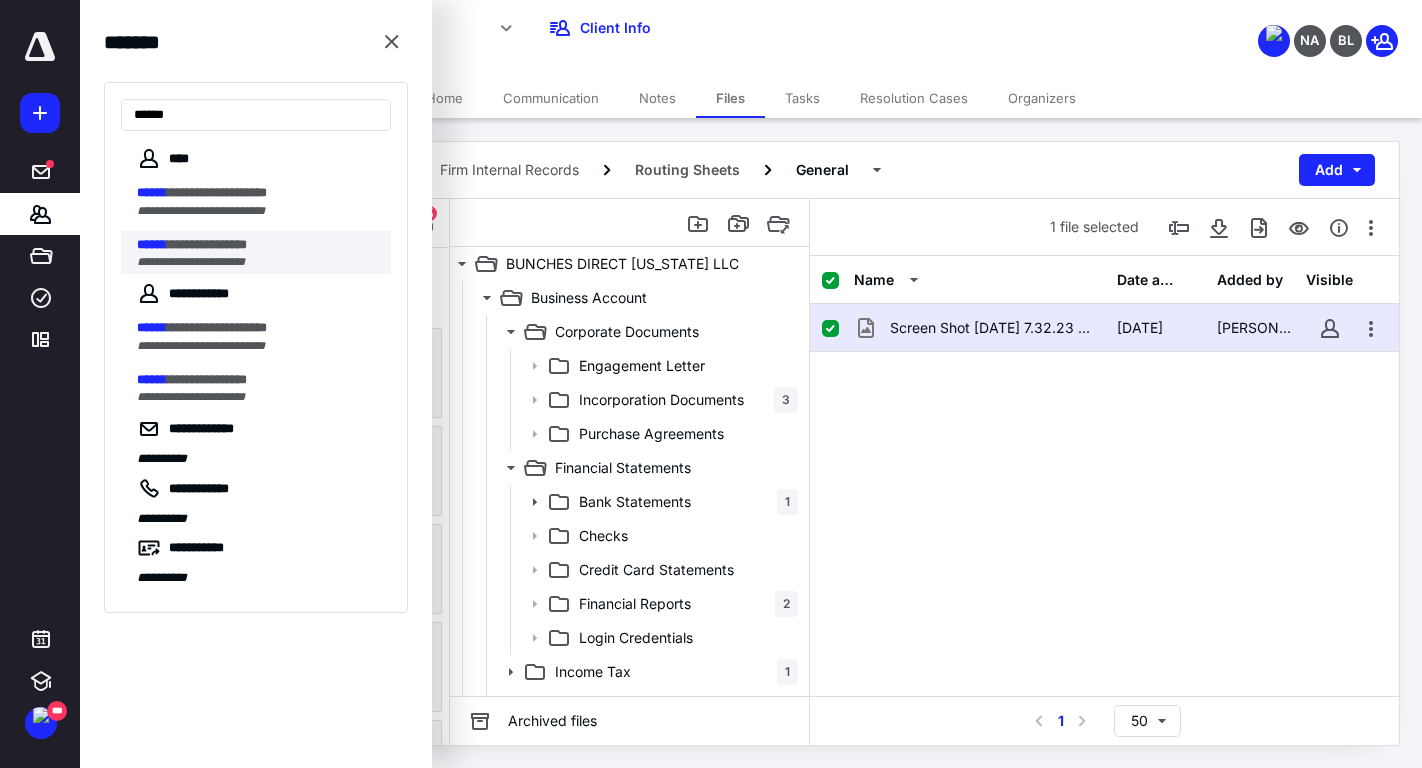 type on "******" 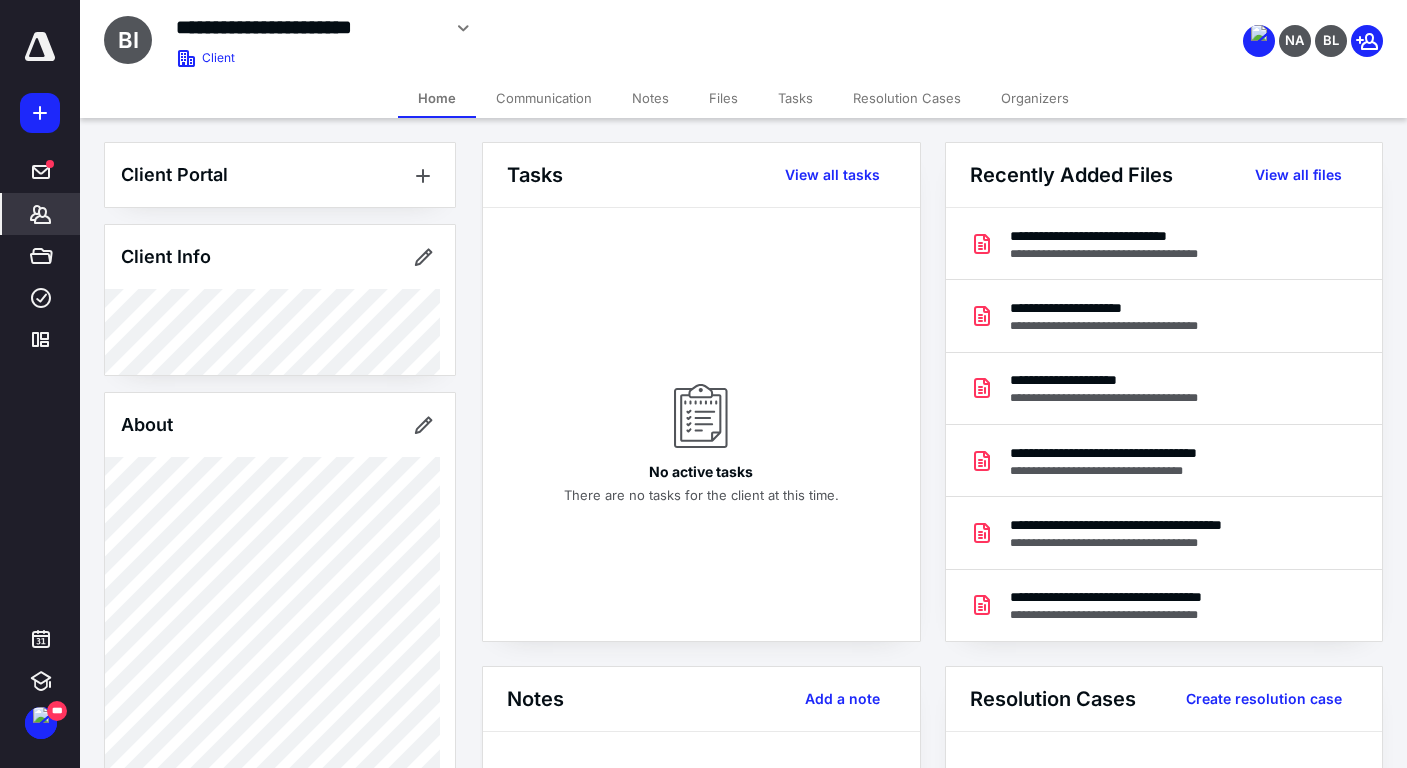 click on "Files" at bounding box center [723, 98] 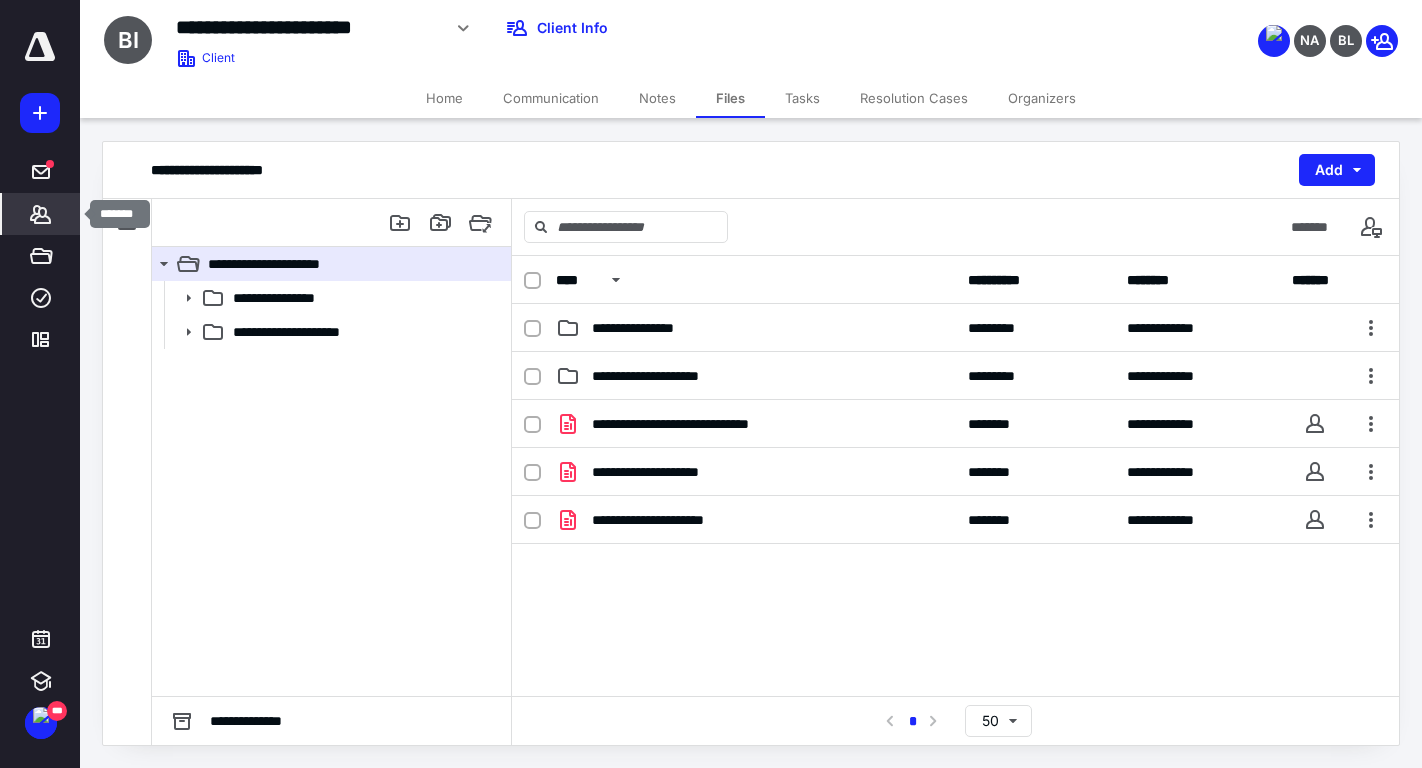 click on "*******" at bounding box center [41, 214] 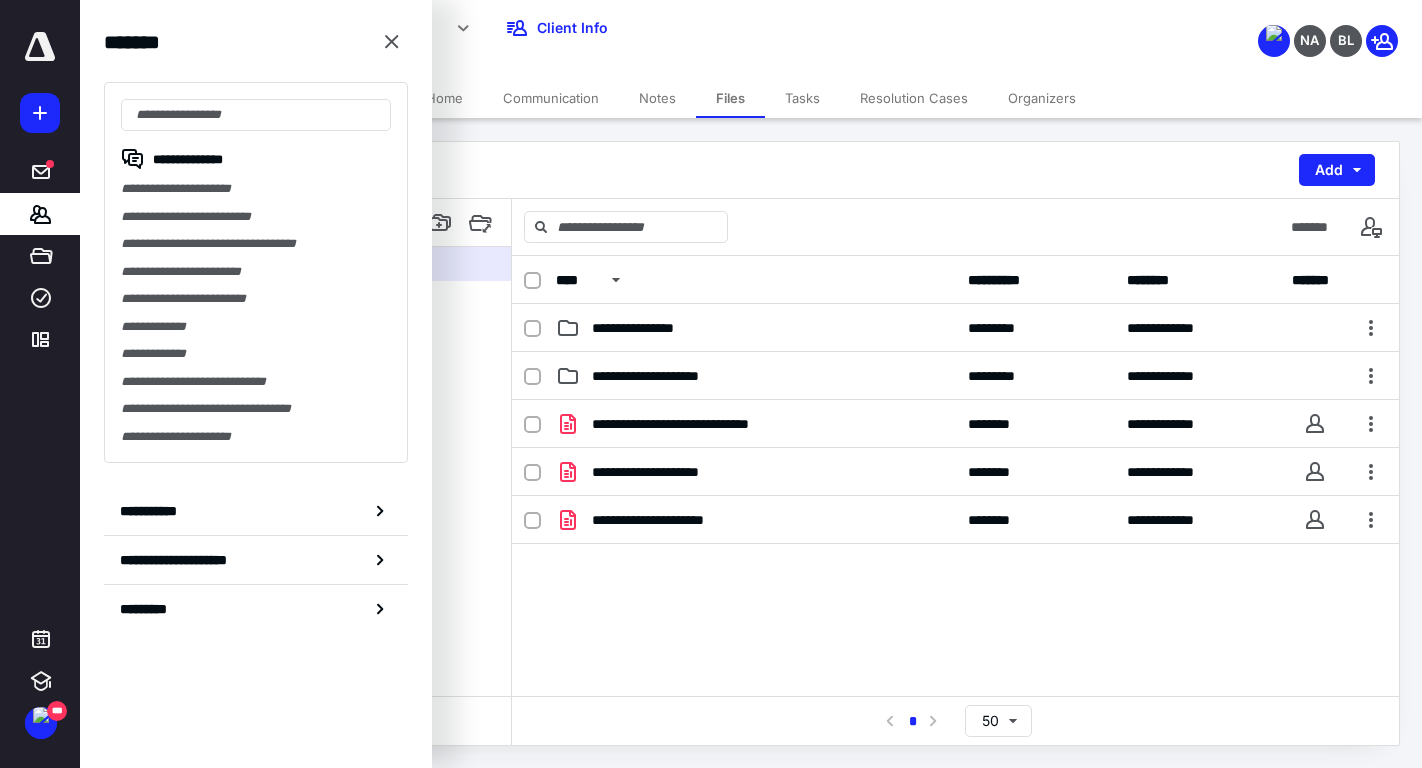 click on "**********" at bounding box center [751, 170] 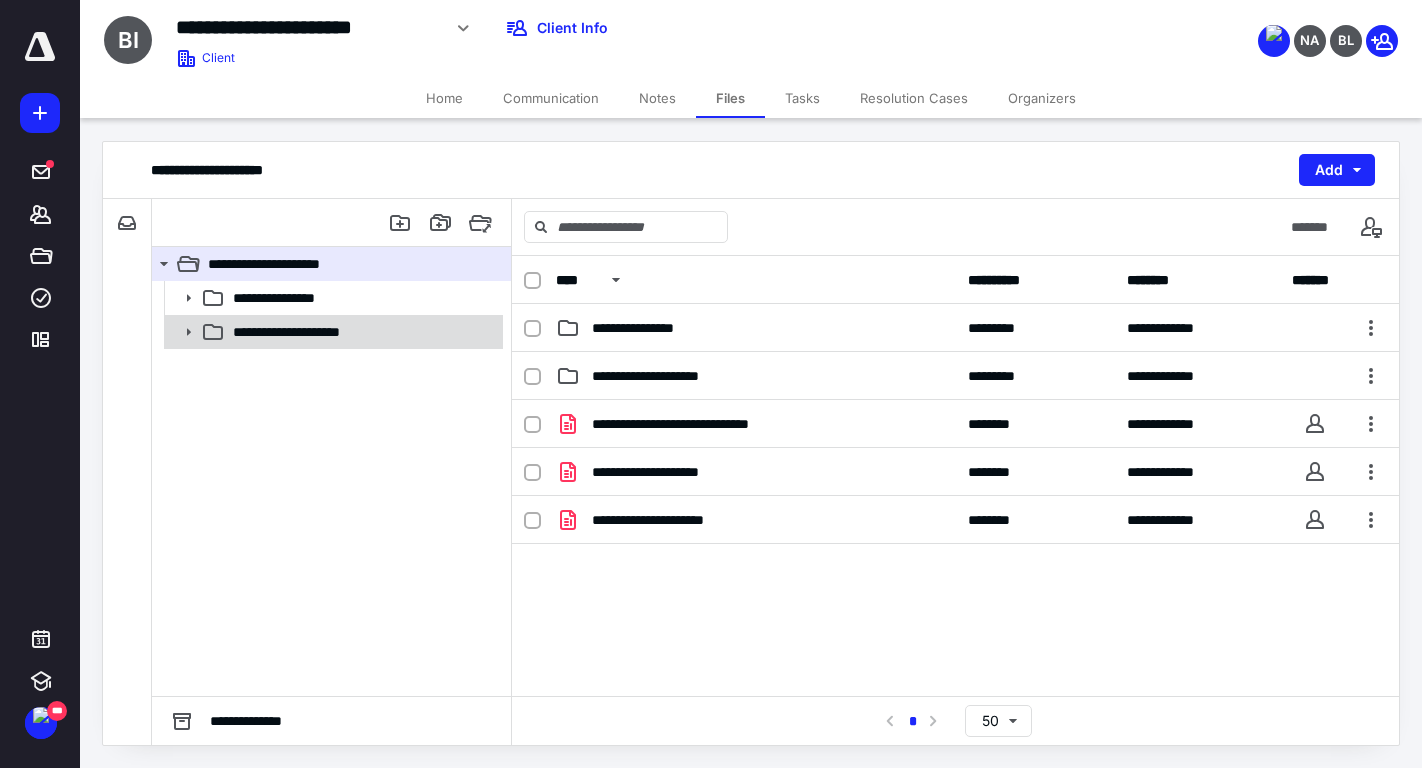 click 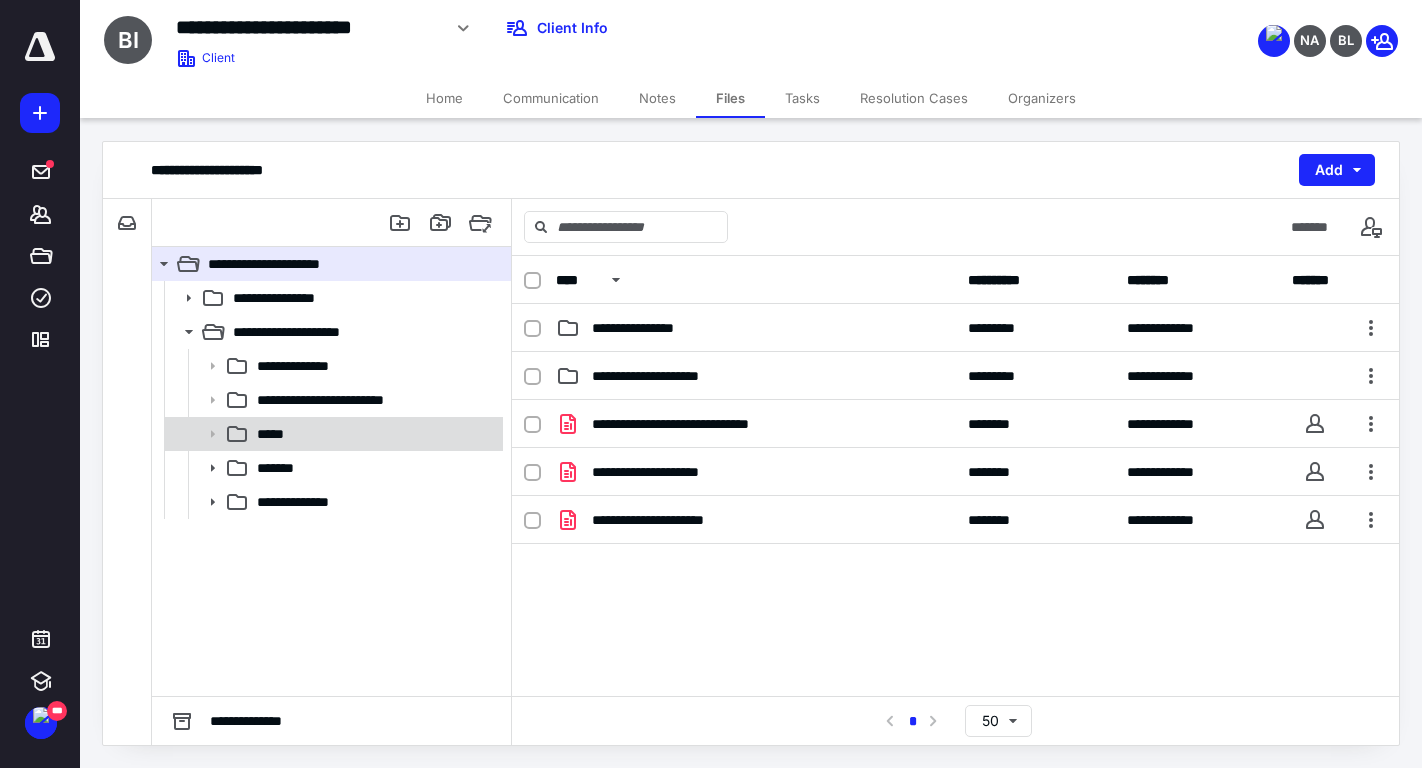 click on "*****" at bounding box center (374, 434) 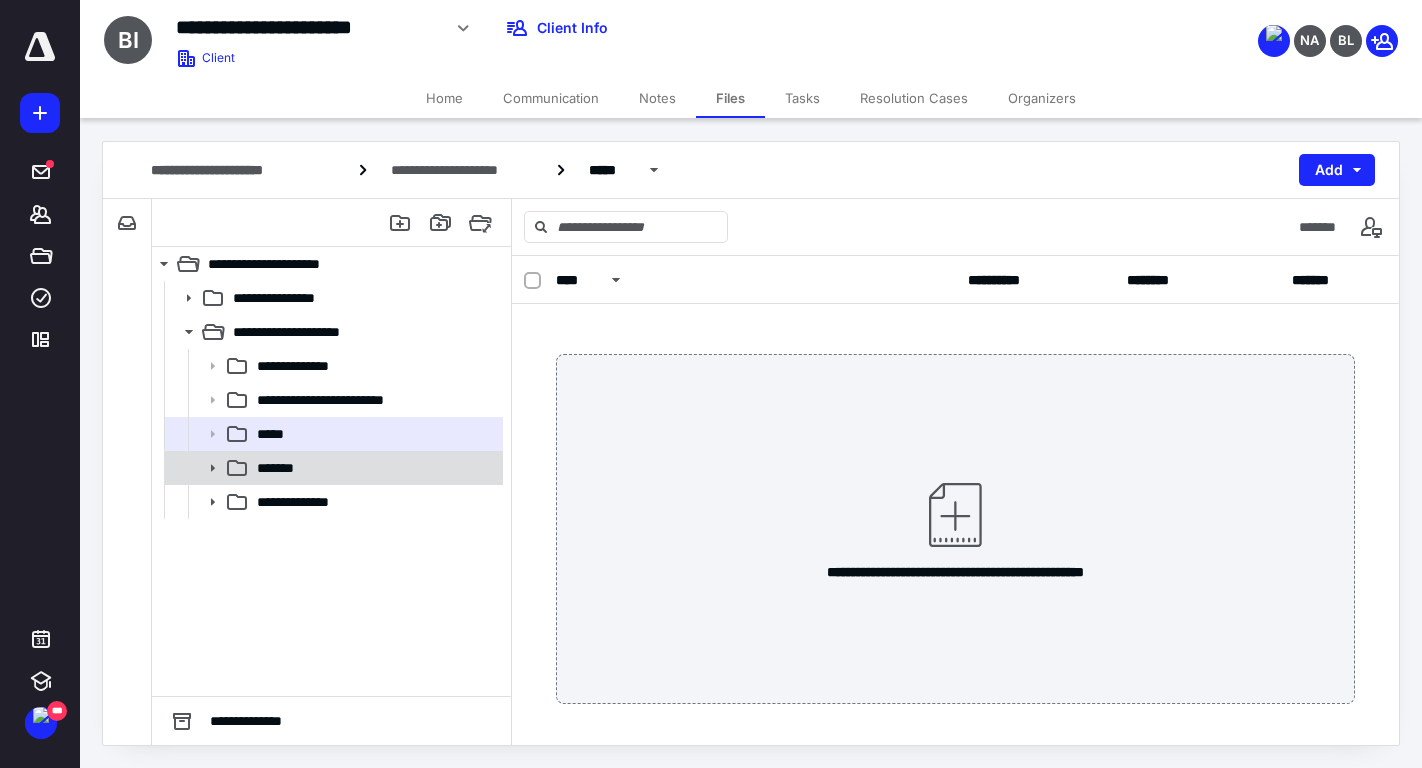 click on "*******" at bounding box center (374, 468) 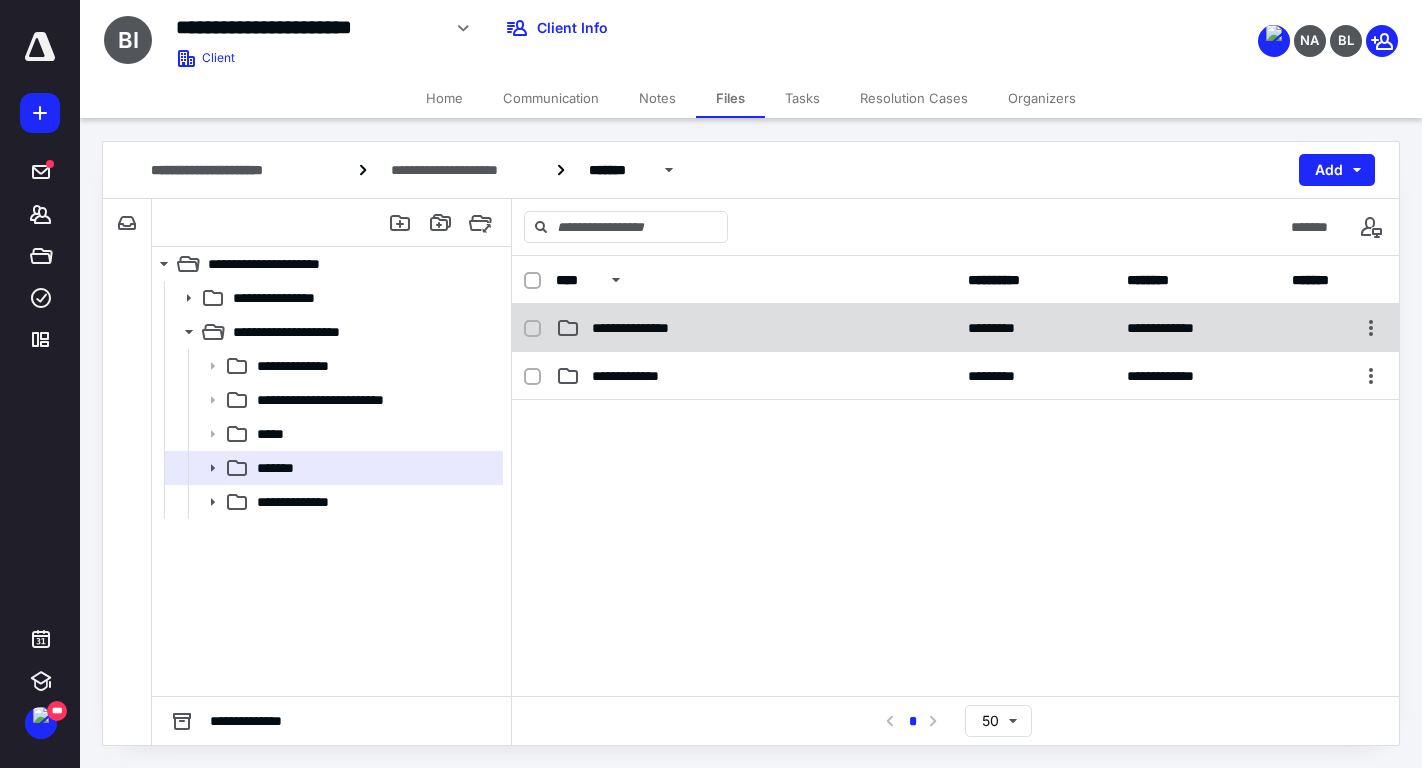 click on "**********" at bounding box center (756, 328) 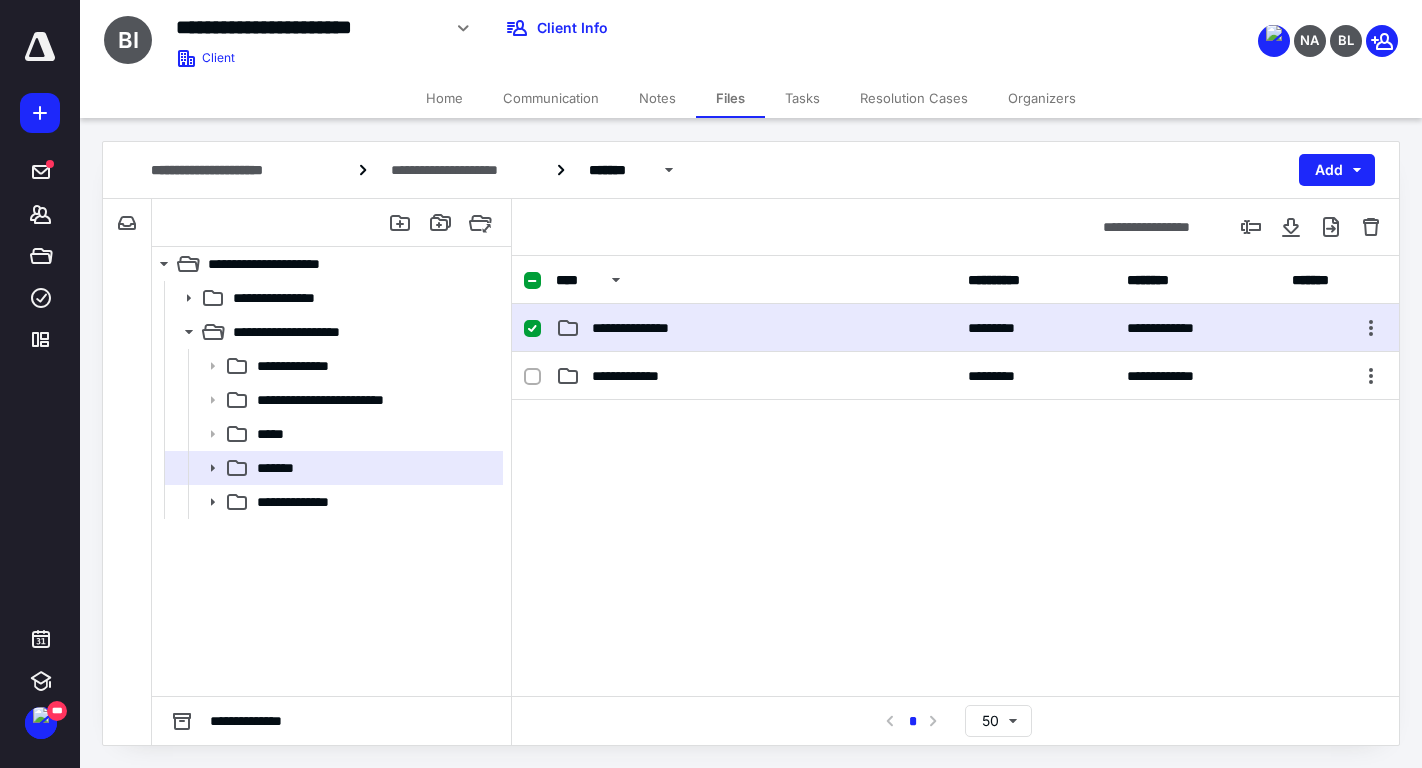 click on "**********" at bounding box center [756, 328] 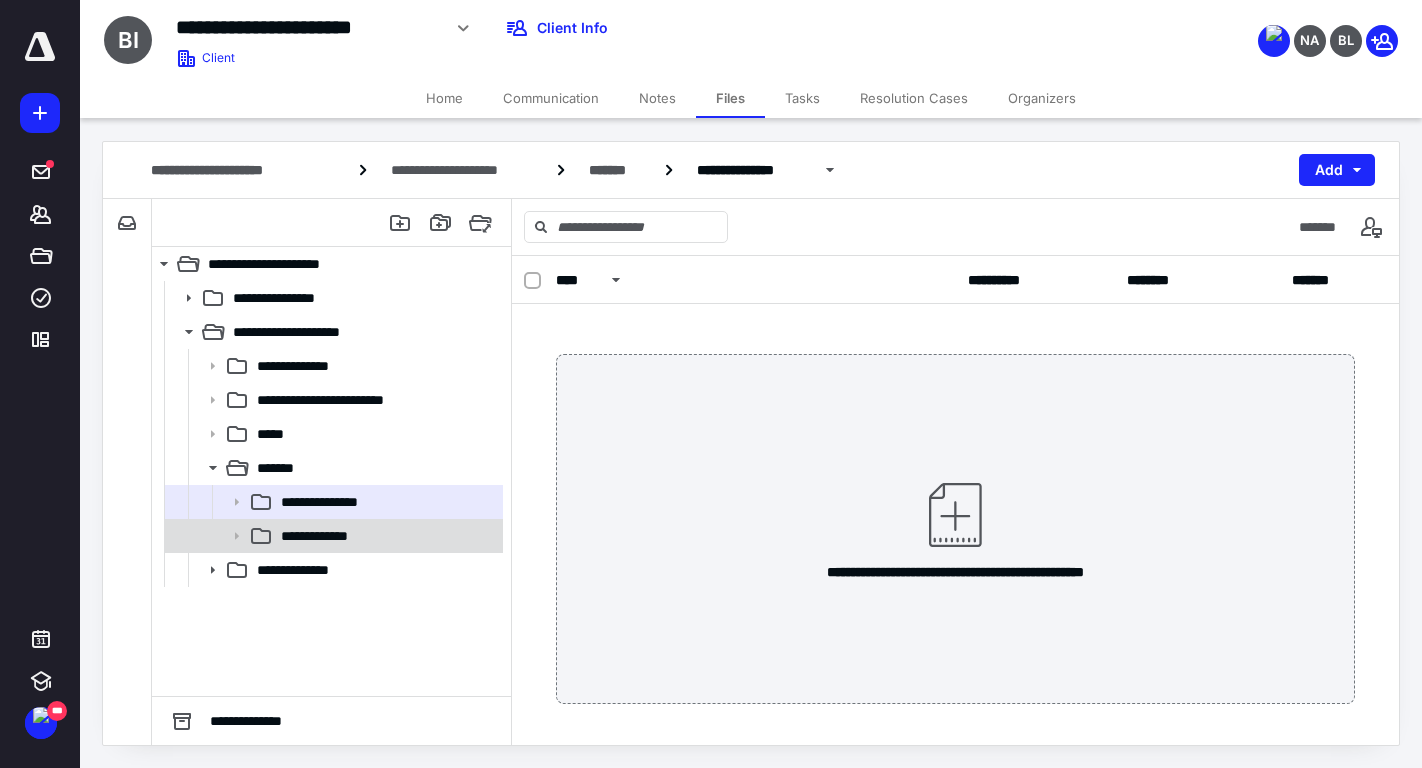 click on "**********" at bounding box center [325, 536] 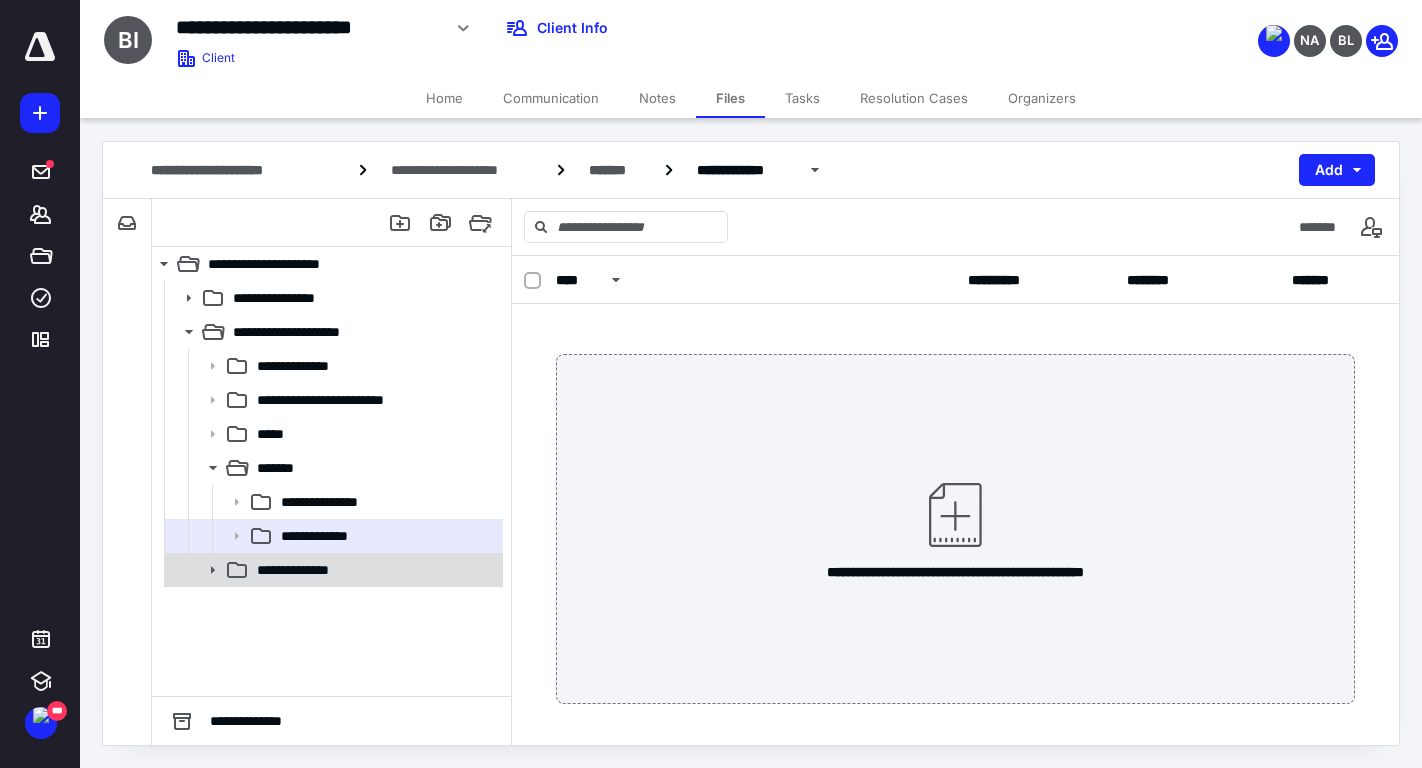 click 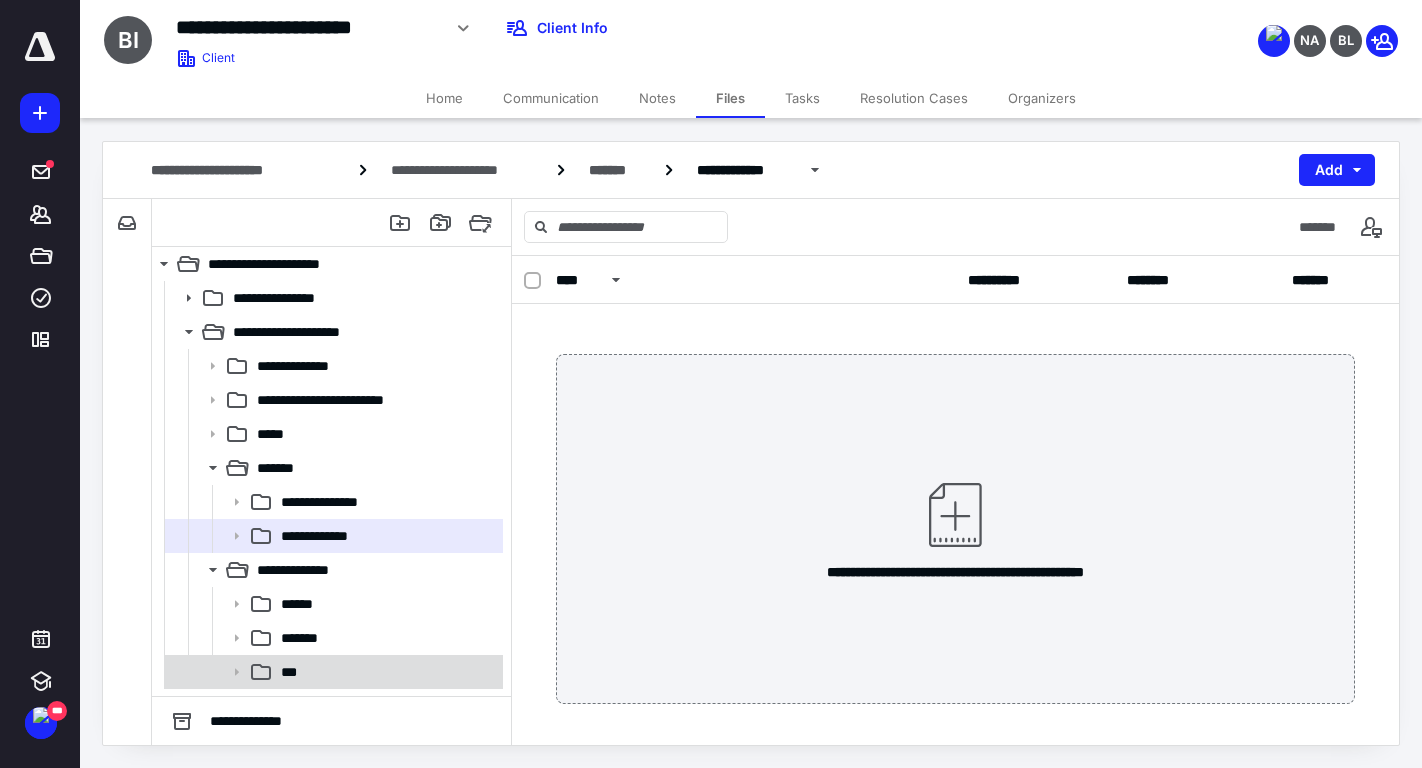 click on "***" at bounding box center (332, 672) 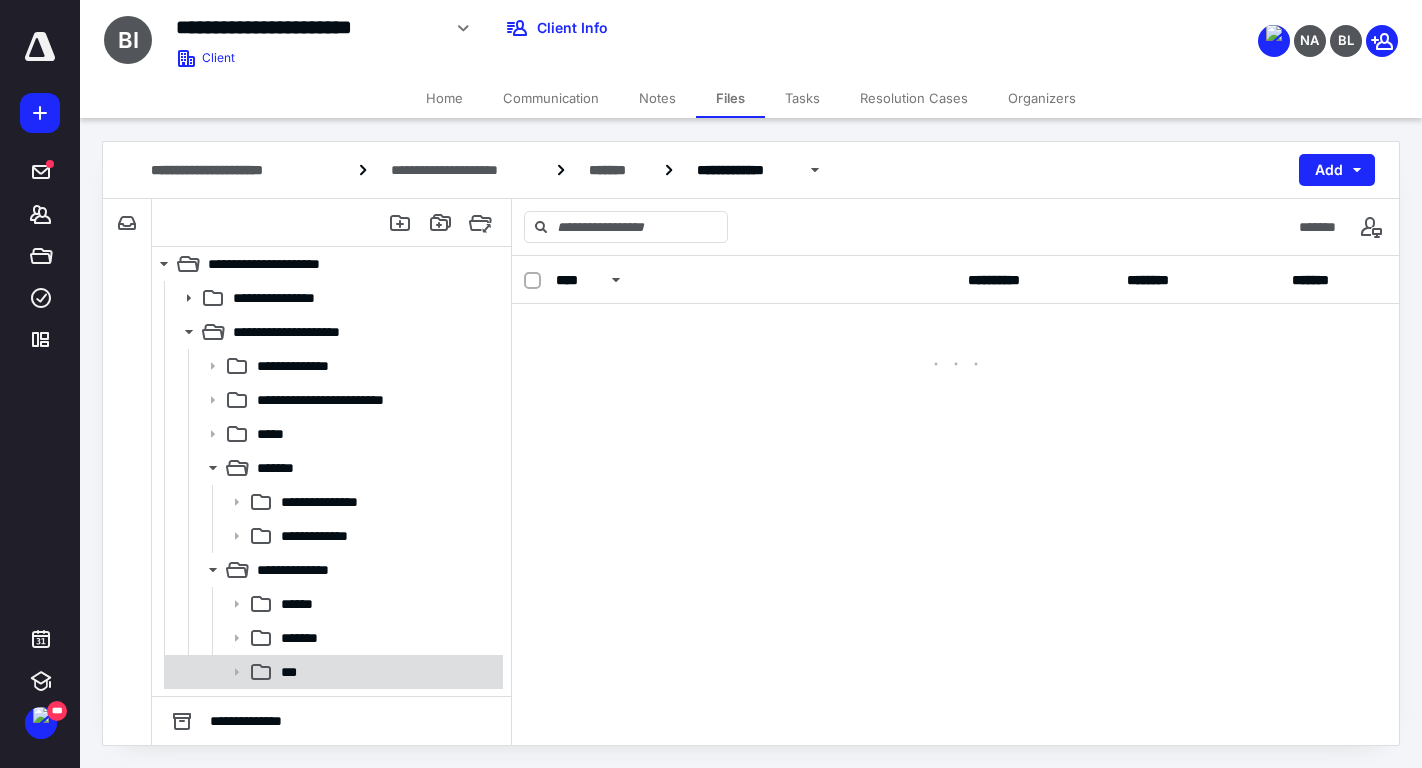 click on "***" at bounding box center [332, 672] 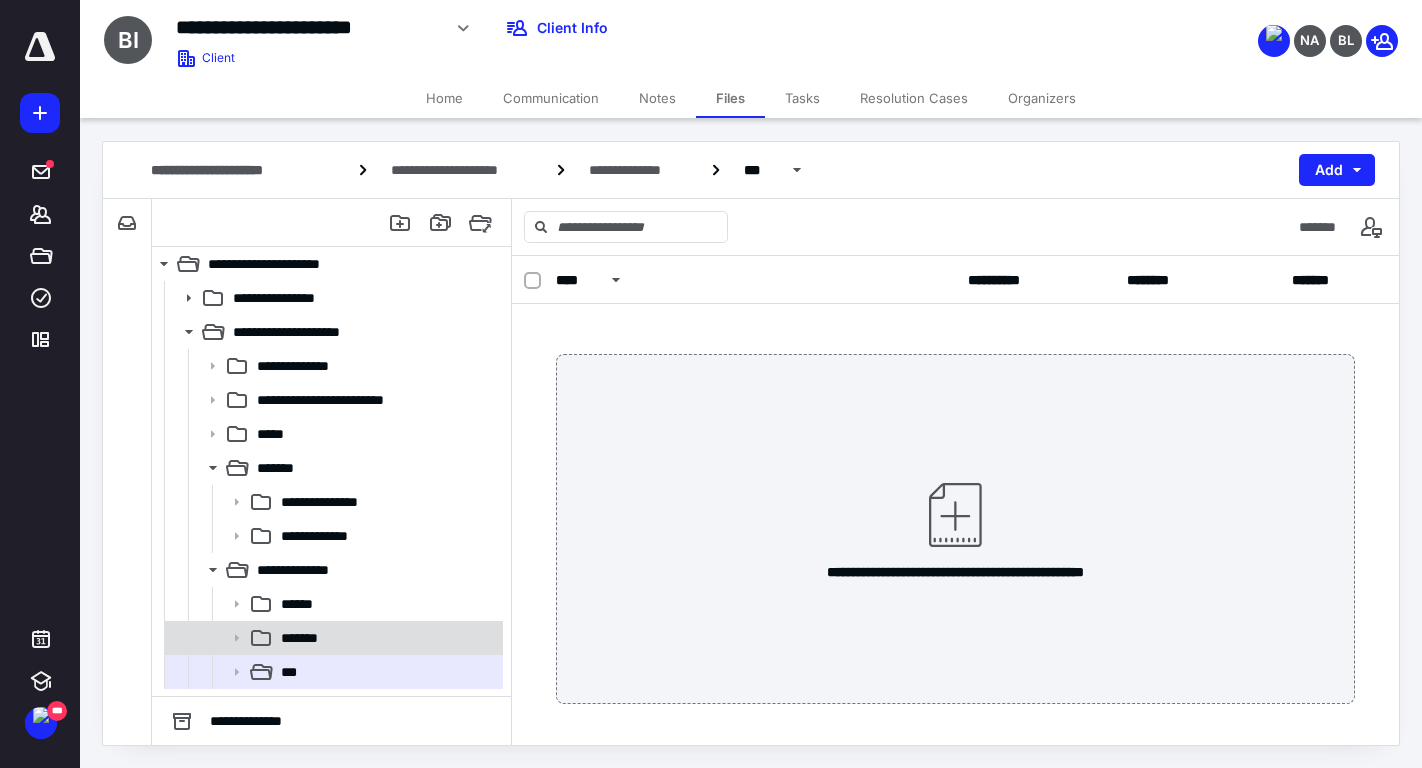 click on "*******" at bounding box center (332, 638) 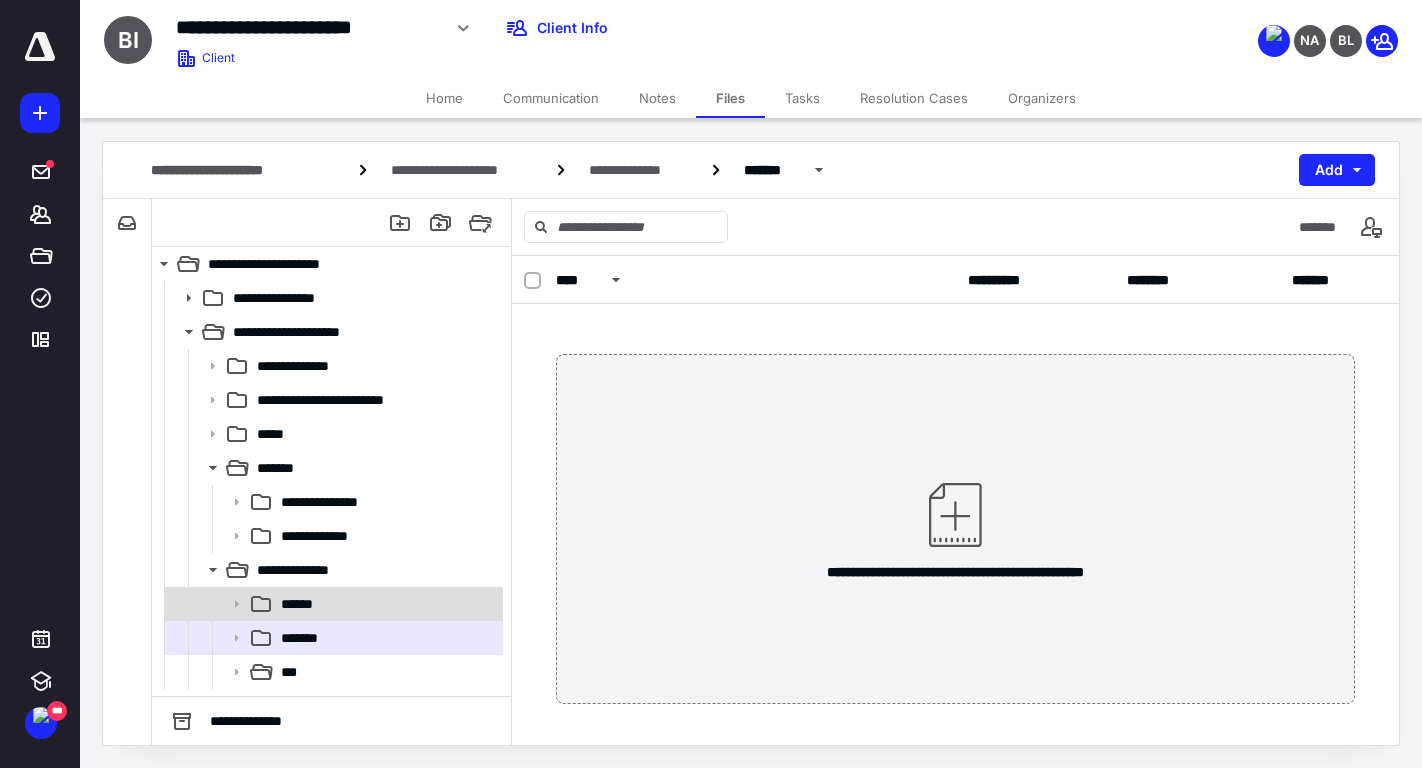 click on "******" at bounding box center [386, 604] 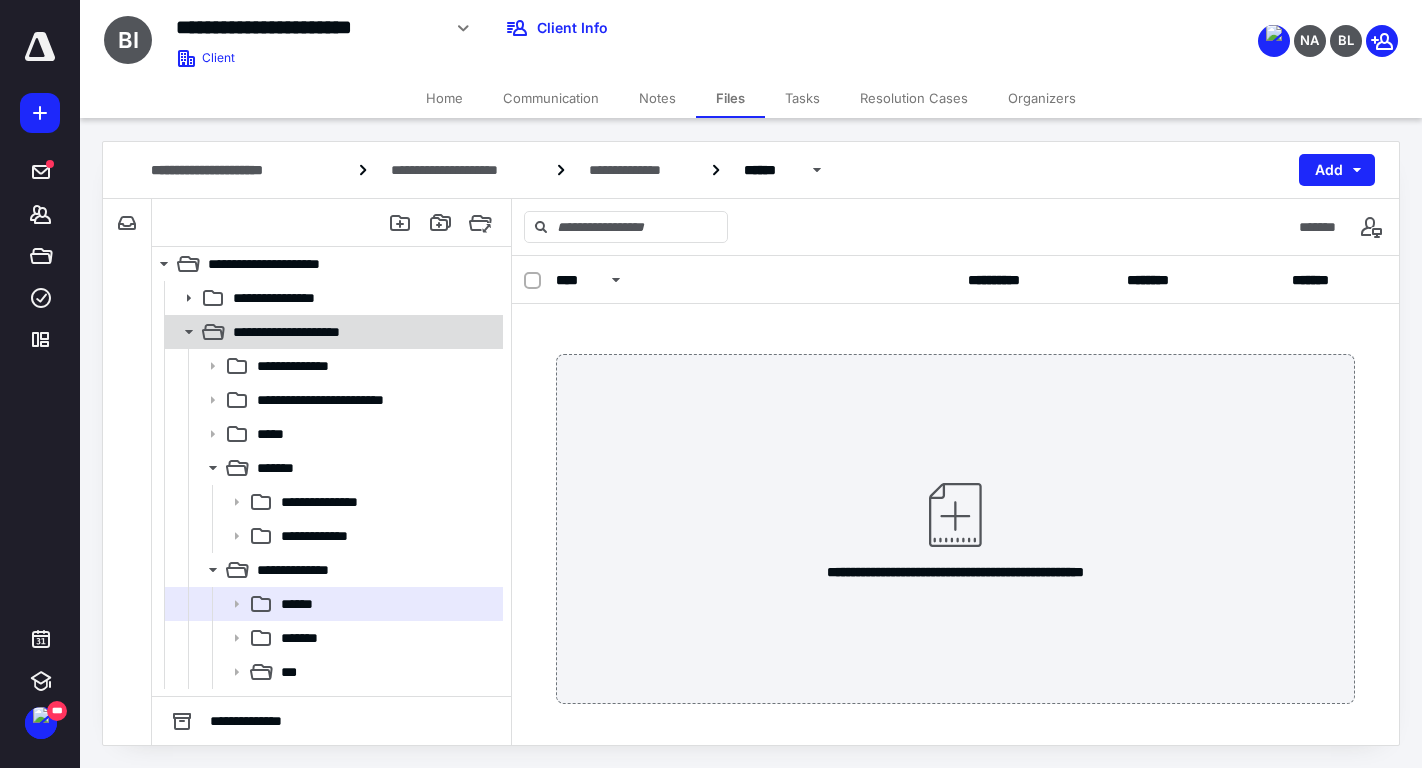 click 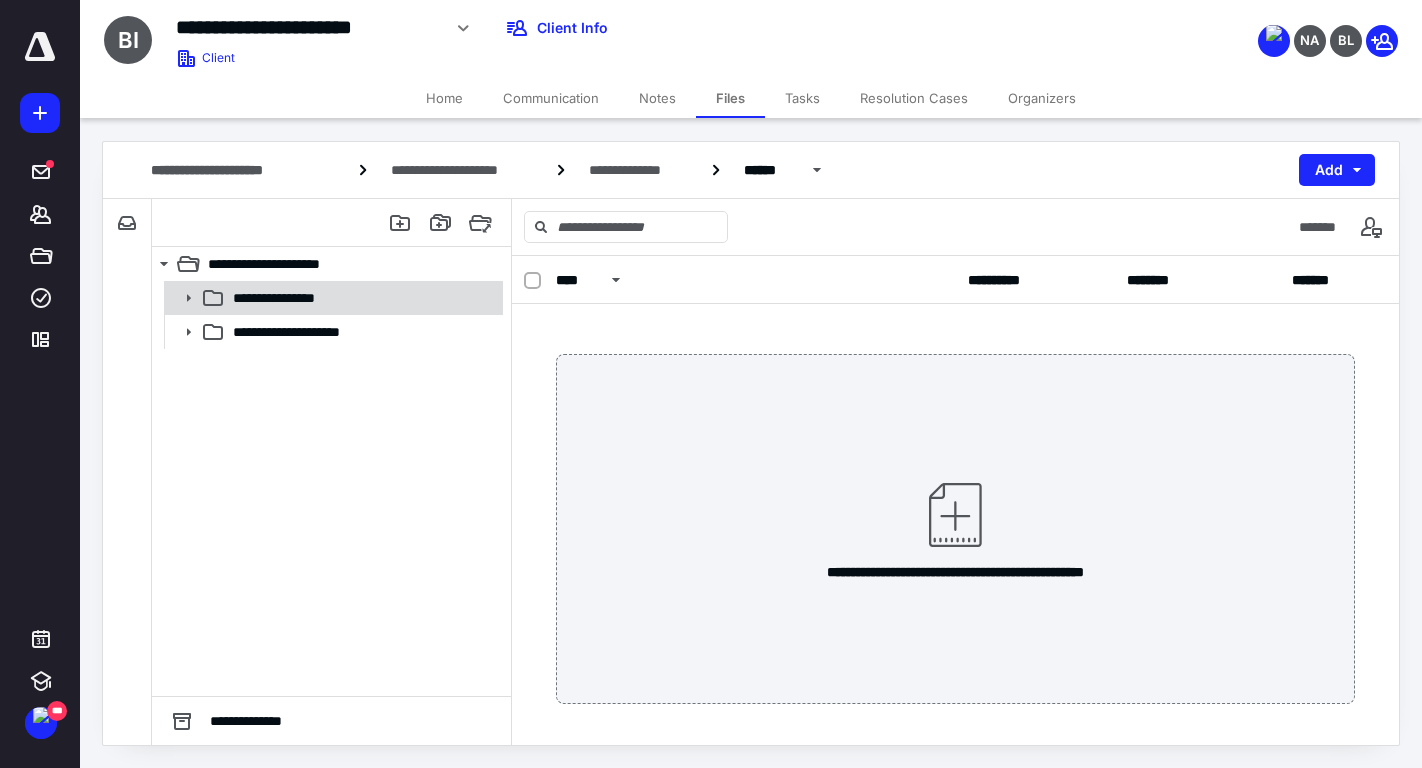 click 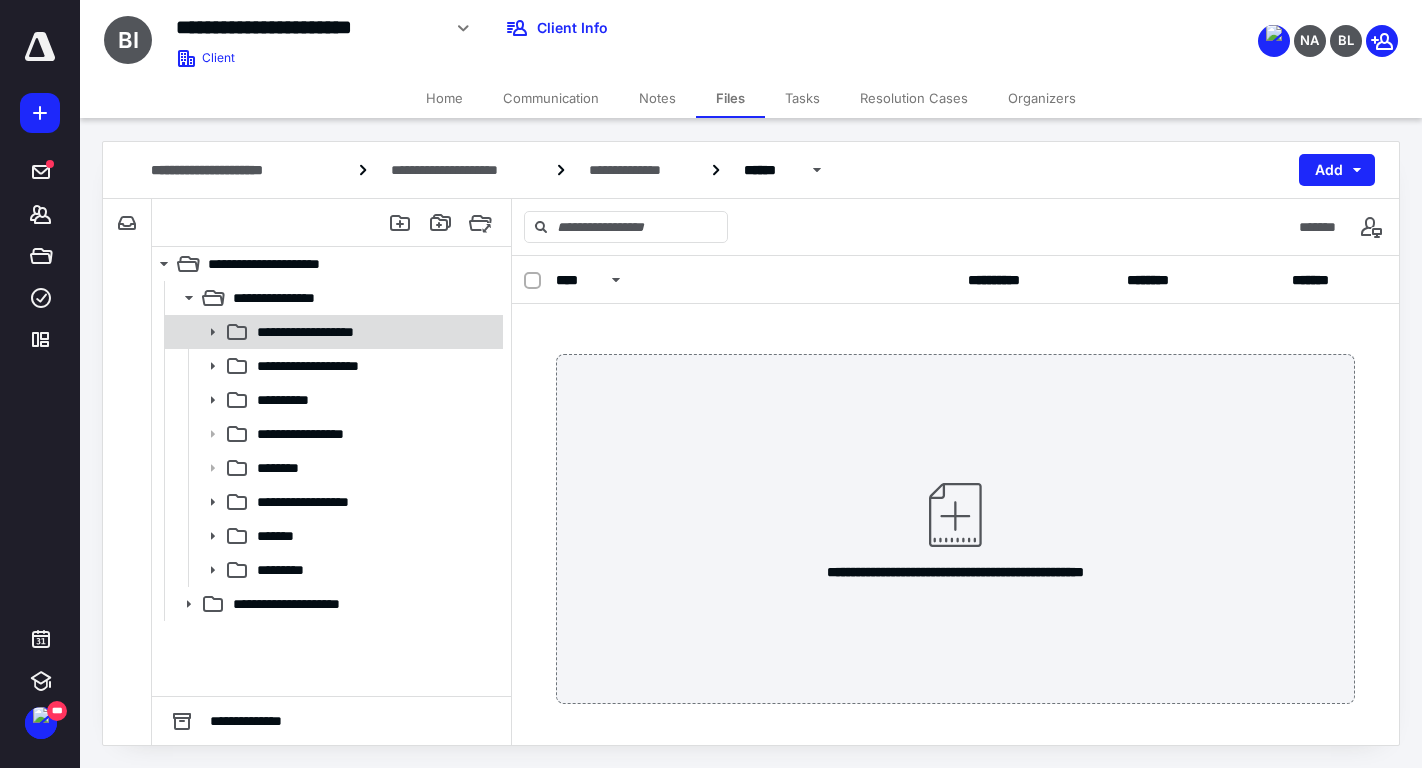 click 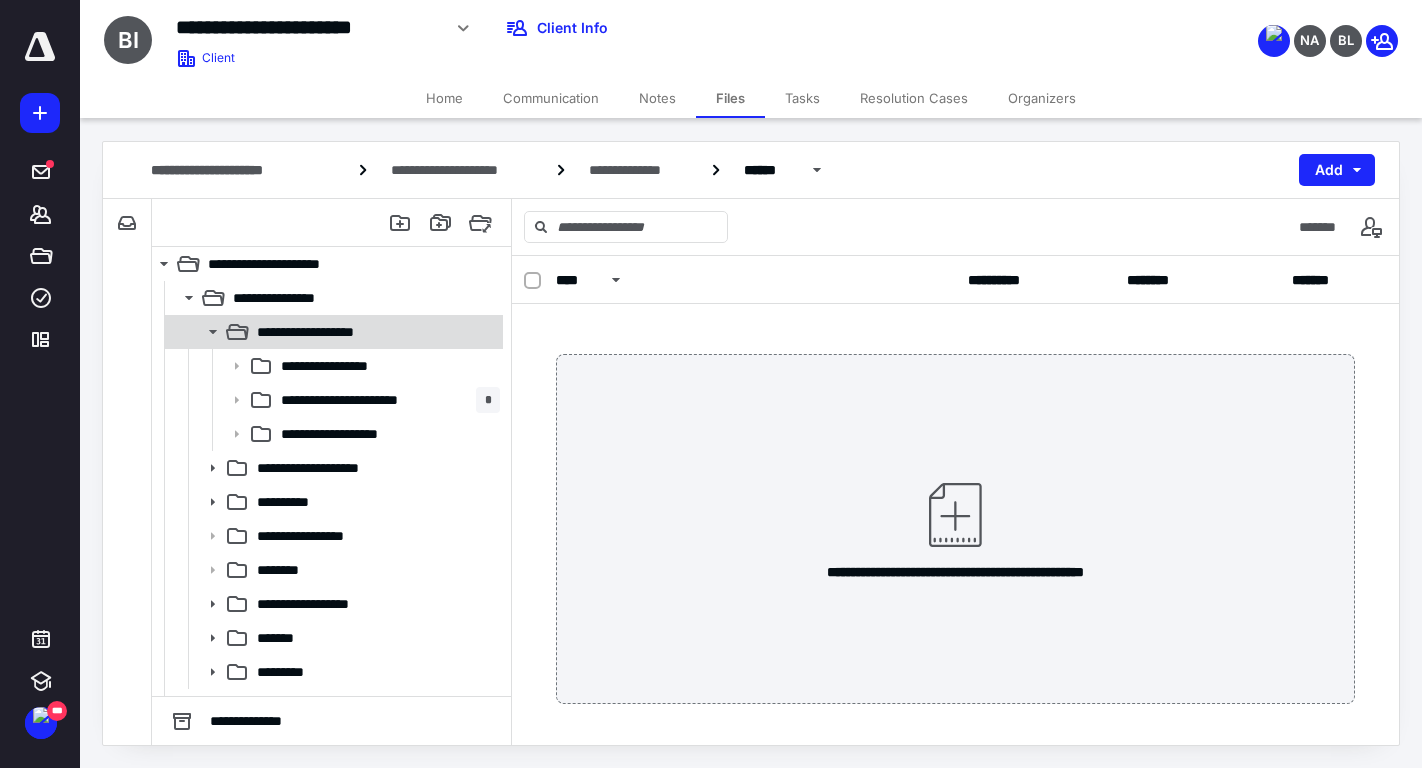 click 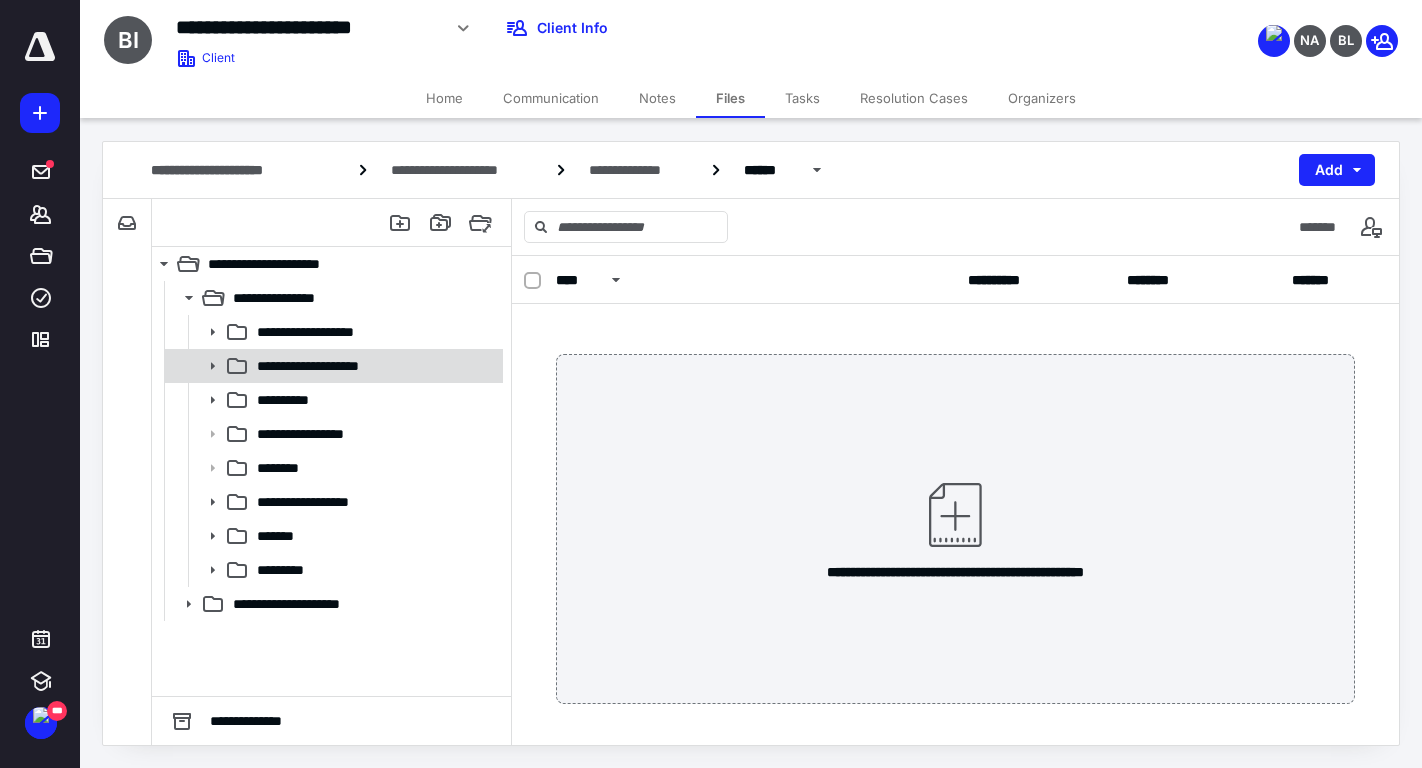 click 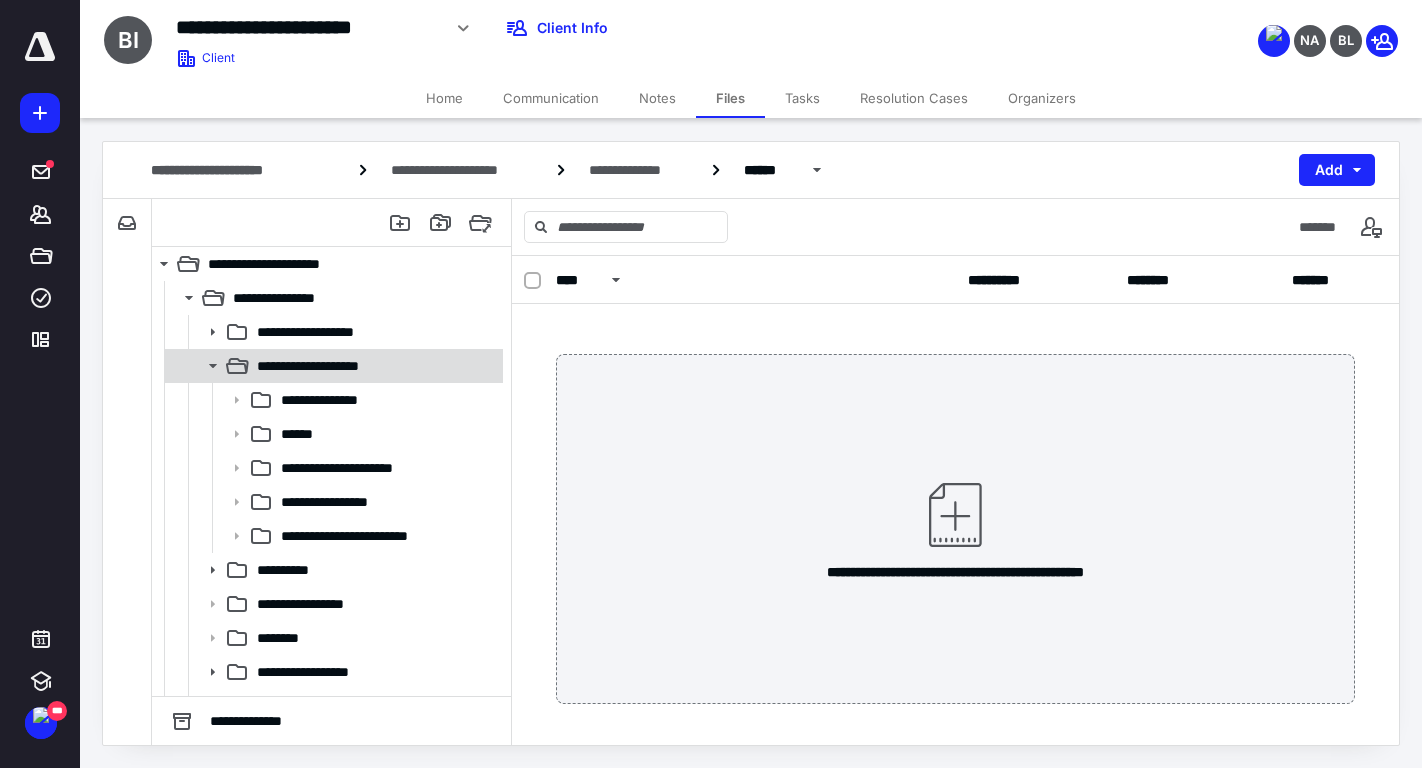 click 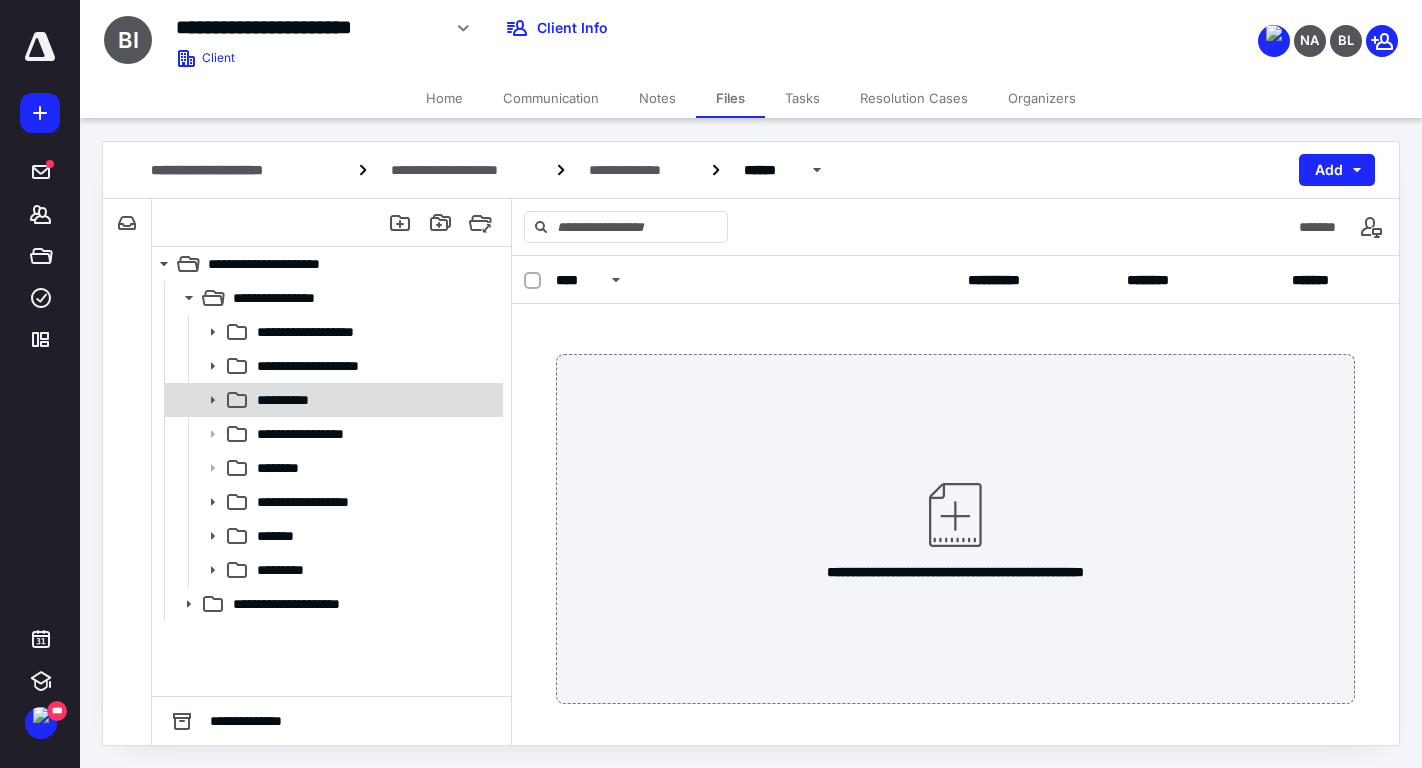click 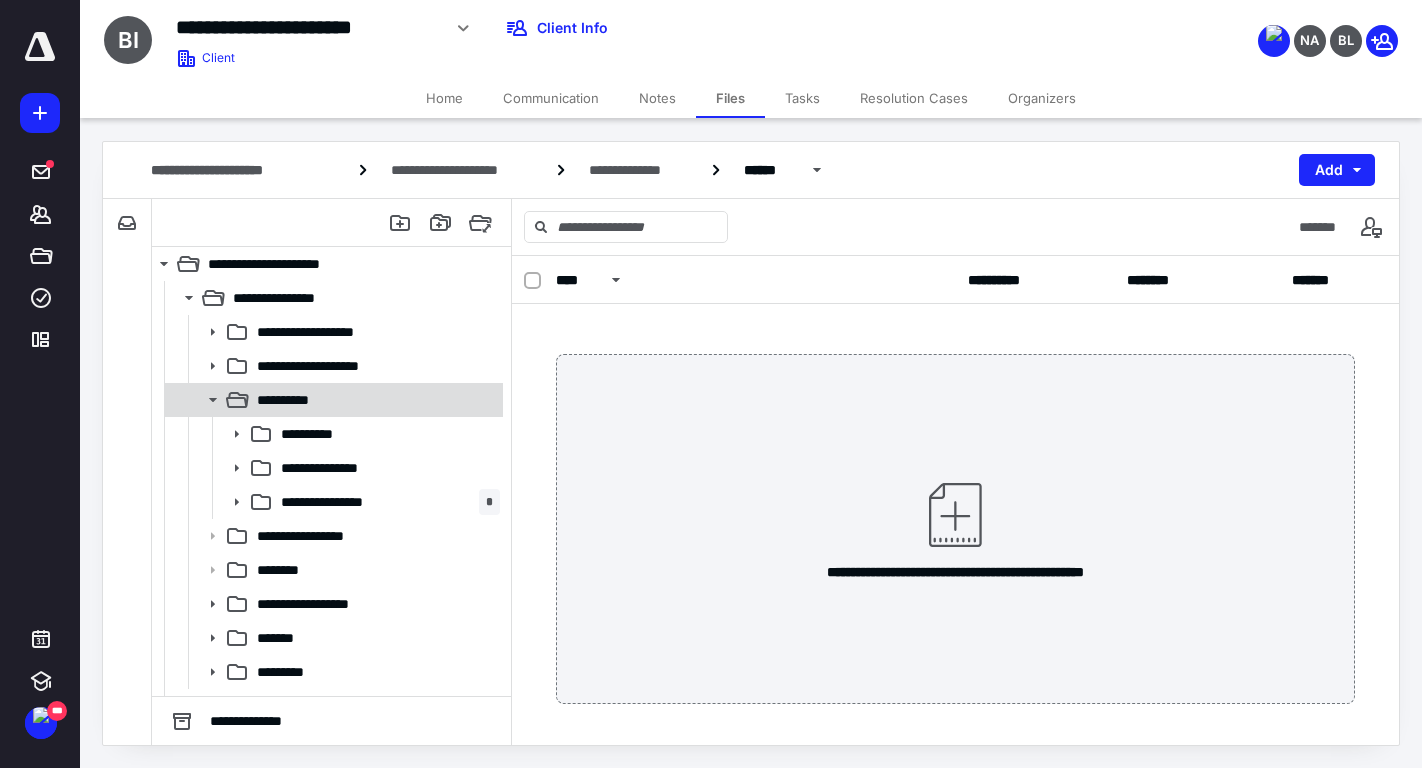 click 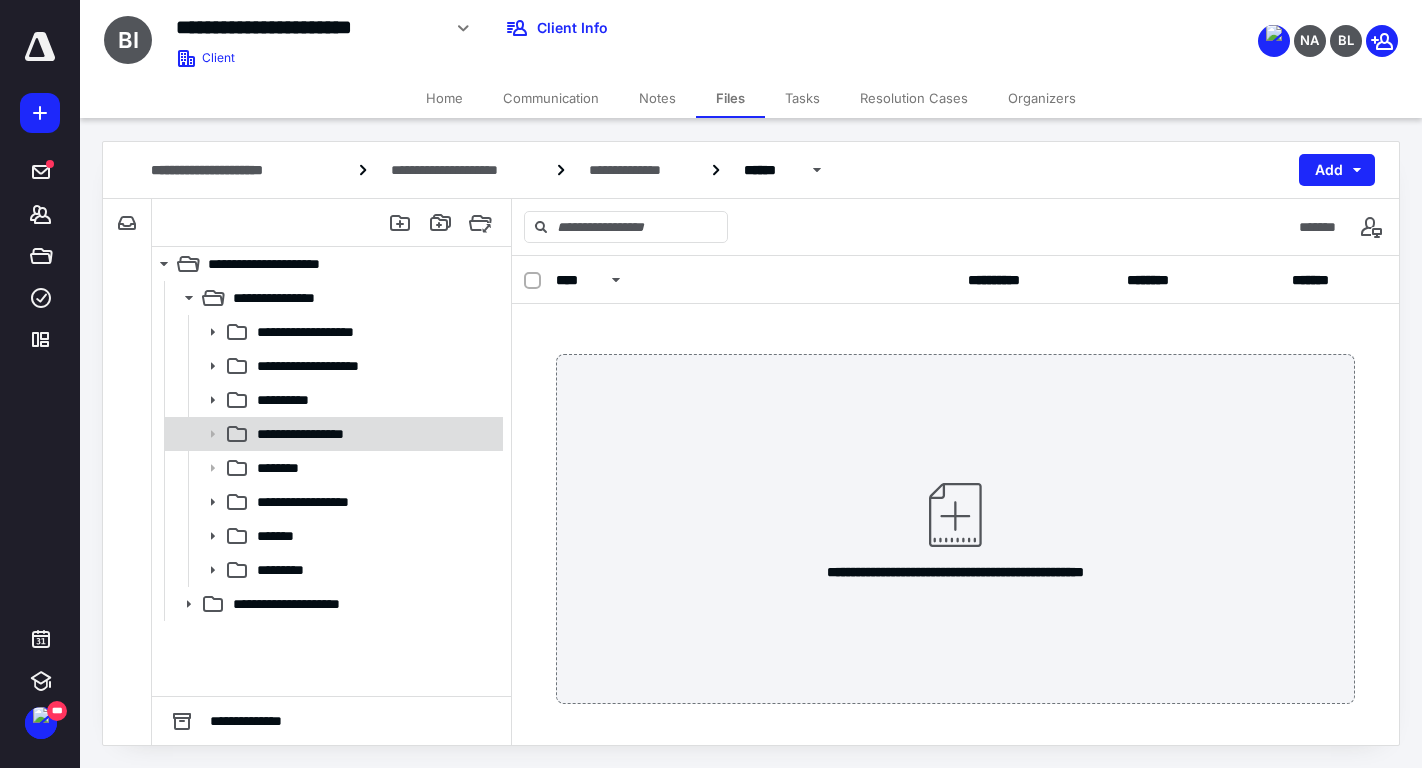 click 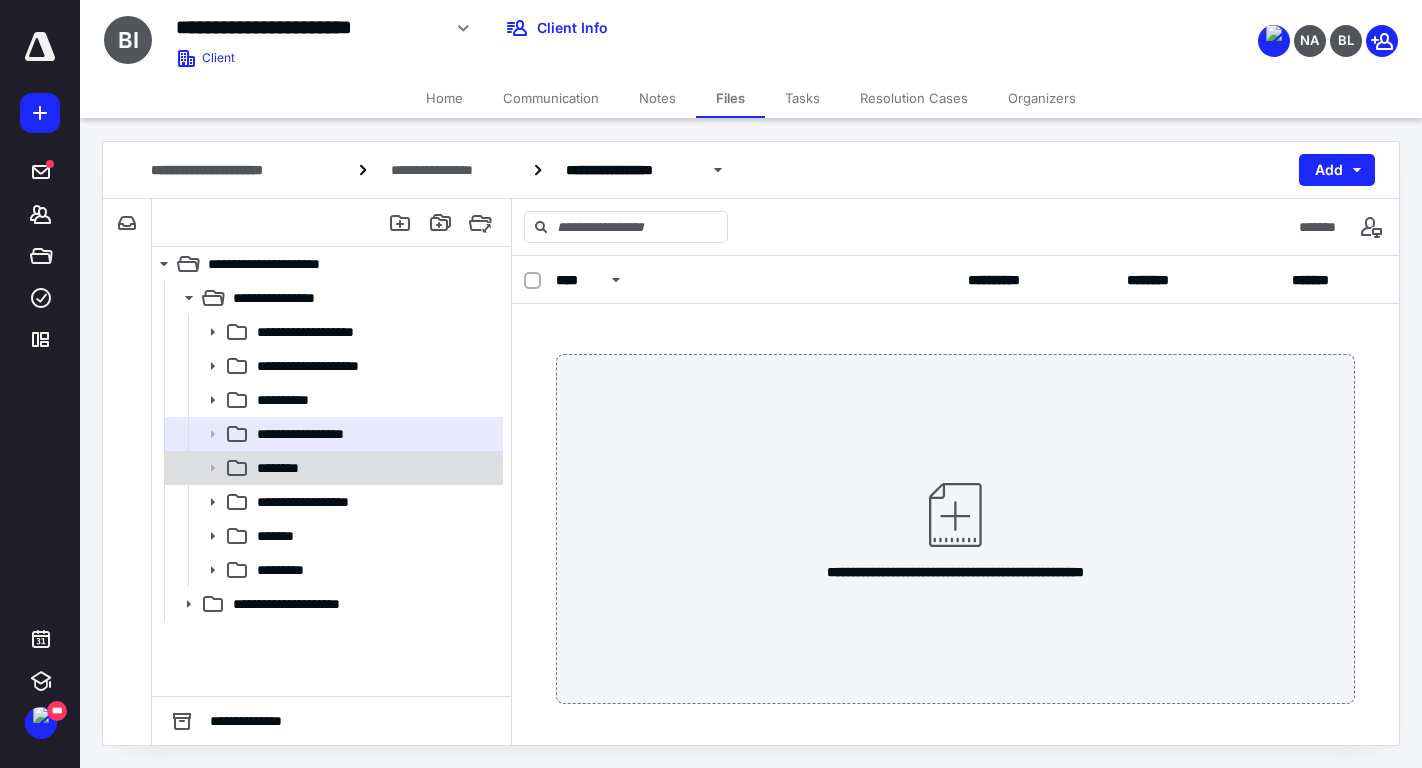 click 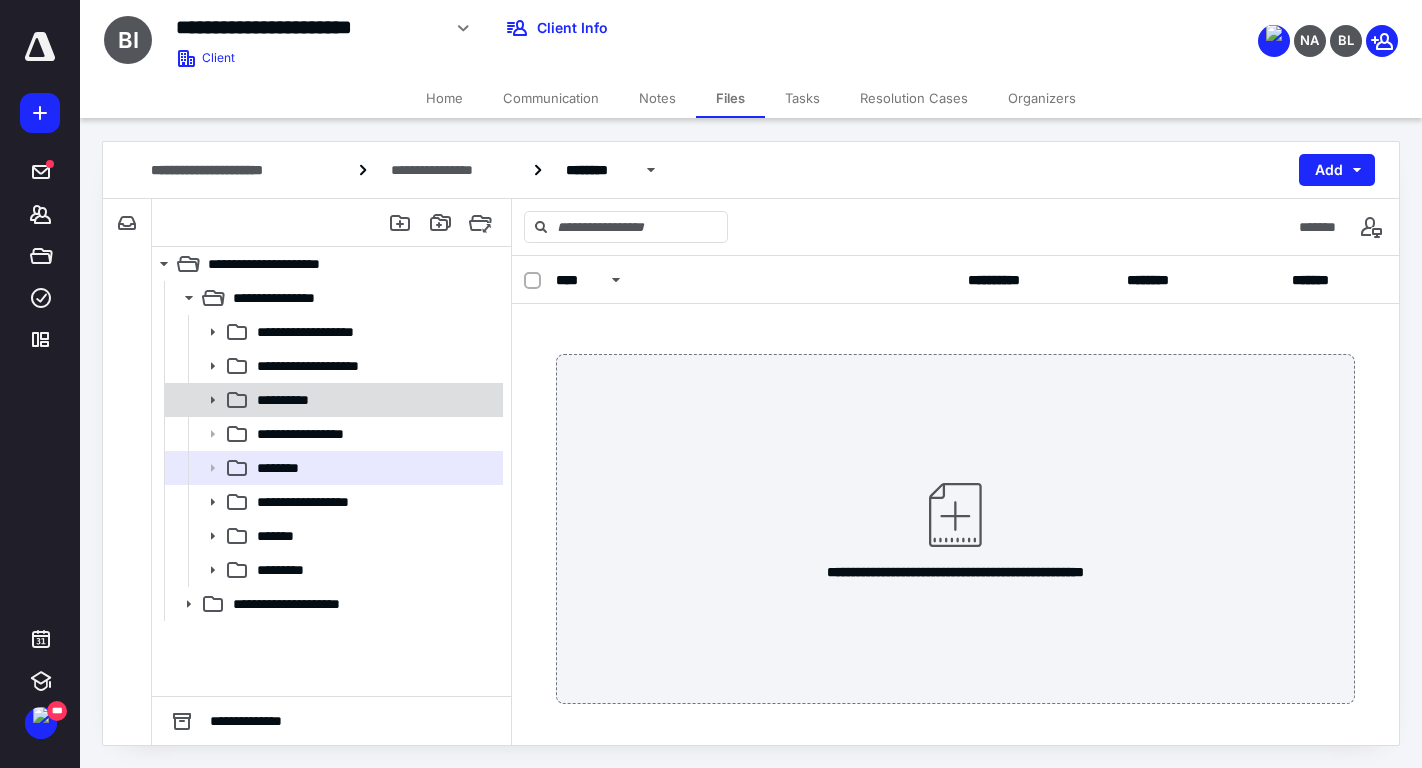 click 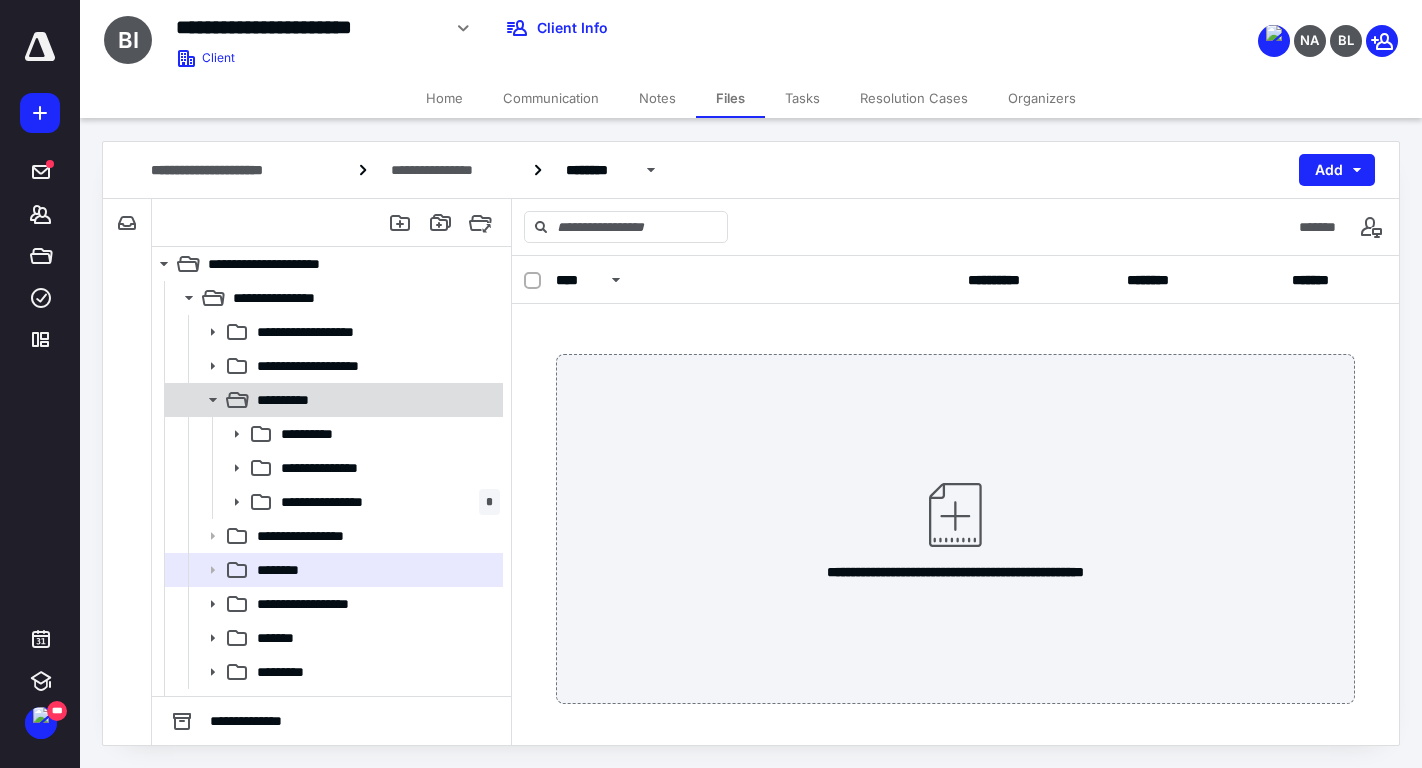 click 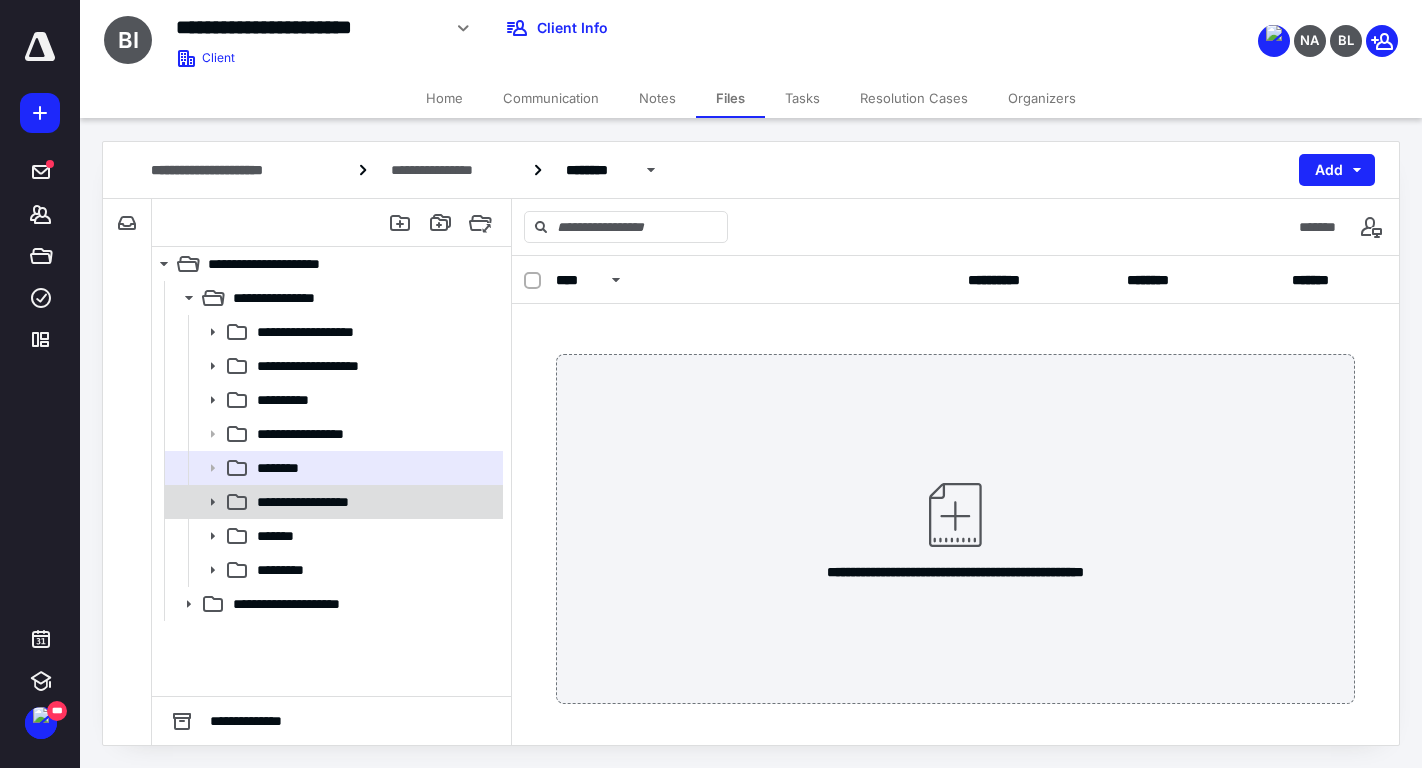 click 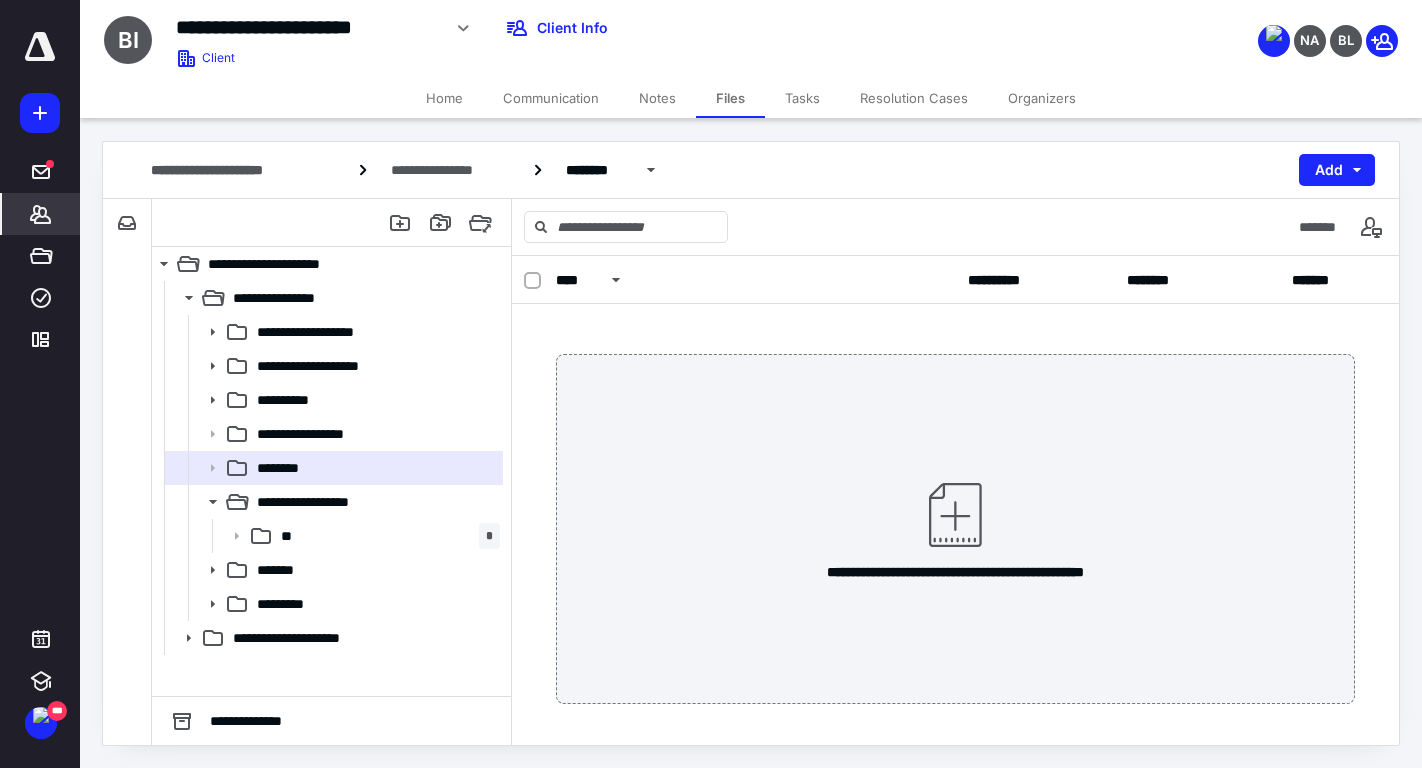 click on "*******" at bounding box center (41, 214) 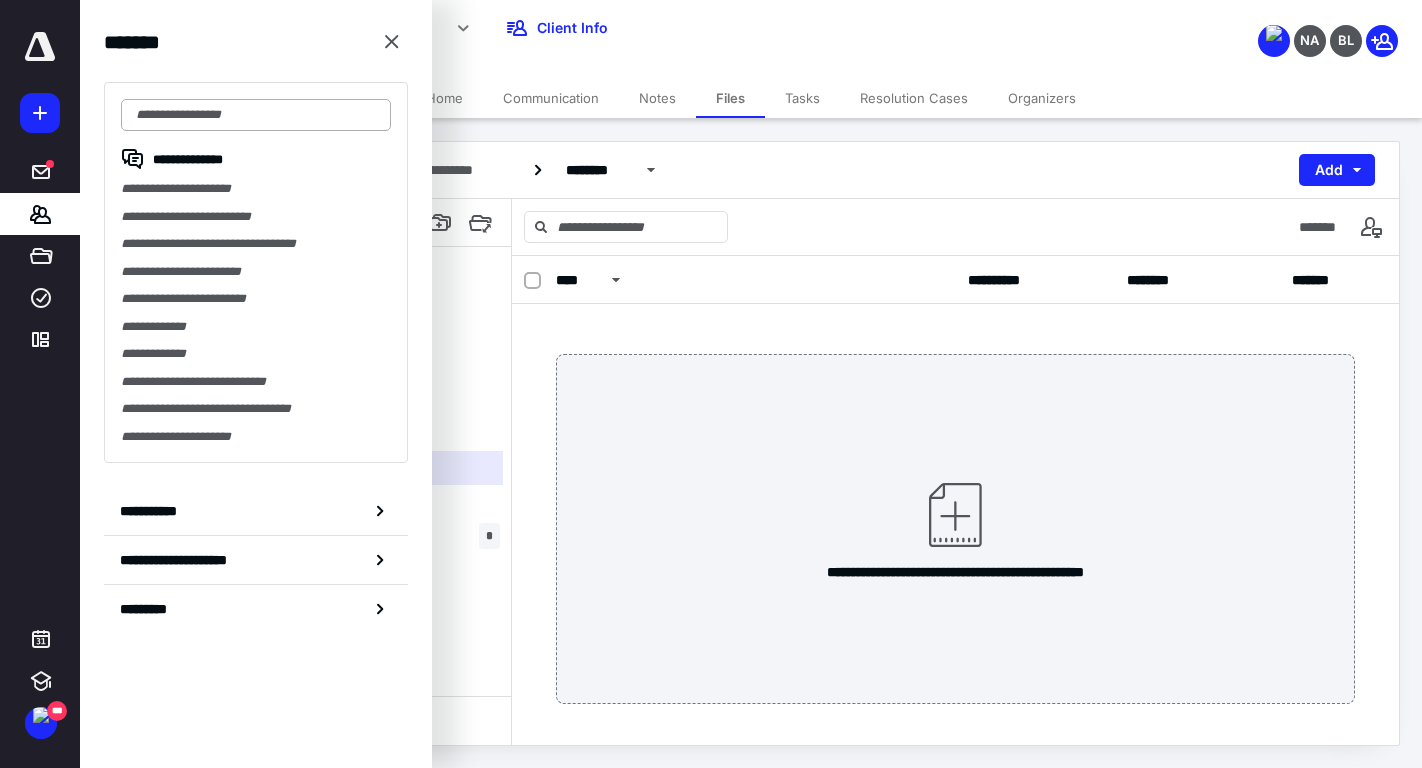 click at bounding box center (256, 115) 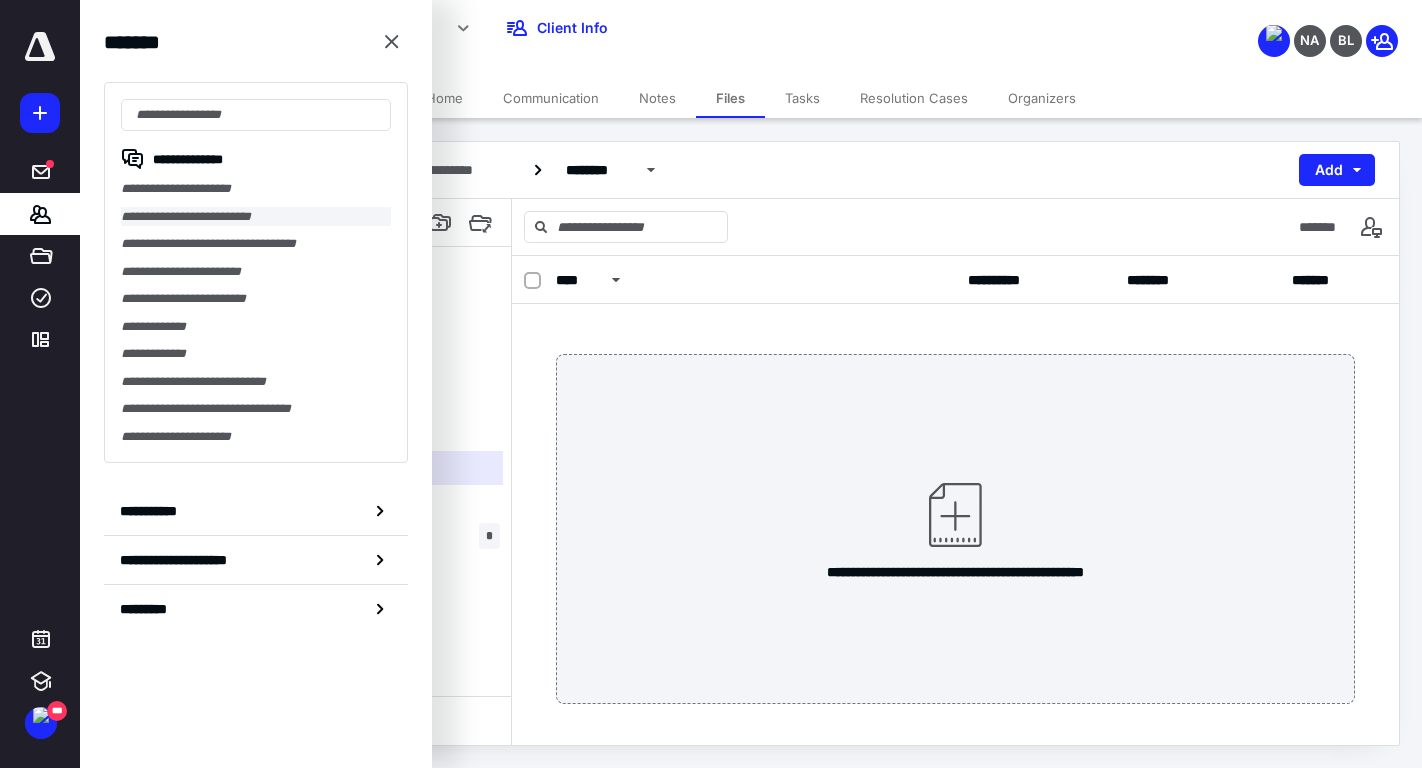 click on "**********" at bounding box center [256, 217] 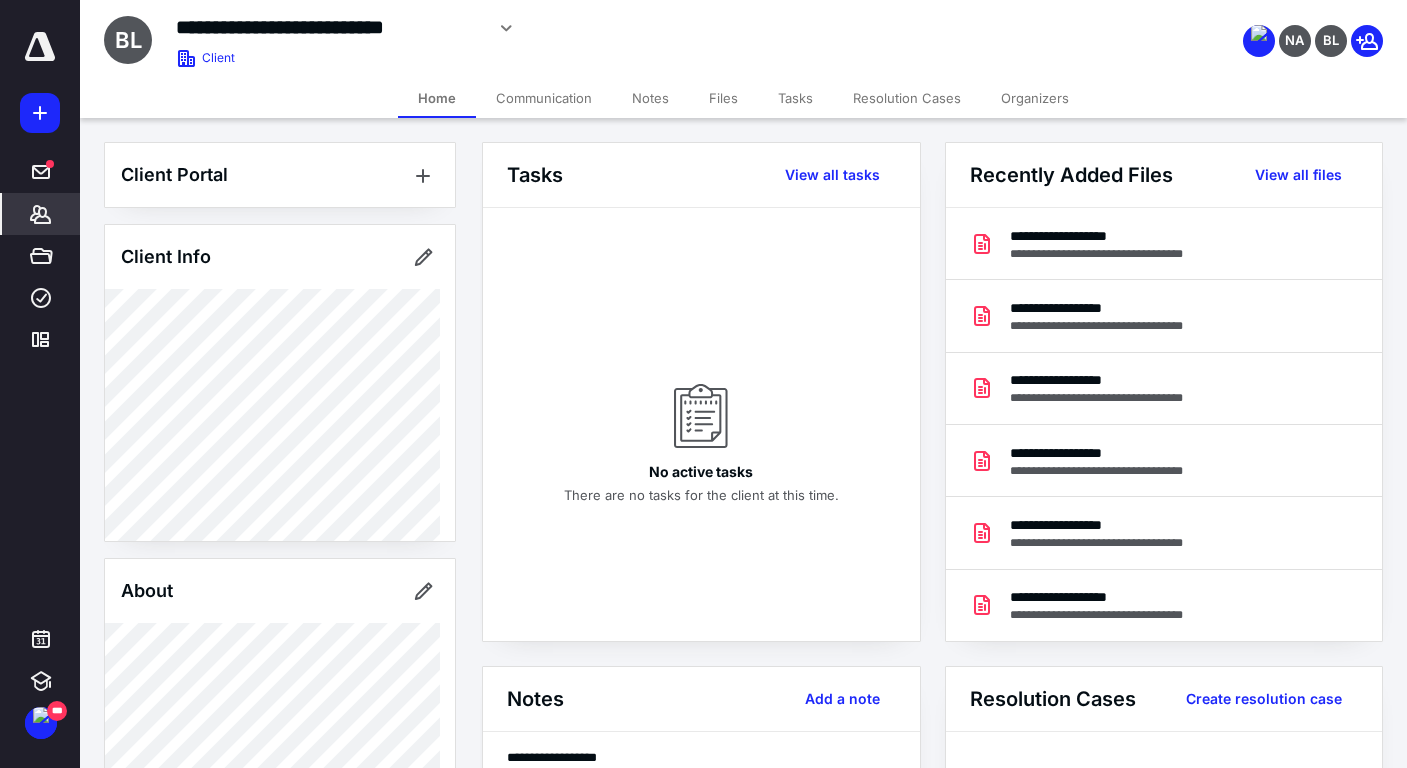click on "Files" at bounding box center [723, 98] 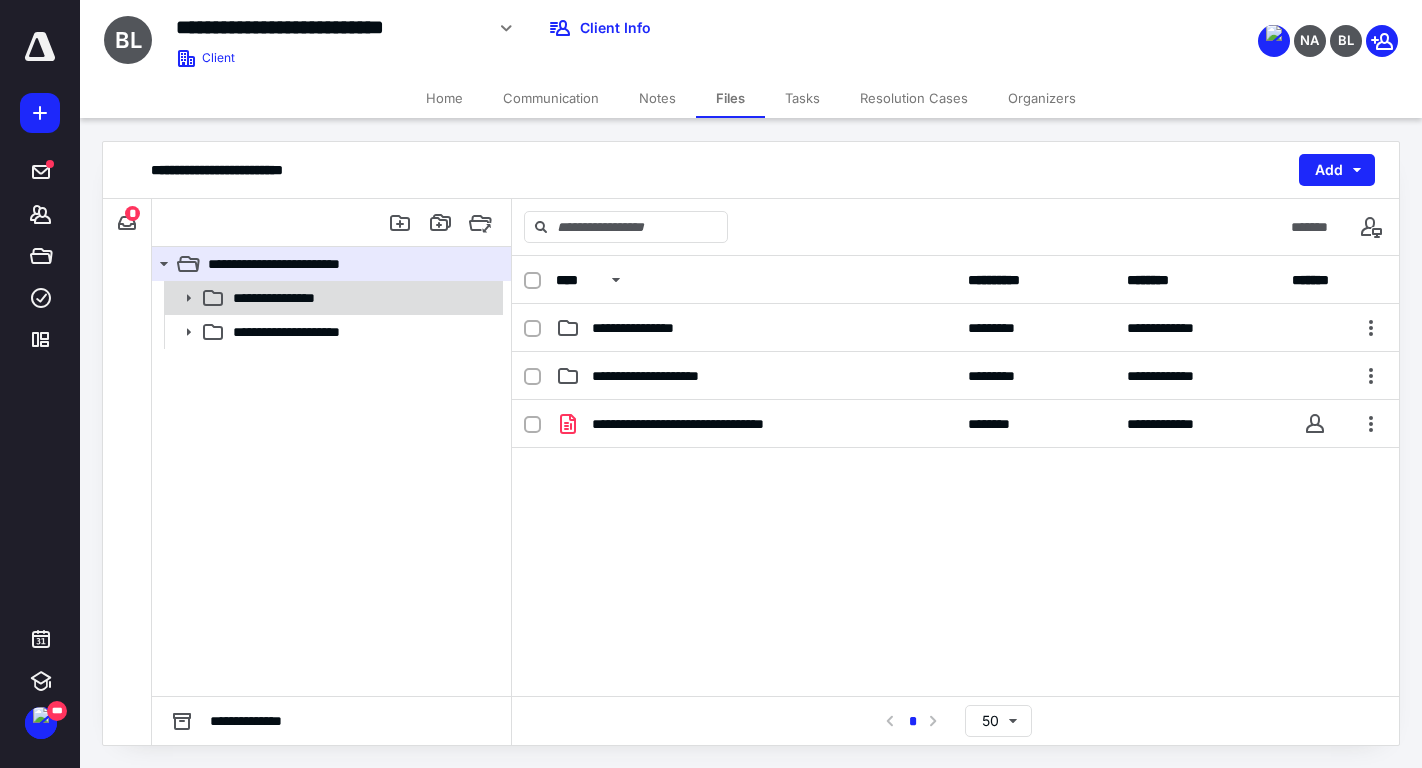 click 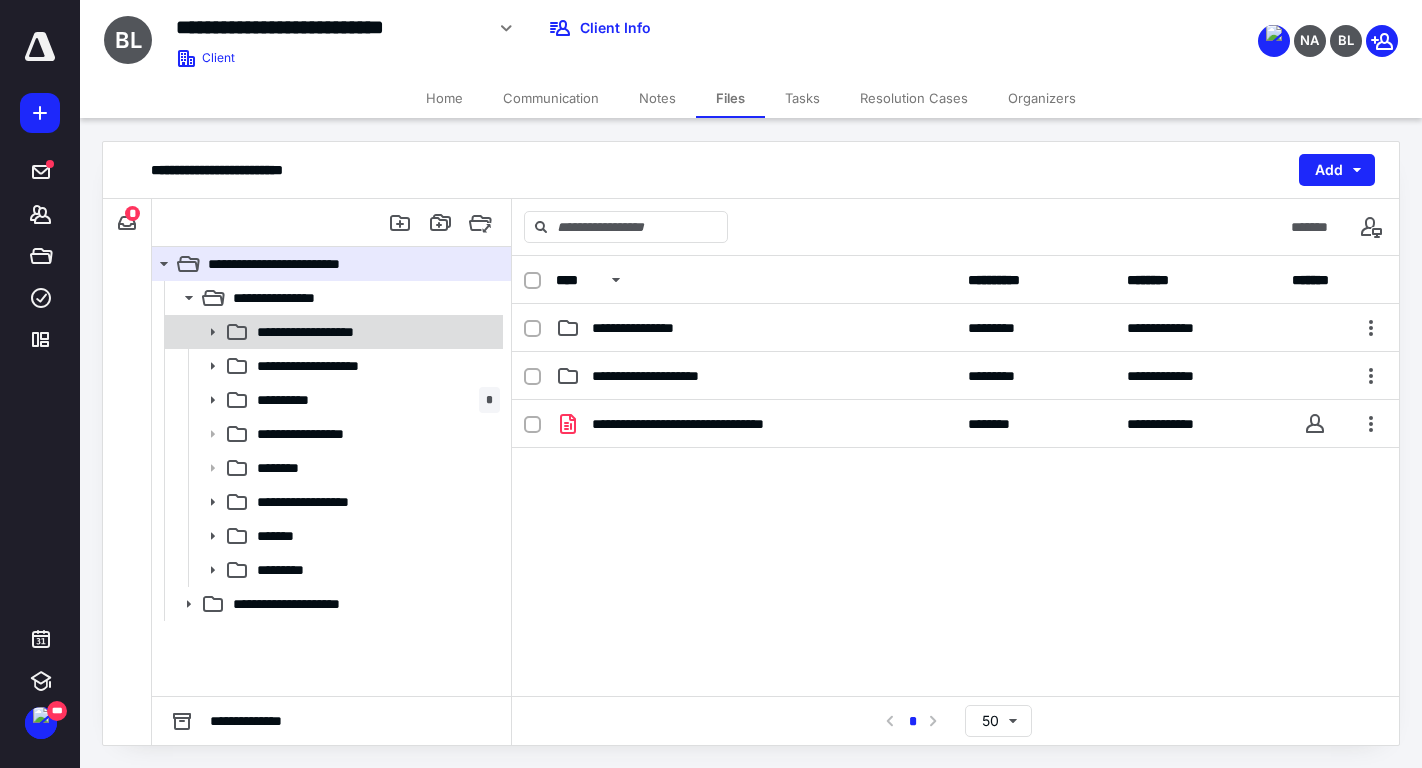 click 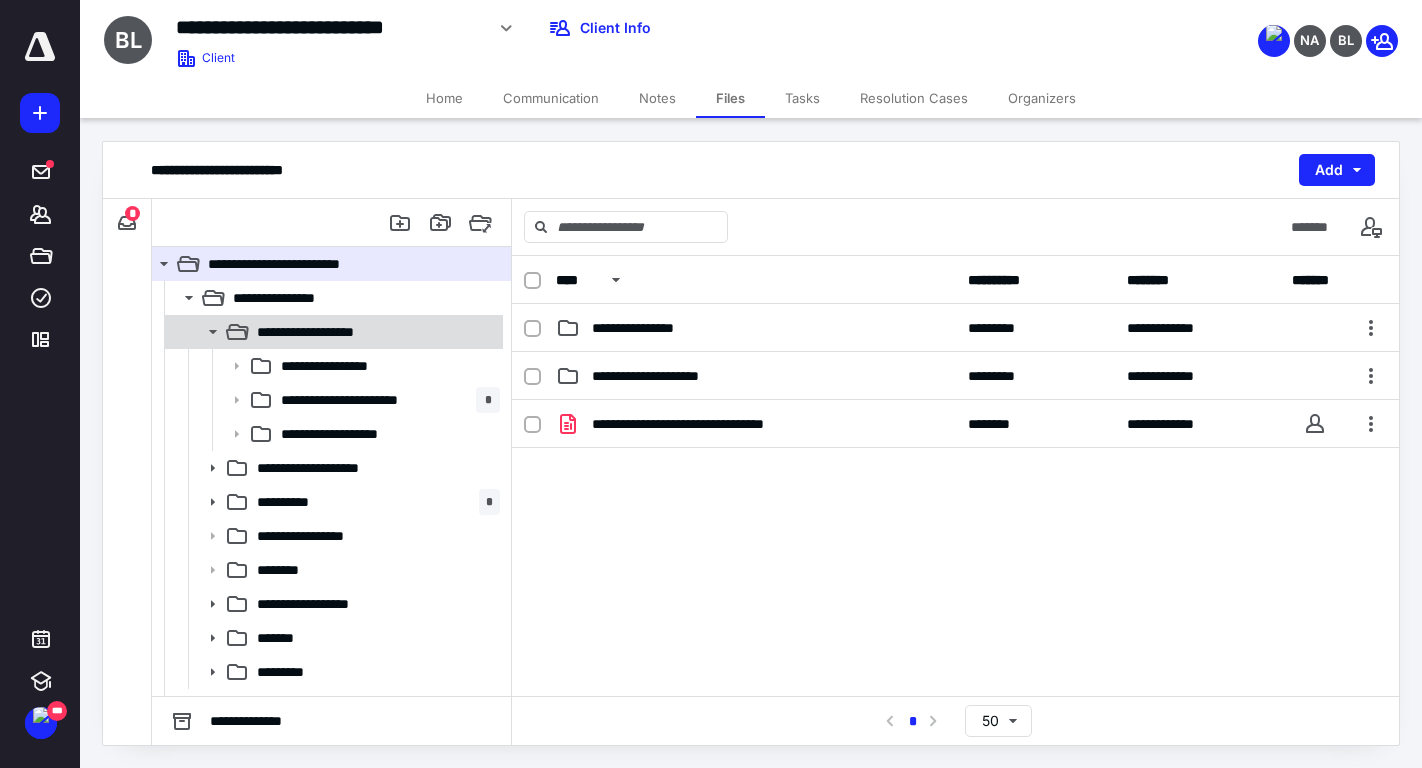 click 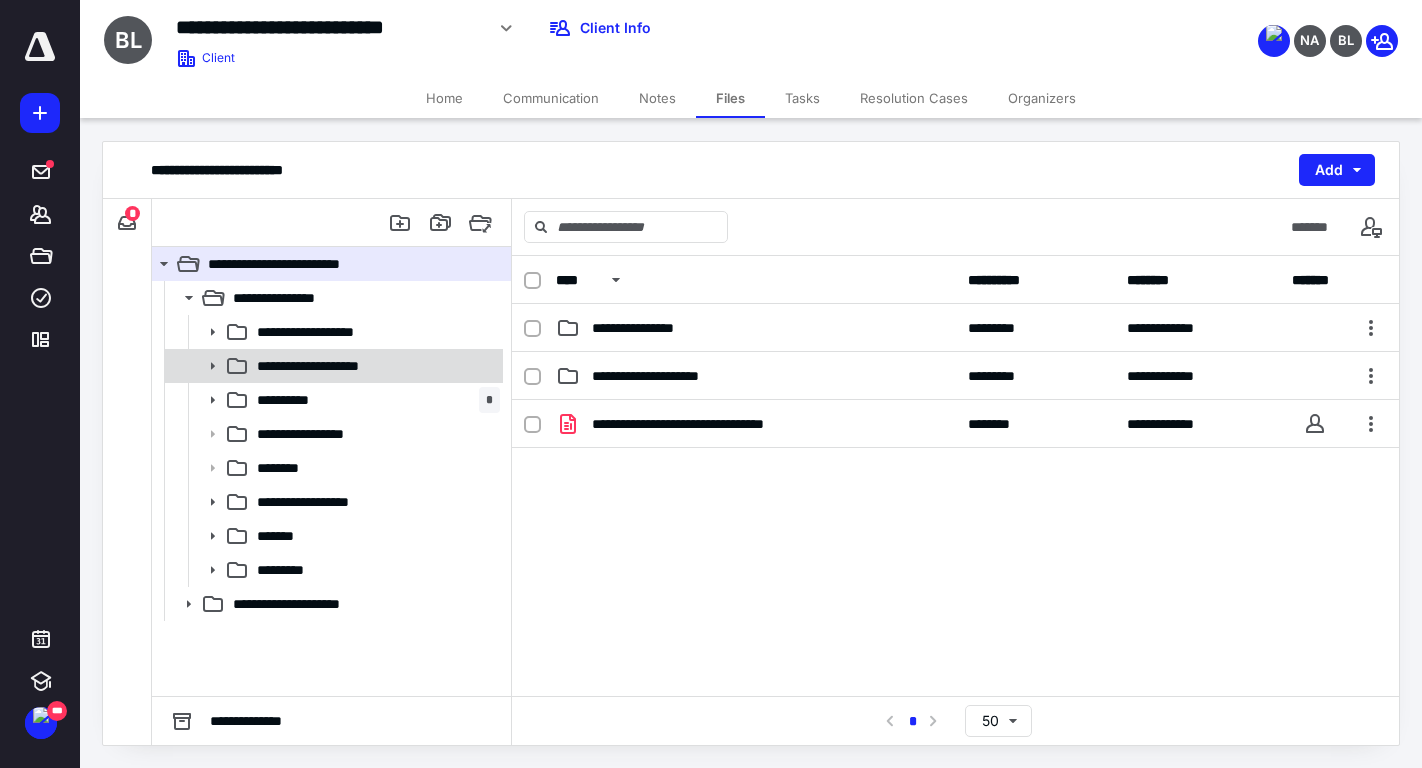 click 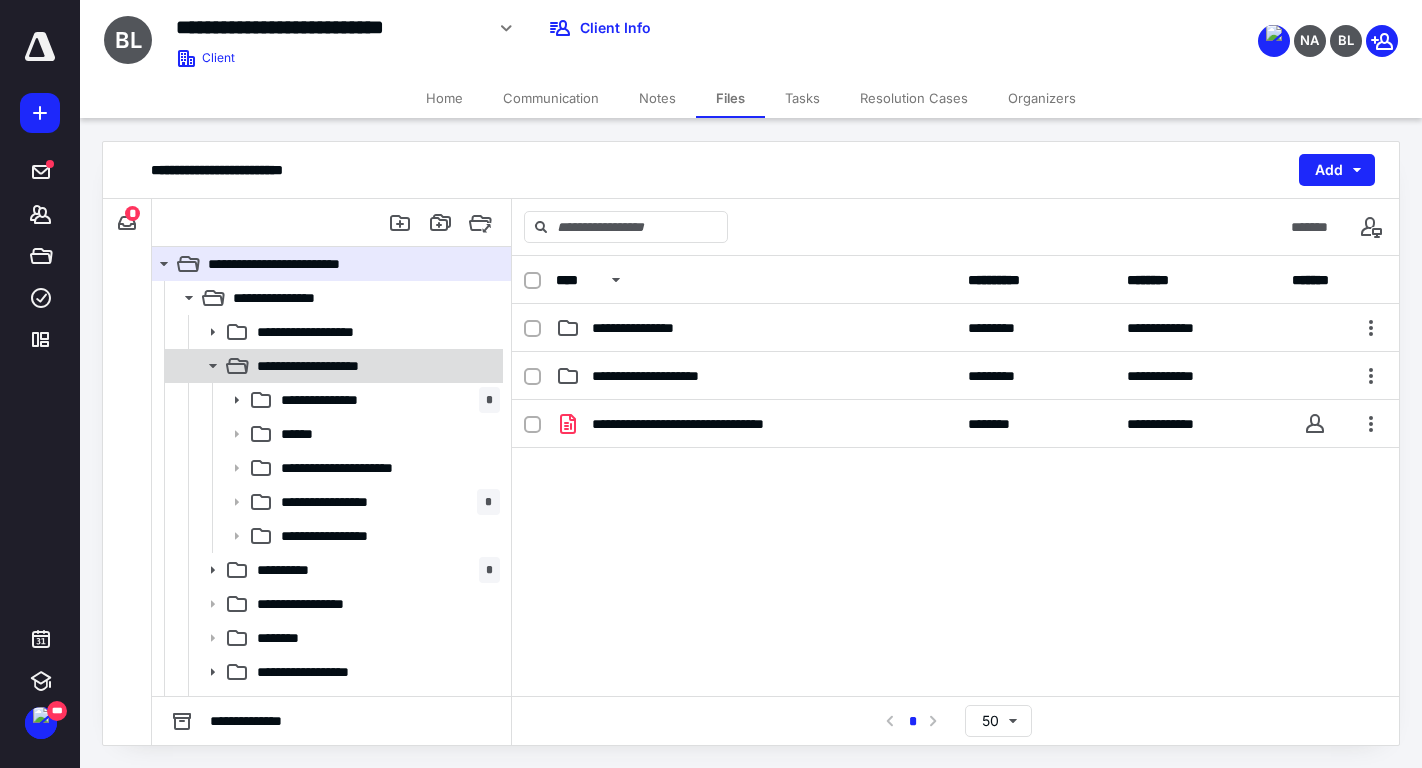 click 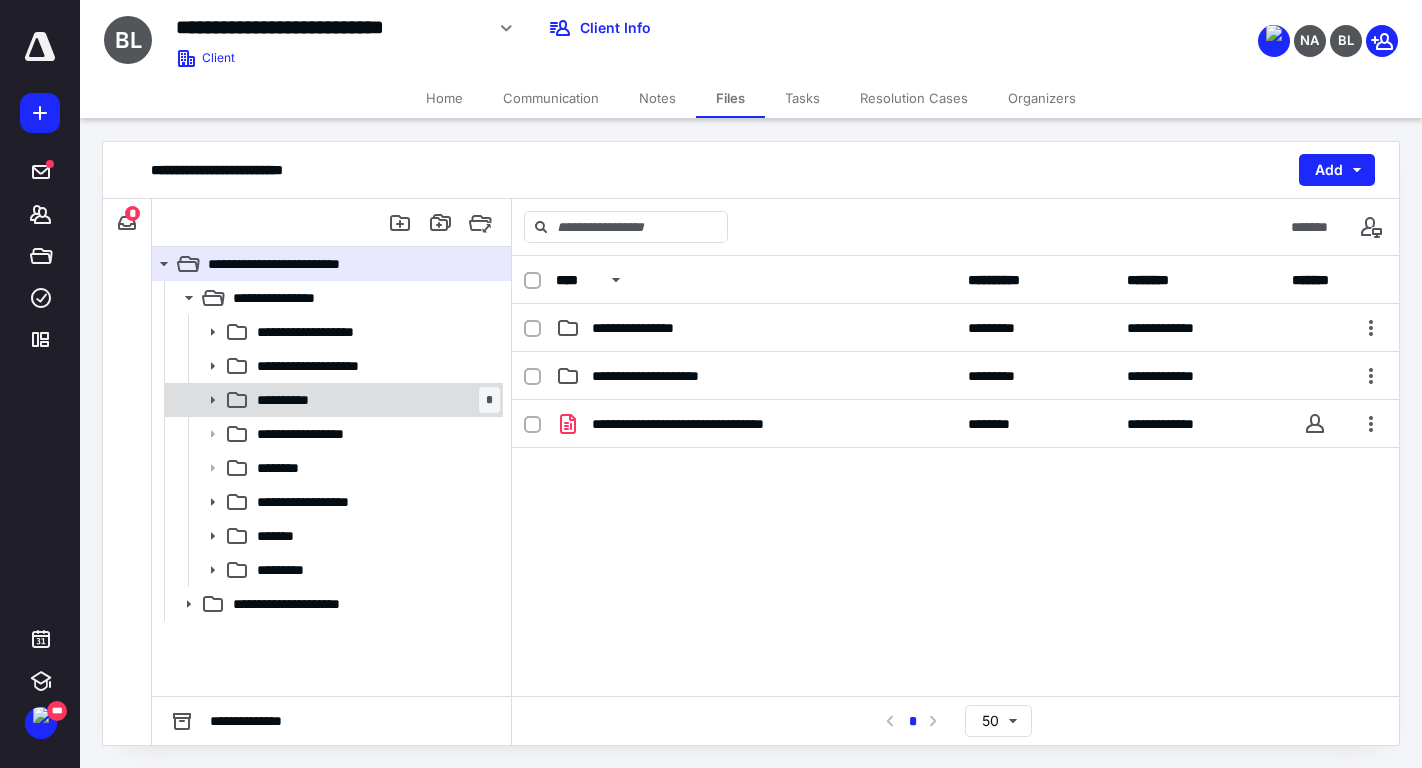 click 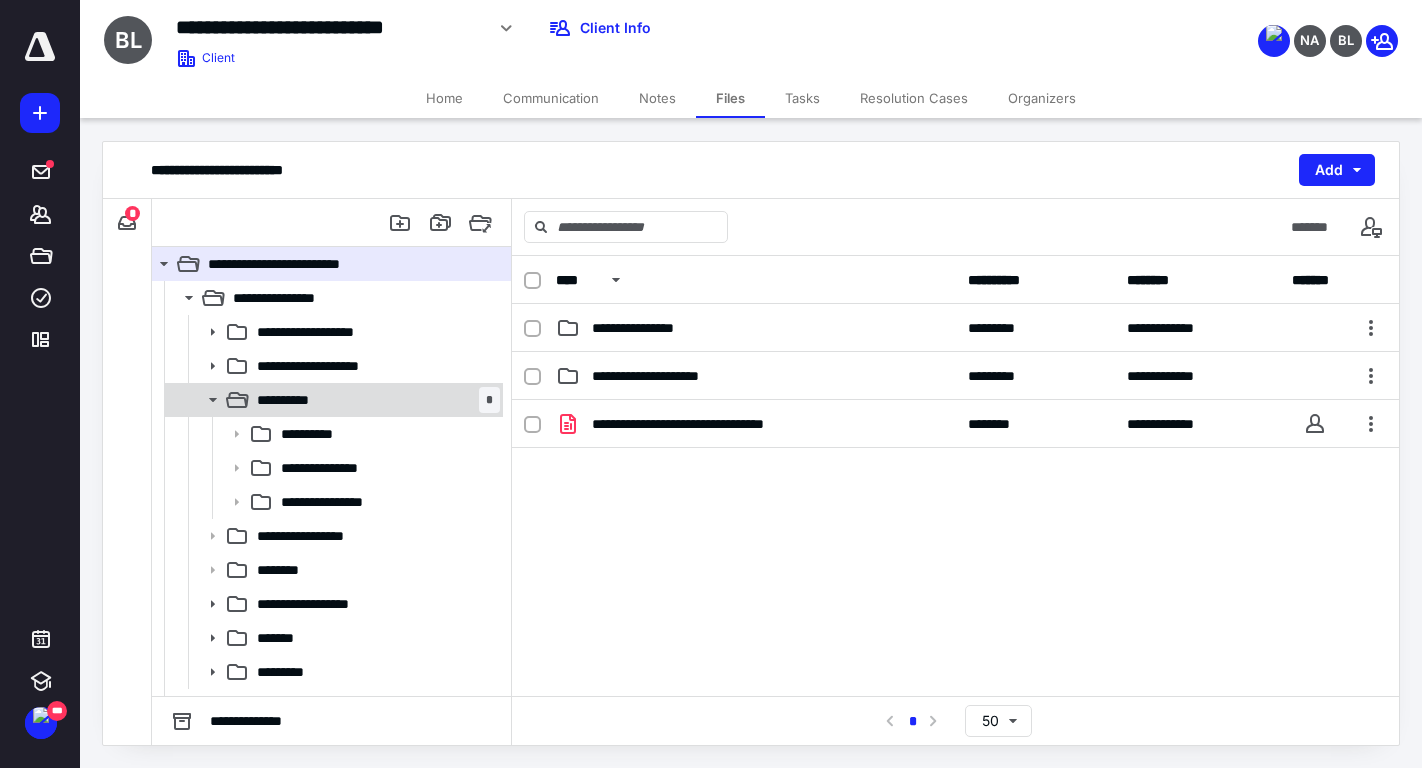 click 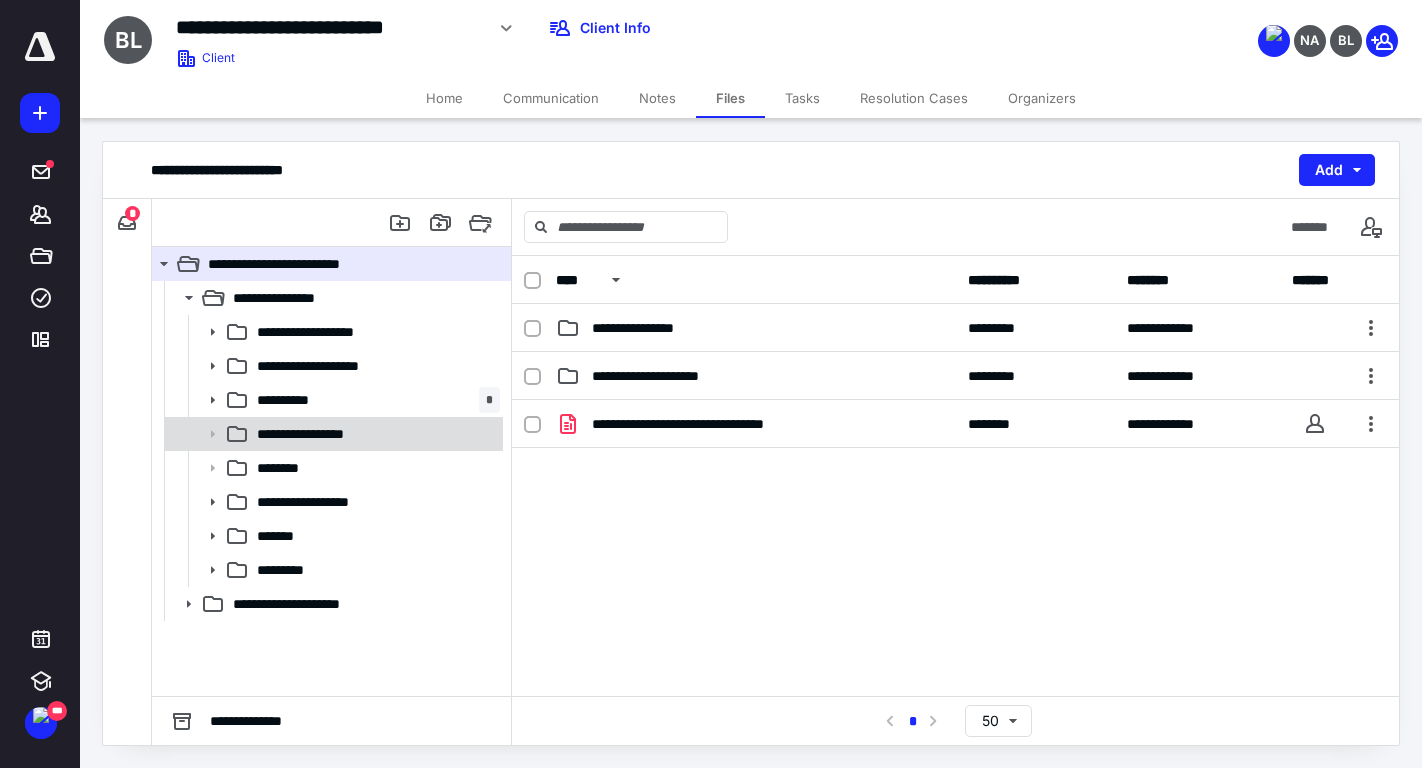 click 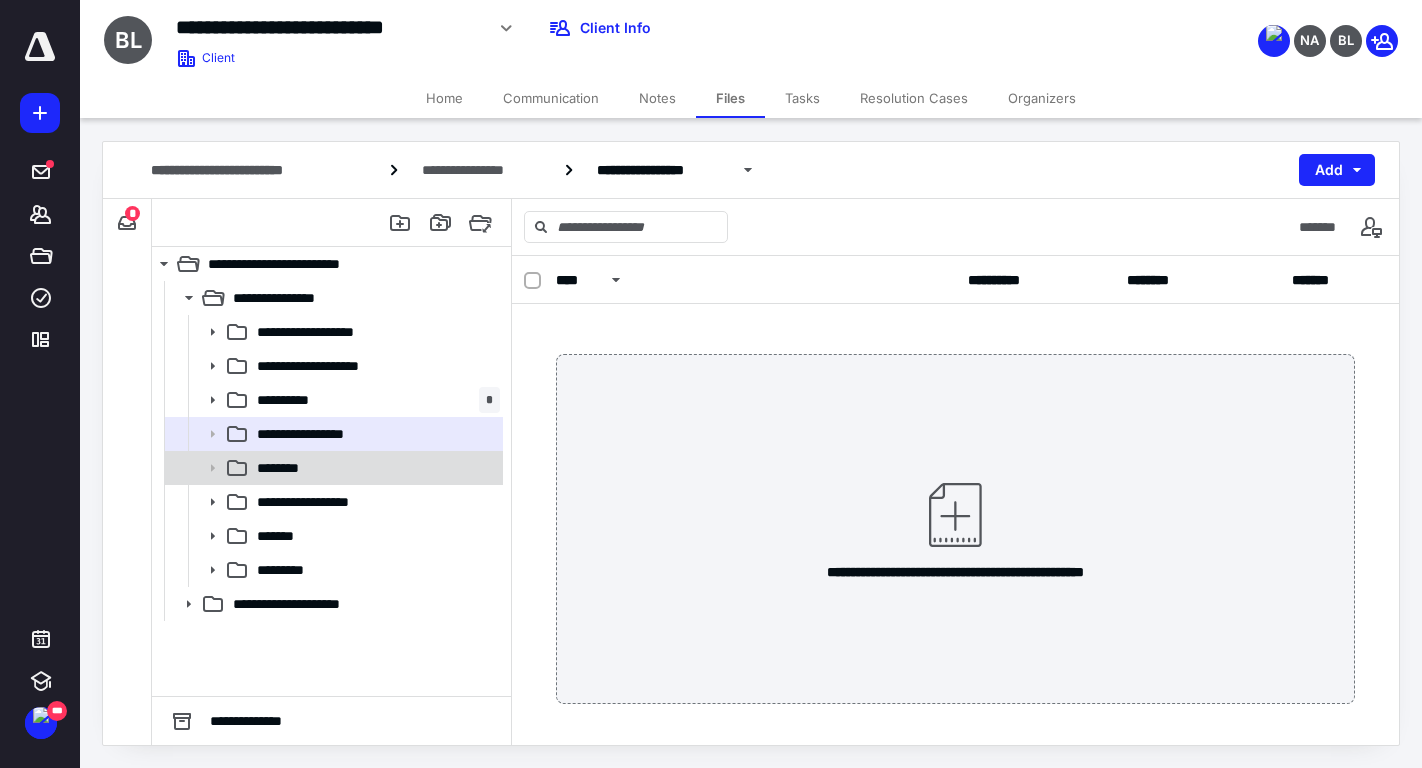 click 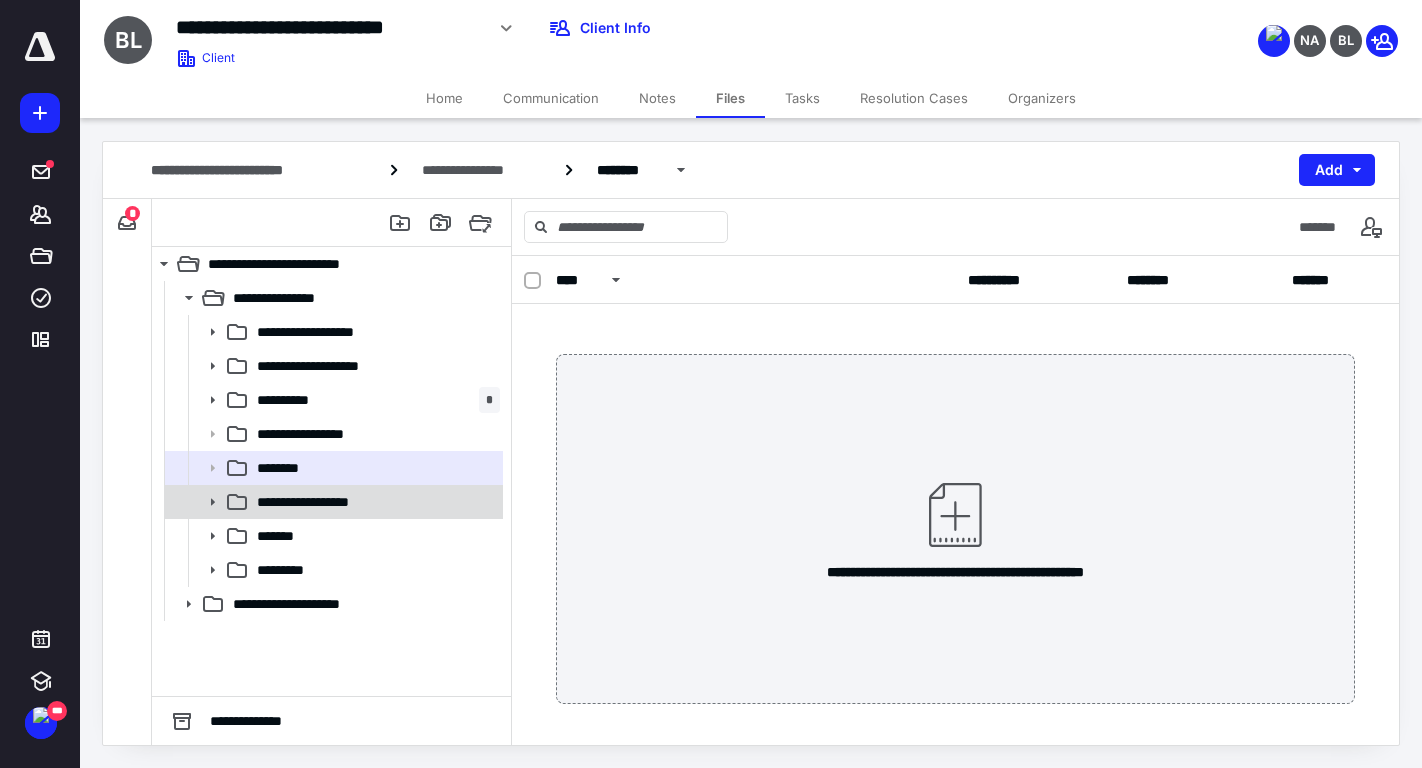 click 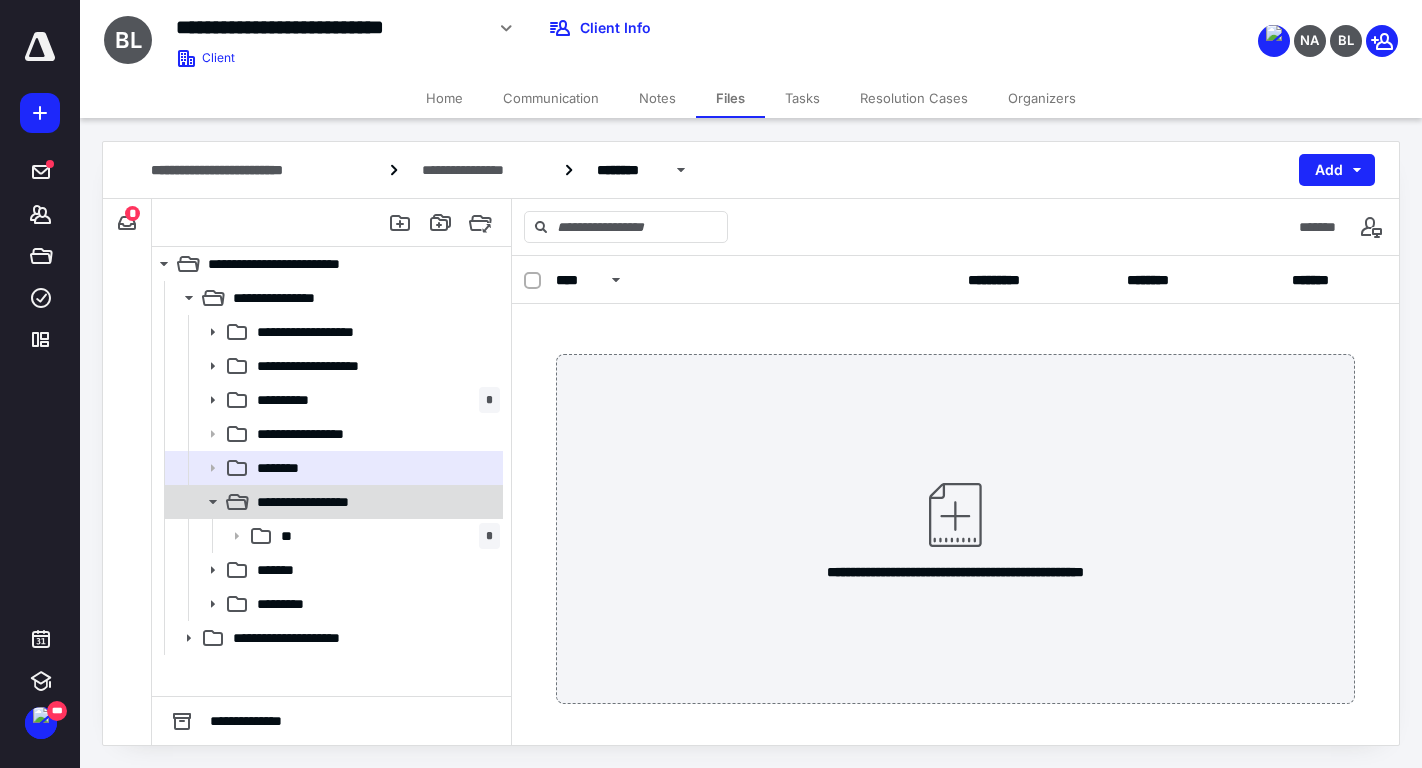 click 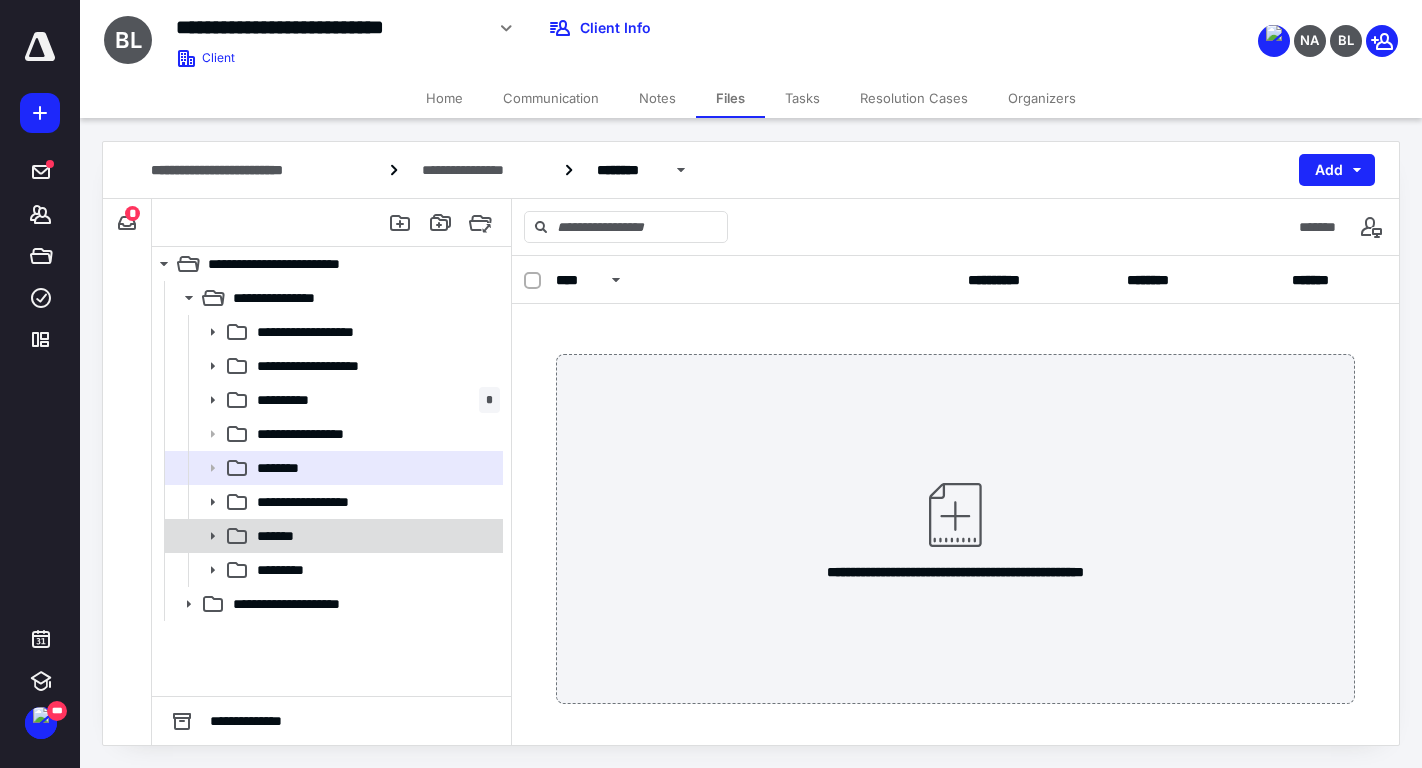 click 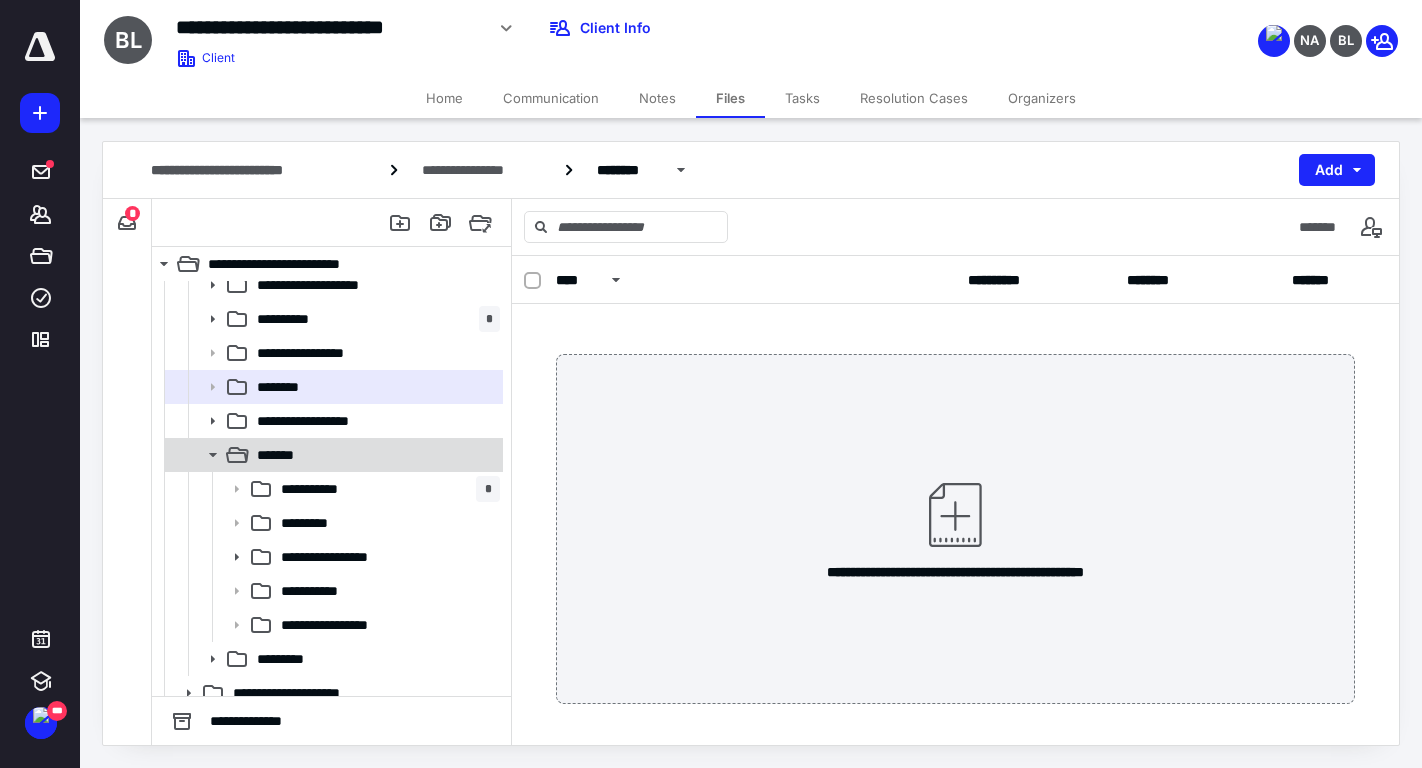 scroll, scrollTop: 95, scrollLeft: 0, axis: vertical 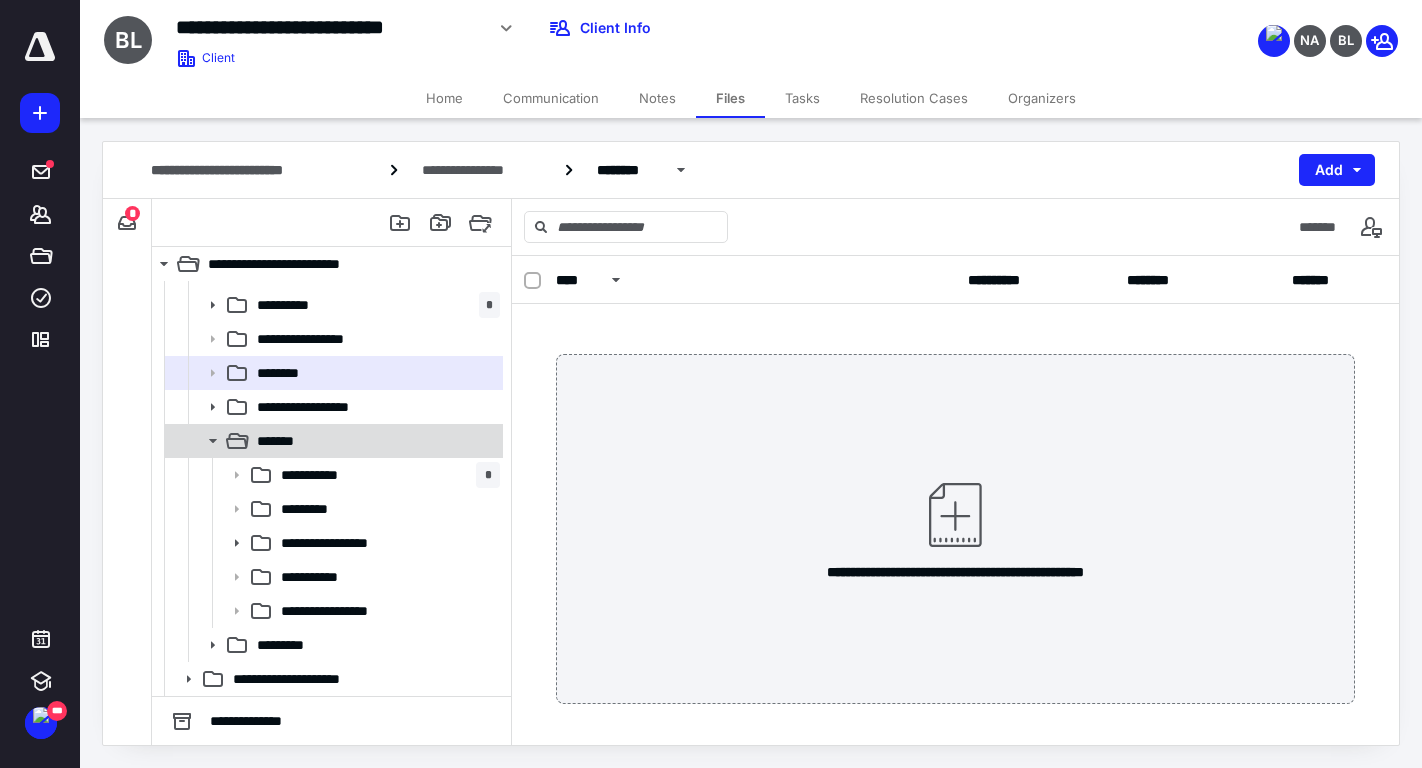 click 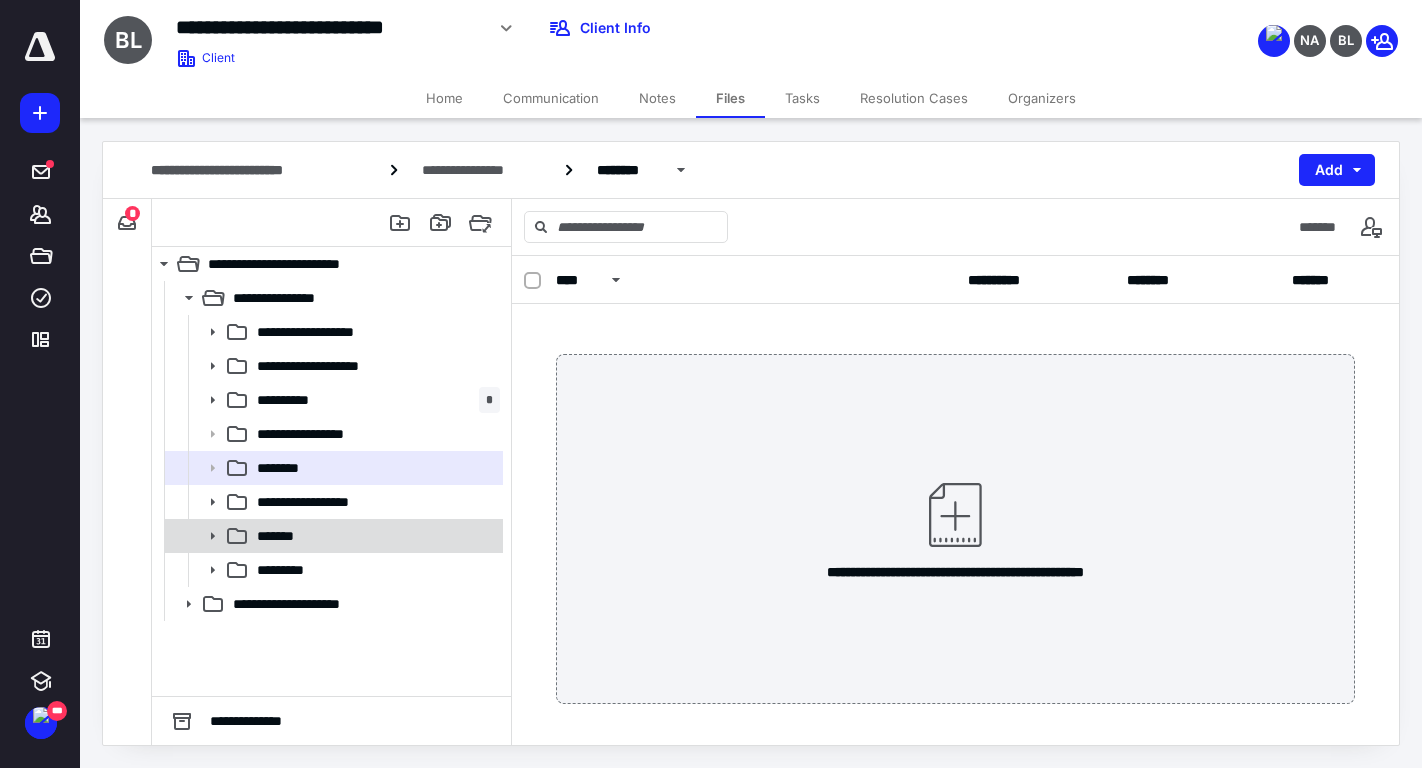 scroll, scrollTop: 0, scrollLeft: 0, axis: both 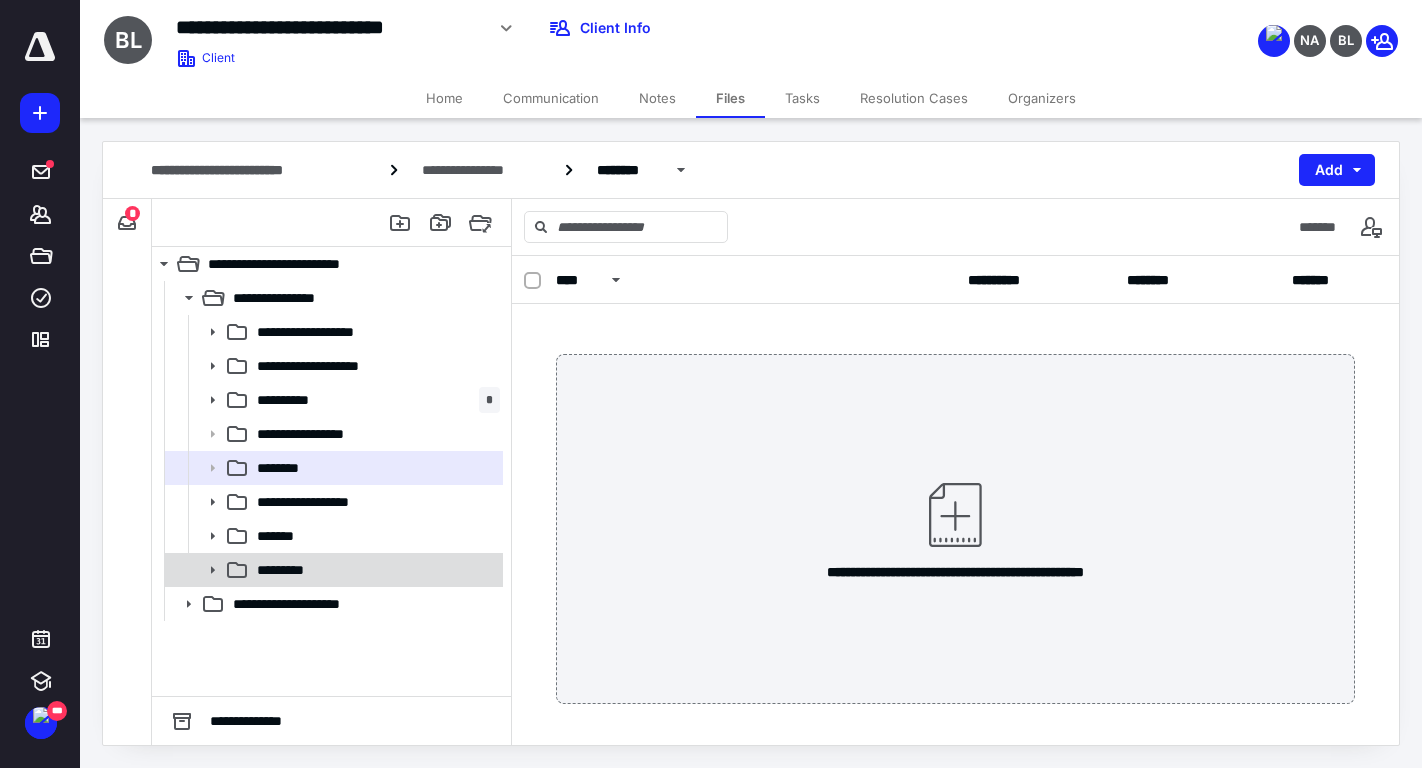 click 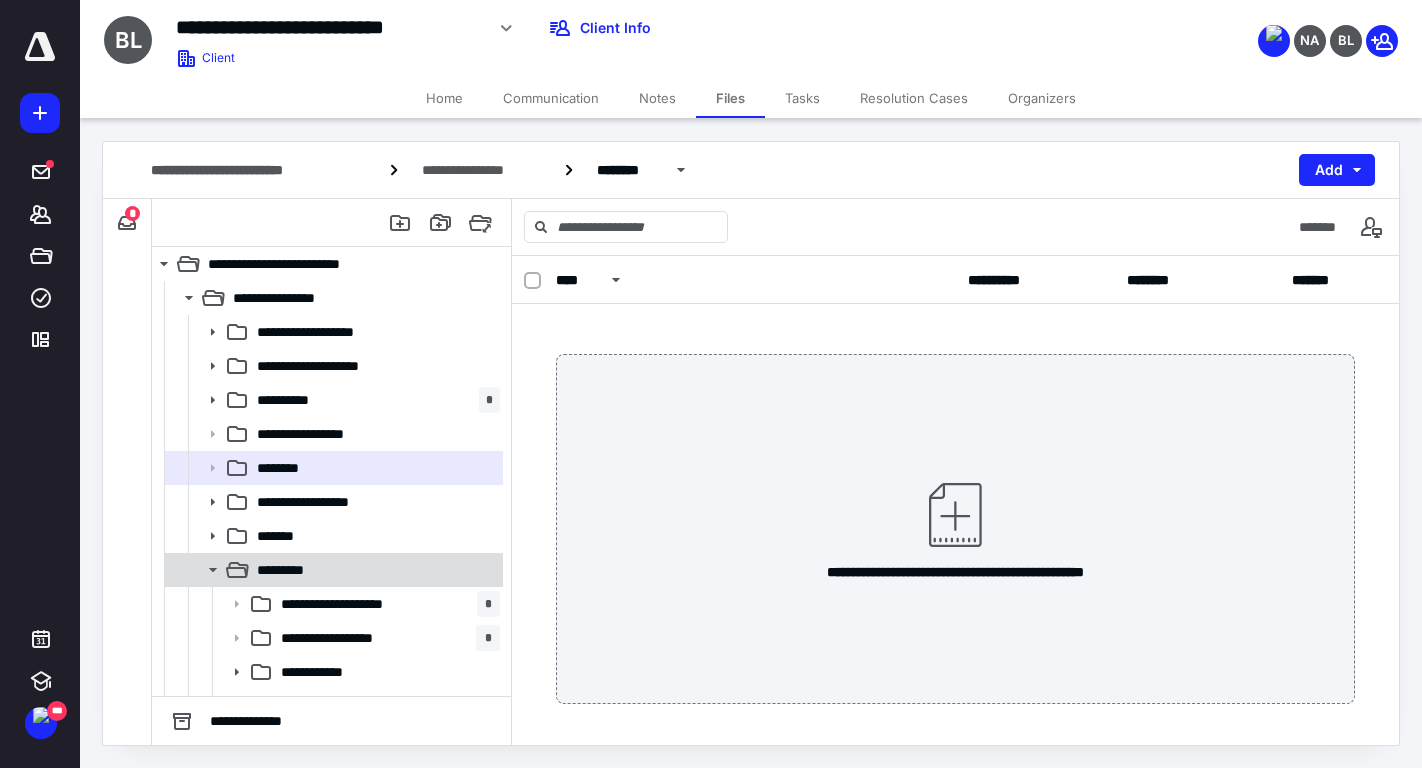 scroll, scrollTop: 61, scrollLeft: 0, axis: vertical 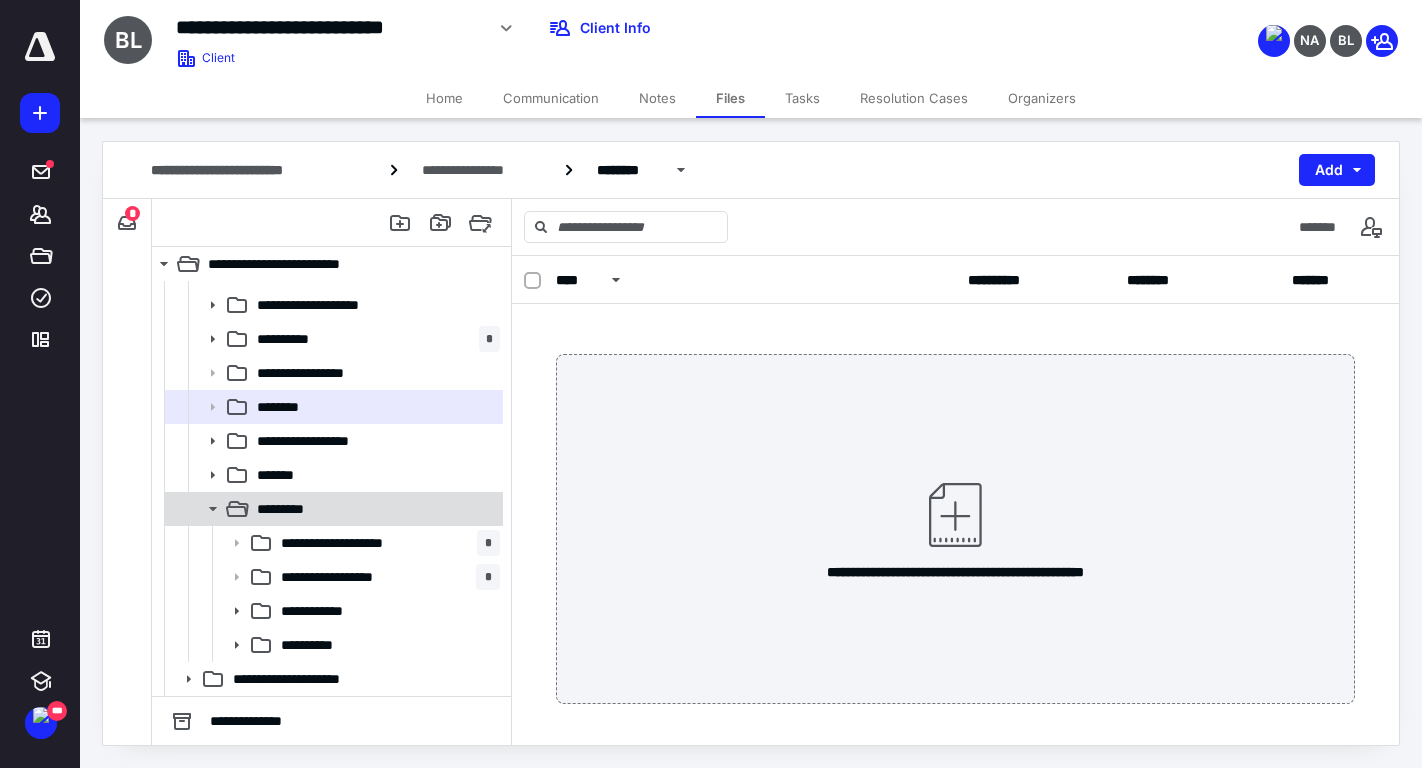 click 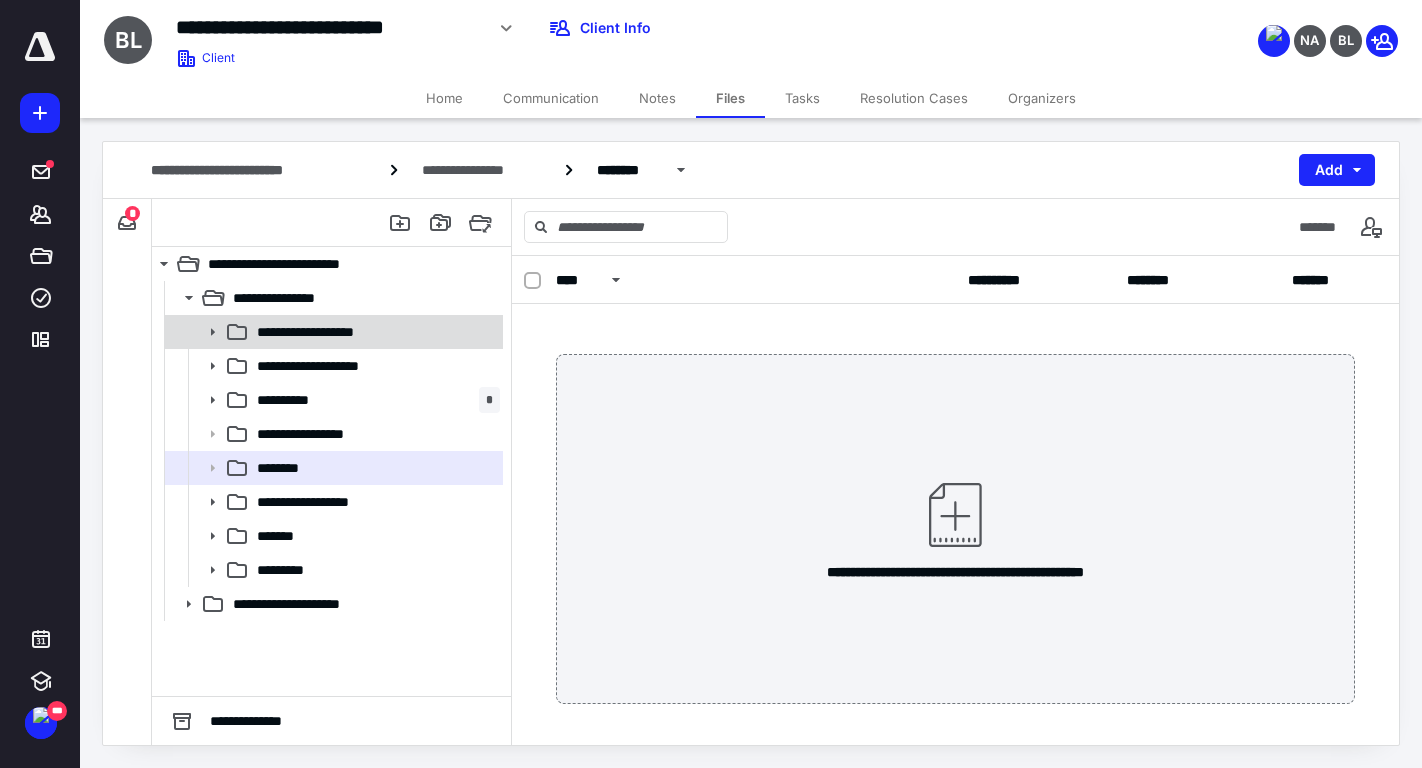 click 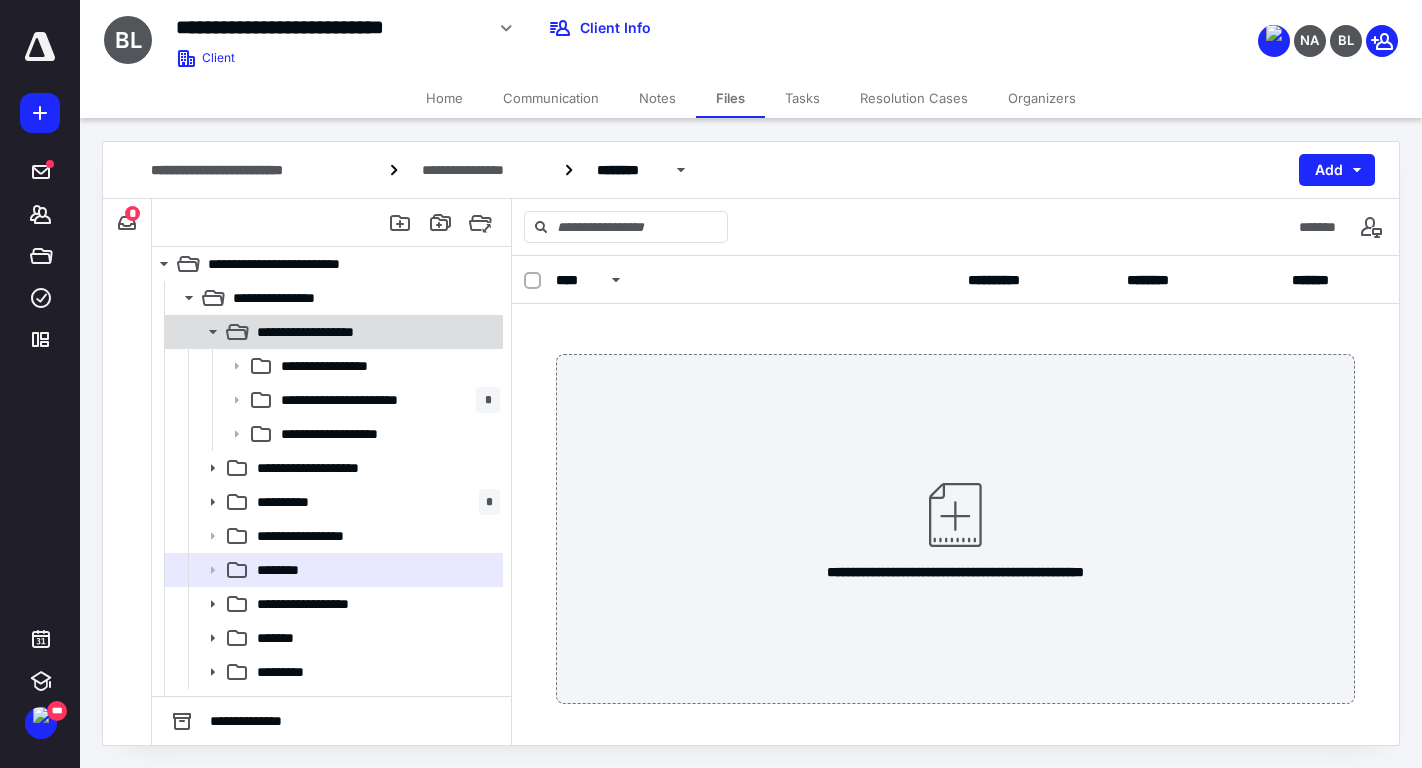 click 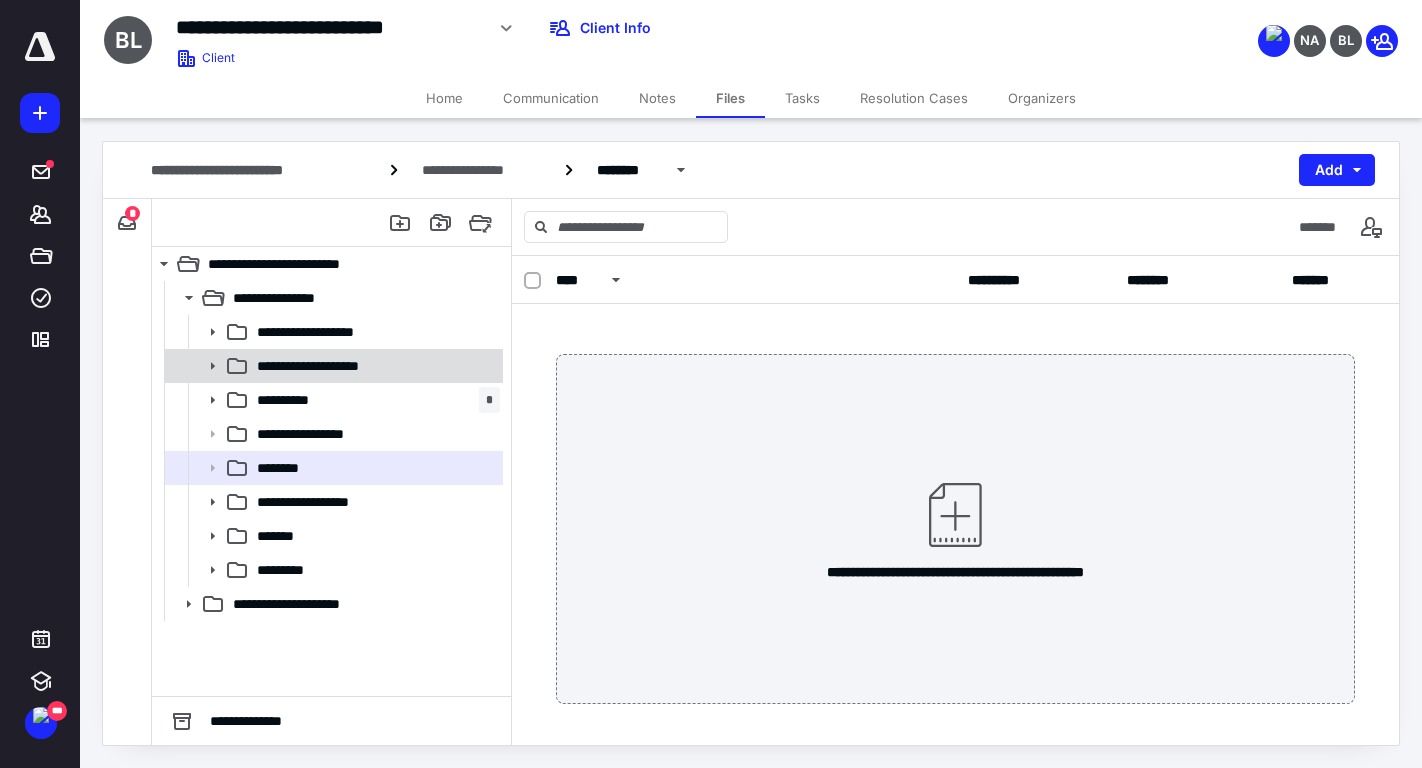 click 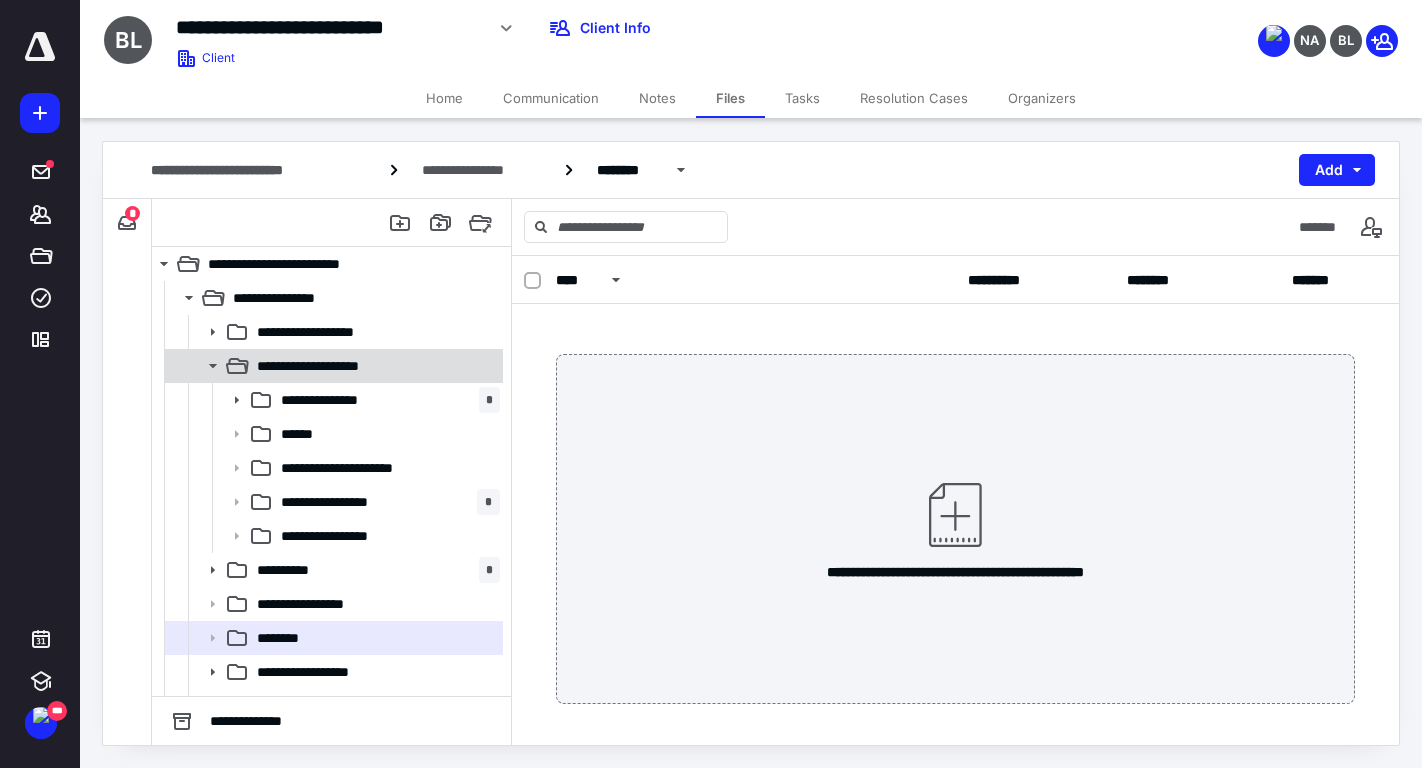 click 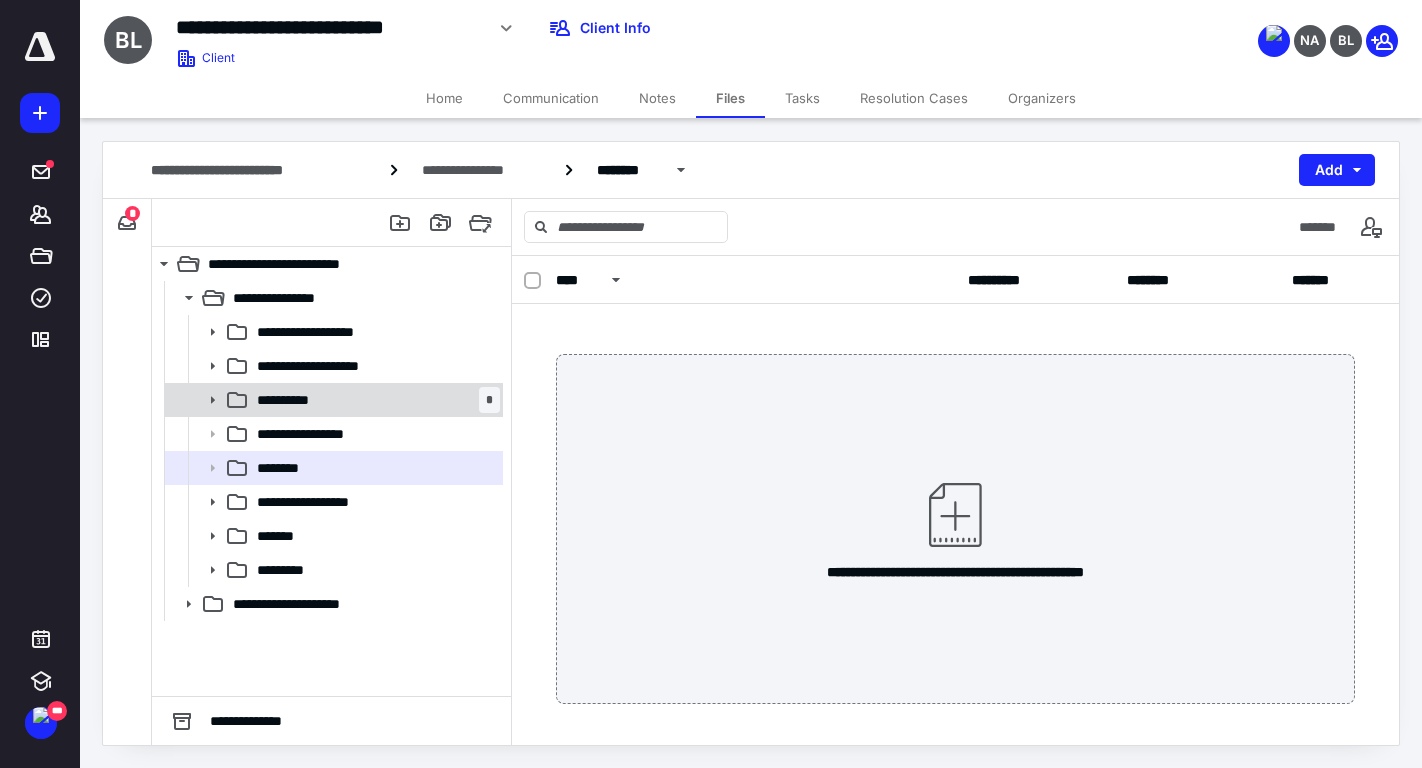 click 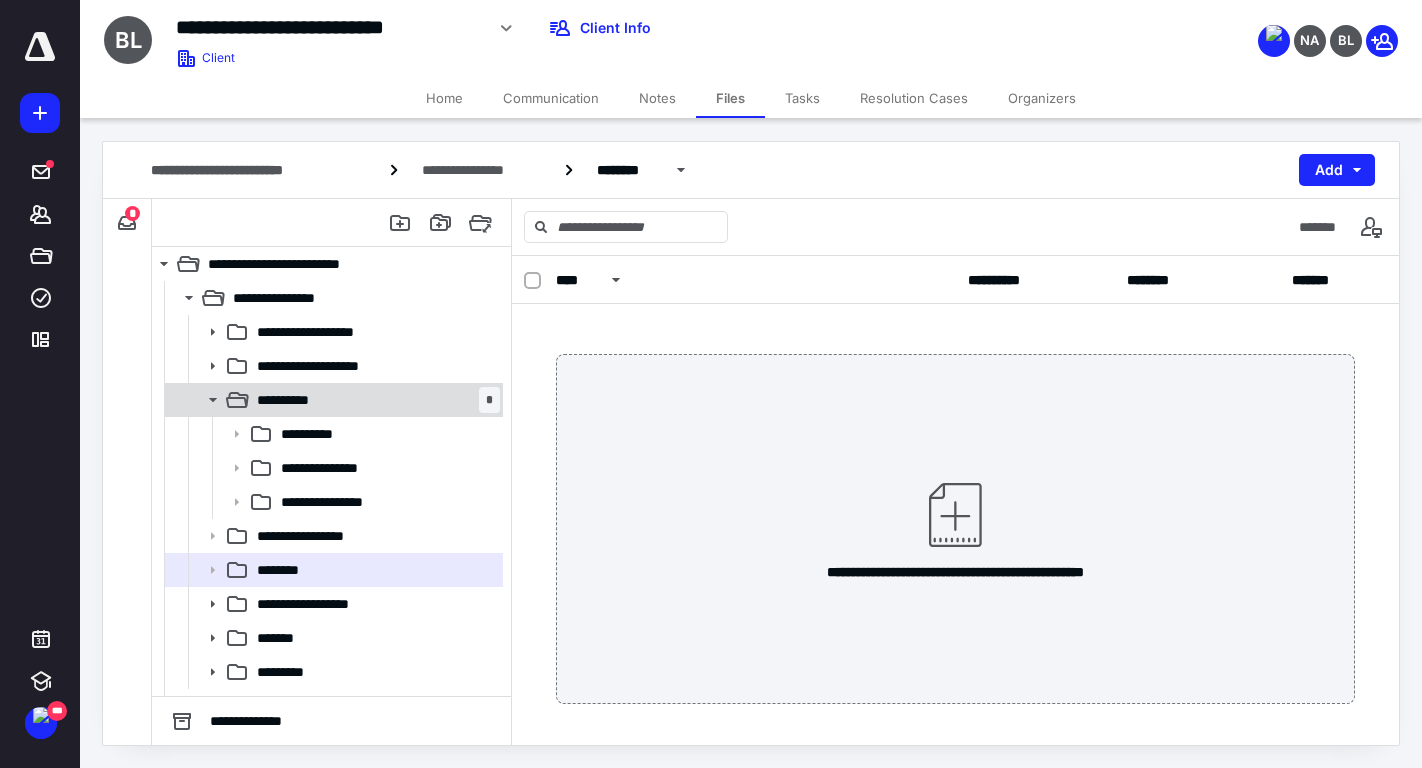 click 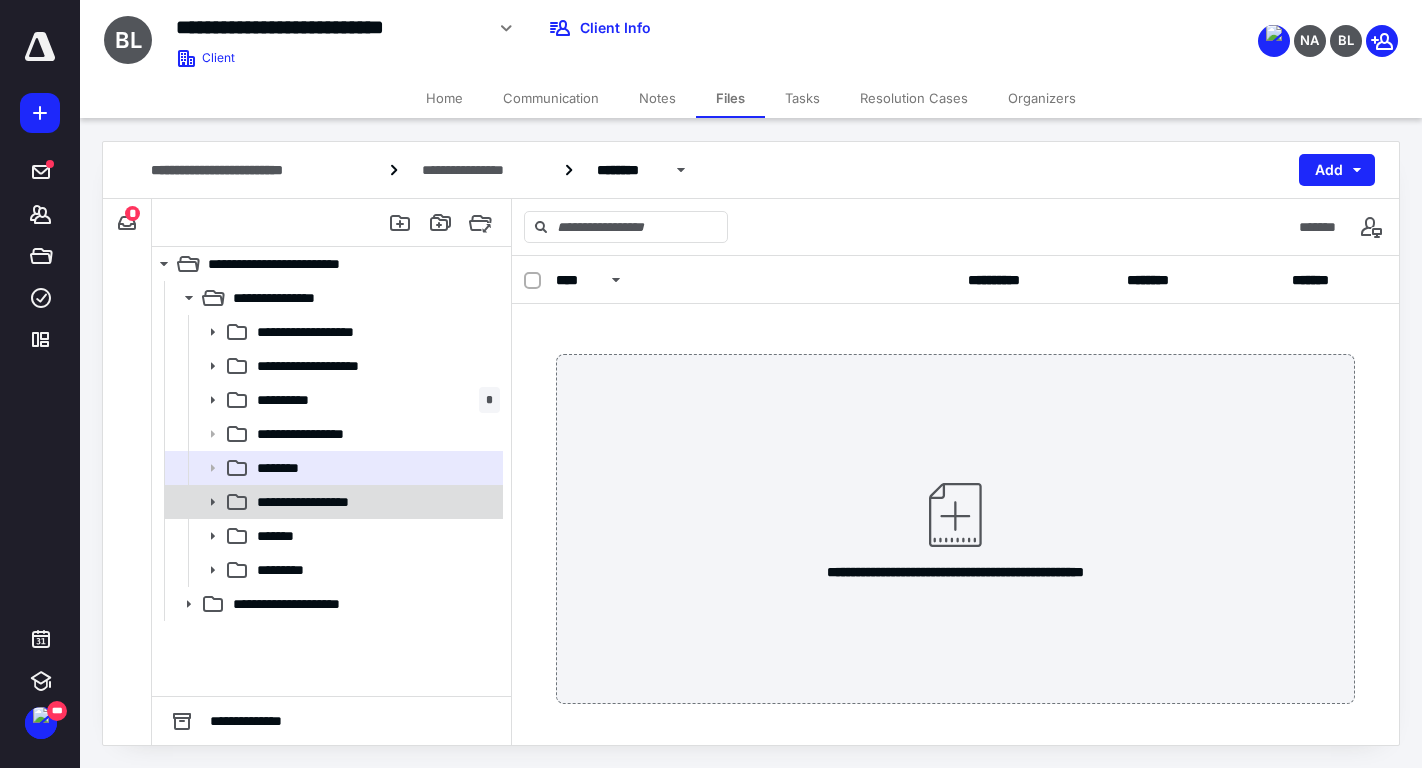 click 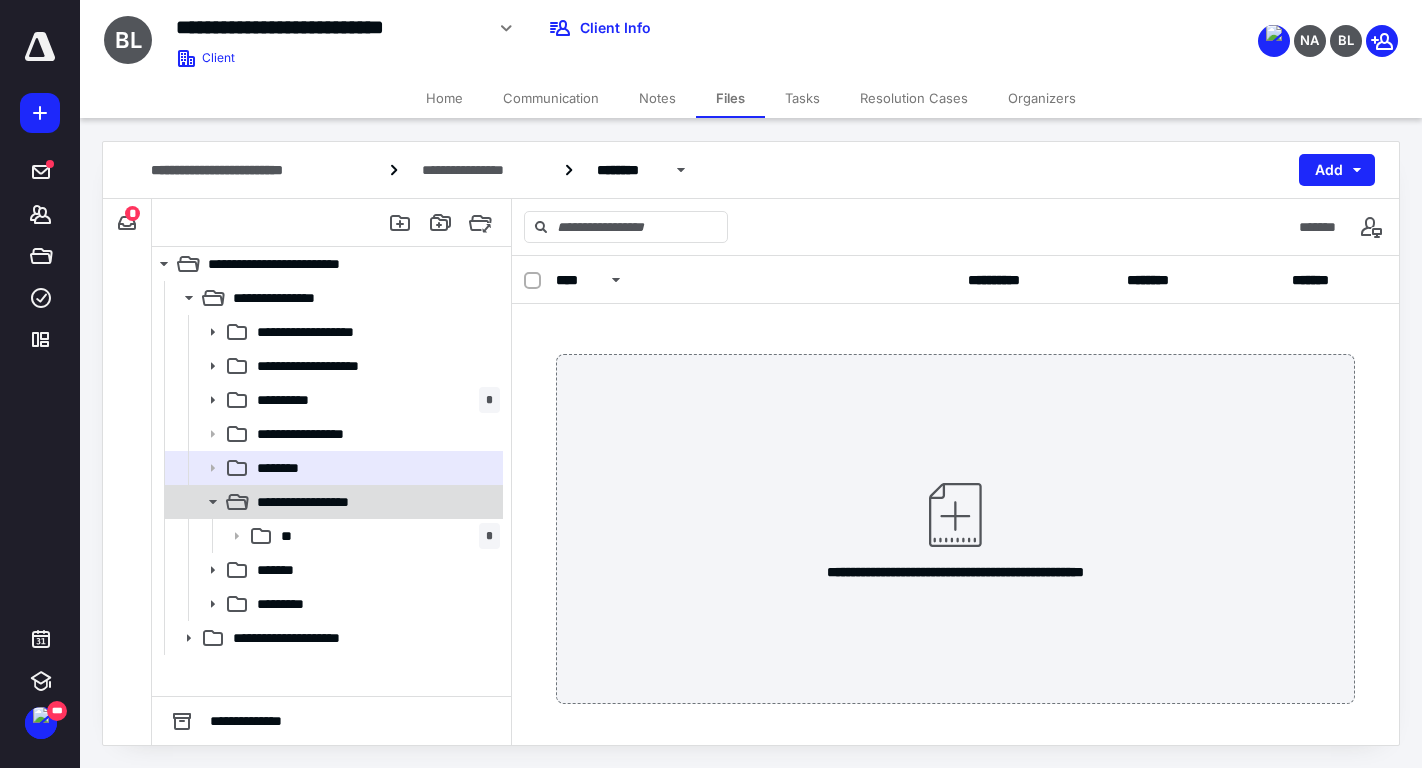 click 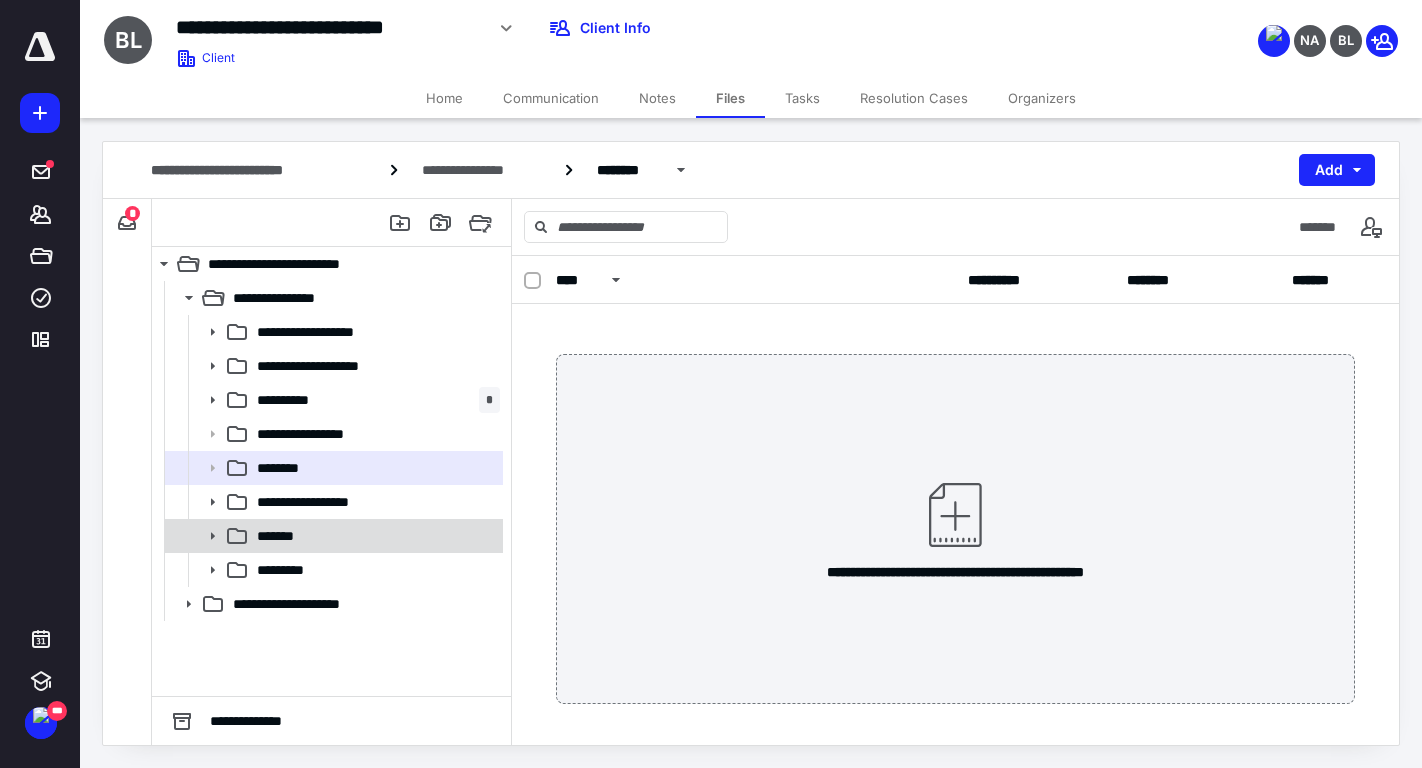 click 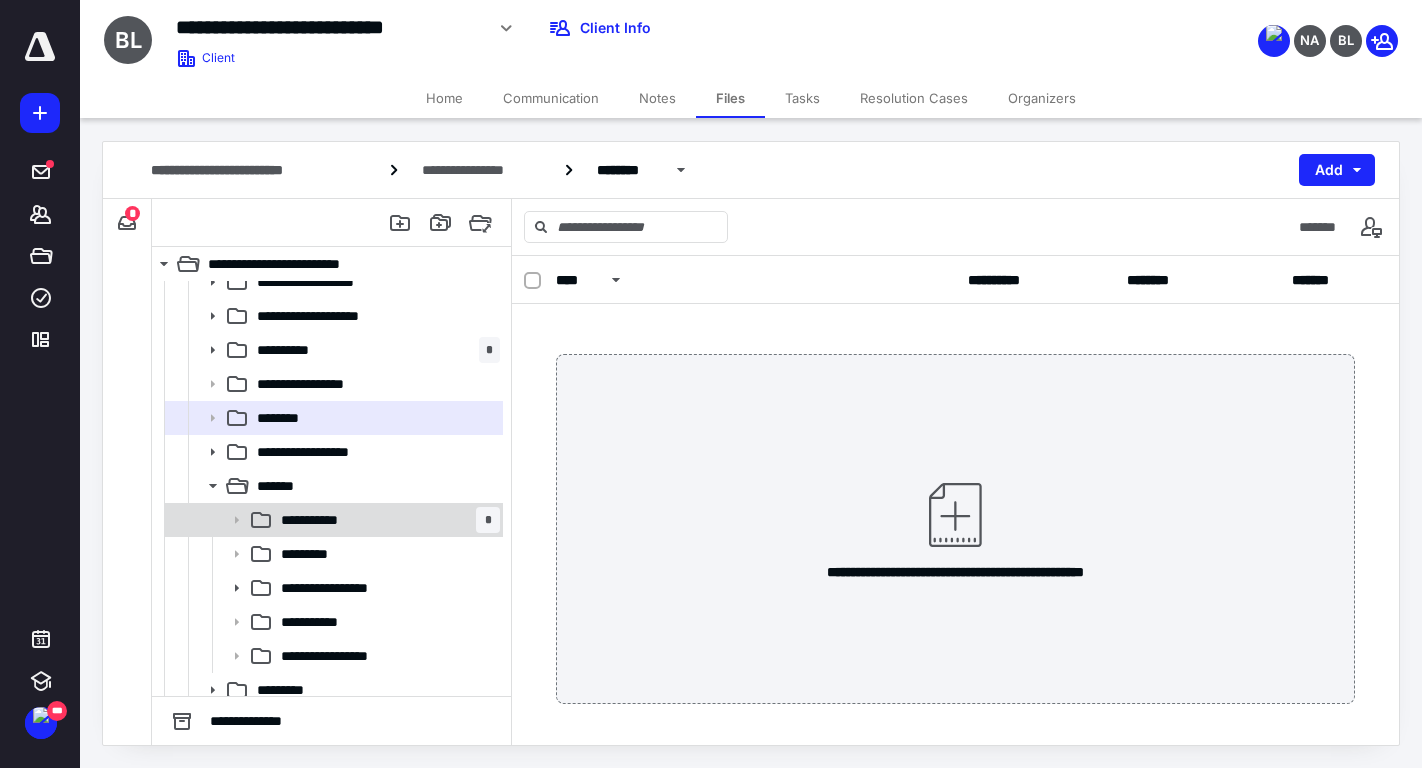 scroll, scrollTop: 47, scrollLeft: 0, axis: vertical 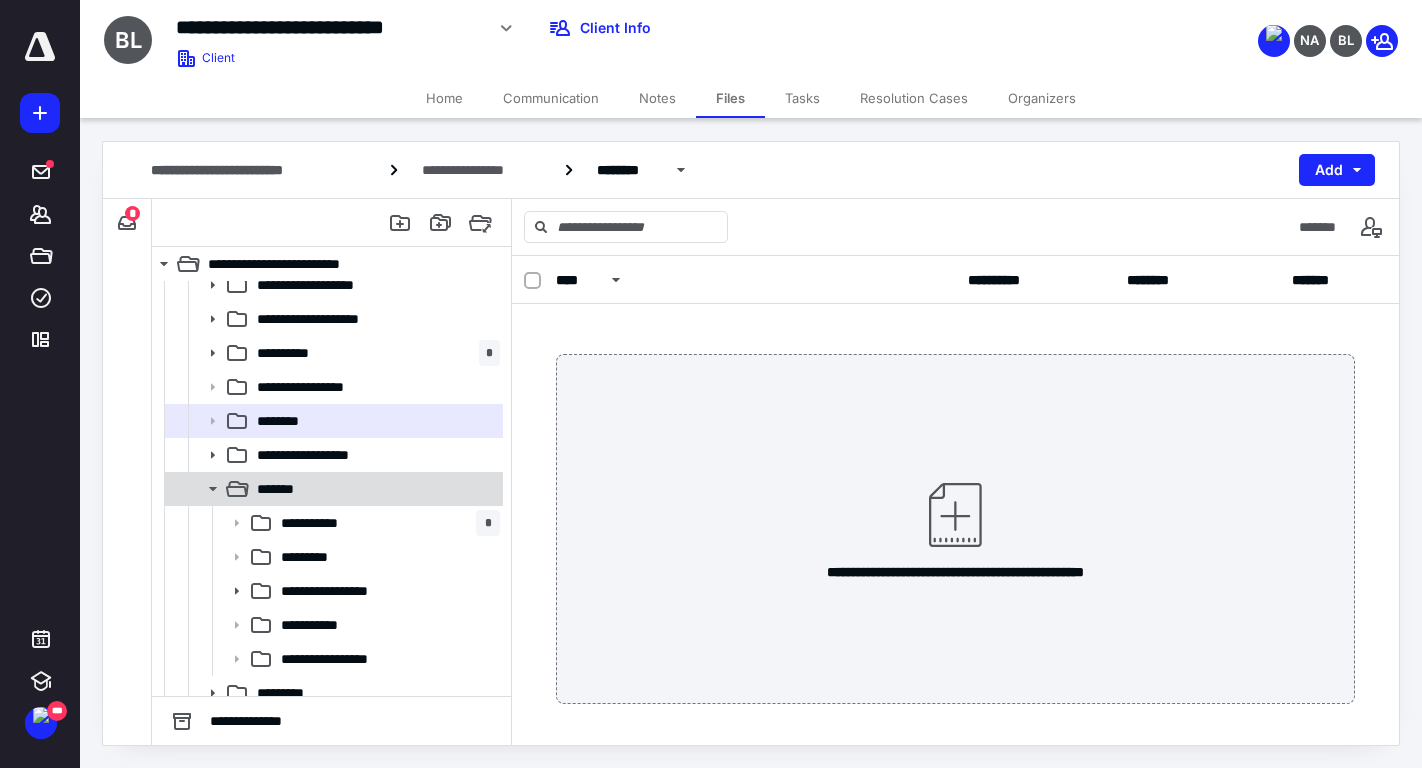 click 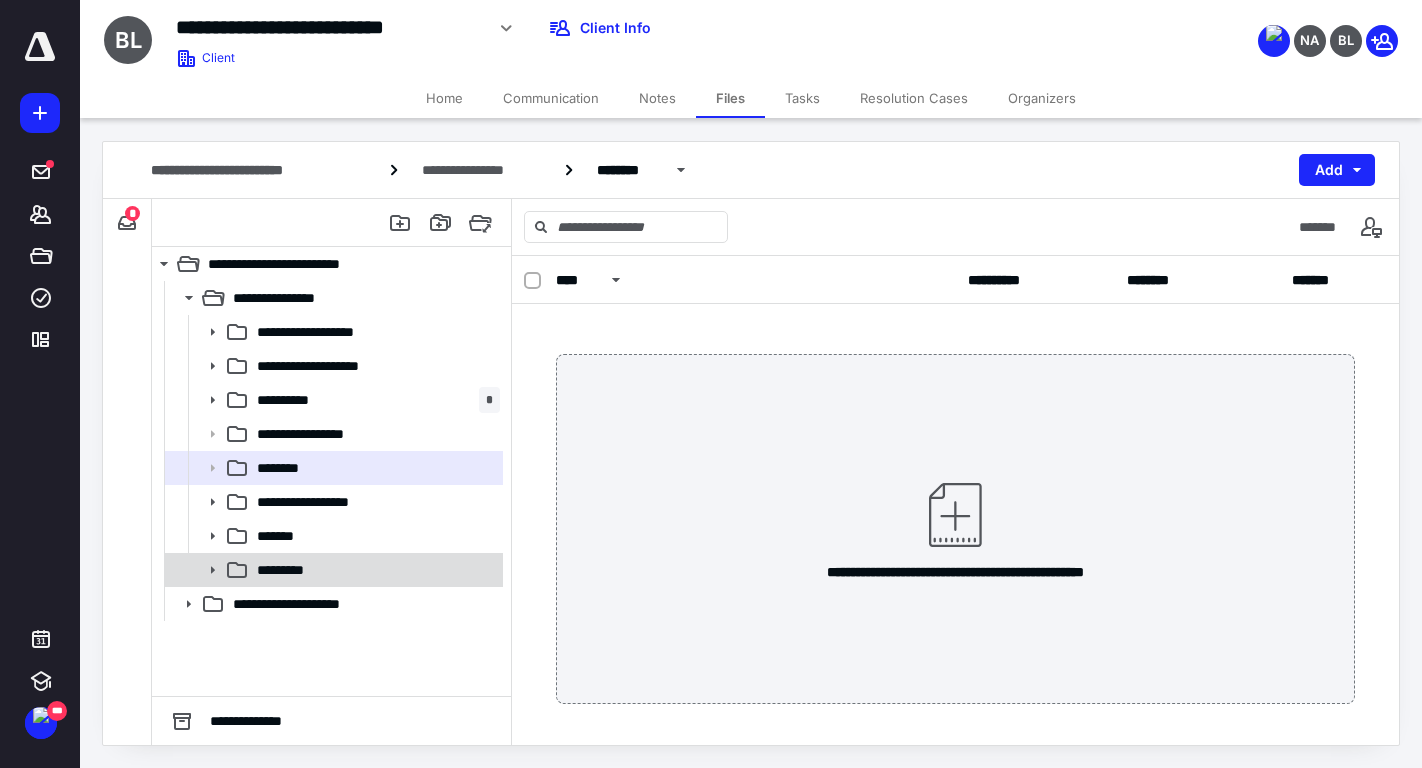 click 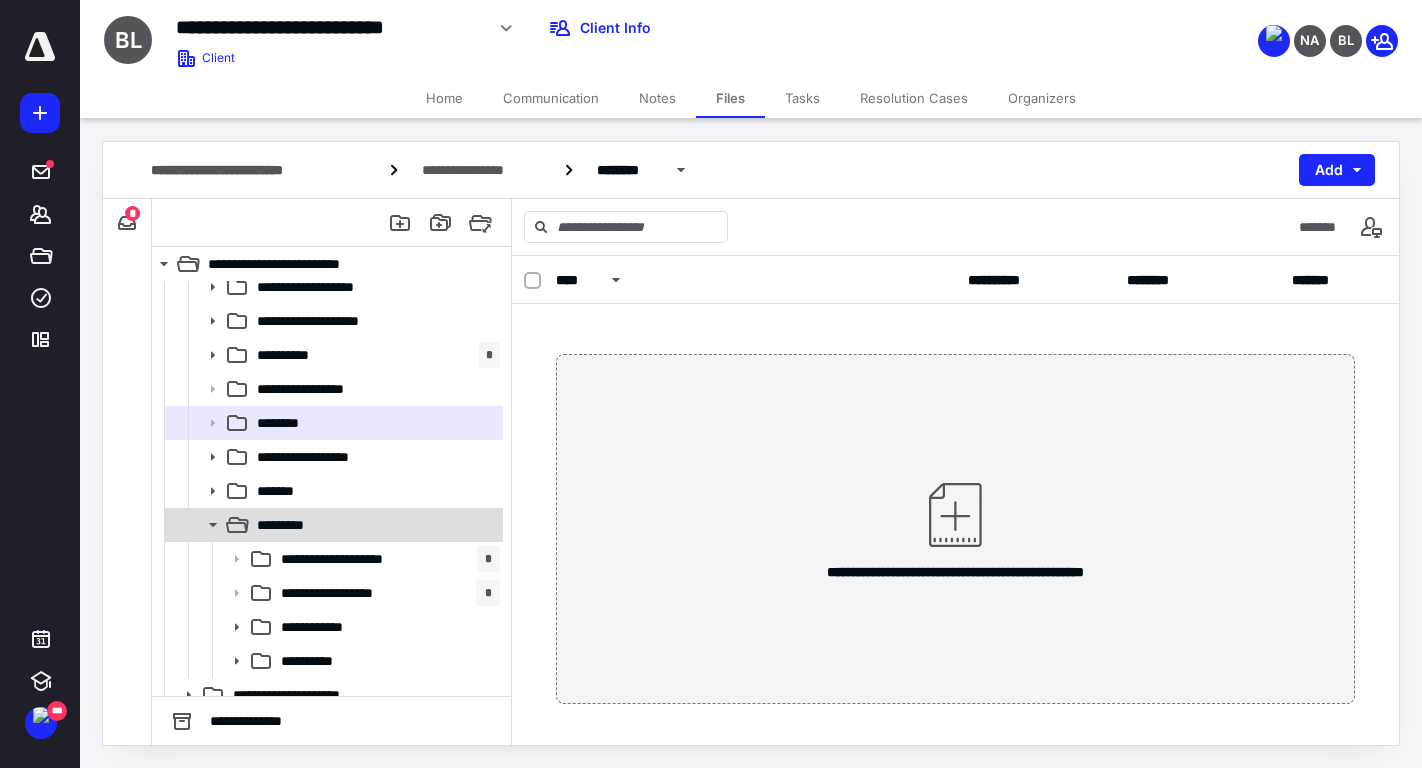 scroll, scrollTop: 61, scrollLeft: 0, axis: vertical 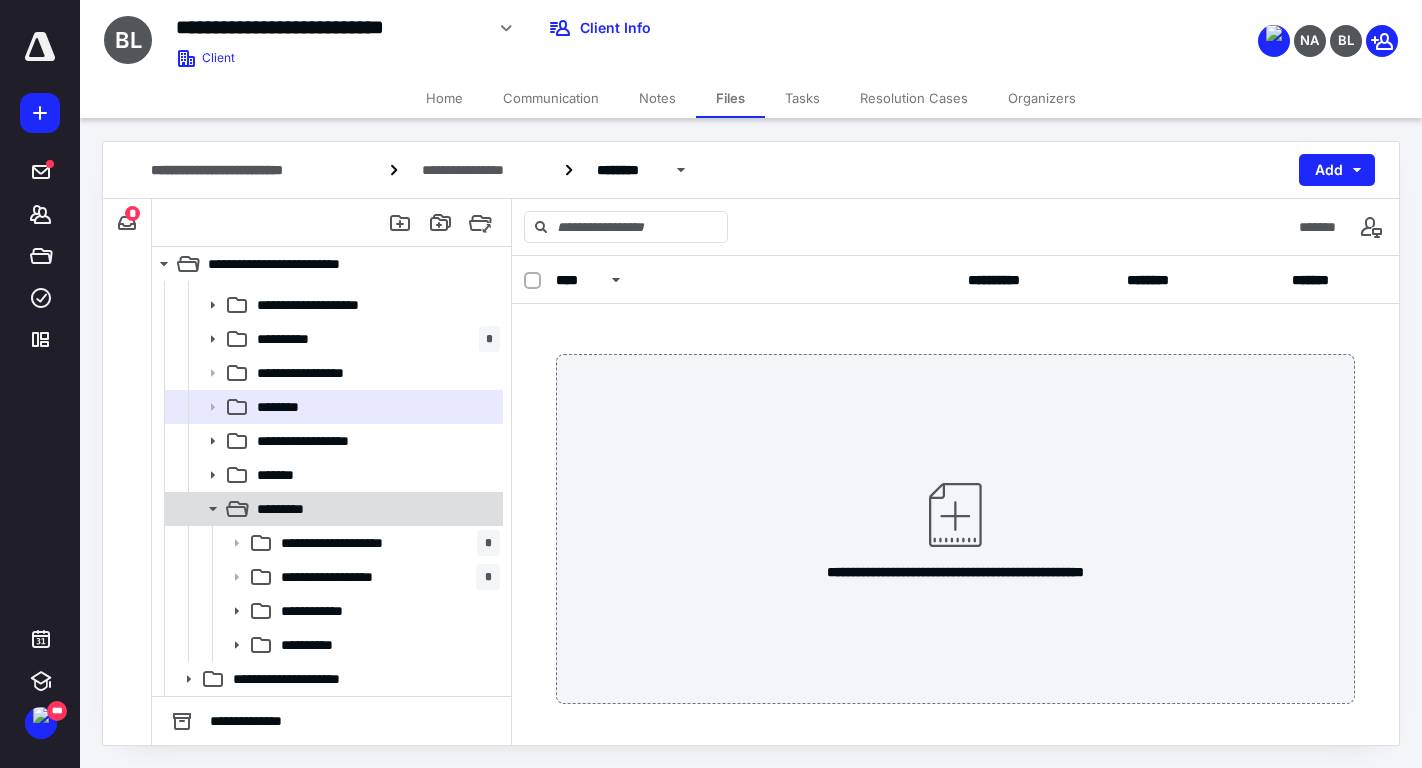 click 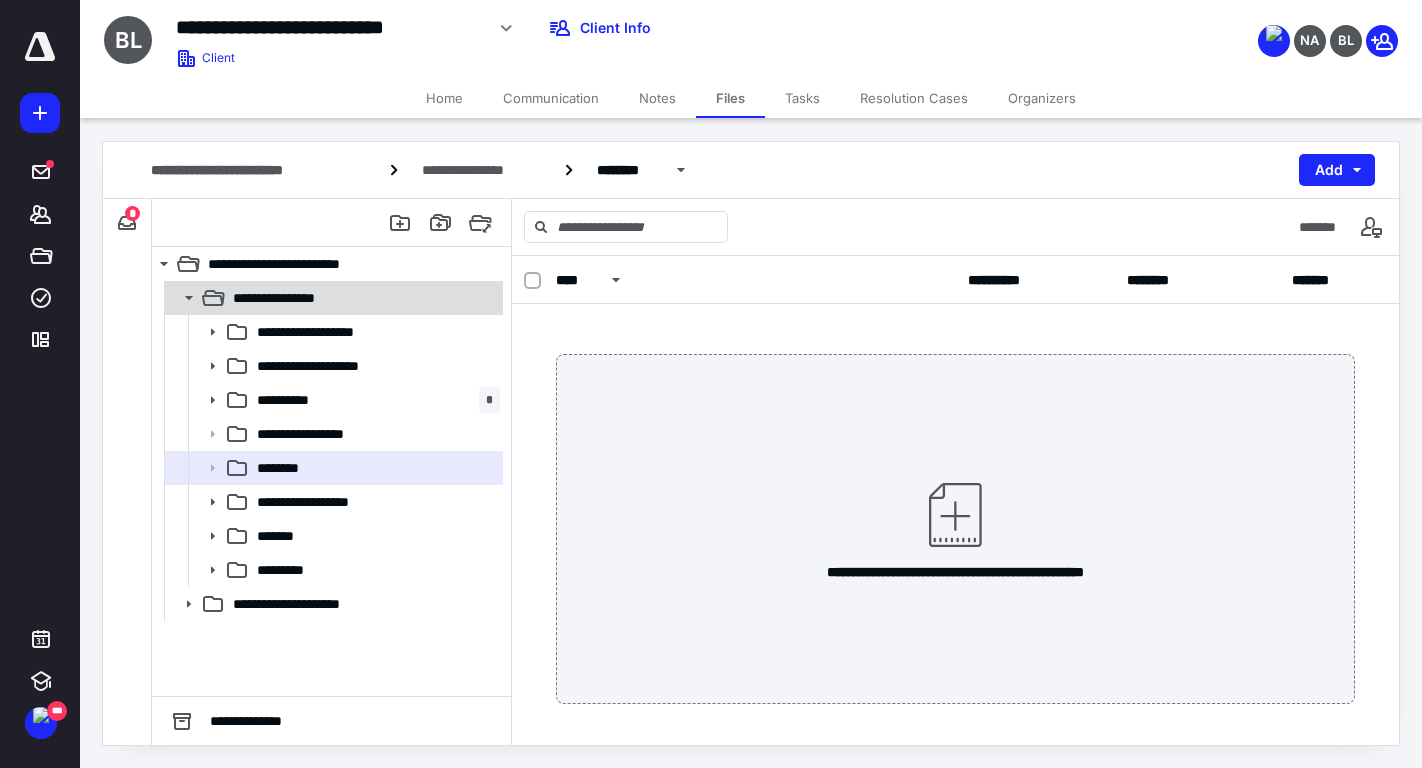 click 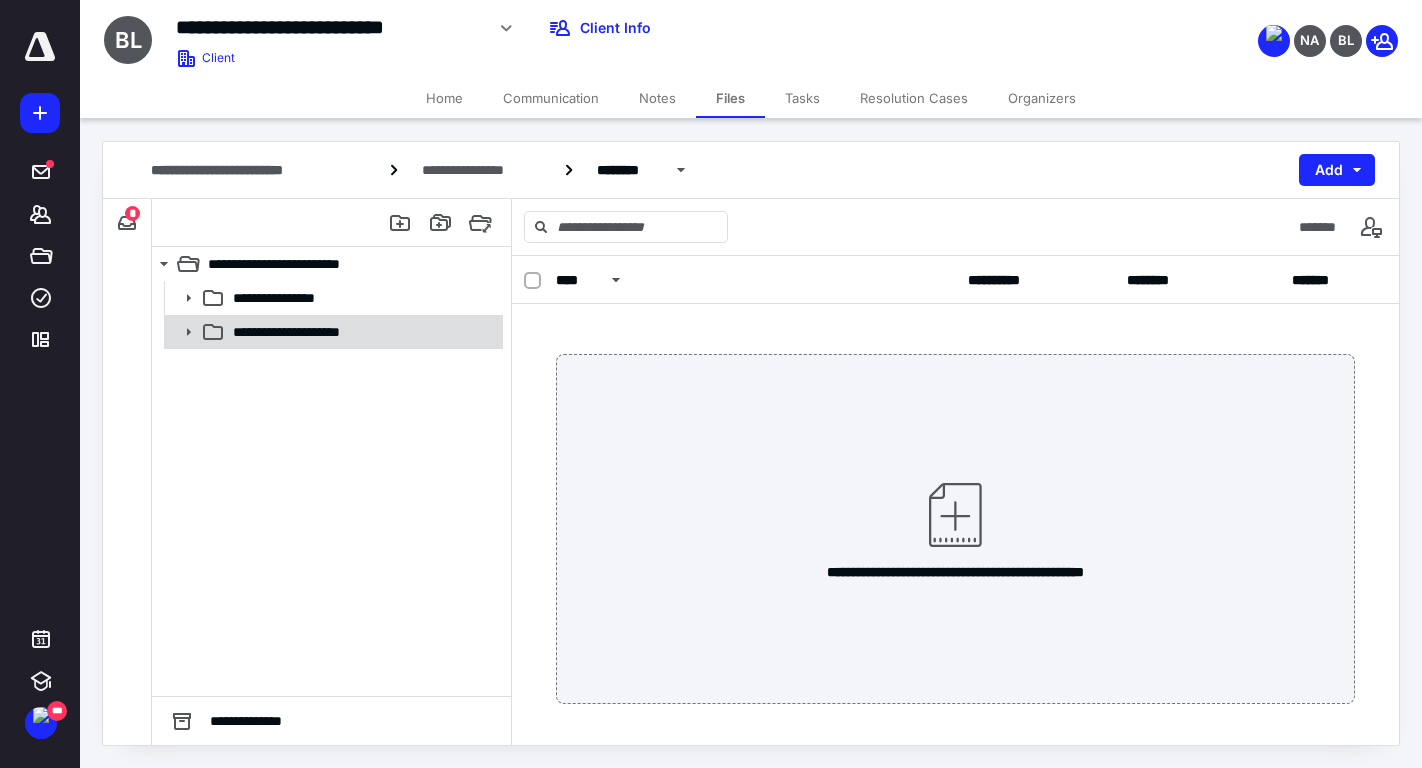 click 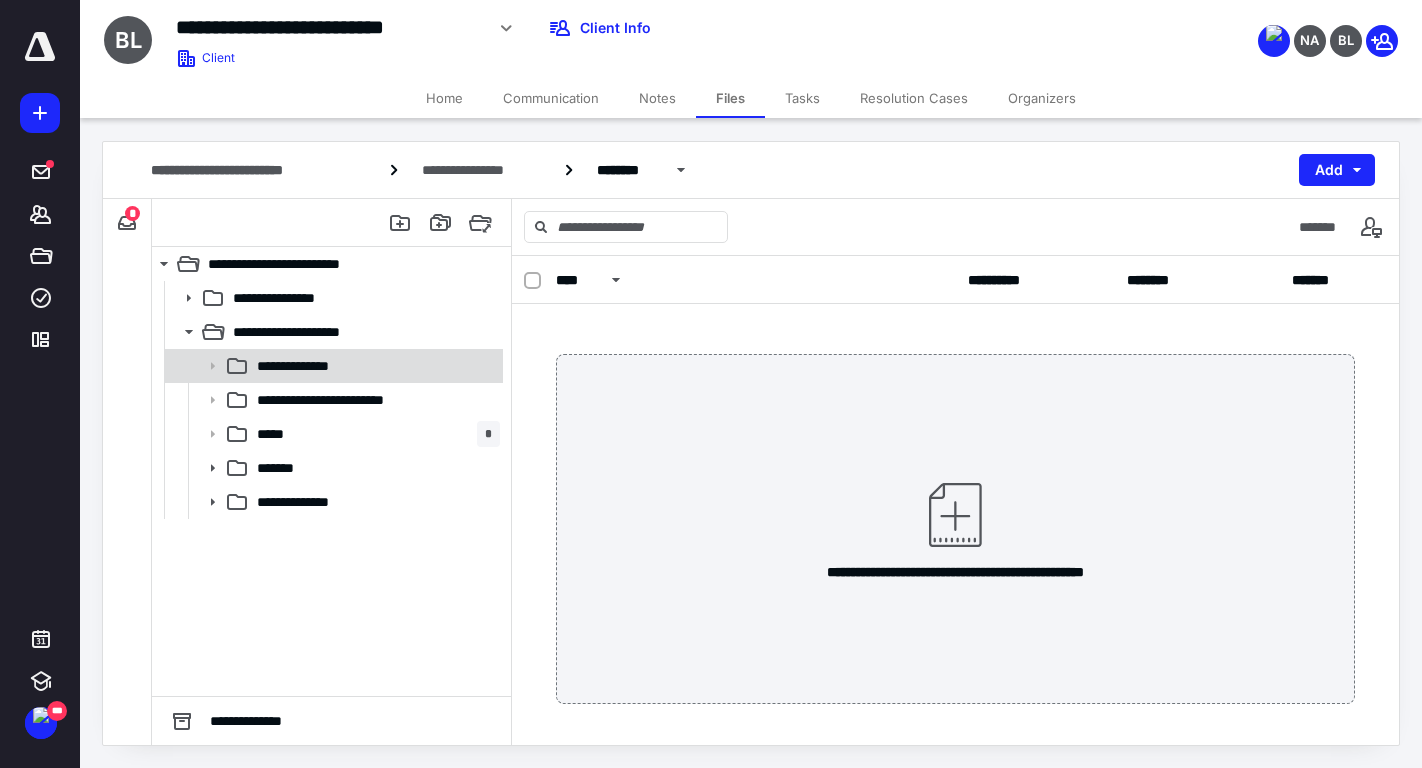click 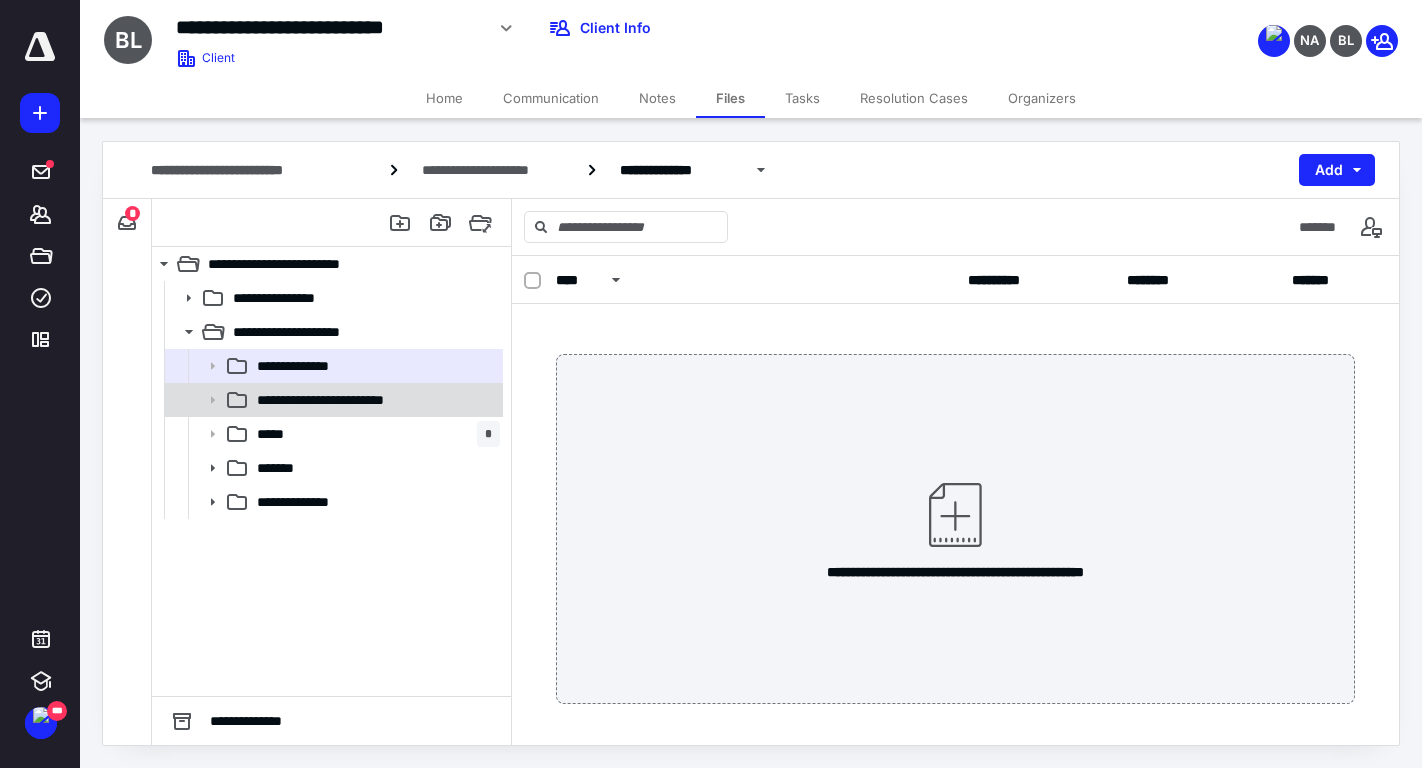 click 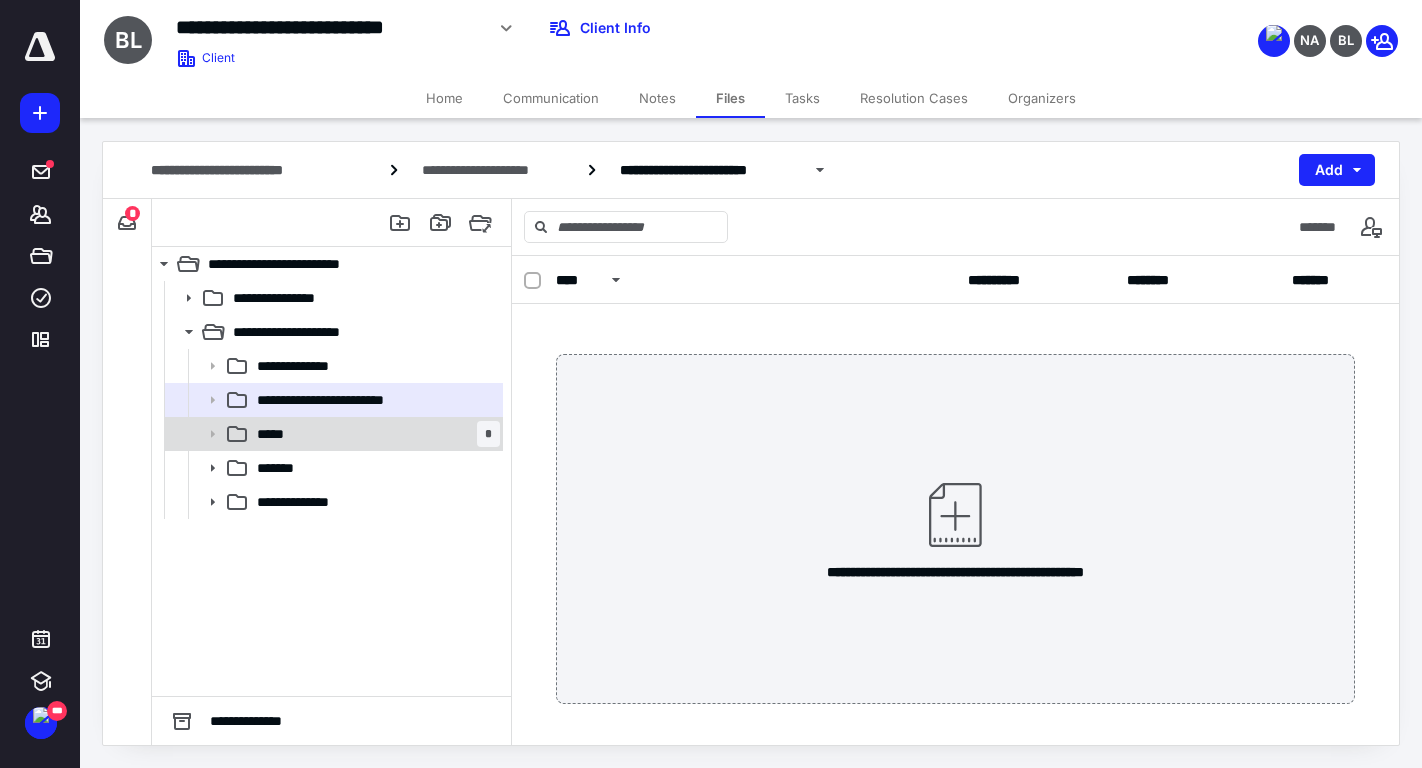 click 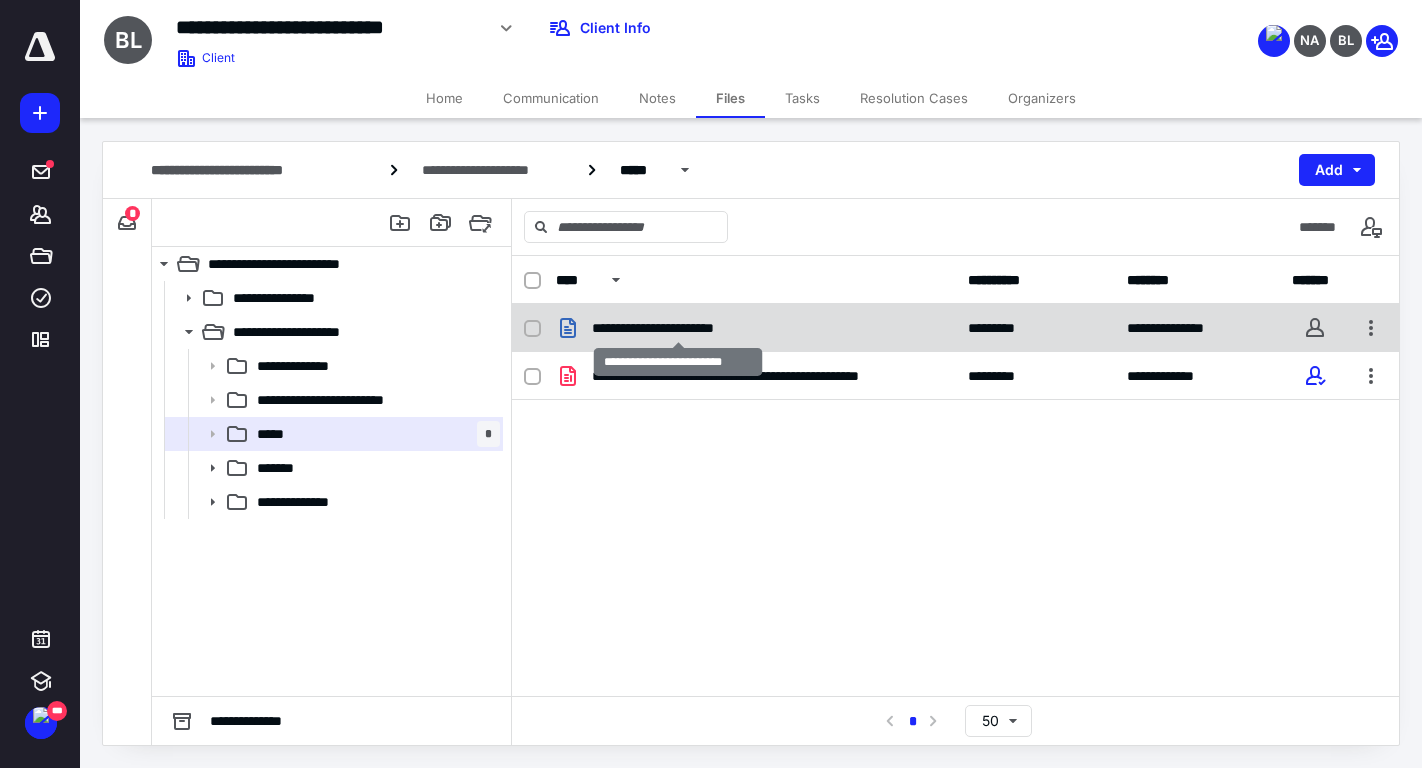 click on "**********" at bounding box center (678, 328) 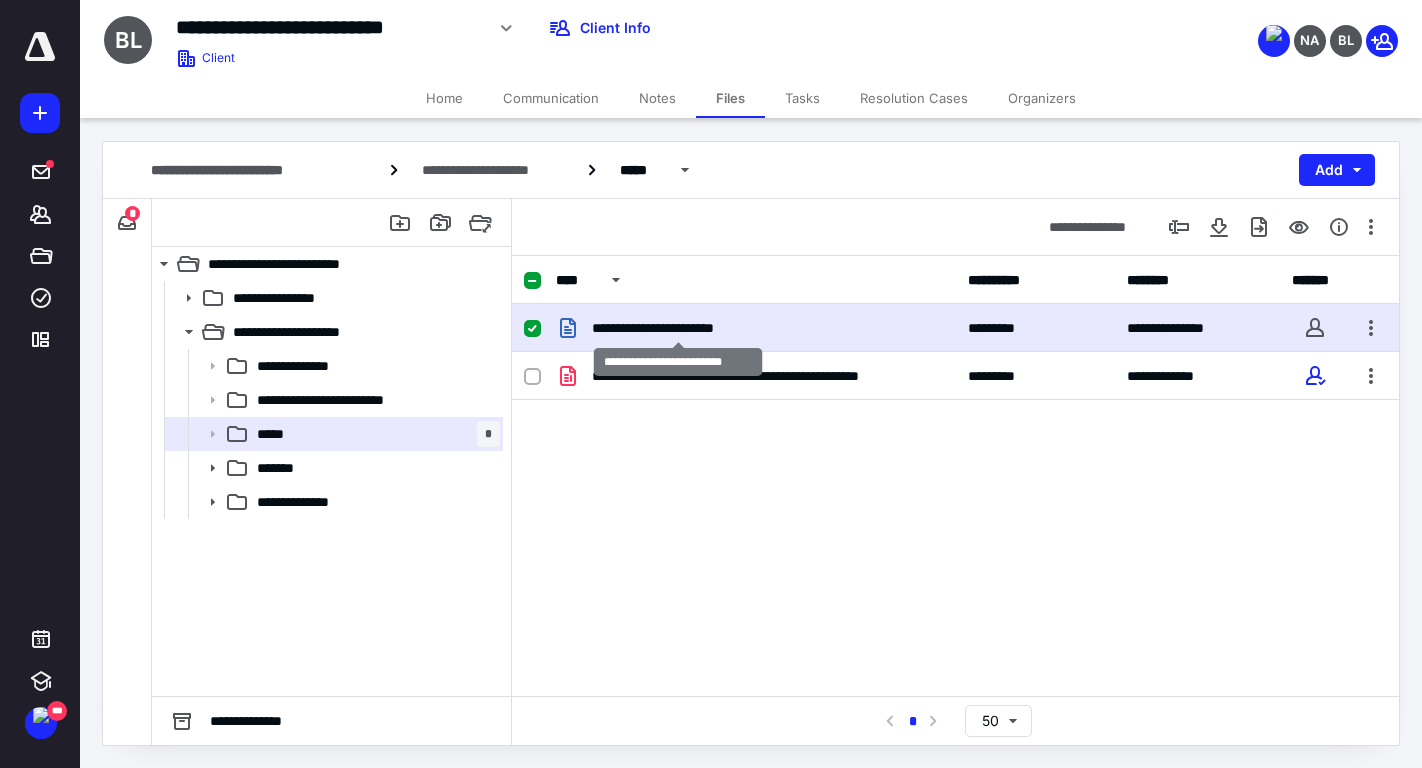 click on "**********" at bounding box center (678, 328) 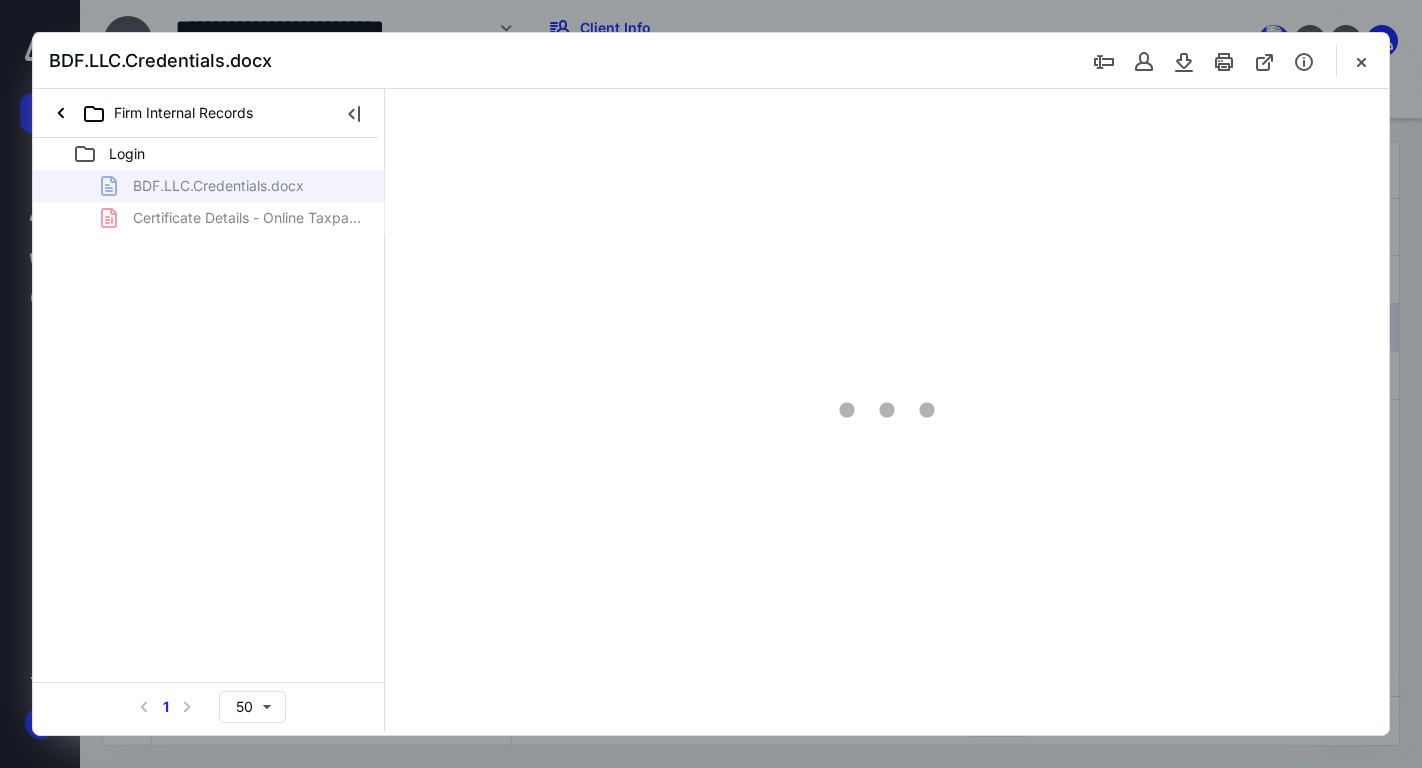 scroll, scrollTop: 0, scrollLeft: 0, axis: both 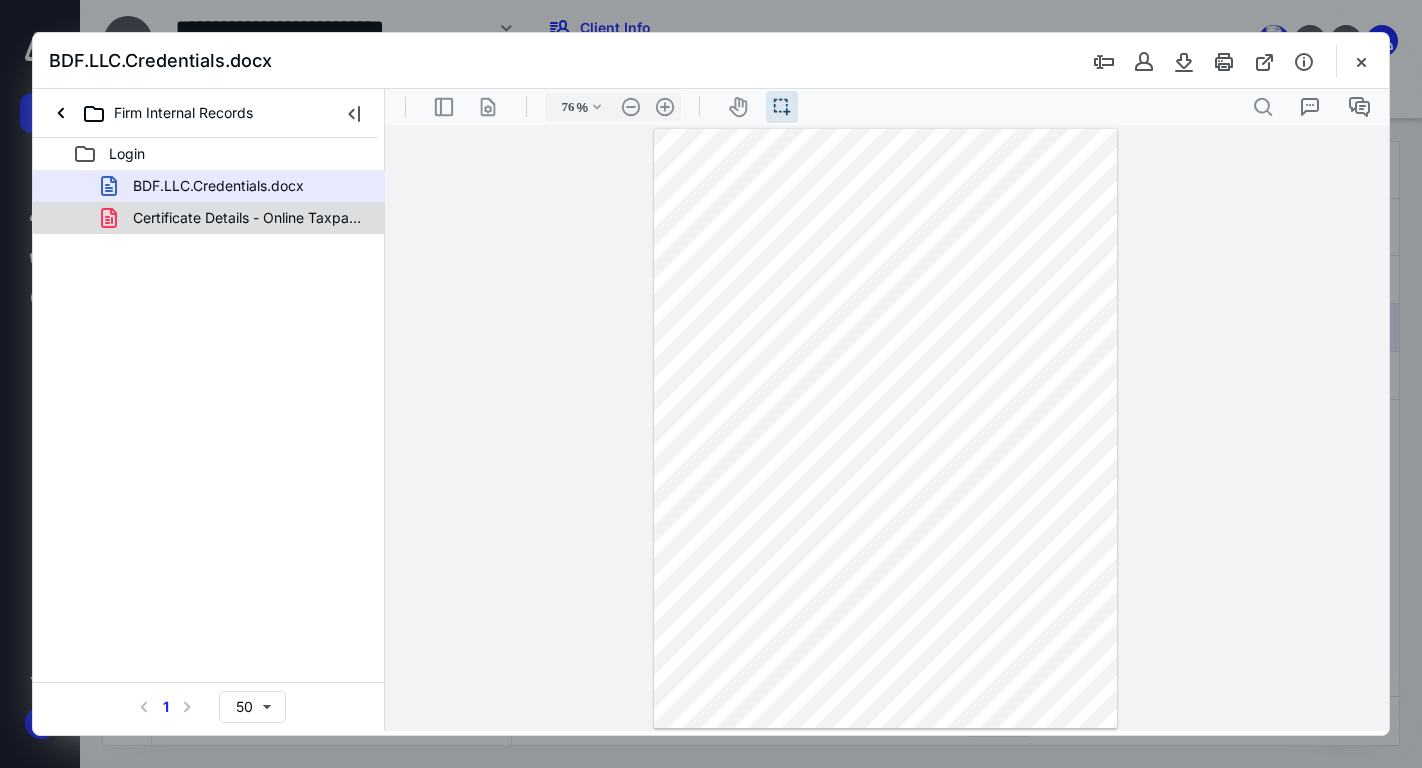 click on "Certificate Details - Online Taxpayer Application.pdf" at bounding box center (249, 218) 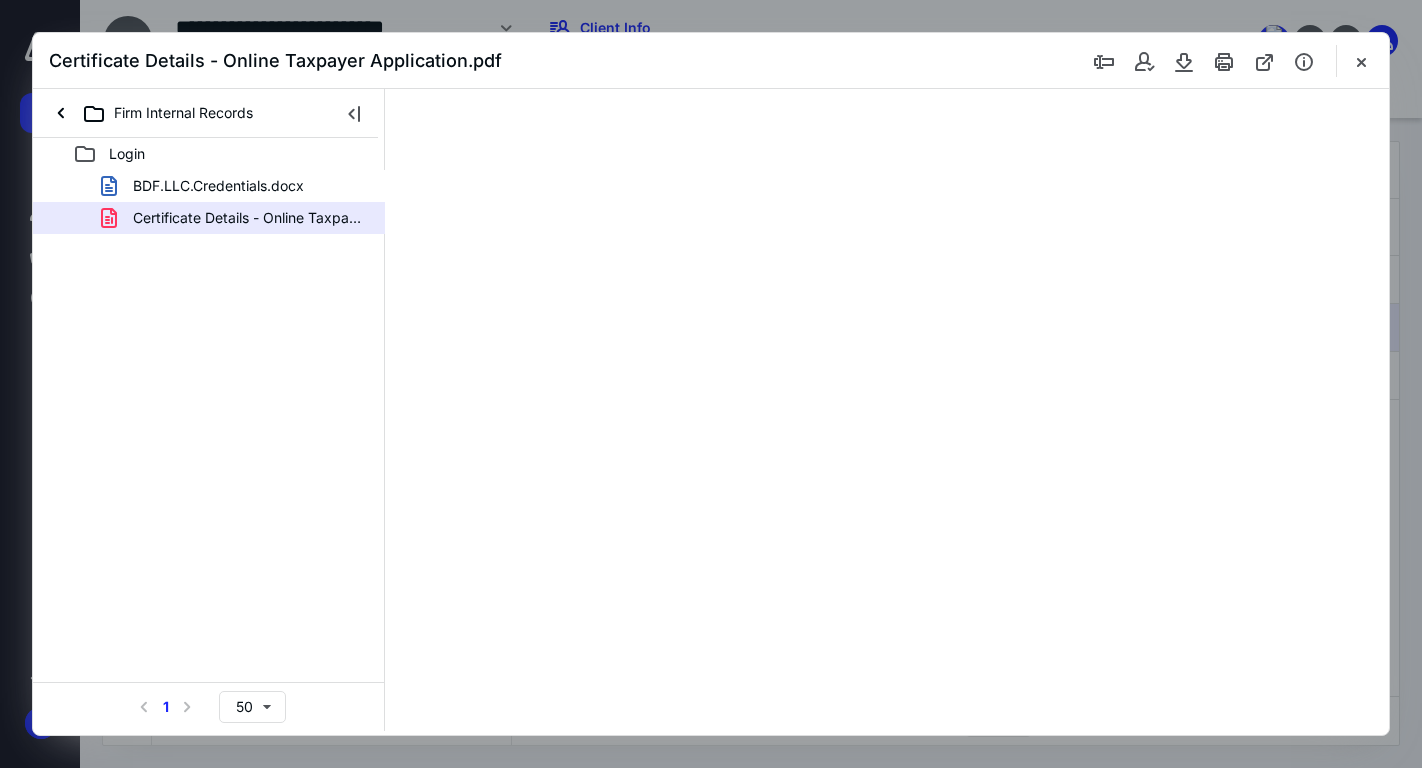 type on "76" 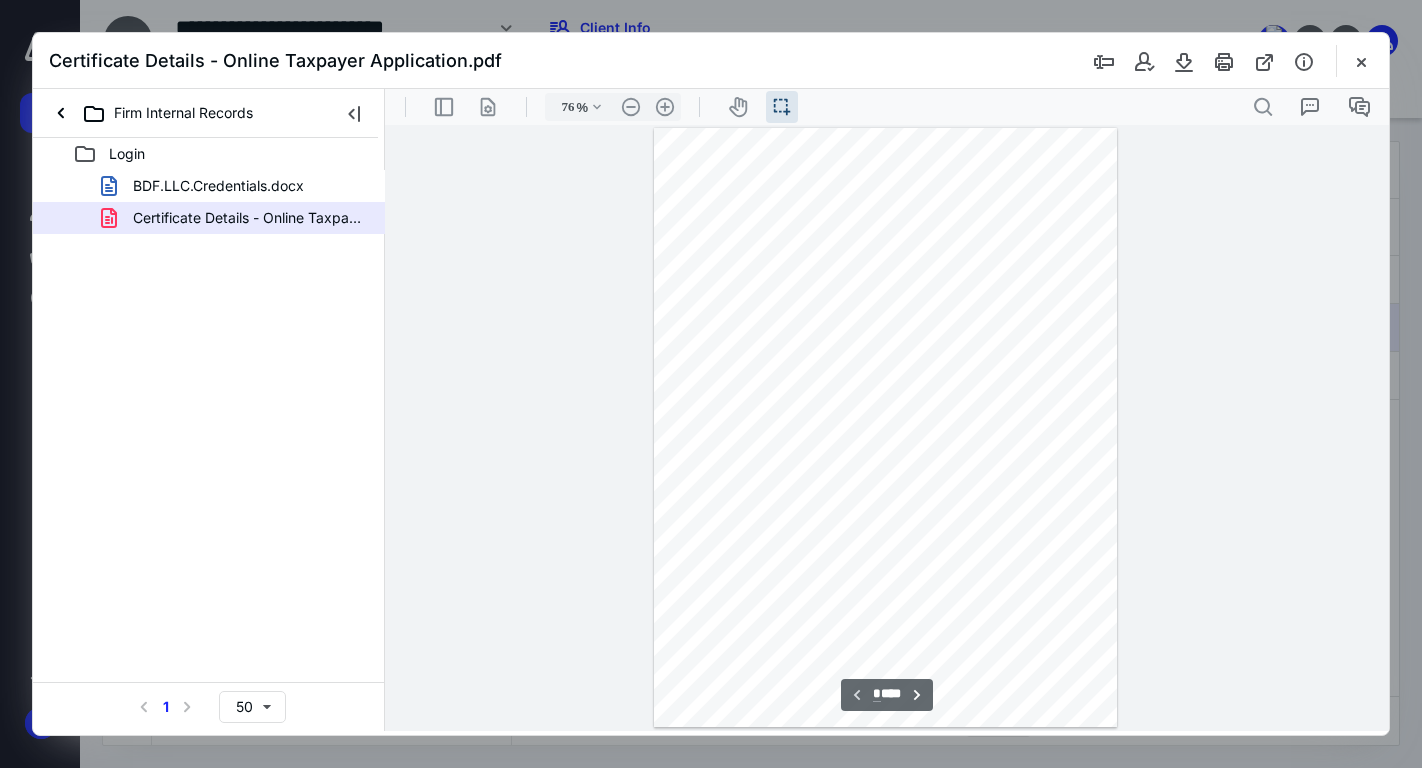 scroll, scrollTop: 39, scrollLeft: 0, axis: vertical 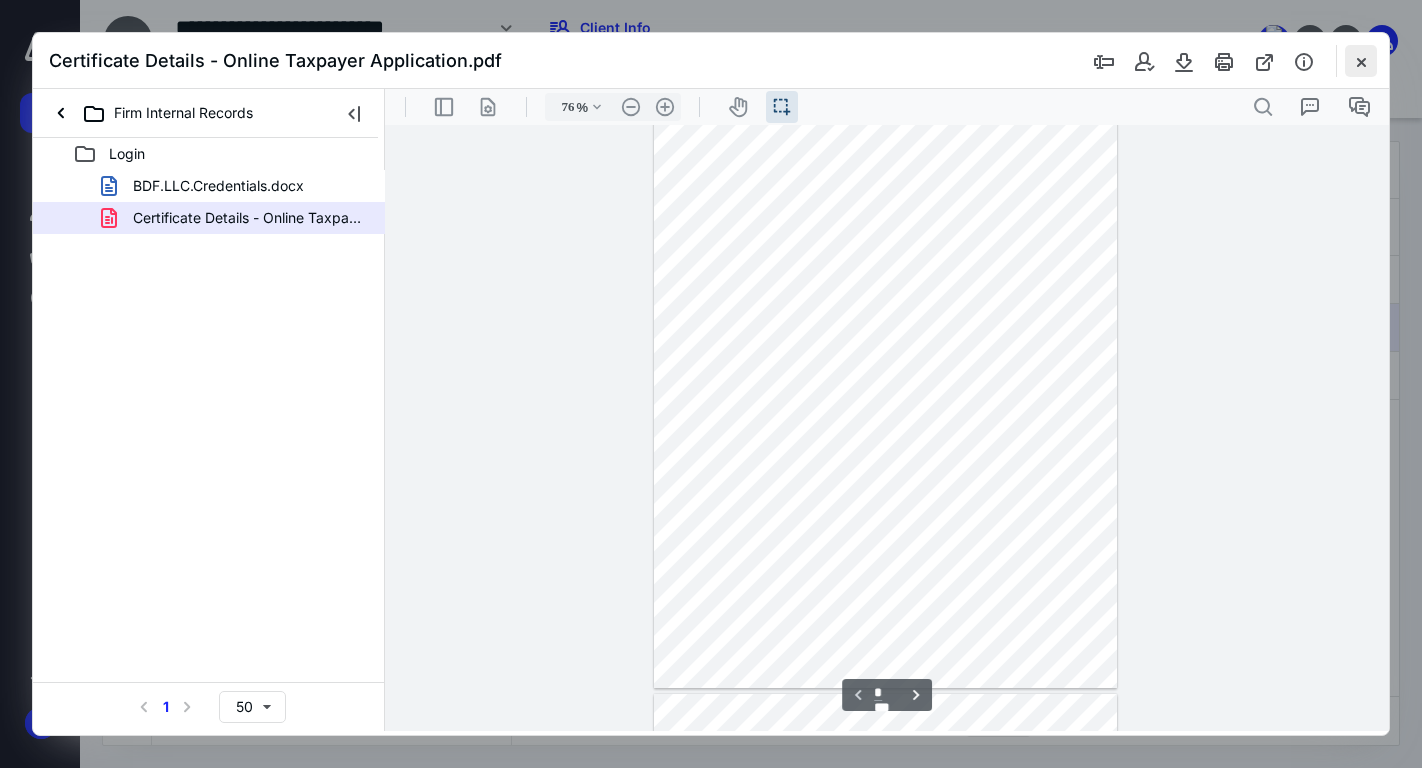 click at bounding box center (1361, 61) 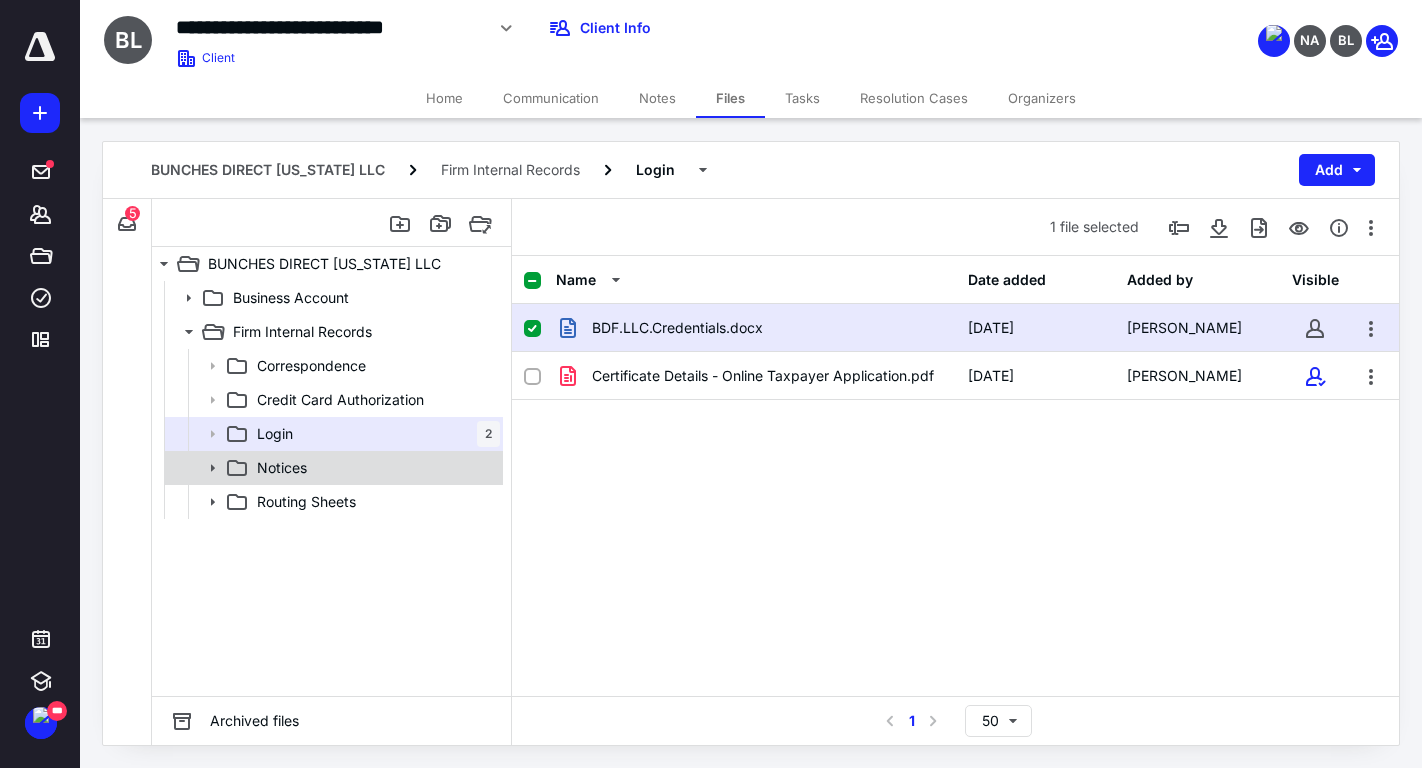 click on "Notices" at bounding box center [282, 468] 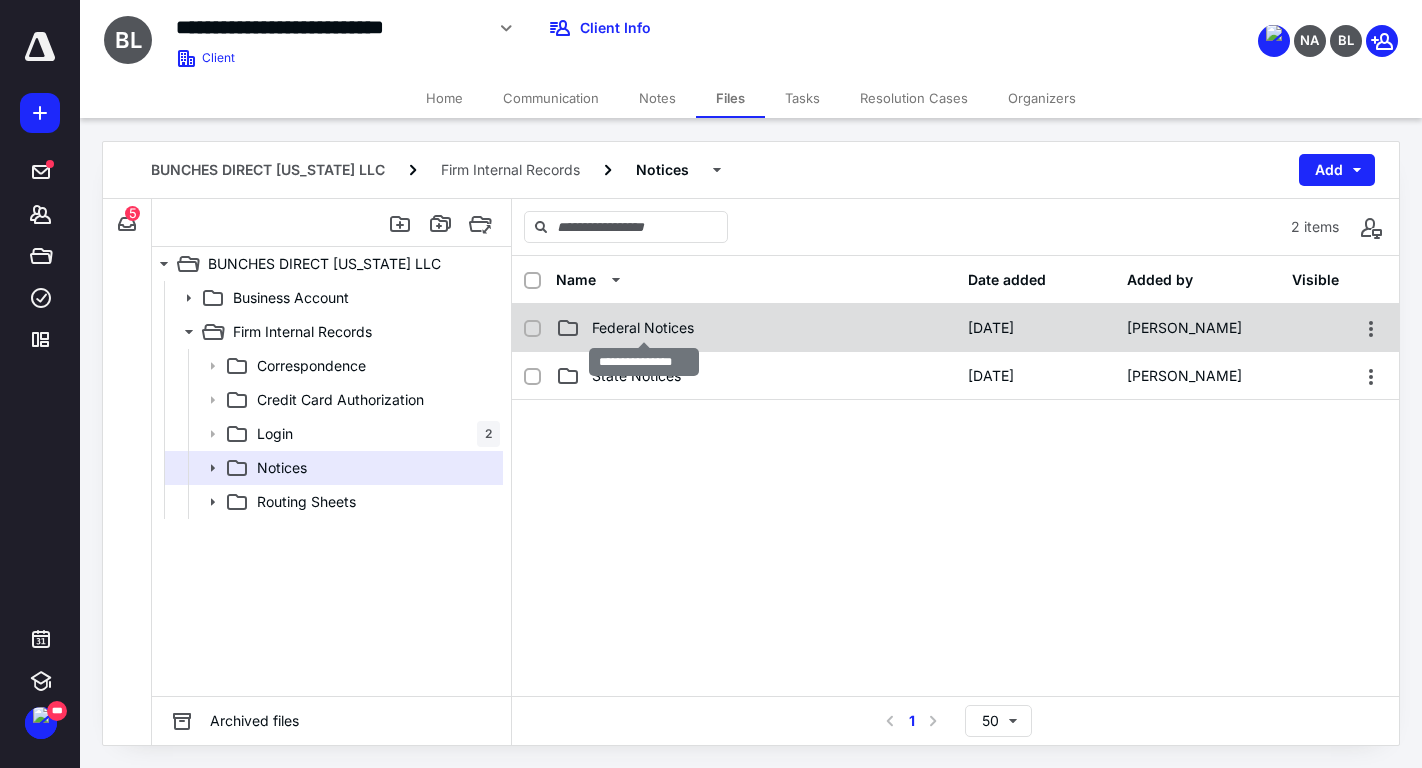 click on "Federal Notices" at bounding box center [643, 328] 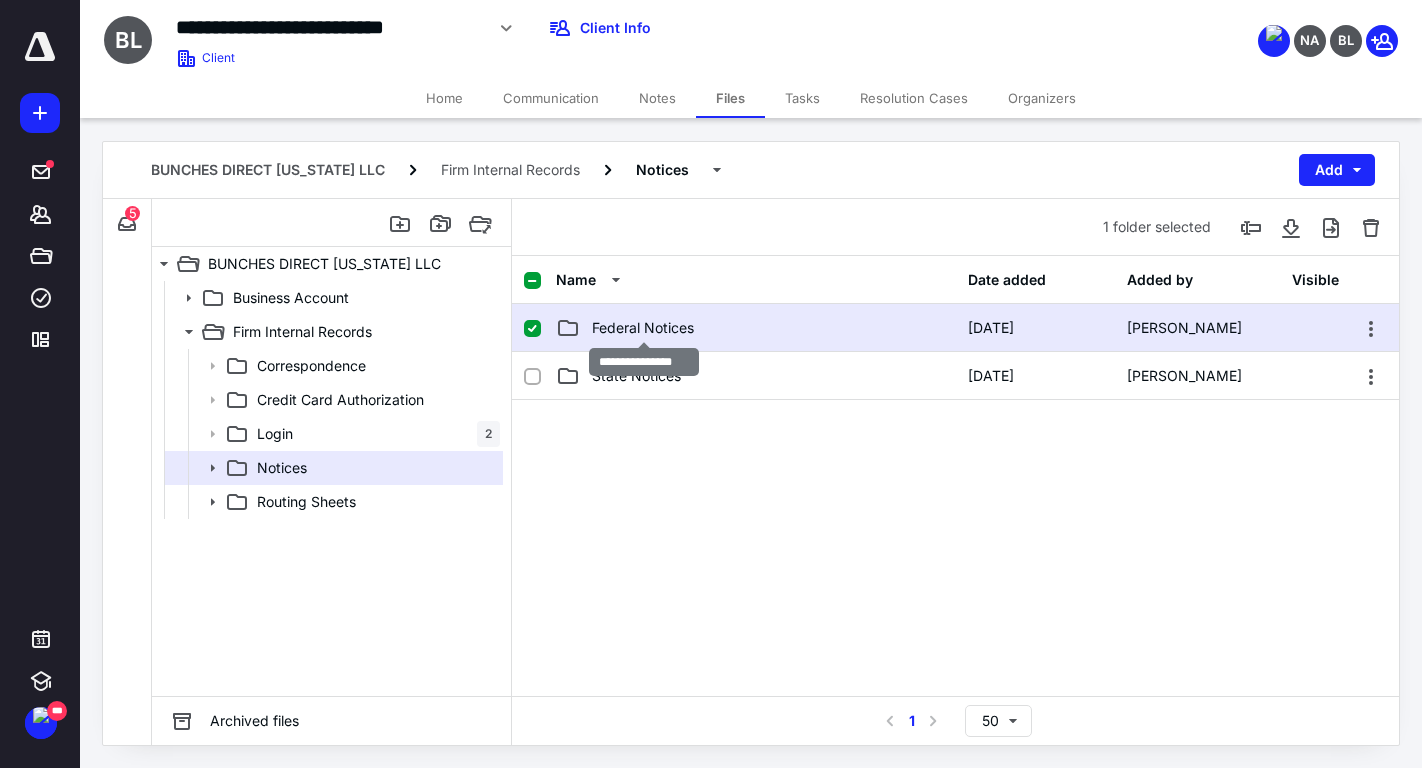 click on "Federal Notices" at bounding box center (643, 328) 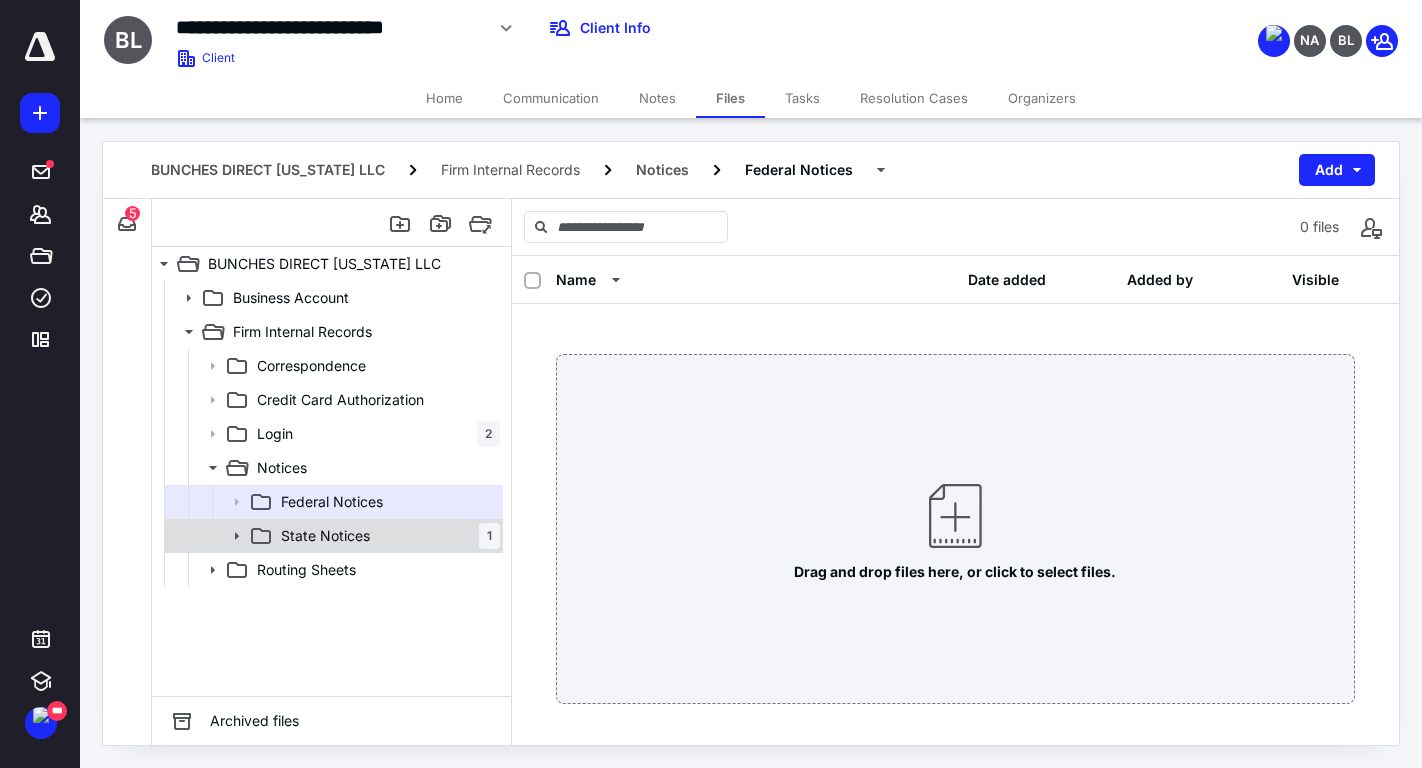 click 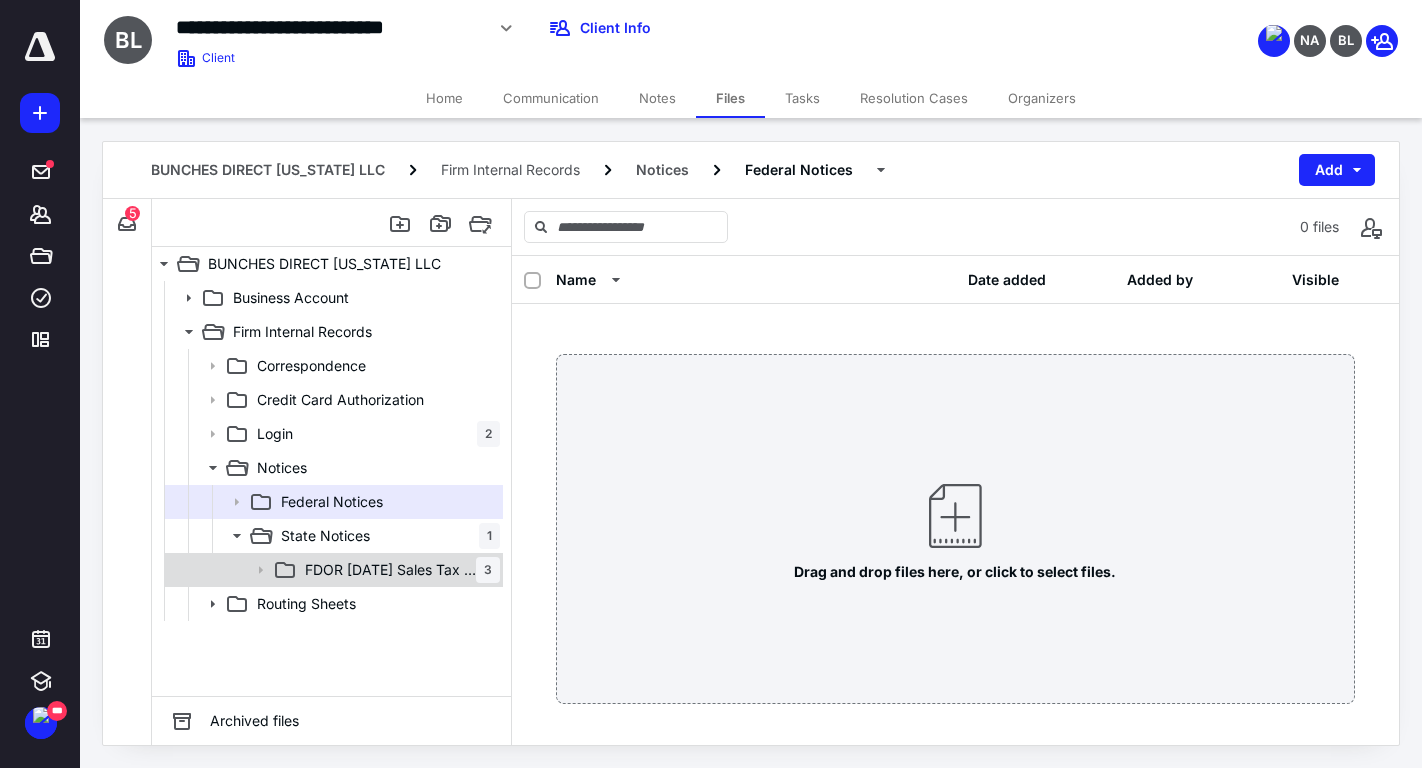 click on "FDOR 07.23.22 Sales Tax Amount Due Q2 3" at bounding box center (332, 570) 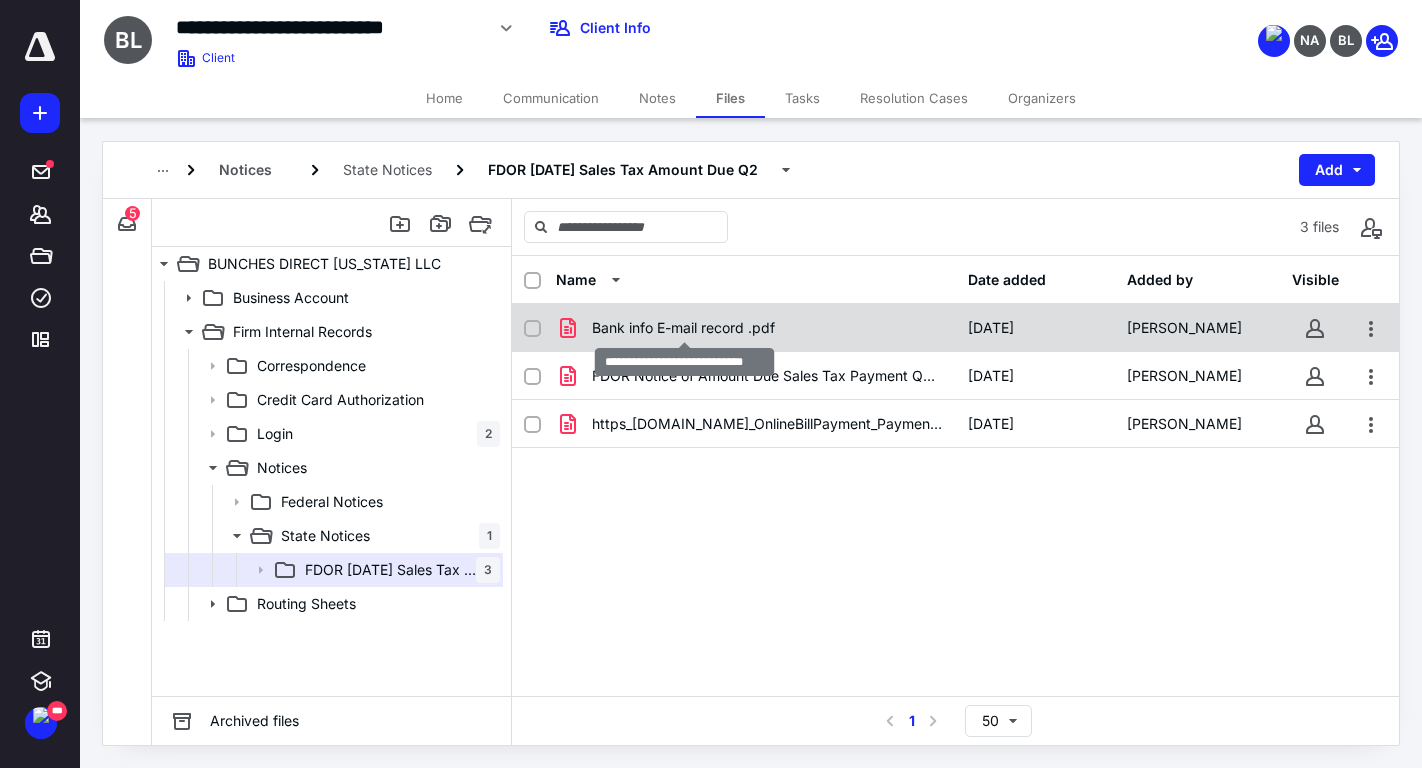 click on "Bank info E-mail record .pdf" at bounding box center [683, 328] 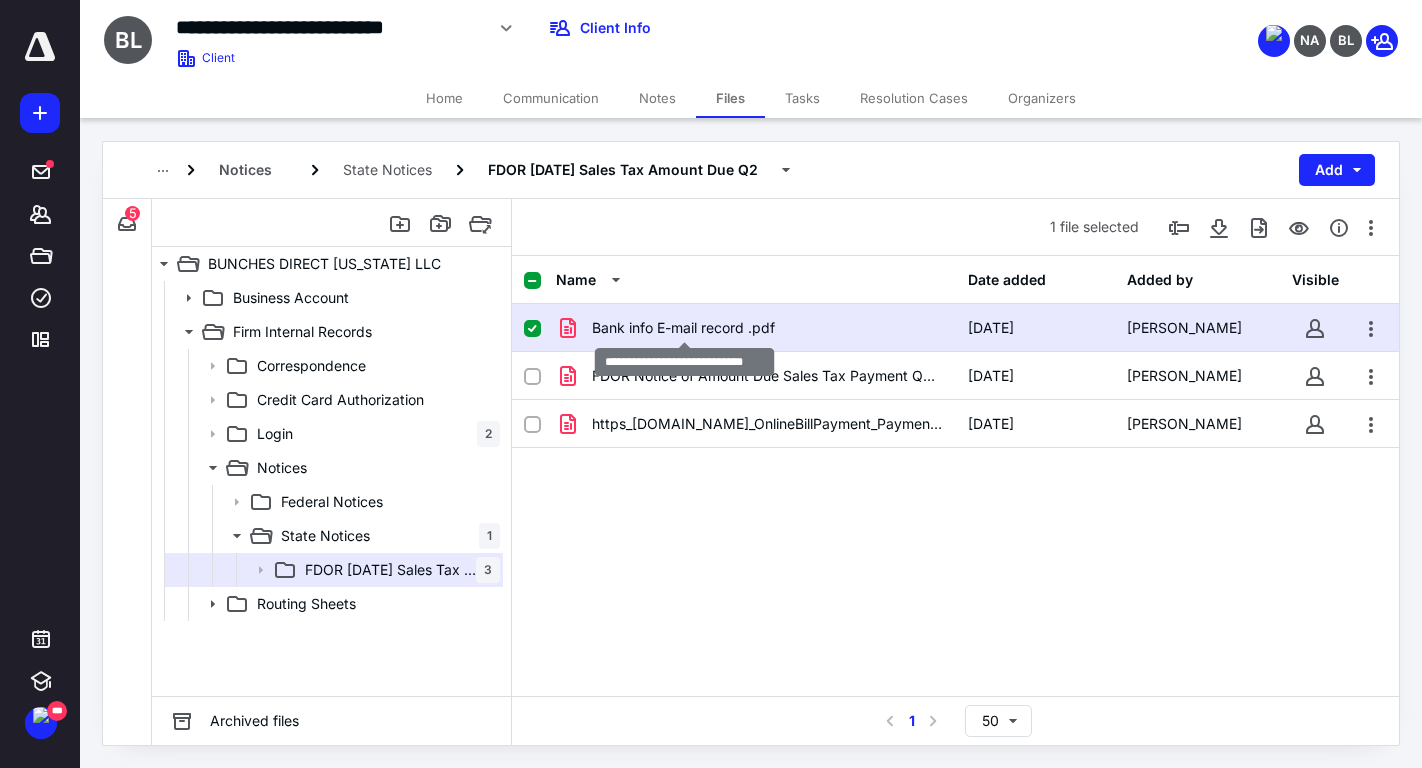 click on "Bank info E-mail record .pdf" at bounding box center (683, 328) 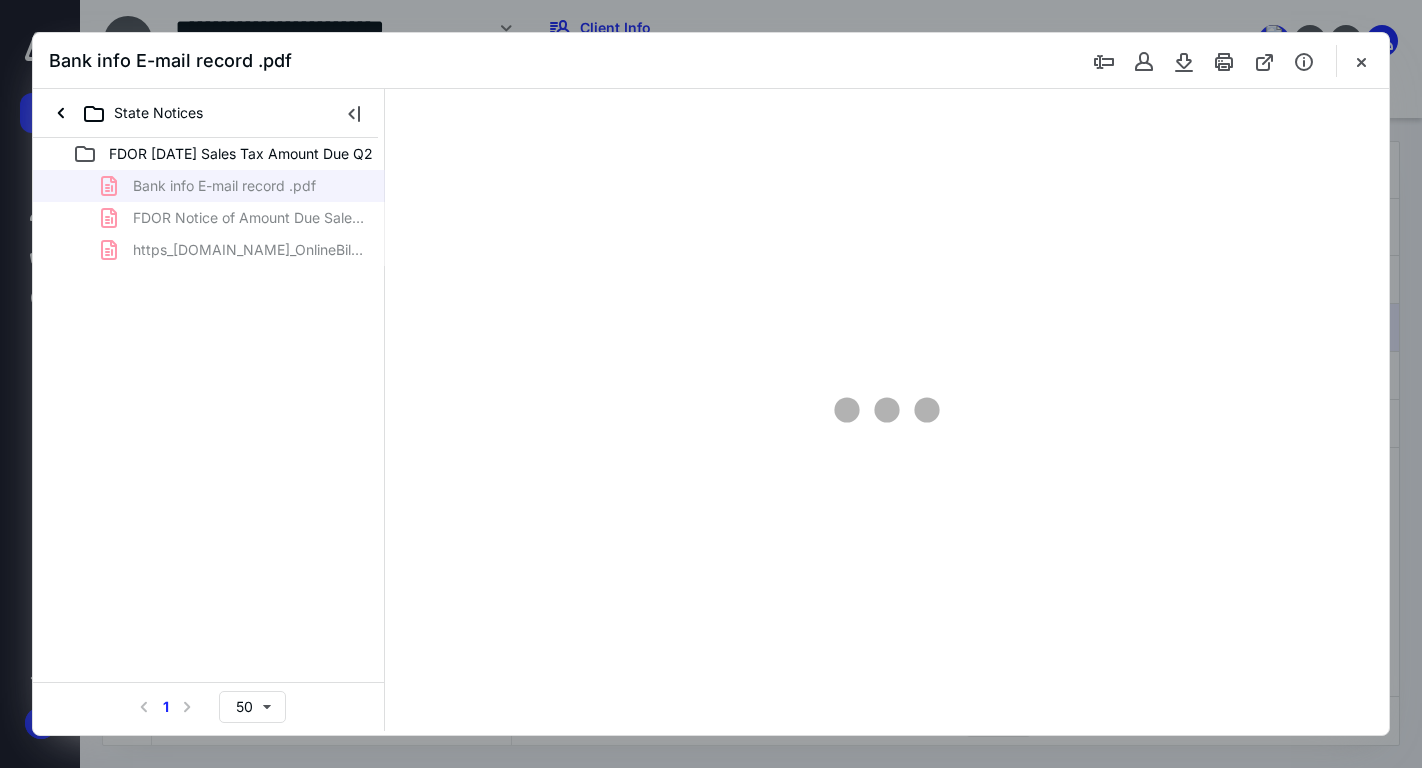 scroll, scrollTop: 0, scrollLeft: 0, axis: both 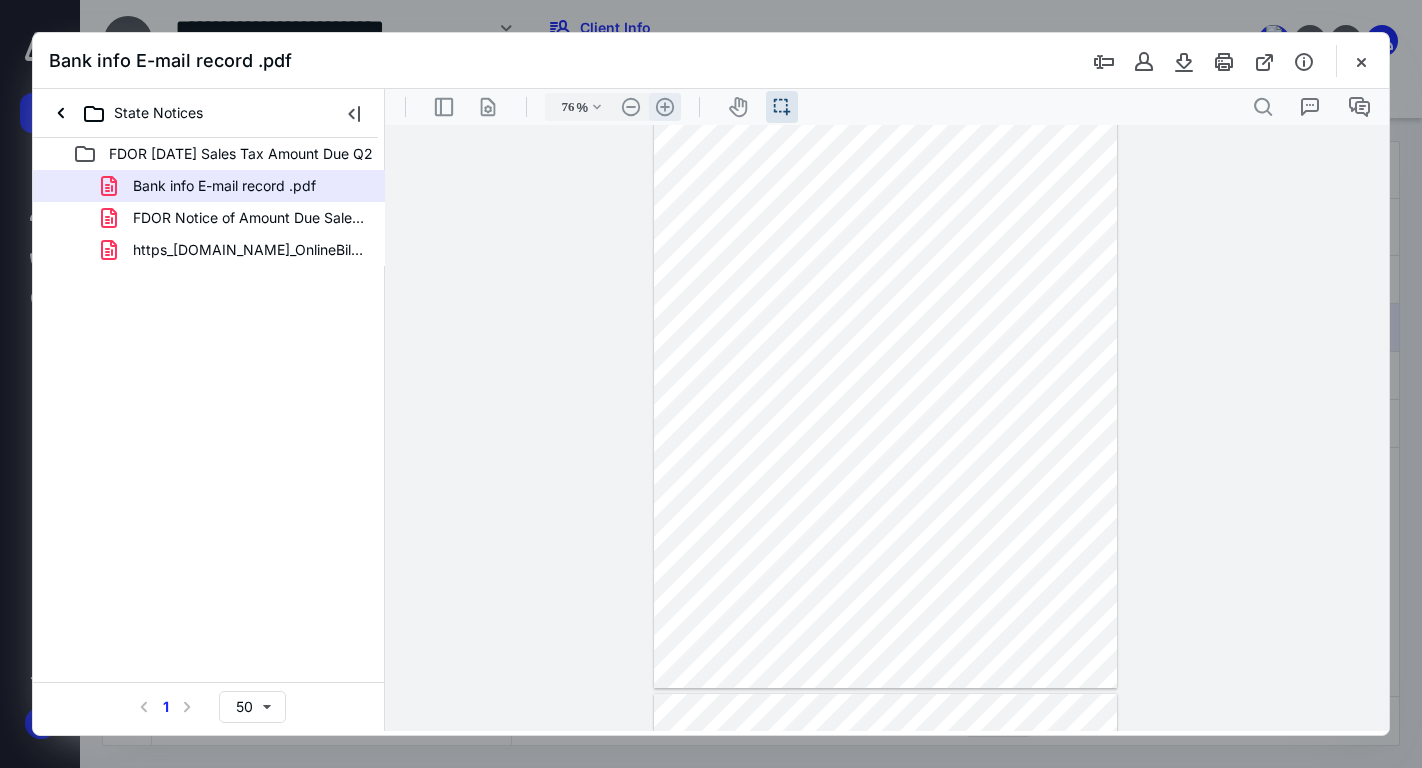 click on ".cls-1{fill:#abb0c4;} icon - header - zoom - in - line" at bounding box center (665, 107) 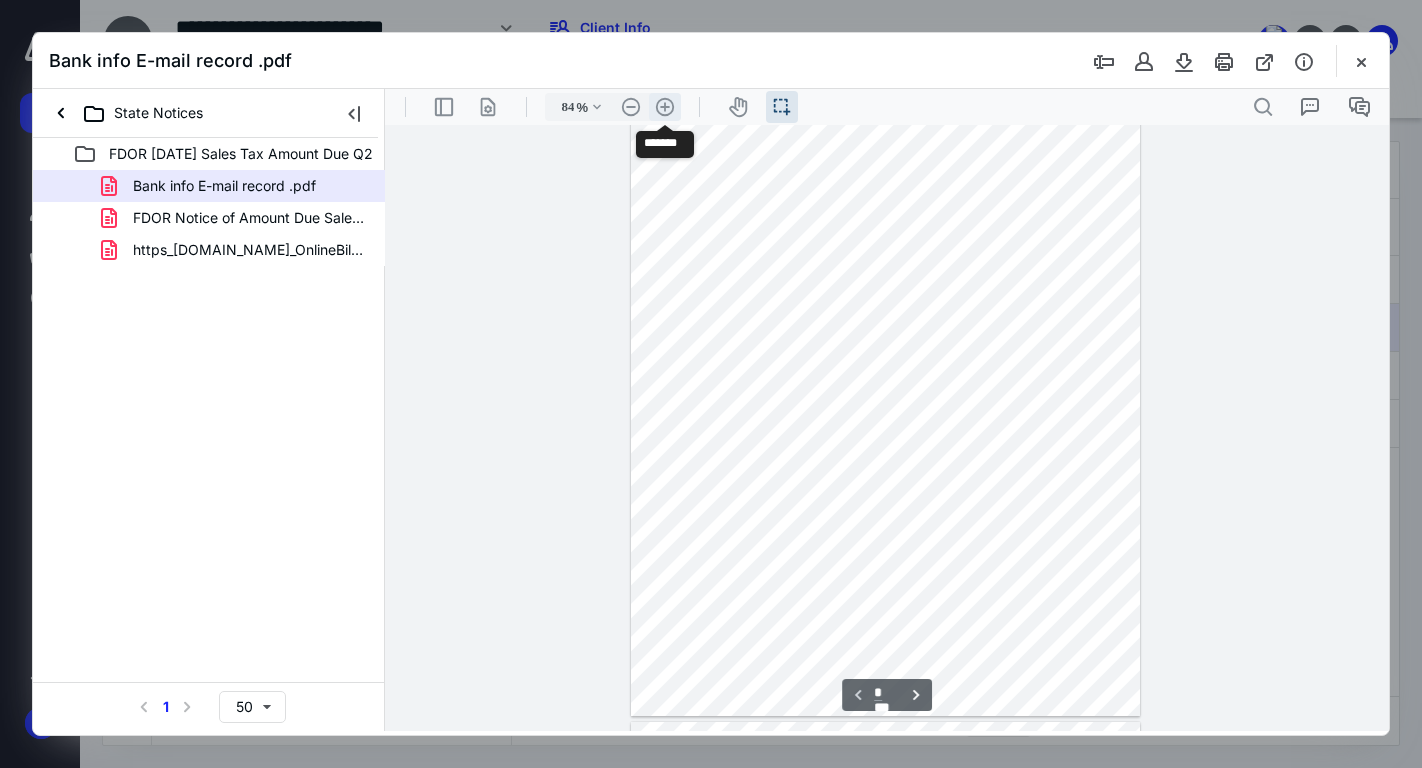 click on ".cls-1{fill:#abb0c4;} icon - header - zoom - in - line" at bounding box center (665, 107) 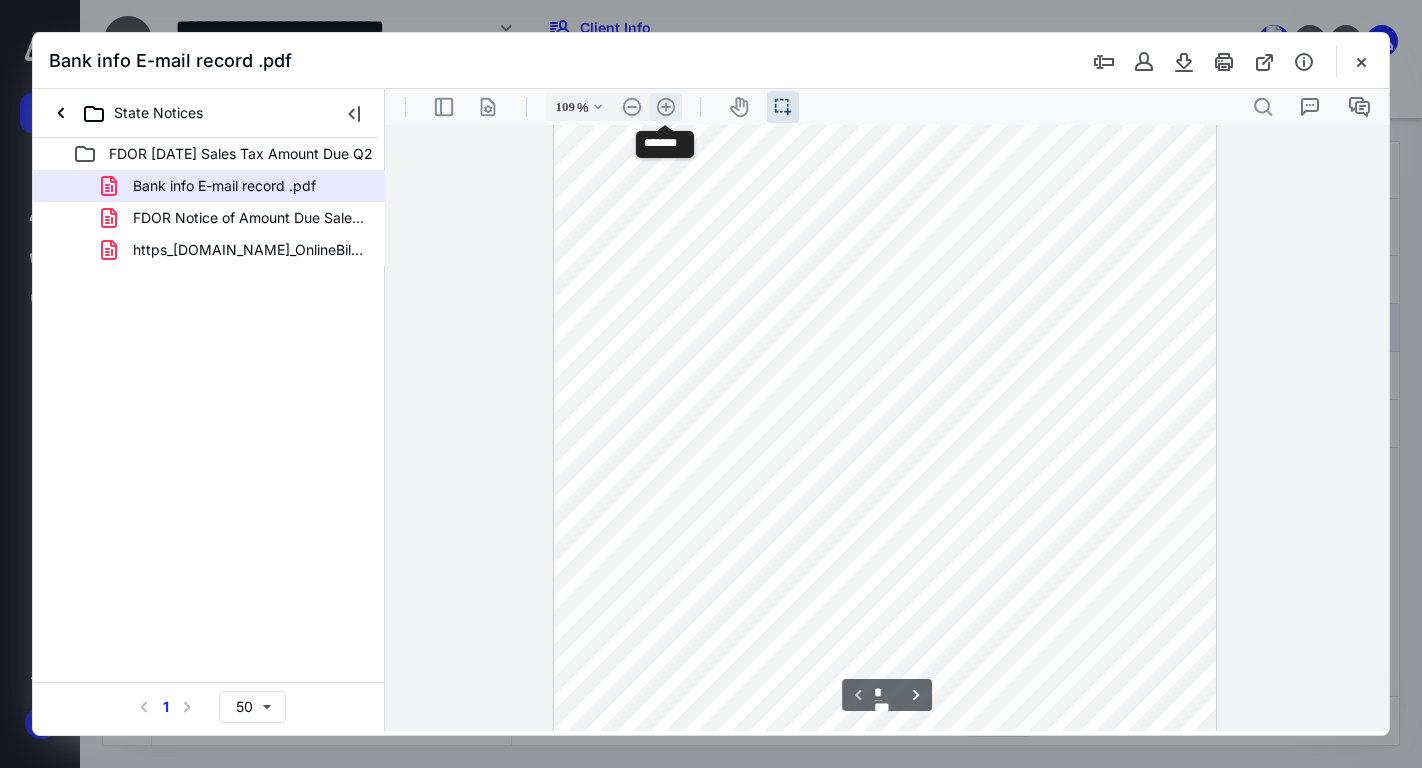 click on ".cls-1{fill:#abb0c4;} icon - header - zoom - in - line" at bounding box center (666, 107) 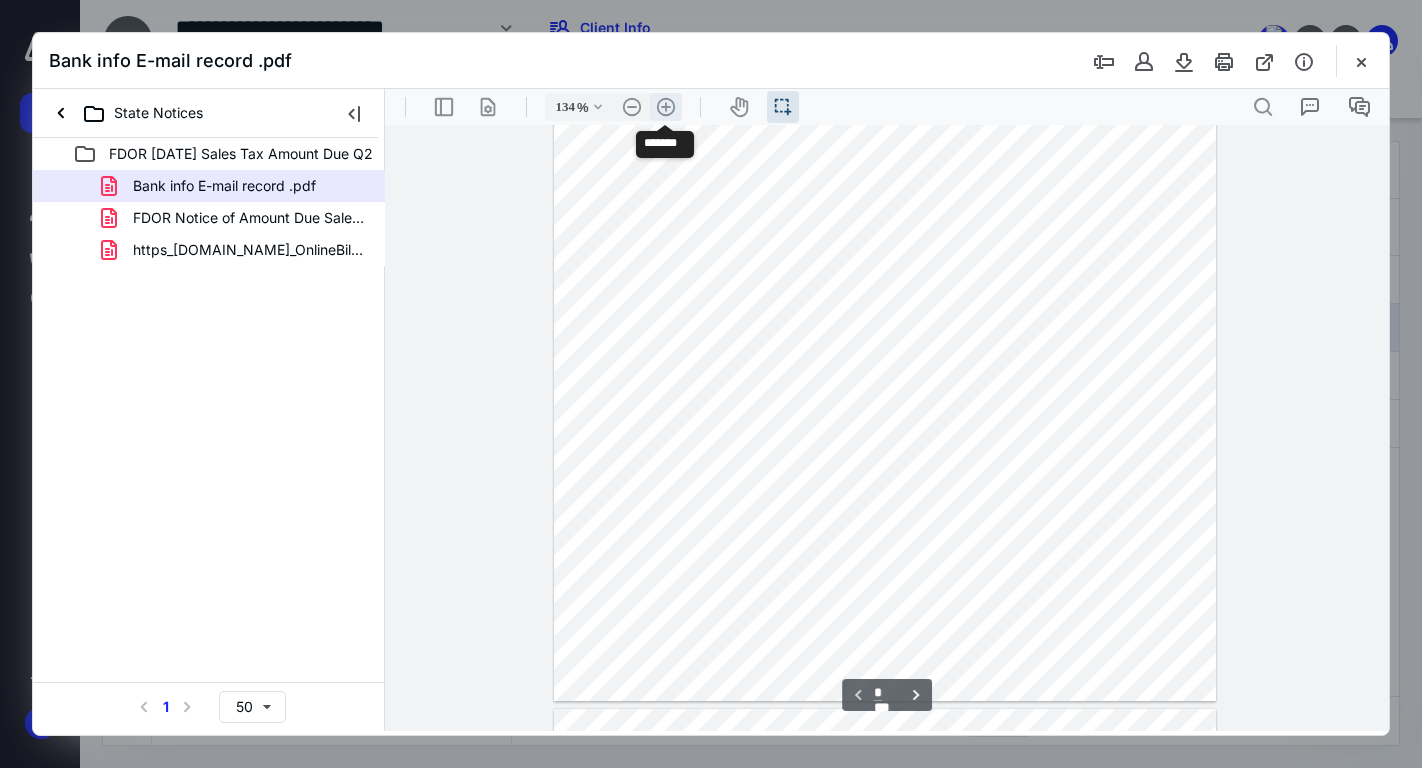 click on ".cls-1{fill:#abb0c4;} icon - header - zoom - in - line" at bounding box center (666, 107) 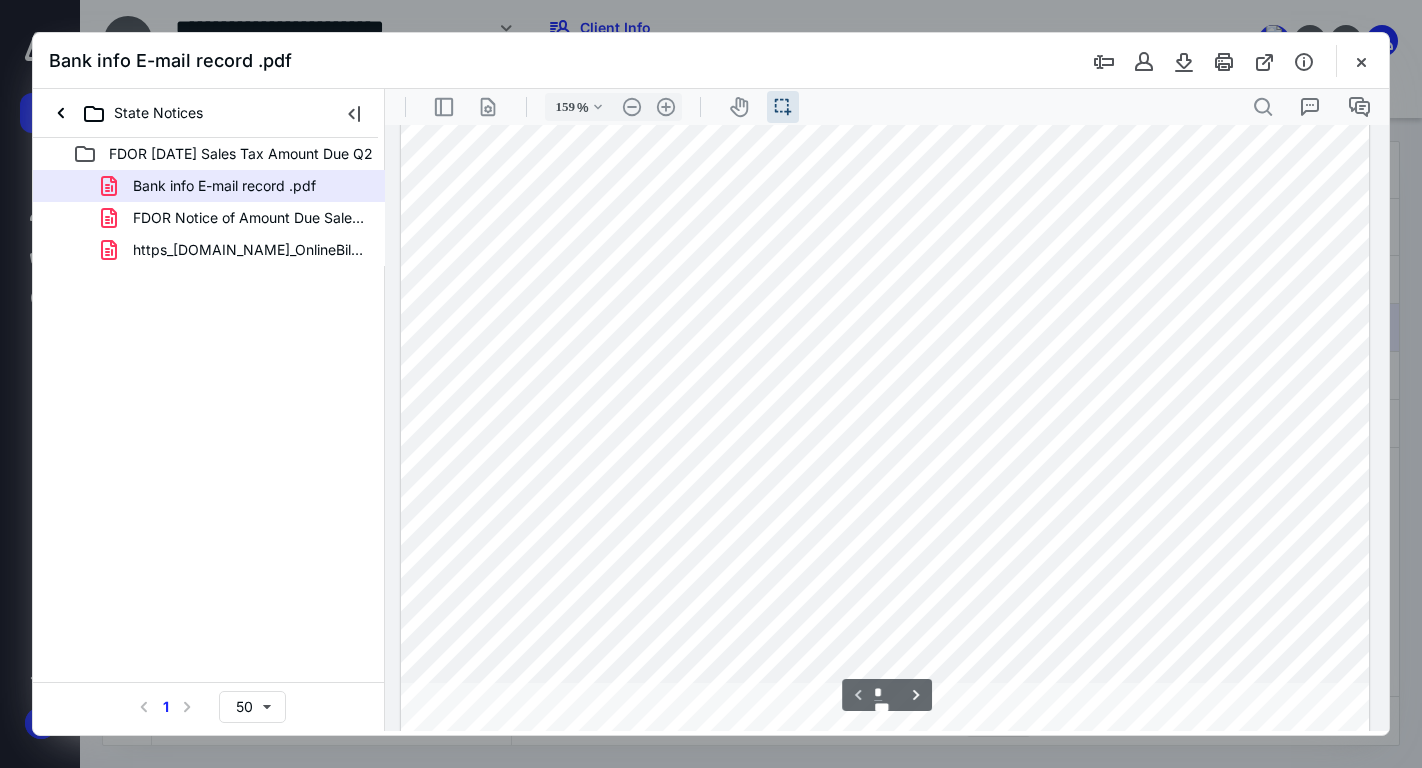 scroll, scrollTop: 0, scrollLeft: 0, axis: both 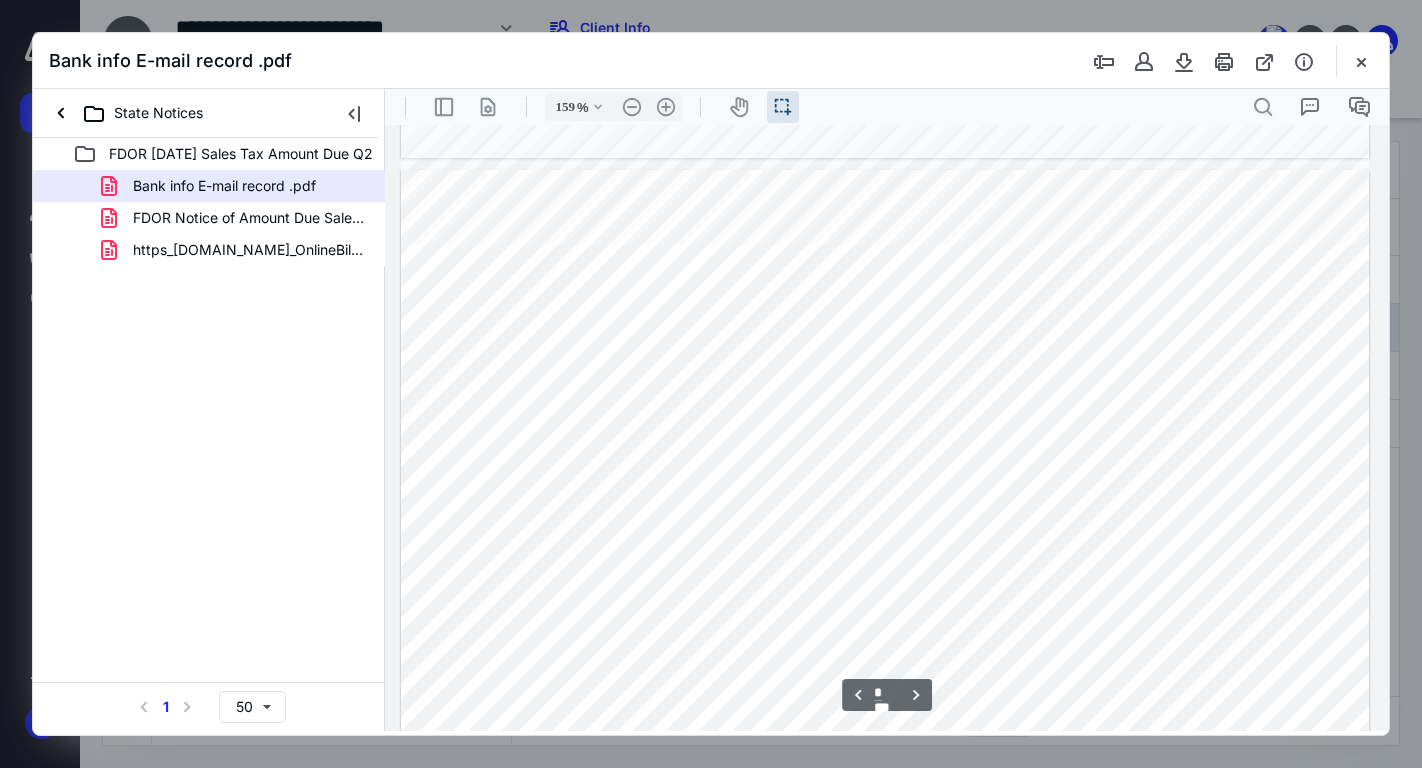type on "*" 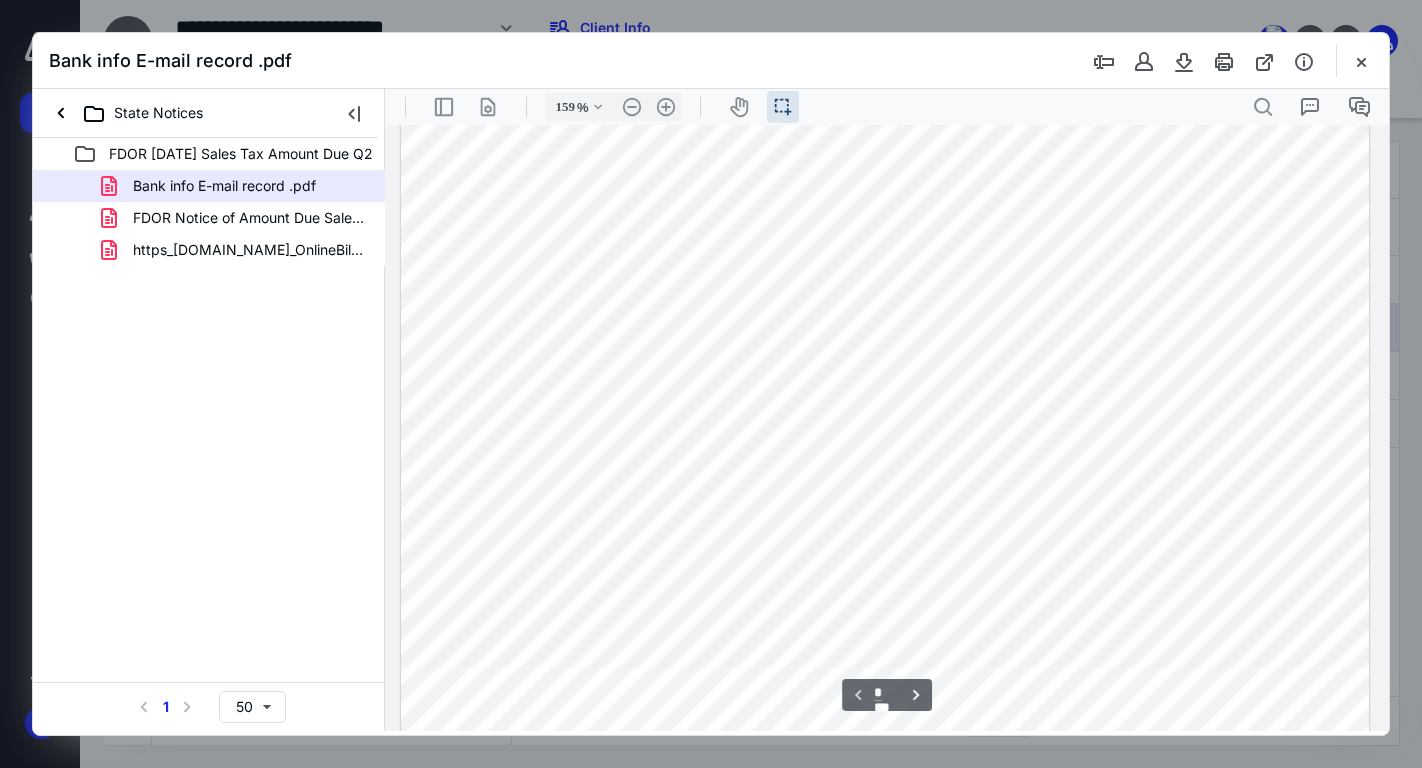 scroll, scrollTop: 0, scrollLeft: 0, axis: both 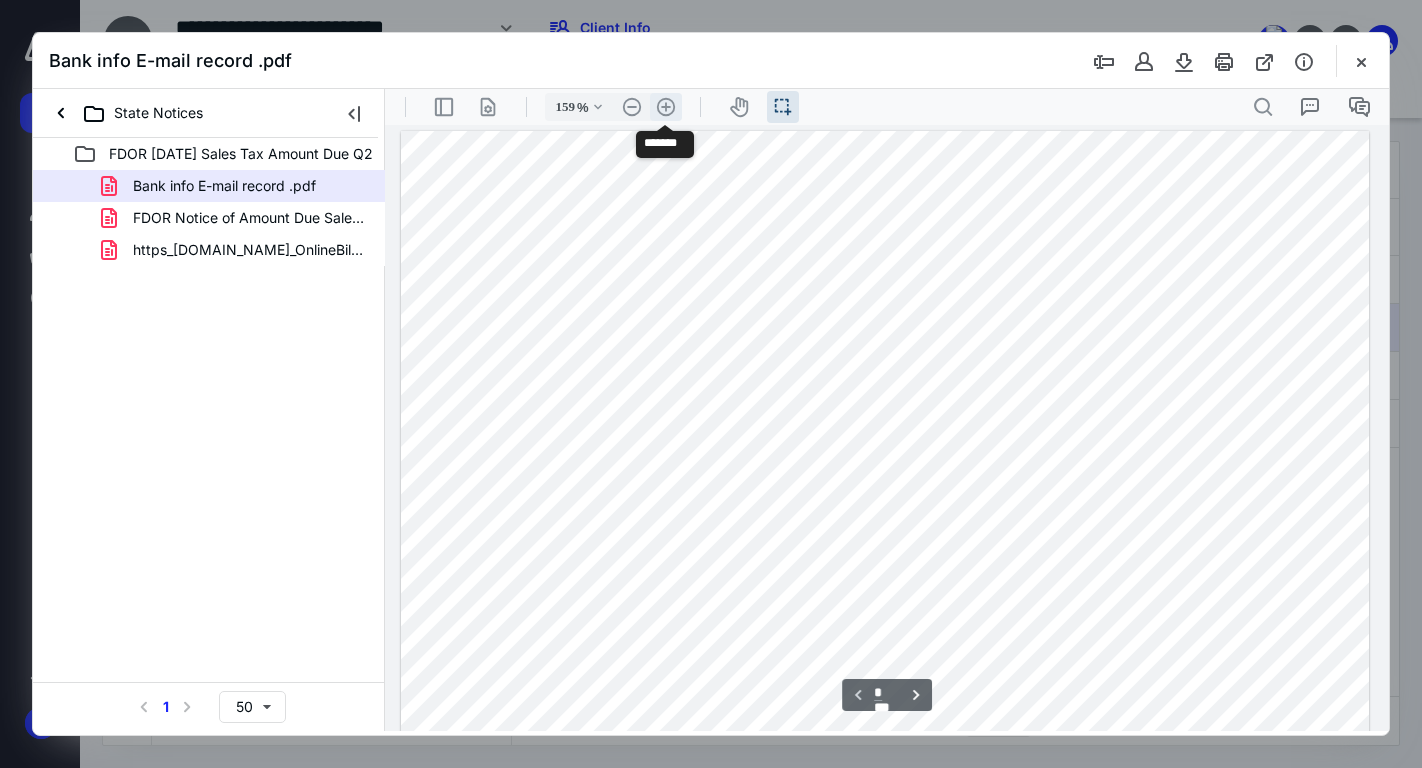 click on ".cls-1{fill:#abb0c4;} icon - header - zoom - in - line" at bounding box center (666, 107) 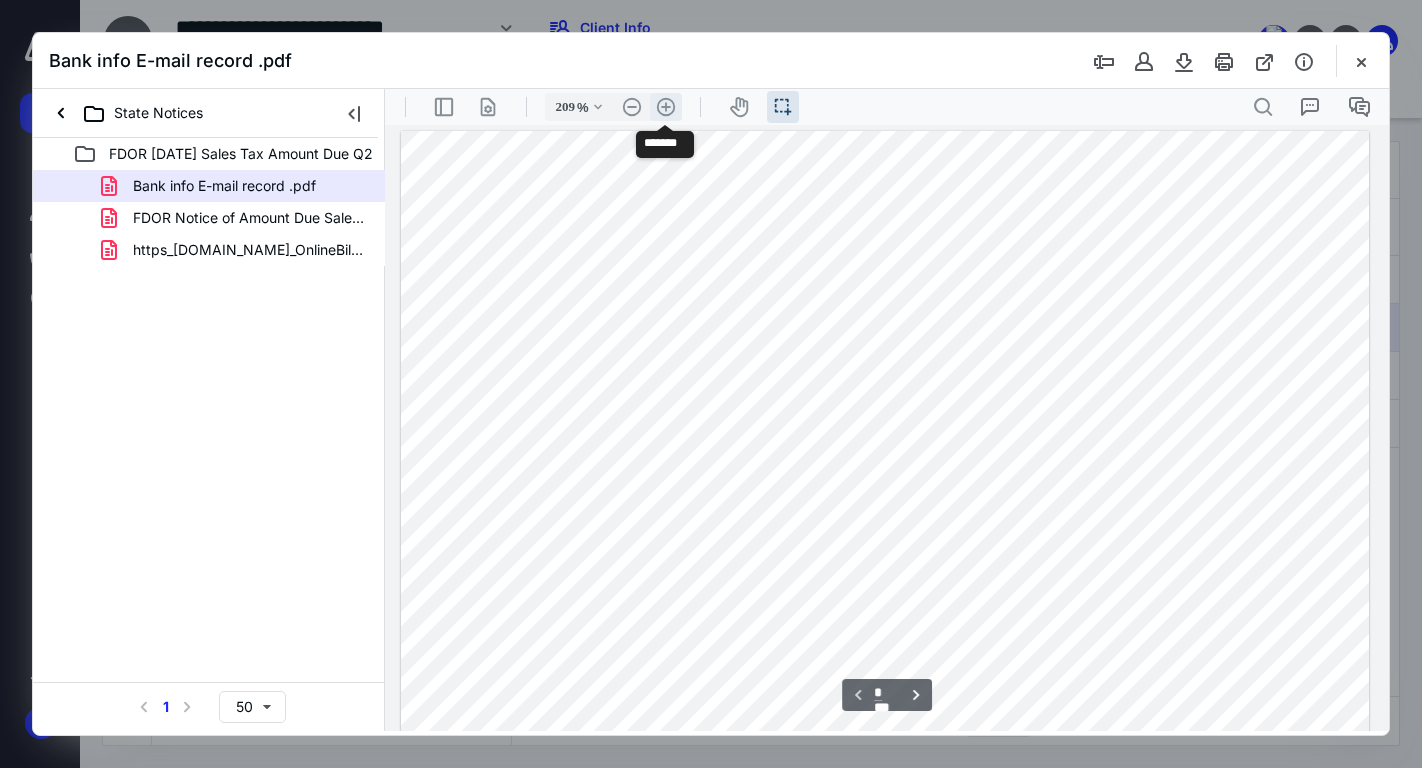 scroll, scrollTop: 90, scrollLeft: 149, axis: both 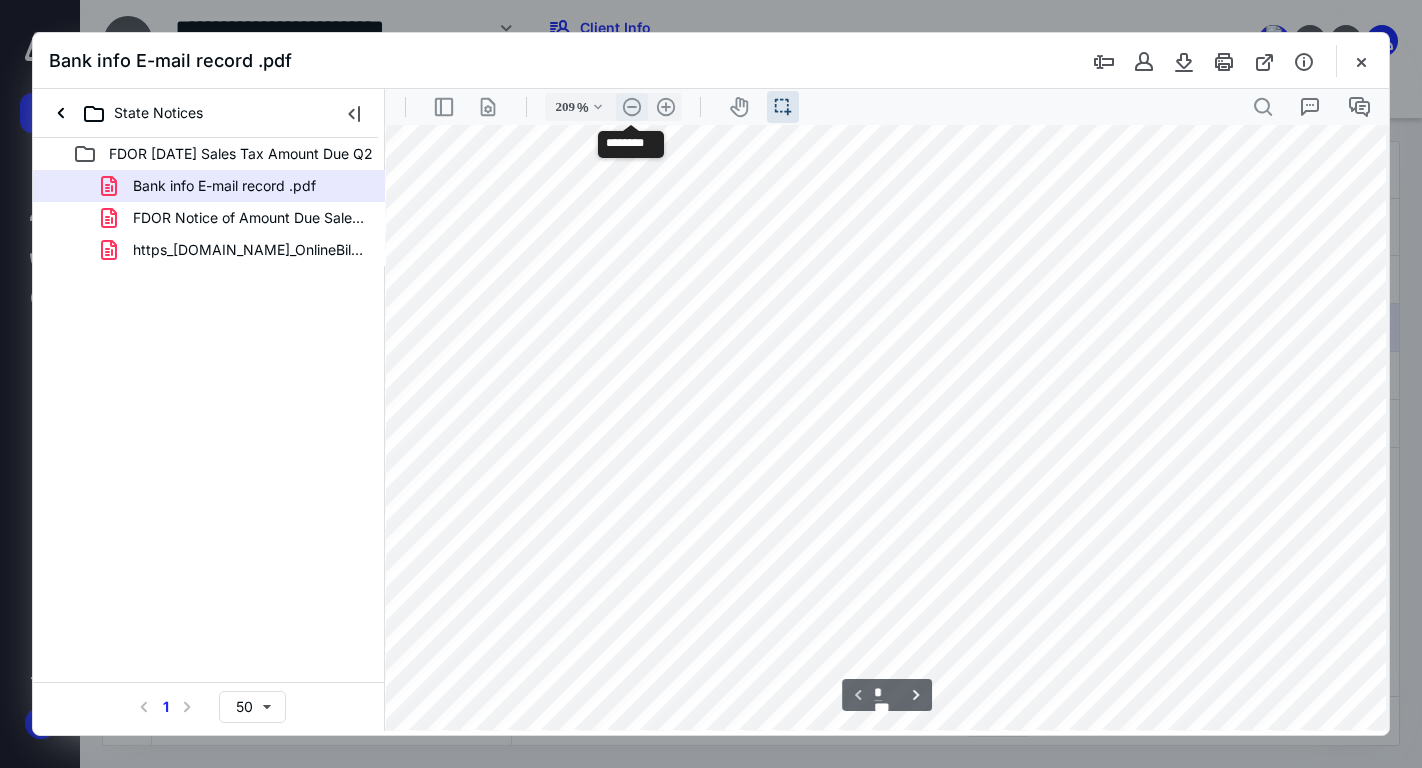 click on ".cls-1{fill:#abb0c4;} icon - header - zoom - out - line" at bounding box center [632, 107] 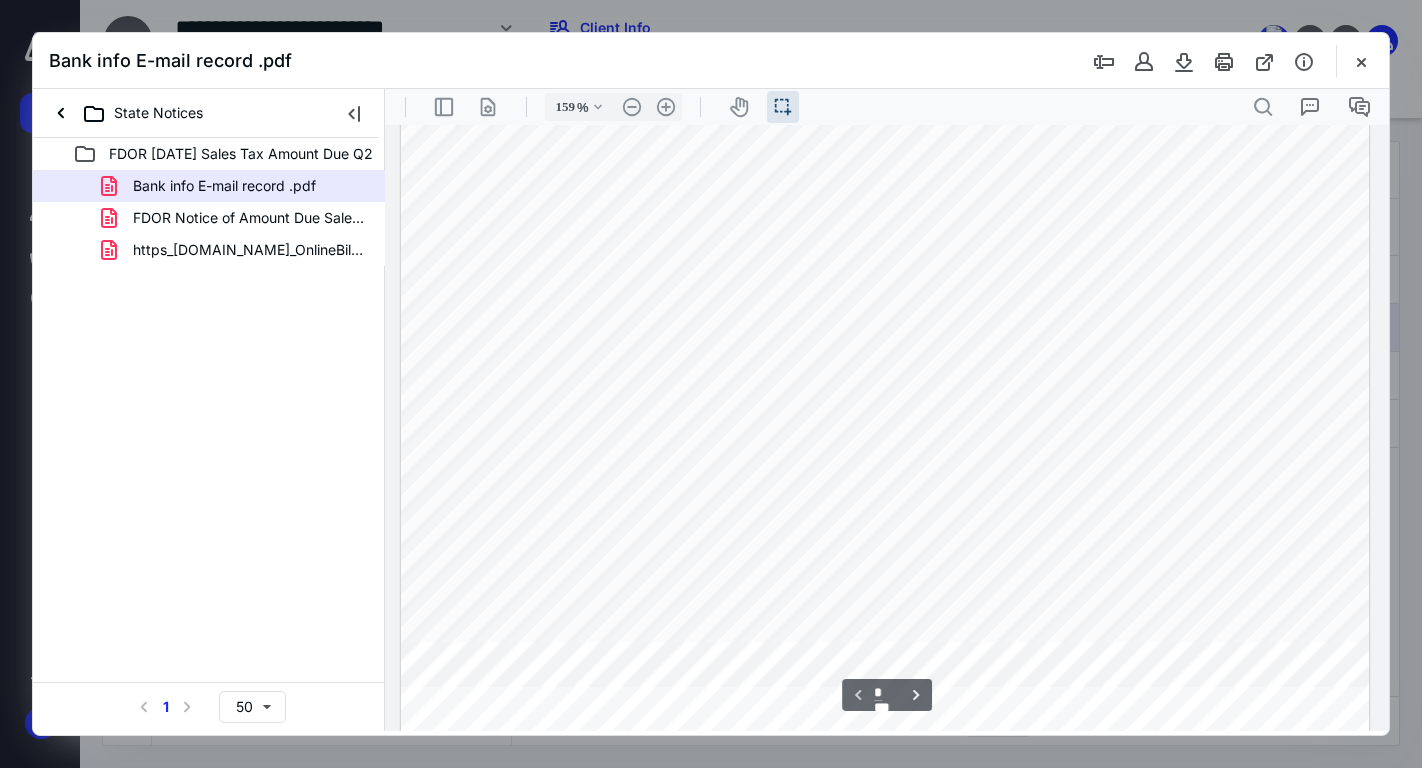 scroll, scrollTop: 387, scrollLeft: 0, axis: vertical 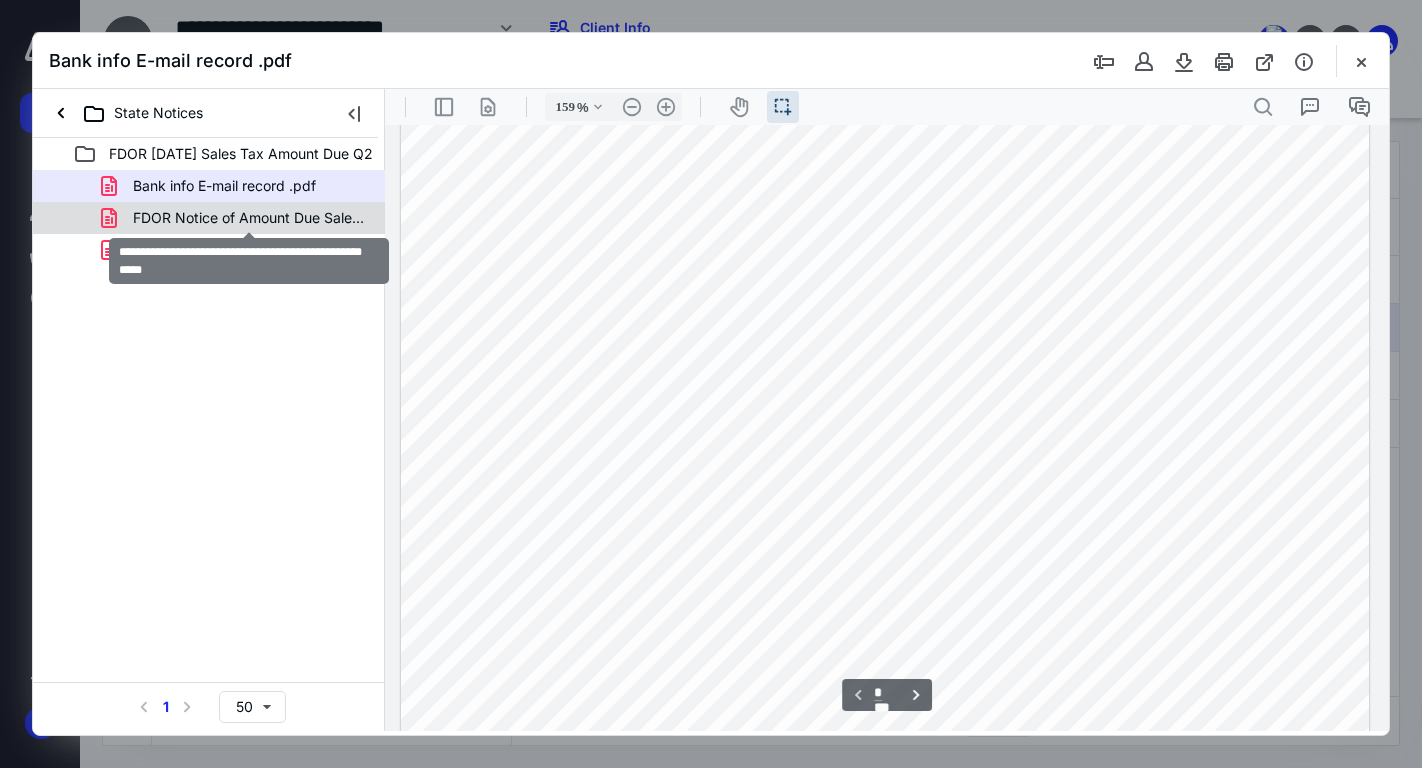 click on "FDOR Notice of Amount Due Sales Tax Payment Q2 2022.pdf" at bounding box center (249, 218) 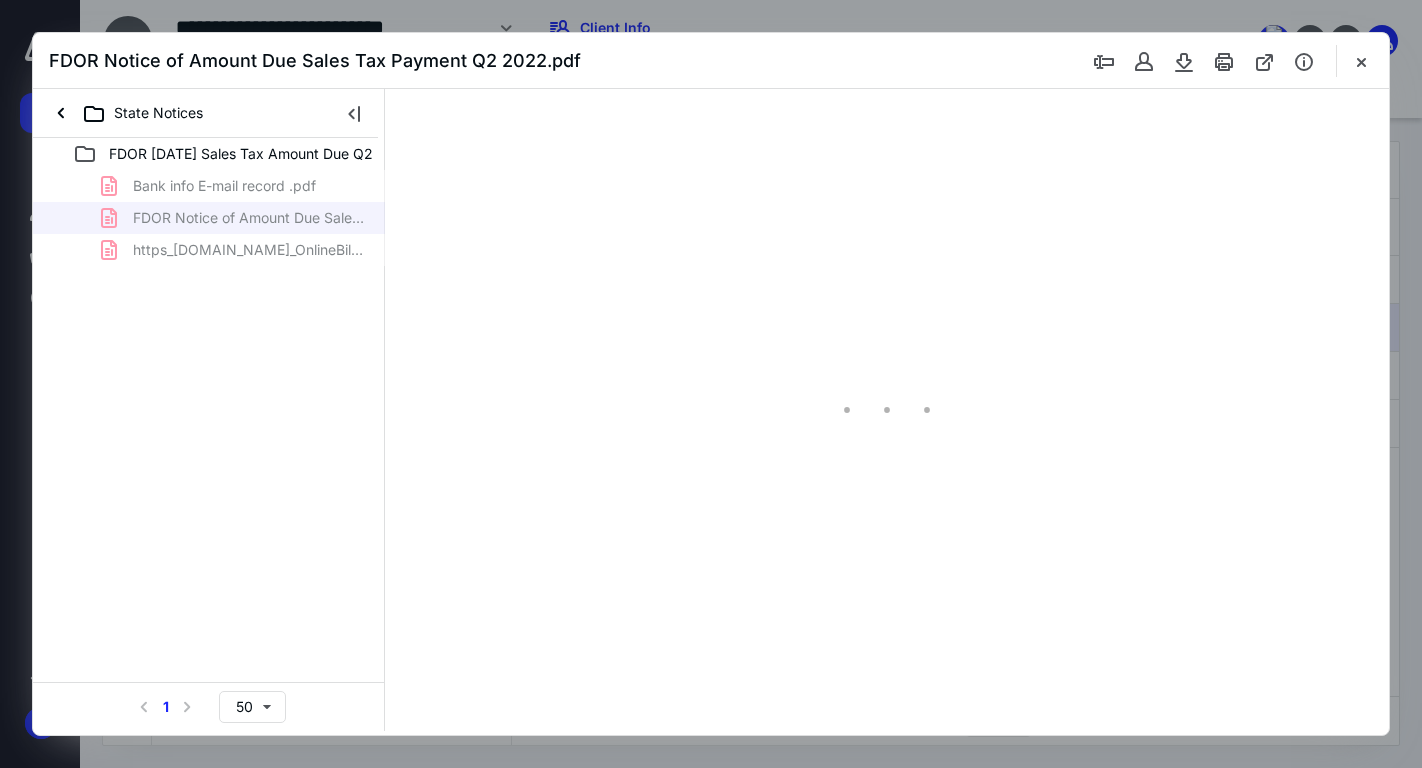 scroll, scrollTop: 0, scrollLeft: 0, axis: both 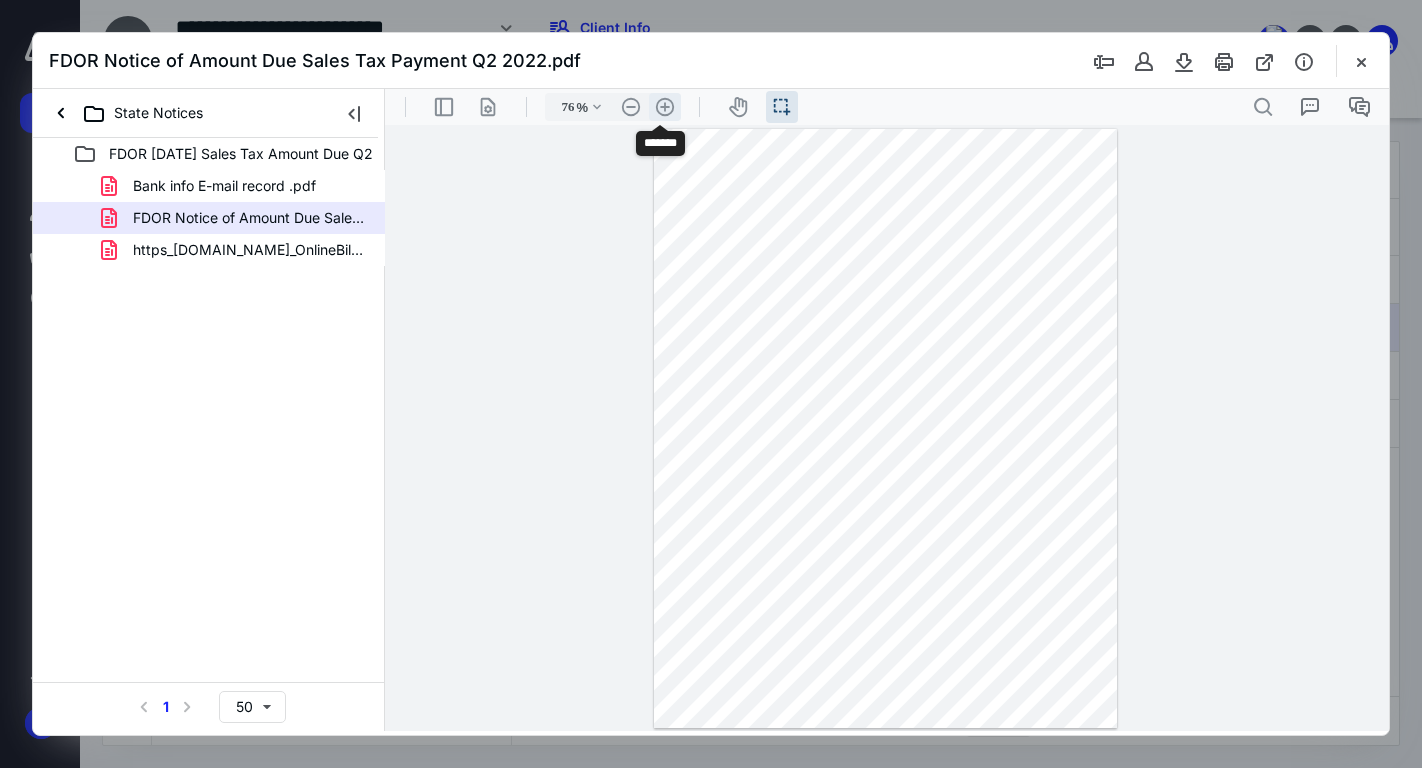 click on ".cls-1{fill:#abb0c4;} icon - header - zoom - in - line" at bounding box center [665, 107] 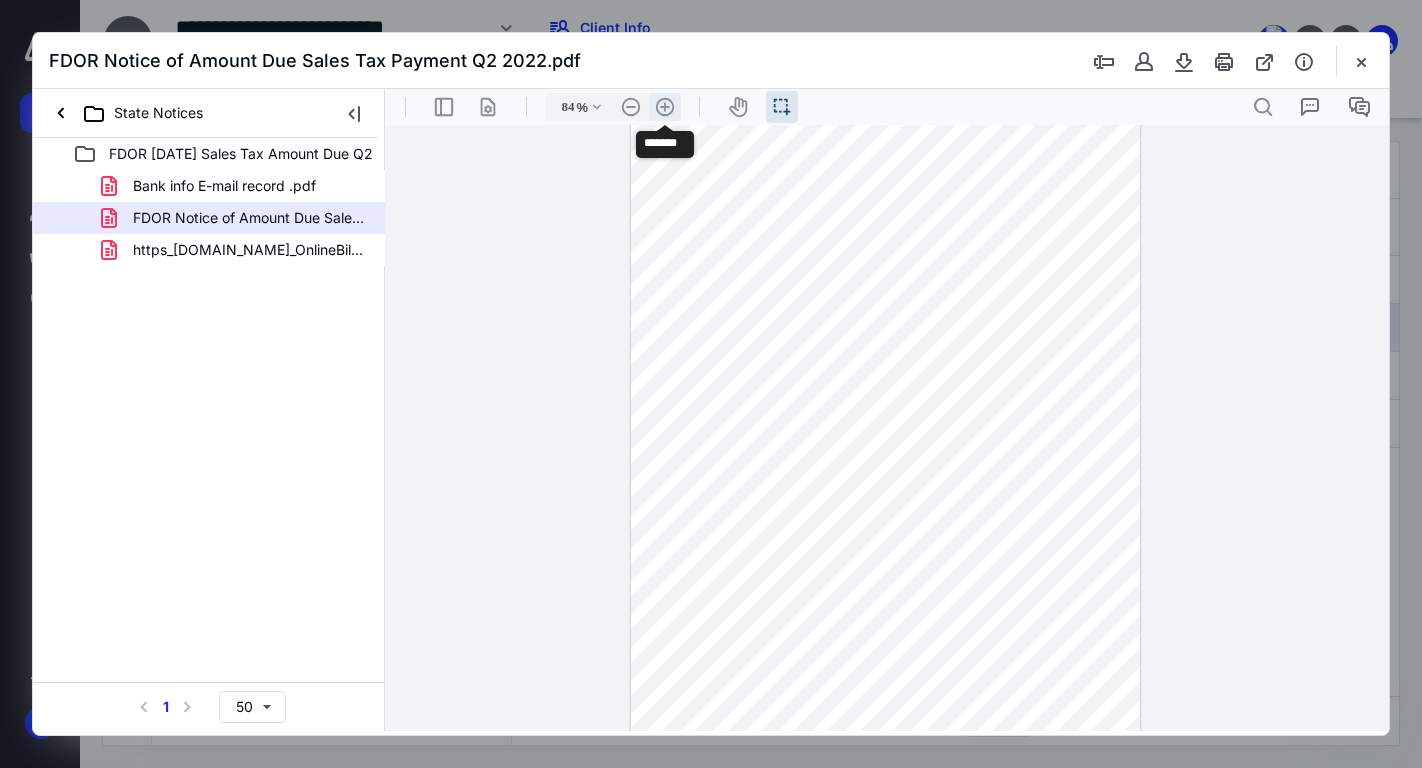 click on ".cls-1{fill:#abb0c4;} icon - header - zoom - in - line" at bounding box center (665, 107) 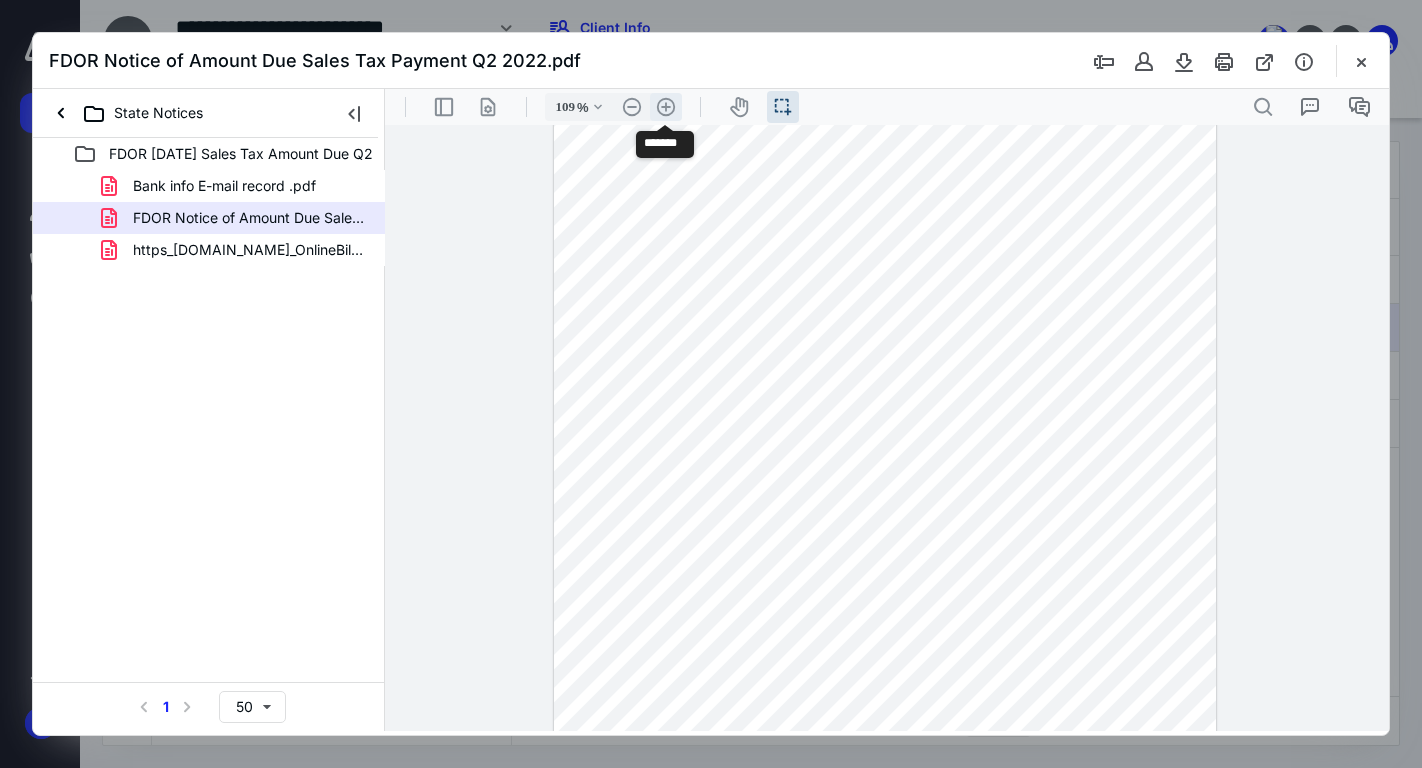 click on ".cls-1{fill:#abb0c4;} icon - header - zoom - in - line" at bounding box center [666, 107] 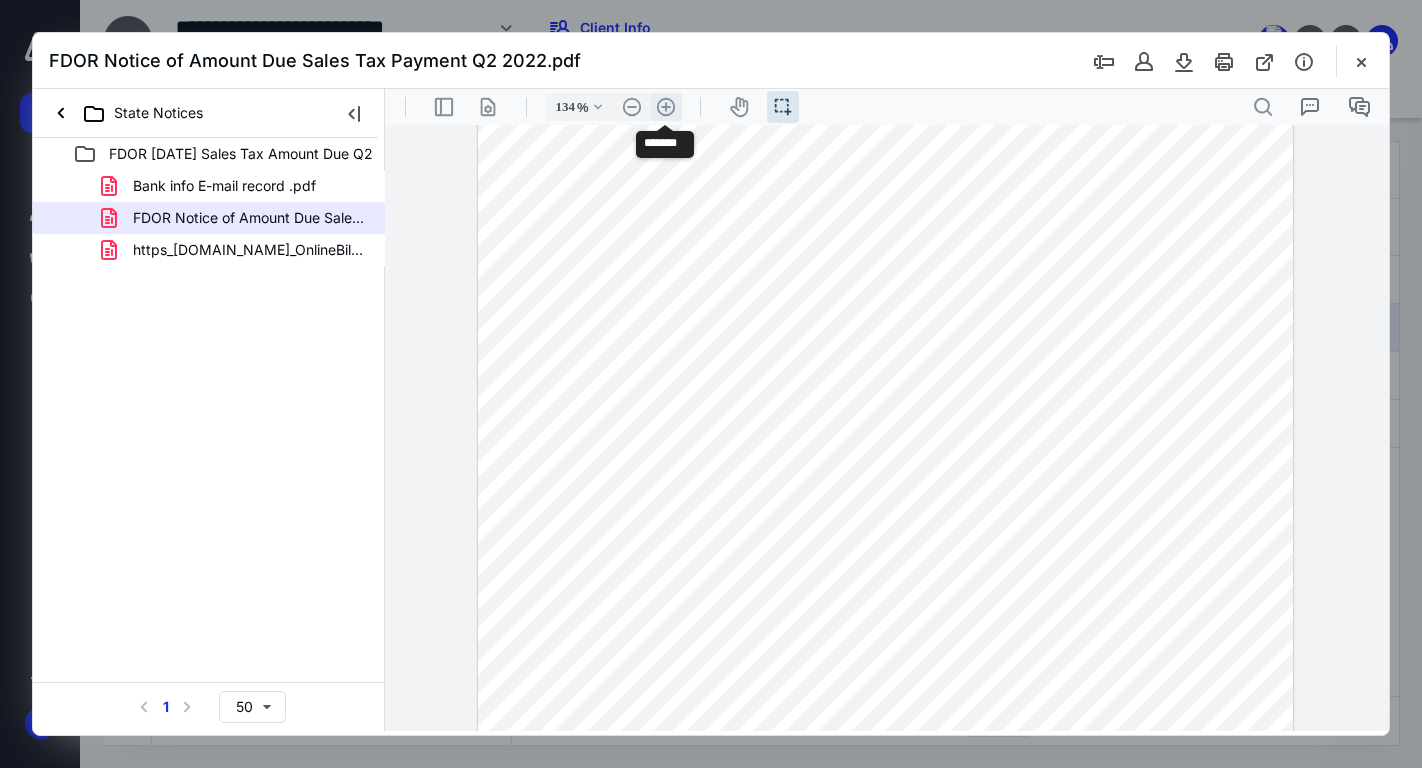 click on ".cls-1{fill:#abb0c4;} icon - header - zoom - in - line" at bounding box center [666, 107] 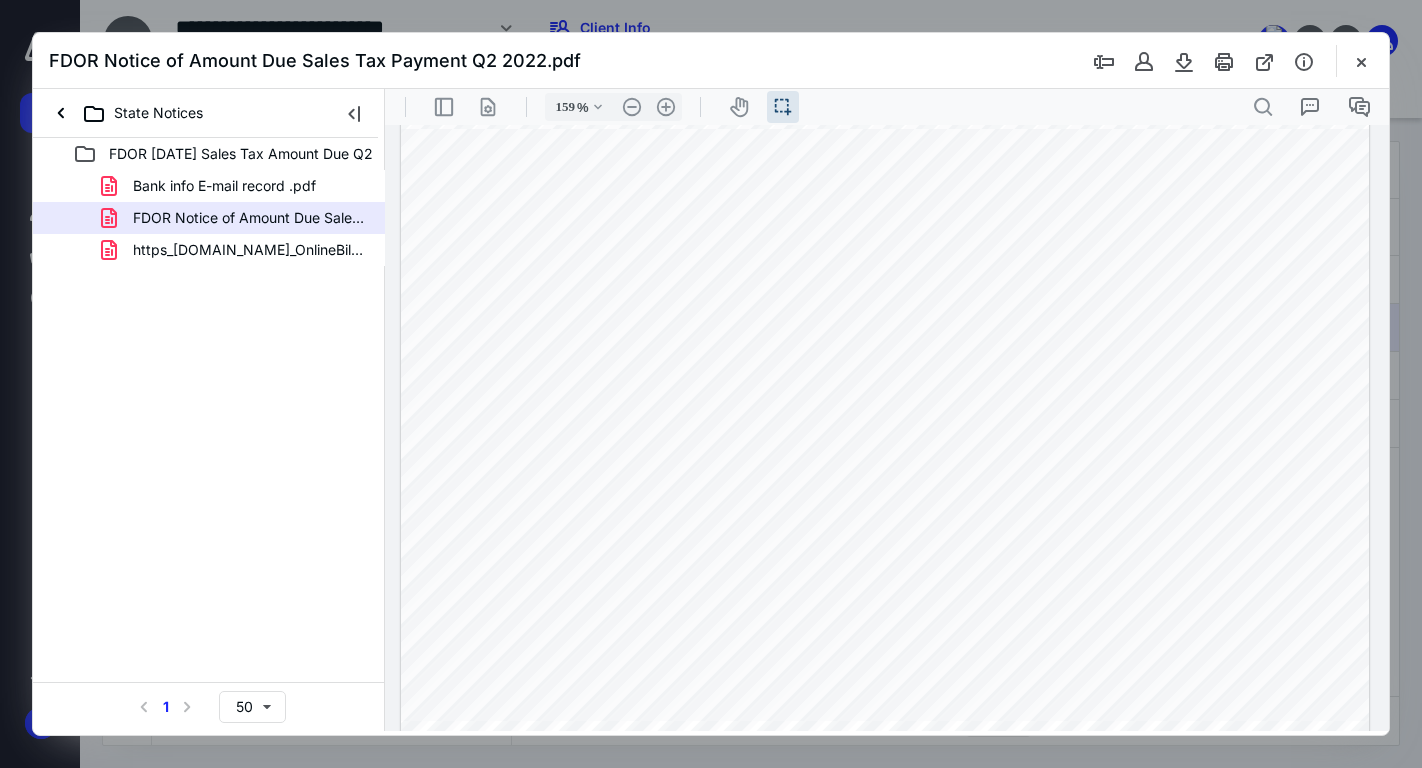 scroll, scrollTop: 101, scrollLeft: 0, axis: vertical 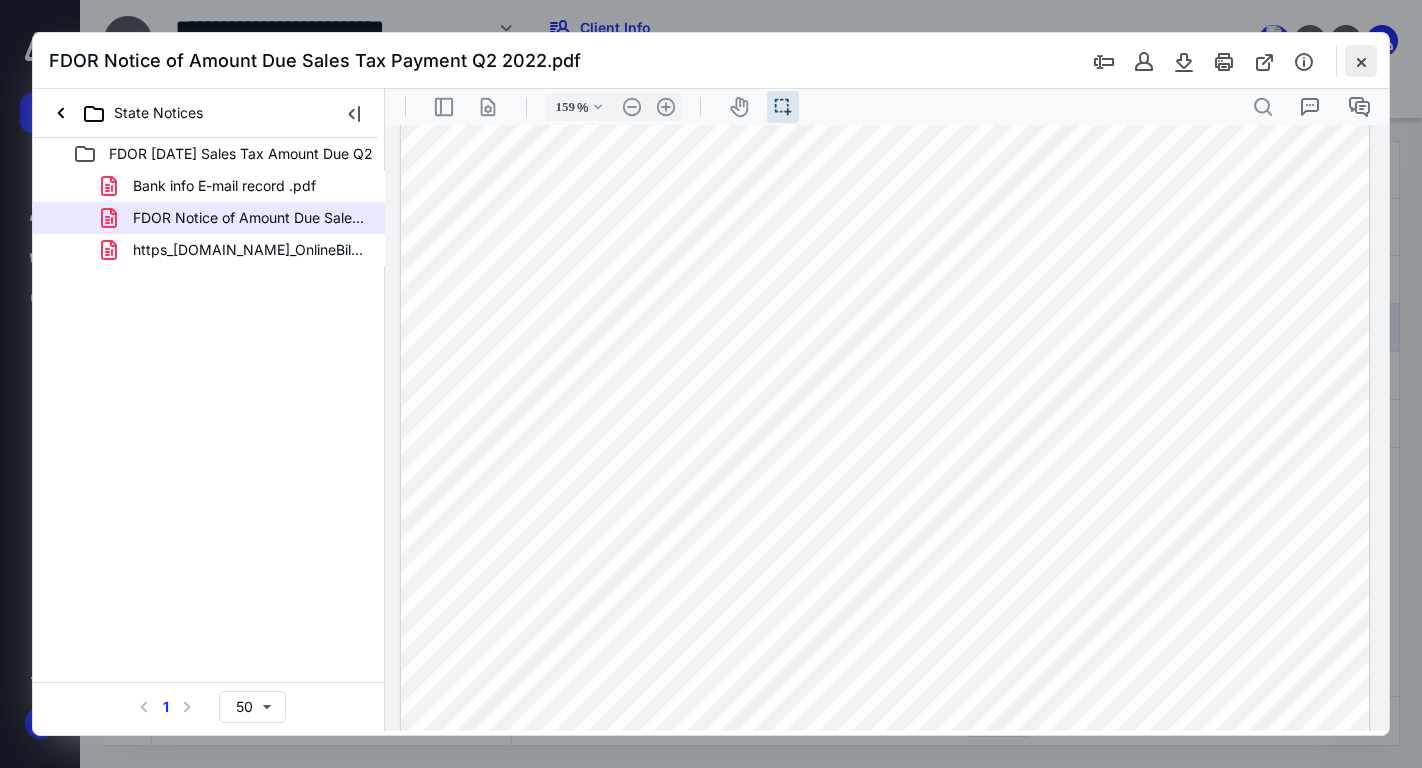 click at bounding box center (1361, 61) 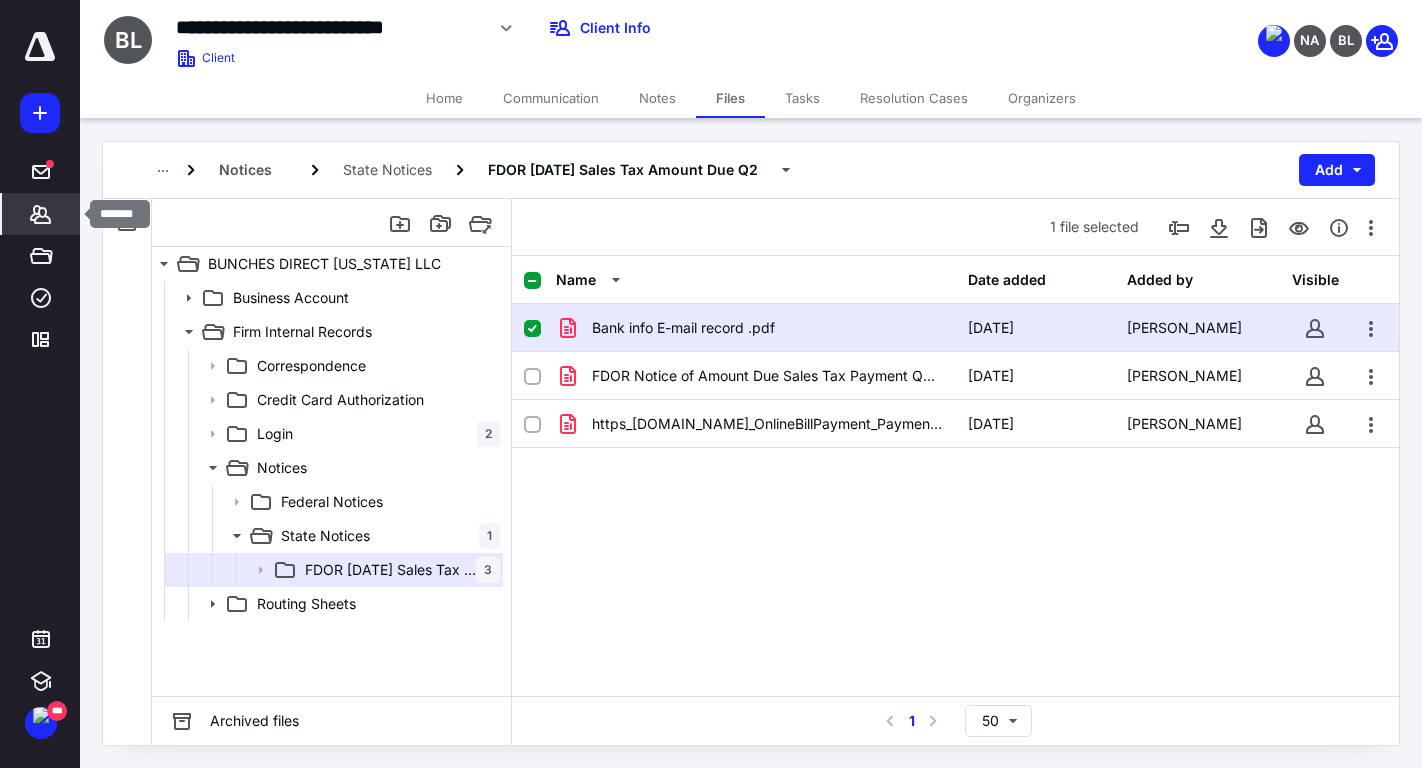 click 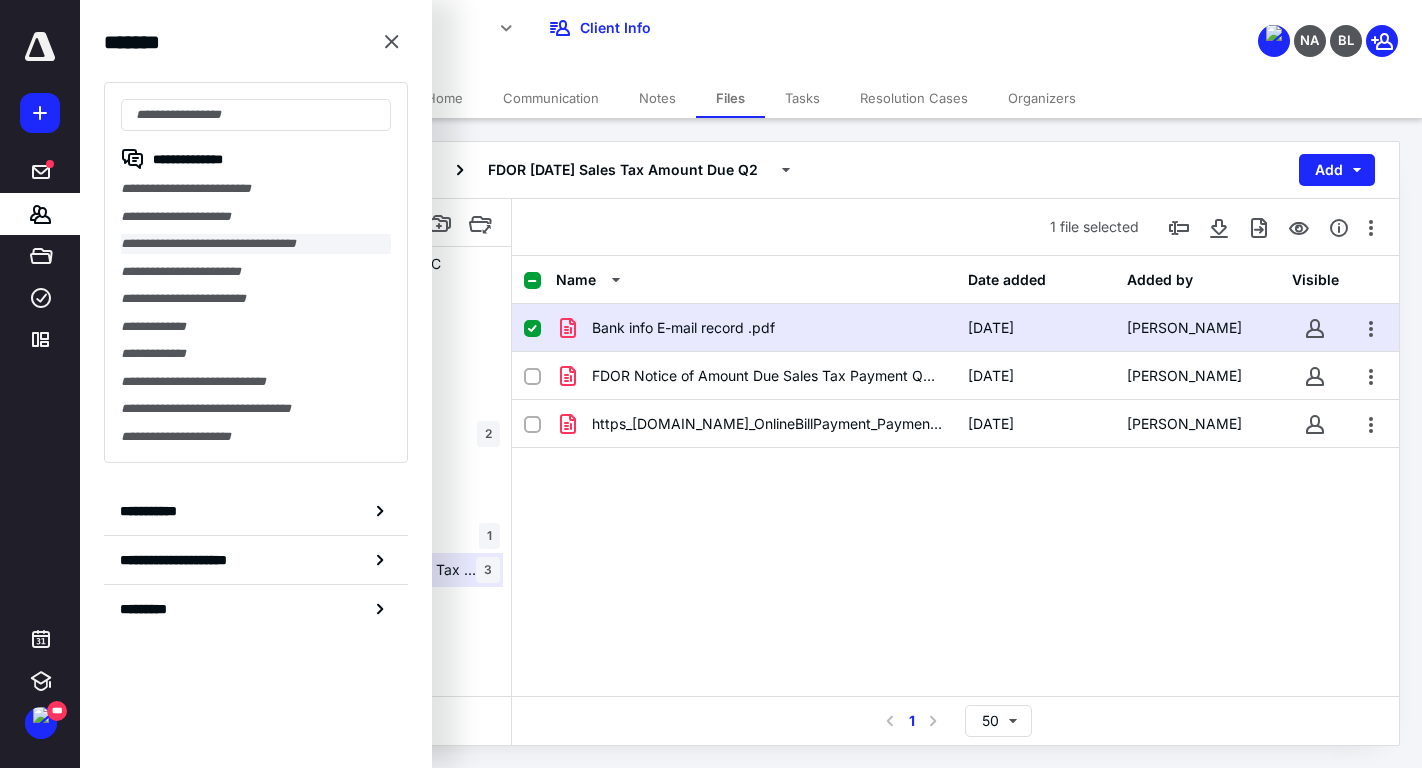 click on "**********" at bounding box center (256, 244) 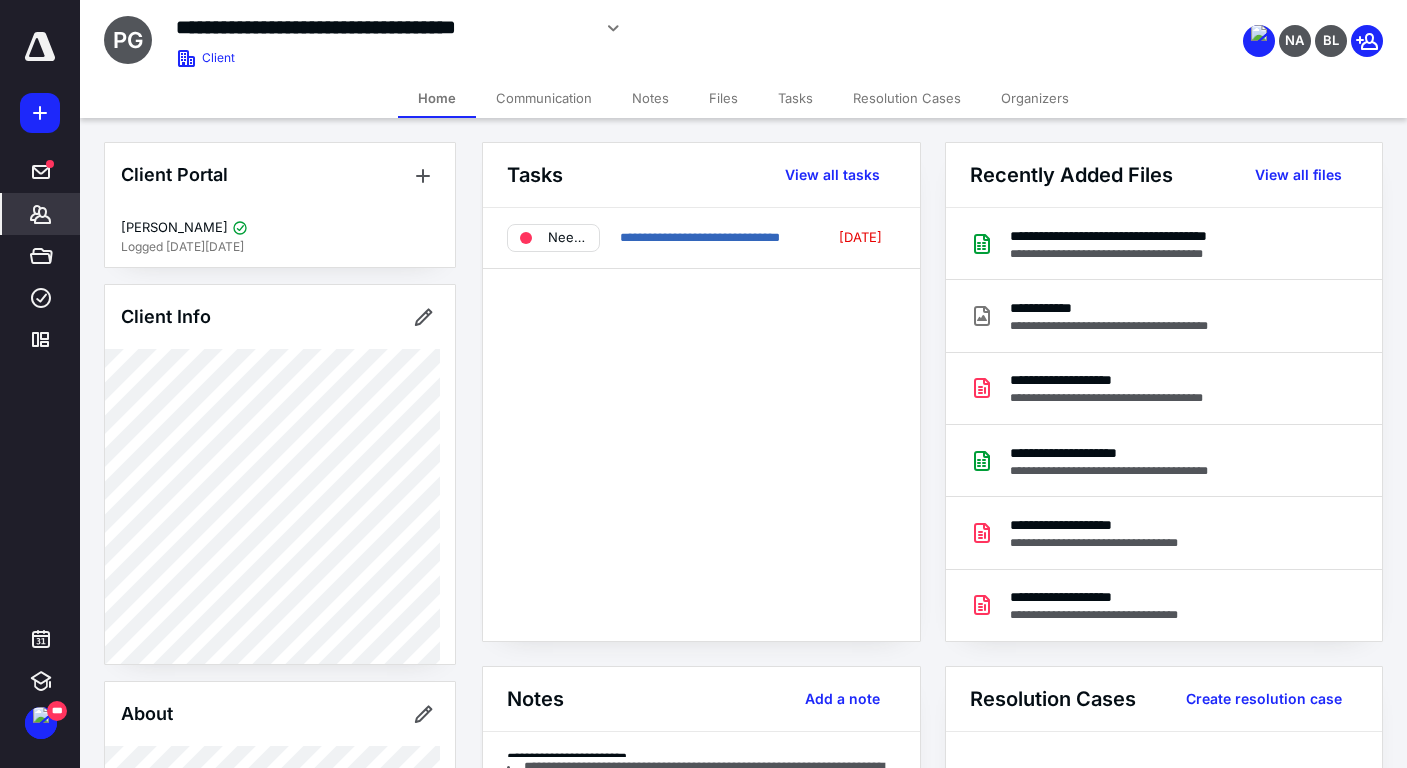click on "Files" at bounding box center (723, 98) 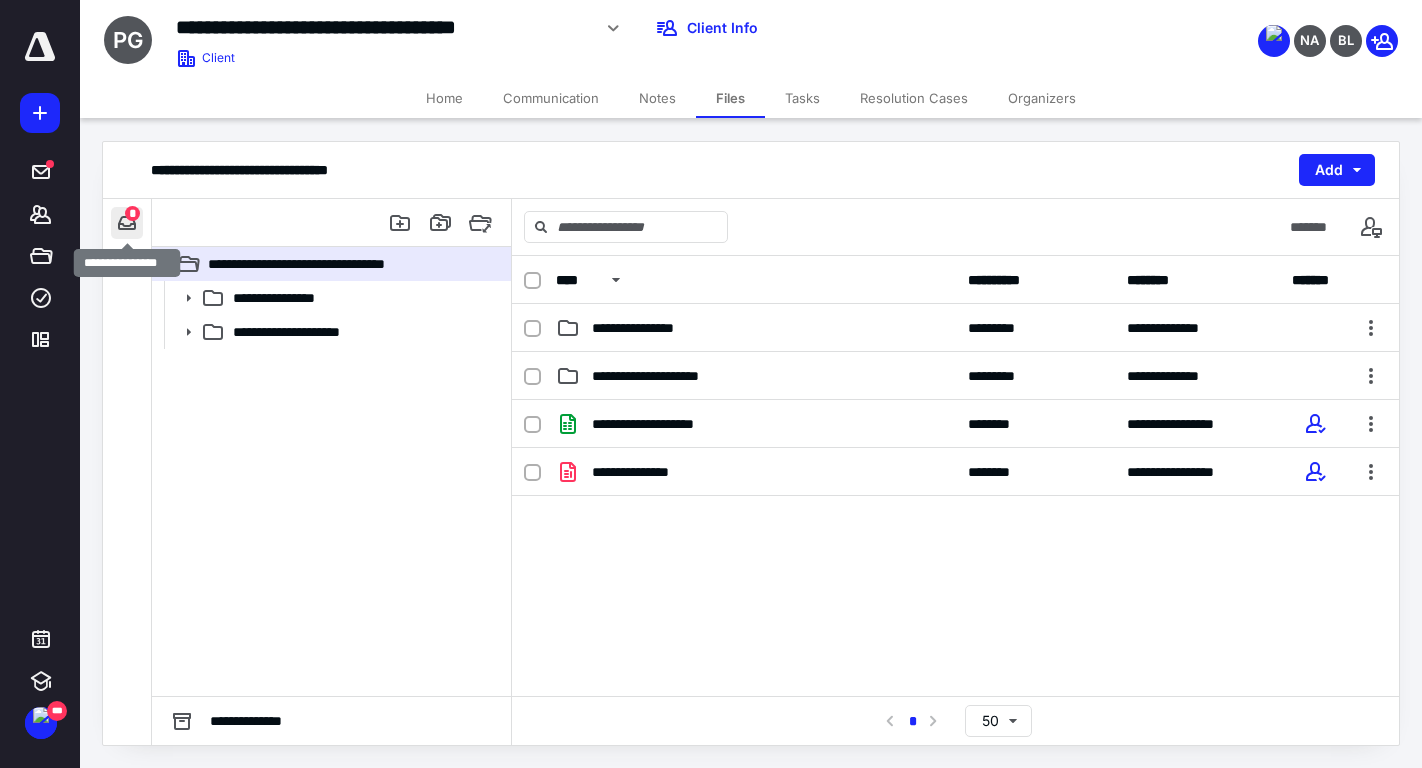 click at bounding box center [127, 223] 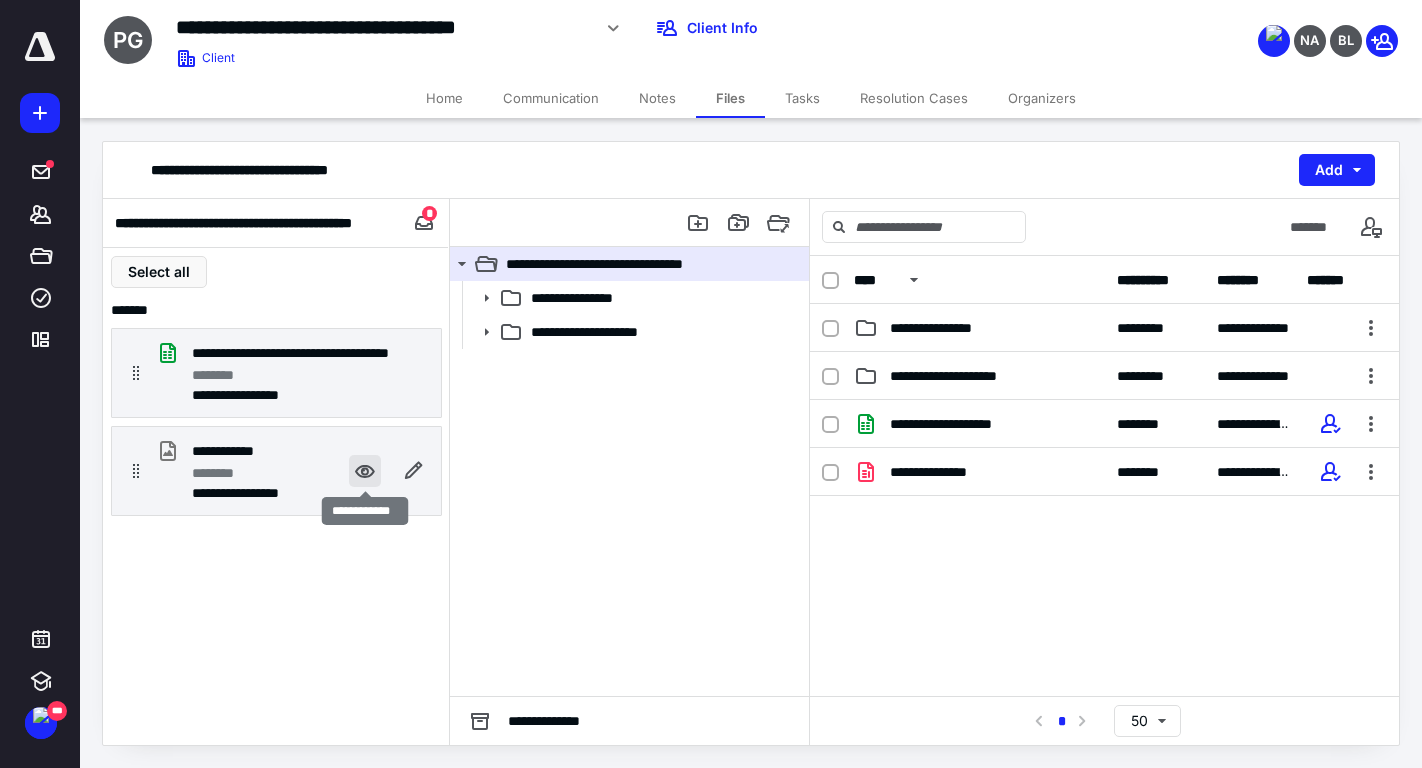 click at bounding box center [365, 471] 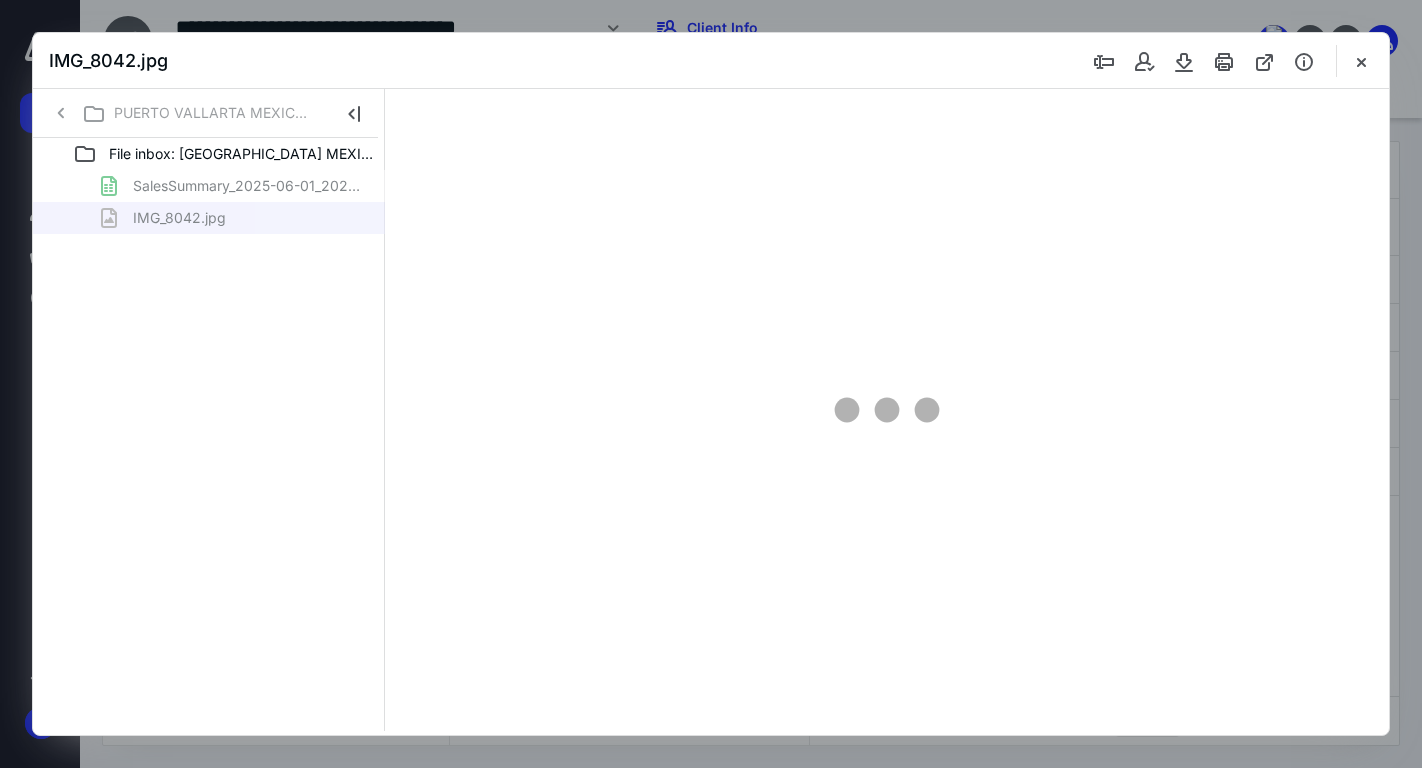 scroll, scrollTop: 0, scrollLeft: 0, axis: both 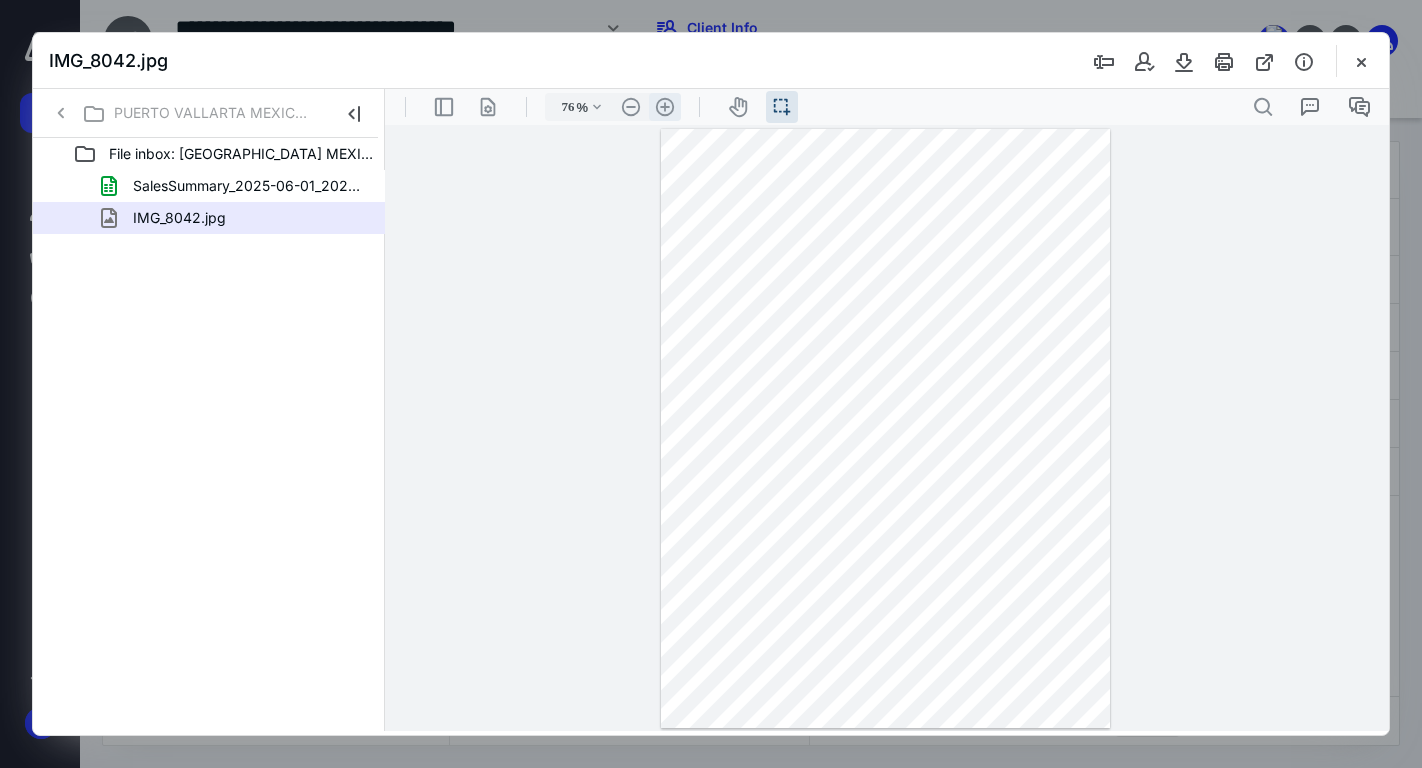 click on ".cls-1{fill:#abb0c4;} icon - header - zoom - in - line" at bounding box center [665, 107] 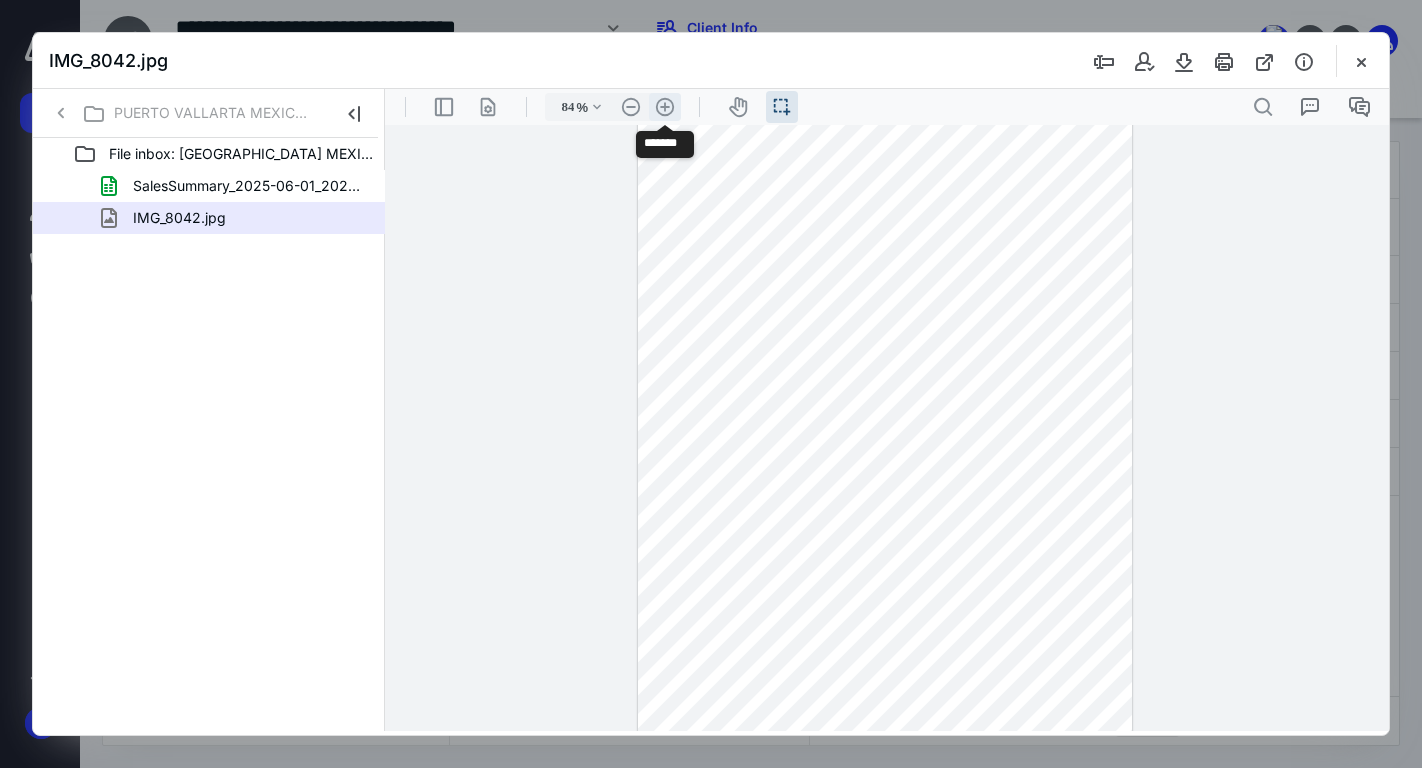click on ".cls-1{fill:#abb0c4;} icon - header - zoom - in - line" at bounding box center [665, 107] 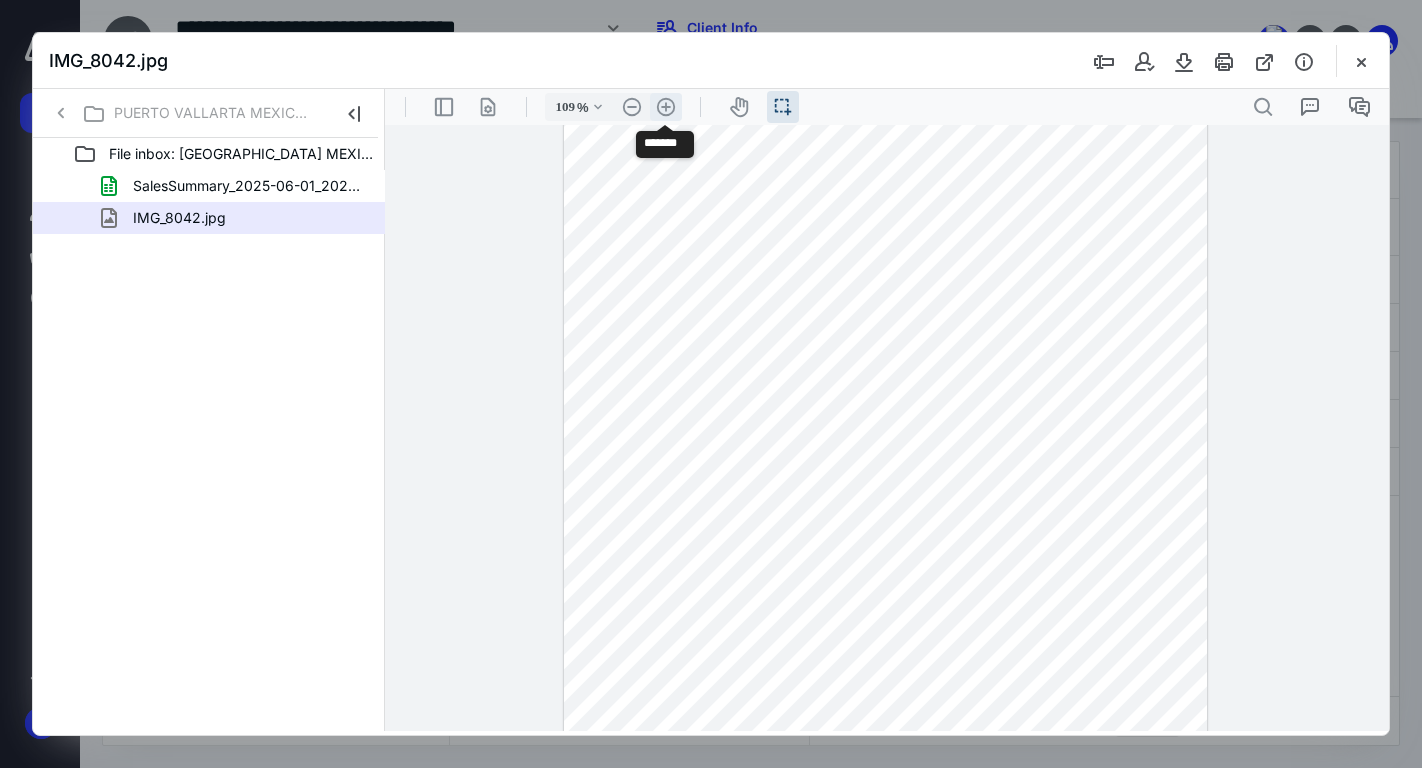 click on ".cls-1{fill:#abb0c4;} icon - header - zoom - in - line" at bounding box center (666, 107) 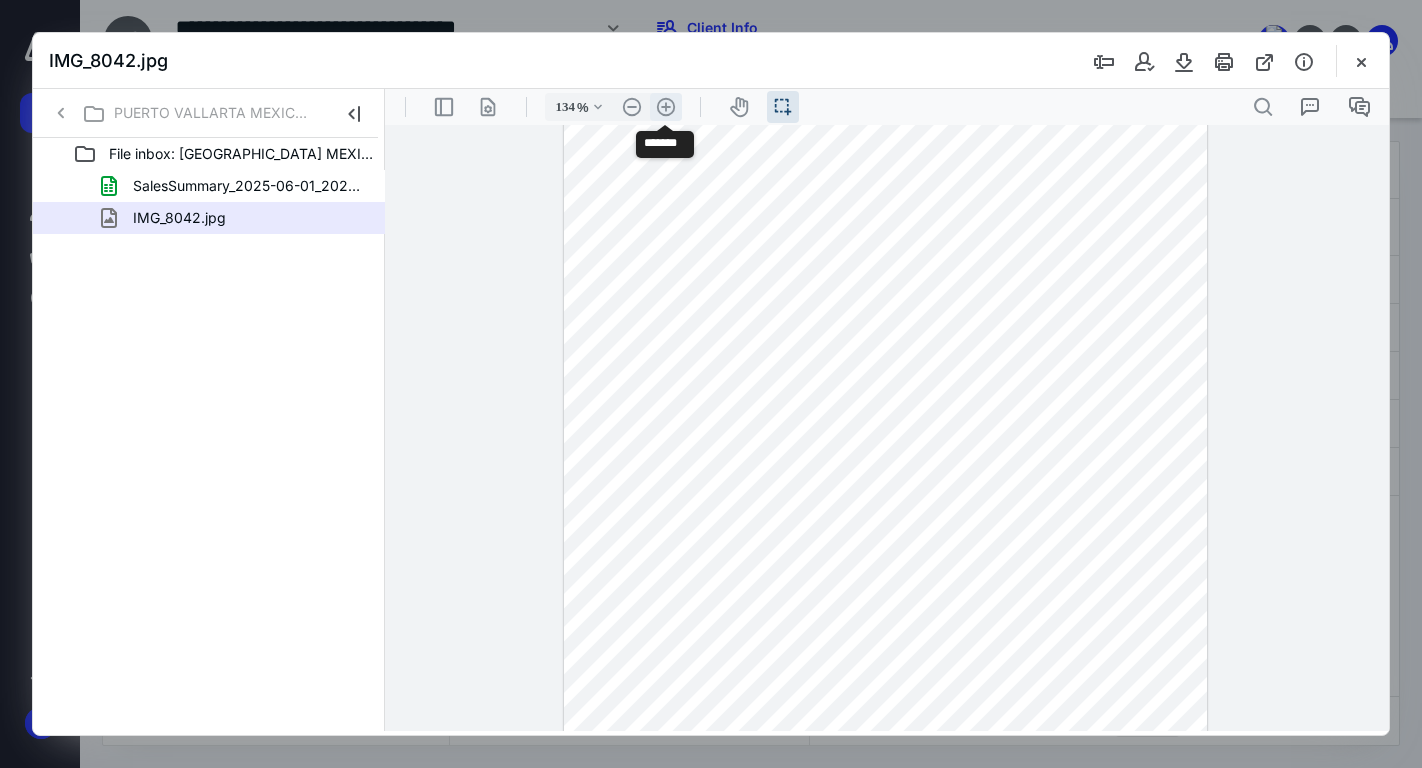 click on ".cls-1{fill:#abb0c4;} icon - header - zoom - in - line" at bounding box center (666, 107) 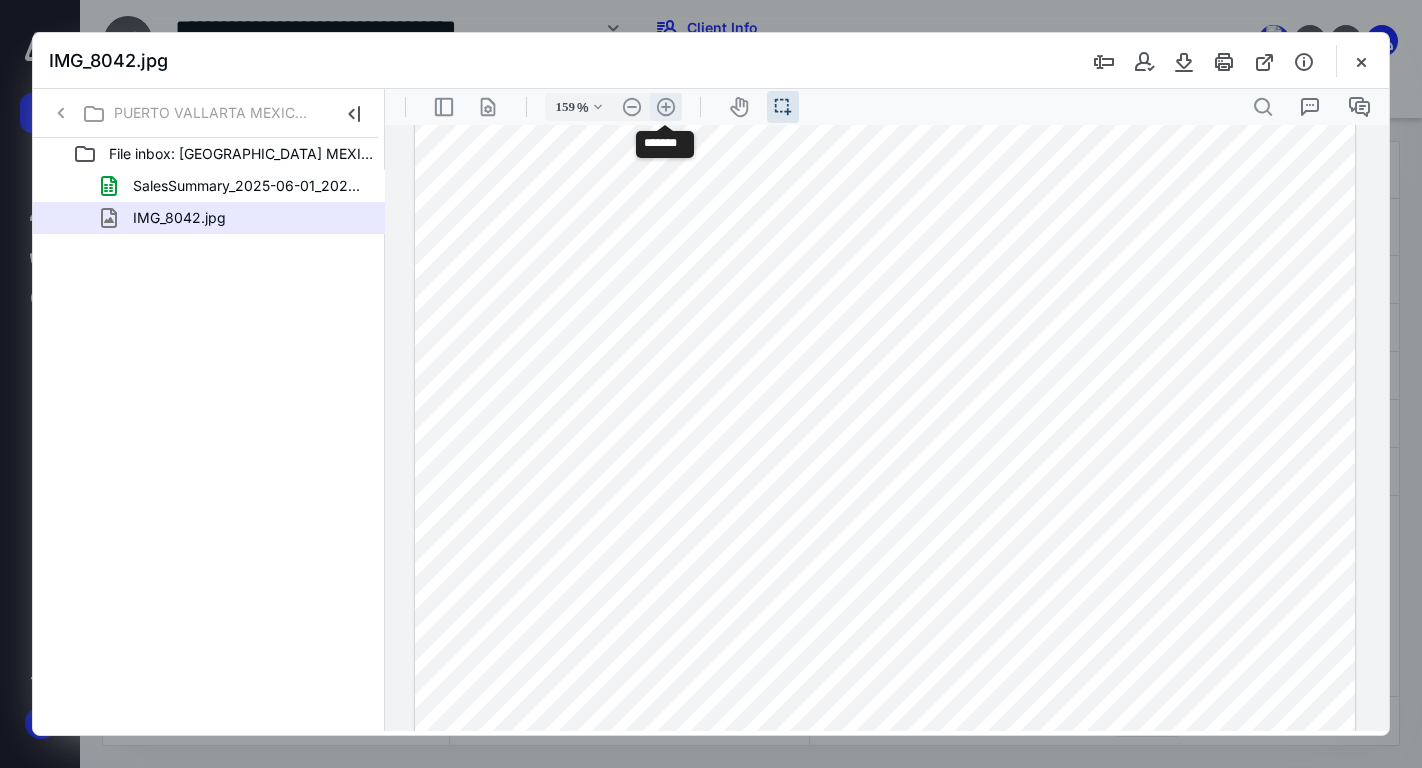 scroll, scrollTop: 307, scrollLeft: 0, axis: vertical 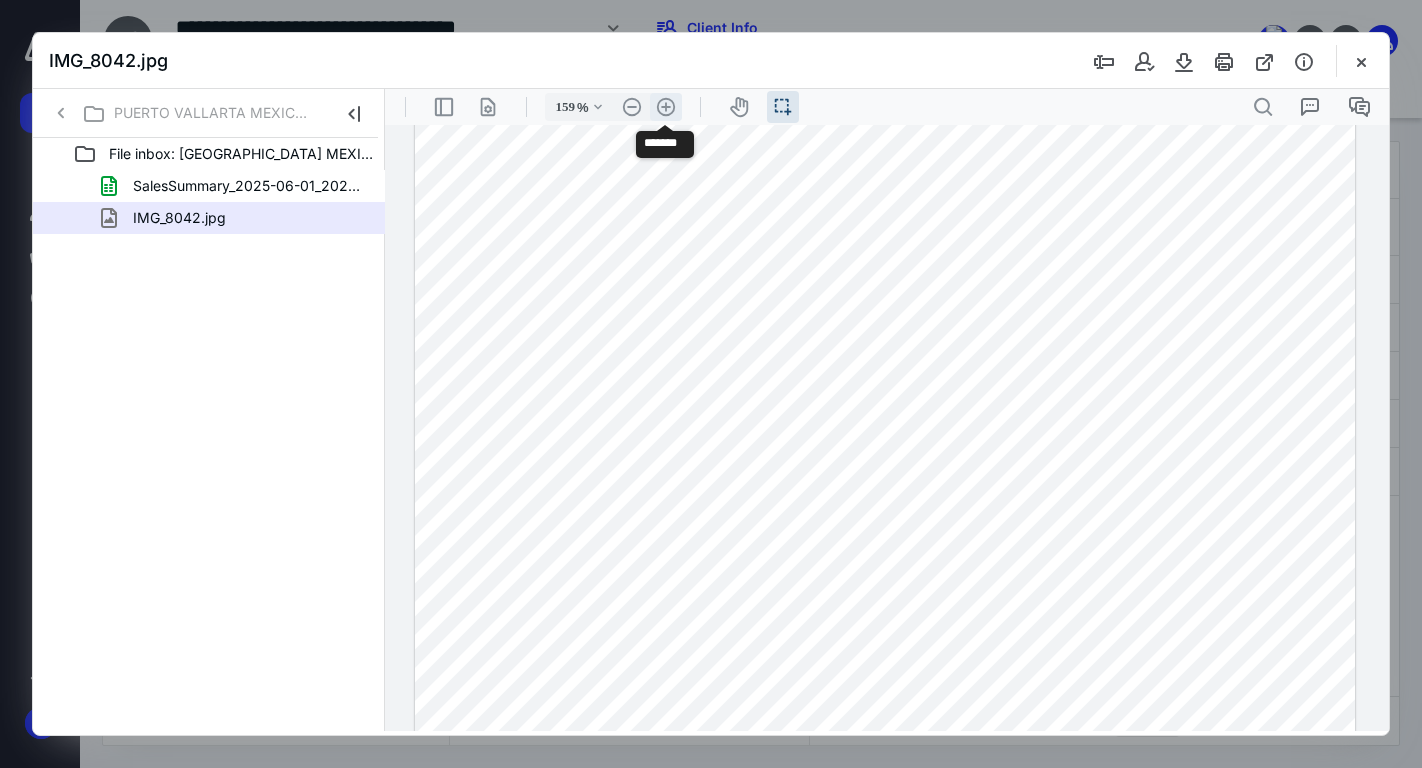 click on ".cls-1{fill:#abb0c4;} icon - header - zoom - in - line" at bounding box center (666, 107) 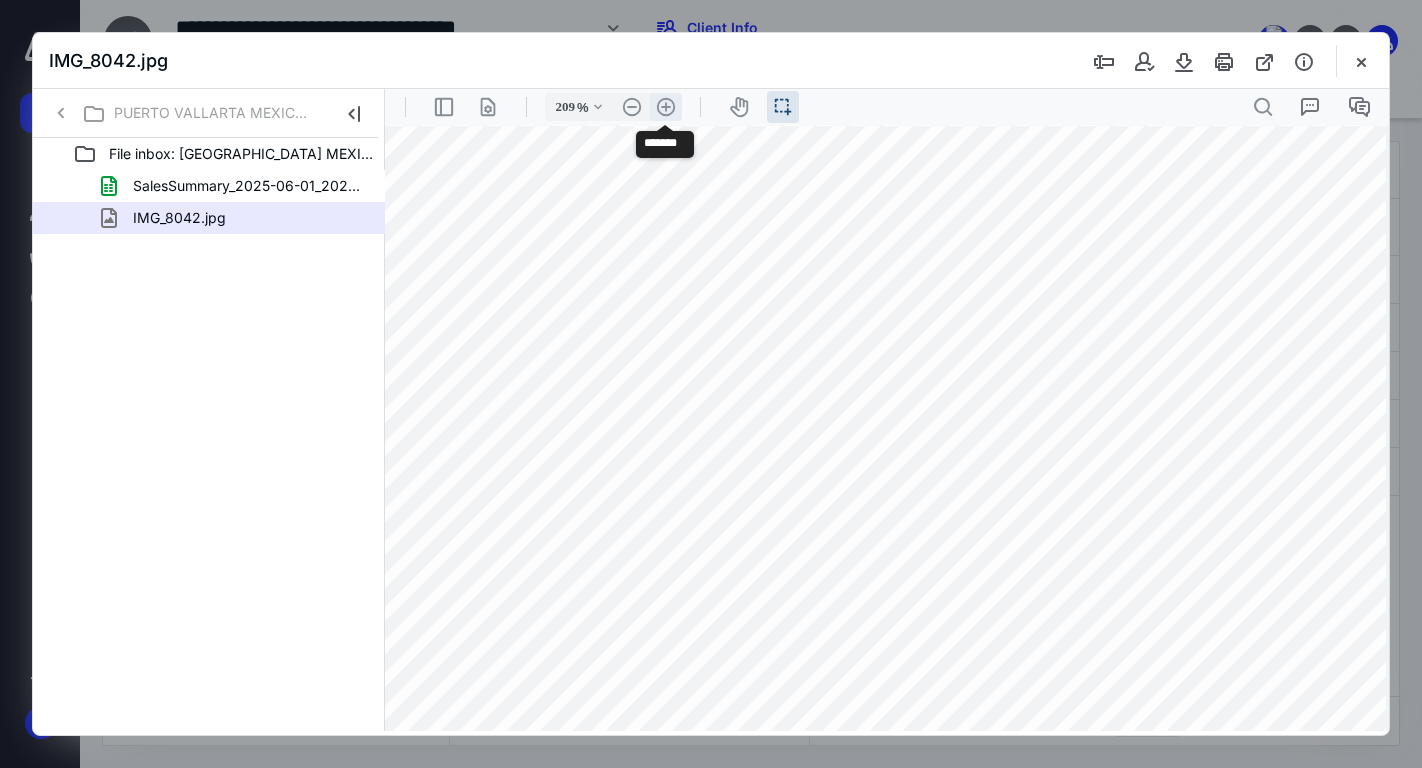 click on ".cls-1{fill:#abb0c4;} icon - header - zoom - in - line" at bounding box center (666, 107) 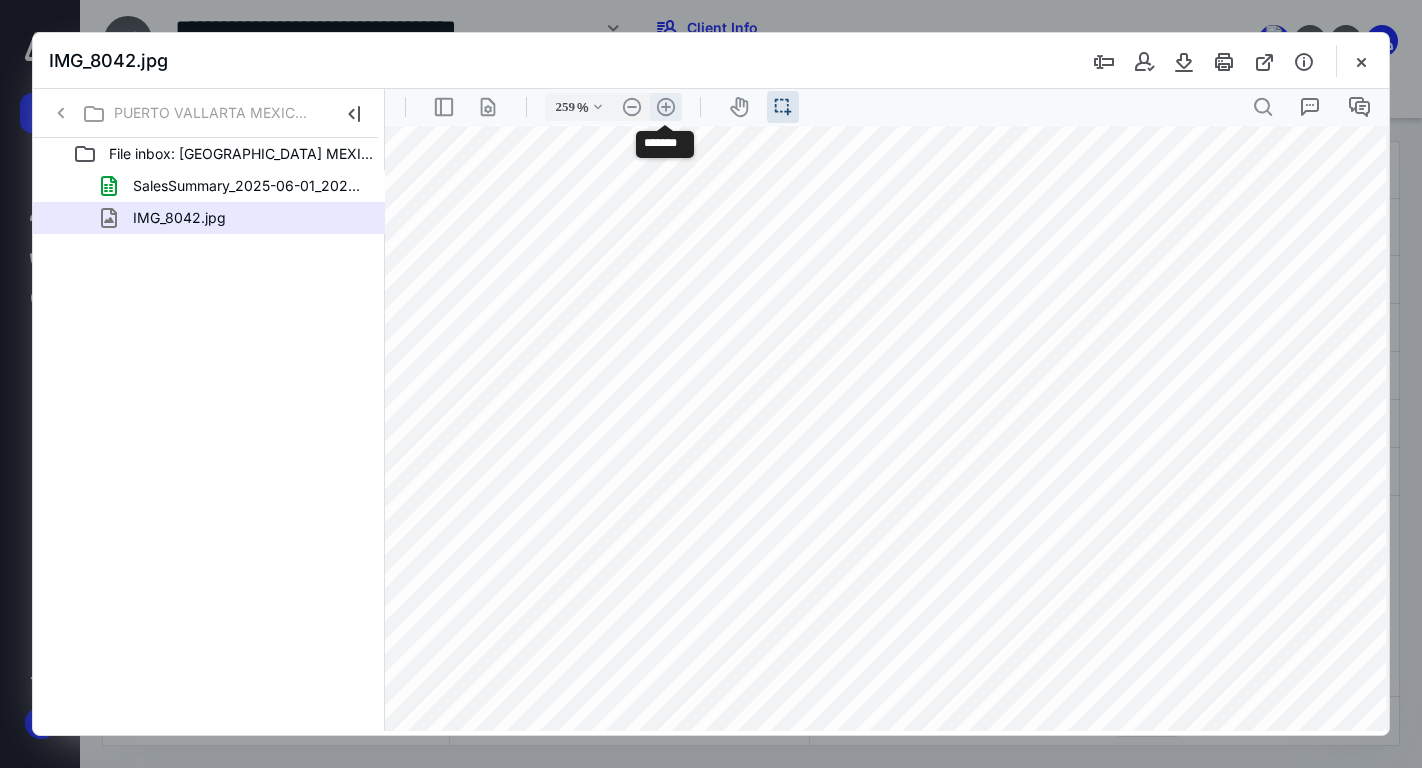 scroll, scrollTop: 681, scrollLeft: 283, axis: both 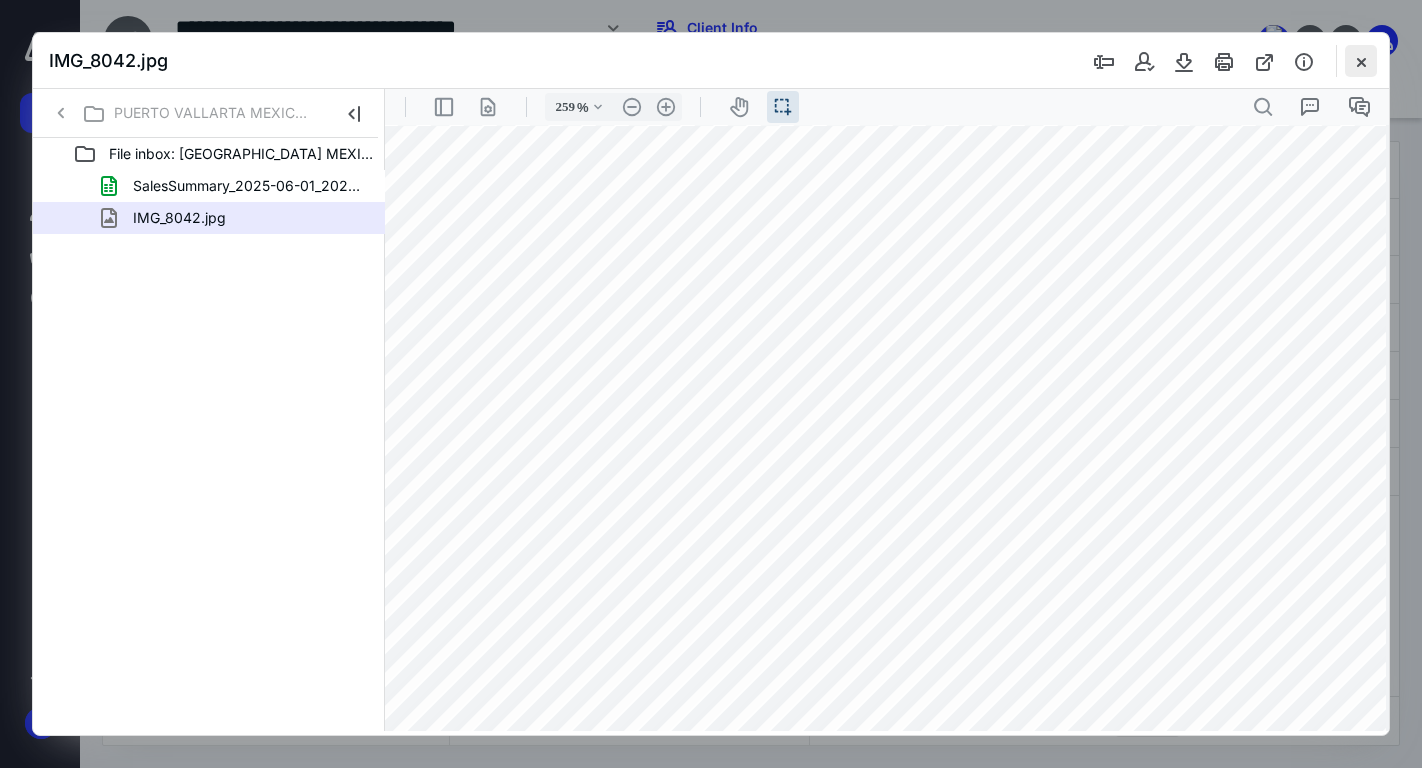 click at bounding box center [1361, 61] 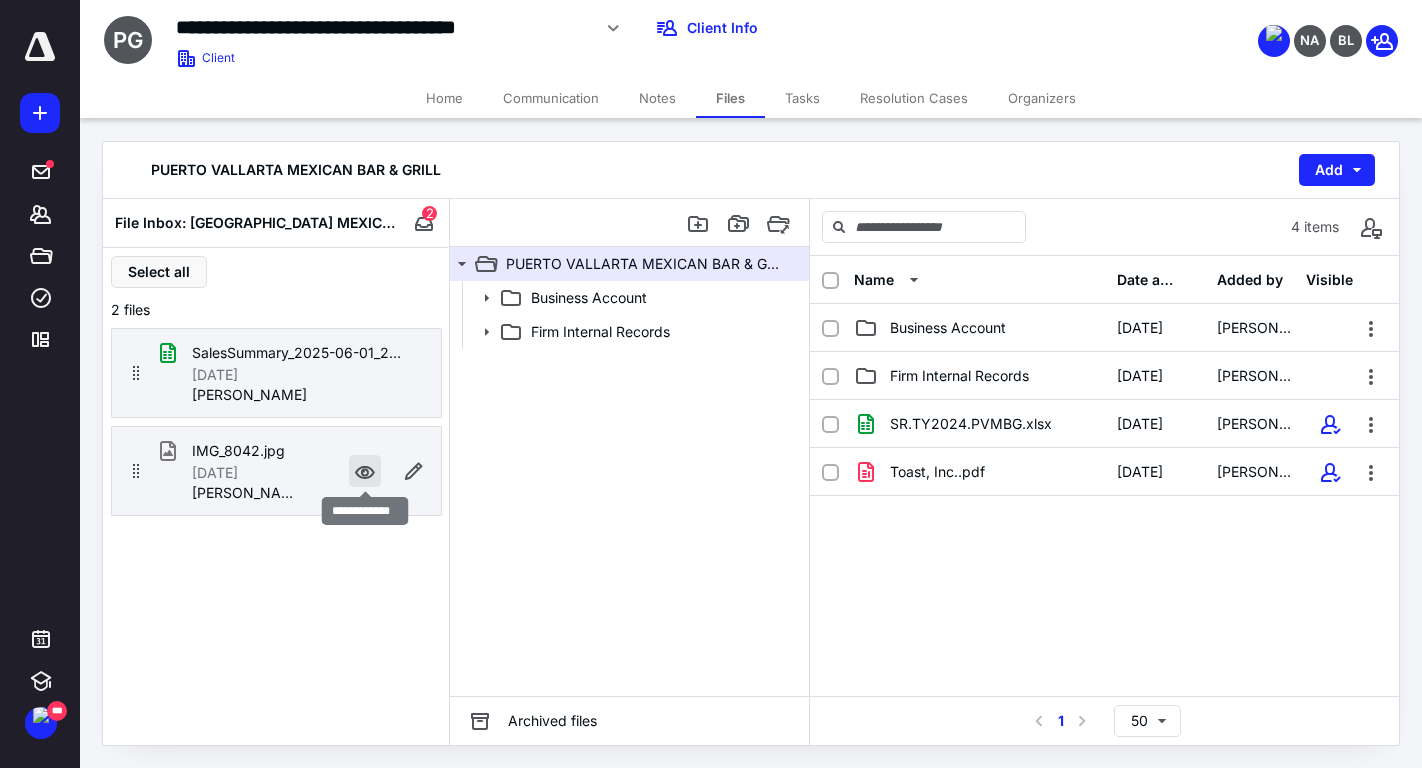 click at bounding box center (365, 471) 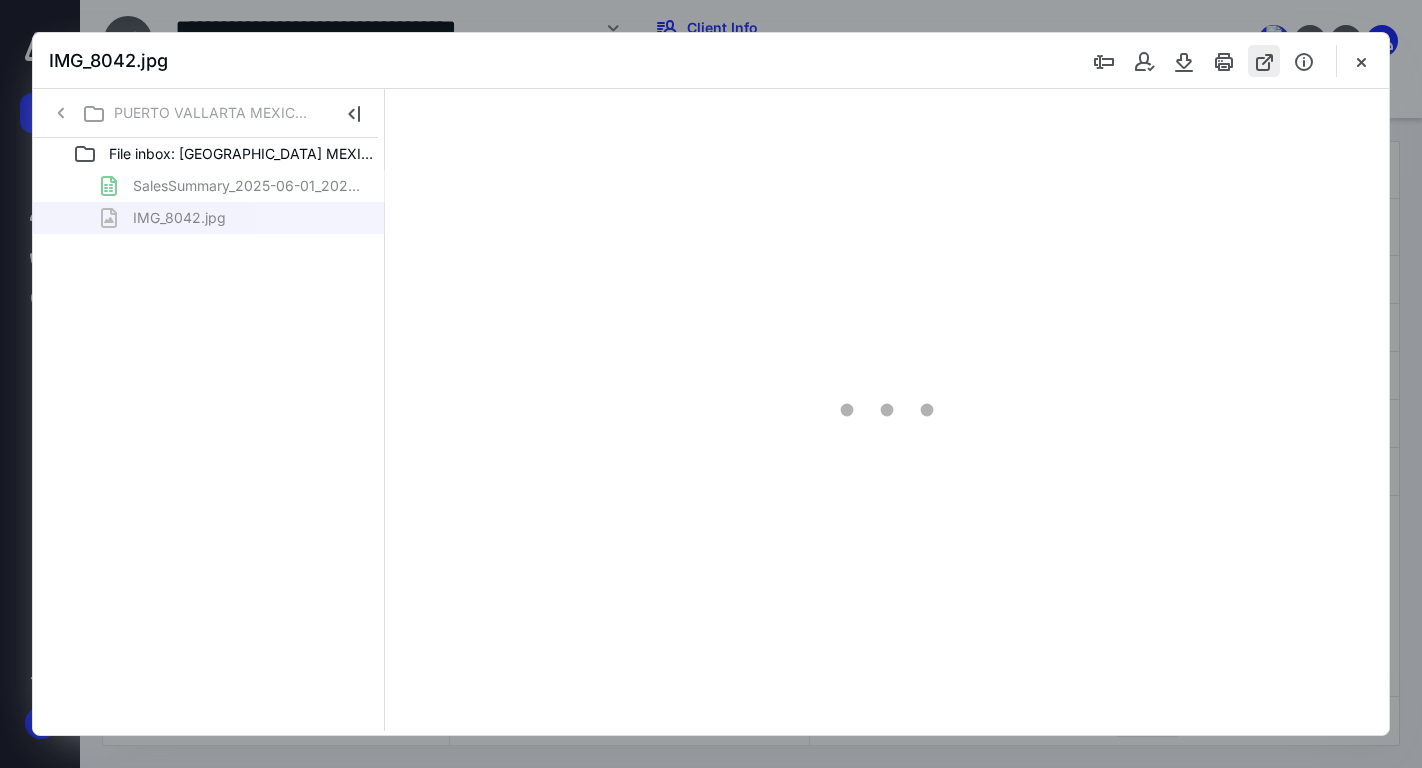 scroll, scrollTop: 0, scrollLeft: 0, axis: both 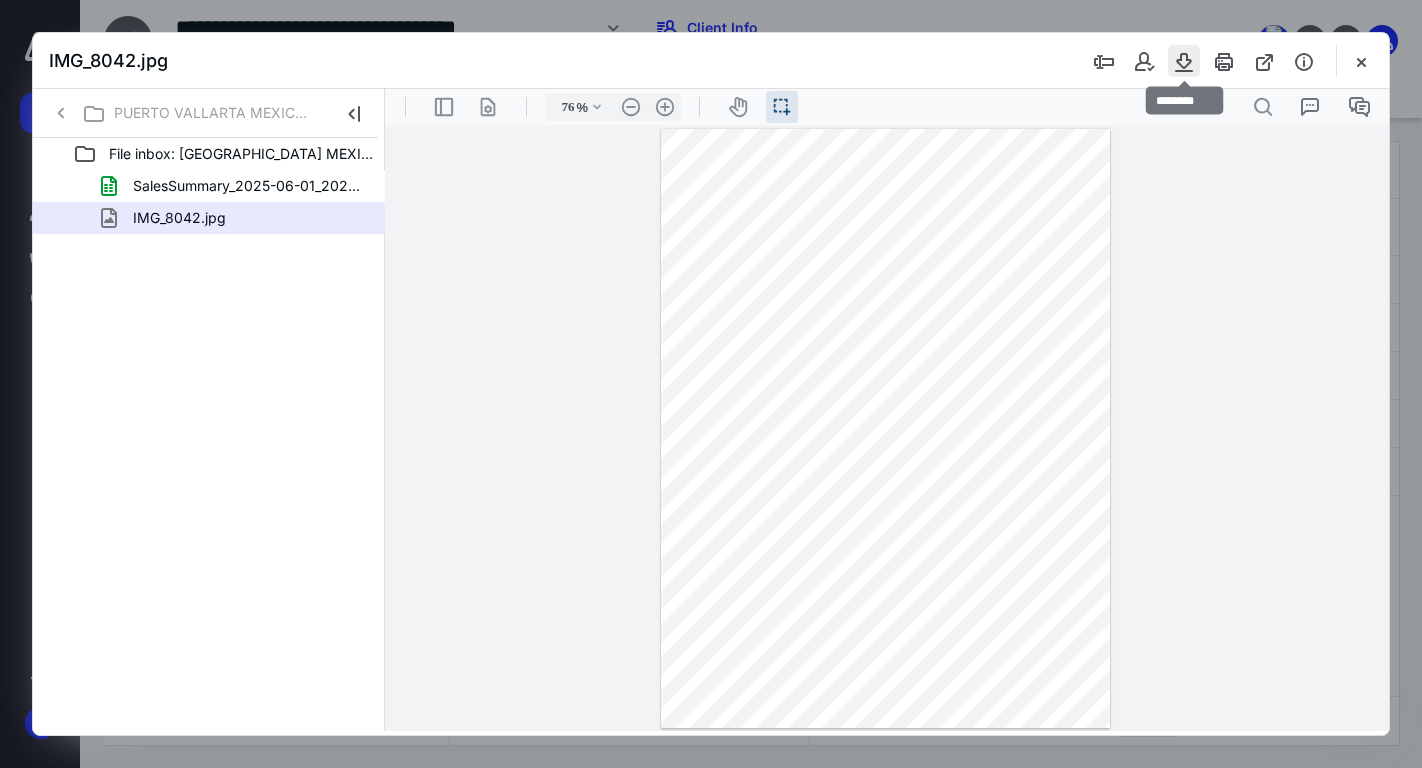 click at bounding box center (1184, 61) 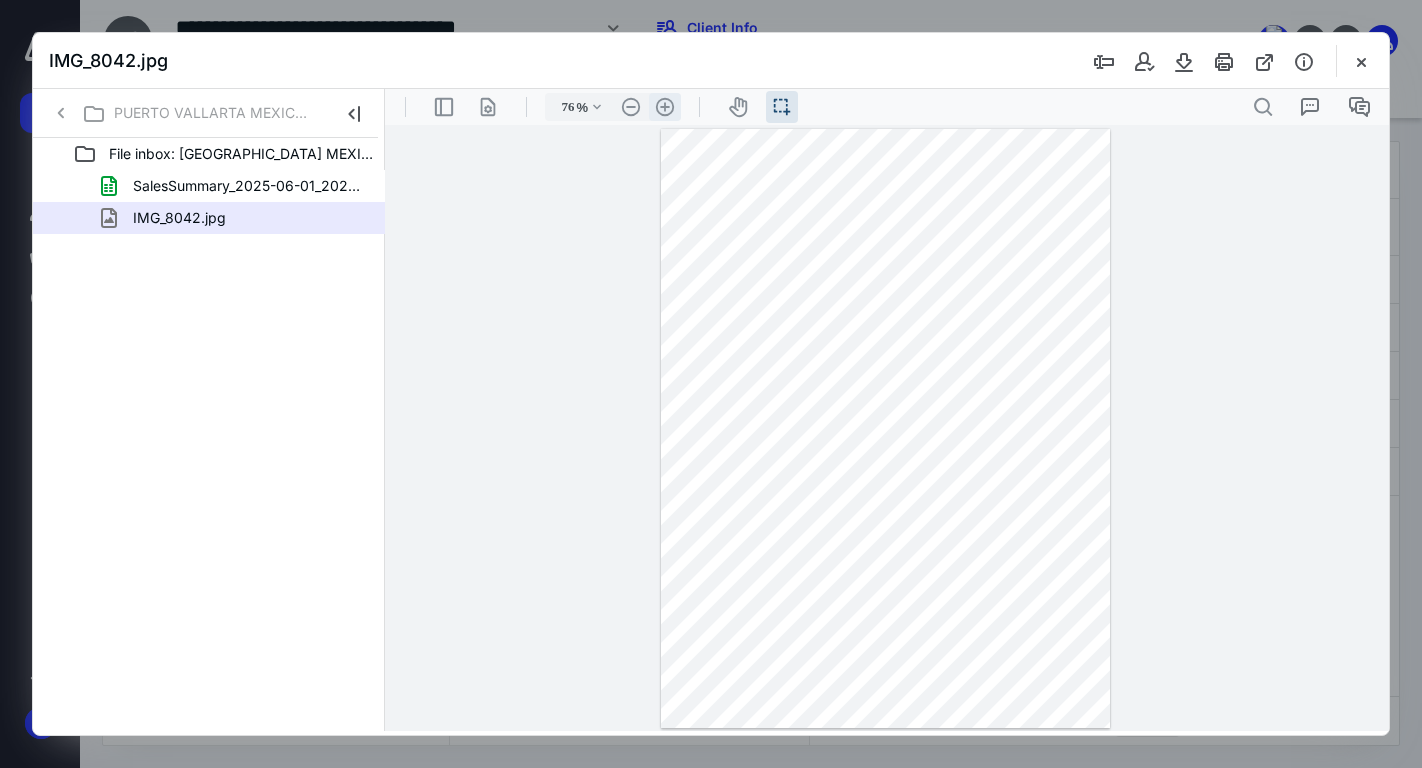 click on ".cls-1{fill:#abb0c4;} icon - header - zoom - in - line" at bounding box center [665, 107] 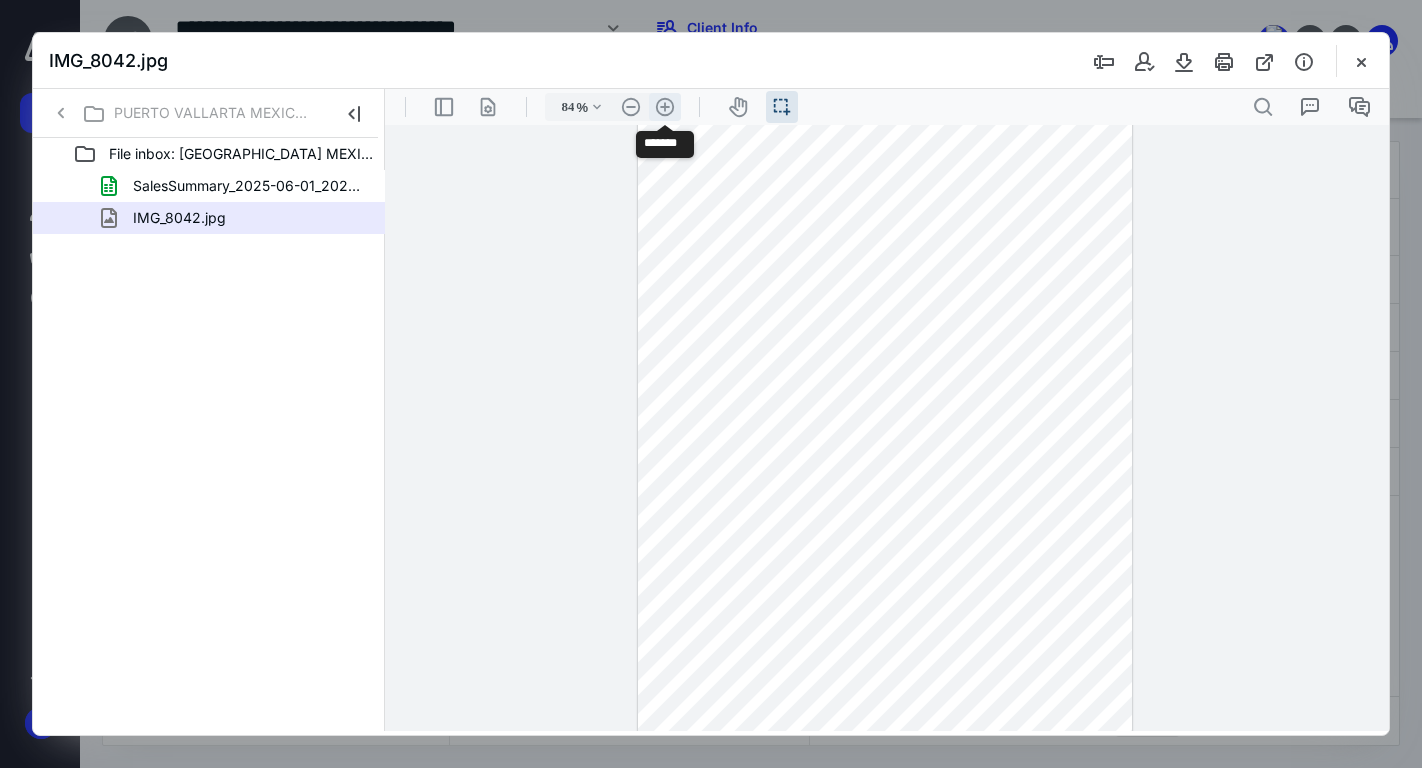 click on ".cls-1{fill:#abb0c4;} icon - header - zoom - in - line" at bounding box center [665, 107] 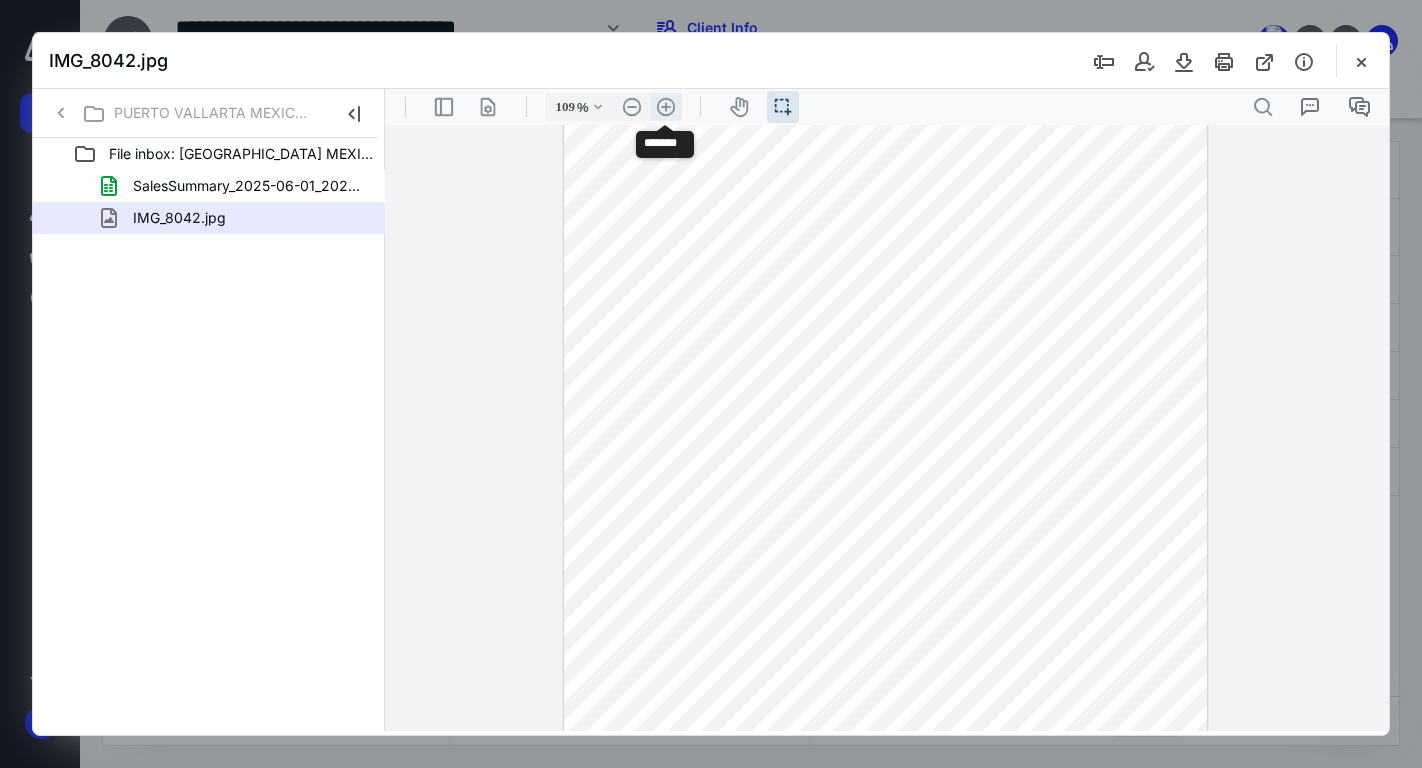 click on ".cls-1{fill:#abb0c4;} icon - header - zoom - in - line" at bounding box center (666, 107) 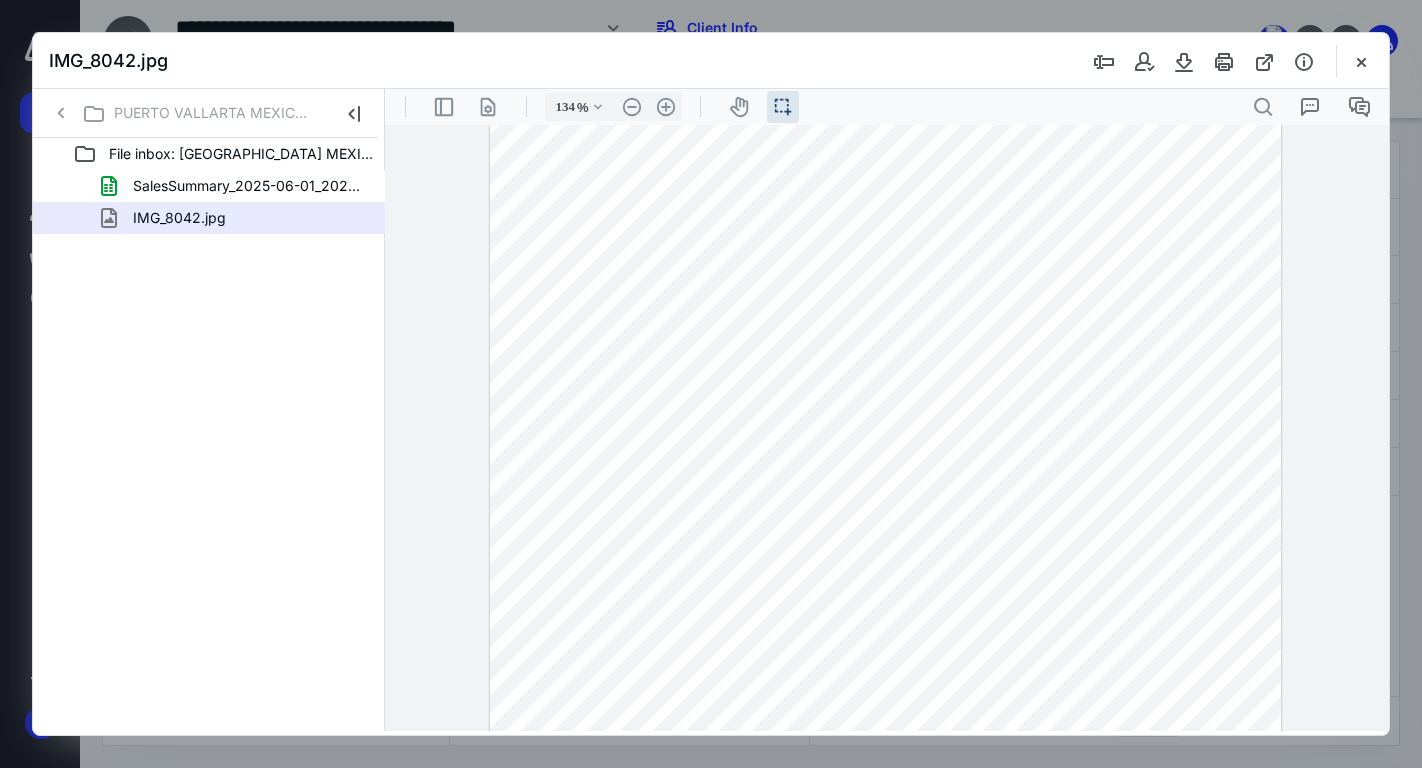 scroll, scrollTop: 168, scrollLeft: 0, axis: vertical 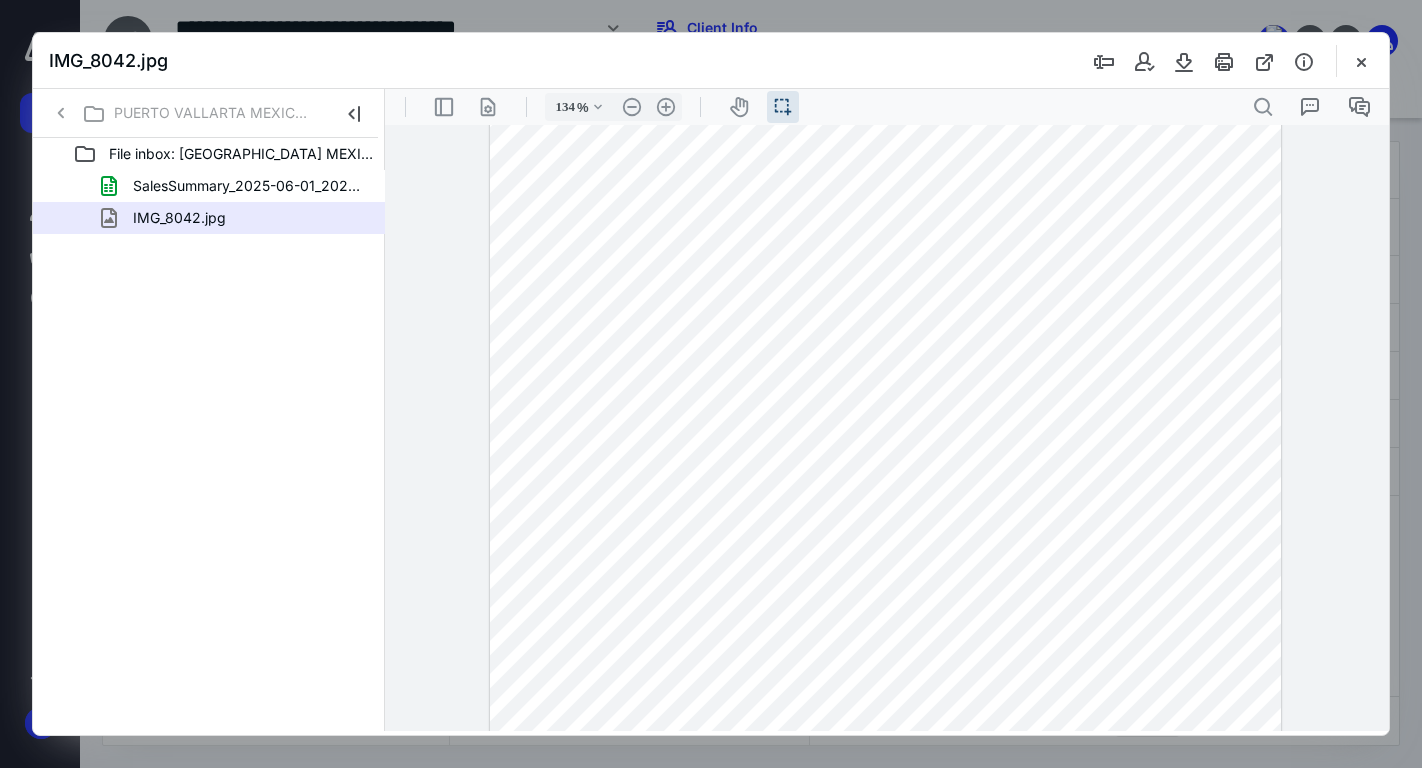type 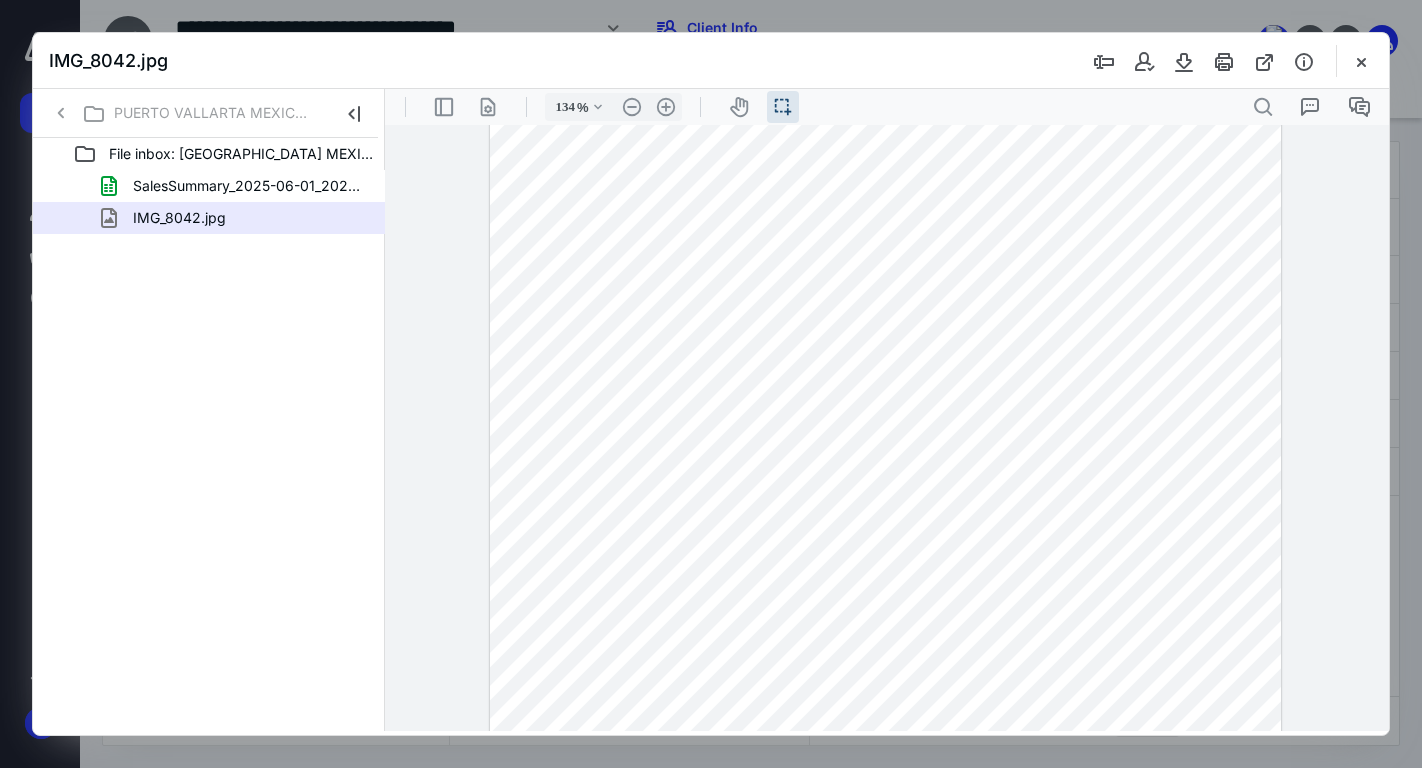scroll, scrollTop: 459, scrollLeft: 0, axis: vertical 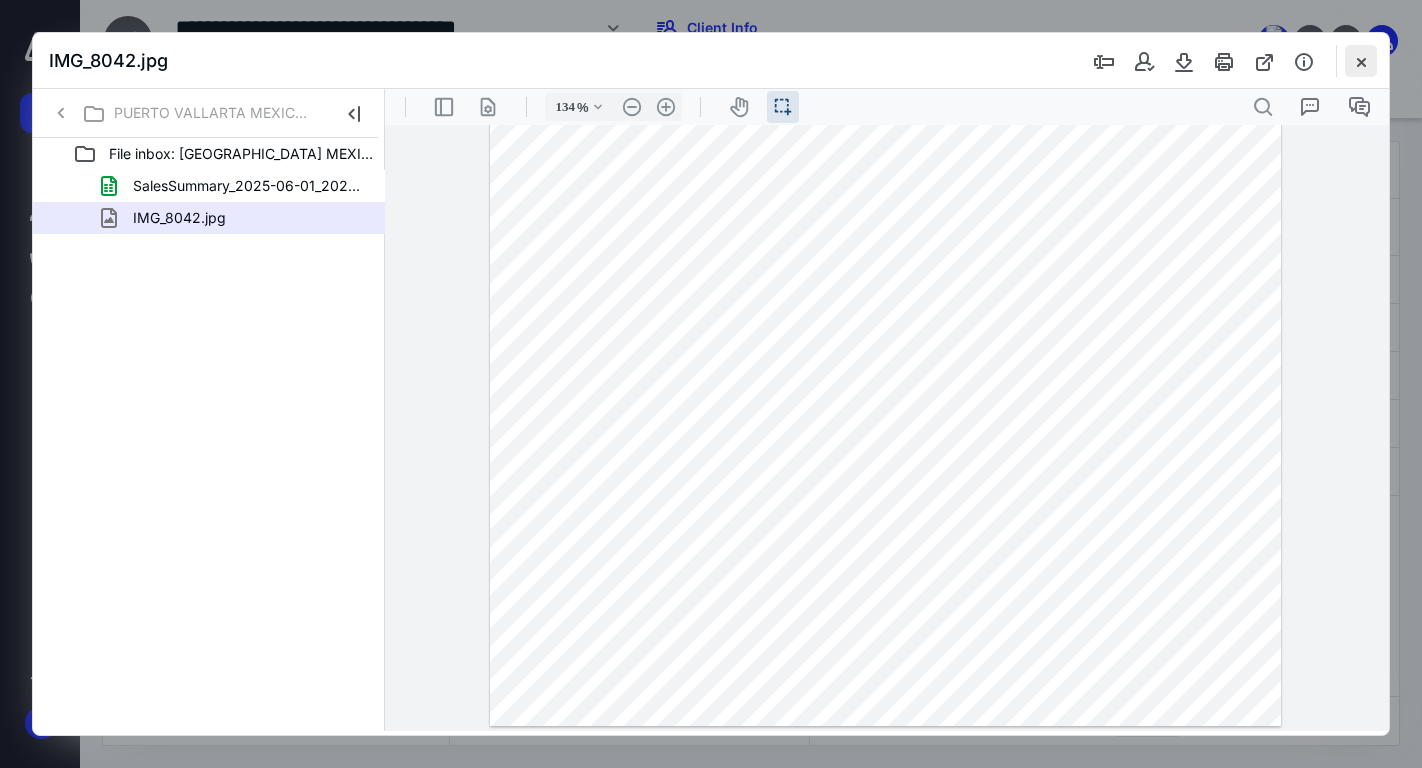 click at bounding box center (1361, 61) 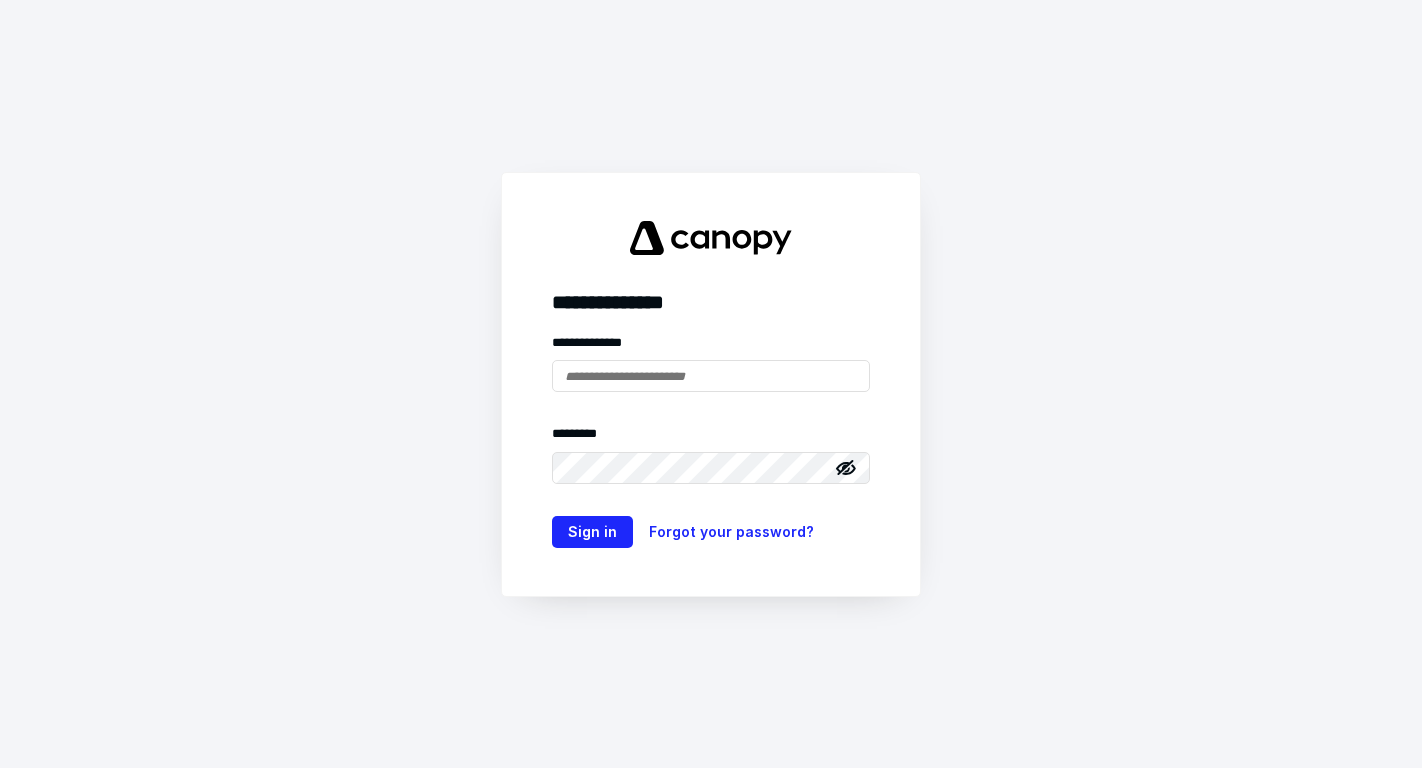 scroll, scrollTop: 0, scrollLeft: 0, axis: both 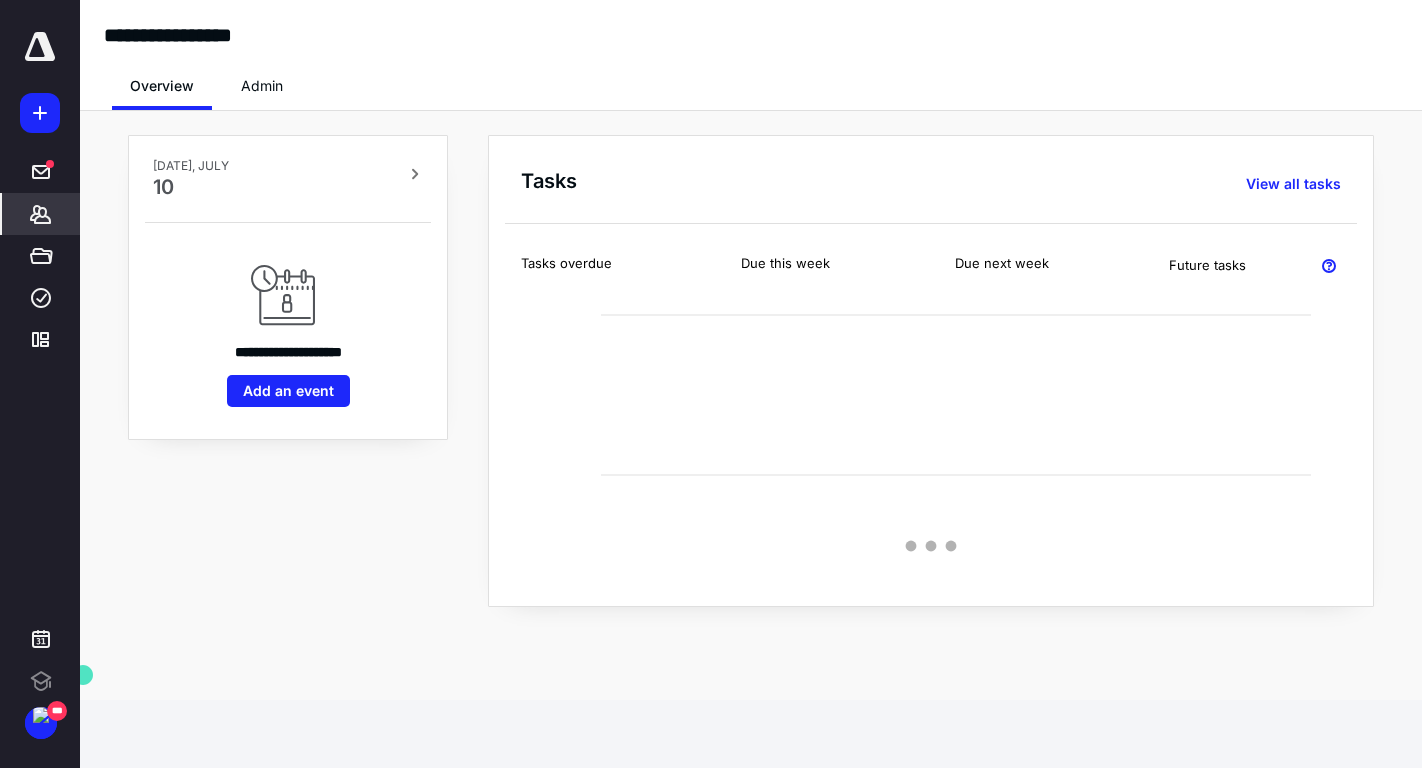 click 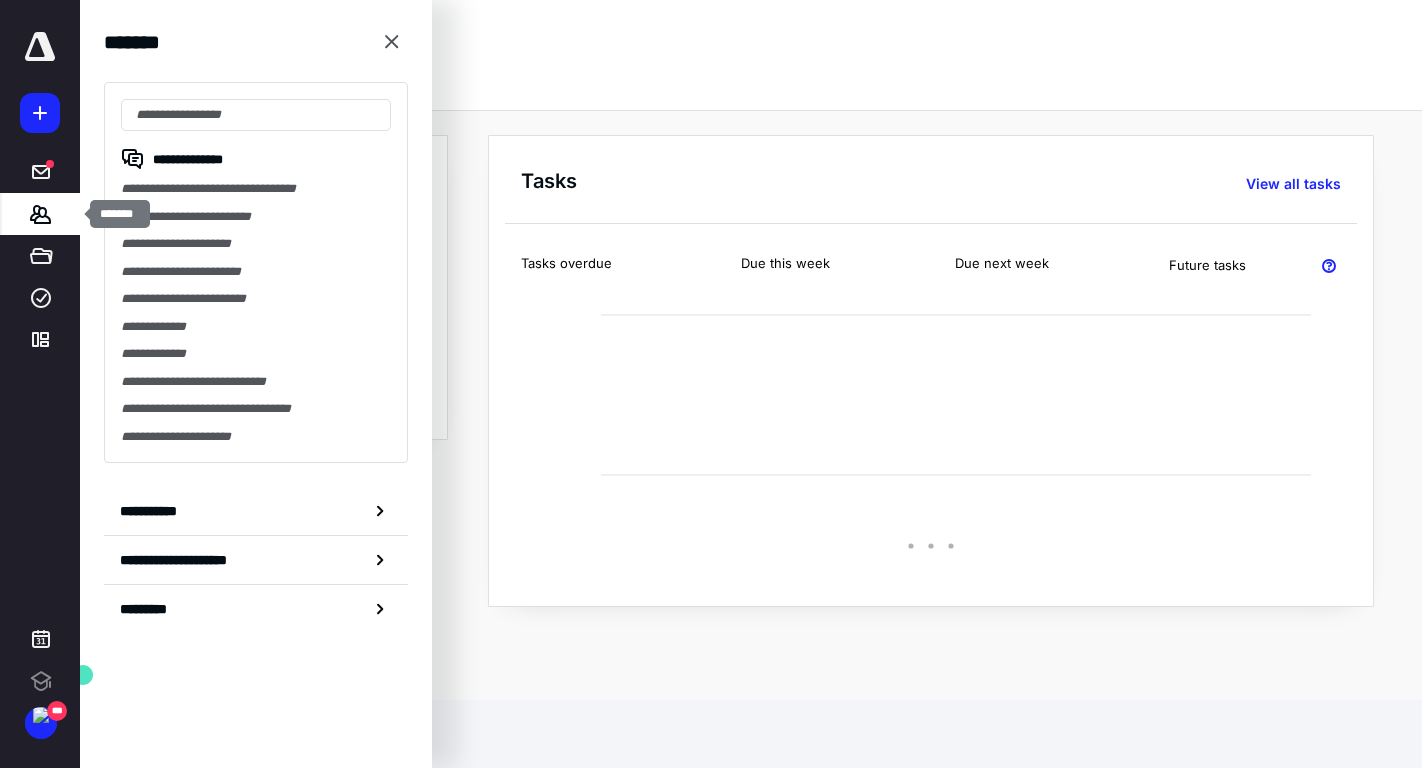 scroll, scrollTop: 0, scrollLeft: 0, axis: both 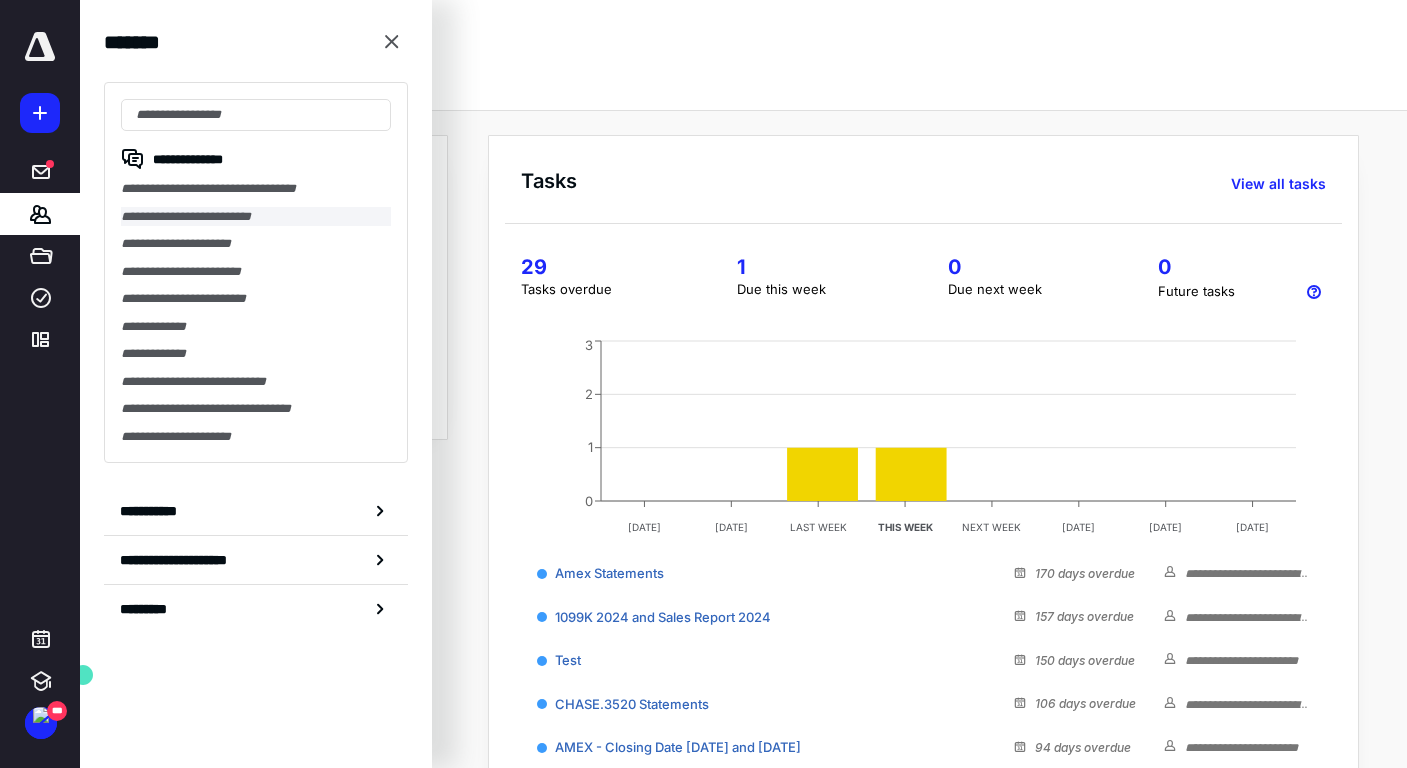 click on "**********" at bounding box center [256, 217] 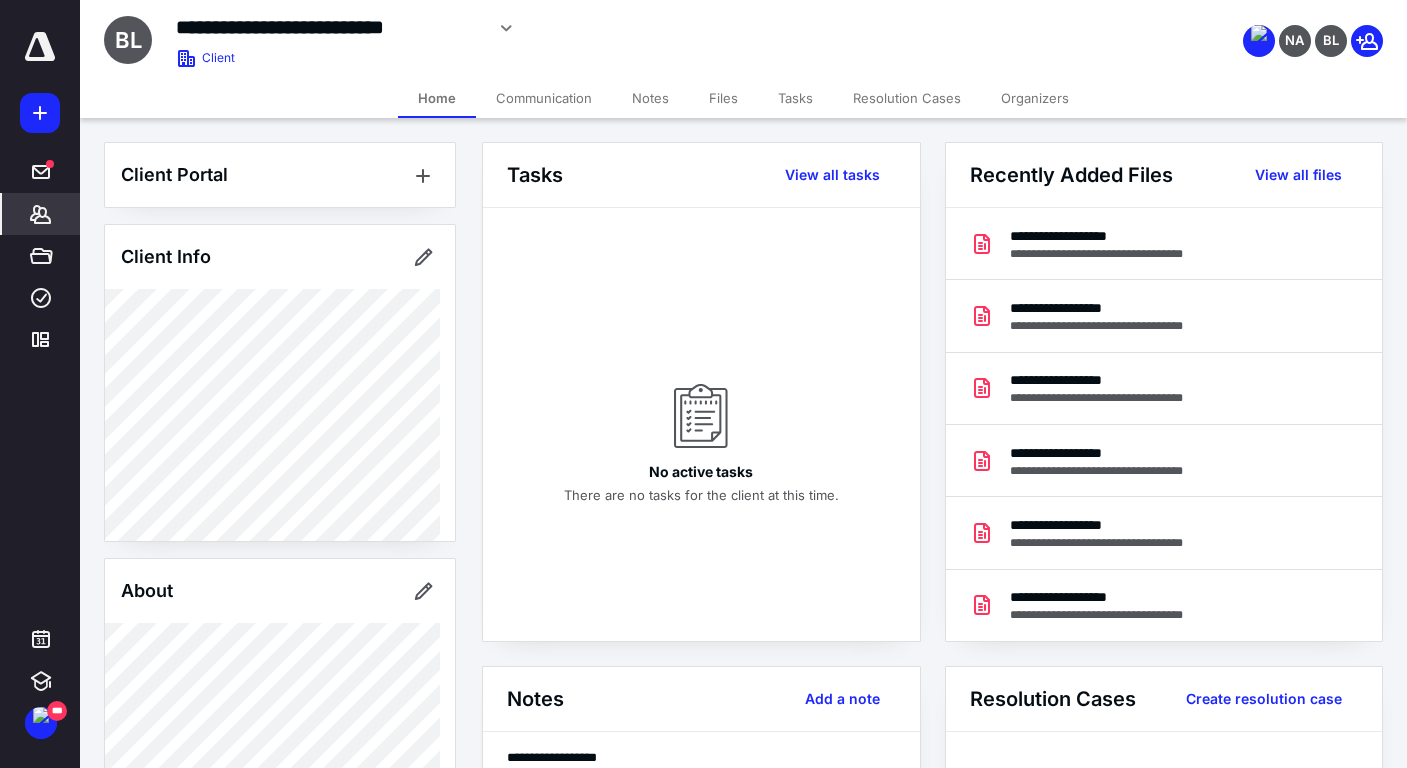 click on "Files" at bounding box center (723, 98) 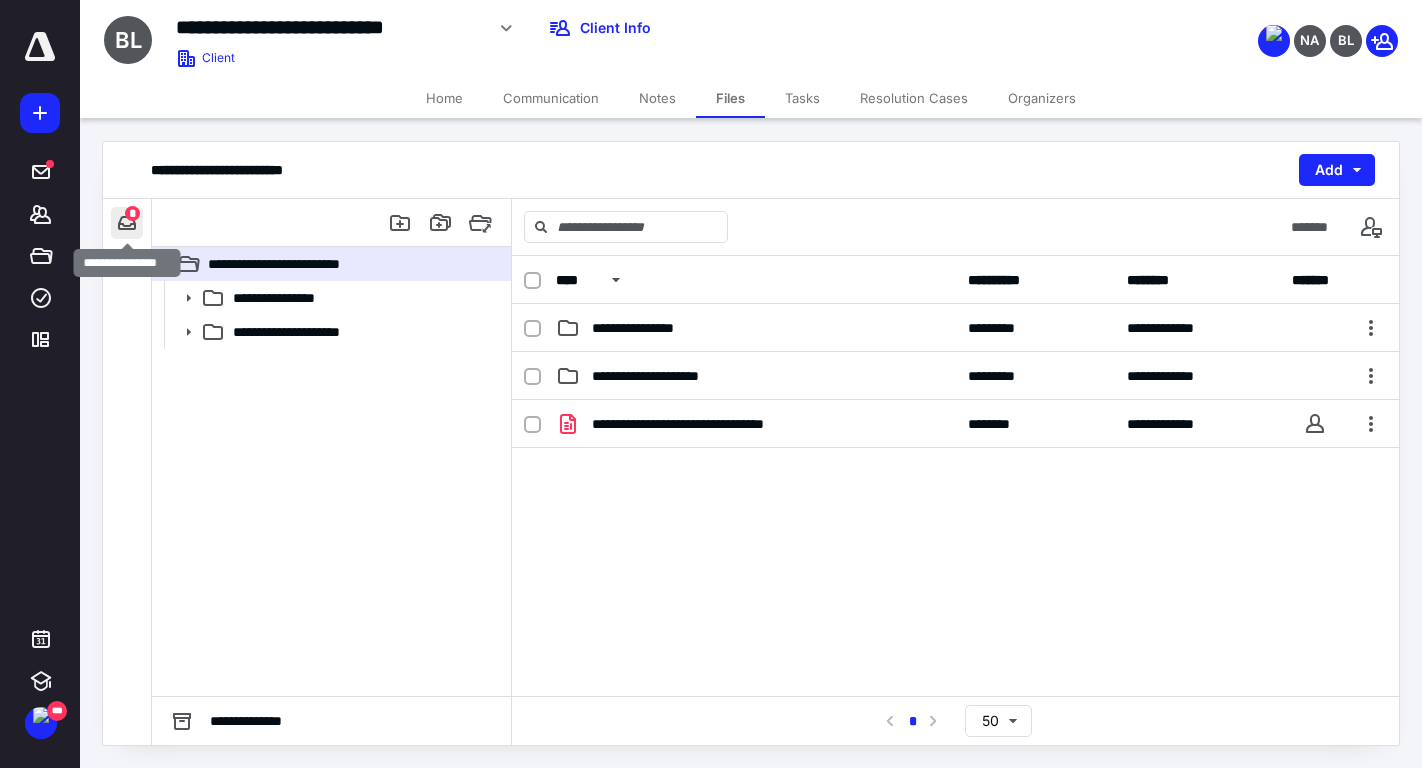 click at bounding box center [127, 223] 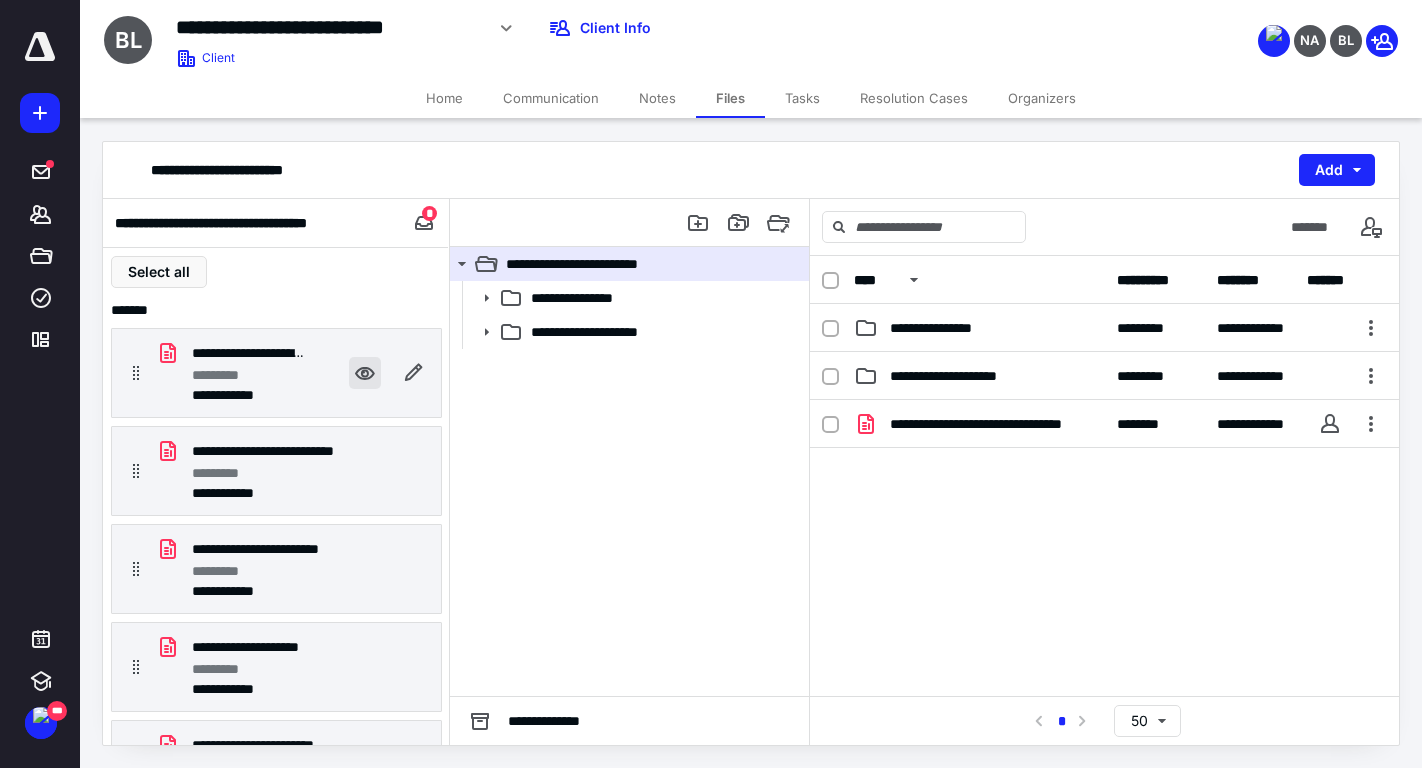 click at bounding box center [365, 373] 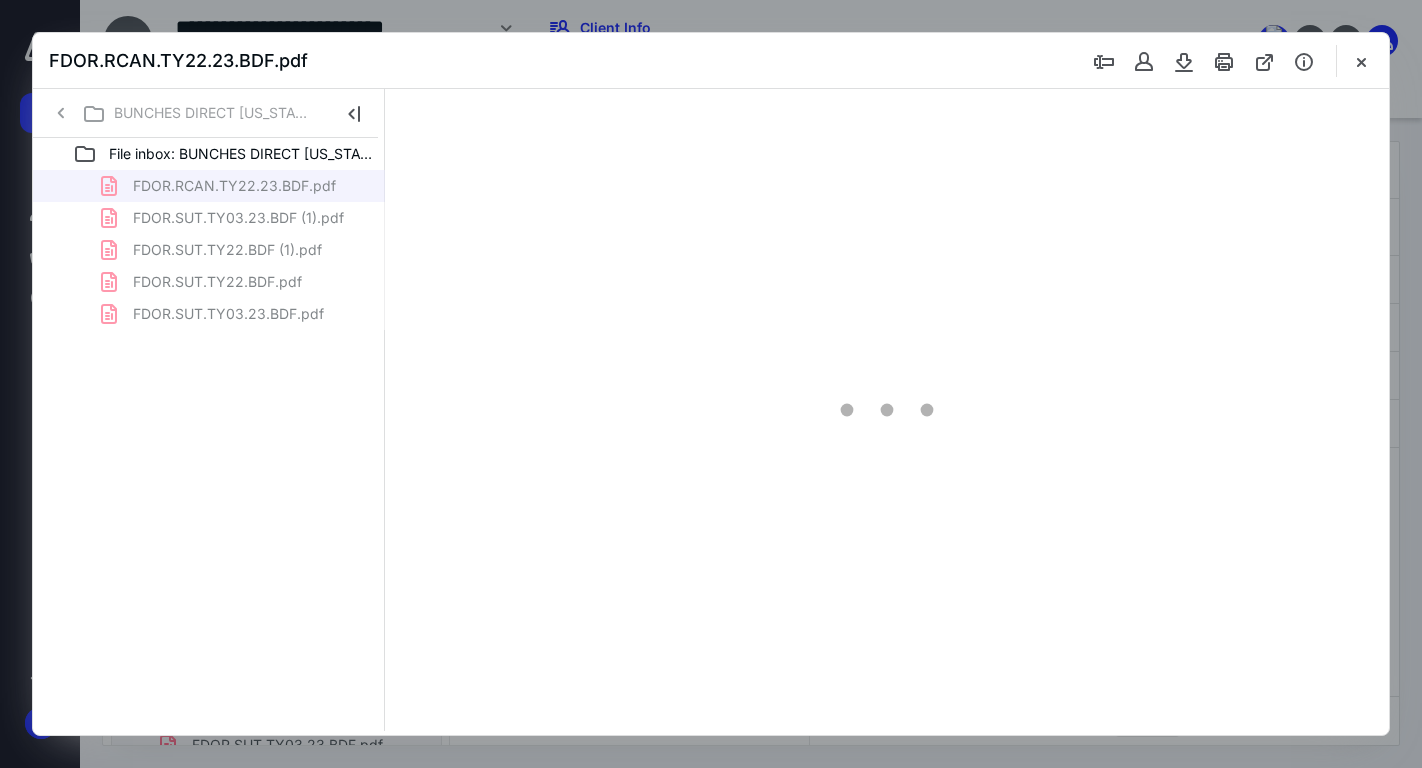 scroll, scrollTop: 0, scrollLeft: 0, axis: both 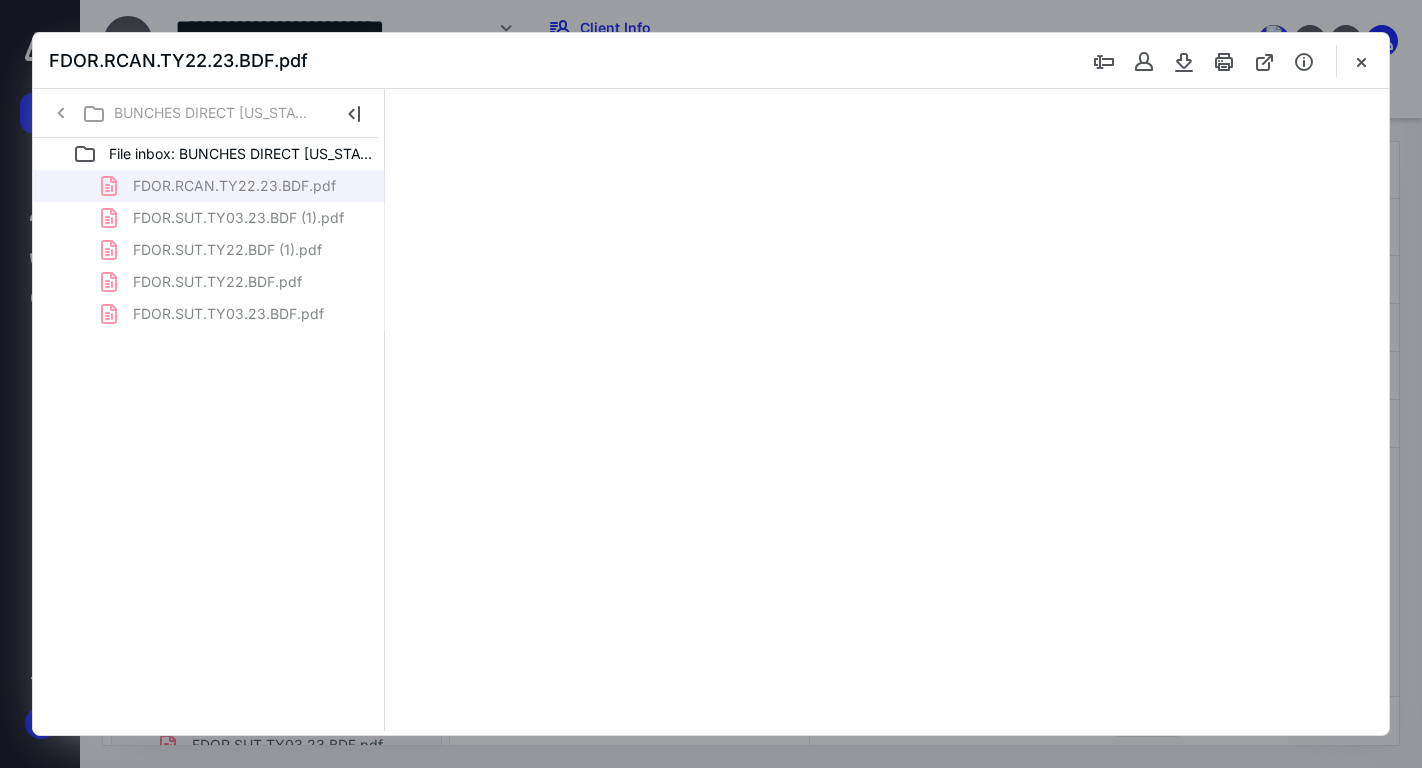 type on "60" 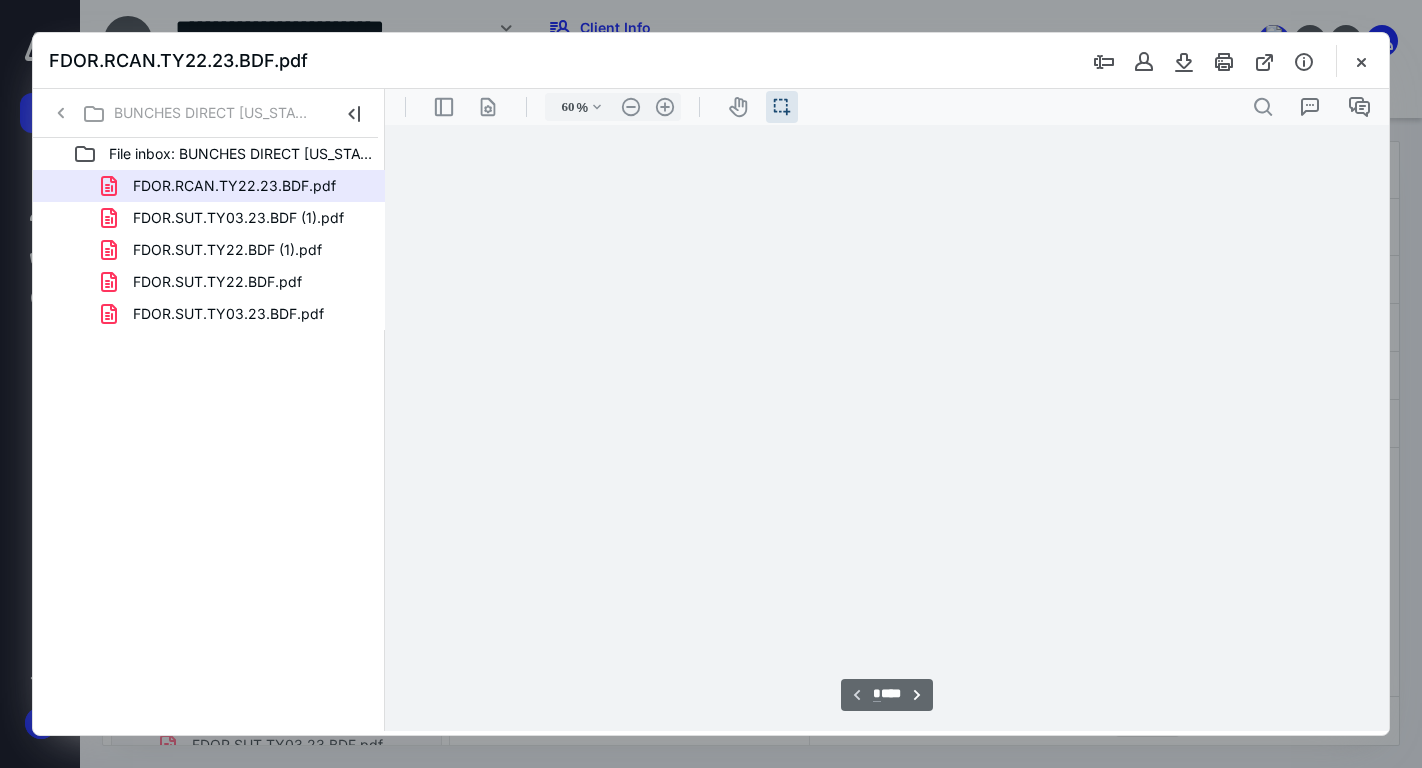 scroll, scrollTop: 38, scrollLeft: 0, axis: vertical 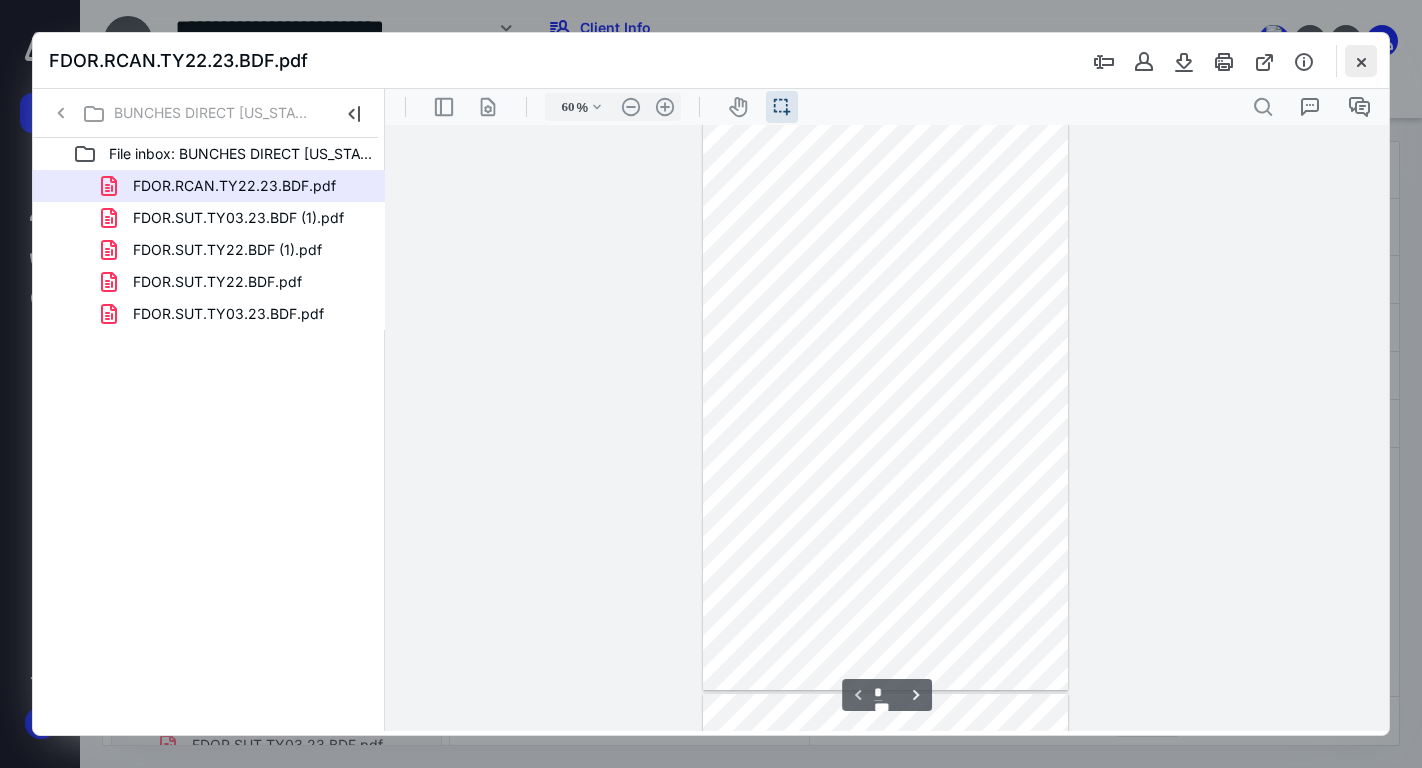click at bounding box center [1361, 61] 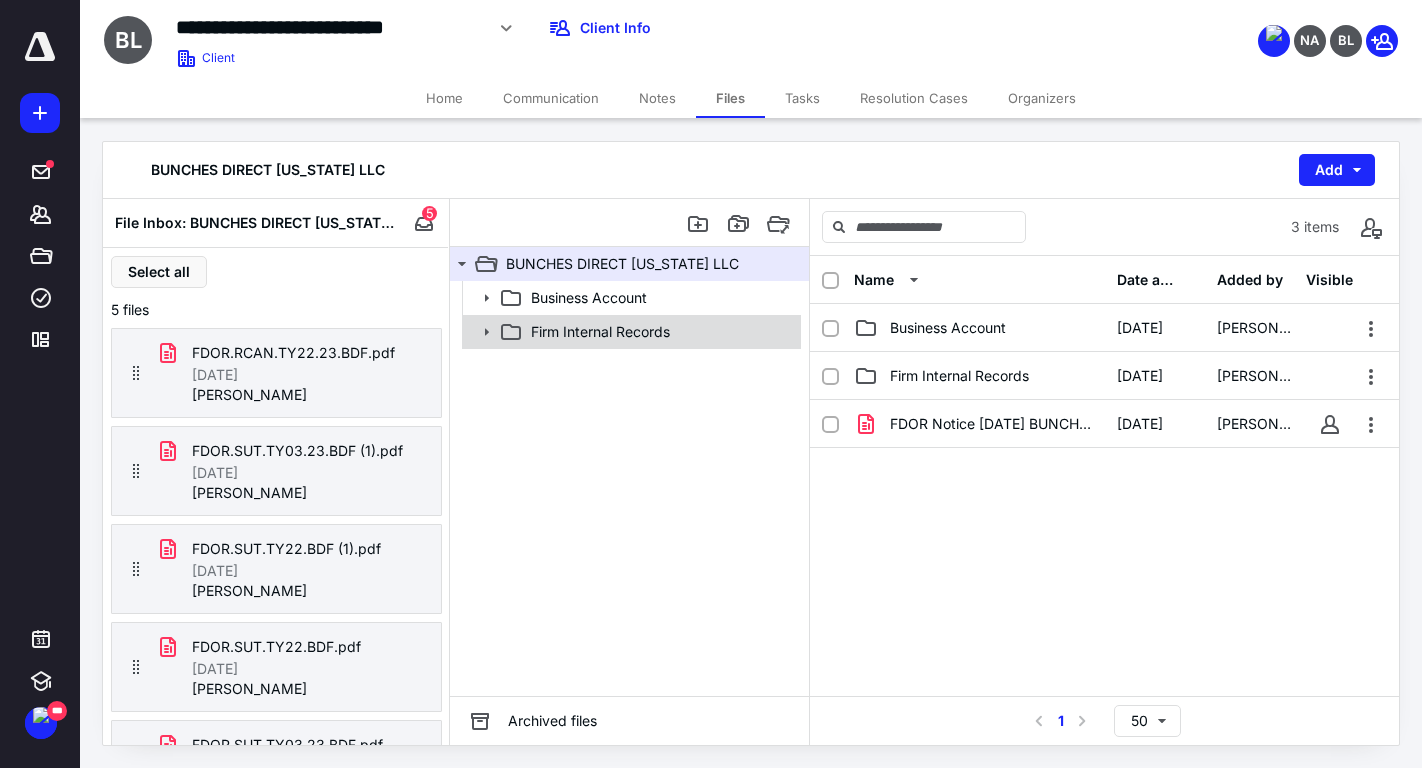 click on "Firm Internal Records" at bounding box center (600, 332) 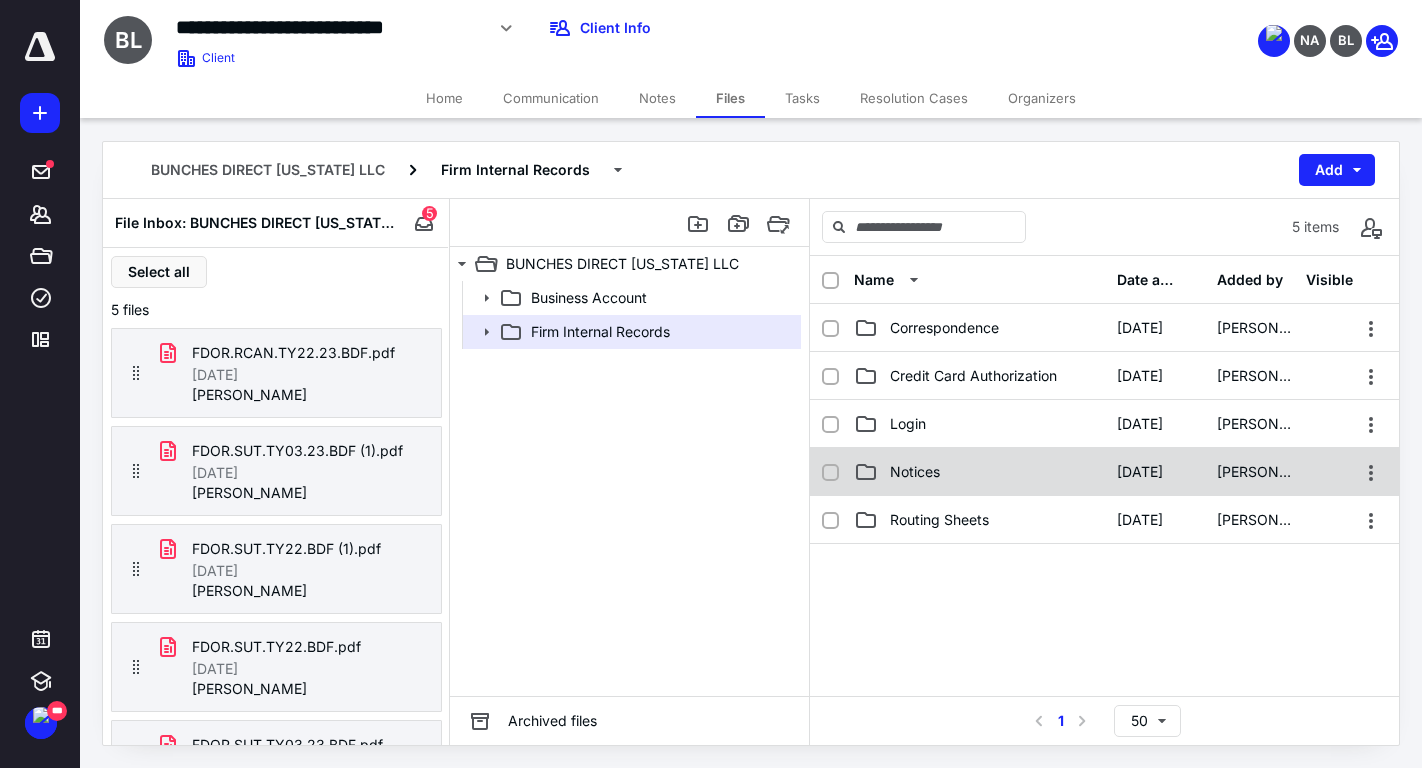 click on "Notices" at bounding box center (979, 472) 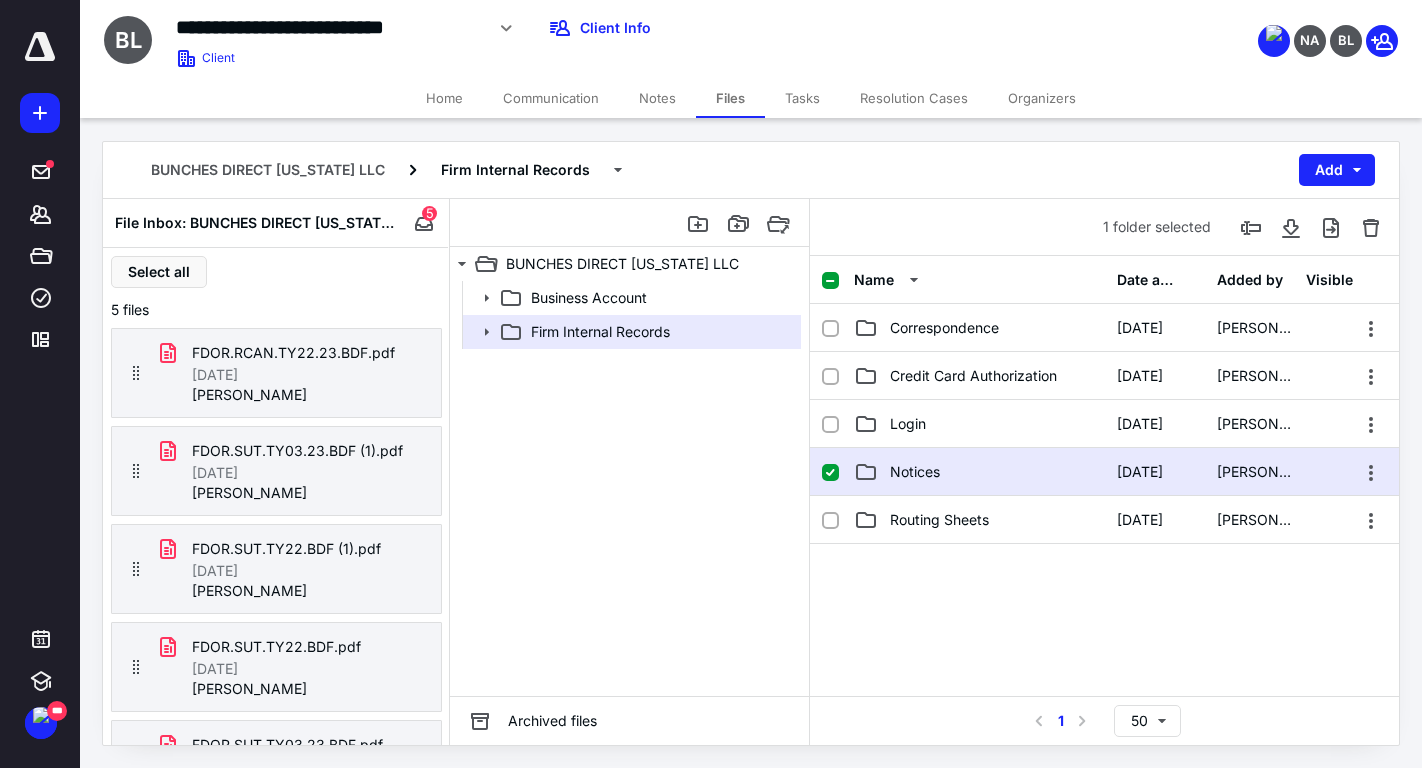 click on "Notices" at bounding box center [979, 472] 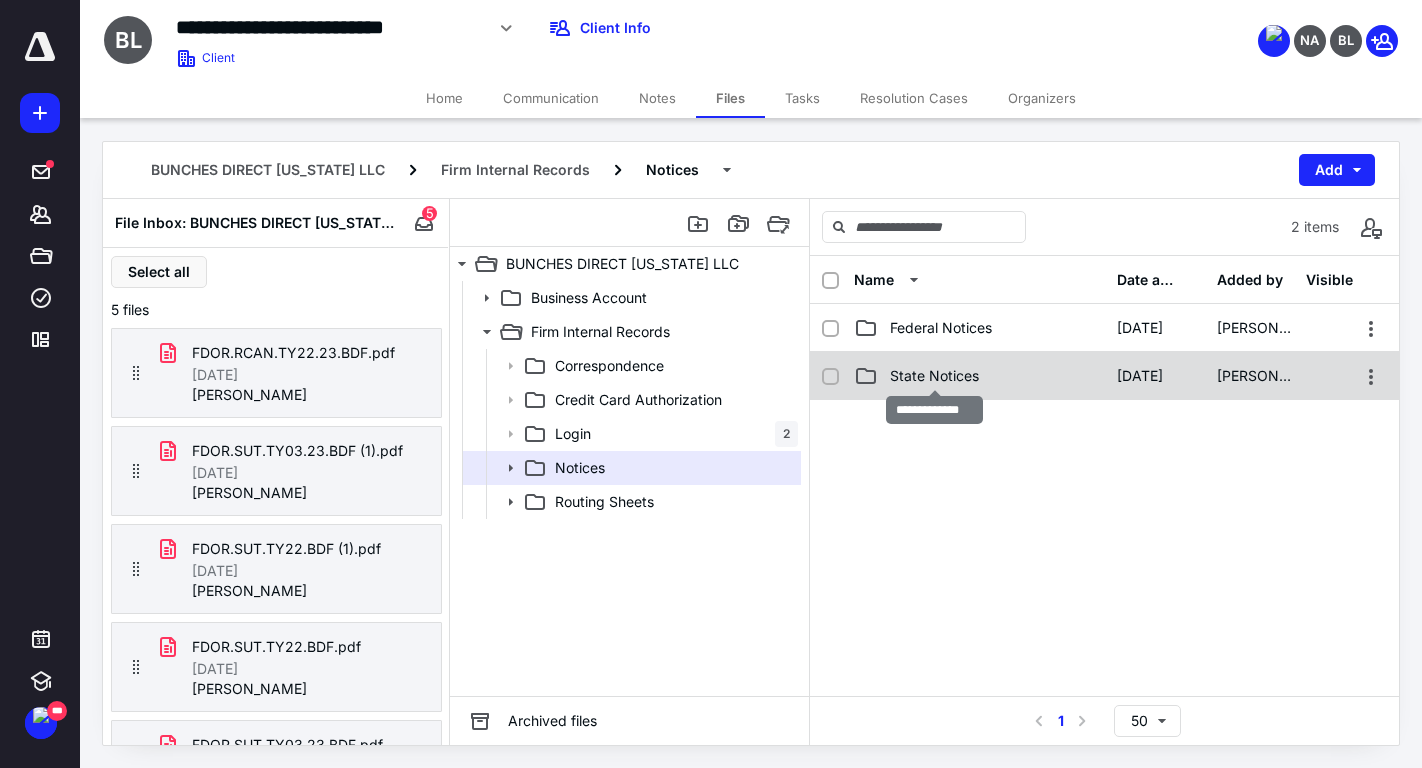 click on "State Notices" at bounding box center (934, 376) 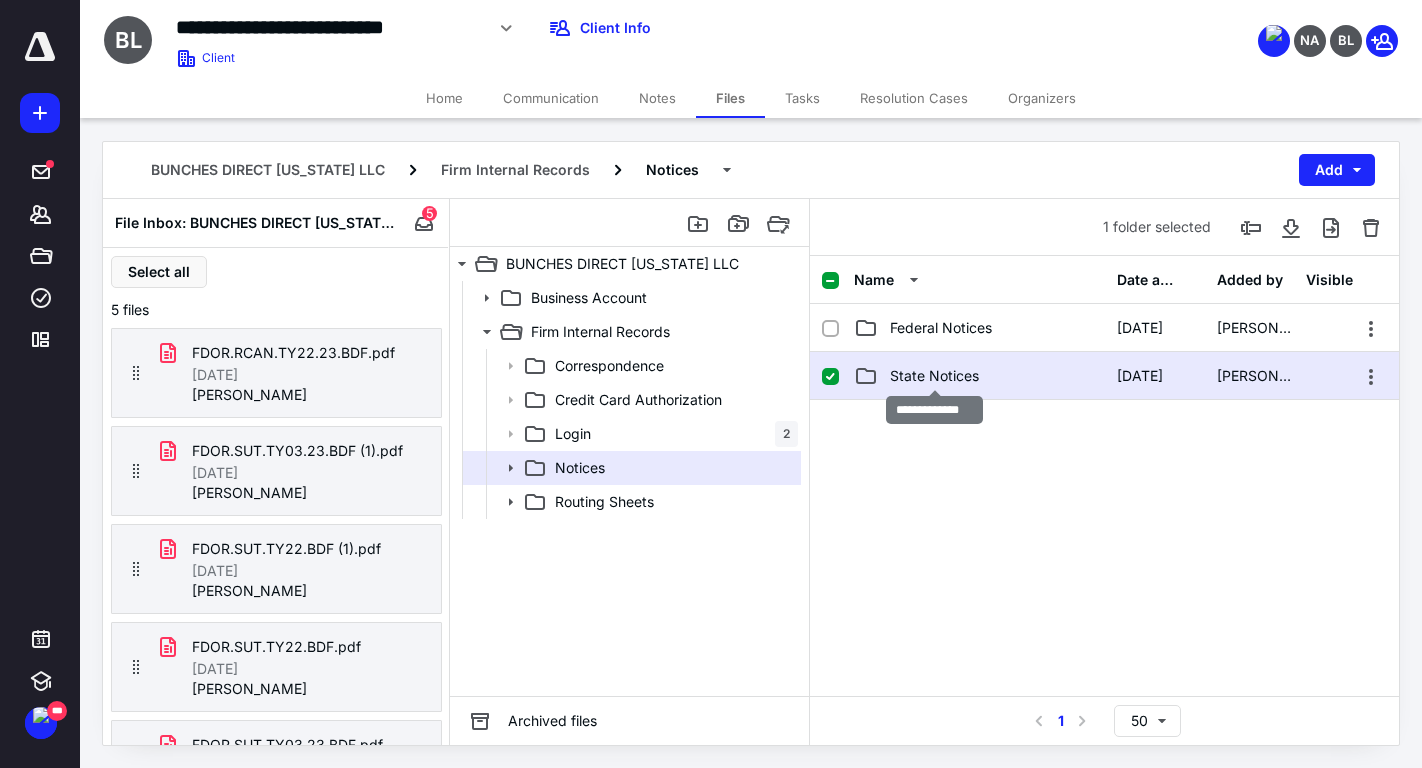 click on "State Notices" at bounding box center (934, 376) 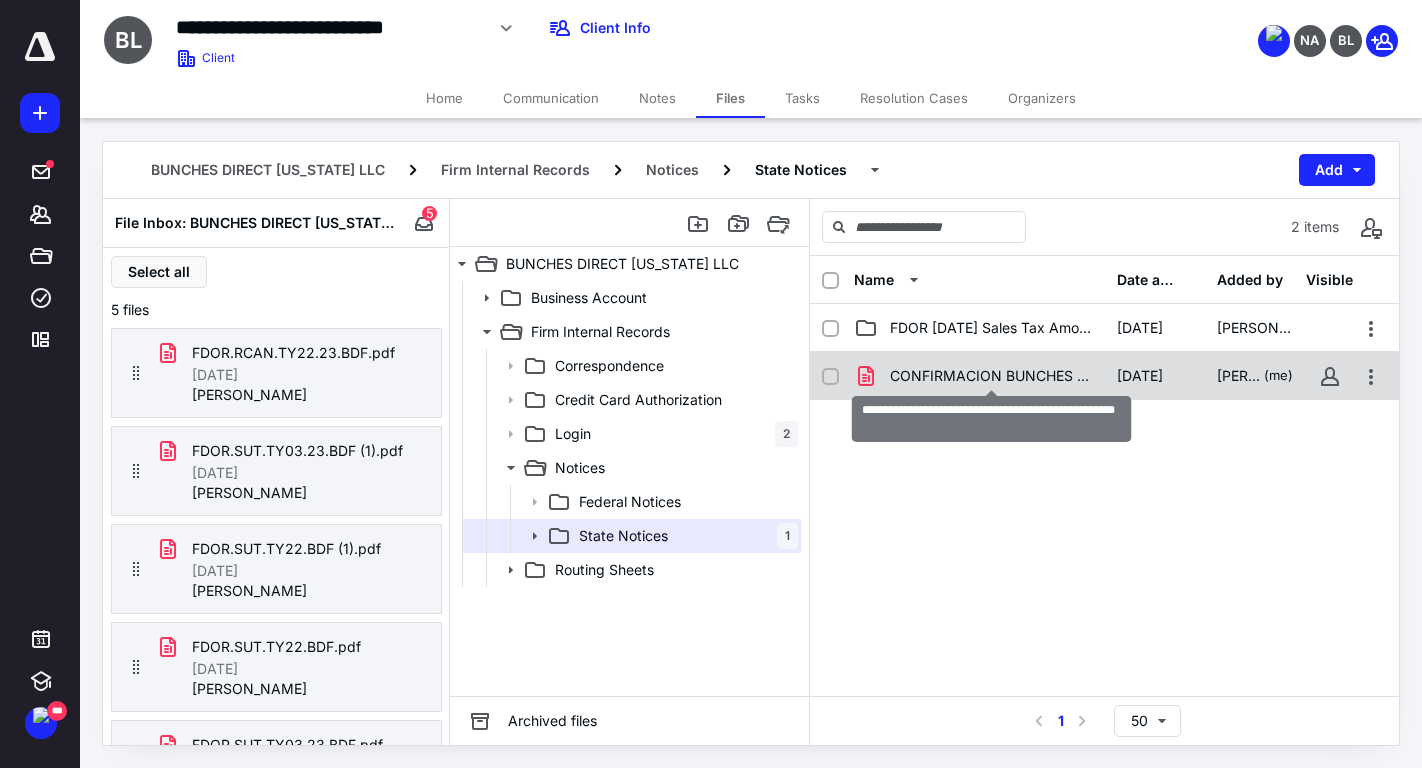 click on "CONFIRMACION BUNCHES DIRECT USABILL PAYMENT 330.pdf" at bounding box center [991, 376] 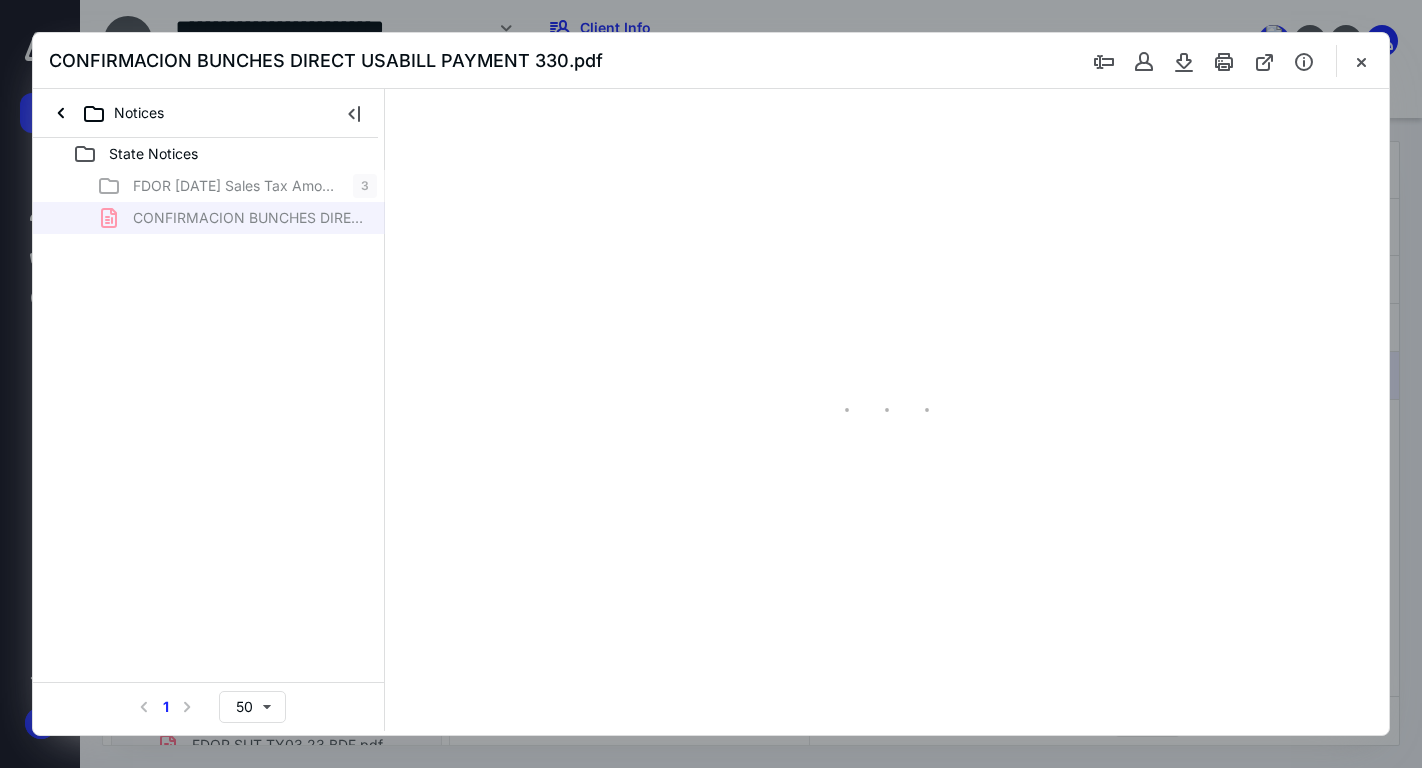 scroll, scrollTop: 0, scrollLeft: 0, axis: both 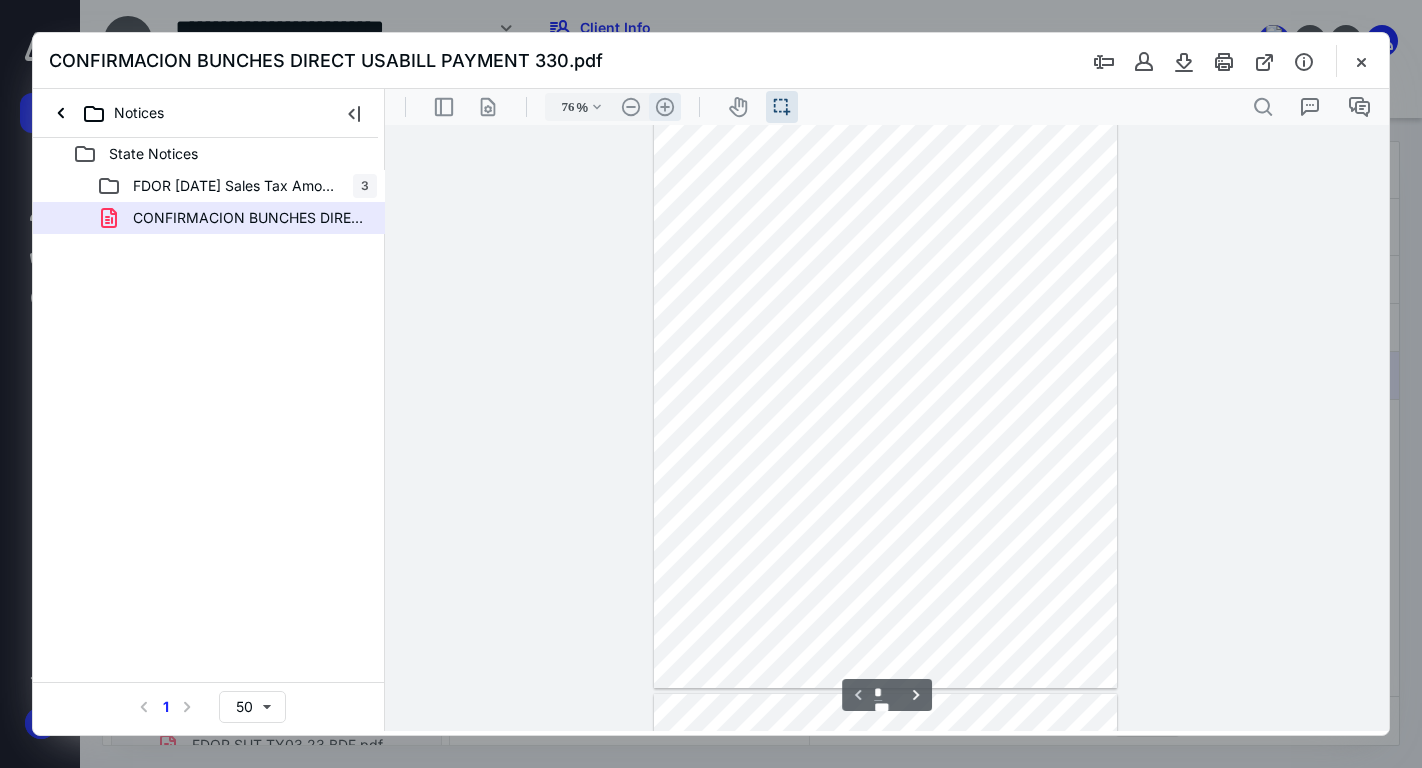 click on ".cls-1{fill:#abb0c4;} icon - header - zoom - in - line" at bounding box center [665, 107] 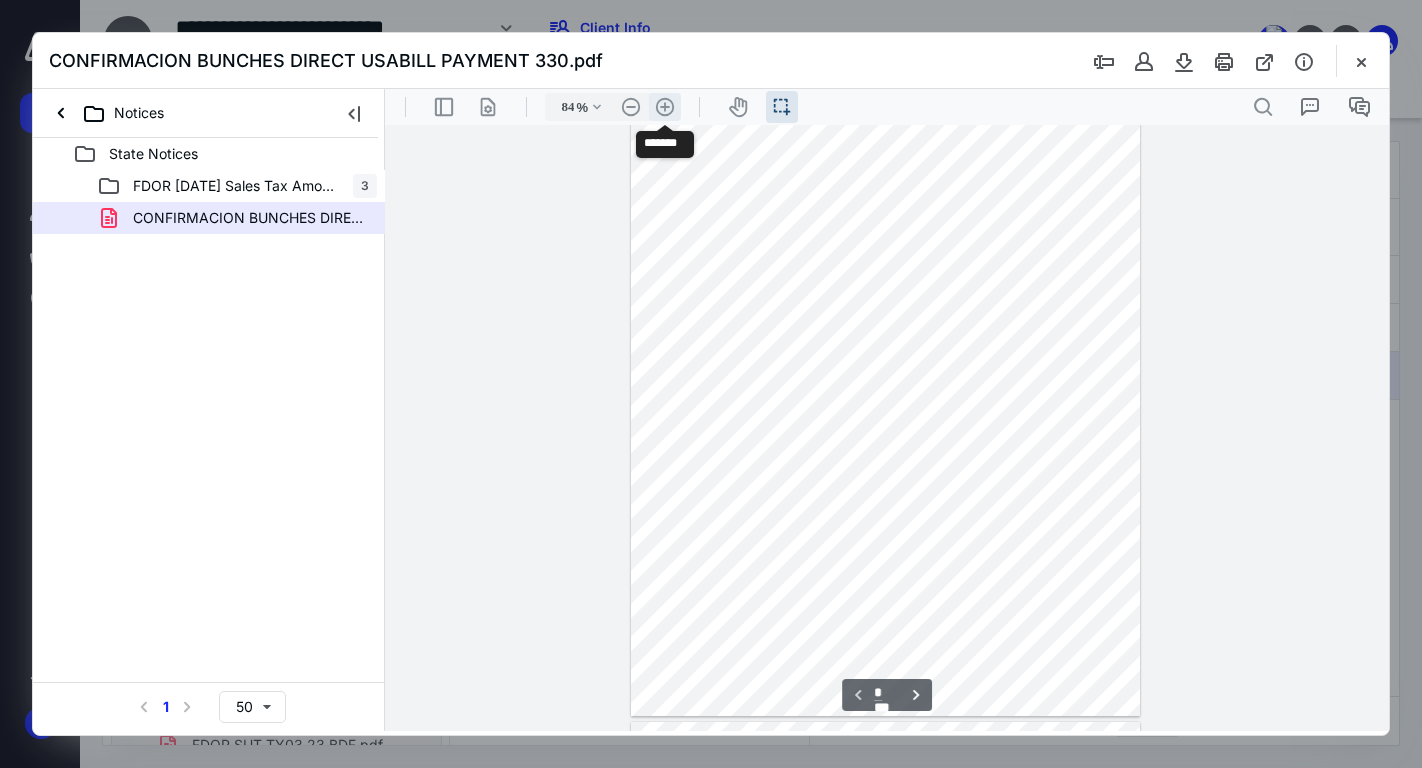 click on ".cls-1{fill:#abb0c4;} icon - header - zoom - in - line" at bounding box center (665, 107) 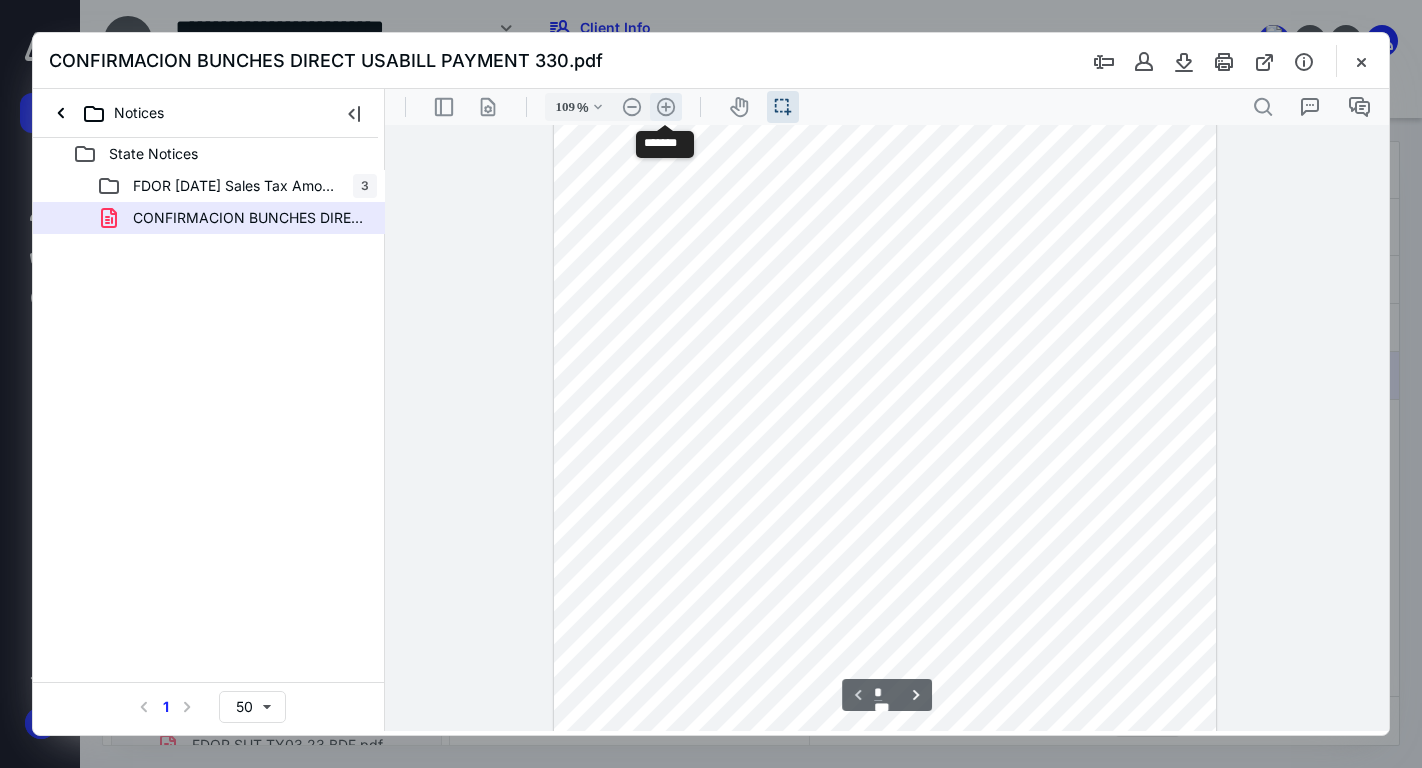 click on ".cls-1{fill:#abb0c4;} icon - header - zoom - in - line" at bounding box center (666, 107) 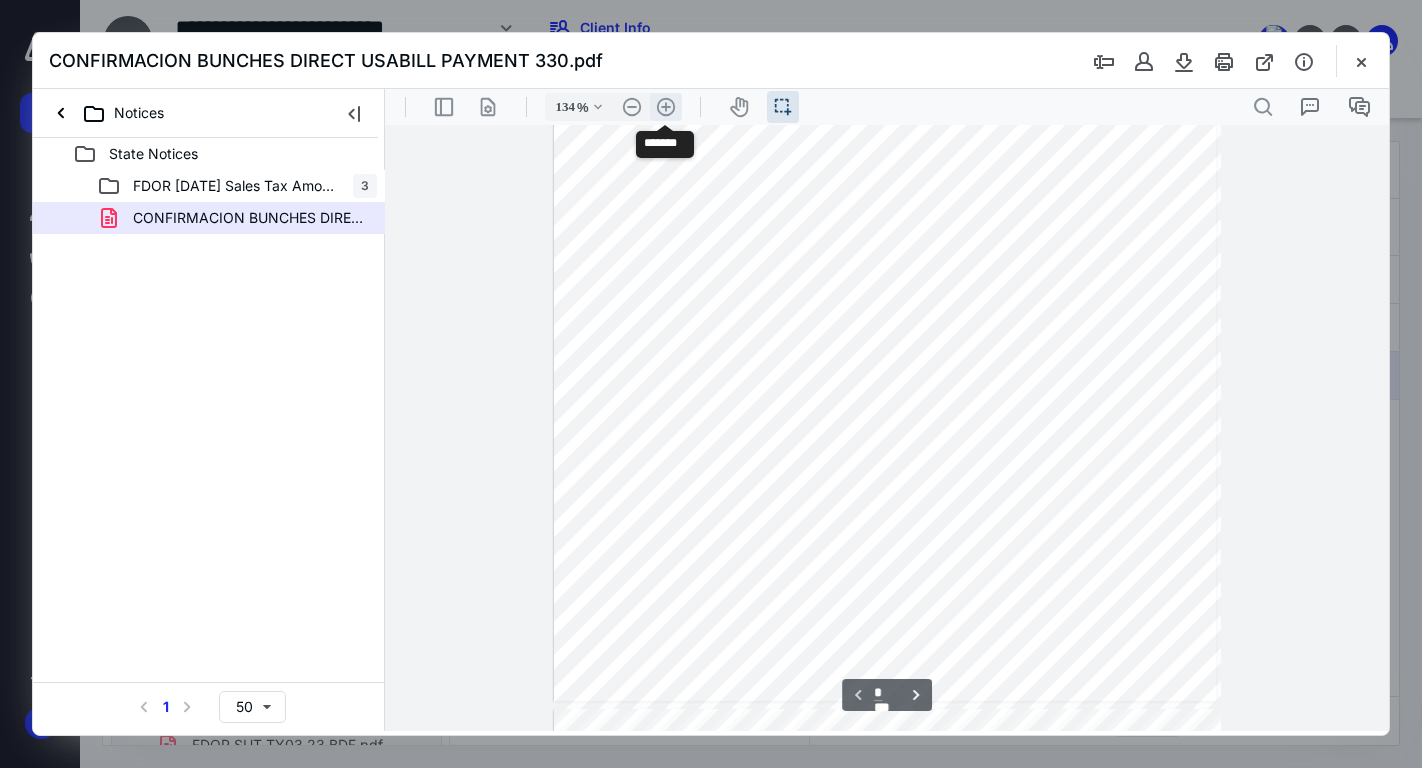 click on ".cls-1{fill:#abb0c4;} icon - header - zoom - in - line" at bounding box center [666, 107] 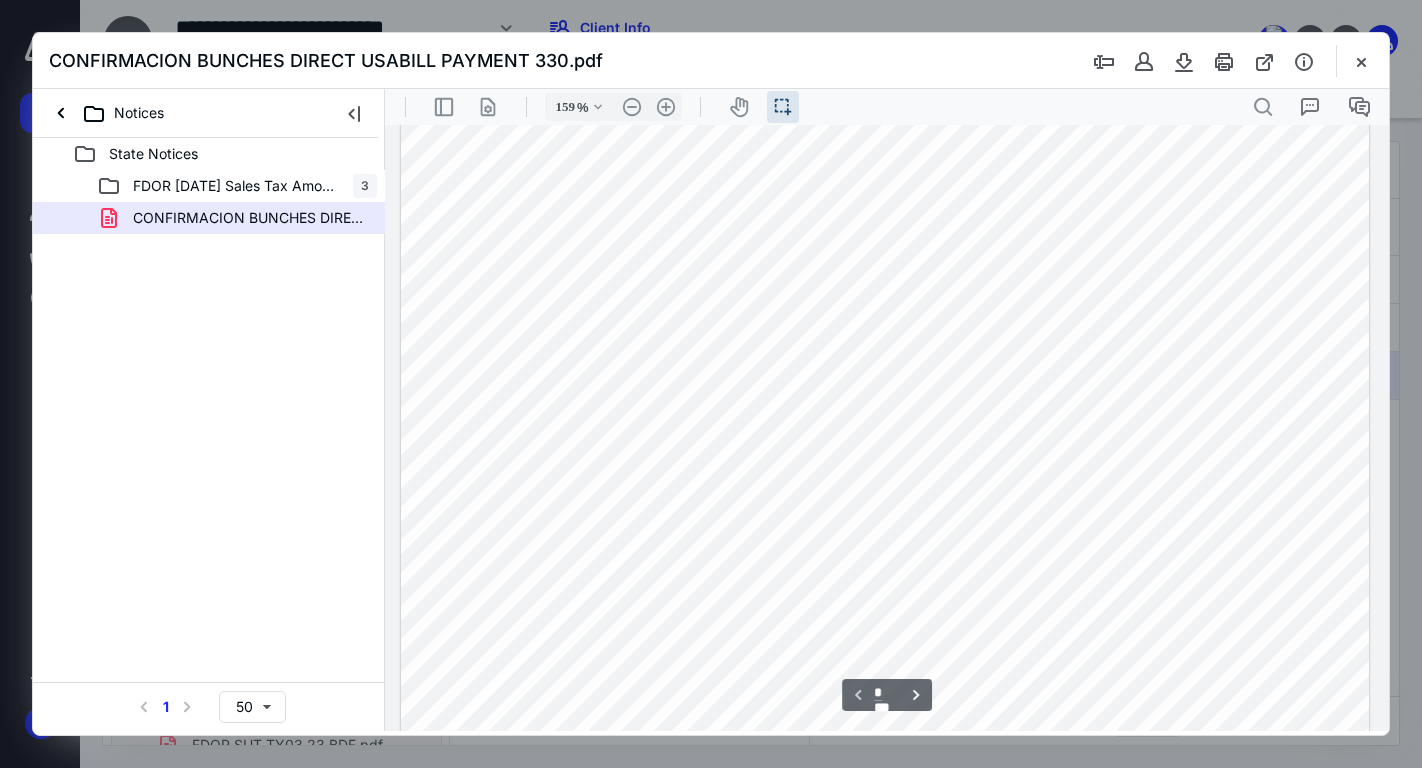 scroll, scrollTop: 0, scrollLeft: 0, axis: both 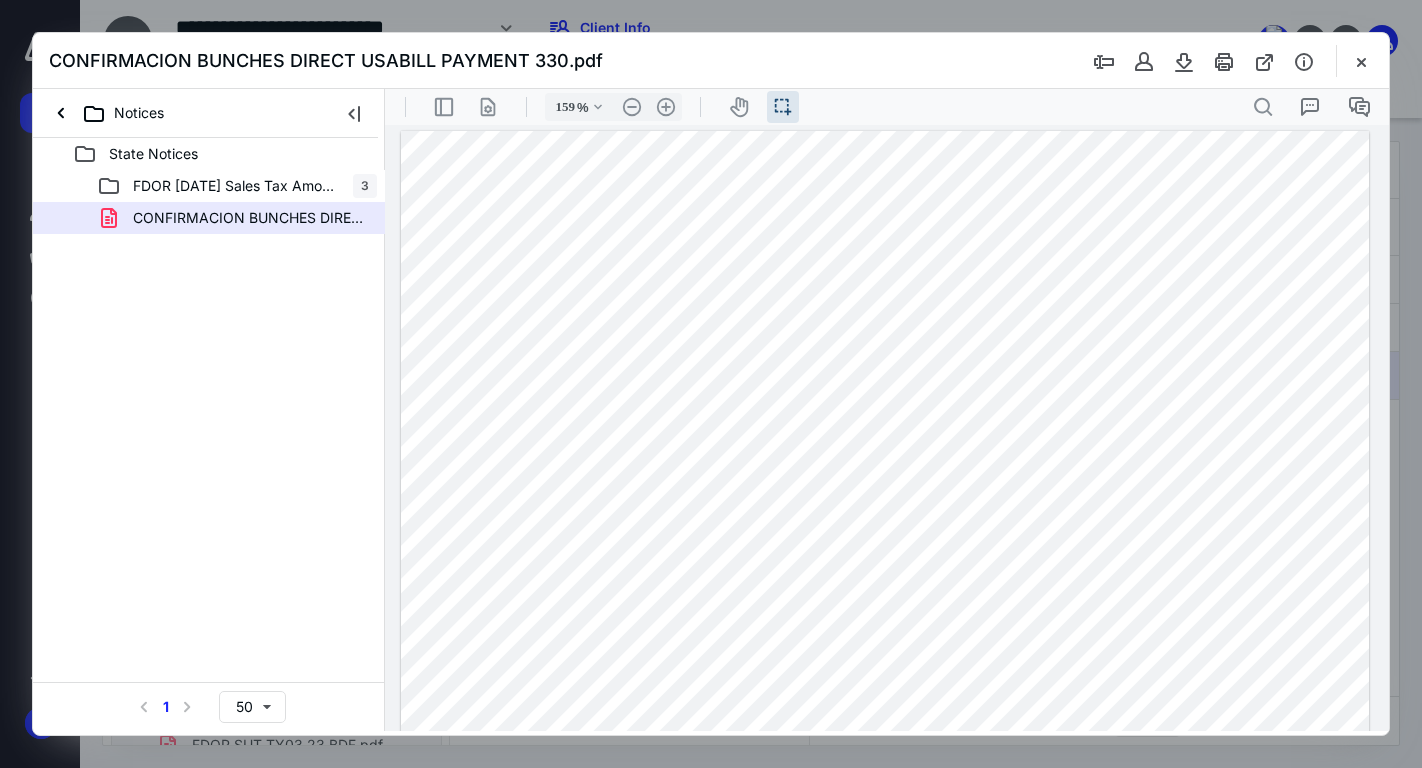 drag, startPoint x: 538, startPoint y: 209, endPoint x: 641, endPoint y: 211, distance: 103.01942 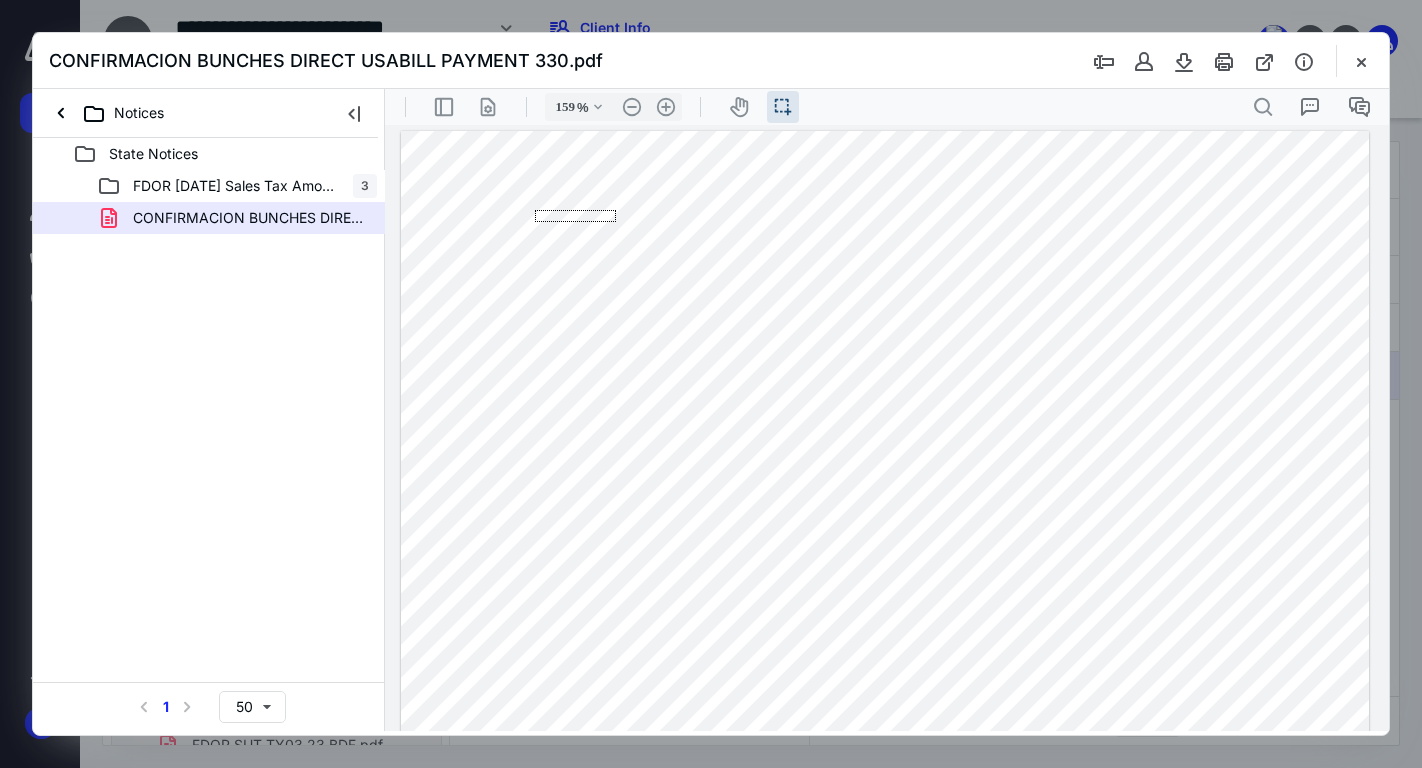 drag, startPoint x: 535, startPoint y: 210, endPoint x: 619, endPoint y: 222, distance: 84.85281 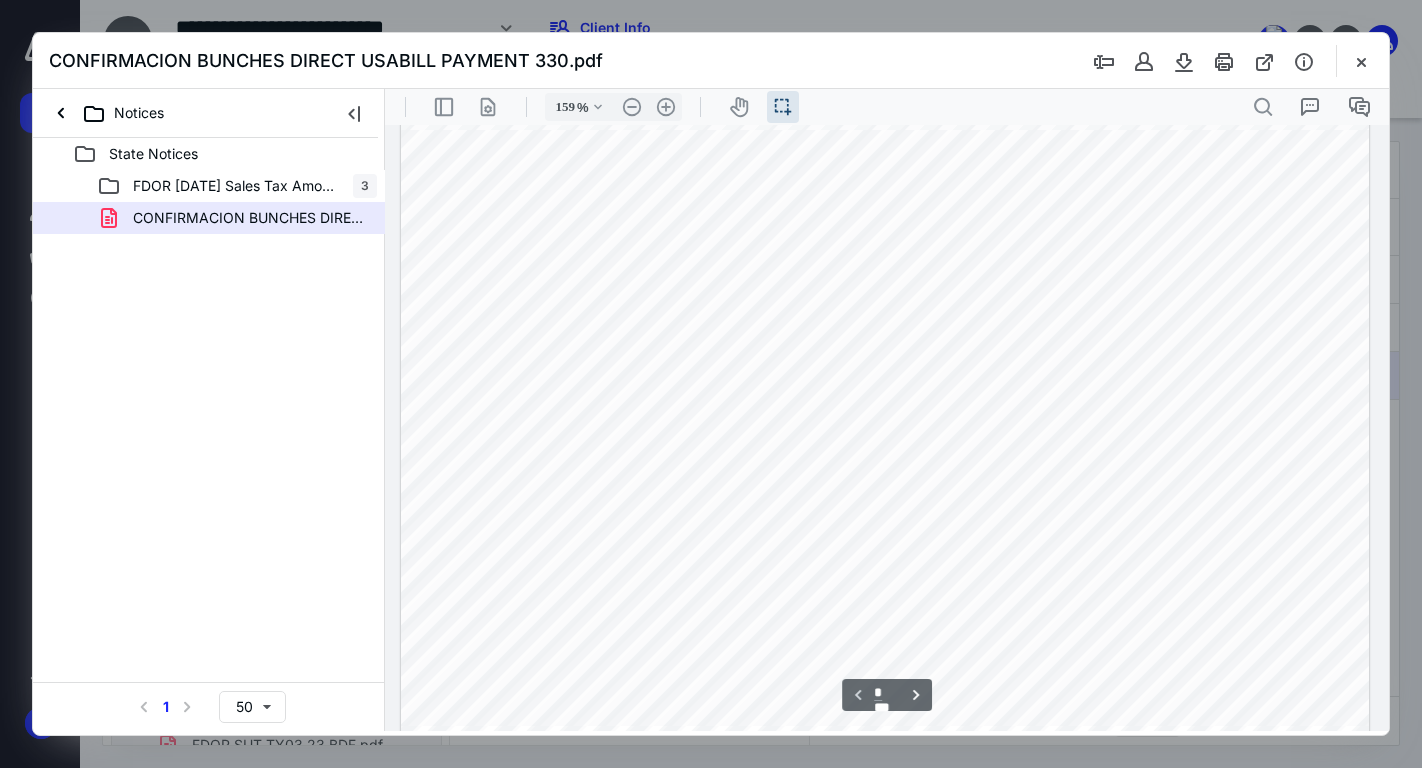scroll, scrollTop: 134, scrollLeft: 0, axis: vertical 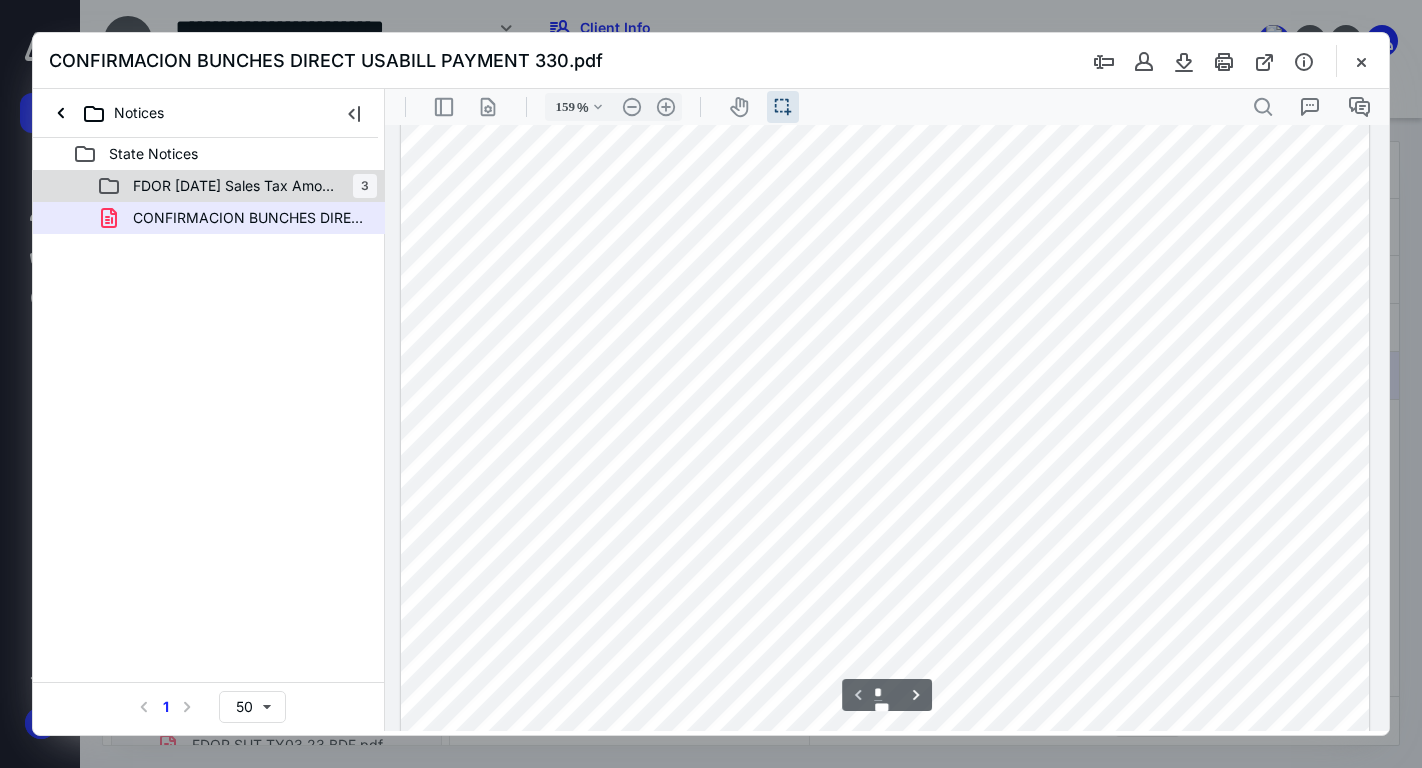 click on "FDOR 07.23.22 Sales Tax Amount Due Q2" at bounding box center (225, 186) 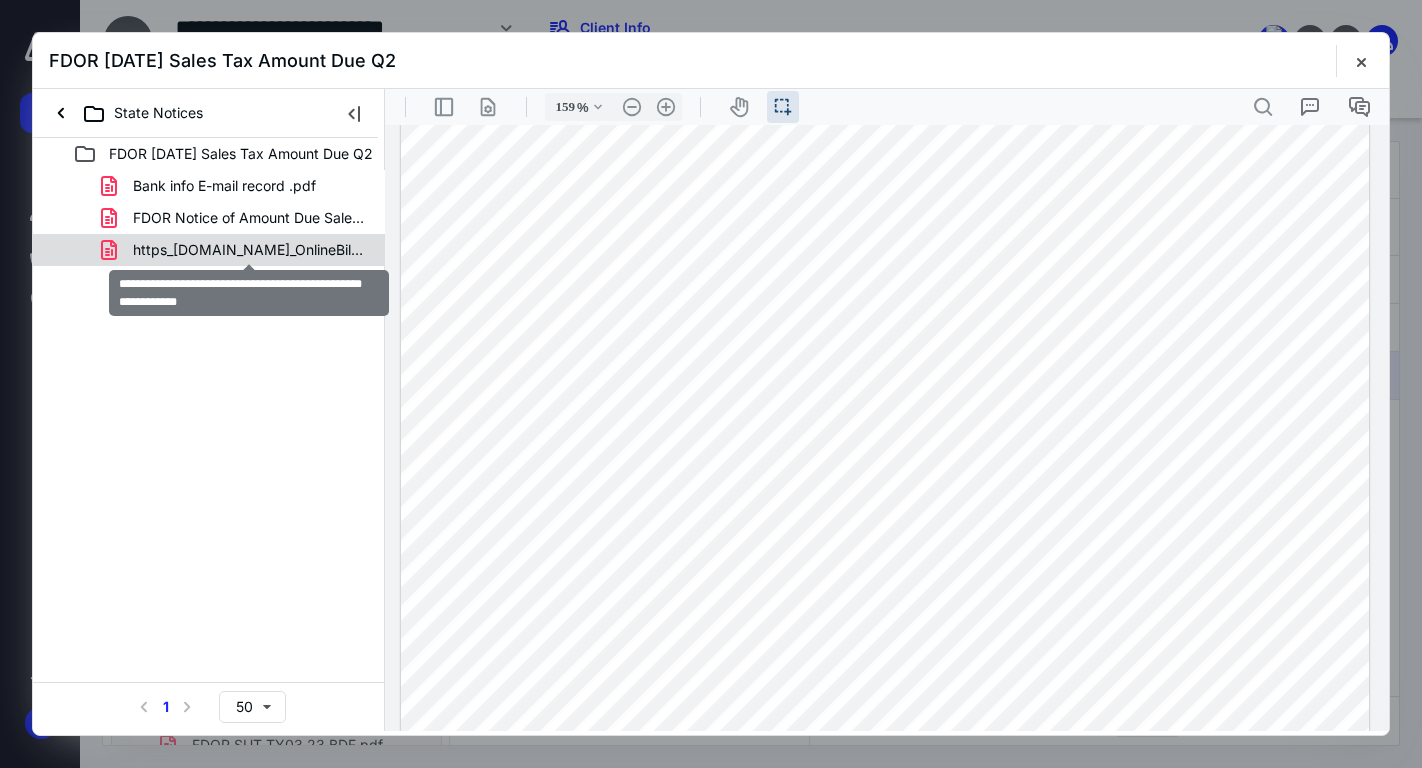 click on "https_taxapps.floridarevenue.com_OnlineBillPayment_Payment.pdf" at bounding box center (249, 250) 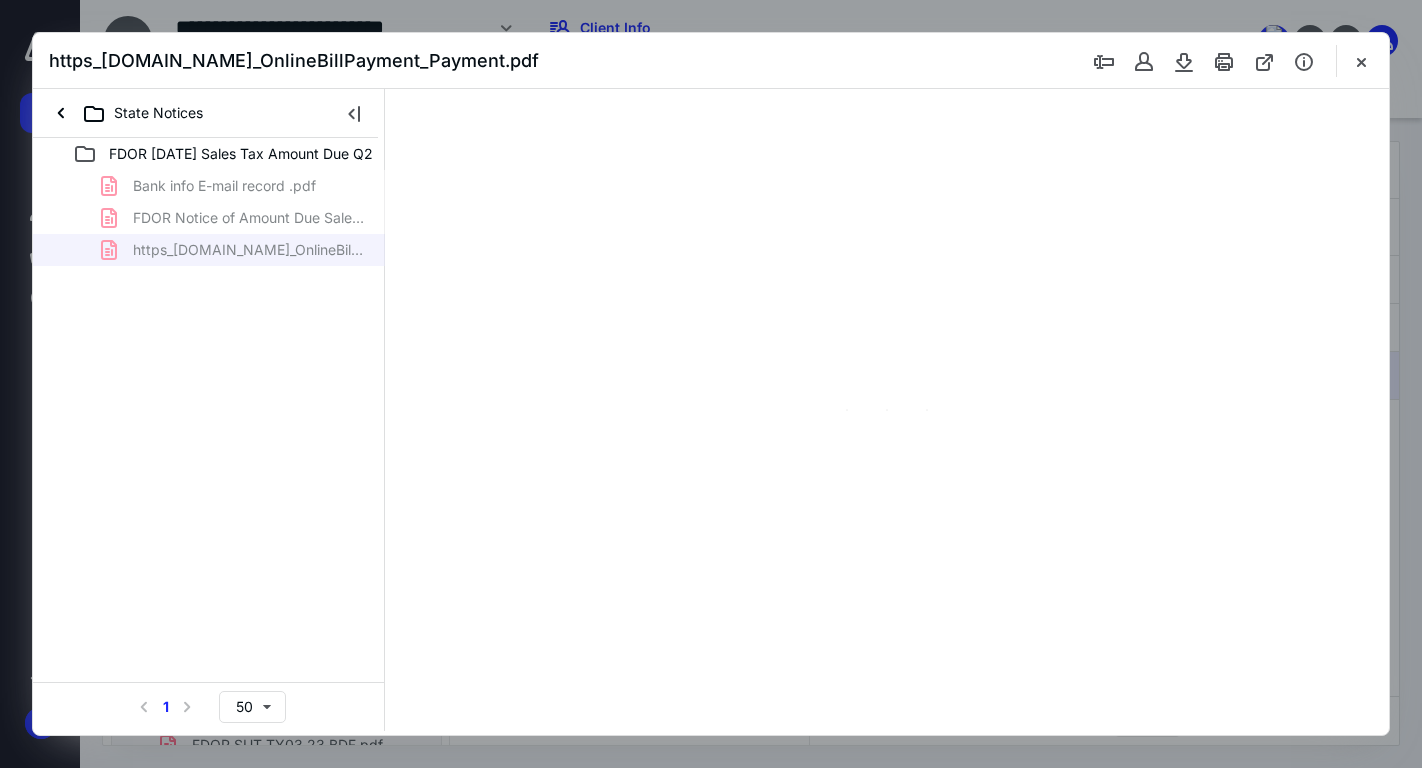 scroll, scrollTop: 39, scrollLeft: 0, axis: vertical 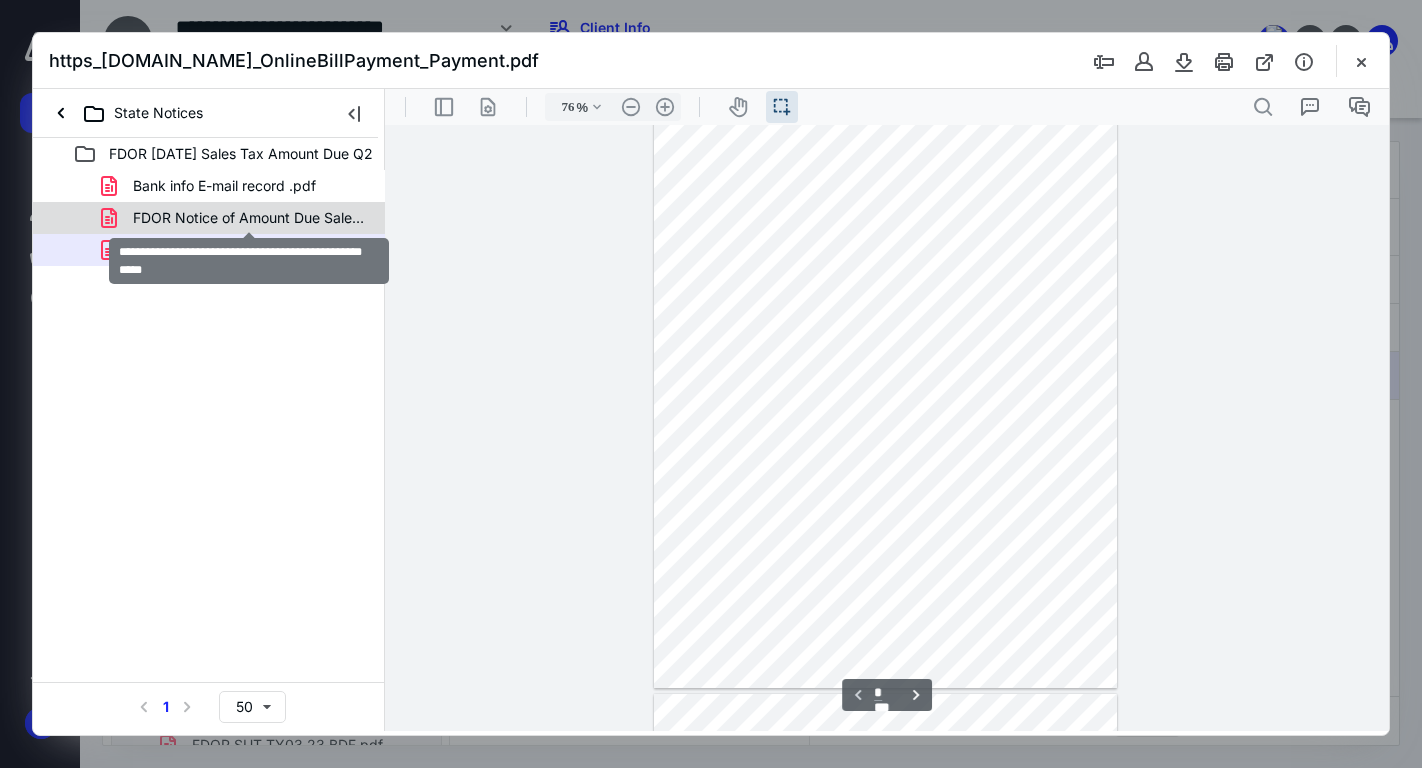 click on "FDOR Notice of Amount Due Sales Tax Payment Q2 2022.pdf" at bounding box center (249, 218) 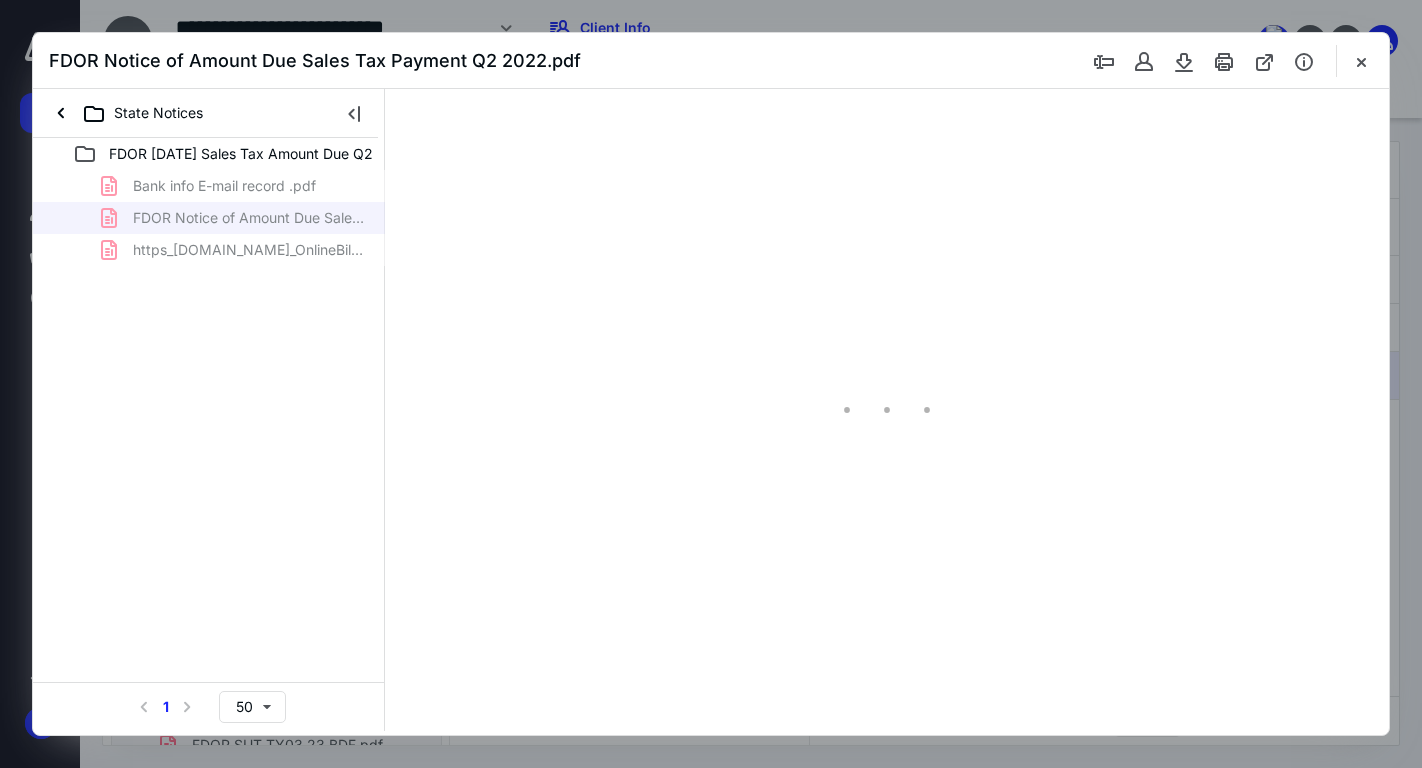 scroll, scrollTop: 0, scrollLeft: 0, axis: both 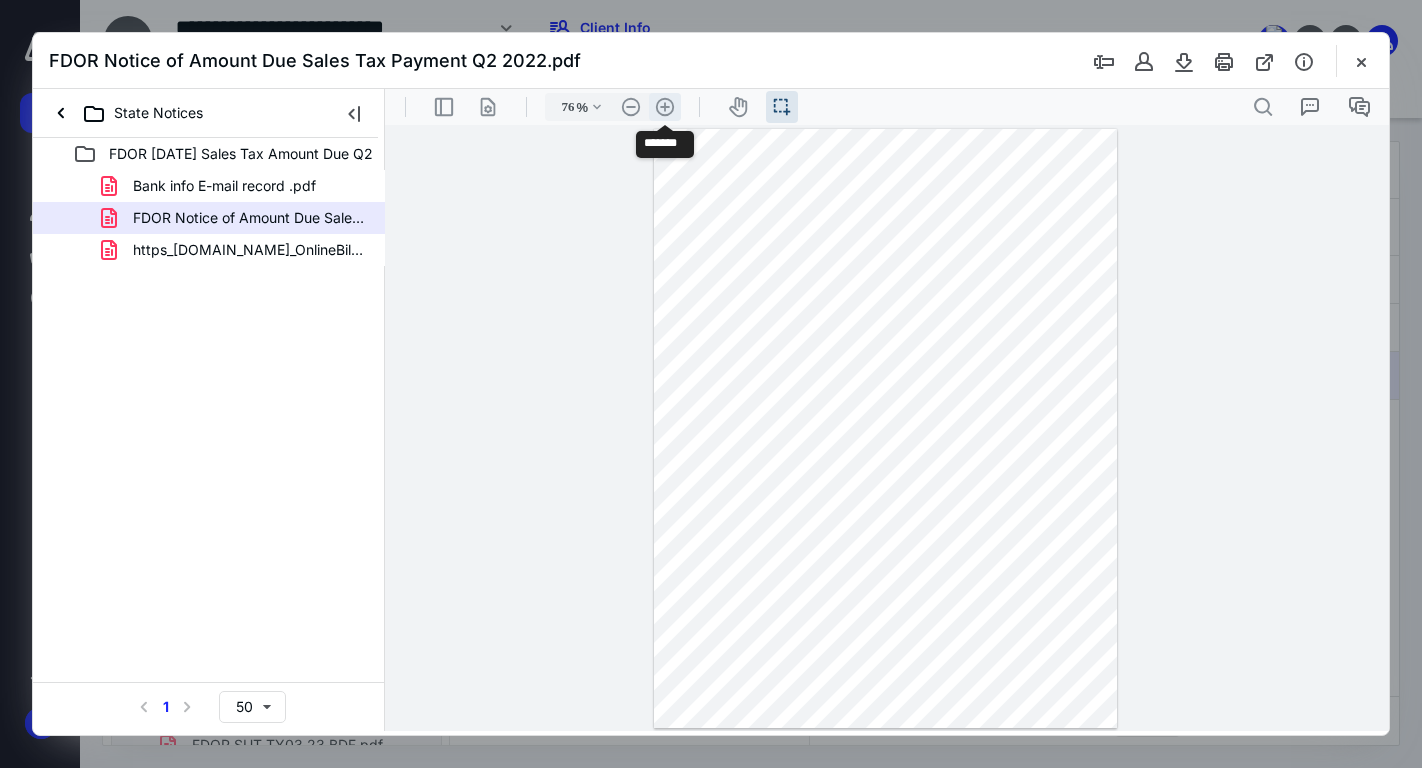 click on ".cls-1{fill:#abb0c4;} icon - header - zoom - in - line" at bounding box center (665, 107) 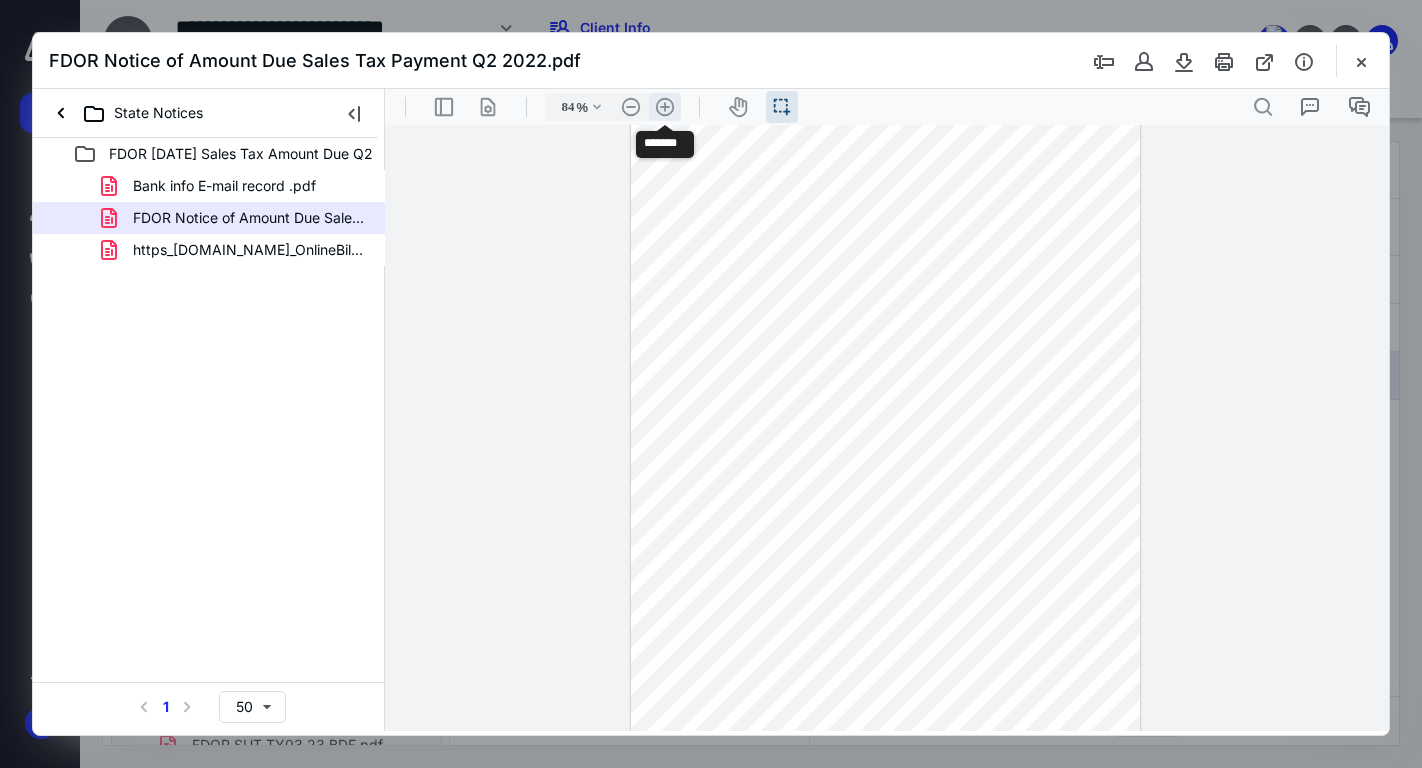 click on ".cls-1{fill:#abb0c4;} icon - header - zoom - in - line" at bounding box center (665, 107) 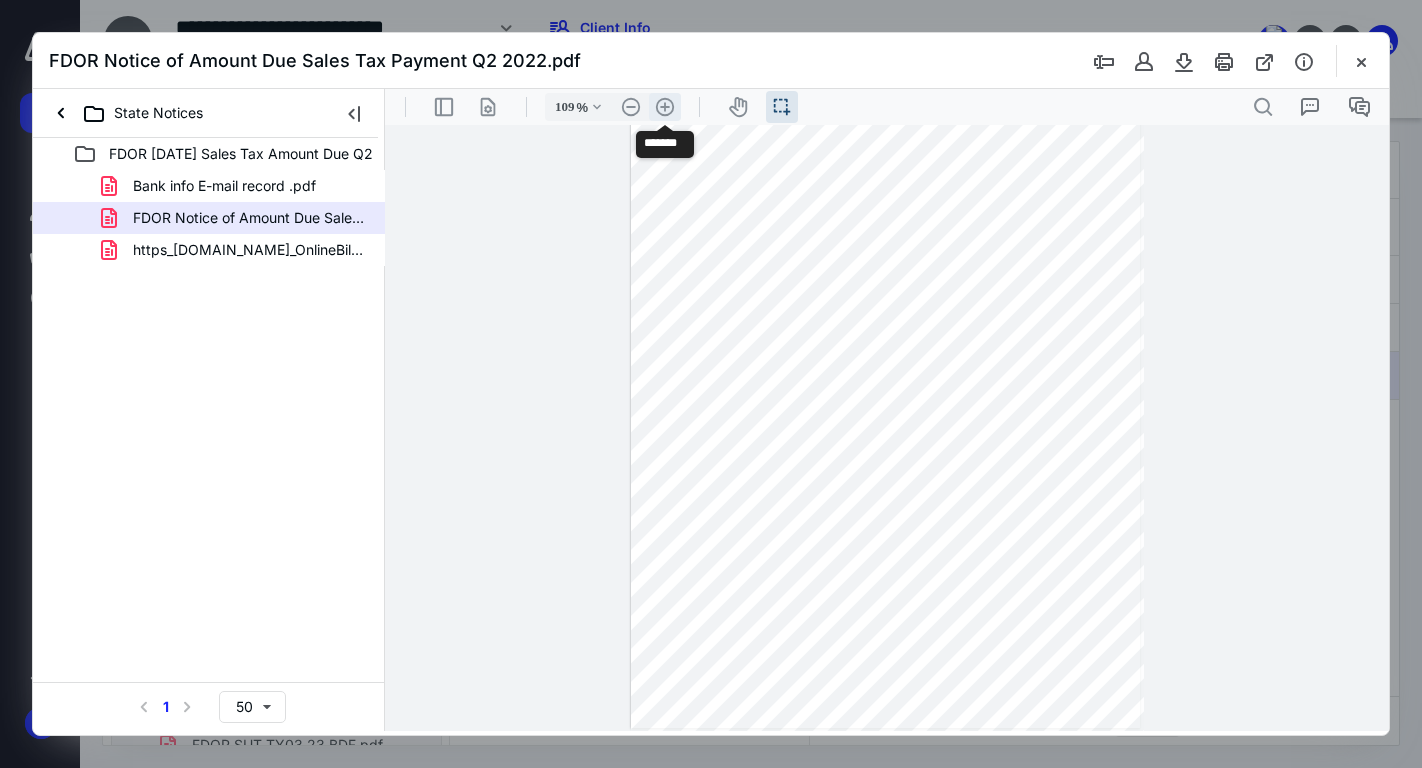 click on ".cls-1{fill:#abb0c4;} icon - header - zoom - in - line" at bounding box center [665, 107] 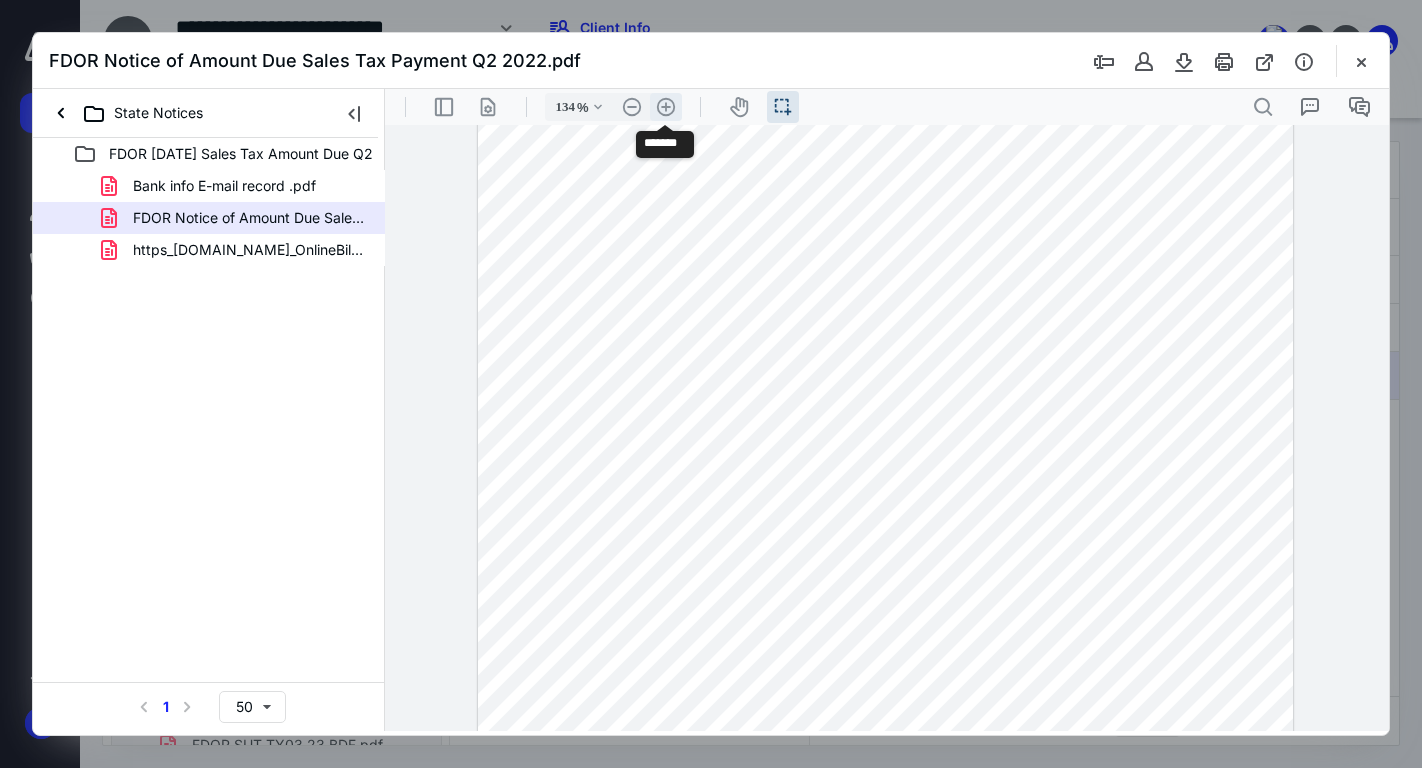 click on ".cls-1{fill:#abb0c4;} icon - header - zoom - in - line" at bounding box center (666, 107) 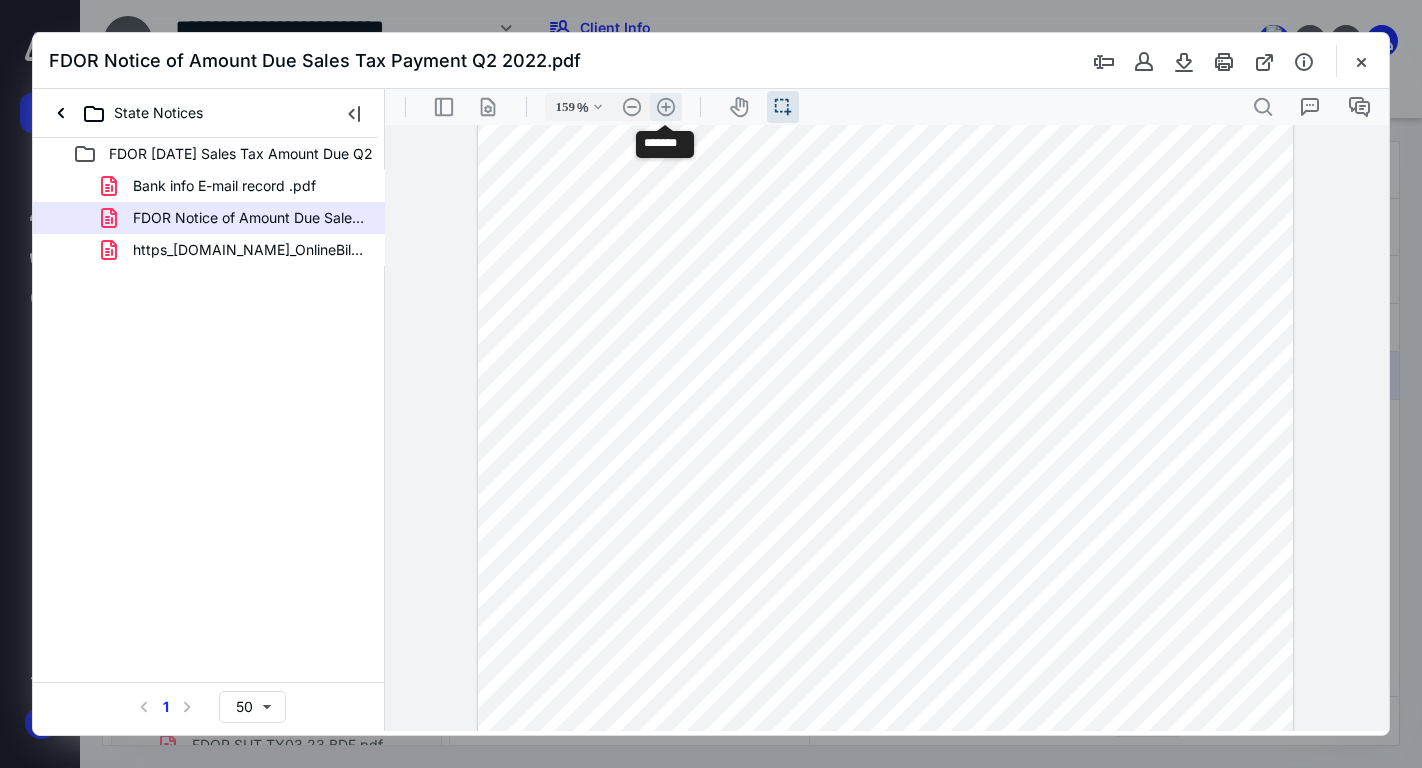 scroll, scrollTop: 307, scrollLeft: 0, axis: vertical 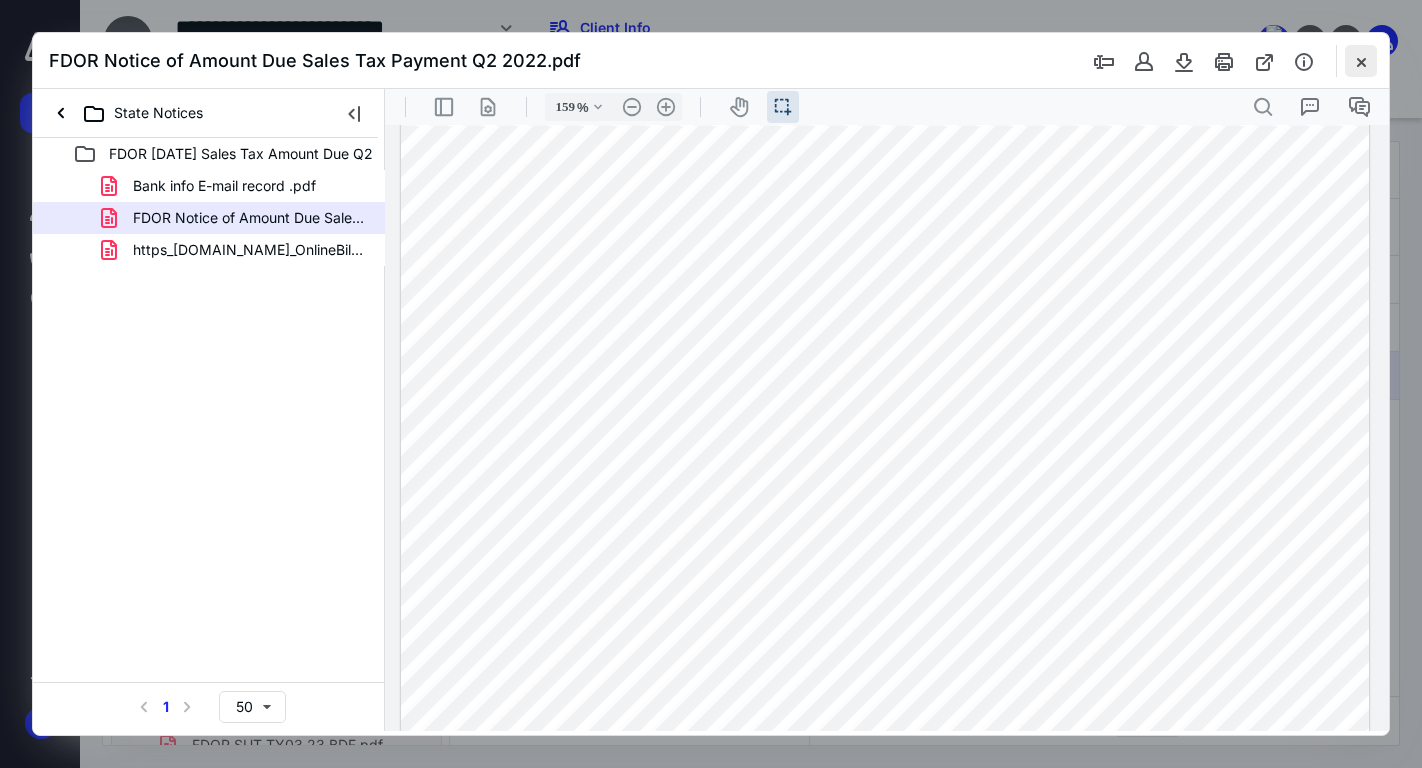 click at bounding box center (1361, 61) 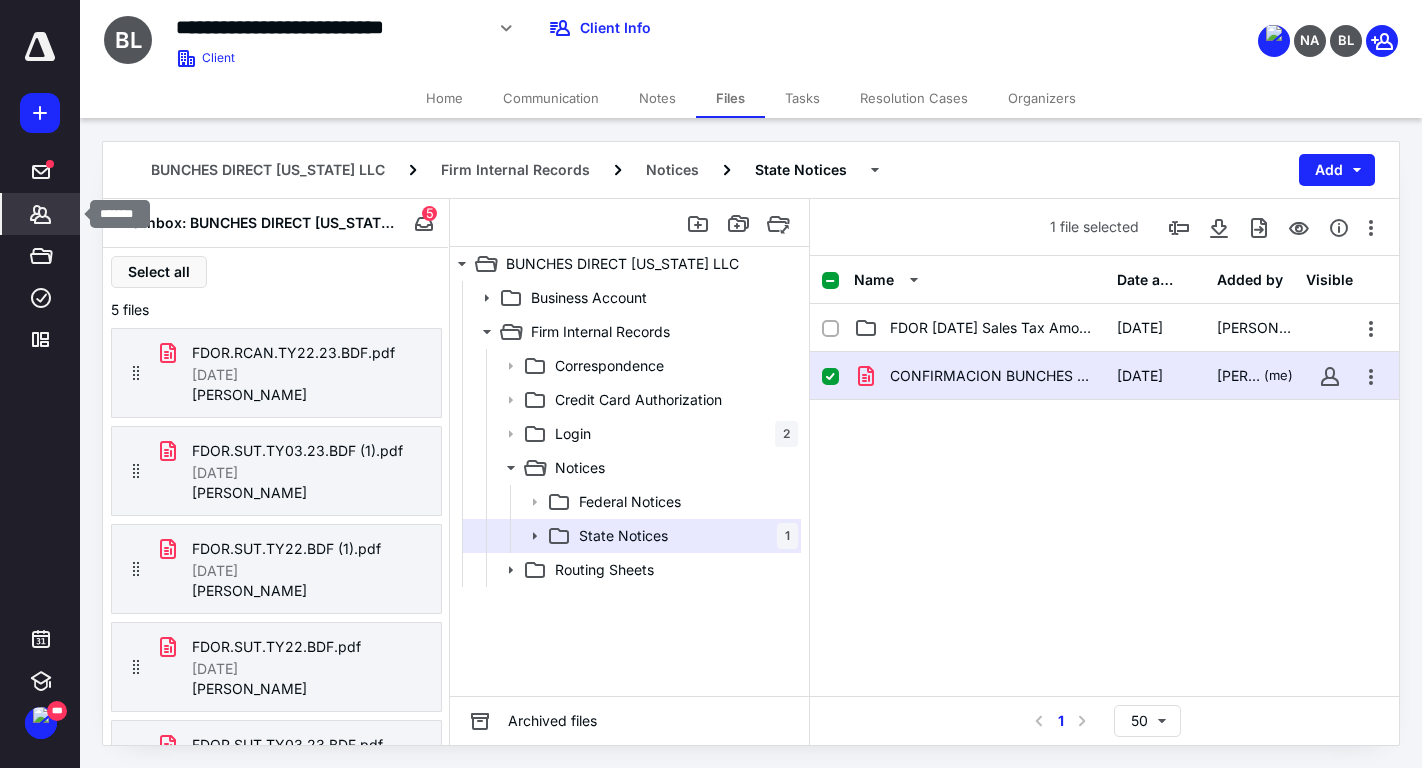 click 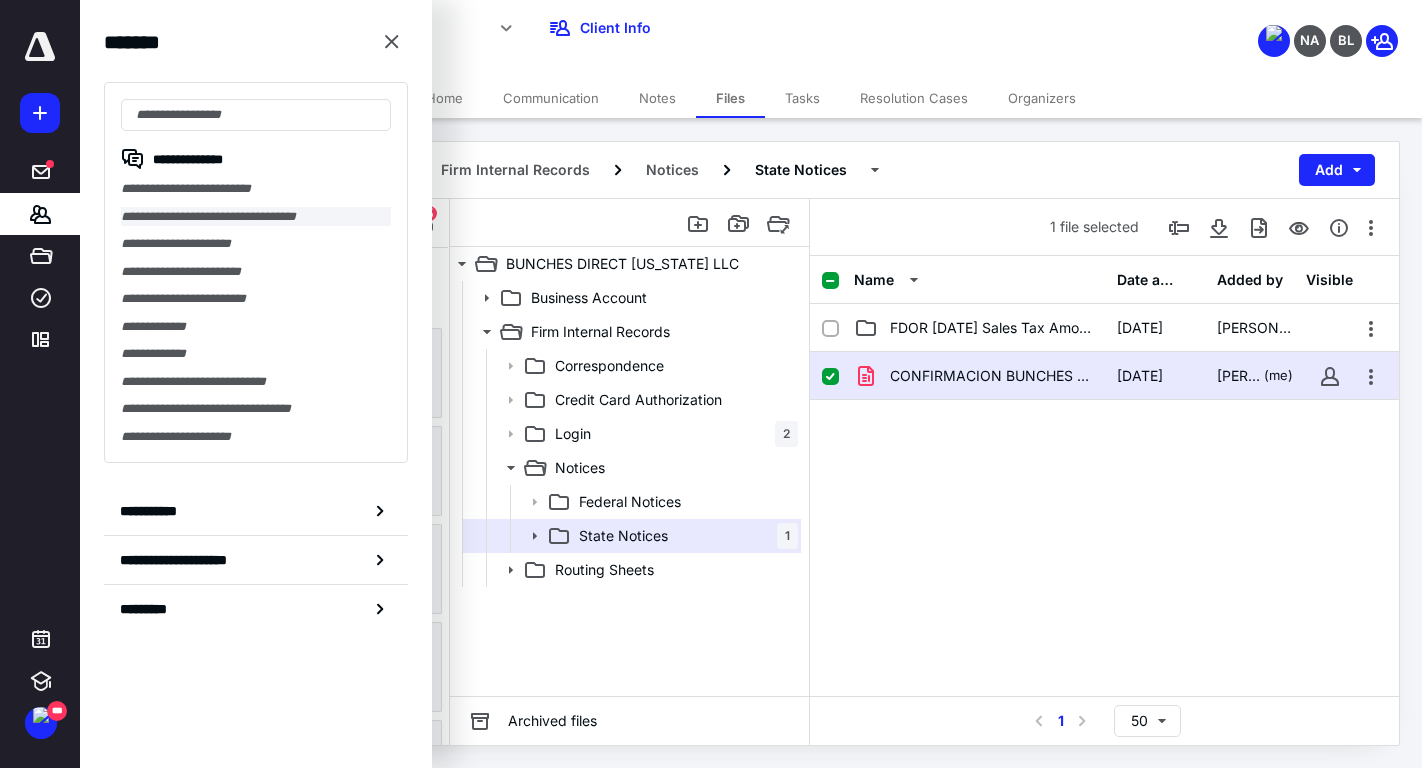 click on "**********" at bounding box center [256, 217] 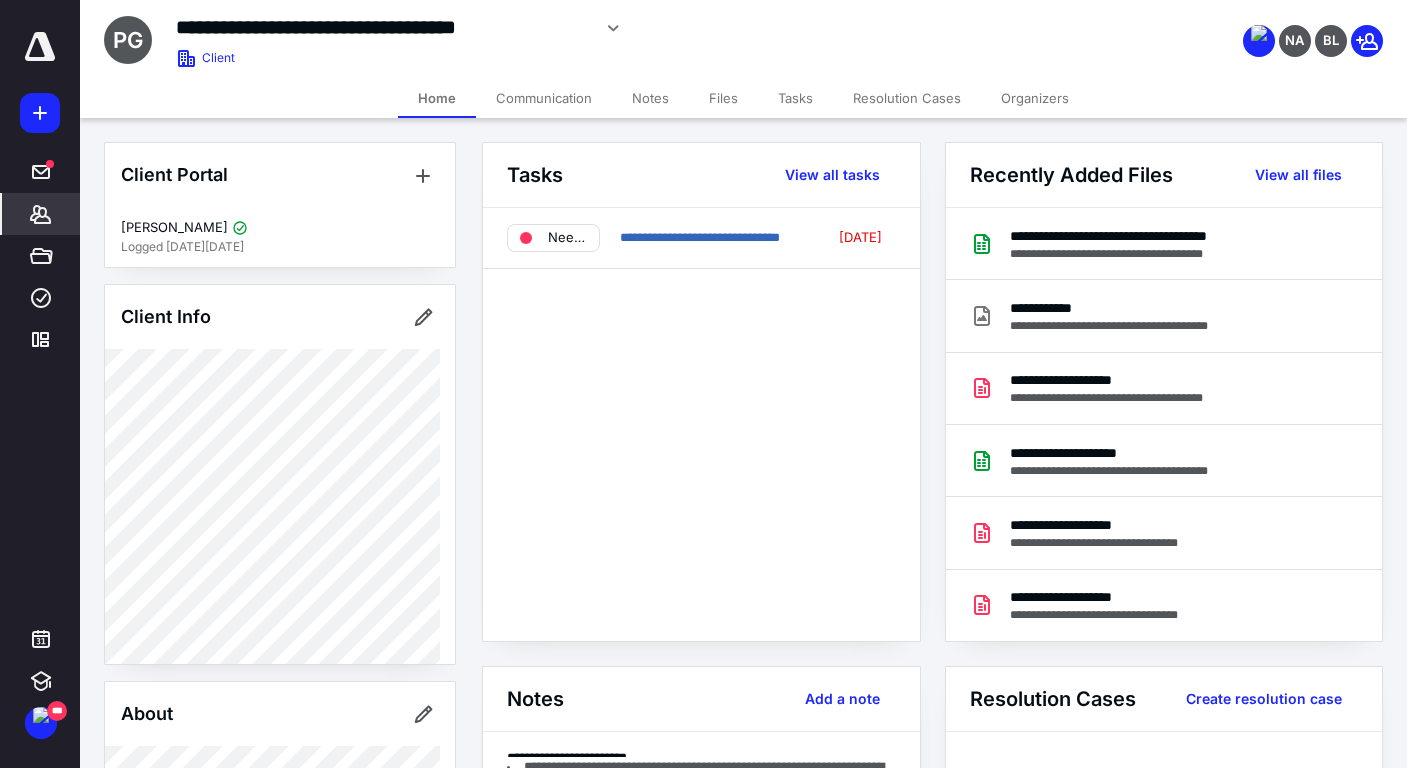 click on "Files" at bounding box center [723, 98] 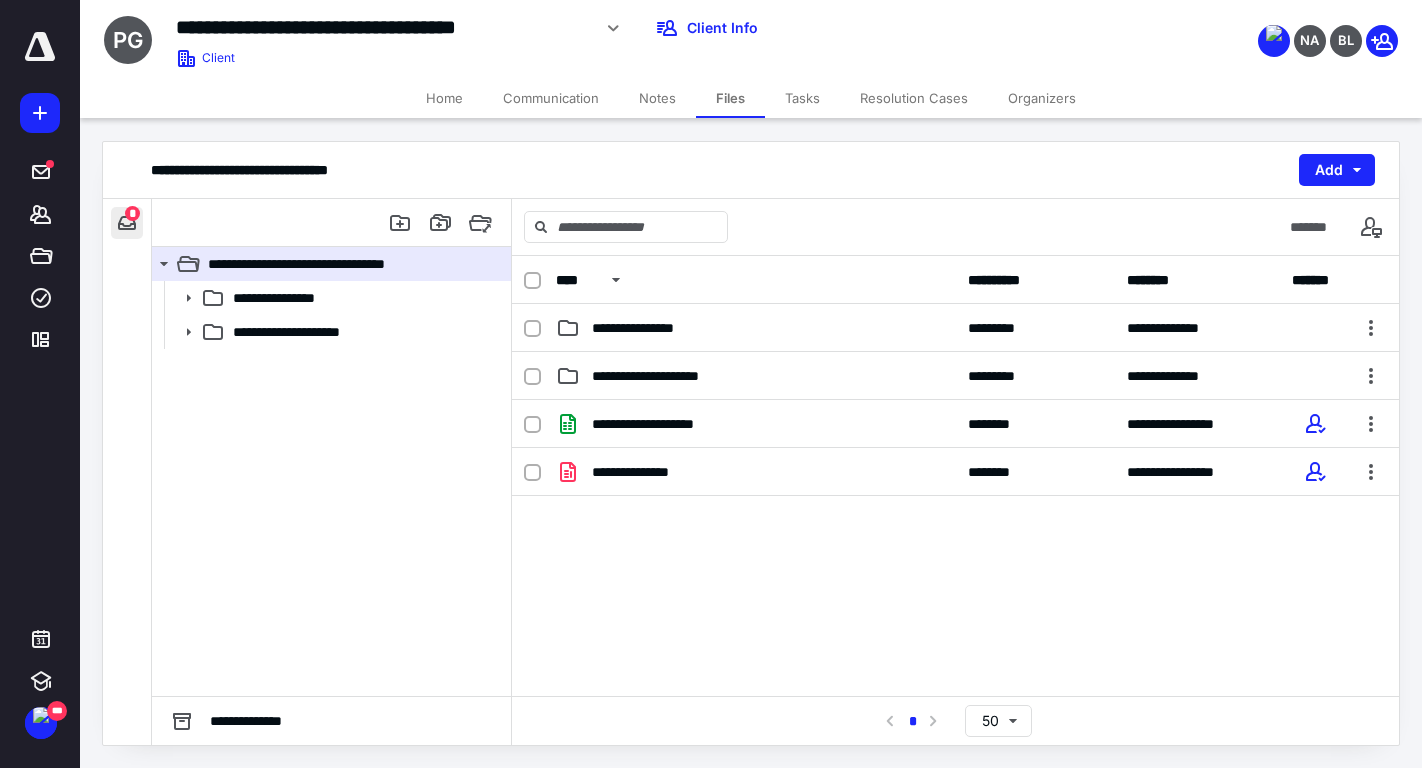 click at bounding box center (127, 223) 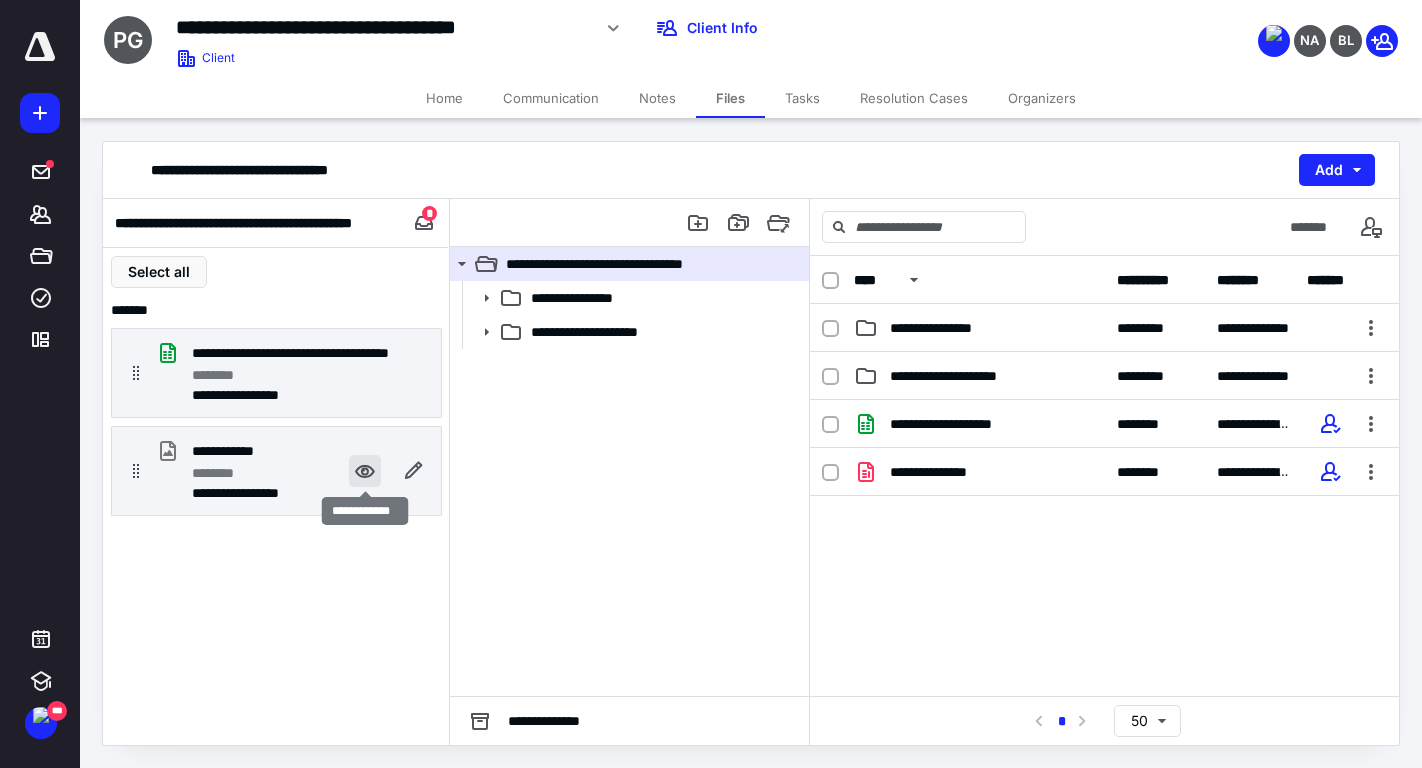 click at bounding box center (365, 471) 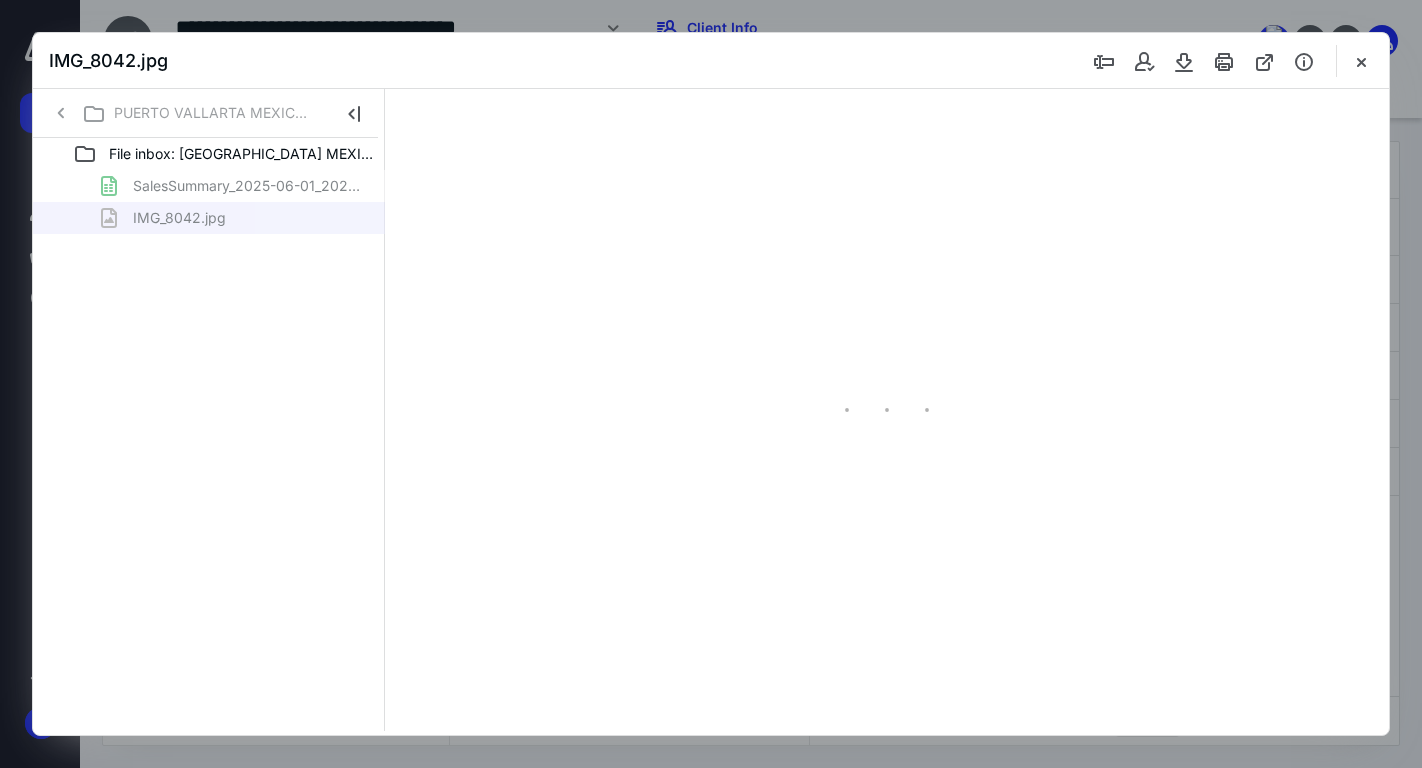 scroll, scrollTop: 0, scrollLeft: 0, axis: both 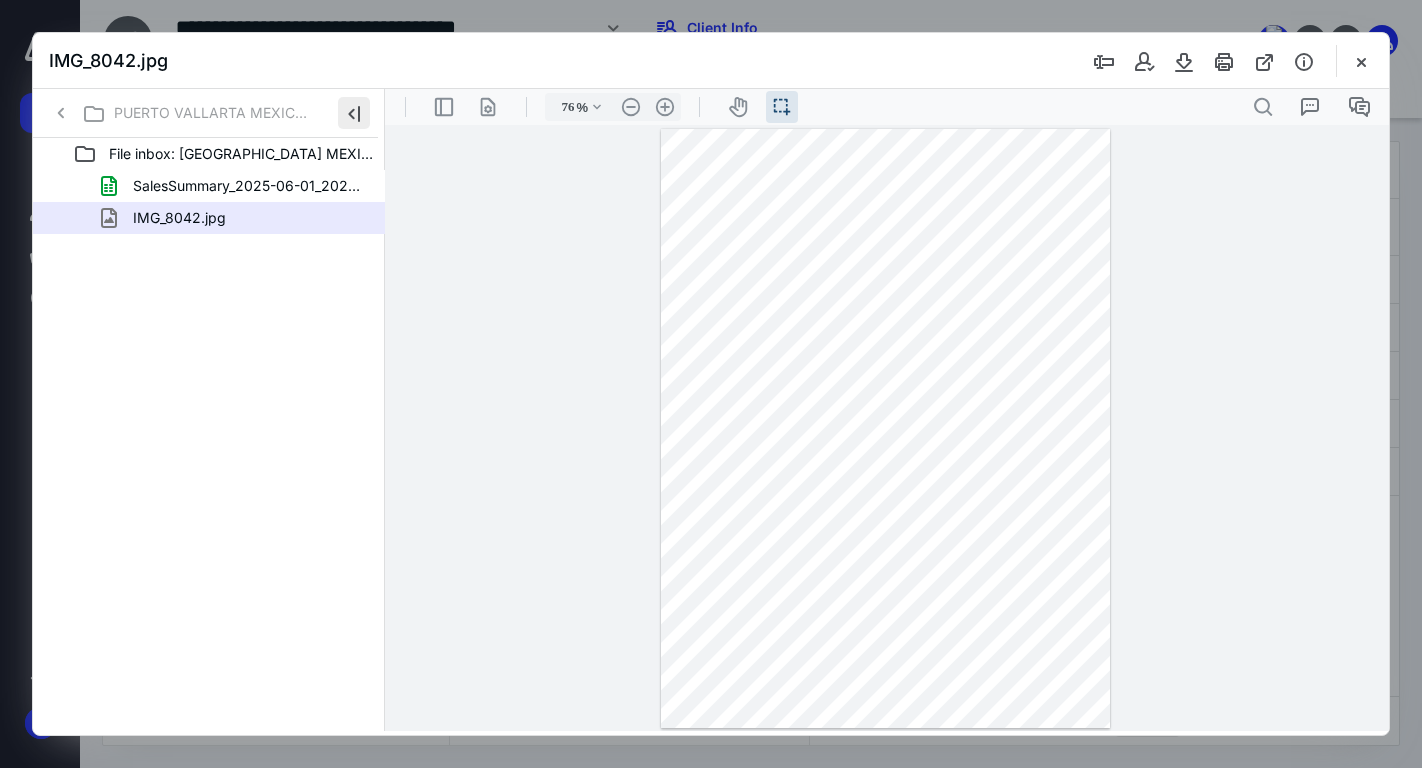 click at bounding box center (354, 113) 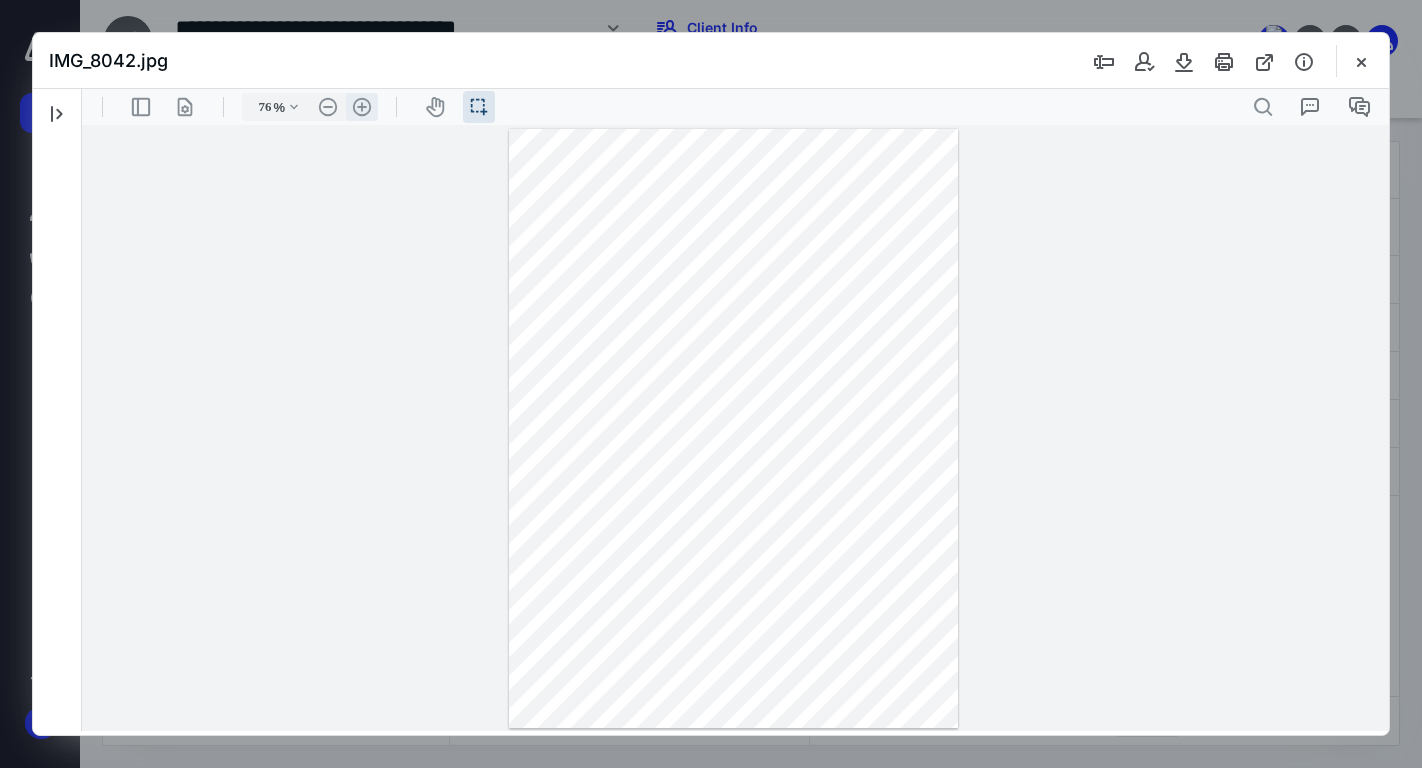 click on ".cls-1{fill:#abb0c4;} icon - header - zoom - in - line" at bounding box center [362, 107] 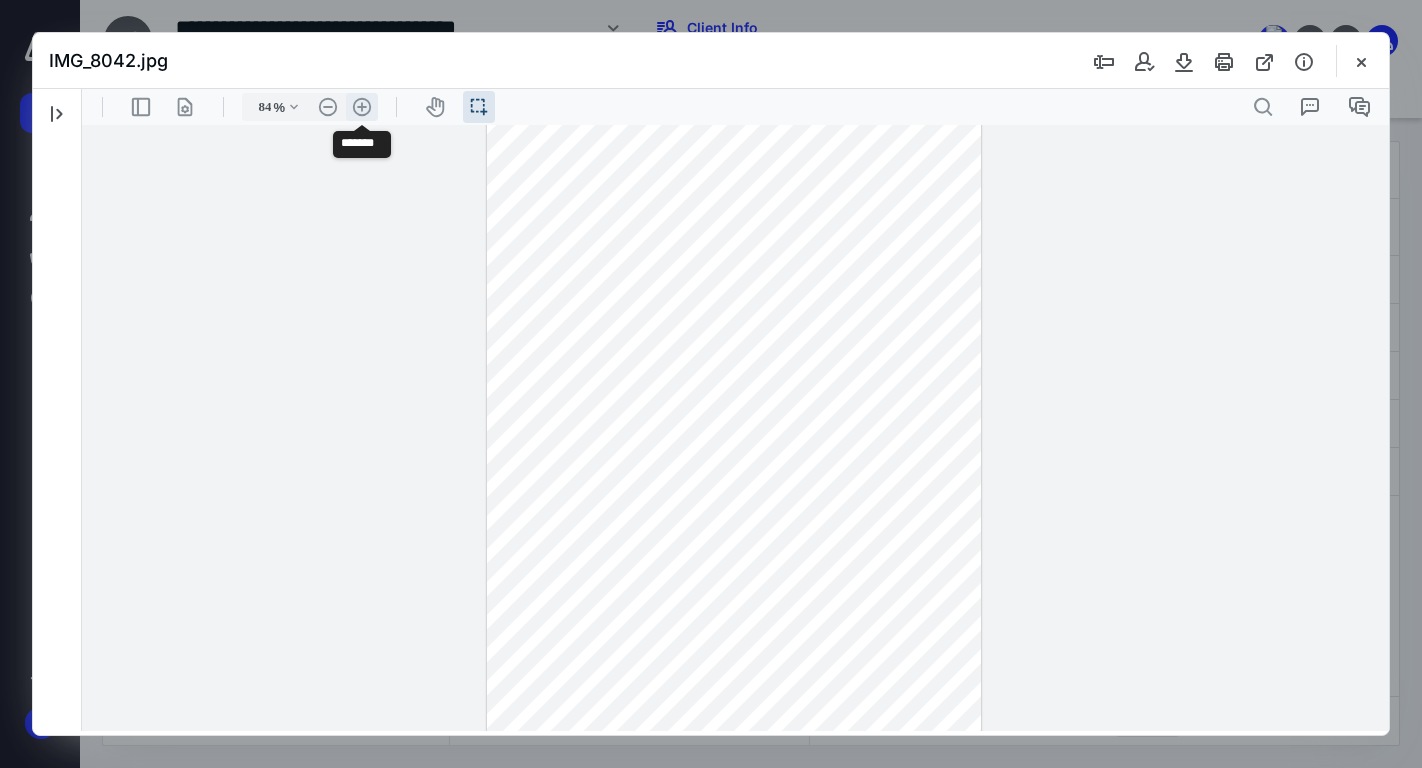 click on ".cls-1{fill:#abb0c4;} icon - header - zoom - in - line" at bounding box center [362, 107] 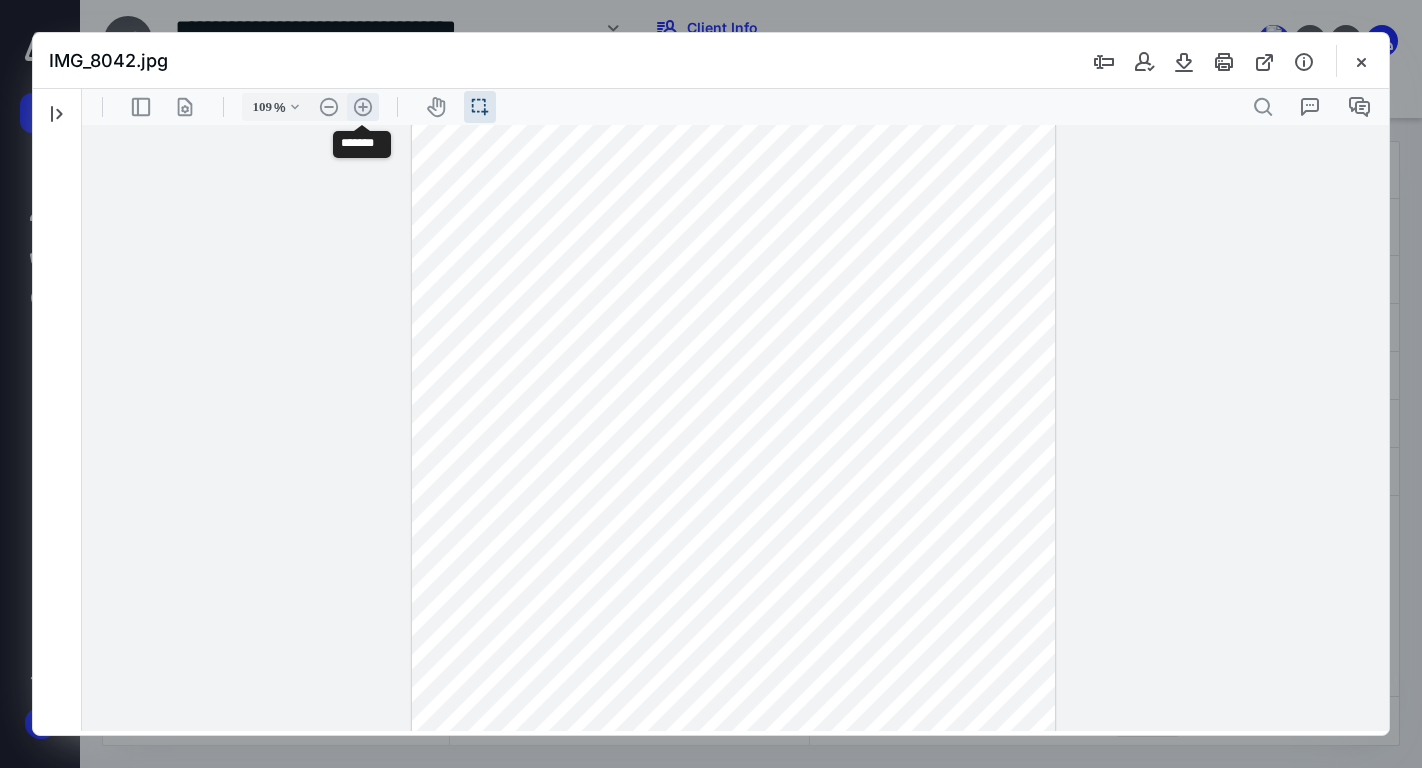 click on ".cls-1{fill:#abb0c4;} icon - header - zoom - in - line" at bounding box center (363, 107) 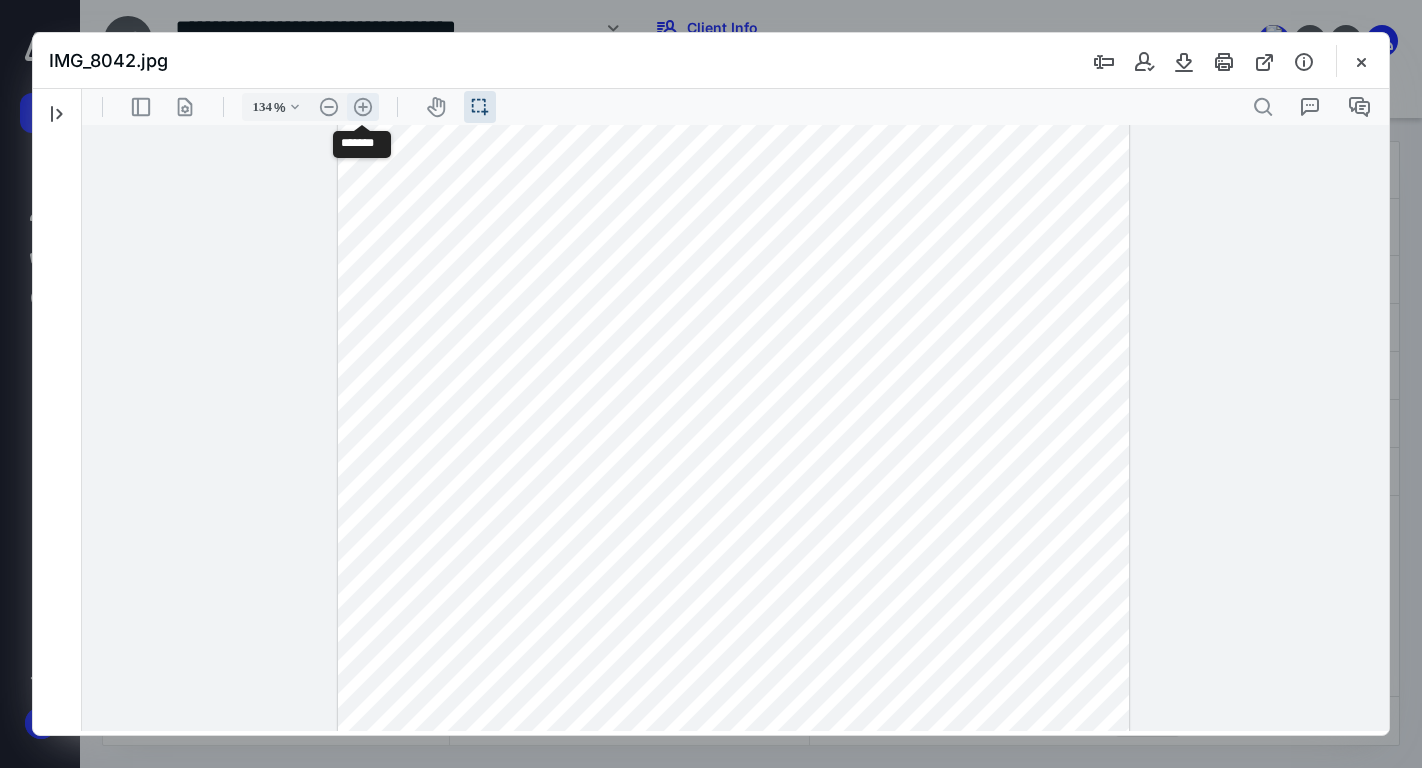 click on ".cls-1{fill:#abb0c4;} icon - header - zoom - in - line" at bounding box center (363, 107) 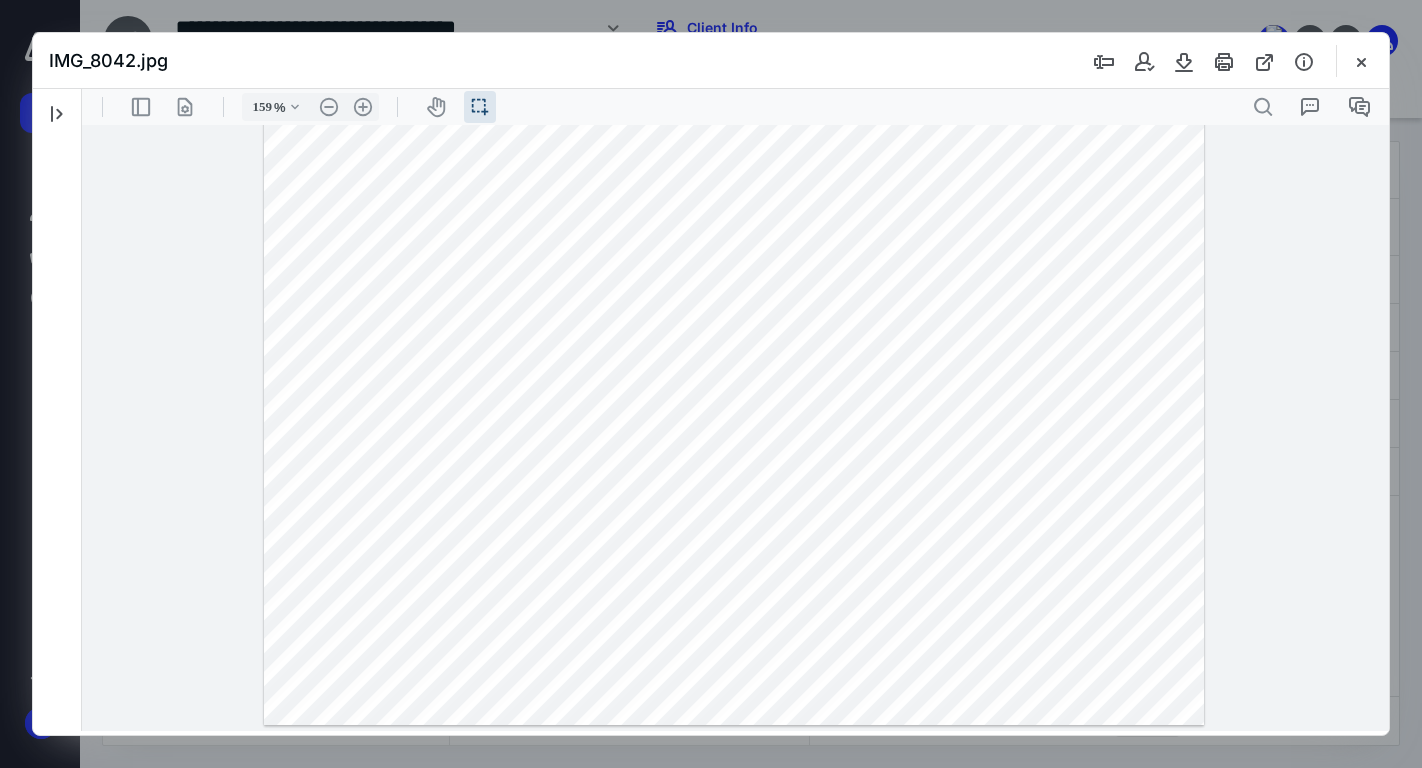 scroll, scrollTop: 0, scrollLeft: 0, axis: both 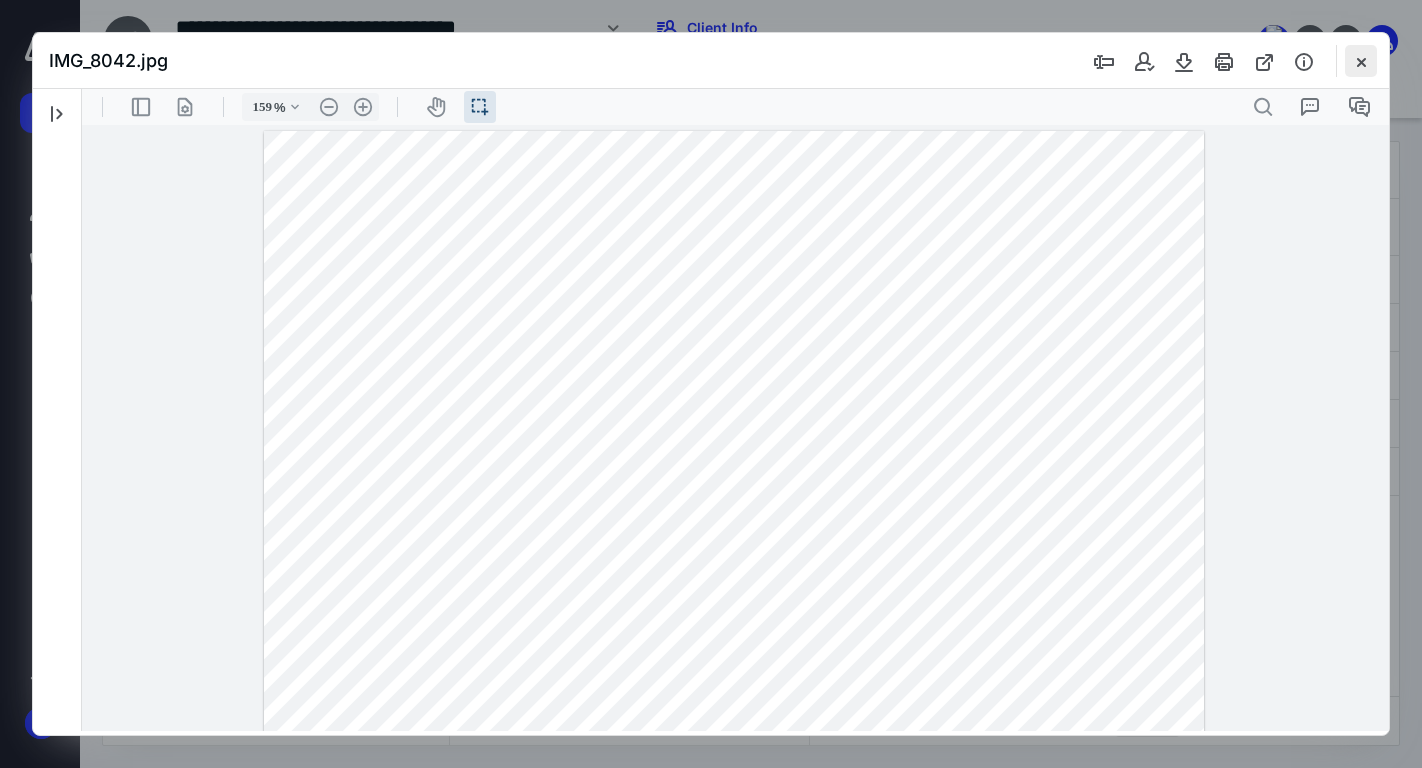 click at bounding box center [1361, 61] 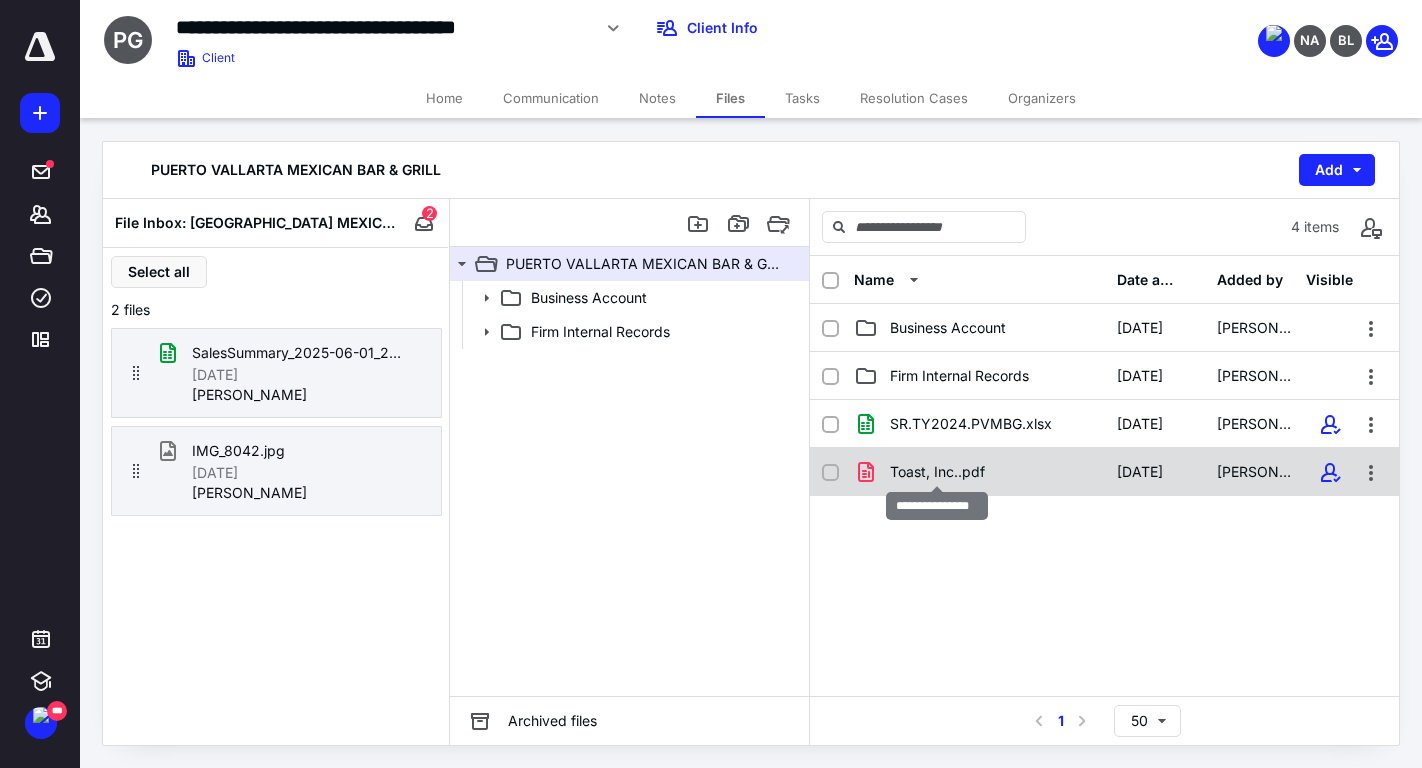 click on "Toast, Inc..pdf" at bounding box center [937, 472] 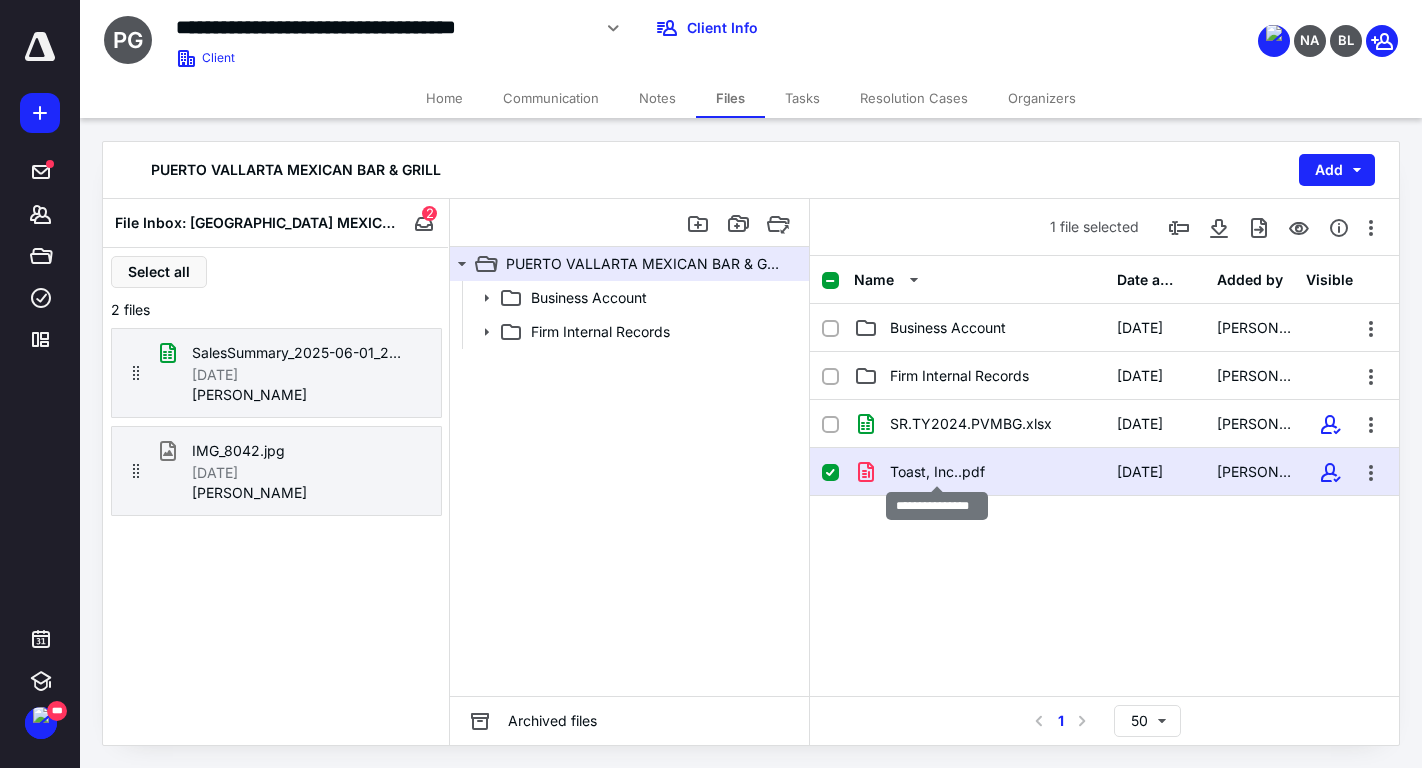 click on "Toast, Inc..pdf" at bounding box center [937, 472] 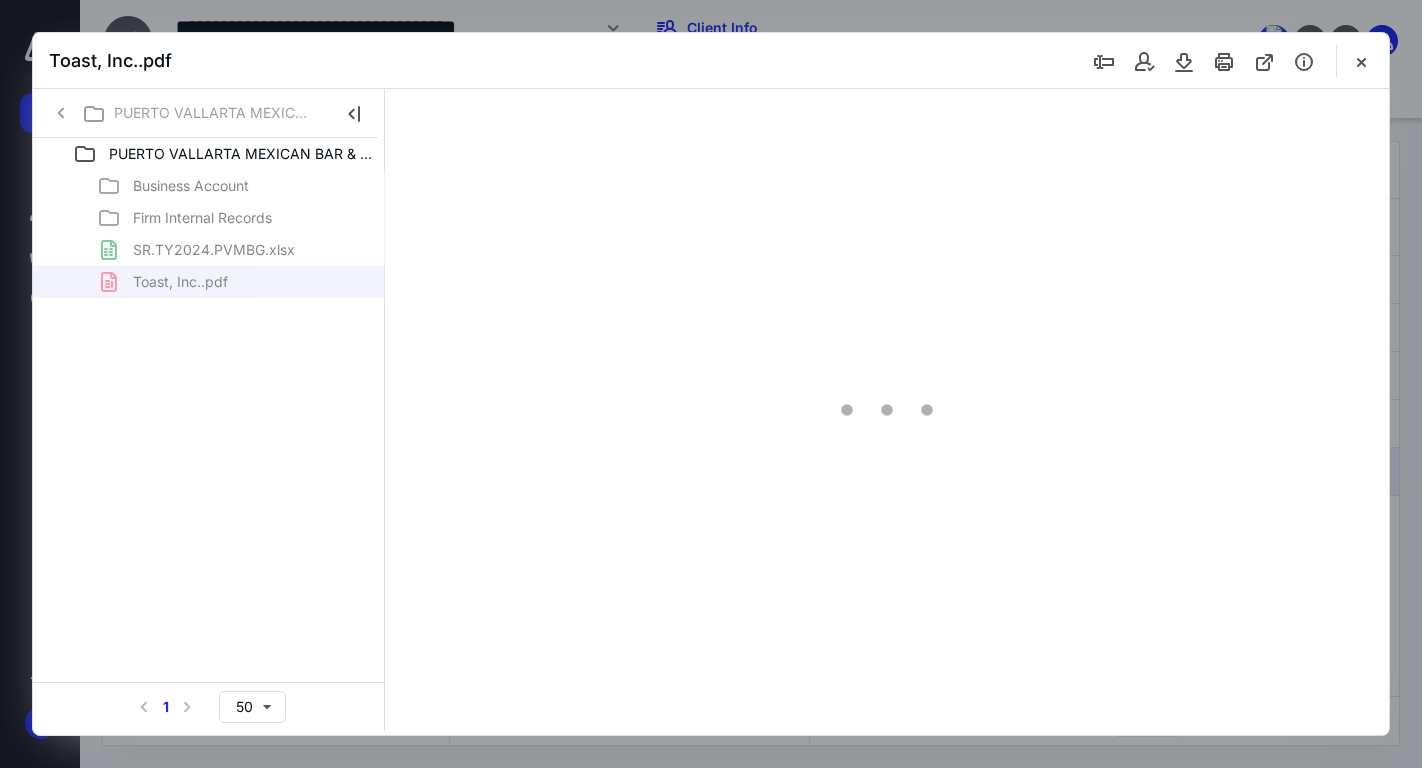scroll, scrollTop: 0, scrollLeft: 0, axis: both 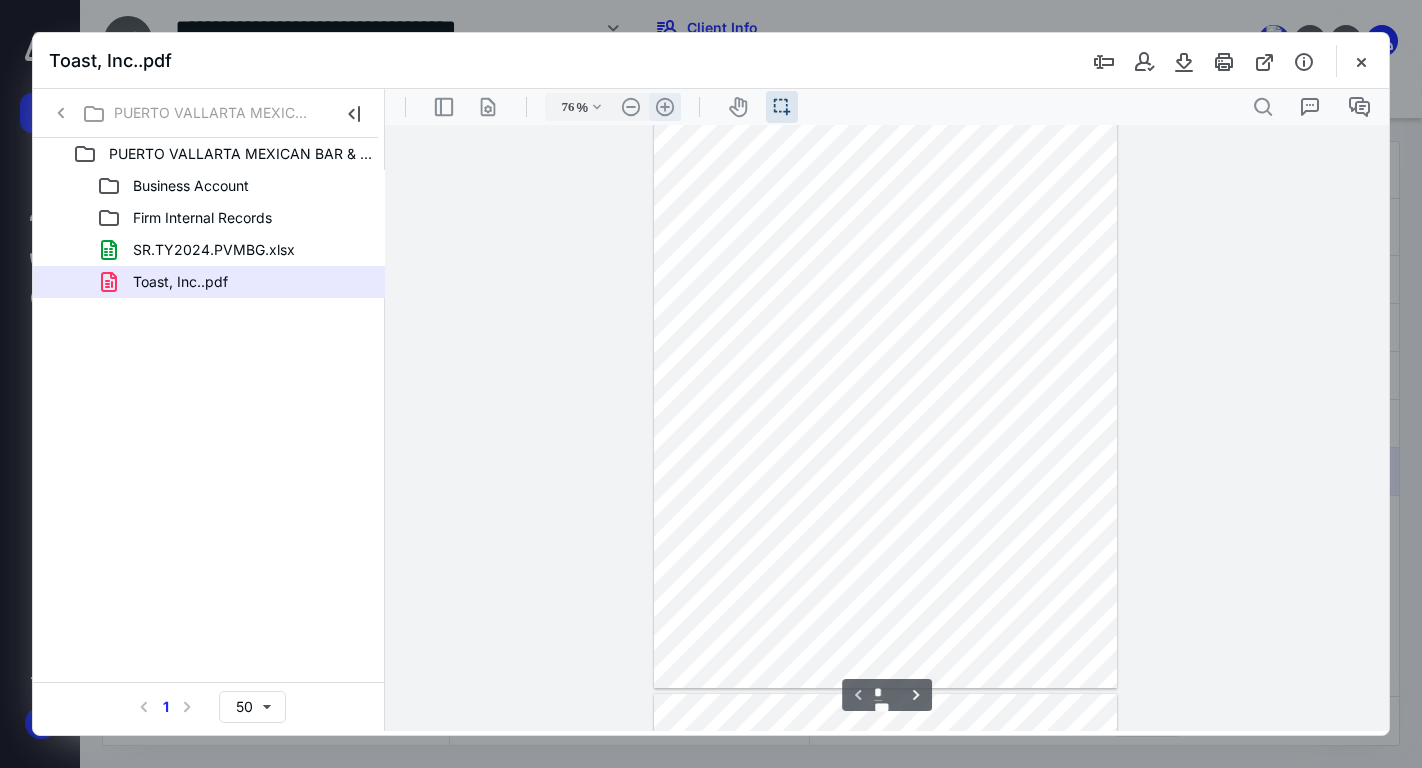 click on ".cls-1{fill:#abb0c4;} icon - header - zoom - in - line" at bounding box center (665, 107) 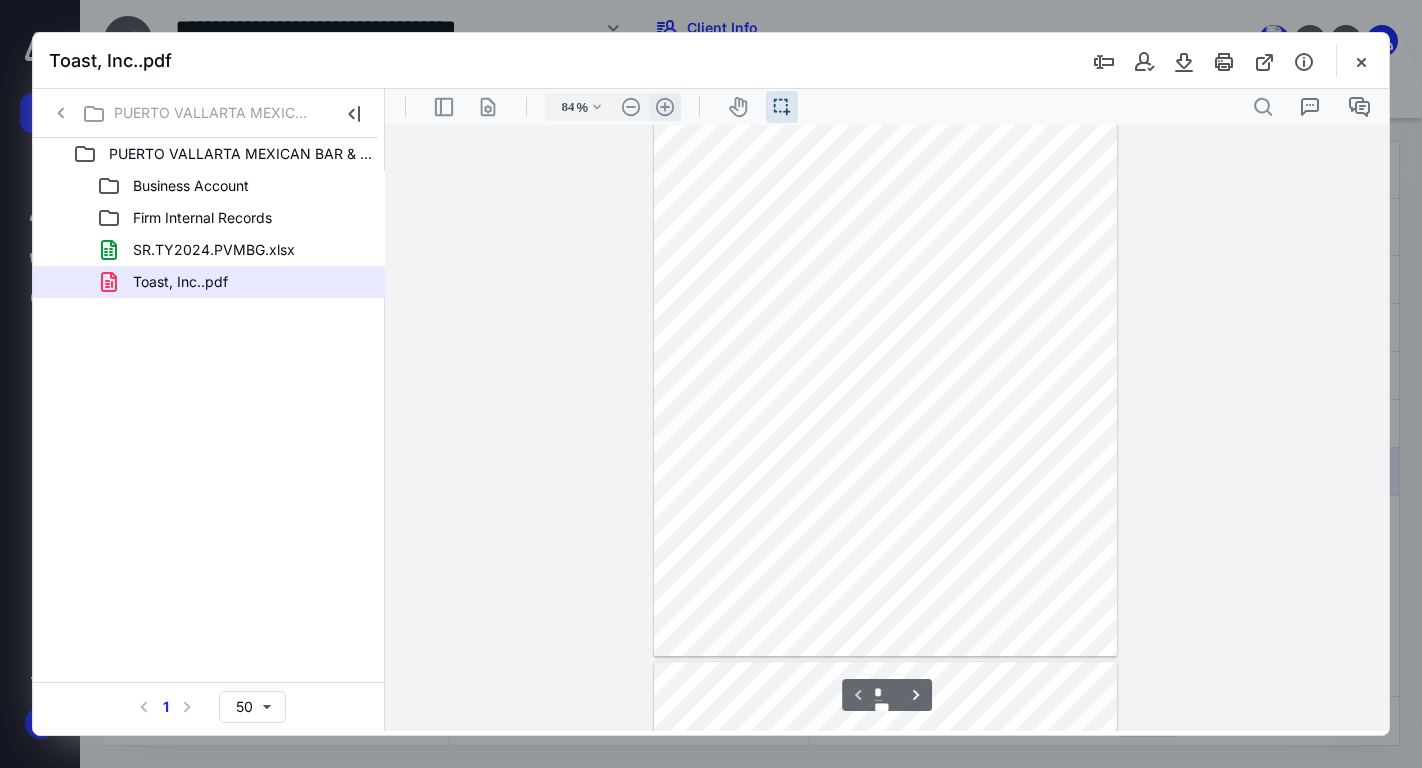 click on ".cls-1{fill:#abb0c4;} icon - header - zoom - in - line" at bounding box center (665, 107) 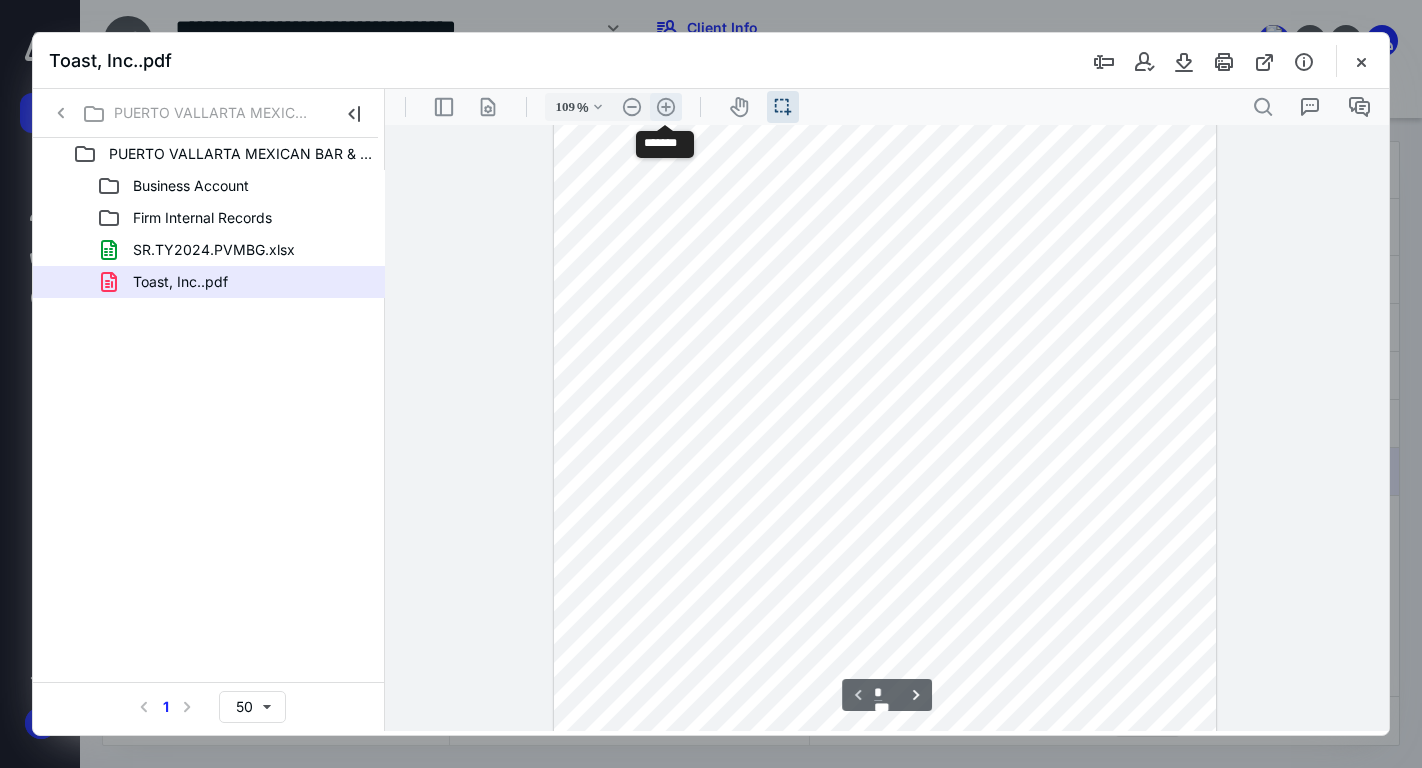 click on ".cls-1{fill:#abb0c4;} icon - header - zoom - in - line" at bounding box center [666, 107] 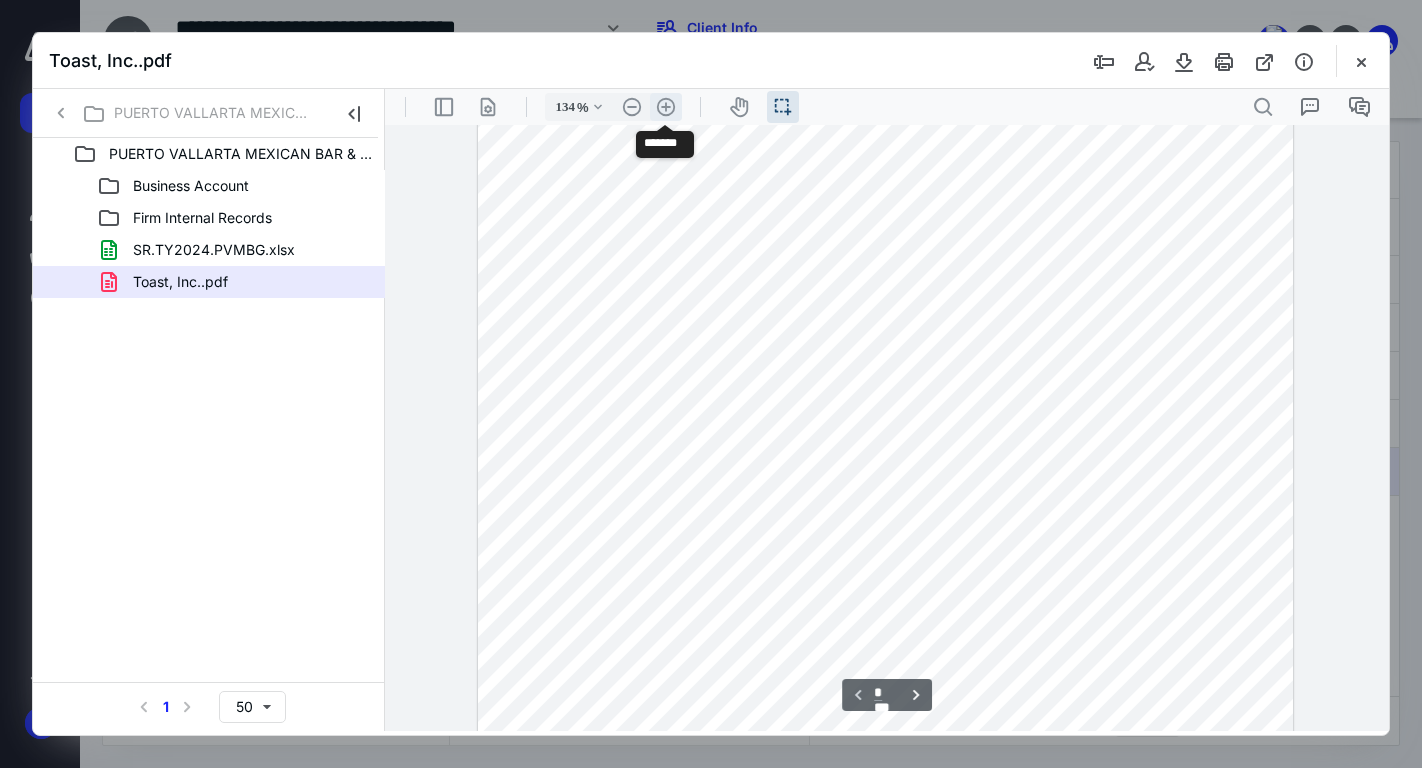 click on ".cls-1{fill:#abb0c4;} icon - header - zoom - in - line" at bounding box center (666, 107) 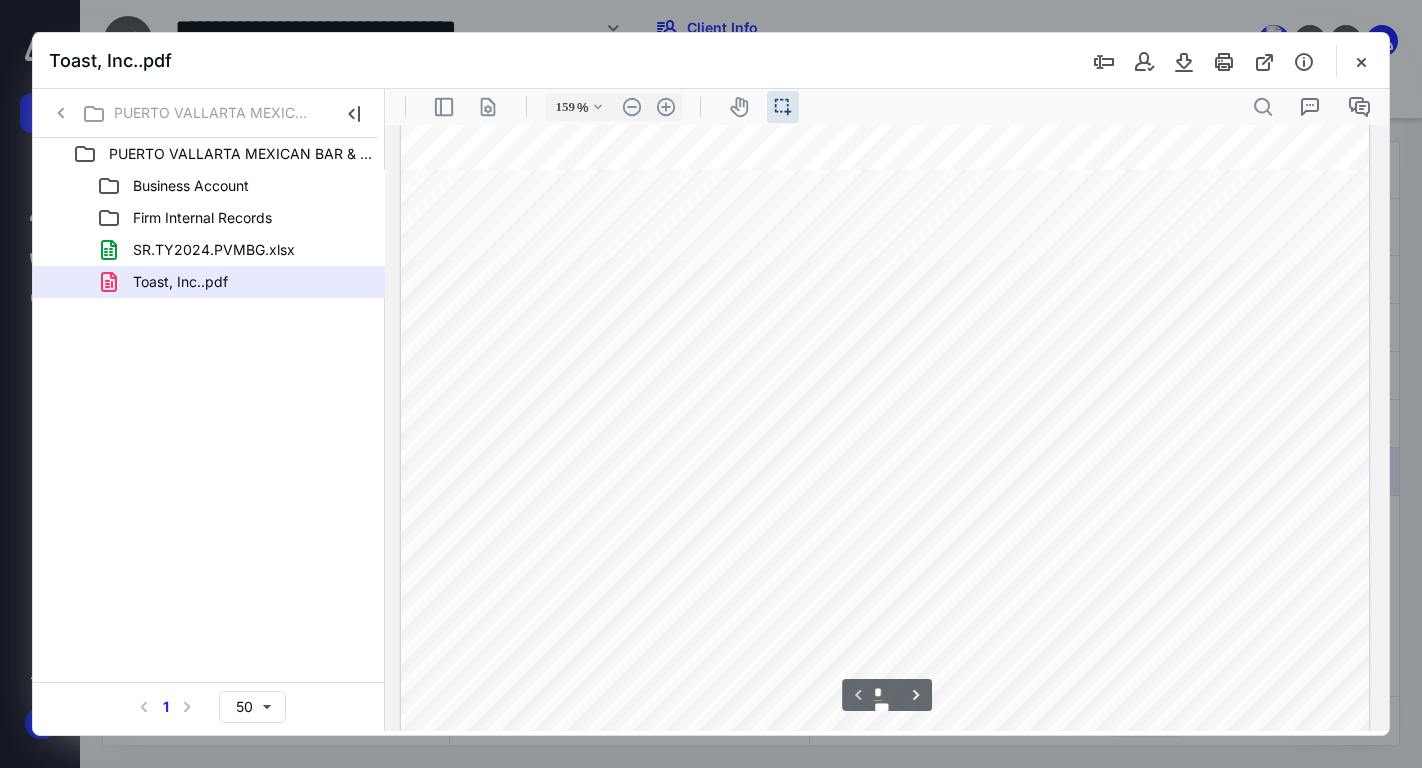 scroll, scrollTop: 0, scrollLeft: 0, axis: both 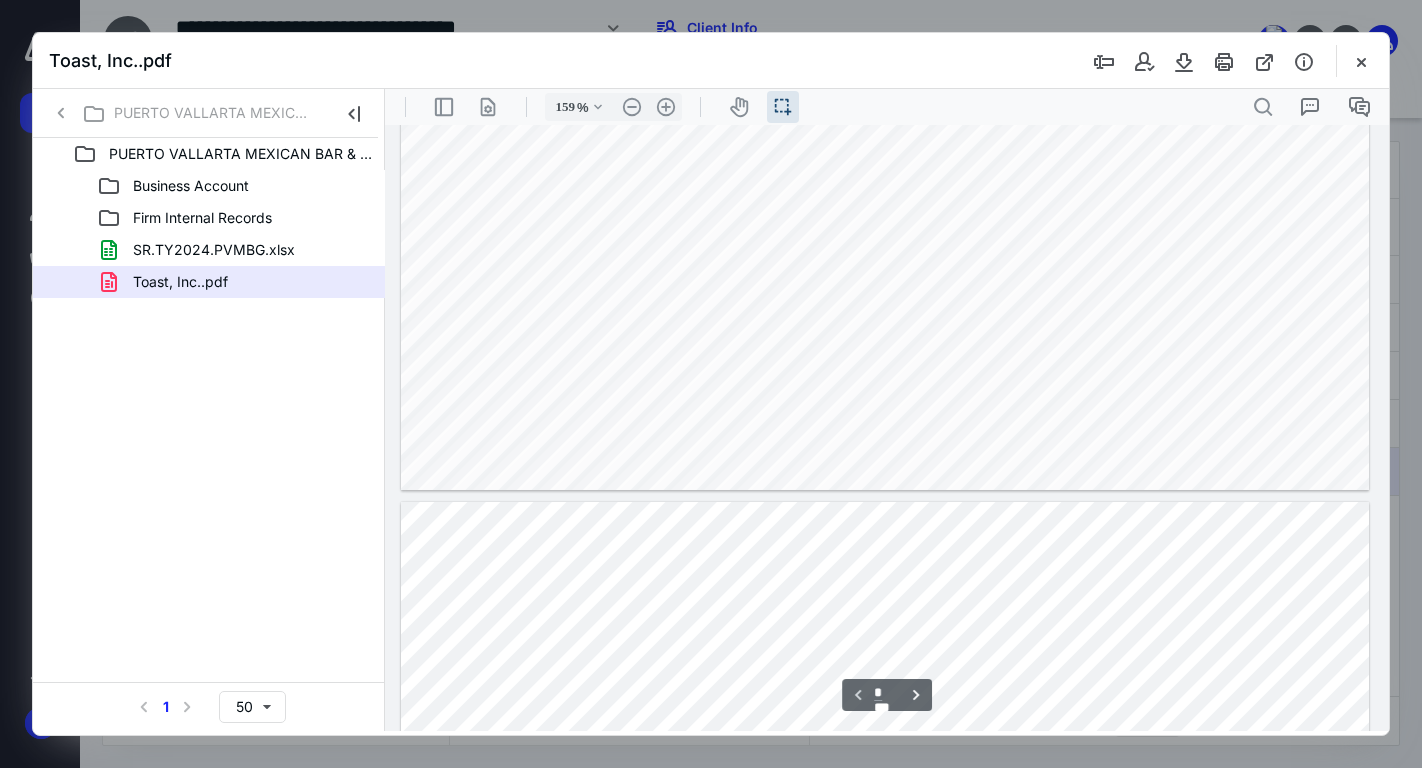 type on "*" 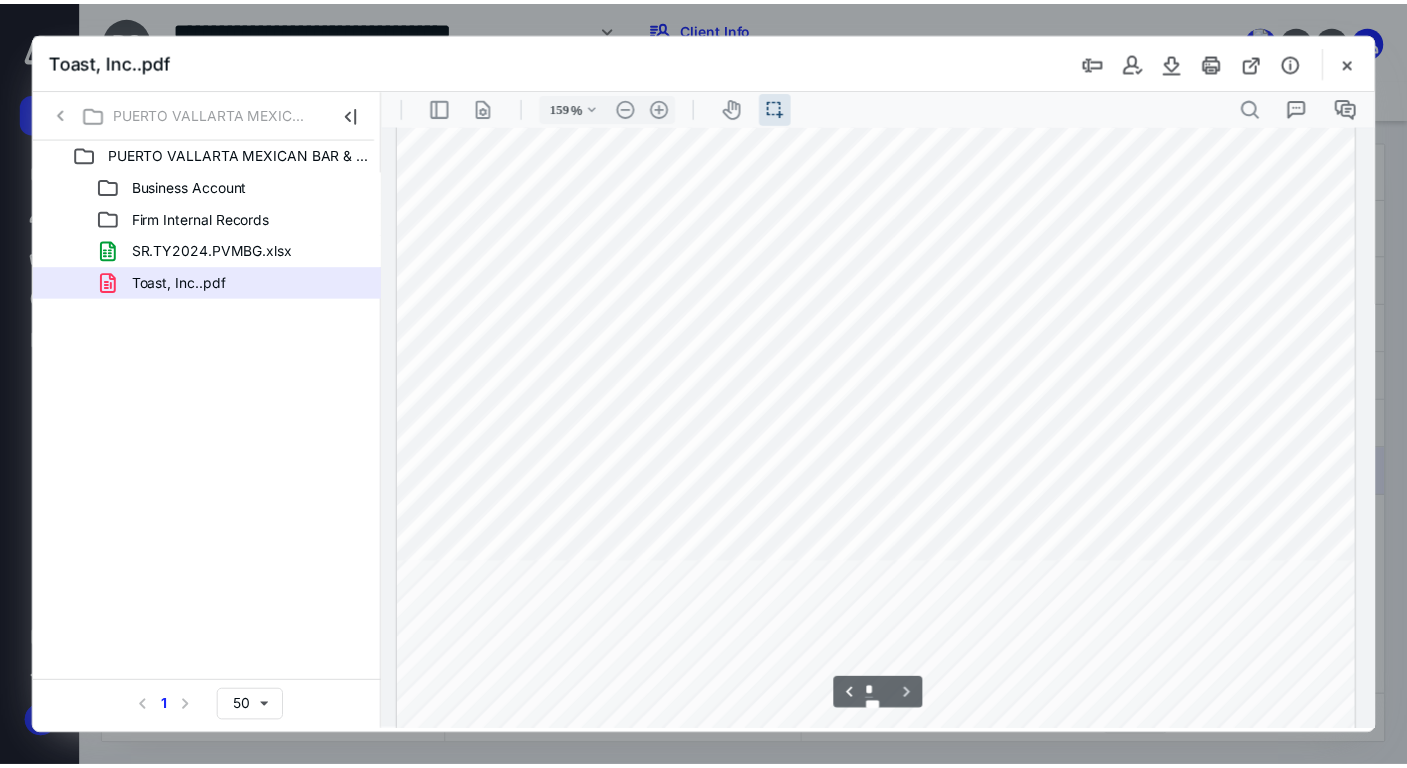 scroll, scrollTop: 1924, scrollLeft: 0, axis: vertical 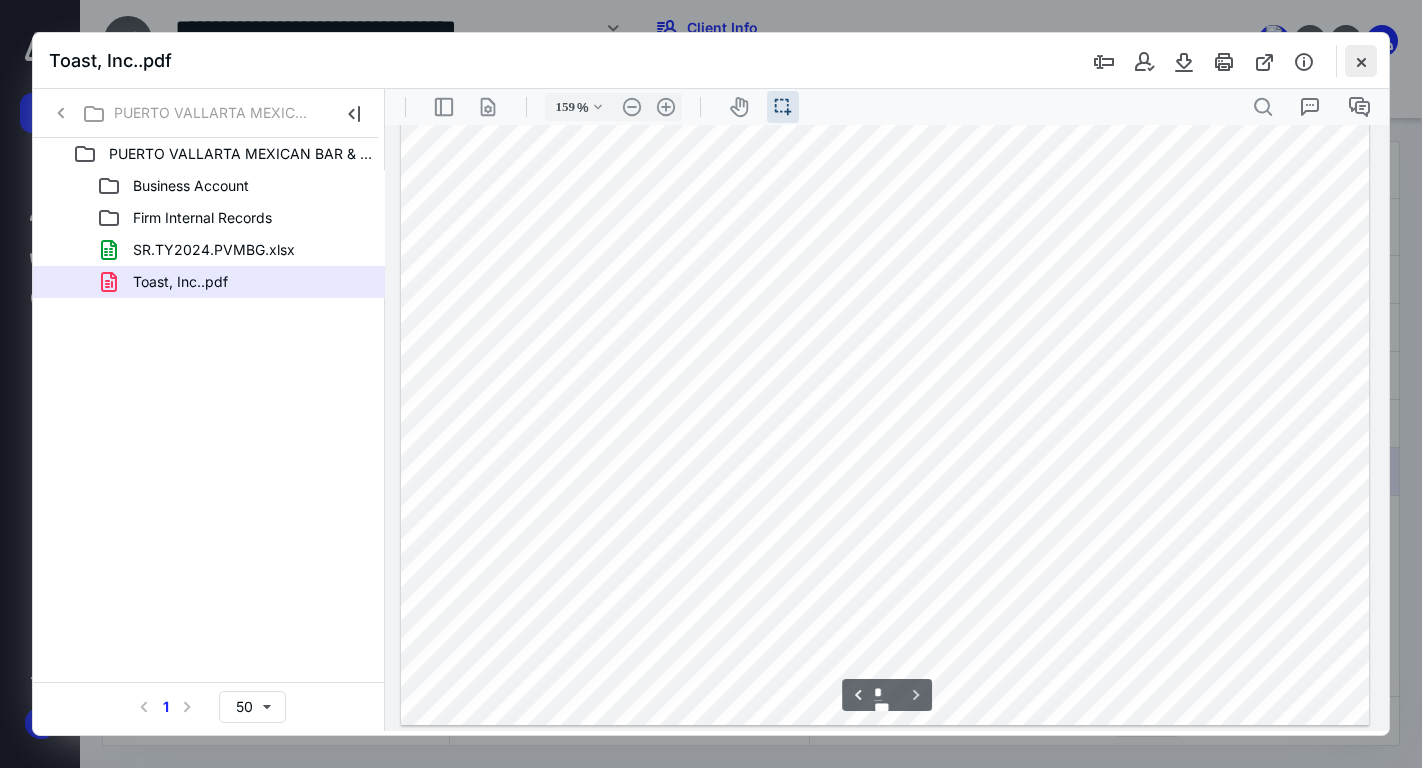 click at bounding box center [1361, 61] 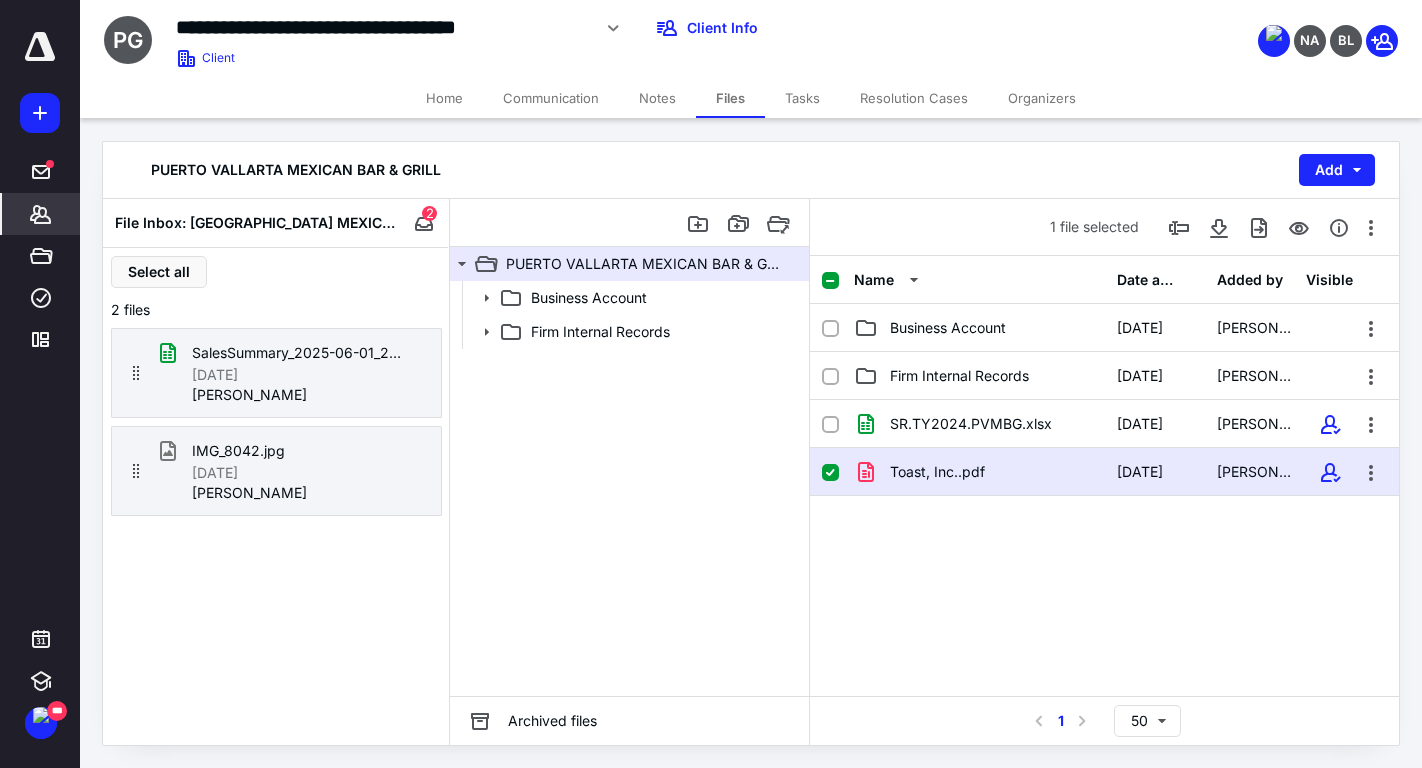 click 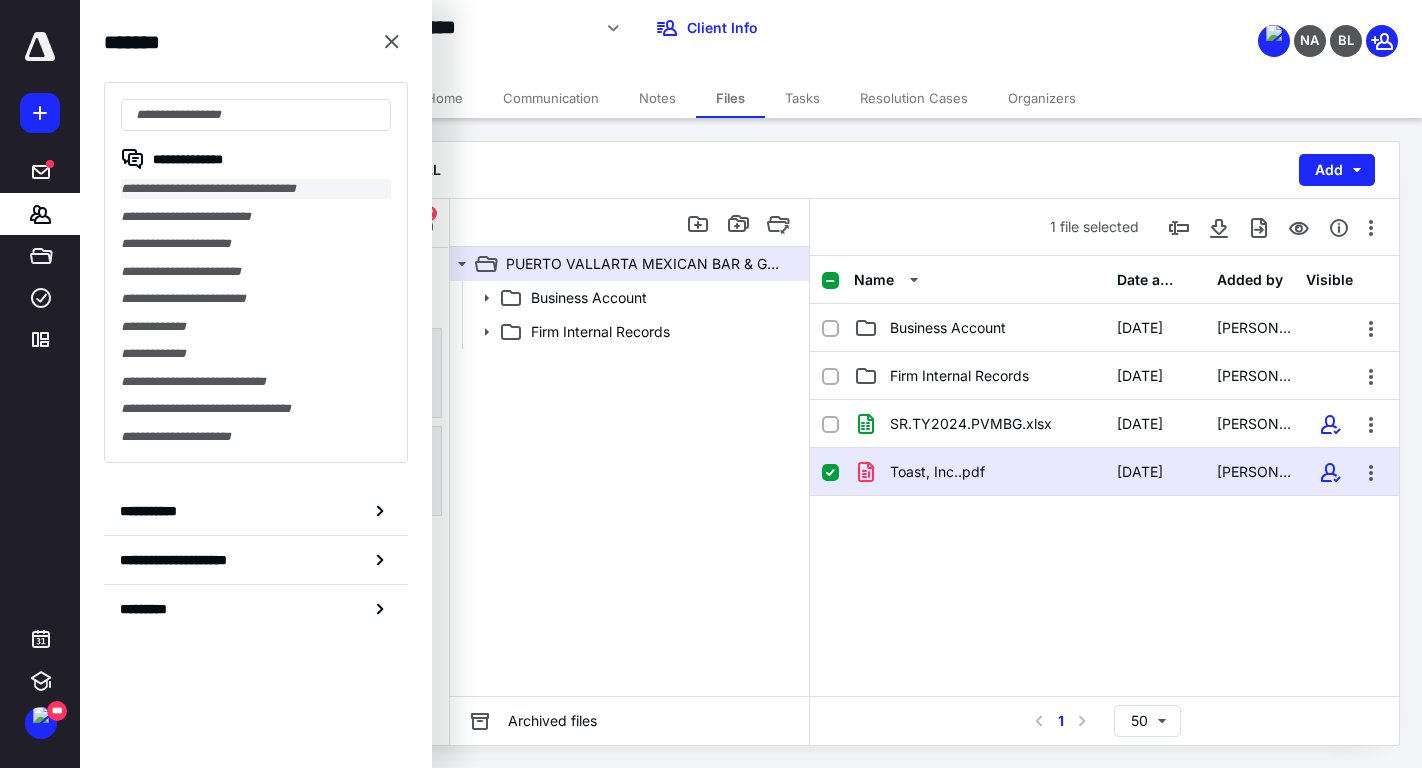 click on "**********" at bounding box center (256, 189) 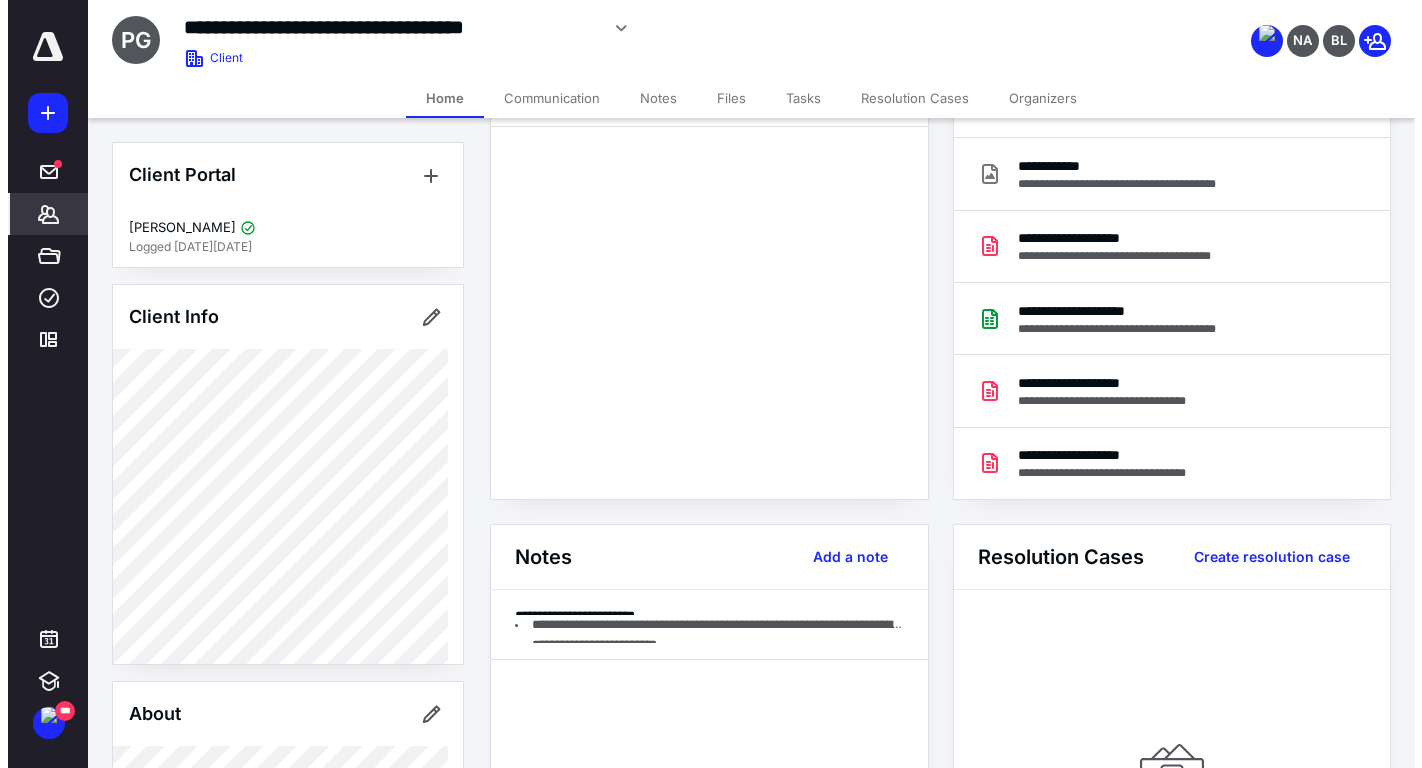 scroll, scrollTop: 0, scrollLeft: 0, axis: both 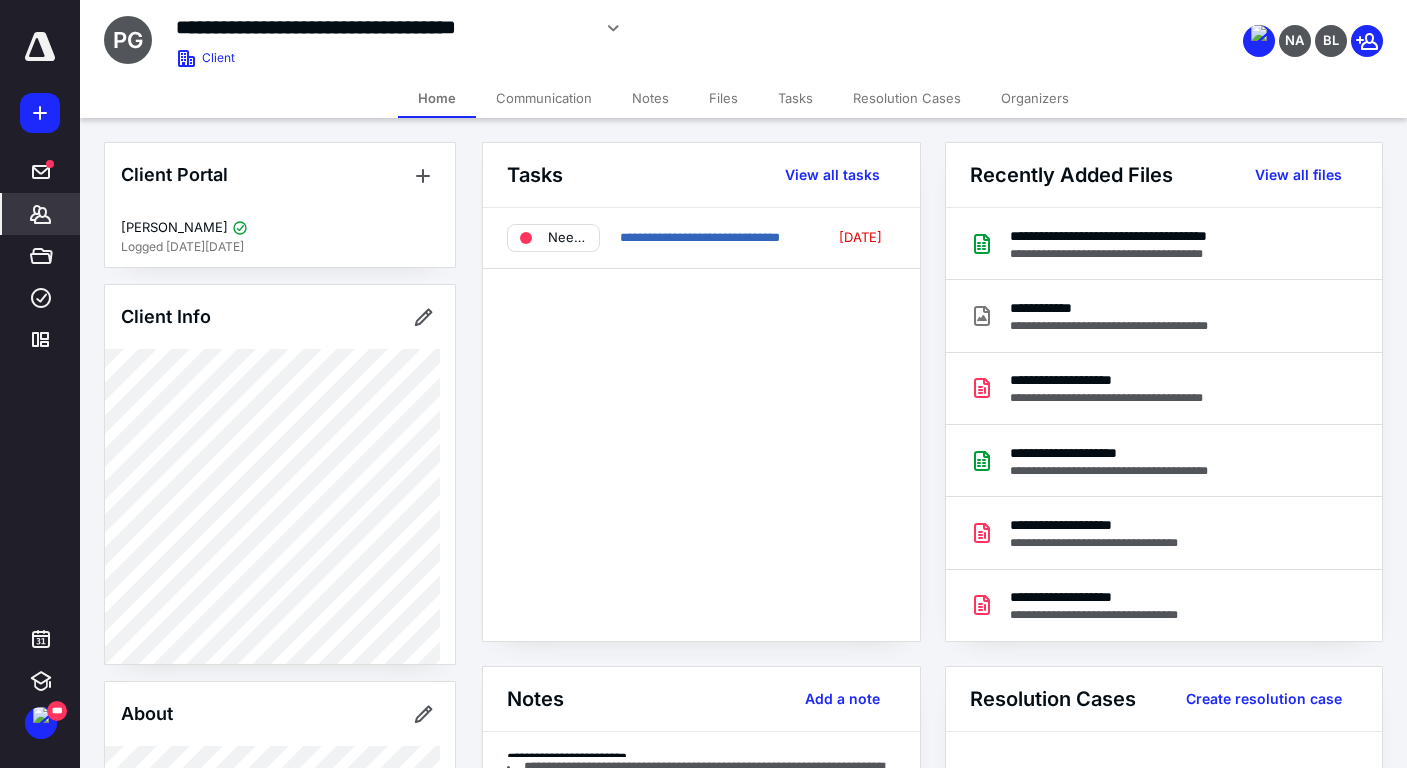 click on "Files" at bounding box center [723, 98] 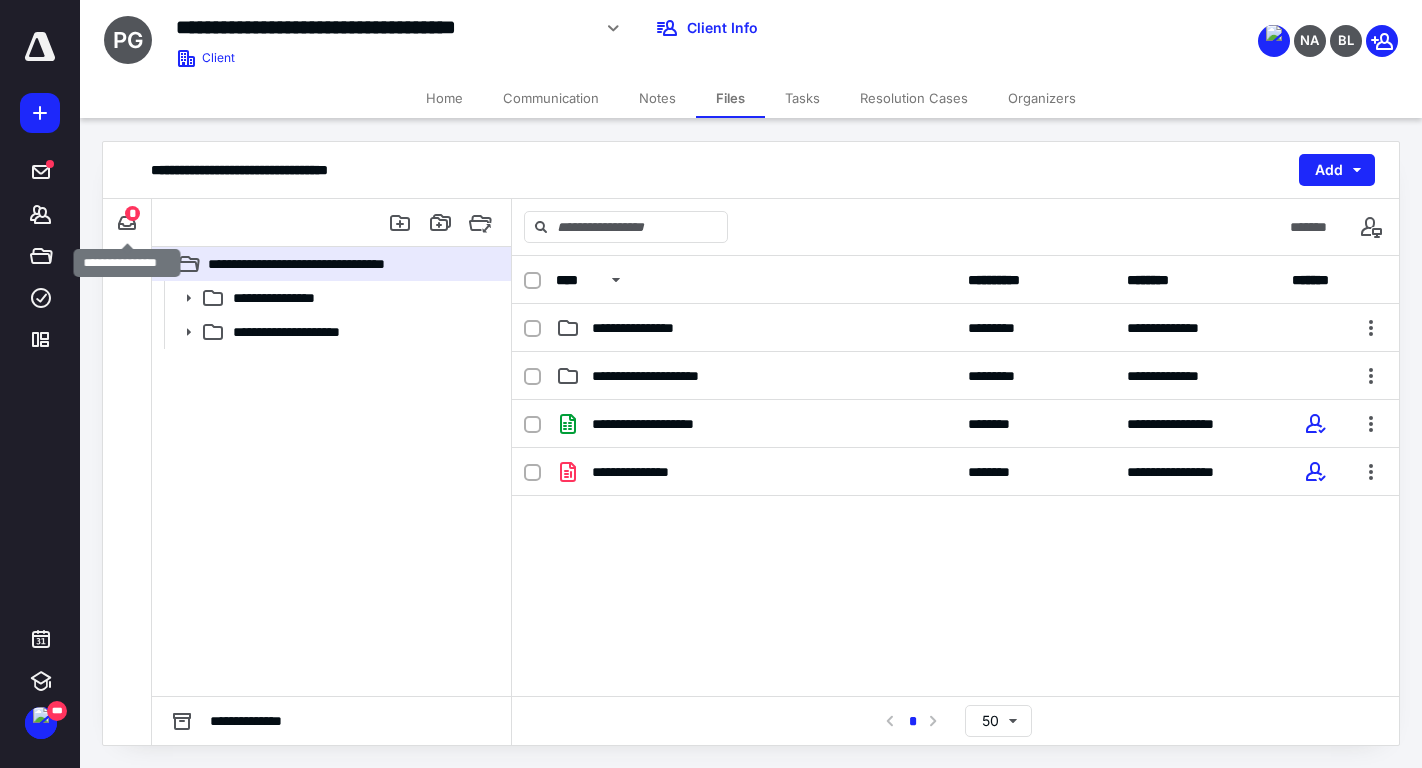 click on "*" at bounding box center (132, 213) 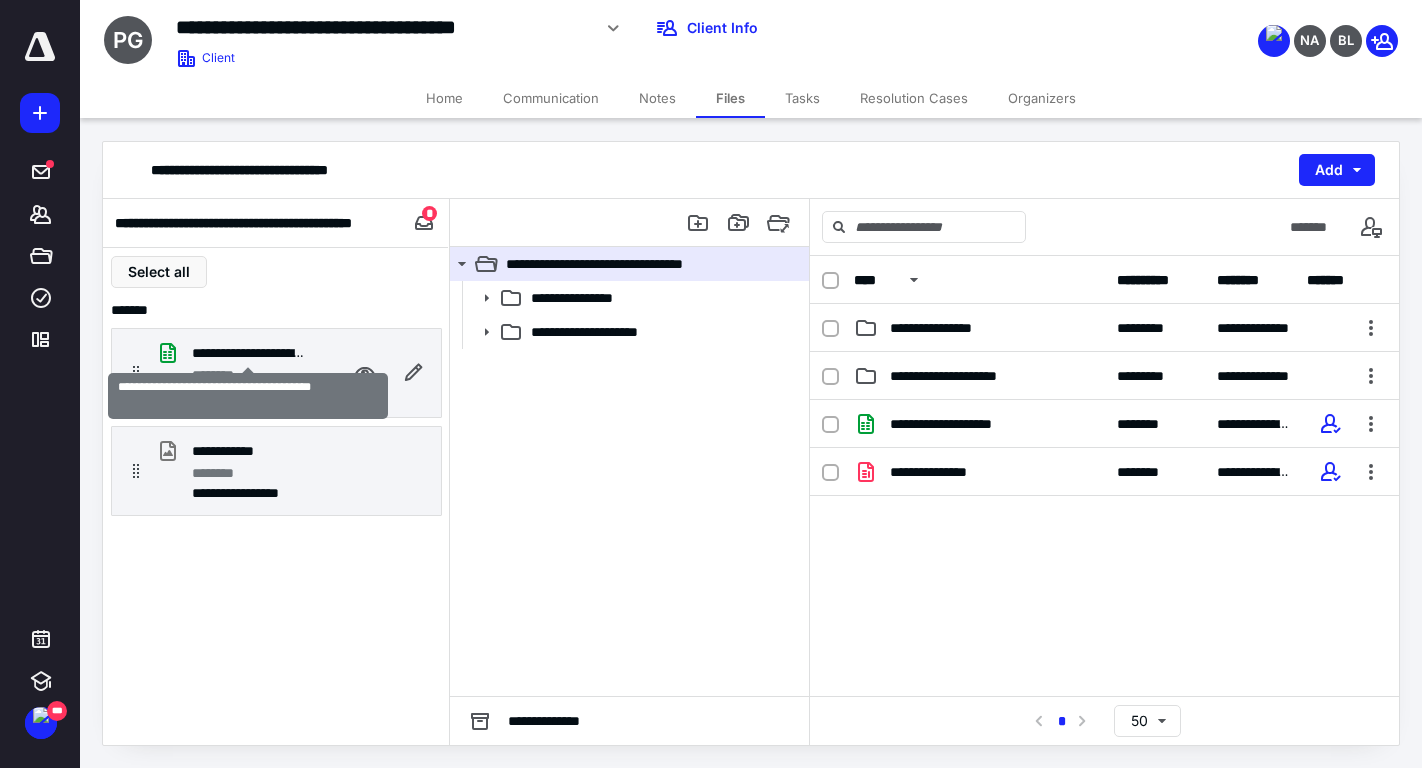 click on "**********" at bounding box center [248, 353] 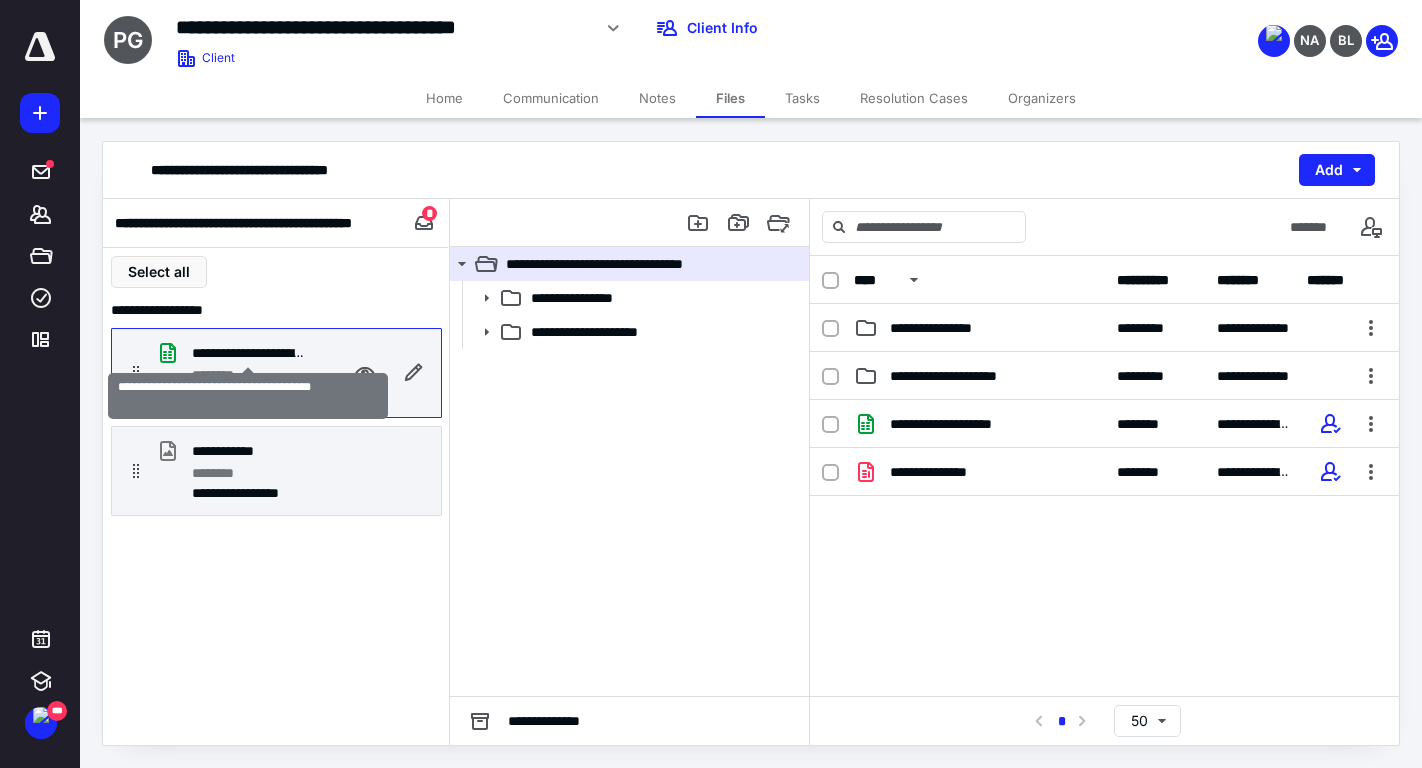 click on "**********" at bounding box center (248, 353) 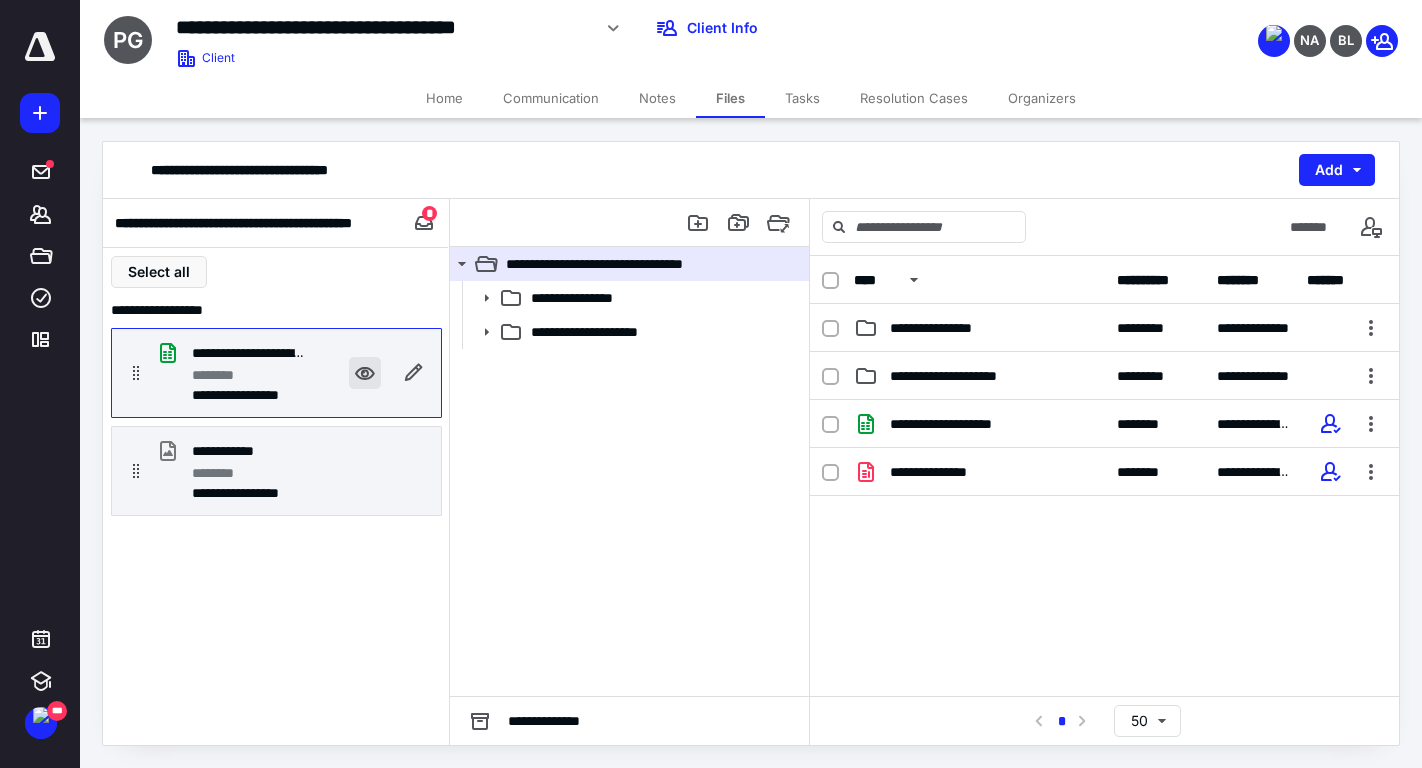 click at bounding box center [365, 373] 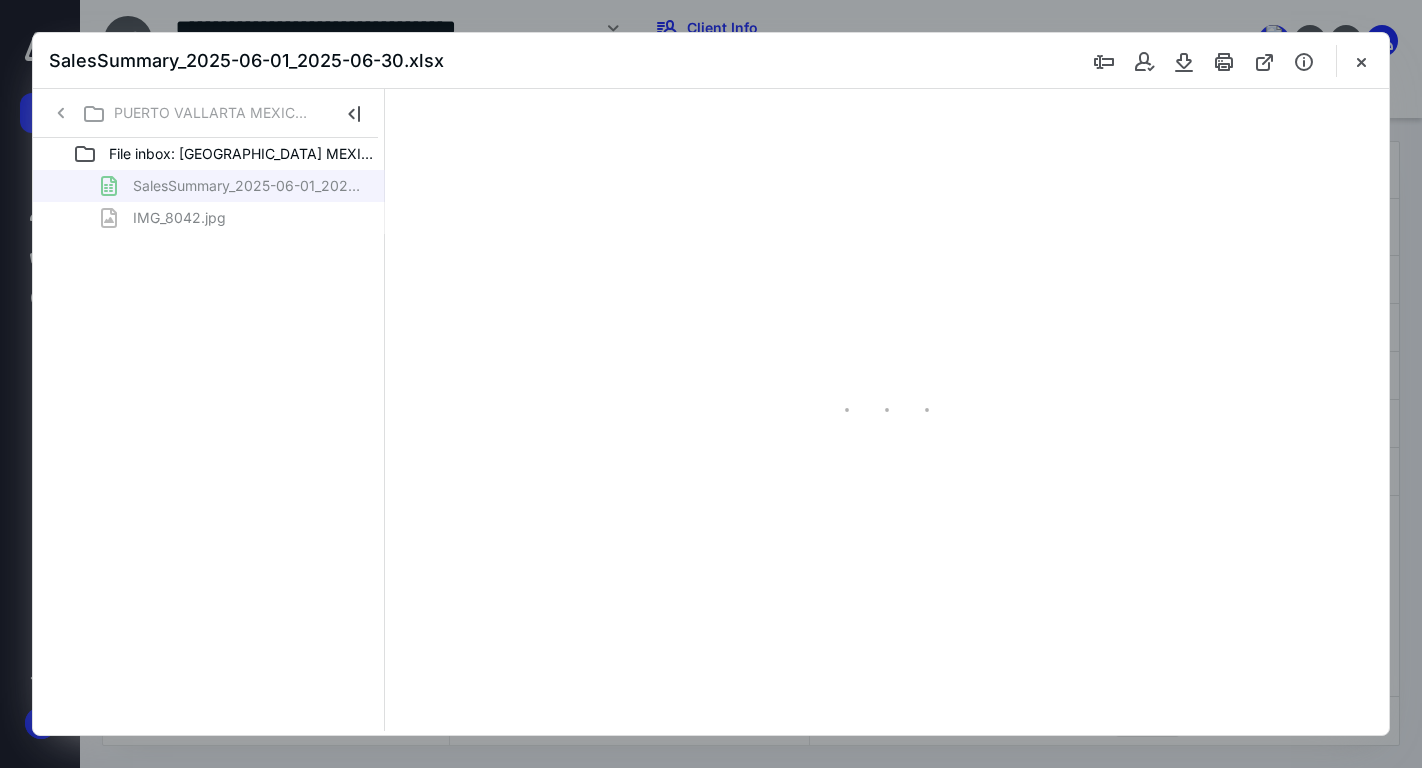 scroll, scrollTop: 0, scrollLeft: 0, axis: both 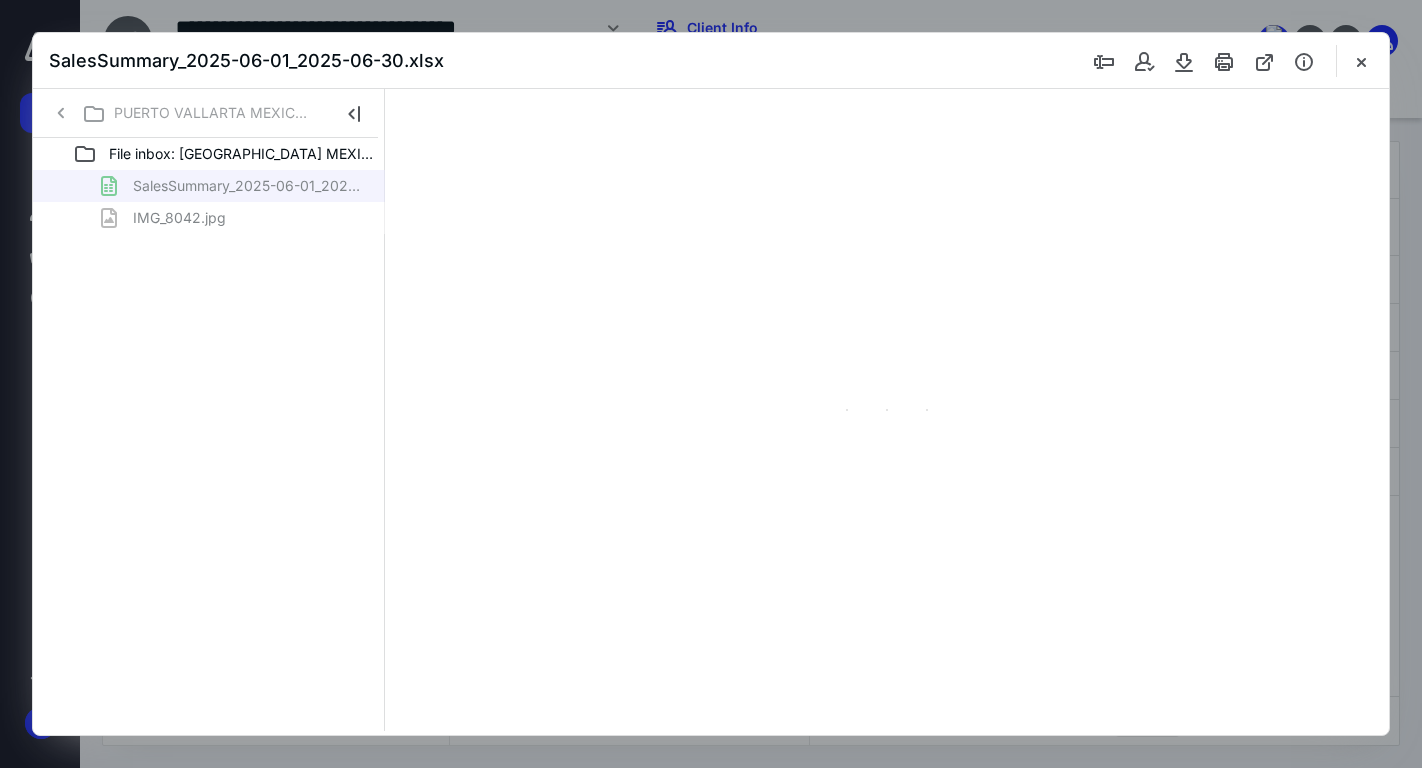 type on "25" 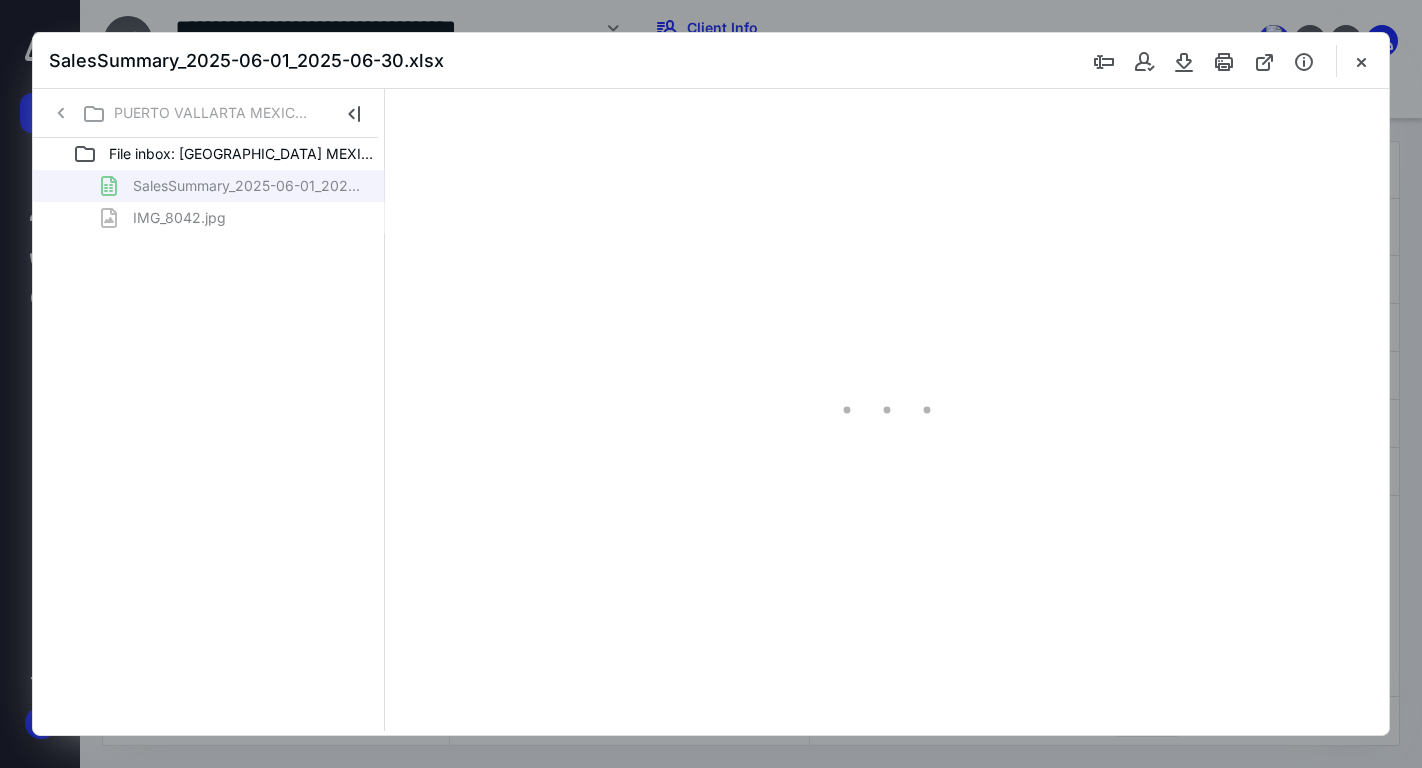 type on "*" 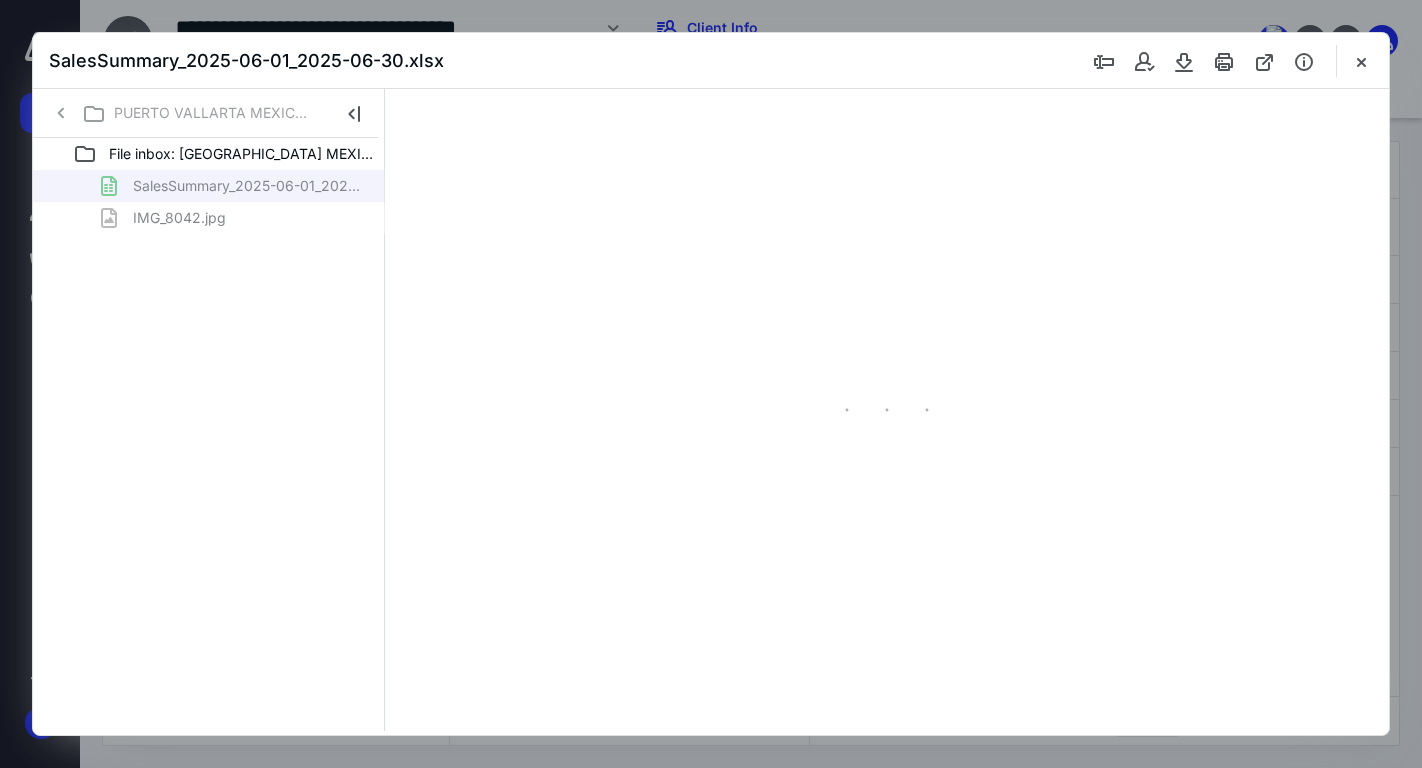 scroll, scrollTop: 37, scrollLeft: 0, axis: vertical 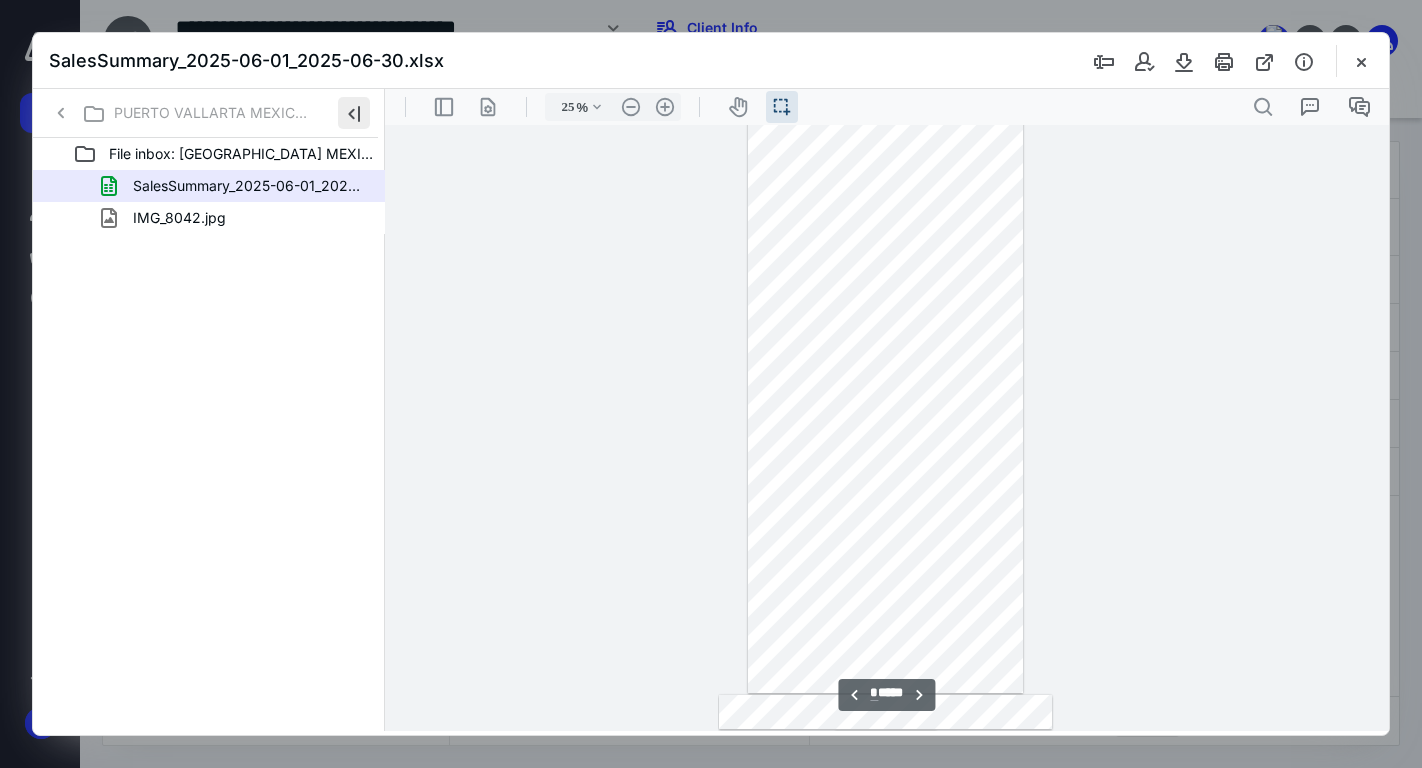 click at bounding box center (354, 113) 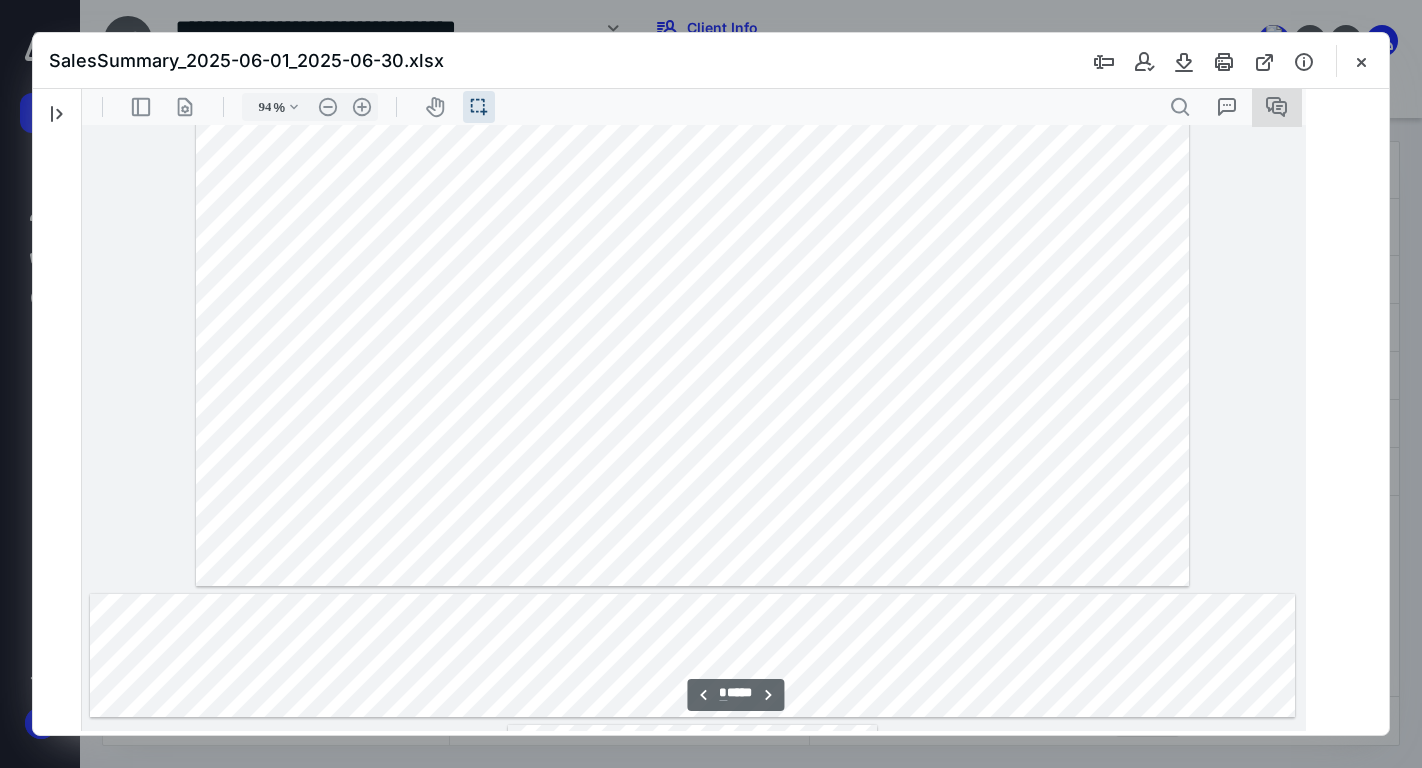 type on "95" 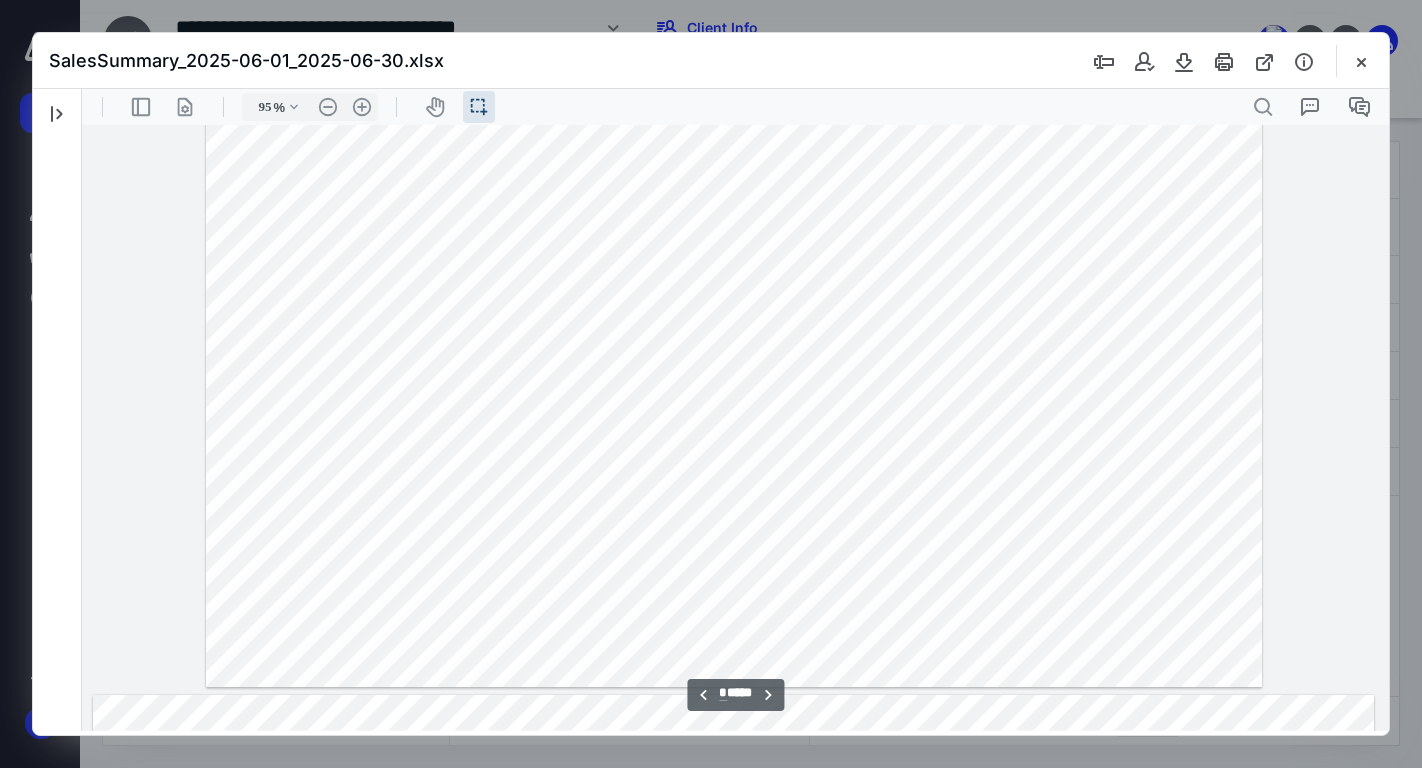 type on "*" 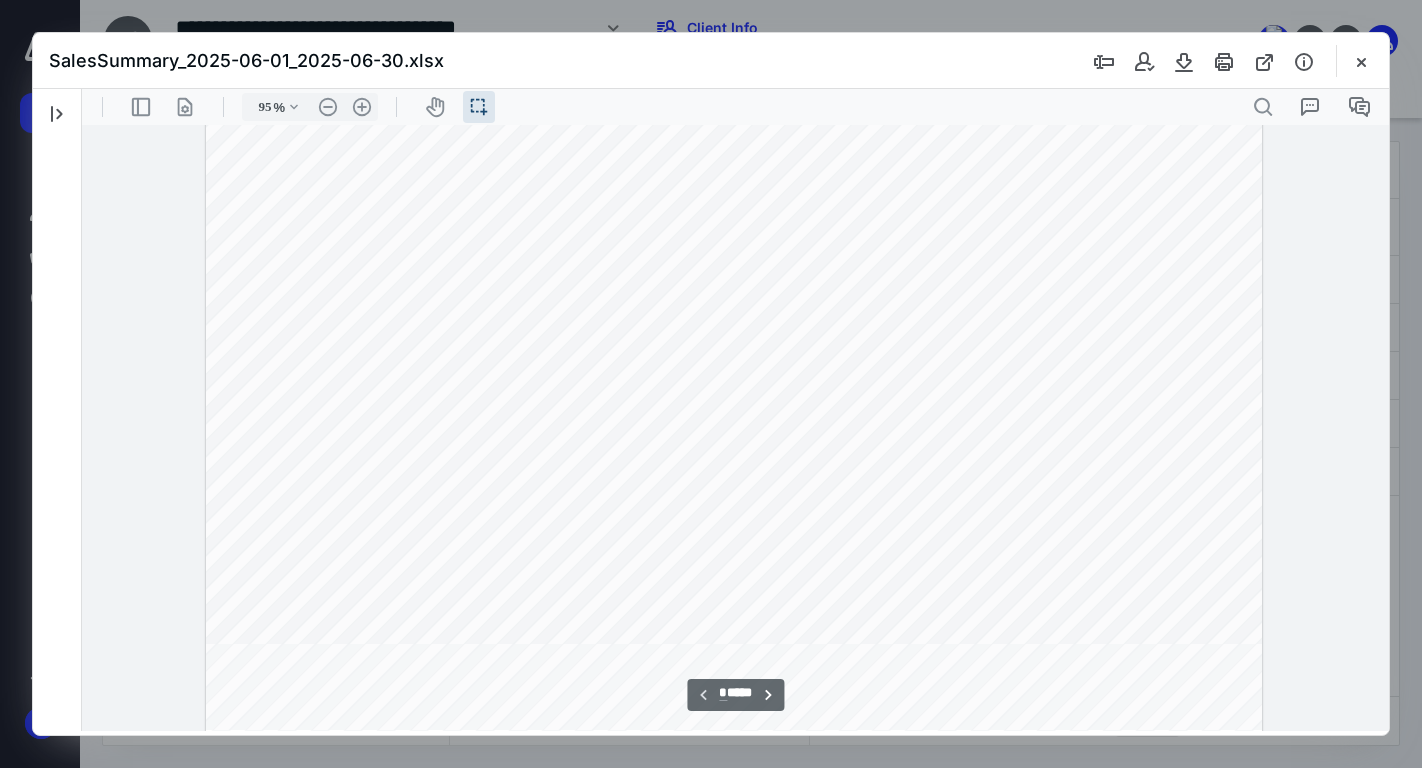 scroll, scrollTop: 0, scrollLeft: 0, axis: both 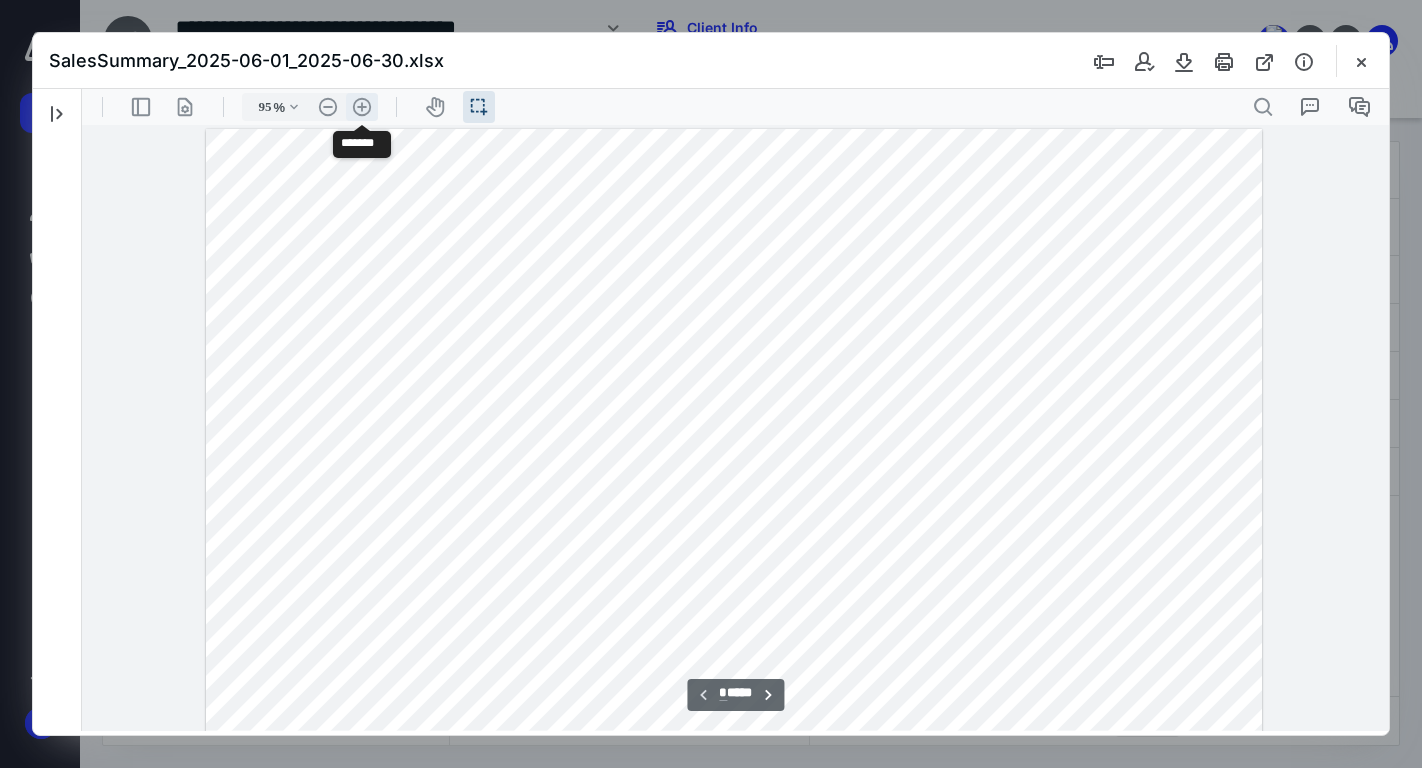 click on ".cls-1{fill:#abb0c4;} icon - header - zoom - in - line" at bounding box center (362, 107) 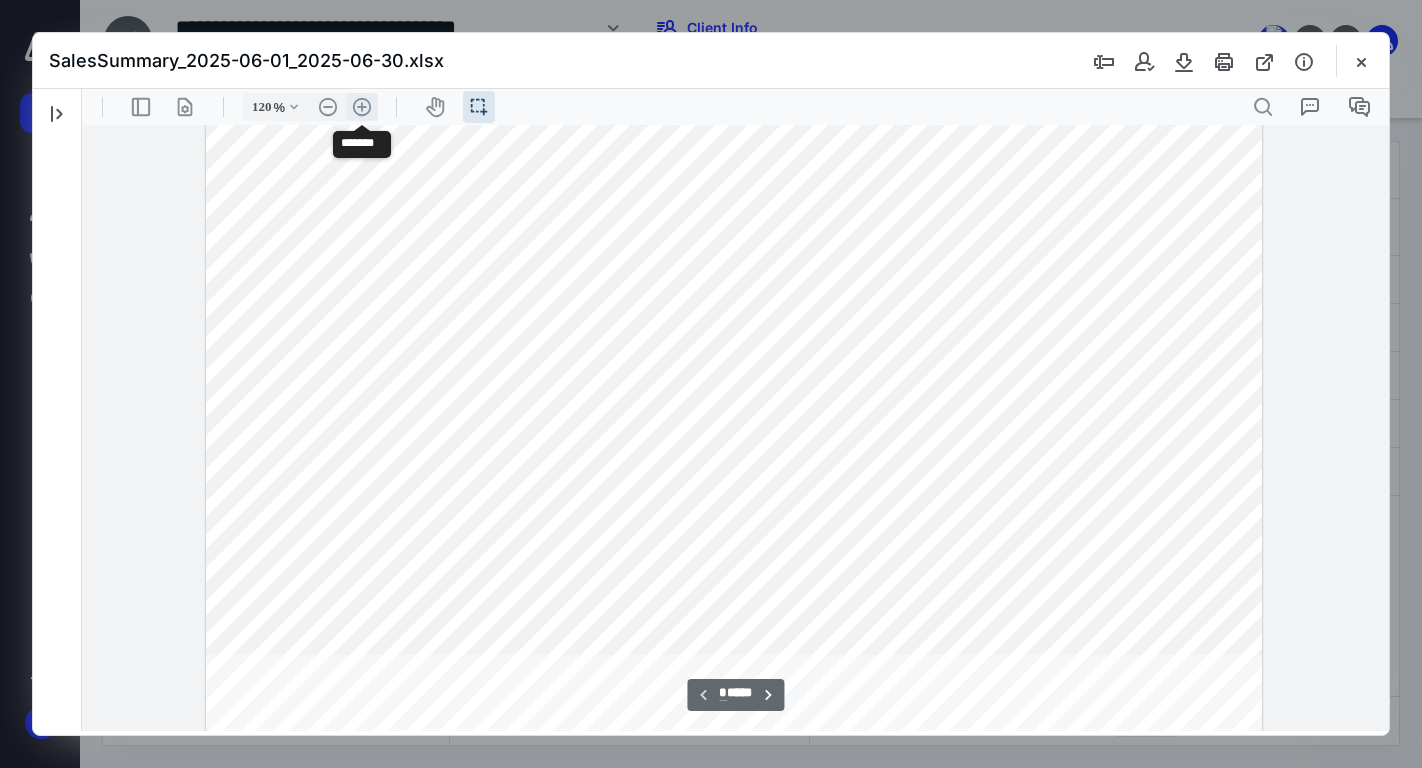 click on ".cls-1{fill:#abb0c4;} icon - header - zoom - in - line" at bounding box center [362, 107] 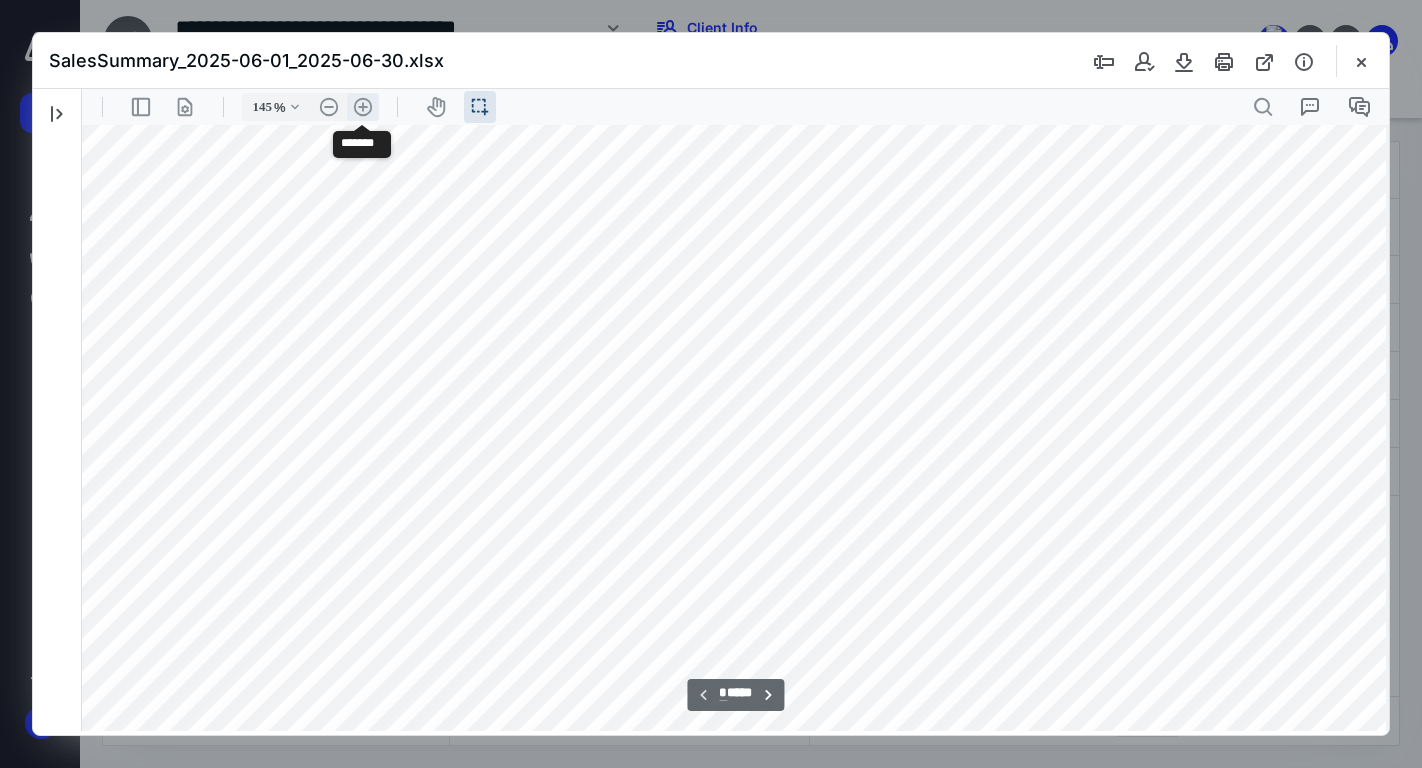 click on ".cls-1{fill:#abb0c4;} icon - header - zoom - in - line" at bounding box center [363, 107] 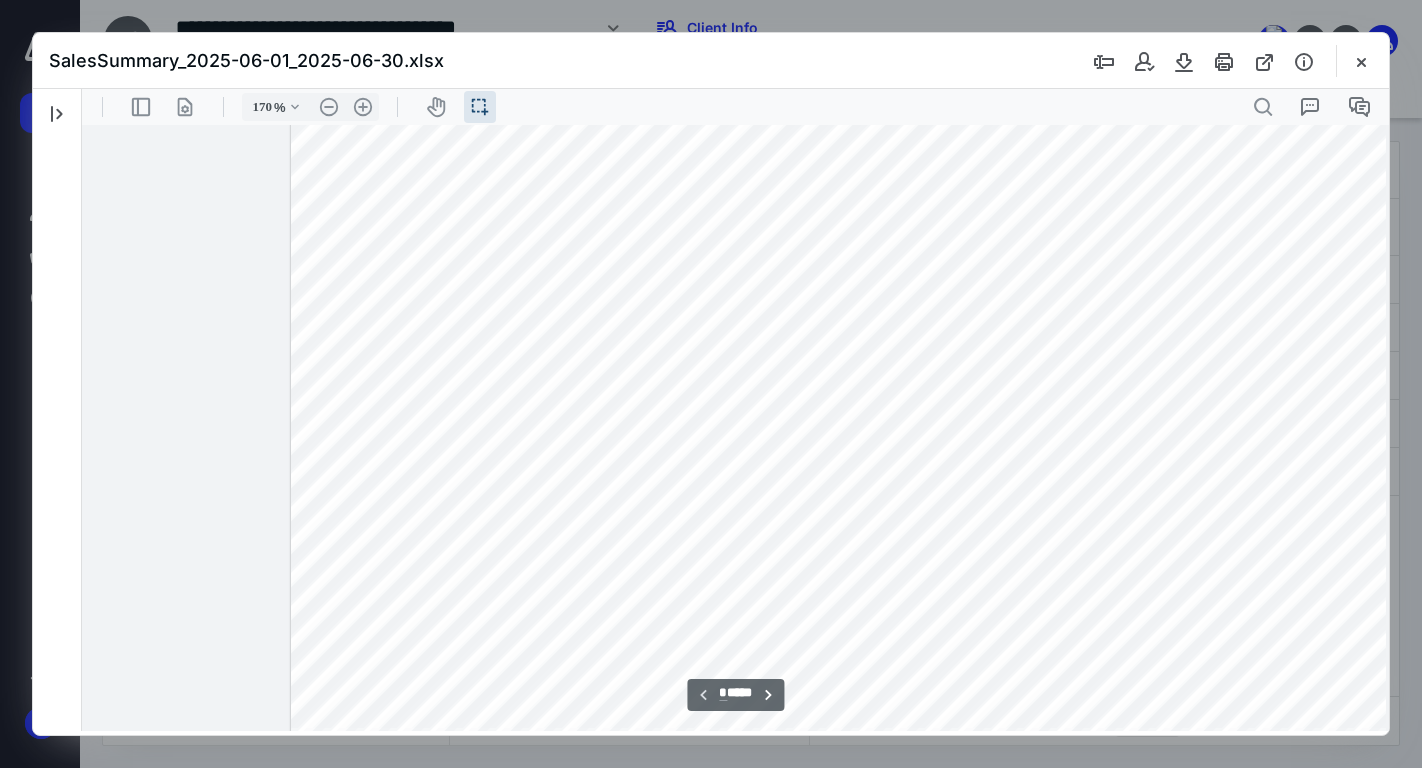 scroll, scrollTop: 113, scrollLeft: 0, axis: vertical 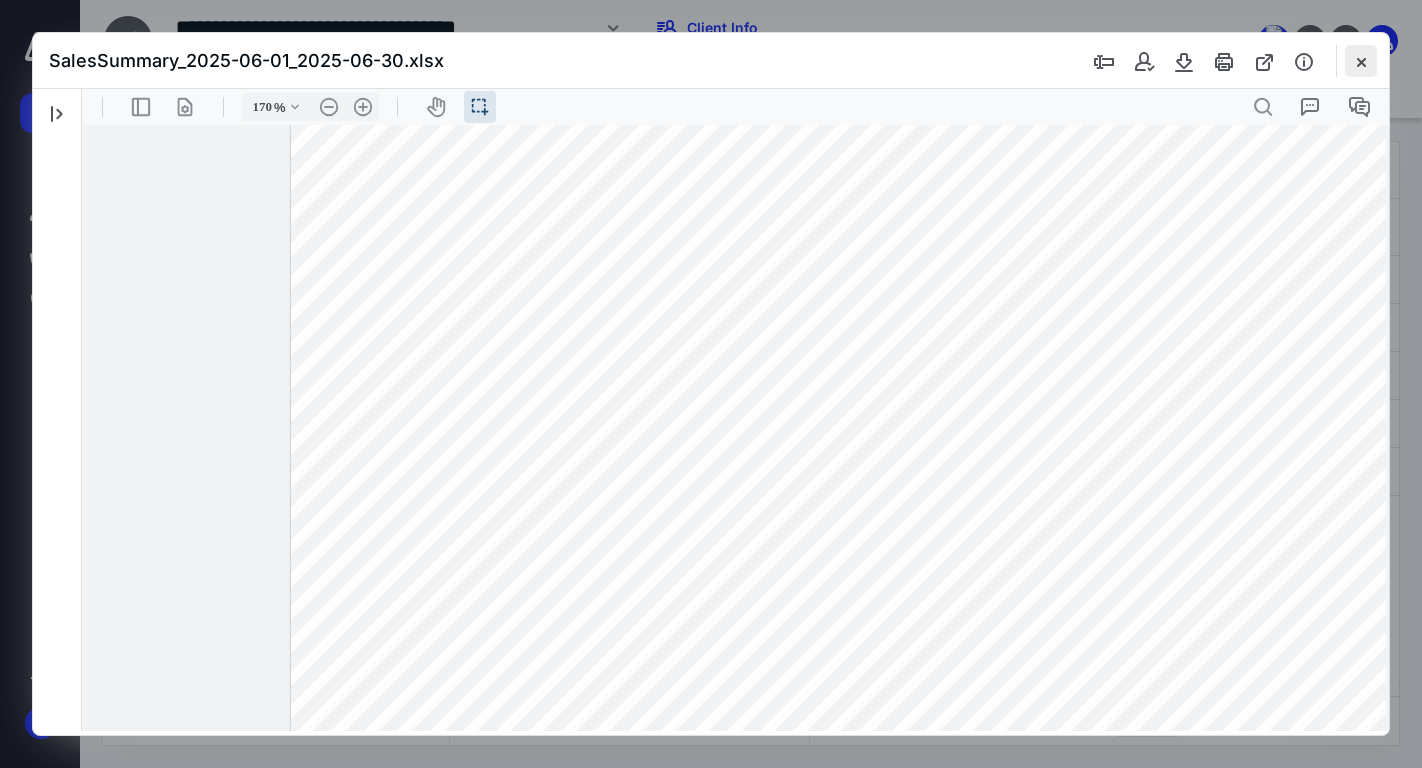 click at bounding box center (1361, 61) 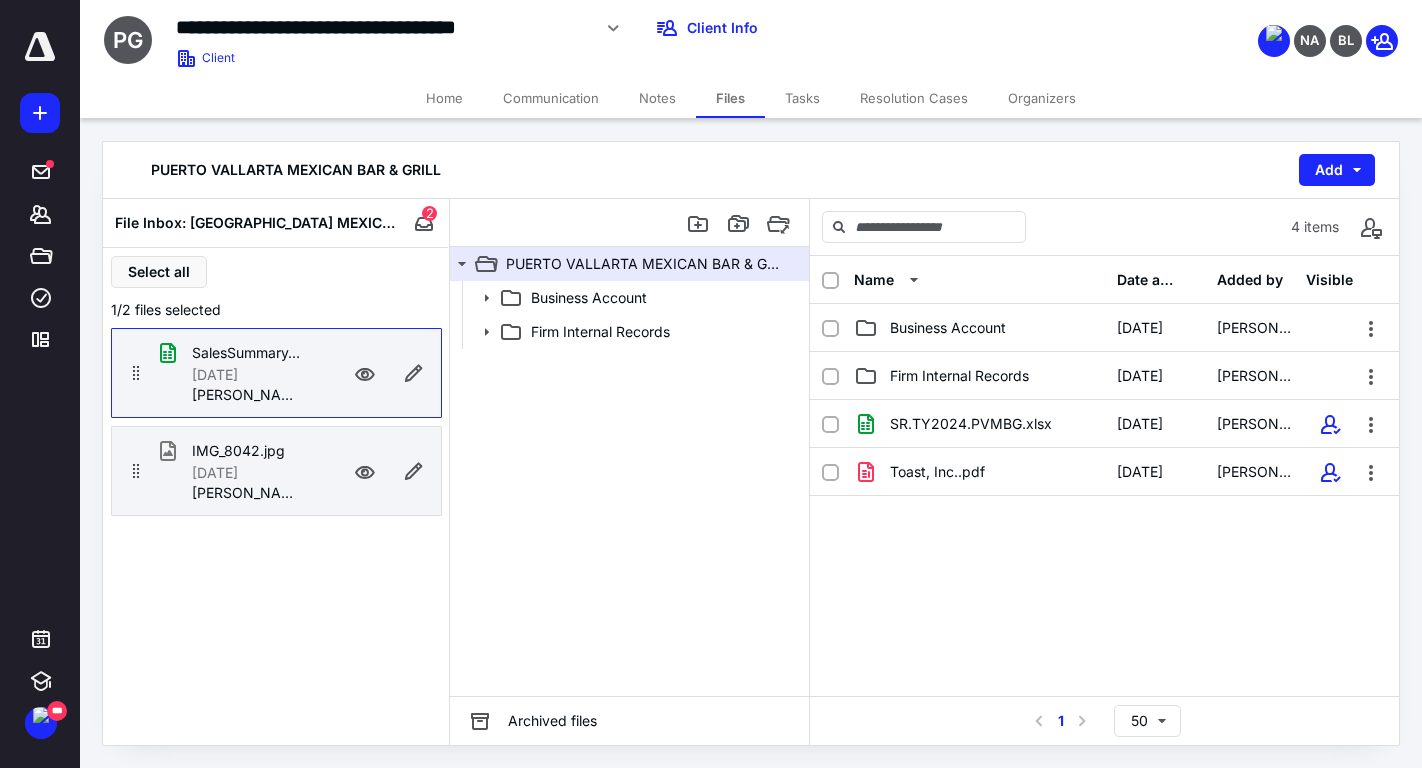 click on "IMG_8042.jpg 6/3/2025 Elizabeth Ramirez" at bounding box center (276, 471) 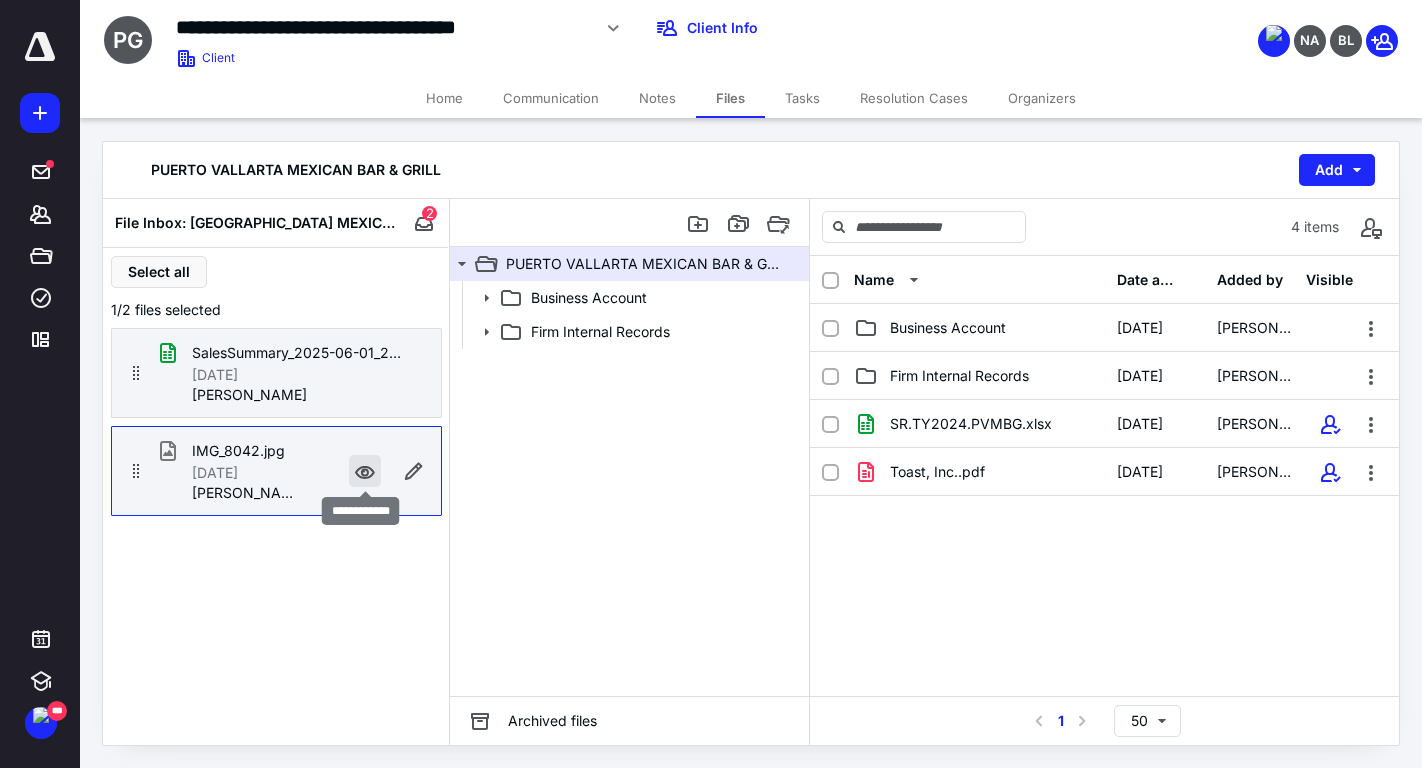 click at bounding box center [365, 471] 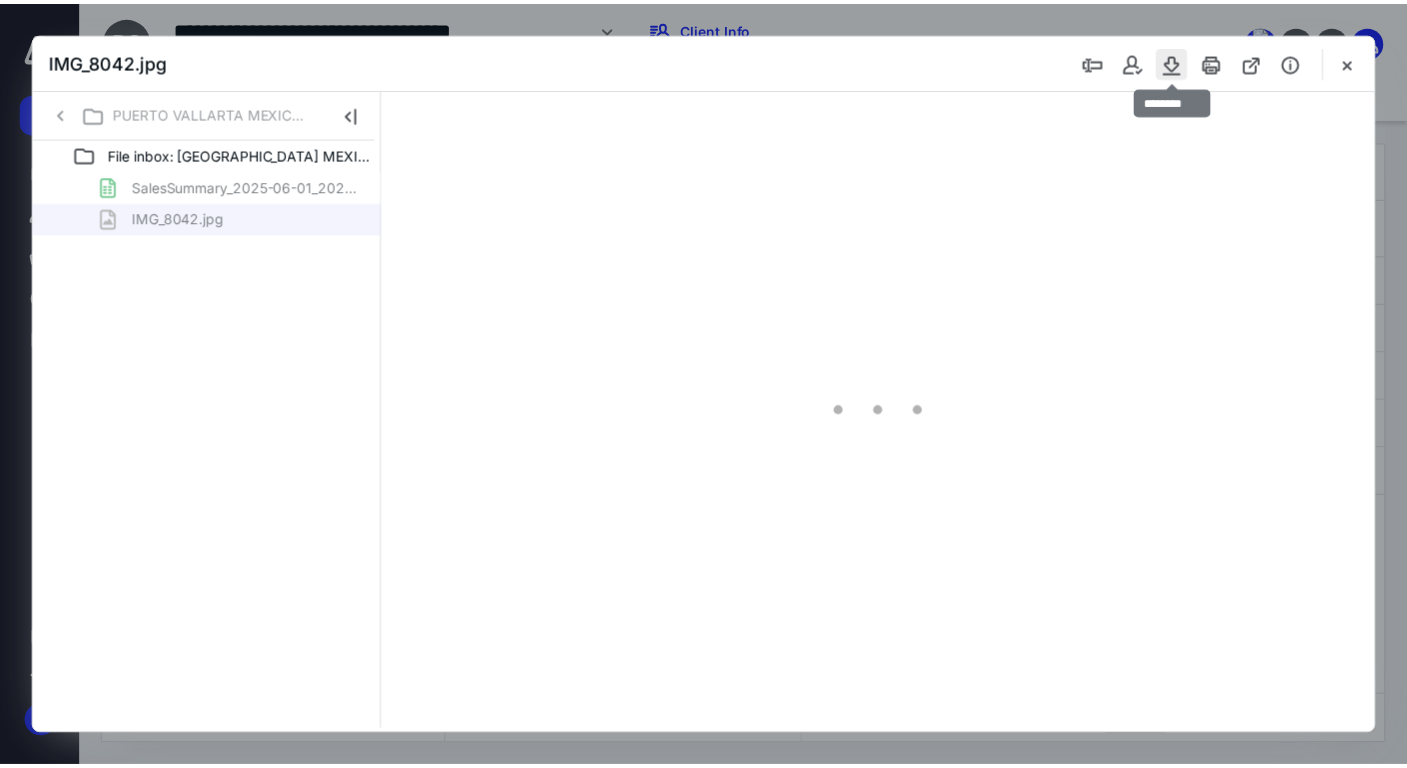 scroll, scrollTop: 0, scrollLeft: 0, axis: both 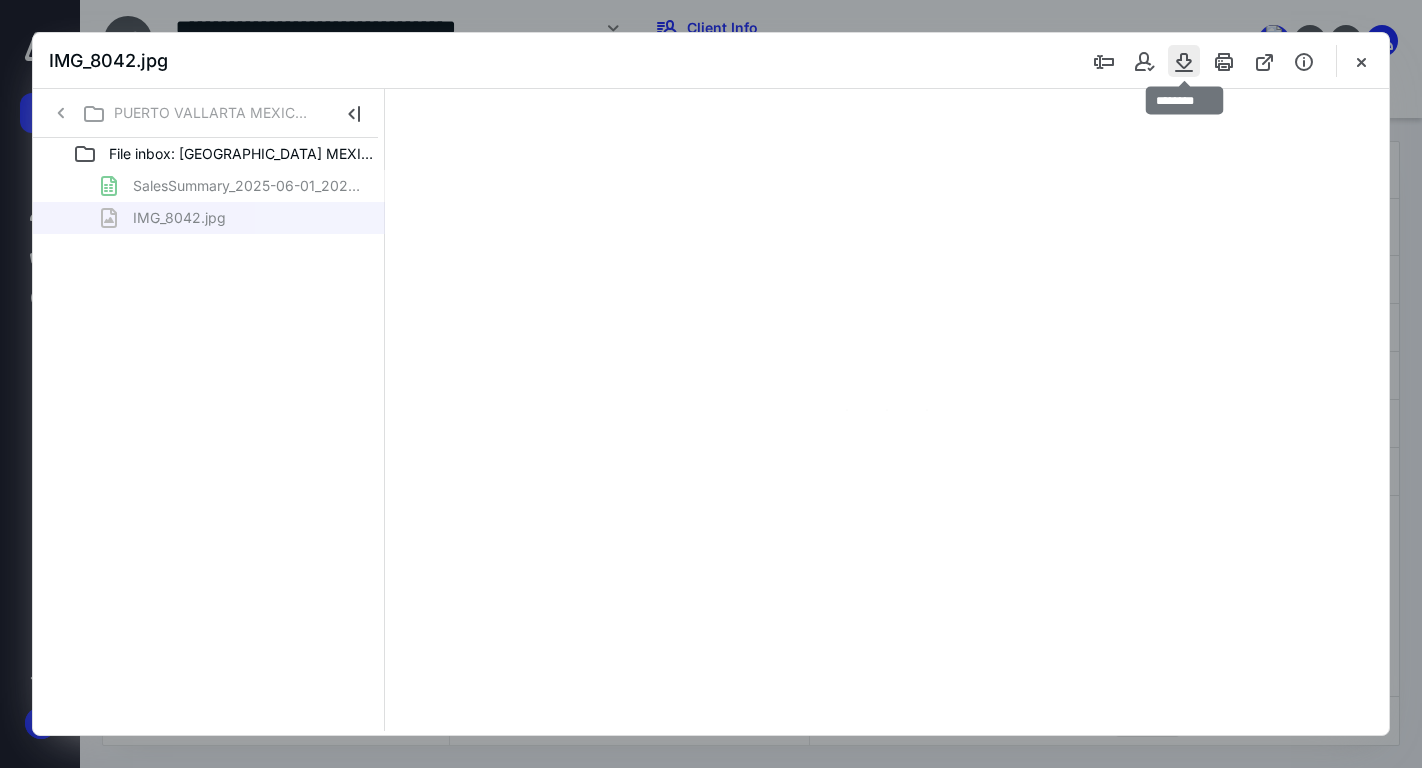 type on "76" 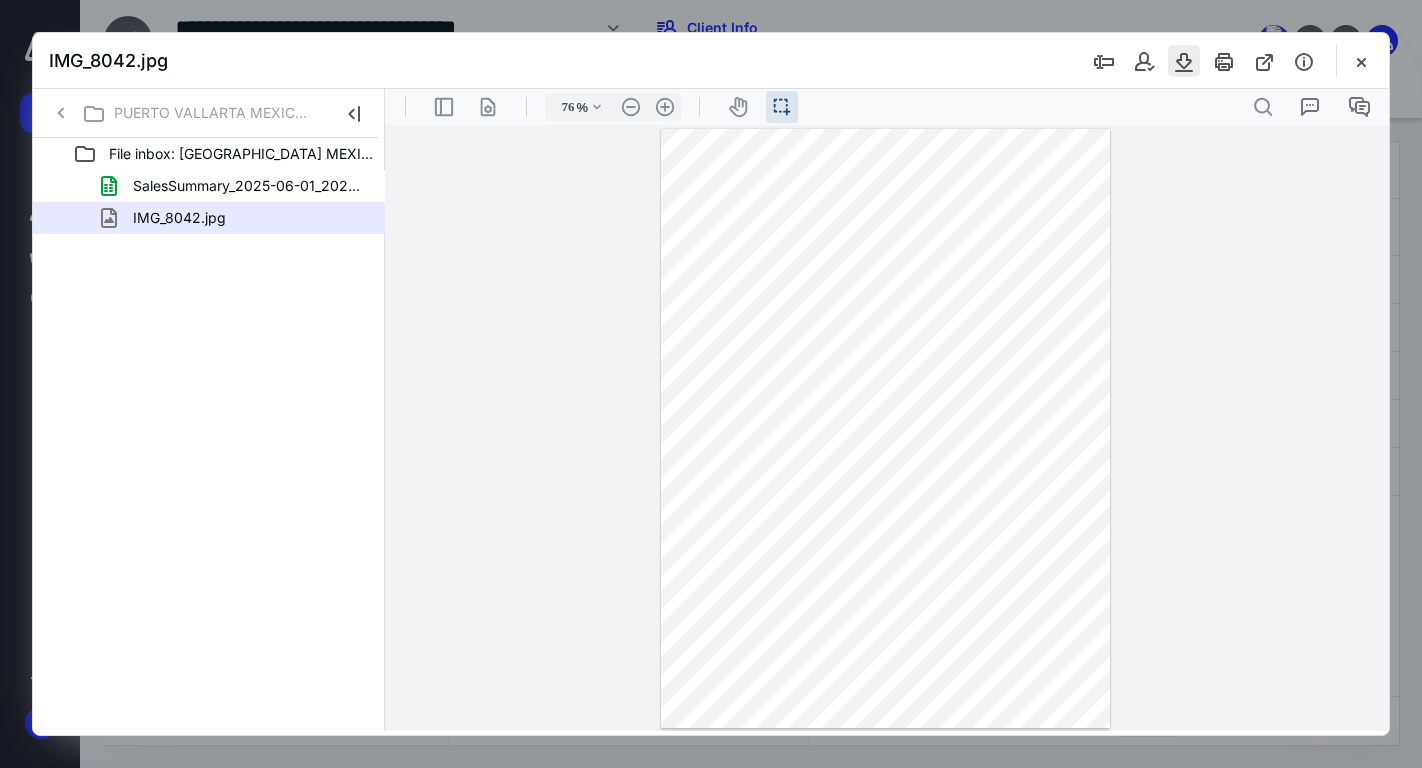 click at bounding box center [1184, 61] 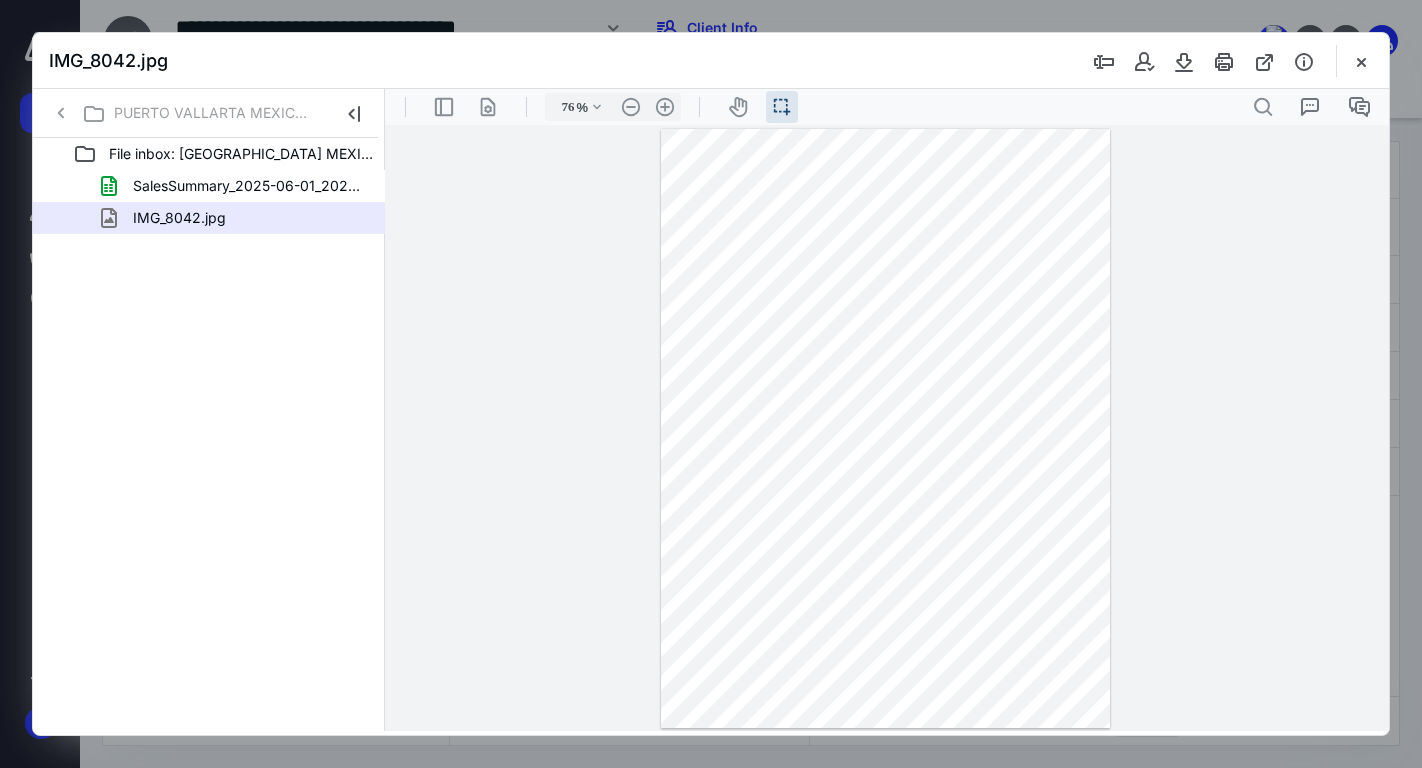 click on "**********" at bounding box center [887, 428] 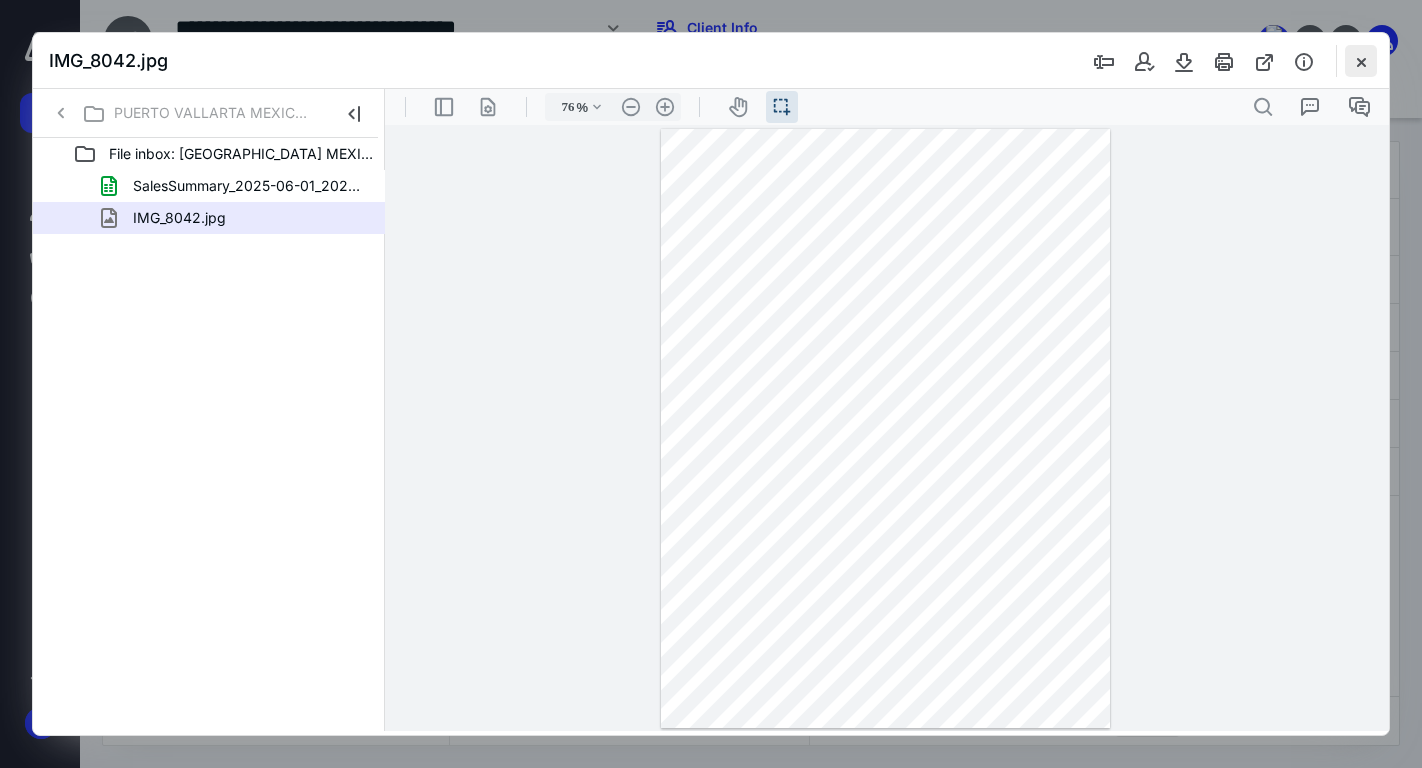 click at bounding box center [1361, 61] 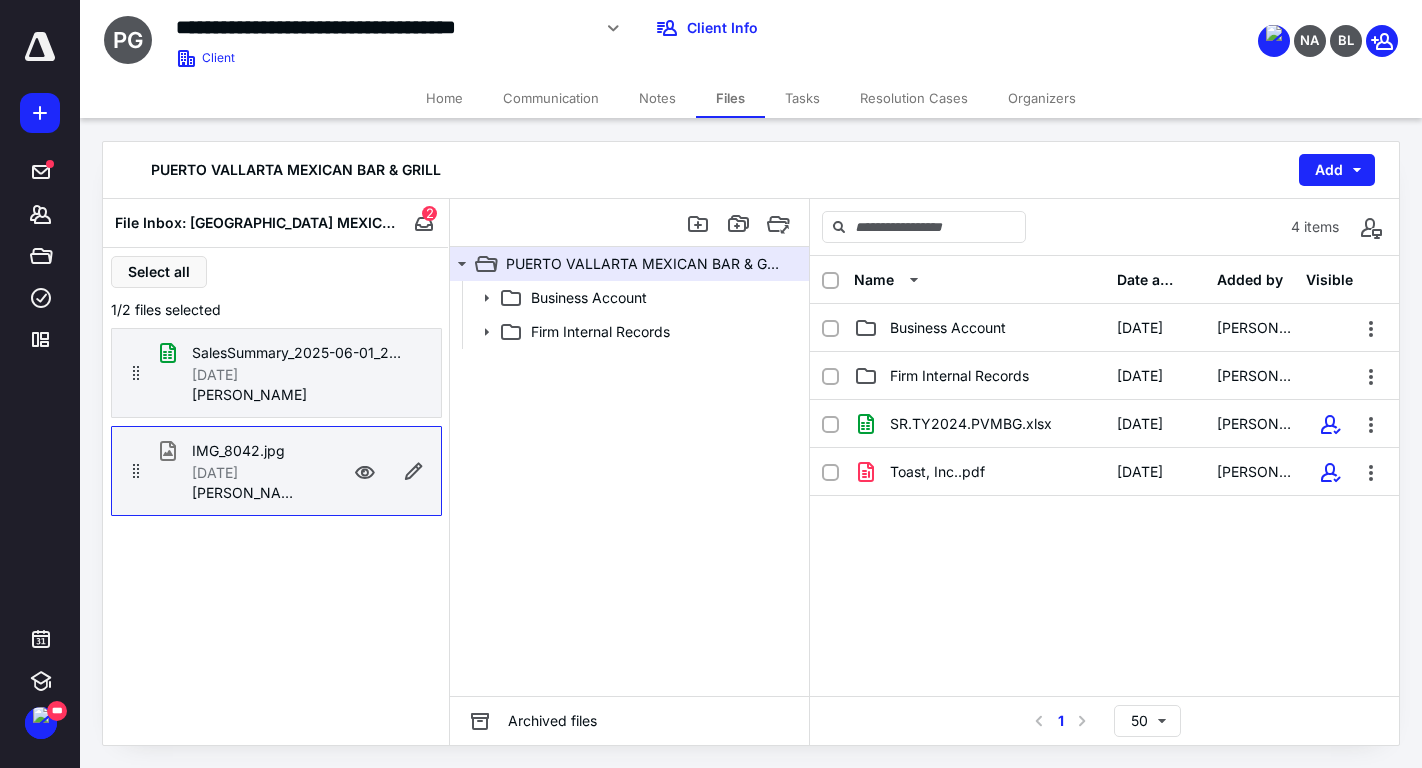 click on "Home" at bounding box center [444, 98] 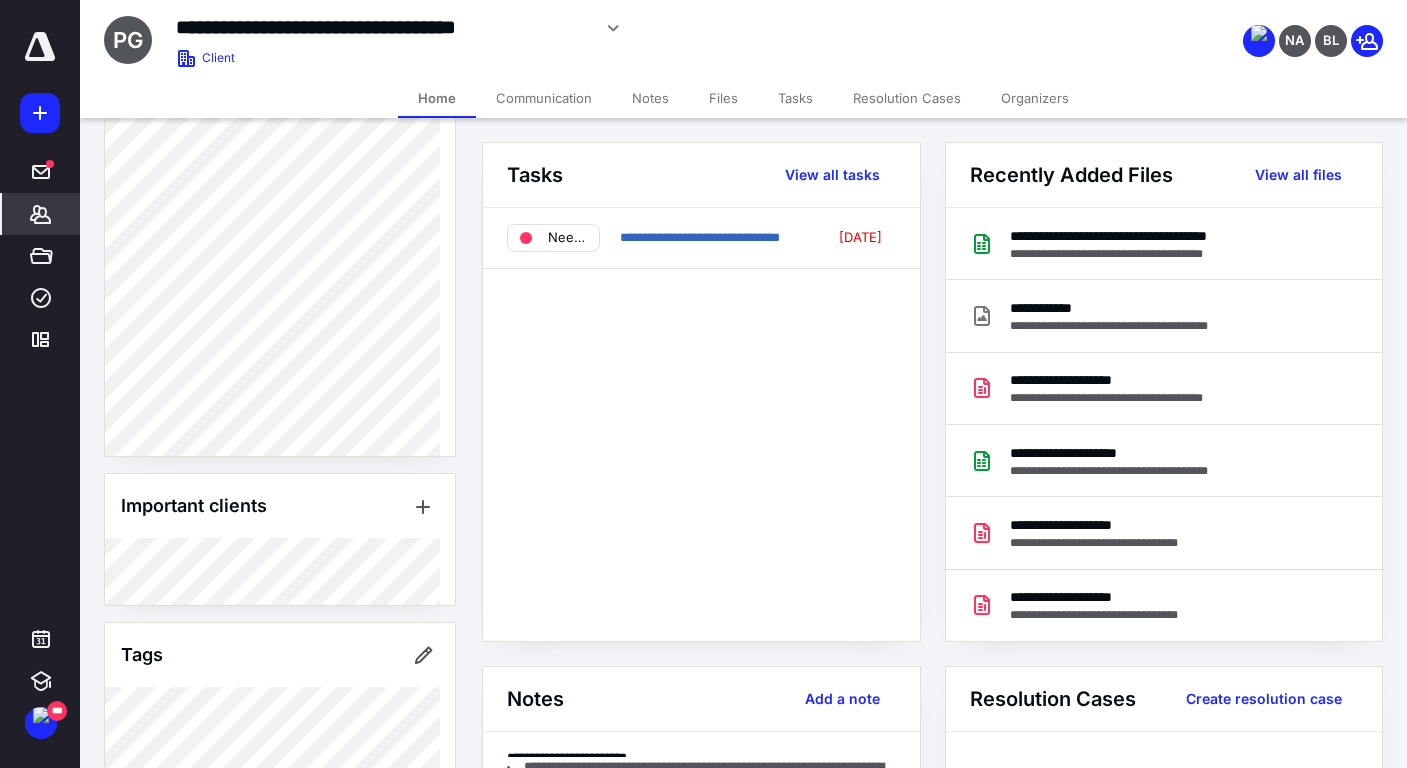 scroll, scrollTop: 1159, scrollLeft: 0, axis: vertical 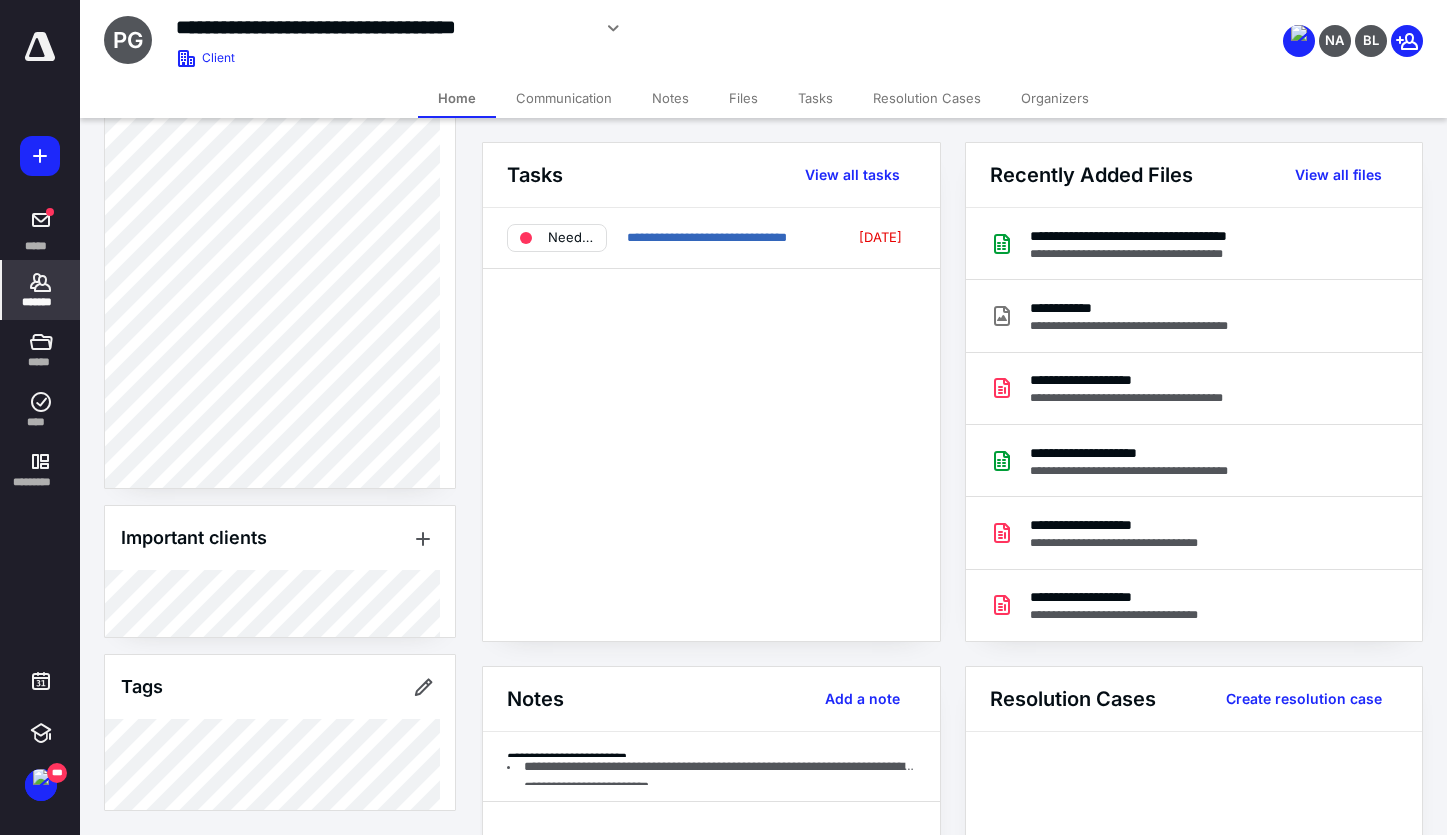 click on "Files" at bounding box center [743, 98] 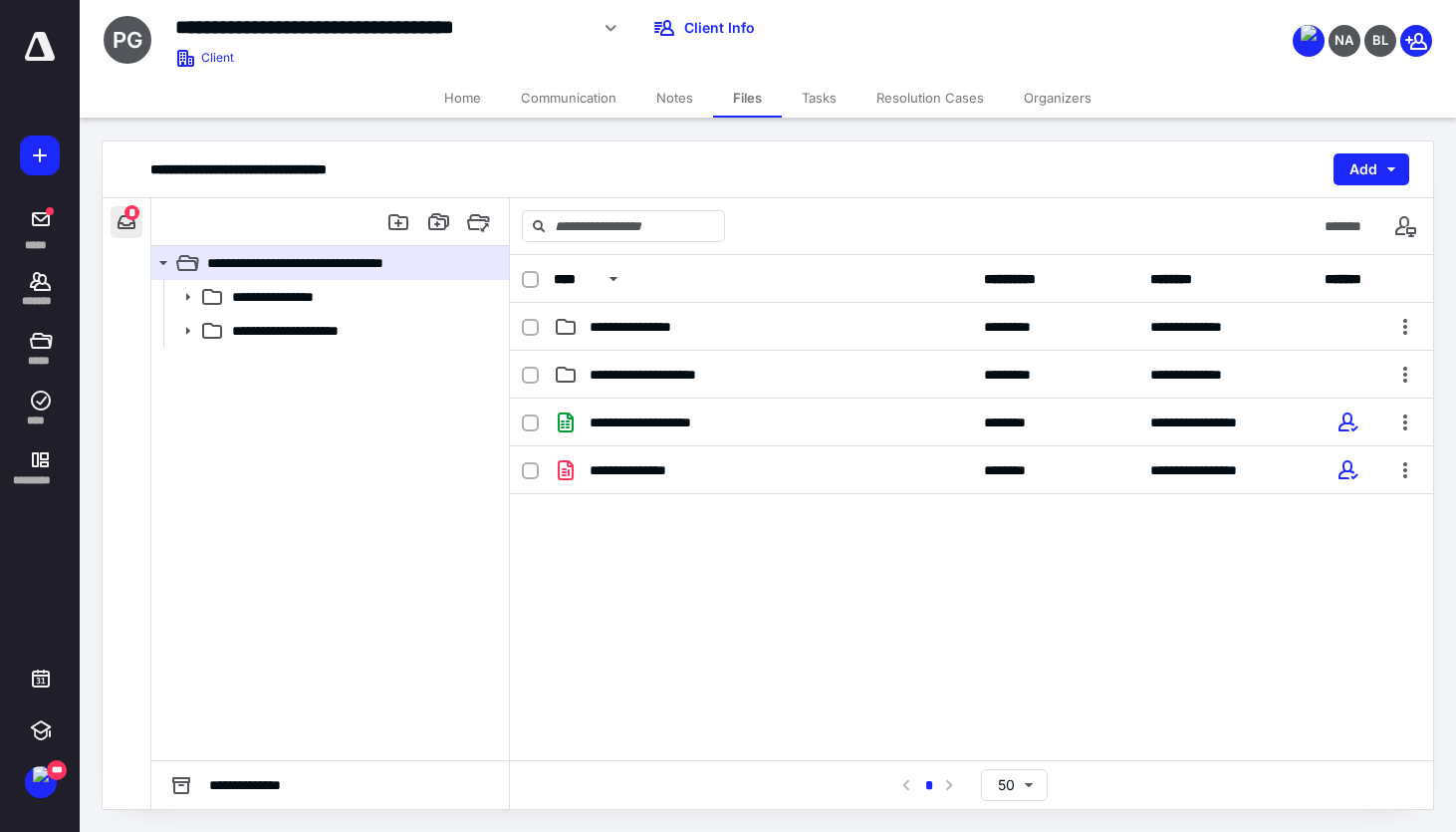 click at bounding box center [126, 222] 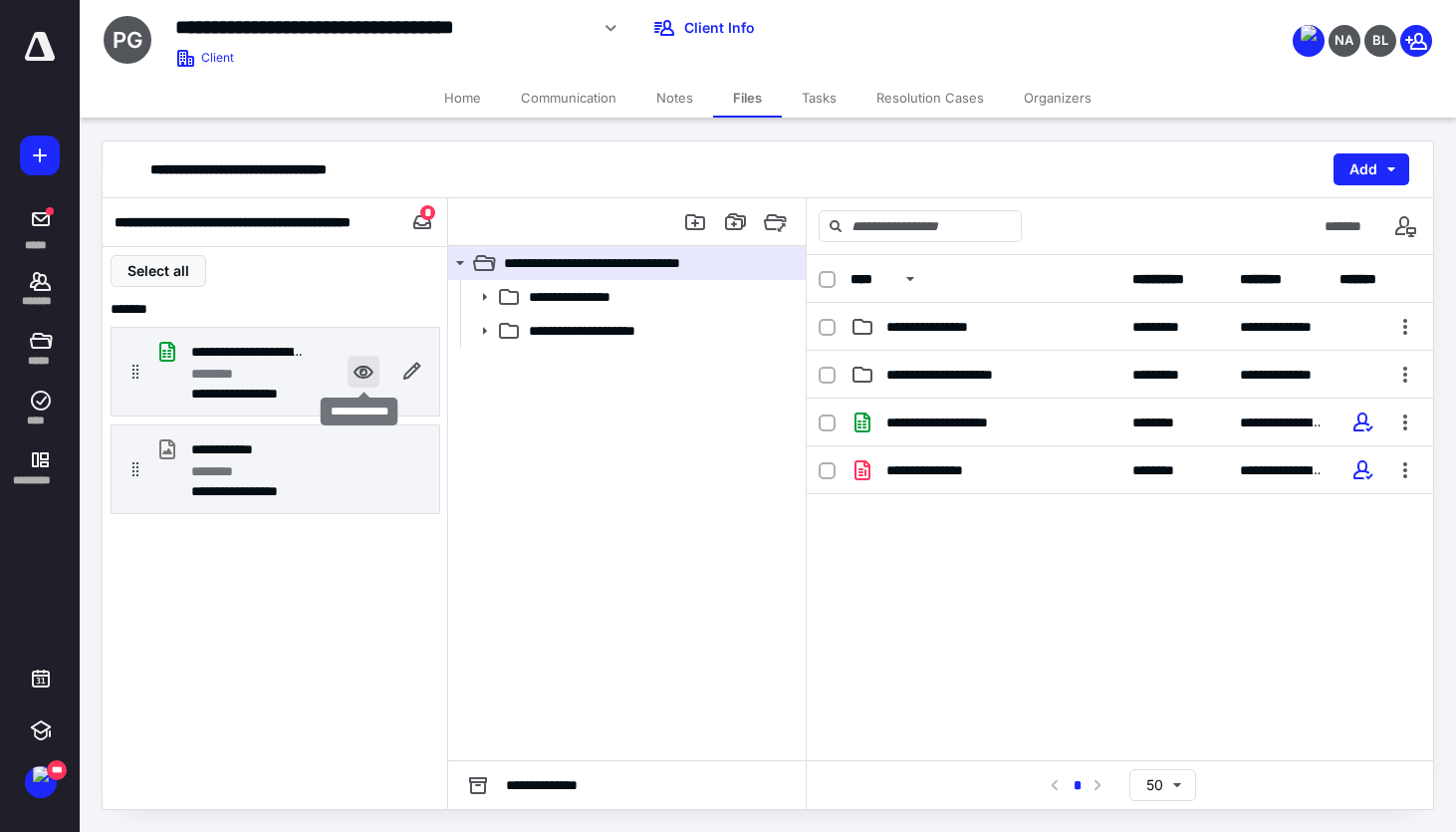 click at bounding box center (364, 372) 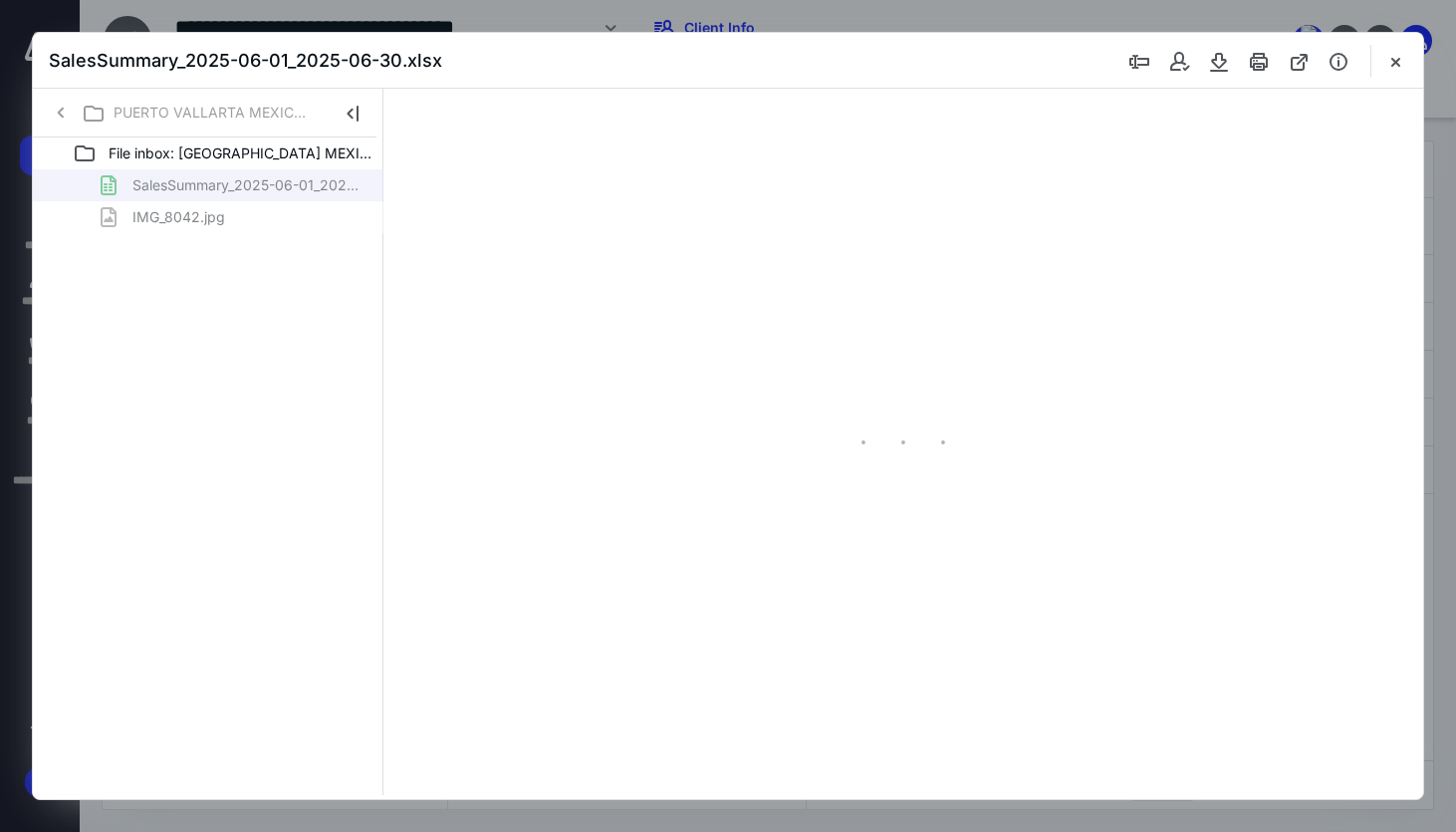 scroll, scrollTop: 0, scrollLeft: 0, axis: both 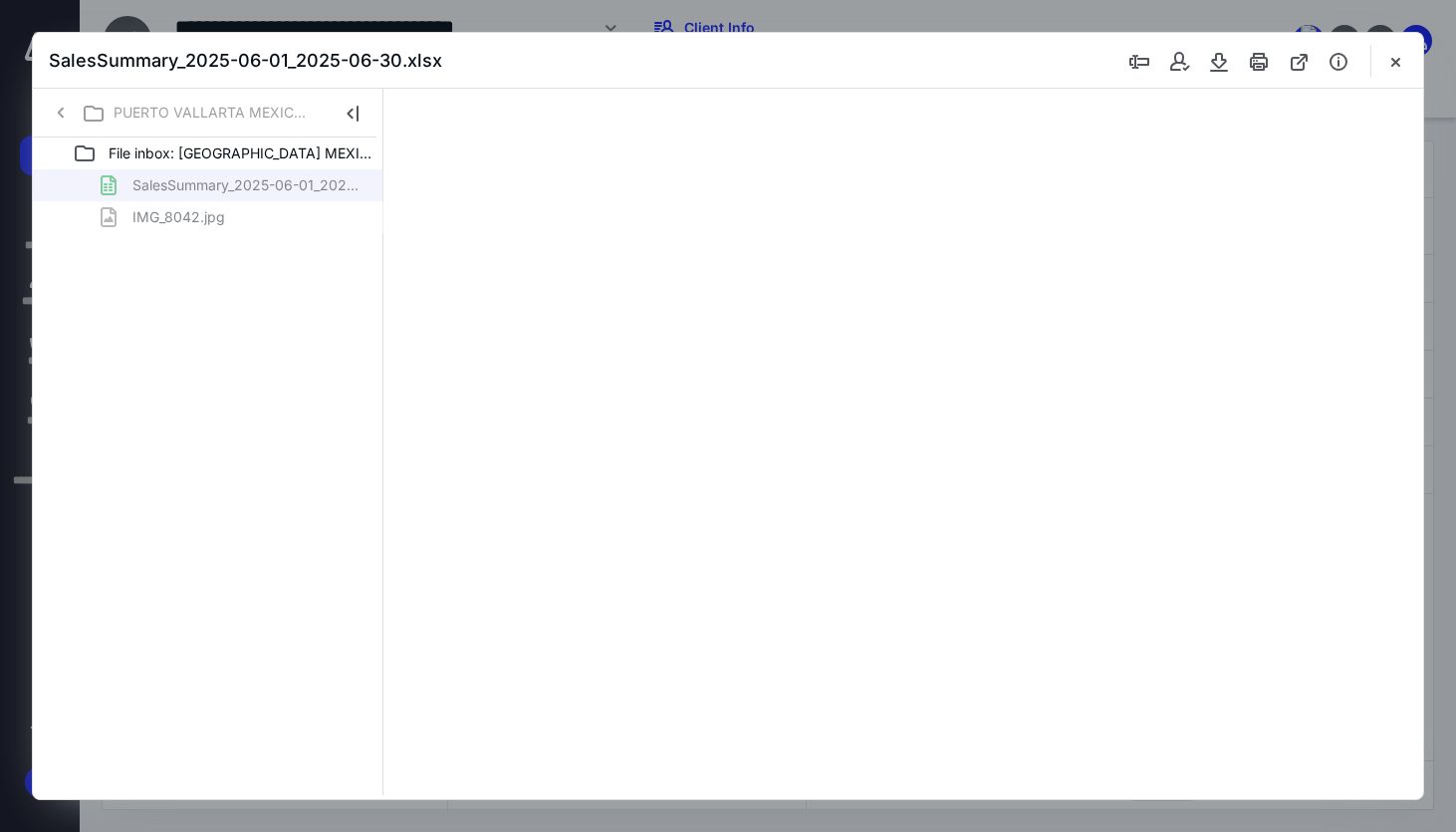type on "28" 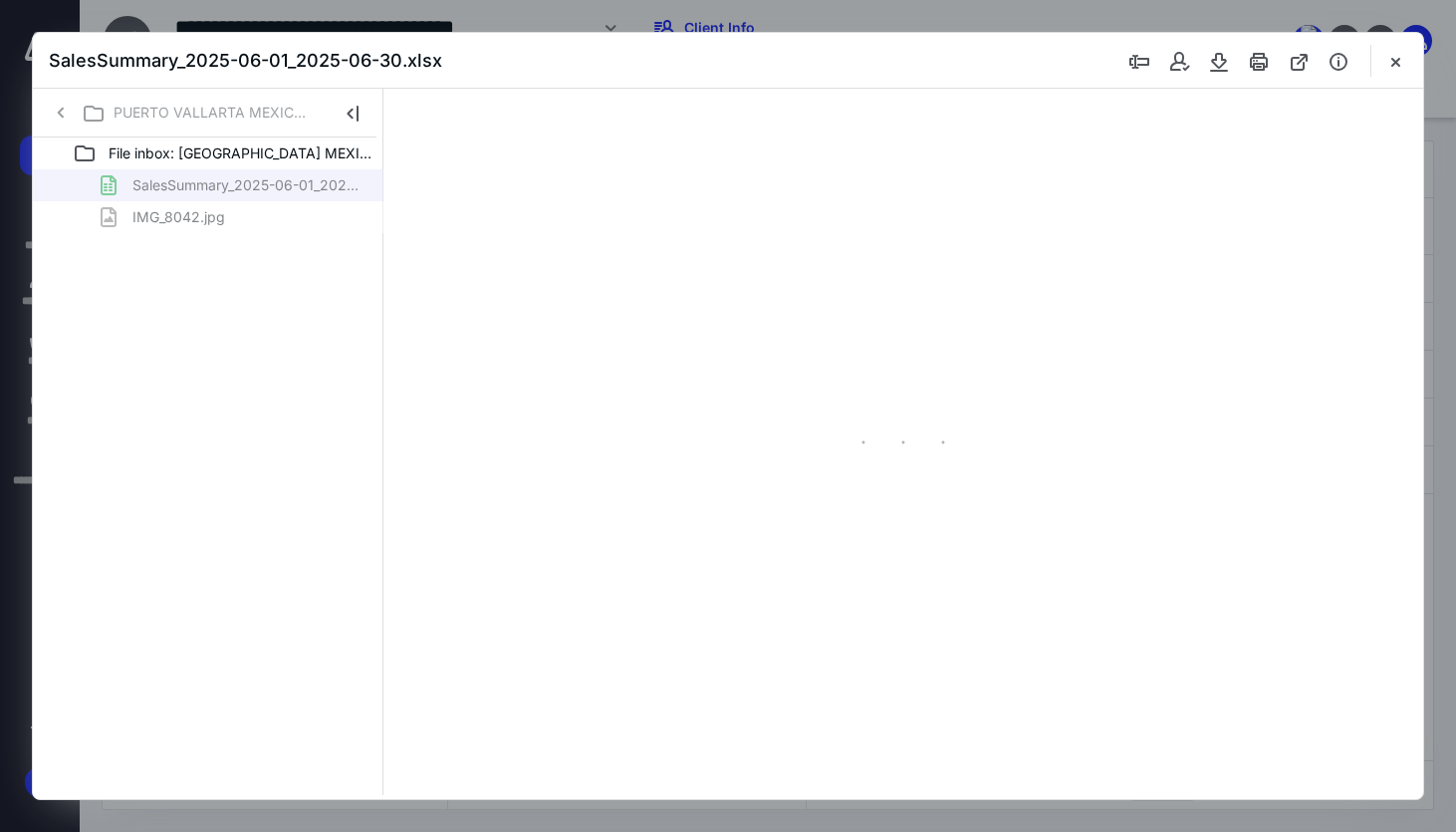 type on "*" 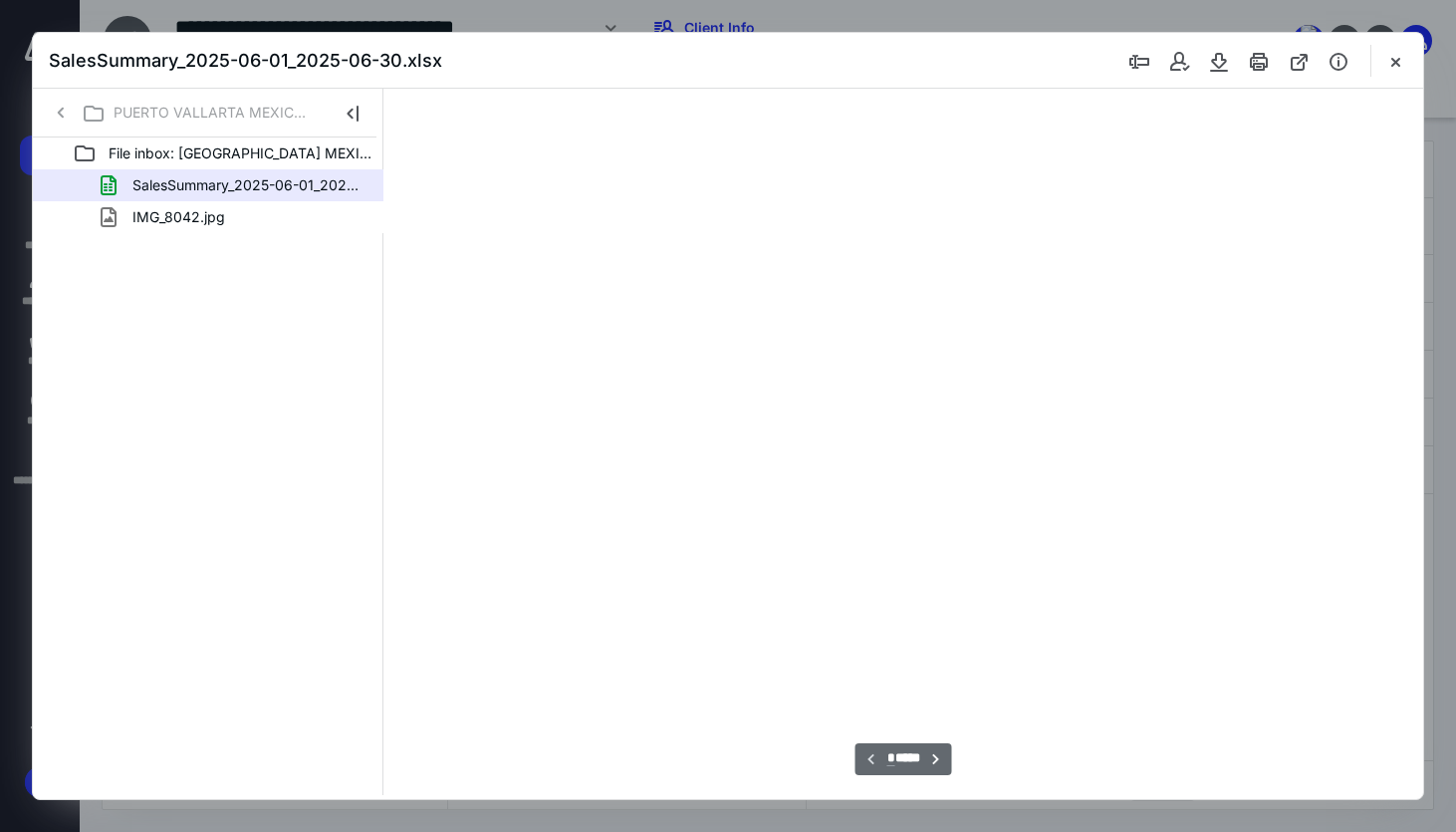 scroll, scrollTop: 37, scrollLeft: 0, axis: vertical 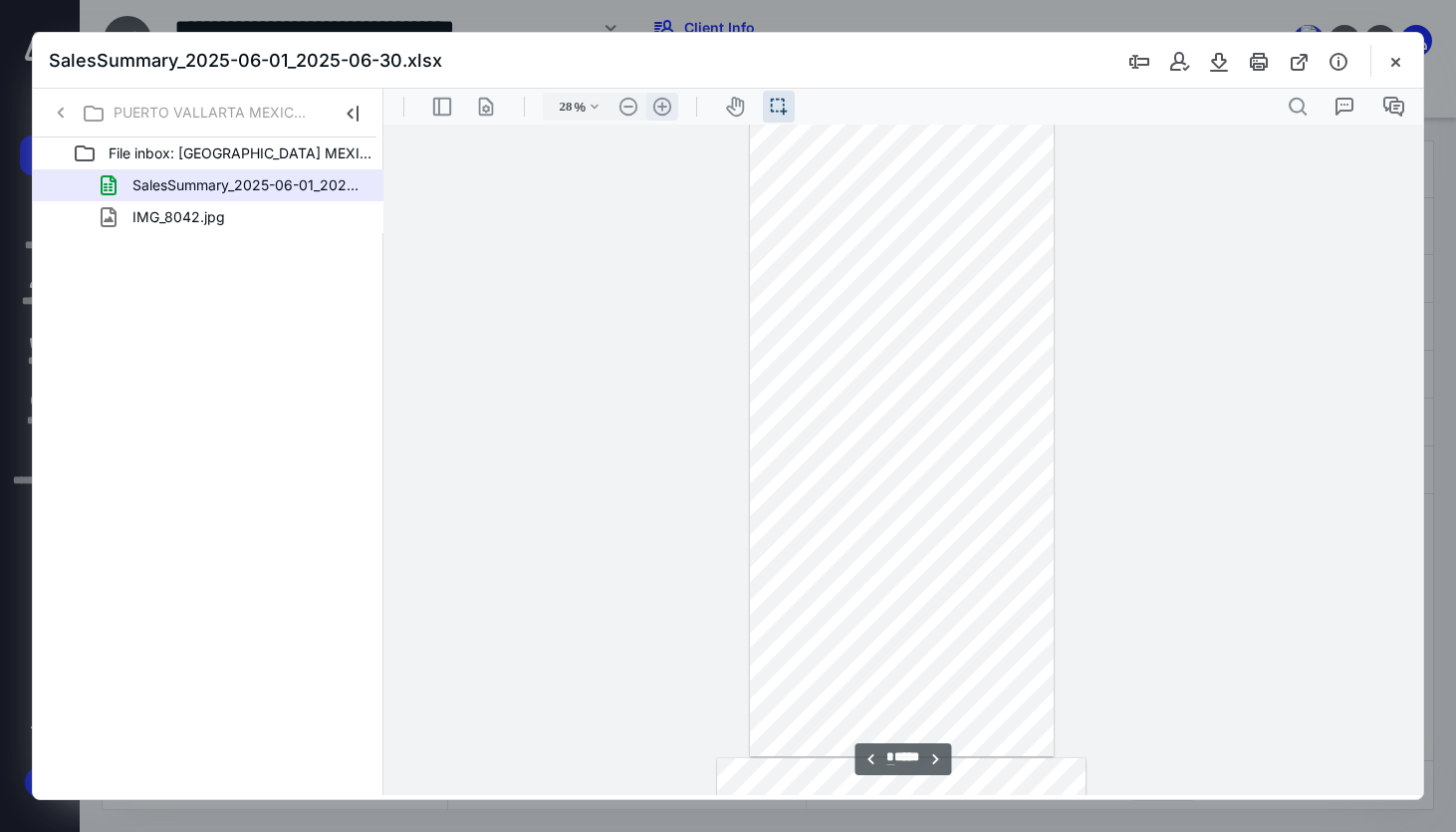 click on ".cls-1{fill:#abb0c4;} icon - header - zoom - in - line" at bounding box center [662, 107] 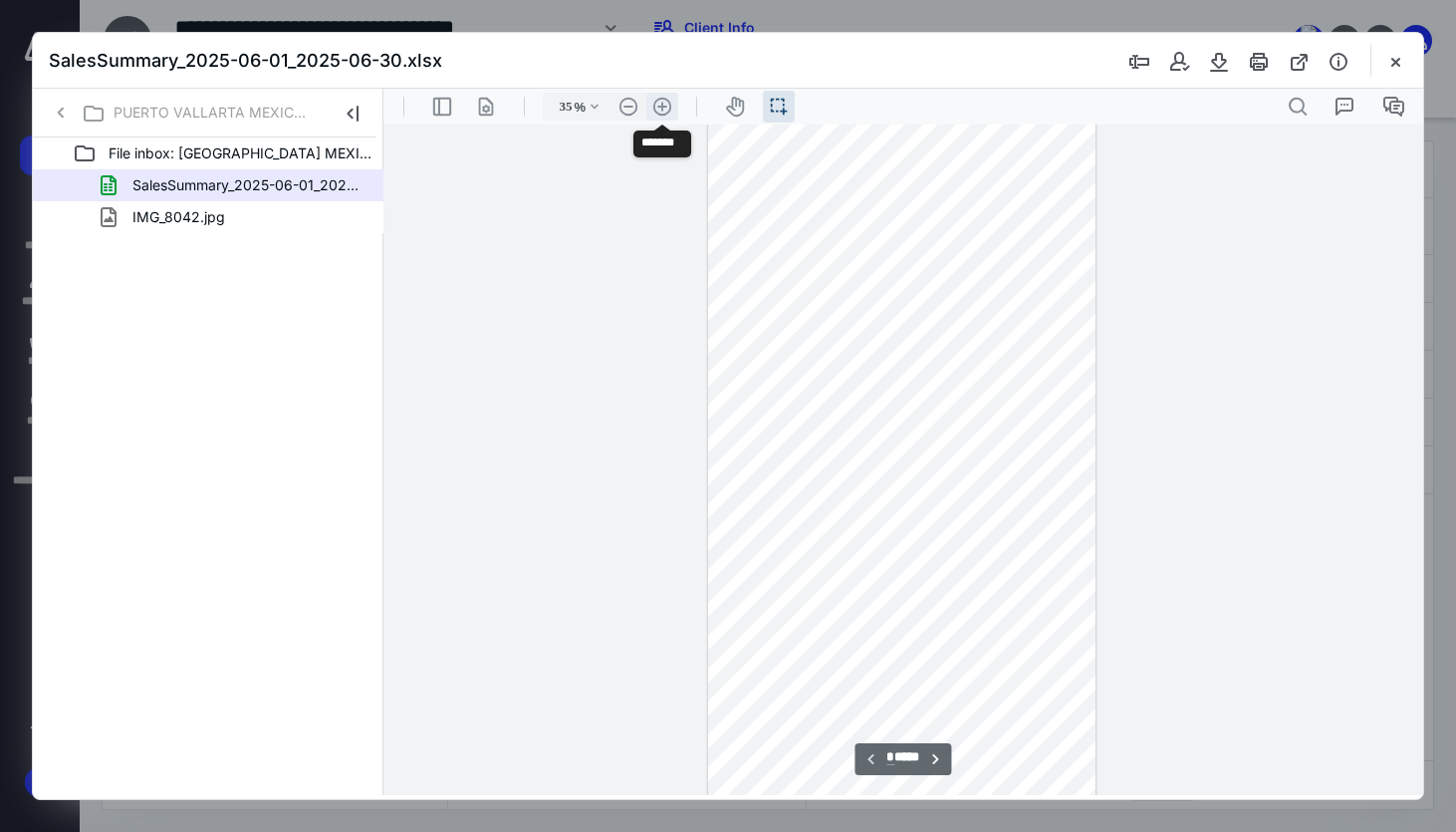 click on ".cls-1{fill:#abb0c4;} icon - header - zoom - in - line" at bounding box center [662, 107] 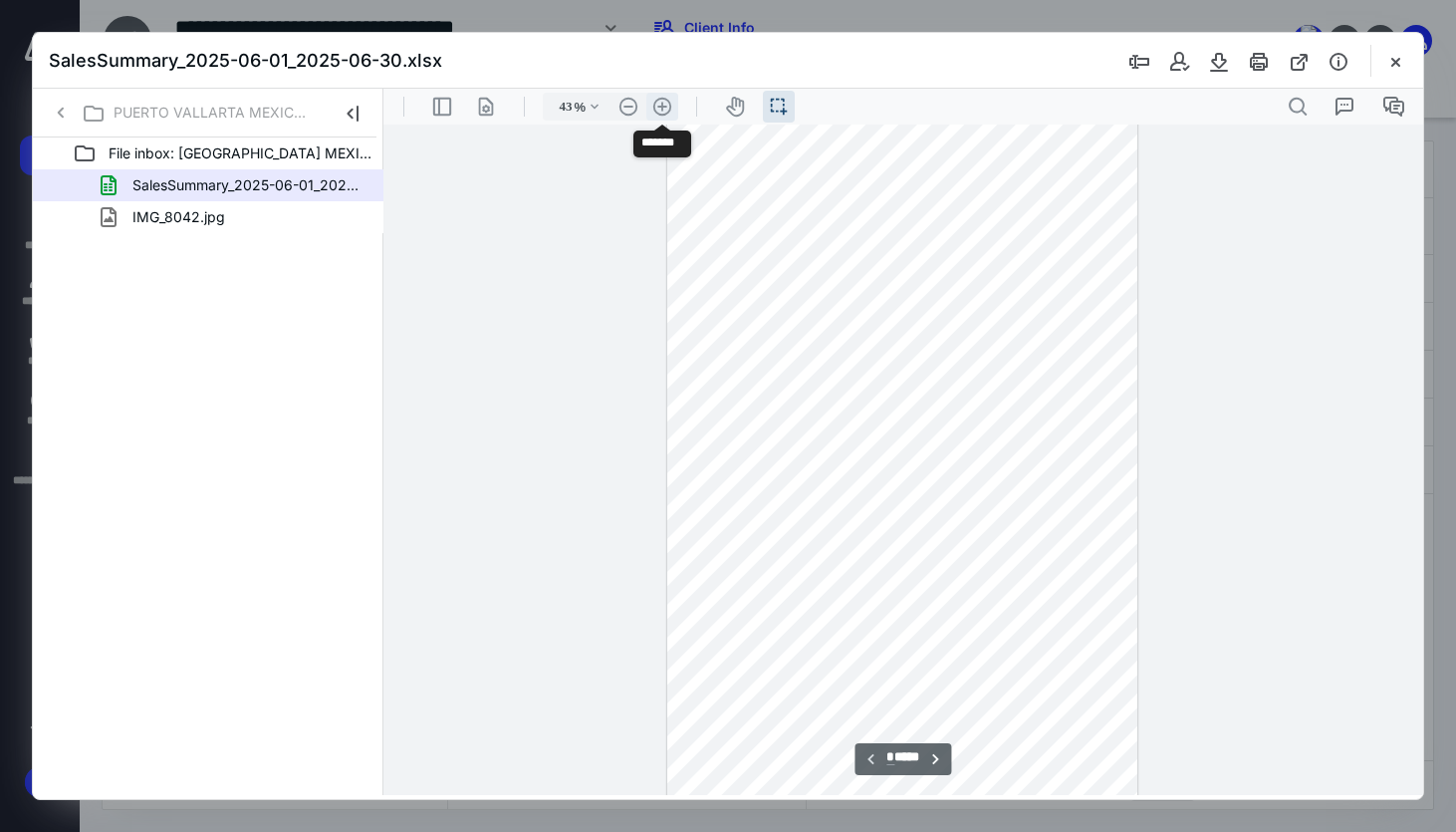 click on ".cls-1{fill:#abb0c4;} icon - header - zoom - in - line" at bounding box center [662, 107] 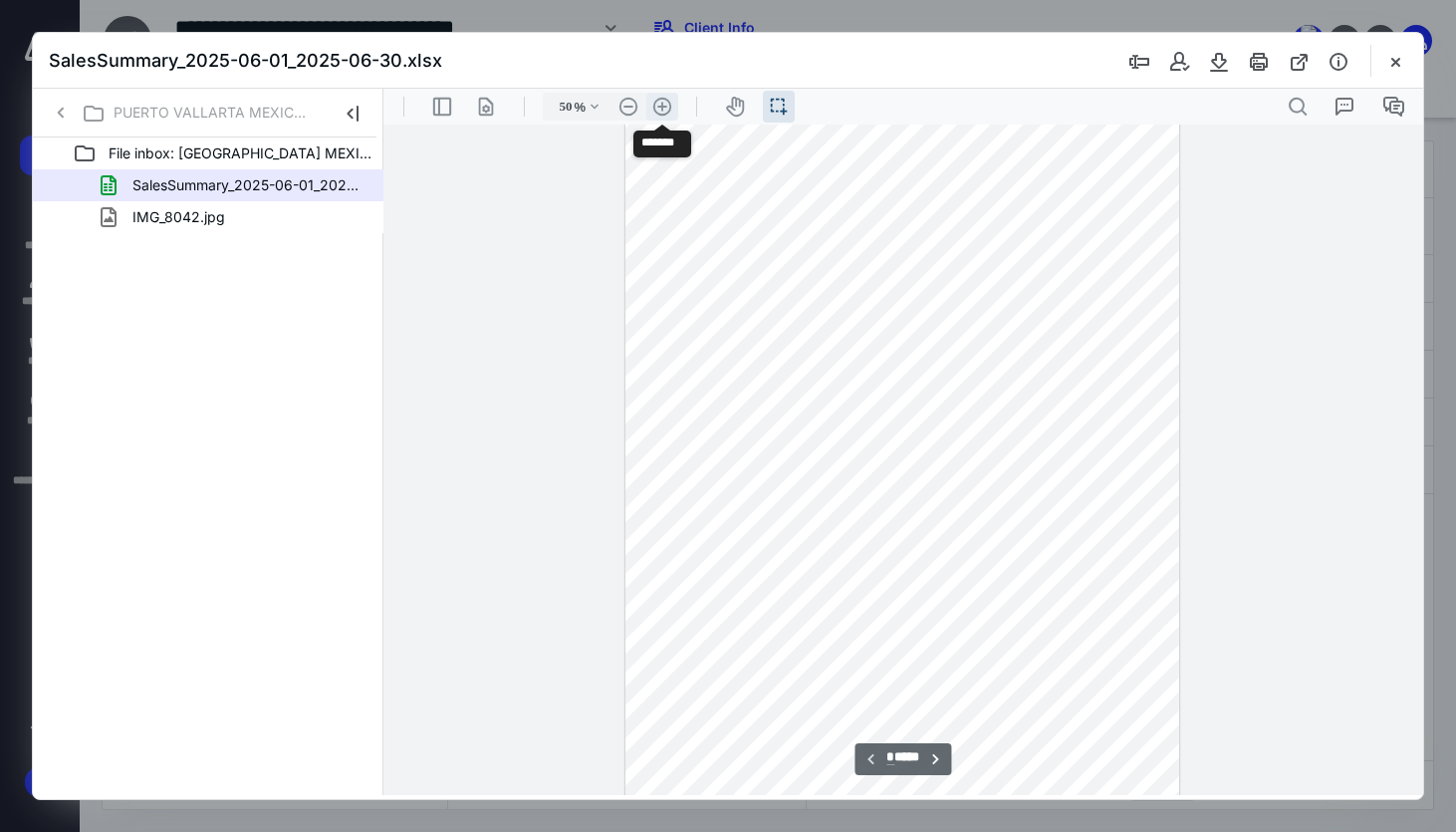 click on ".cls-1{fill:#abb0c4;} icon - header - zoom - in - line" at bounding box center (662, 107) 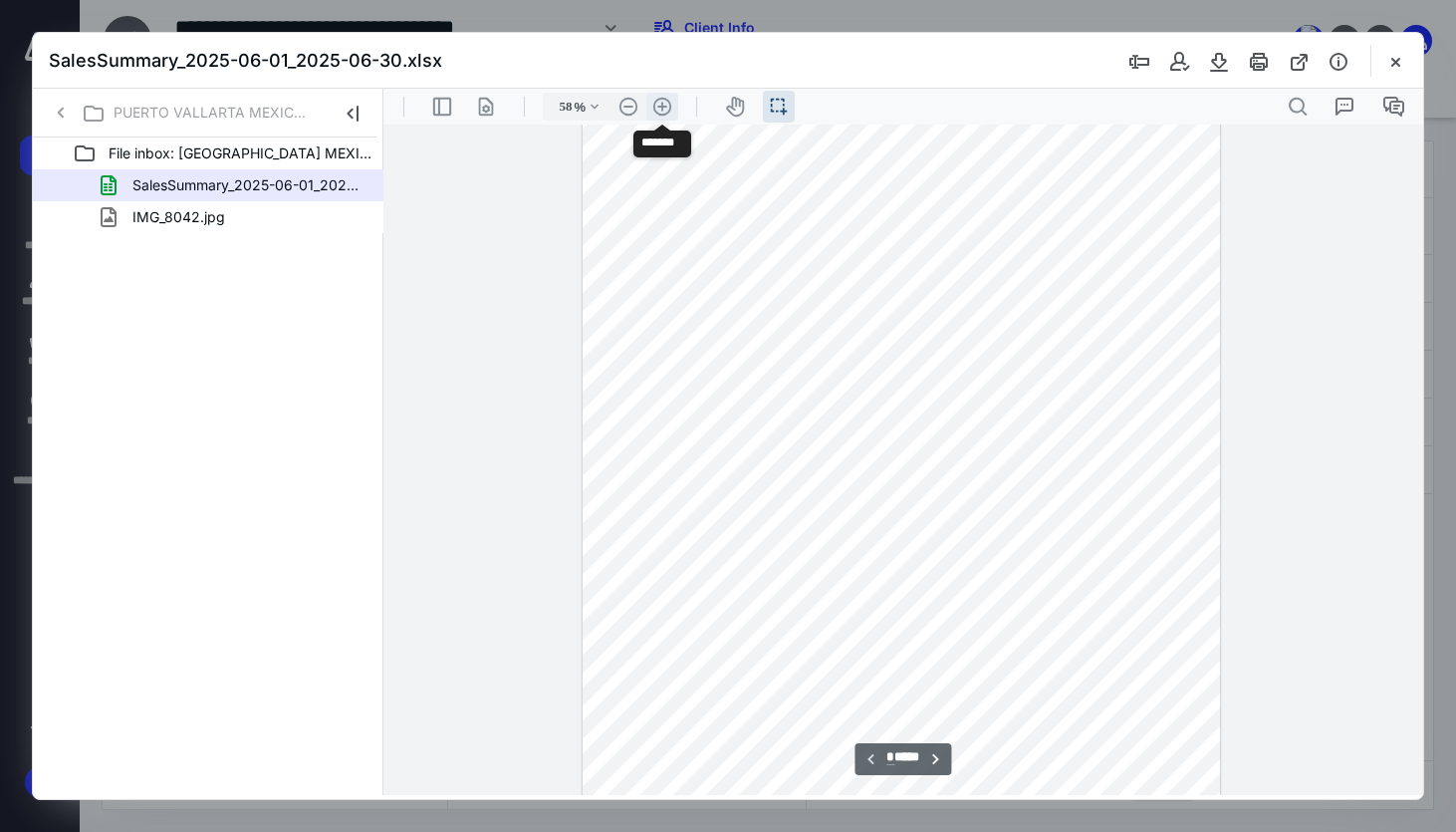 click on ".cls-1{fill:#abb0c4;} icon - header - zoom - in - line" at bounding box center [662, 107] 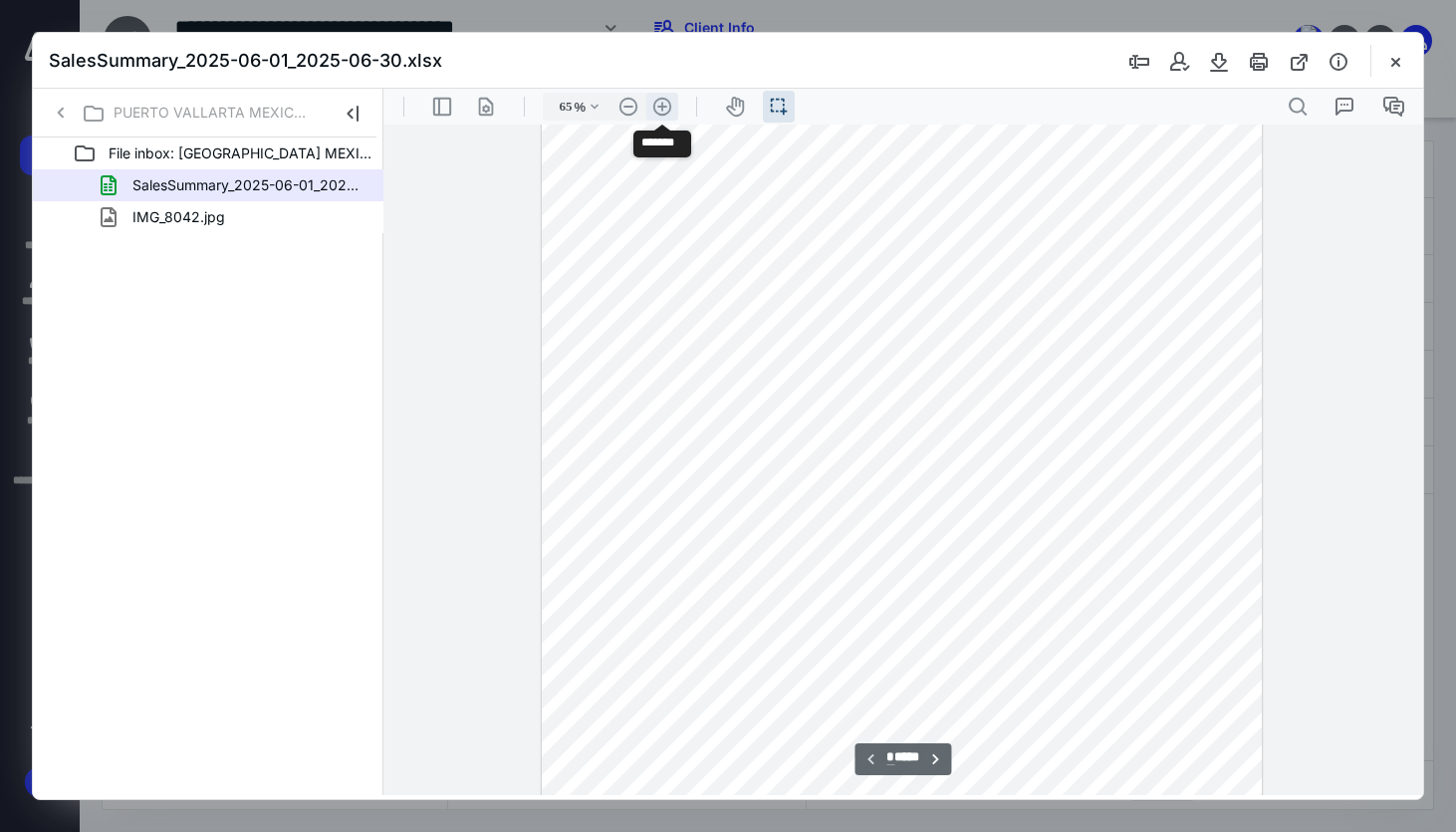 click on ".cls-1{fill:#abb0c4;} icon - header - zoom - in - line" at bounding box center [662, 107] 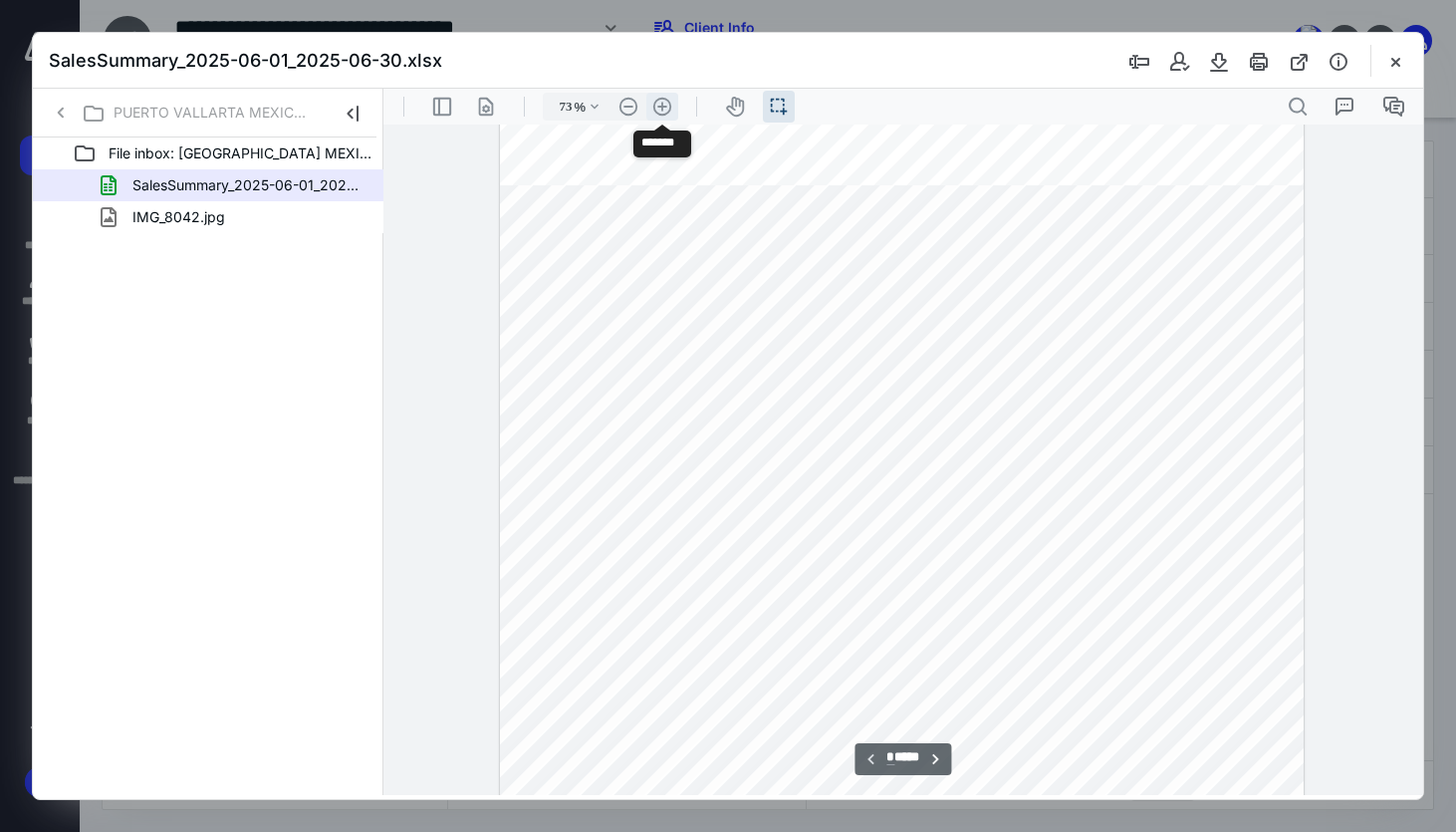 scroll, scrollTop: 620, scrollLeft: 0, axis: vertical 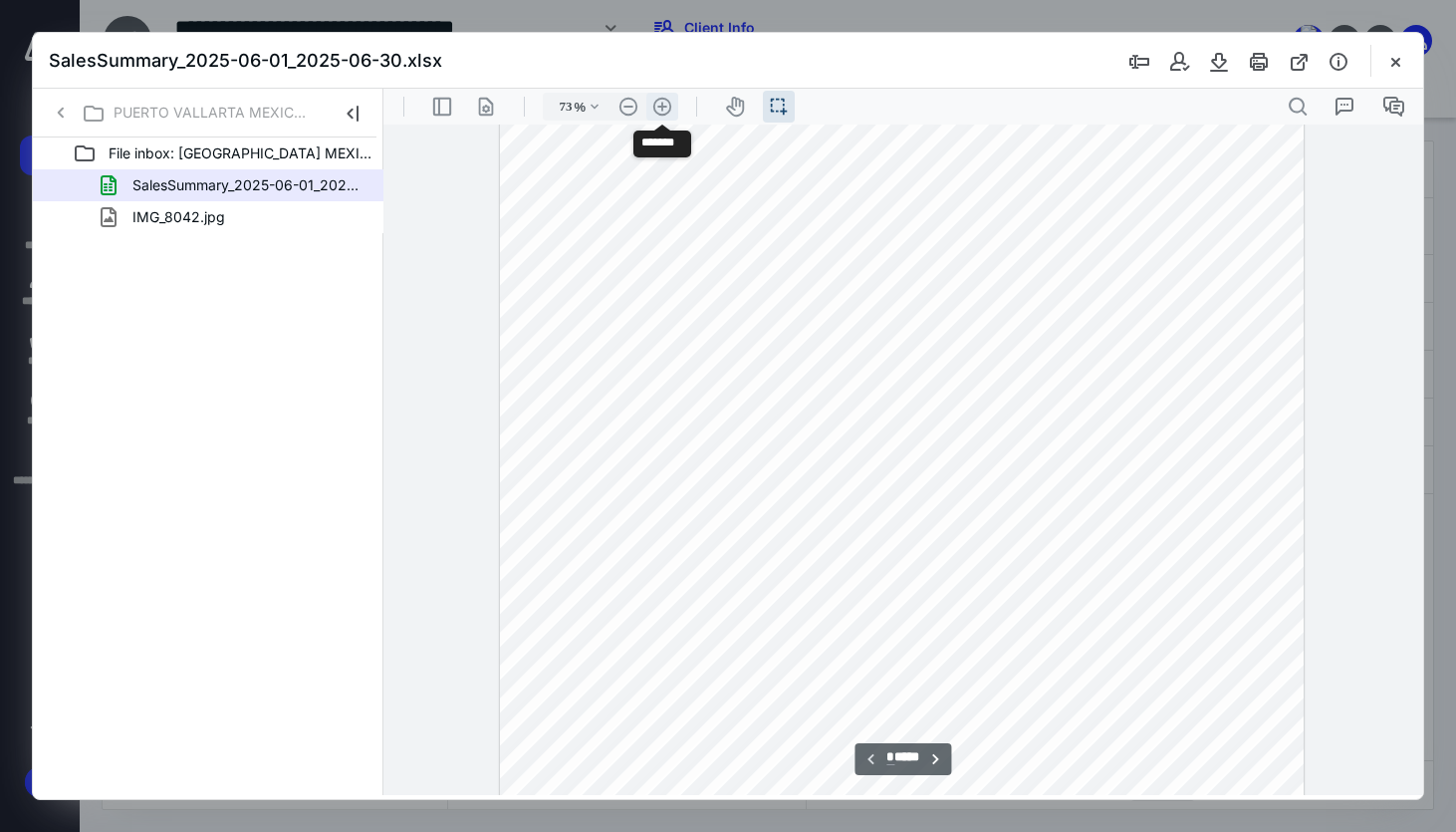 click on ".cls-1{fill:#abb0c4;} icon - header - zoom - in - line" at bounding box center [662, 107] 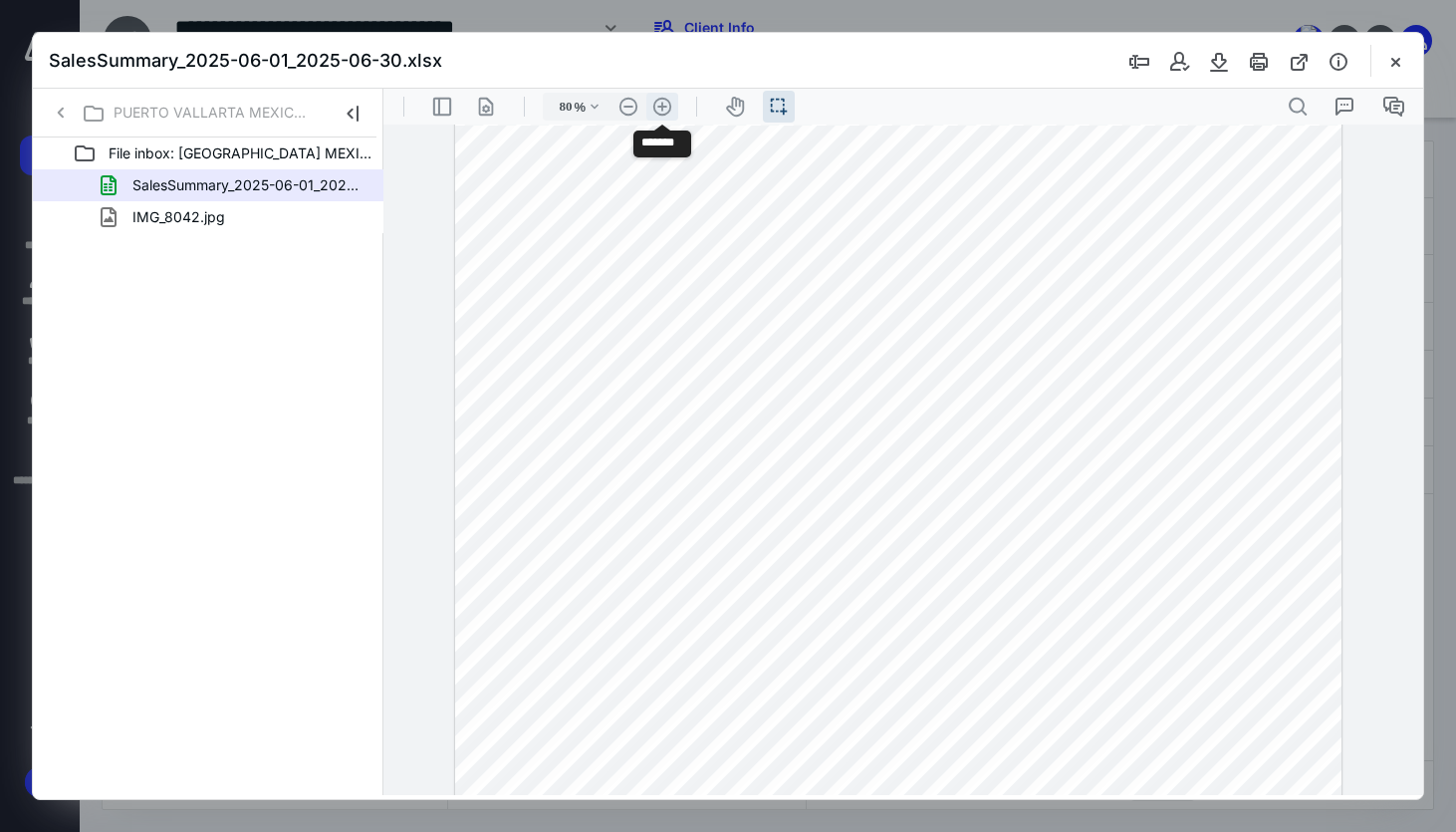 click on ".cls-1{fill:#abb0c4;} icon - header - zoom - in - line" at bounding box center [662, 107] 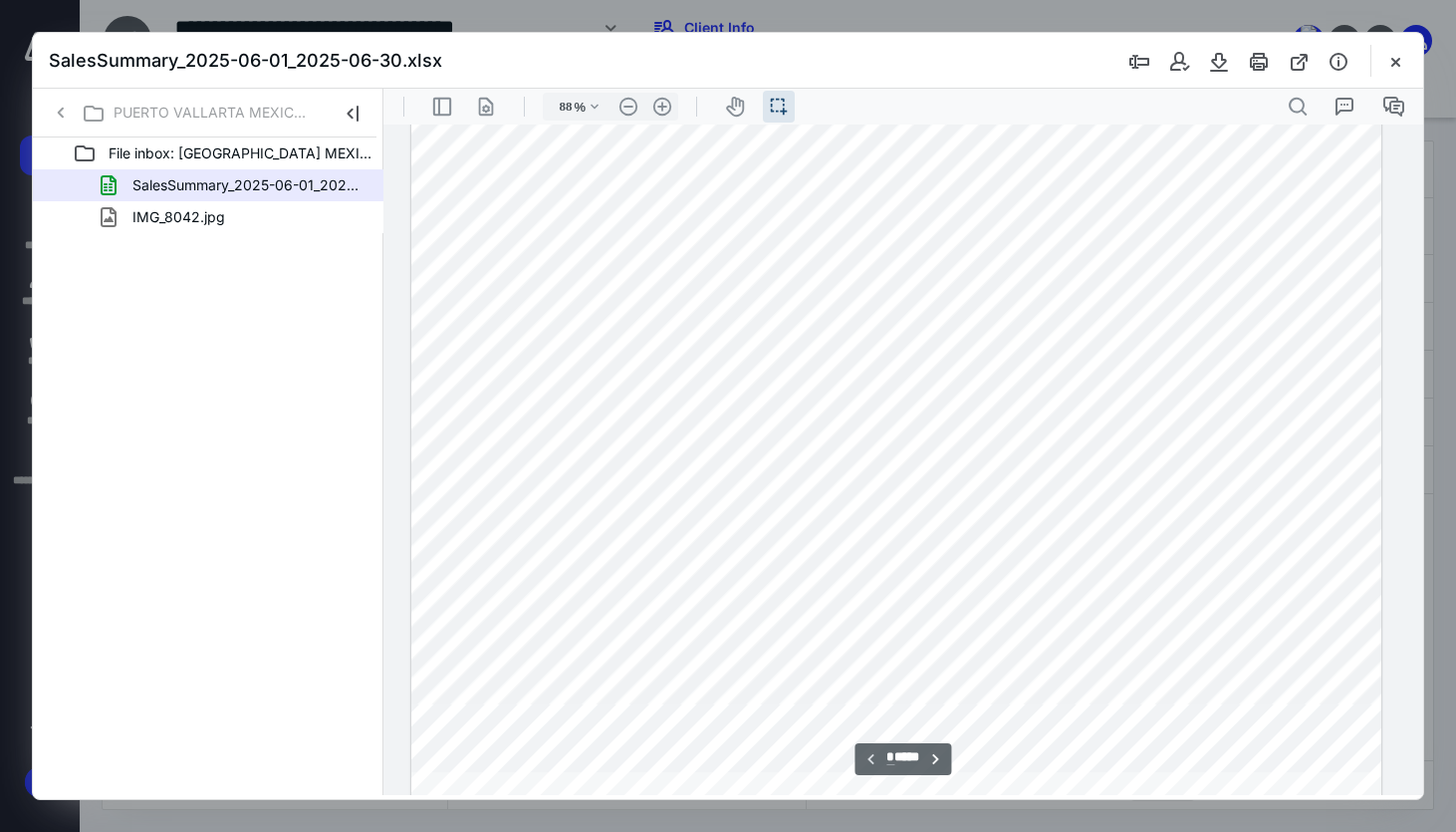 scroll, scrollTop: 0, scrollLeft: 79, axis: horizontal 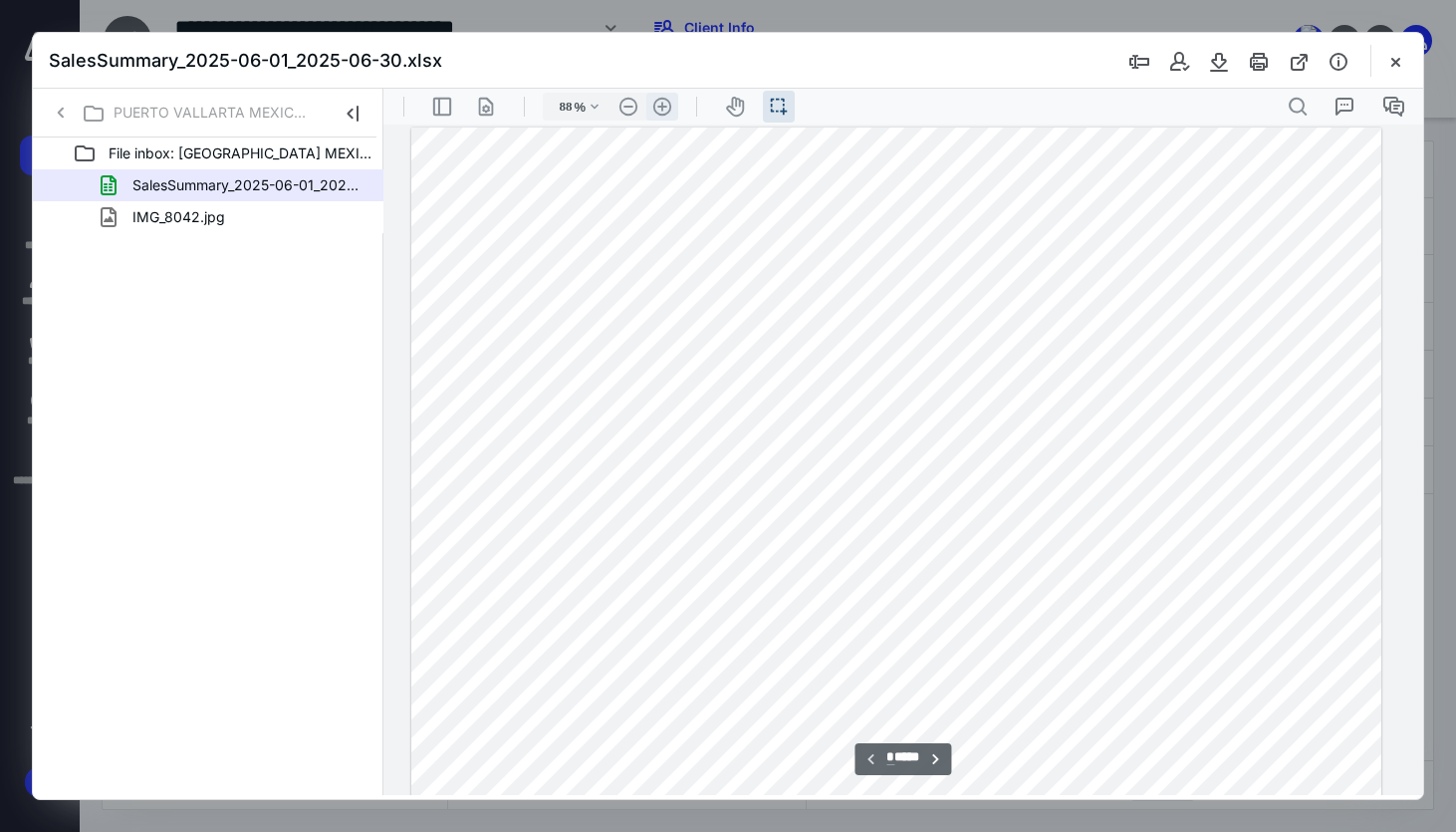 click on ".cls-1{fill:#abb0c4;} icon - header - zoom - in - line" at bounding box center (662, 107) 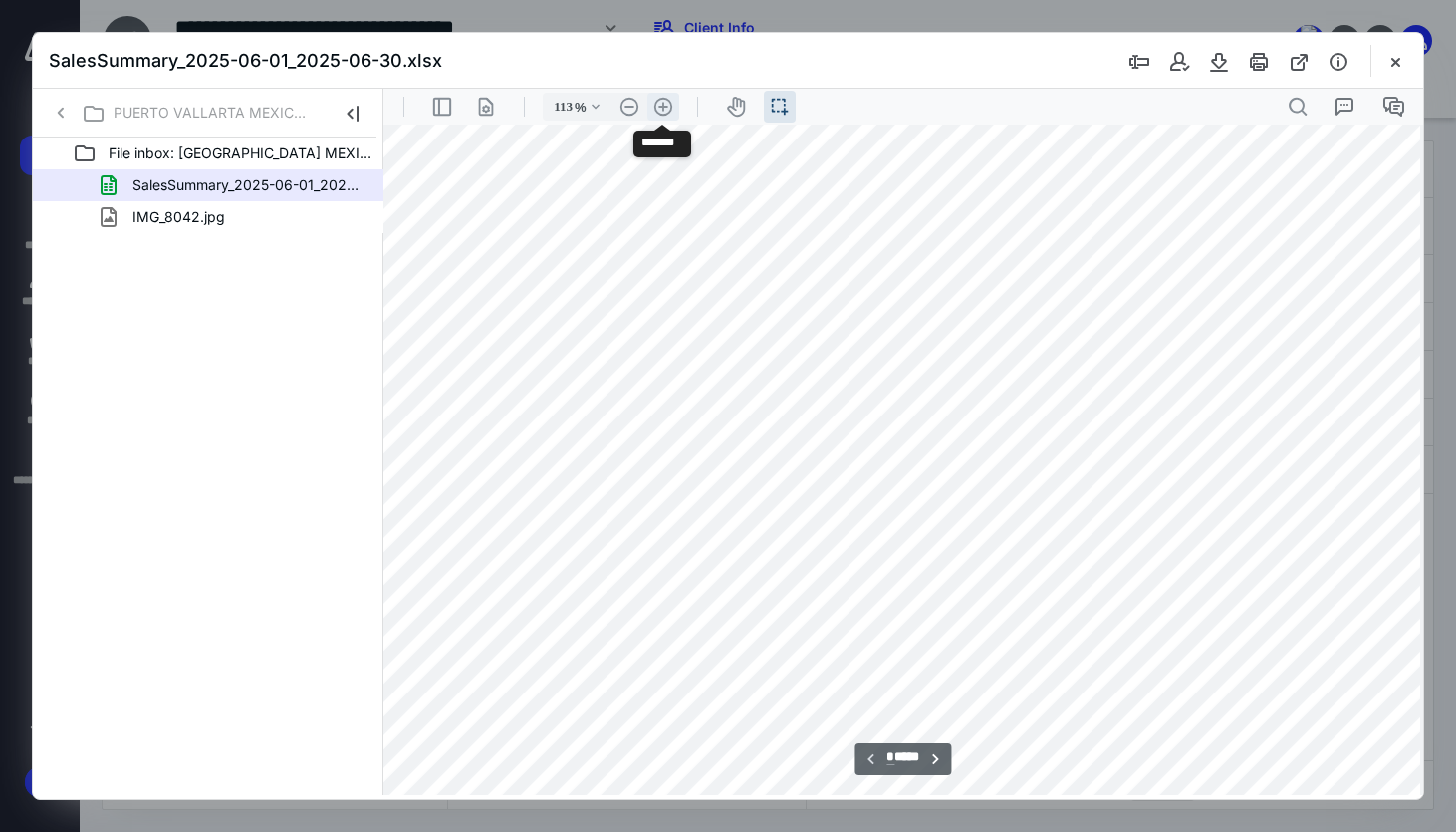 click on ".cls-1{fill:#abb0c4;} icon - header - zoom - in - line" at bounding box center [663, 107] 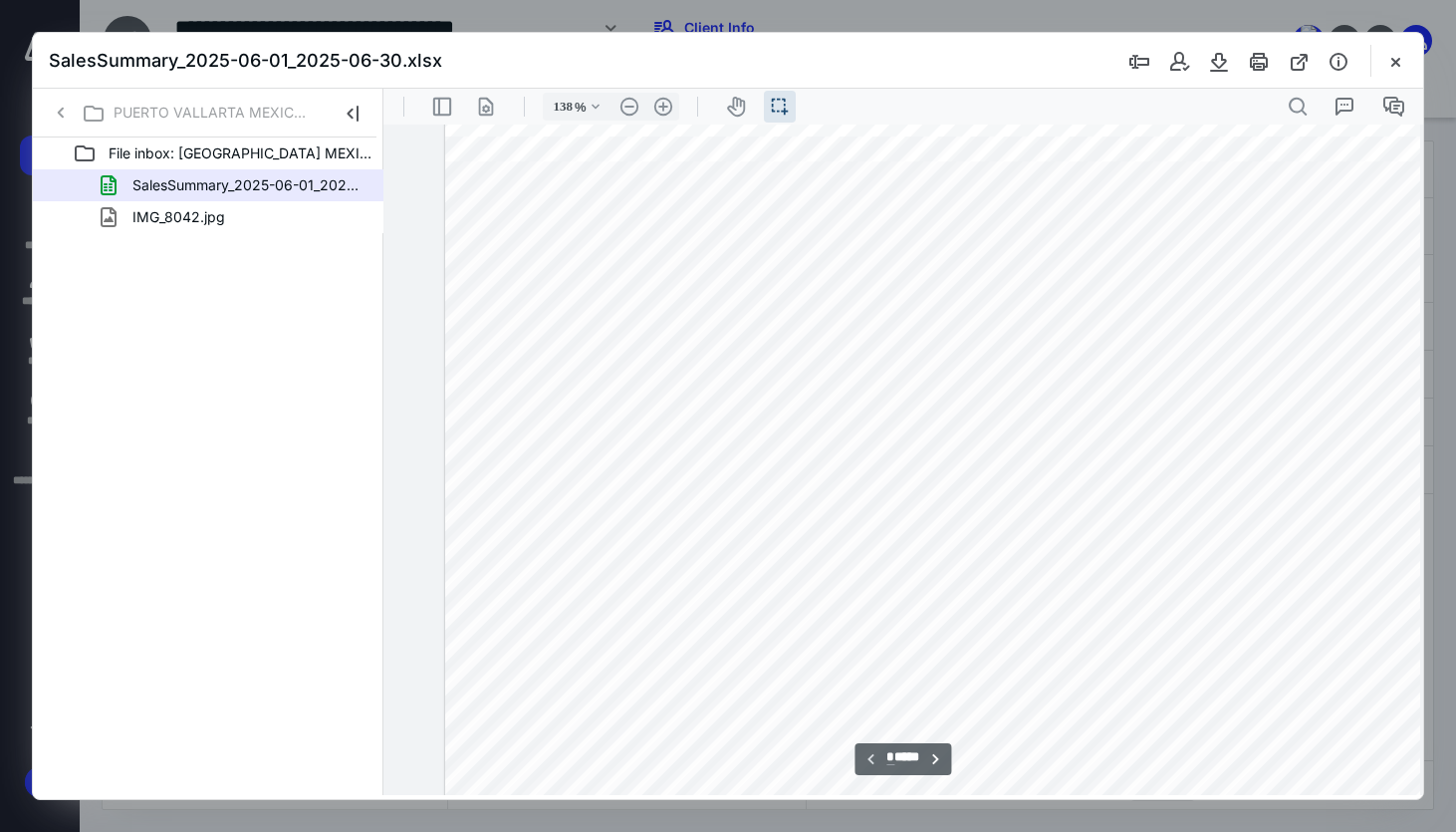 scroll, scrollTop: 0, scrollLeft: 107, axis: horizontal 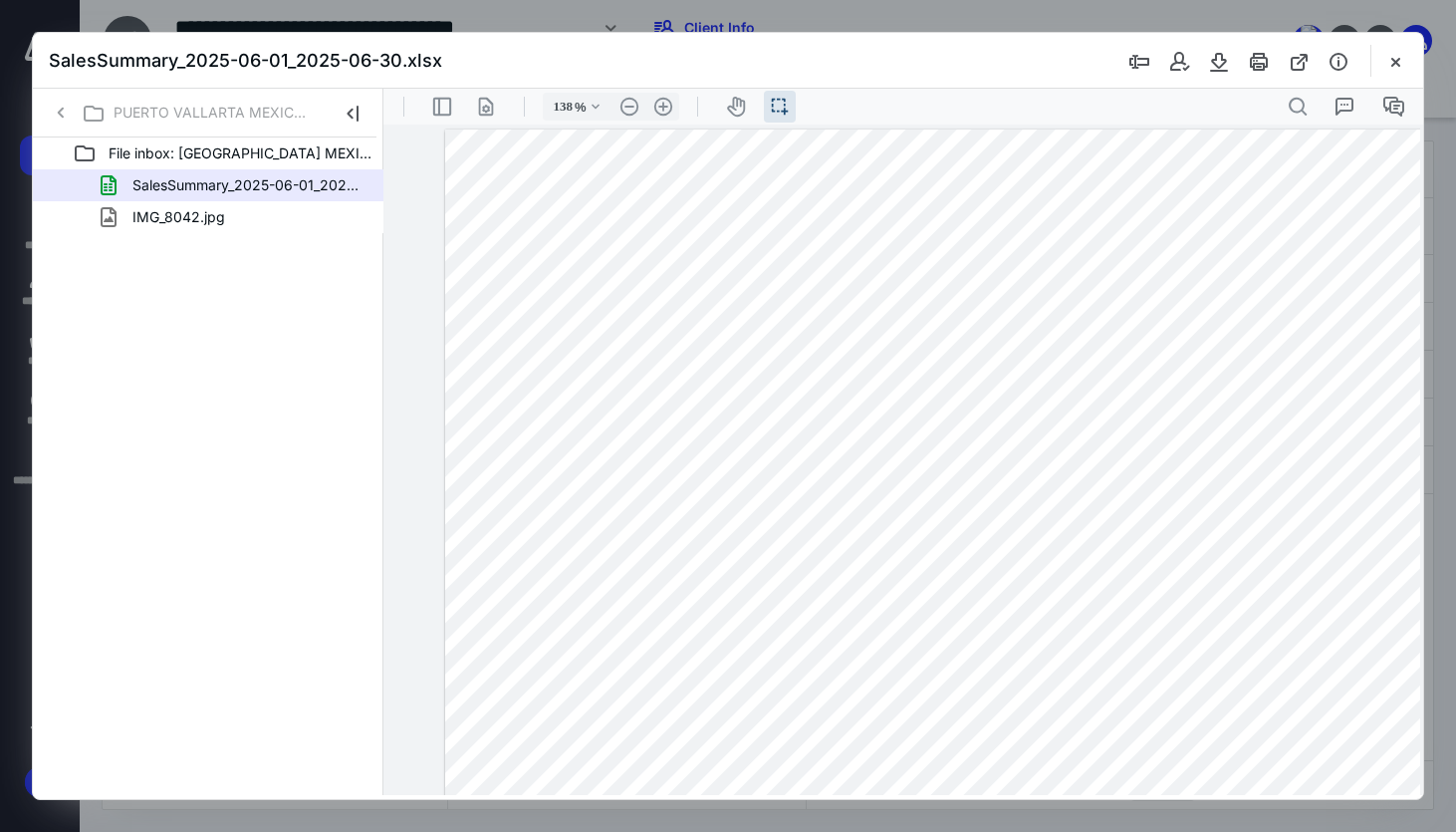 drag, startPoint x: 886, startPoint y: 315, endPoint x: 932, endPoint y: 320, distance: 46.270941 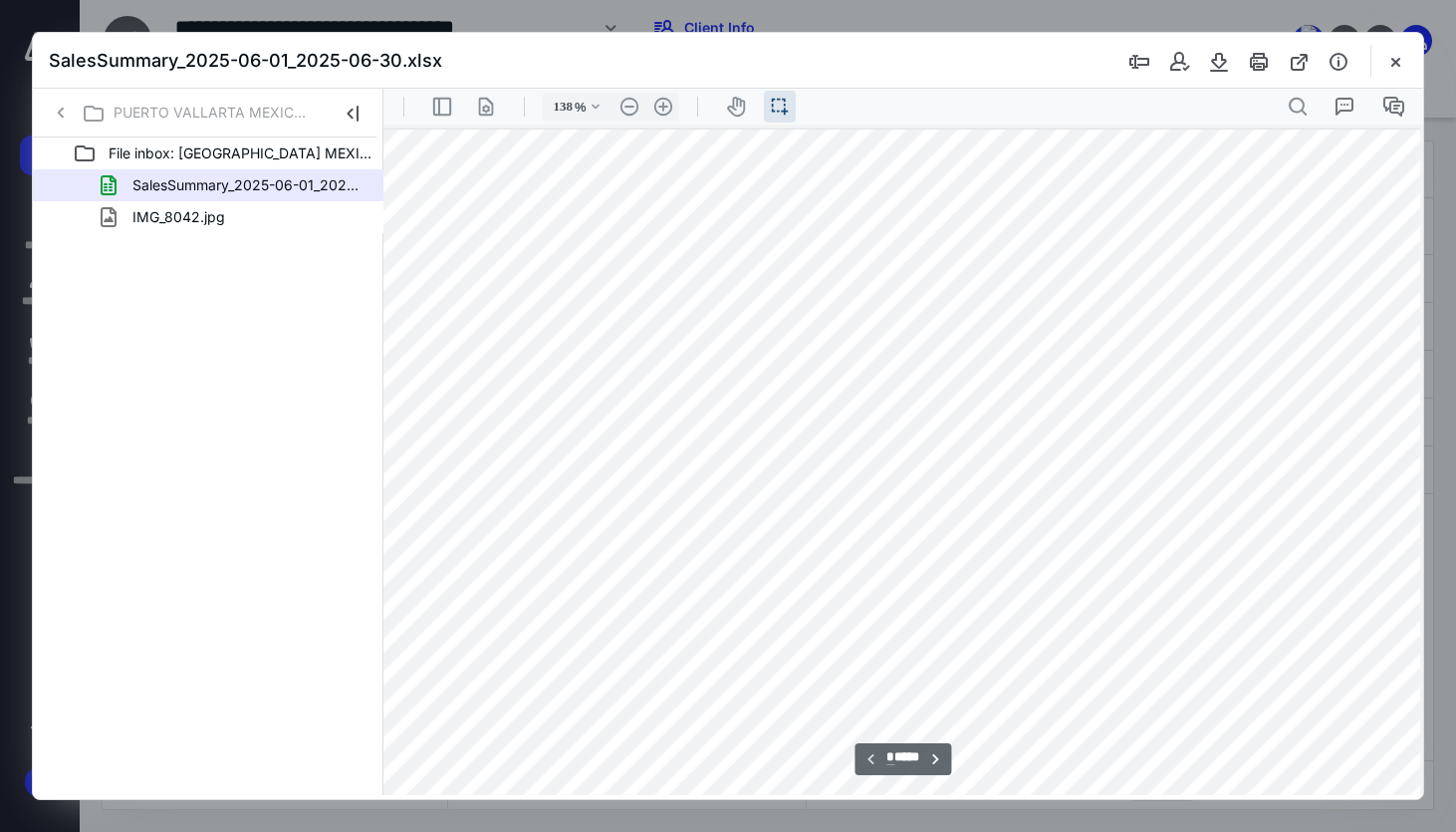 scroll, scrollTop: 0, scrollLeft: 171, axis: horizontal 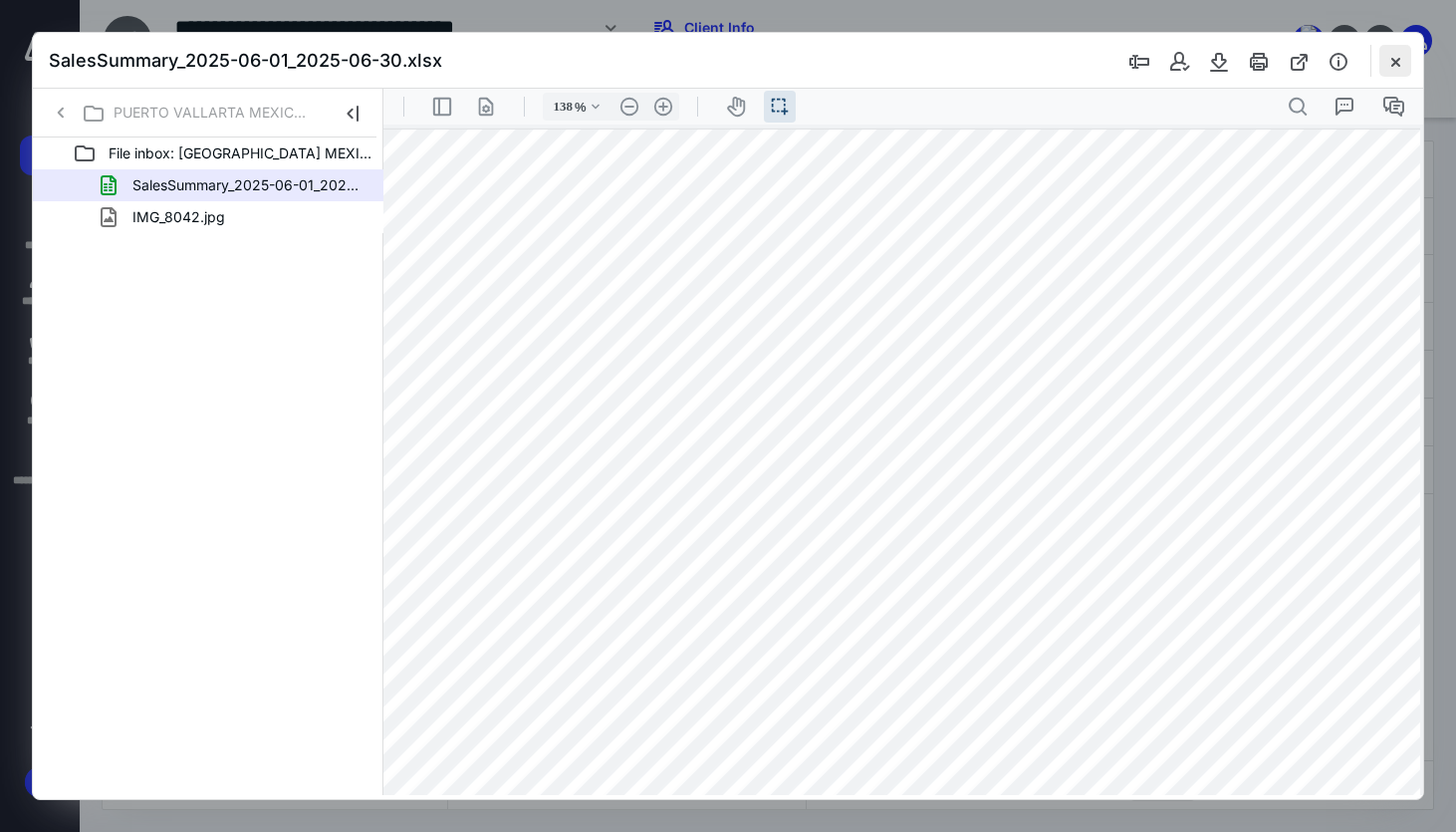 click at bounding box center [1395, 61] 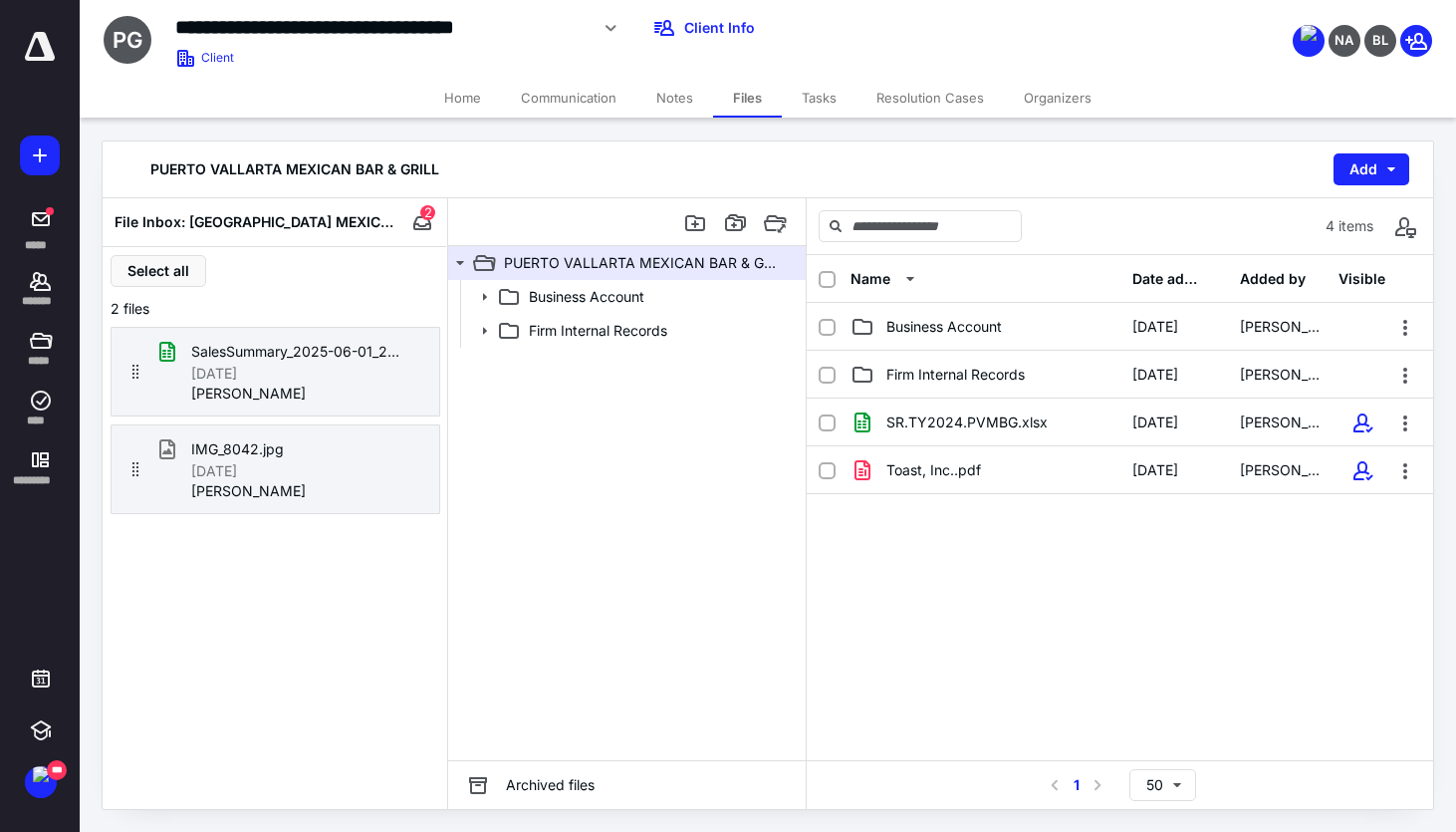 click on "Tasks" at bounding box center [819, 98] 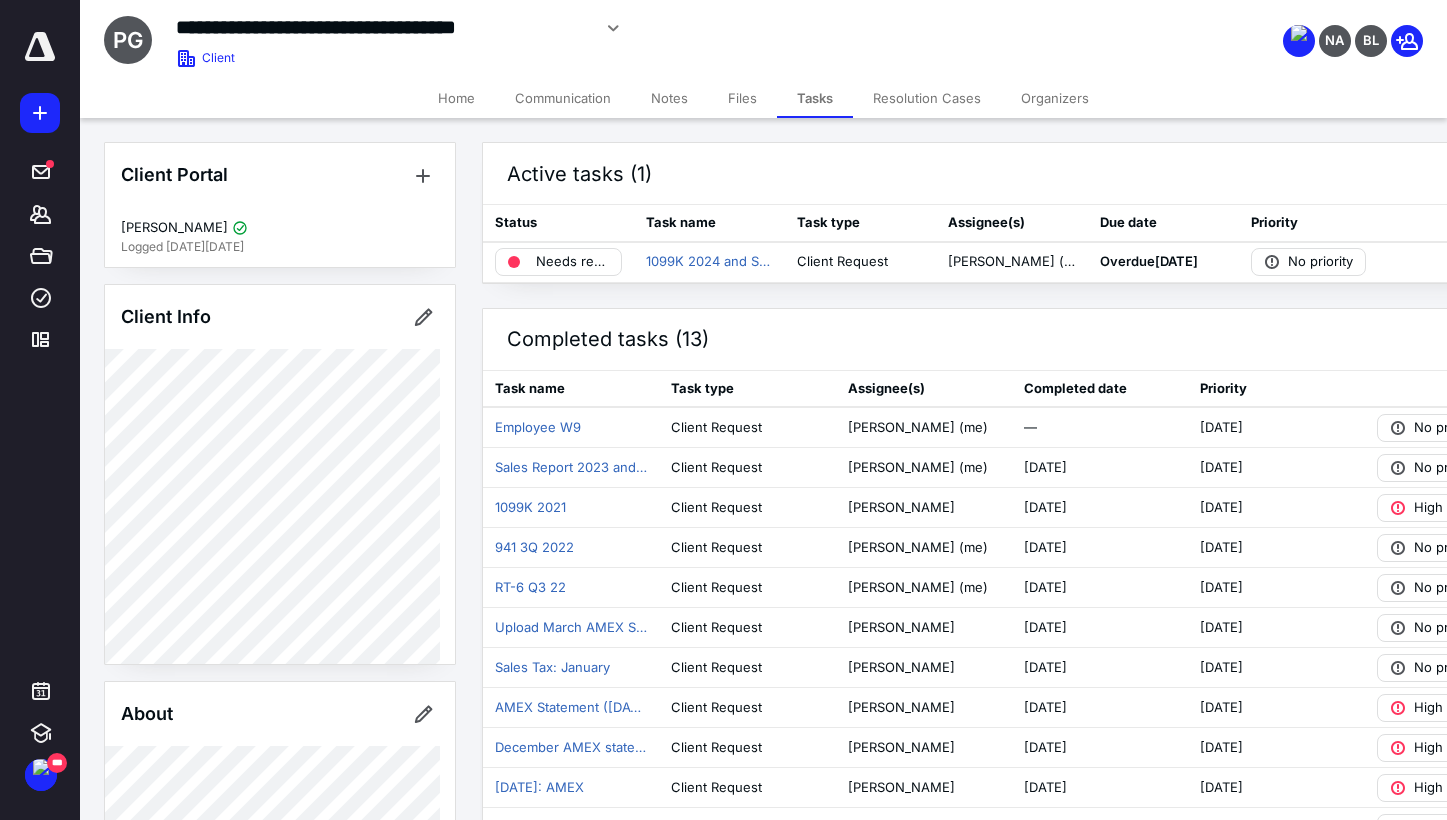 click on "Files" at bounding box center [742, 98] 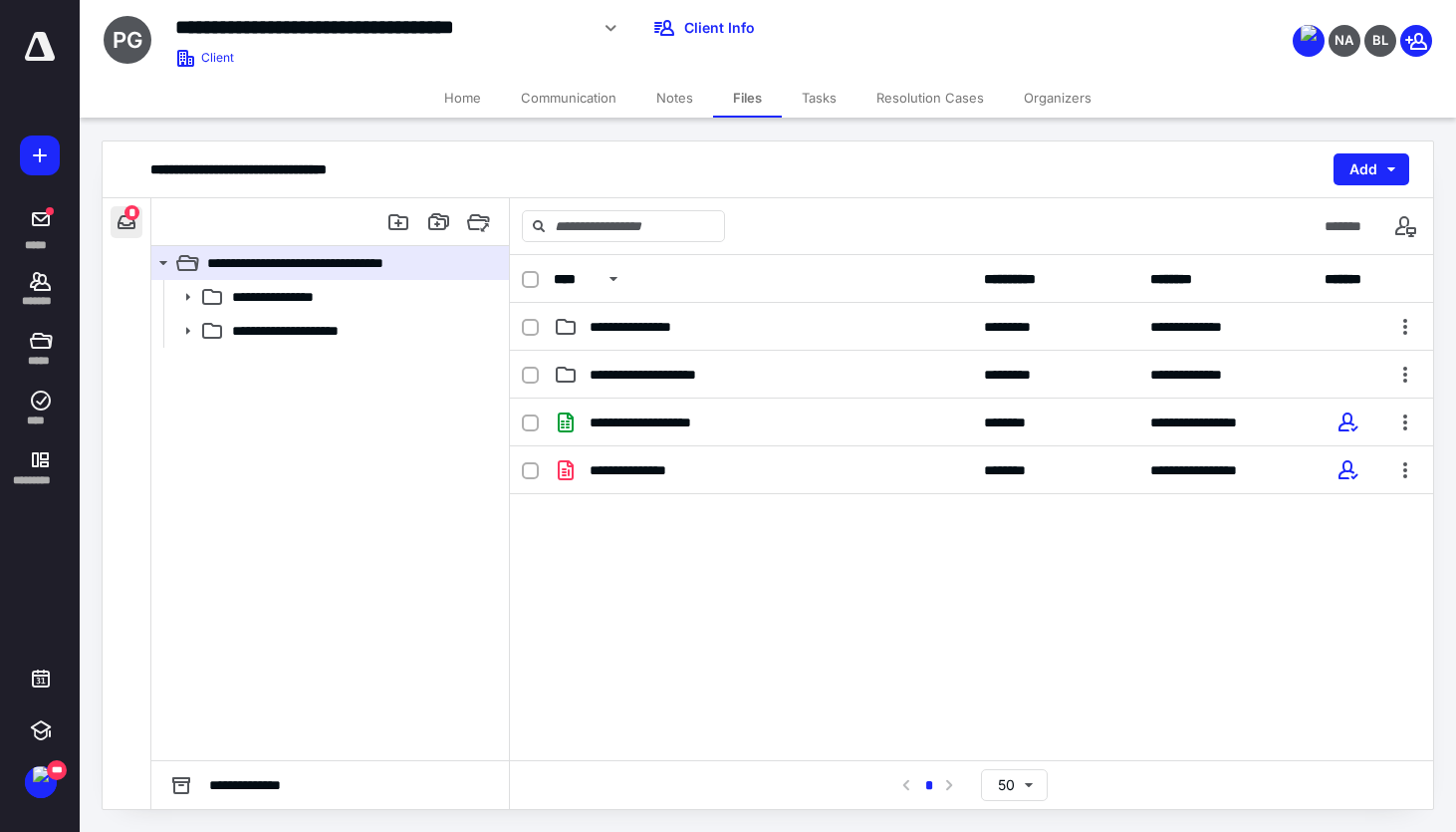click at bounding box center (126, 222) 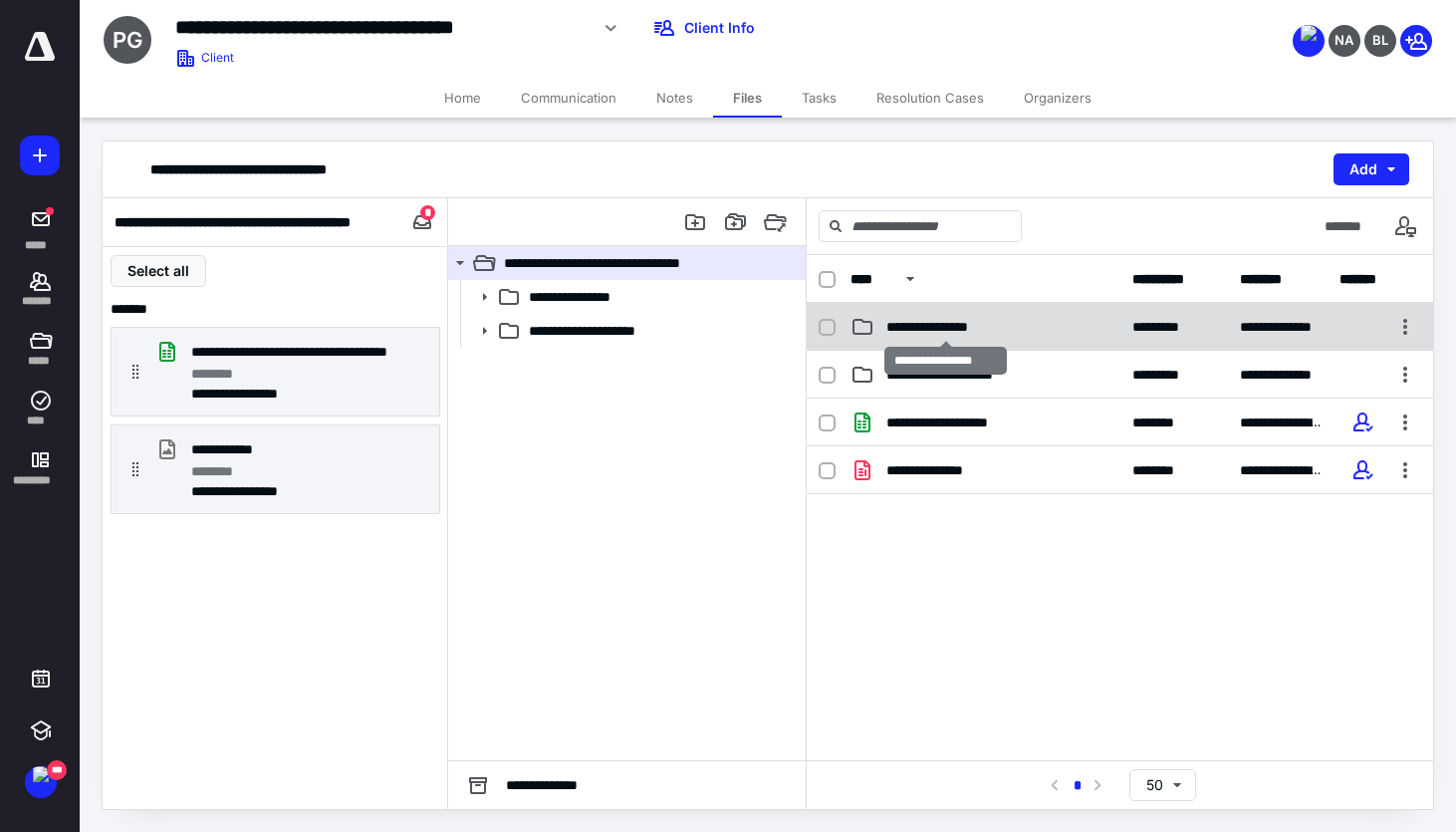 click on "**********" at bounding box center [945, 327] 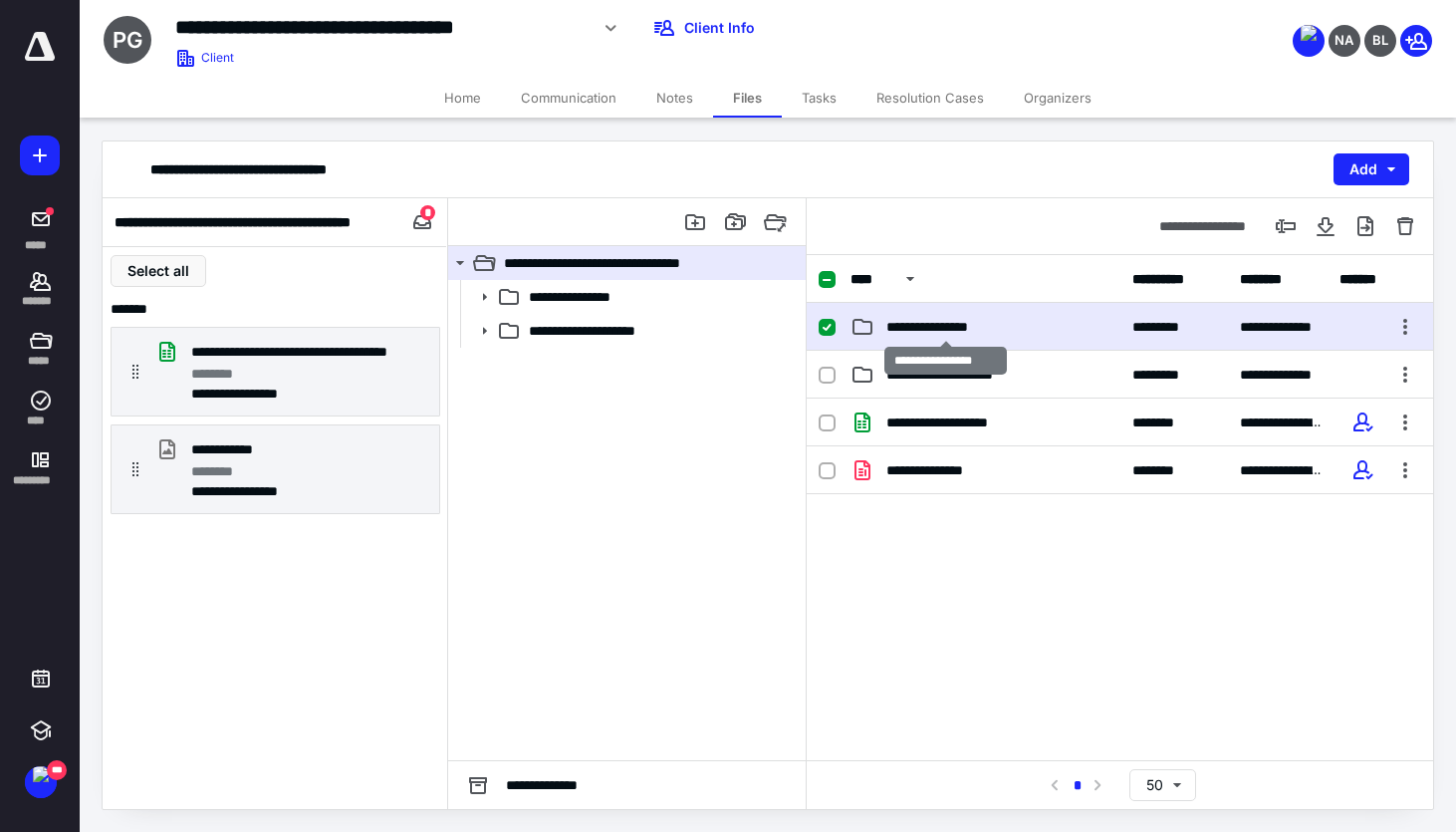 click on "**********" at bounding box center (945, 327) 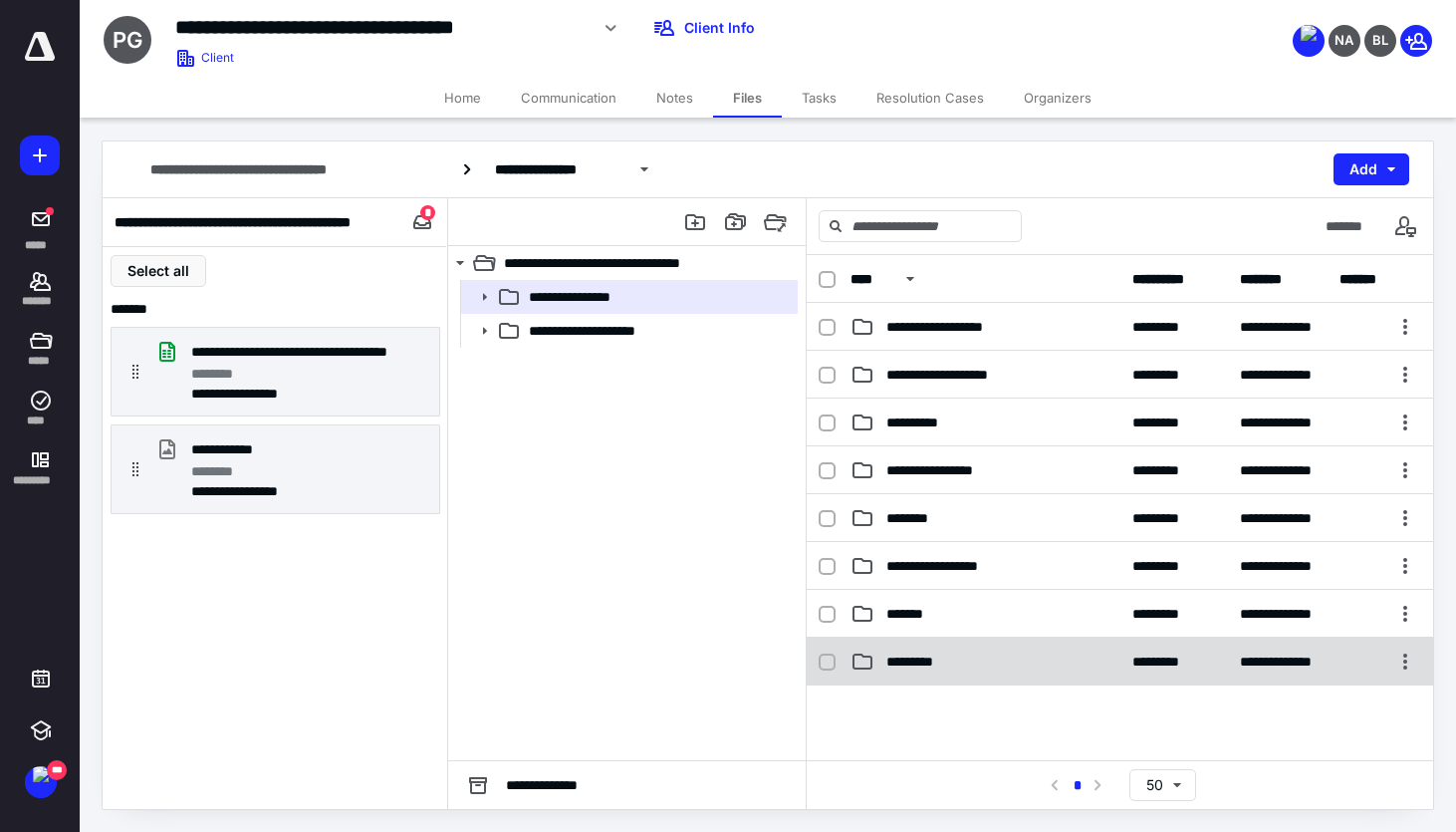 click on "*********" at bounding box center (985, 662) 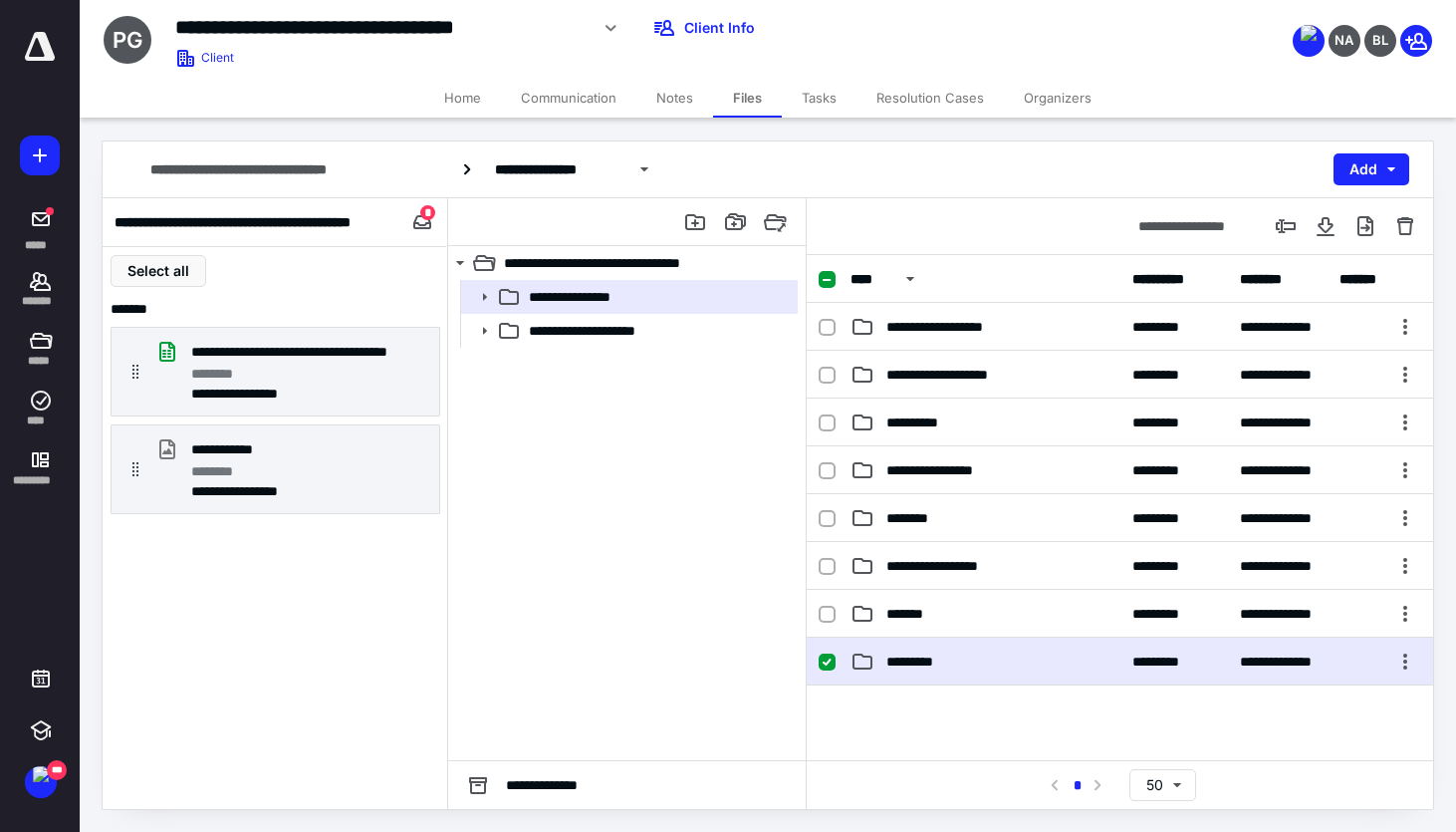 click on "*********" at bounding box center (985, 662) 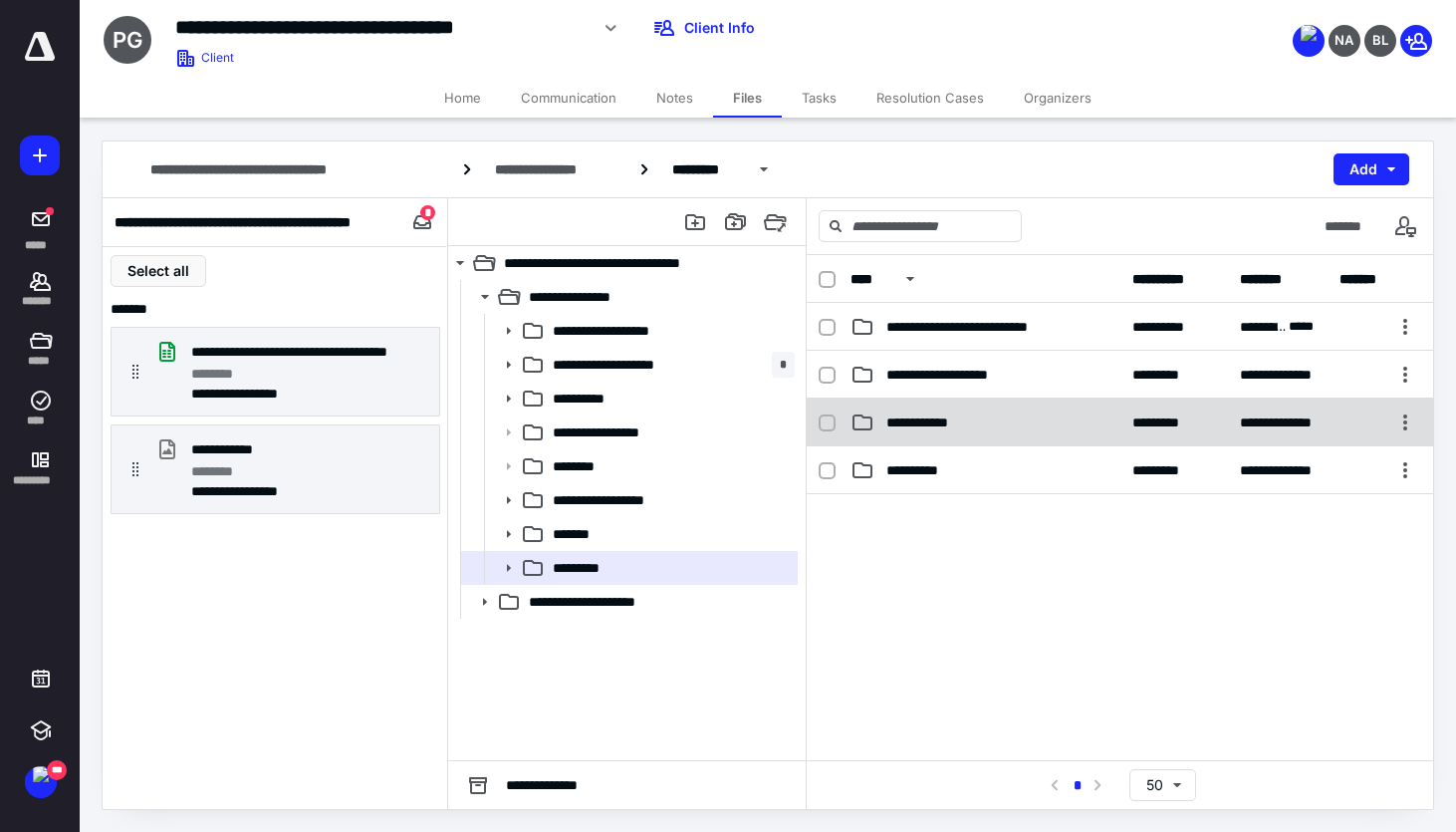 click on "**********" at bounding box center [1119, 422] 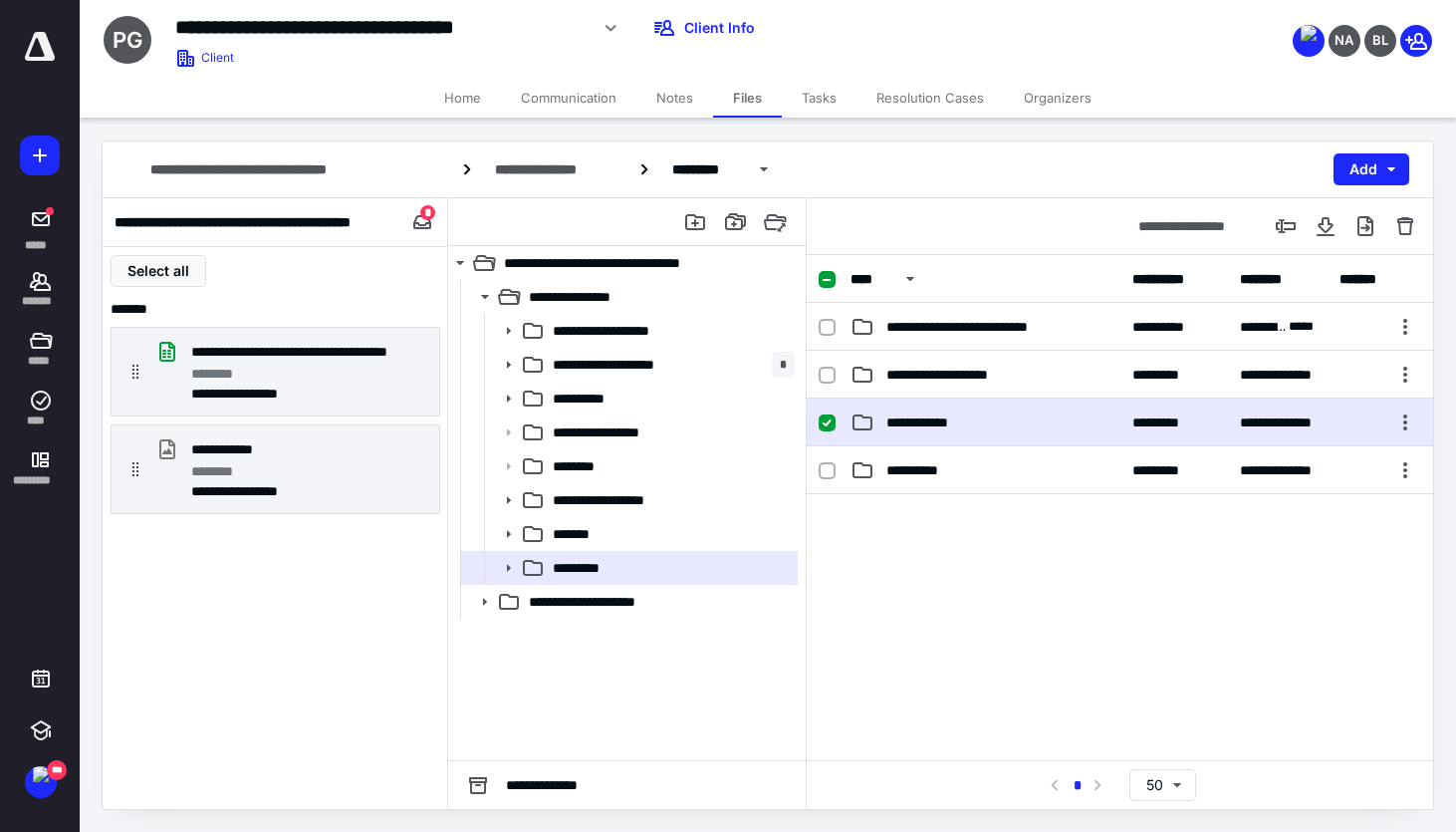 click on "**********" at bounding box center (1119, 422) 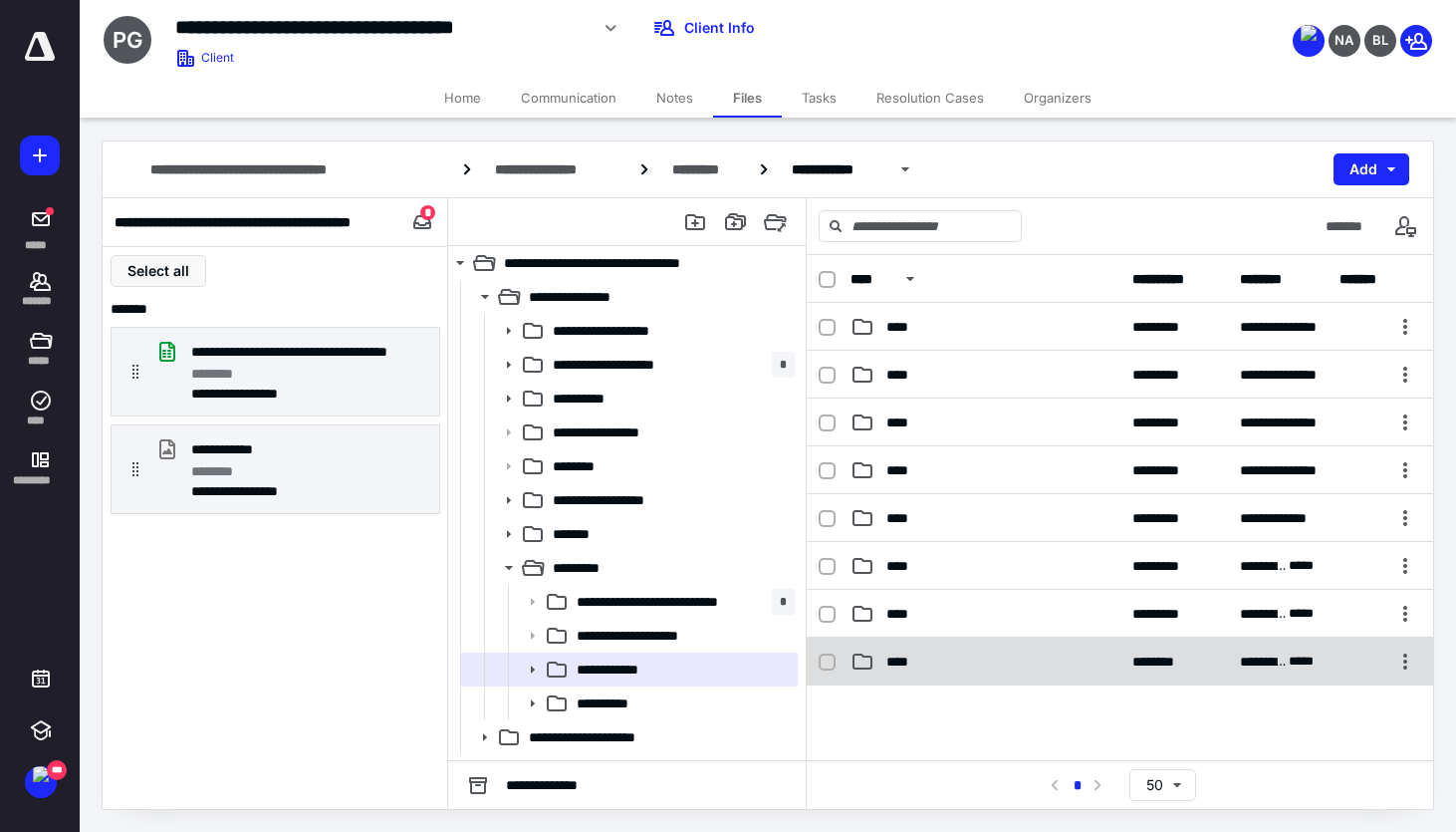 click on "****" at bounding box center (985, 662) 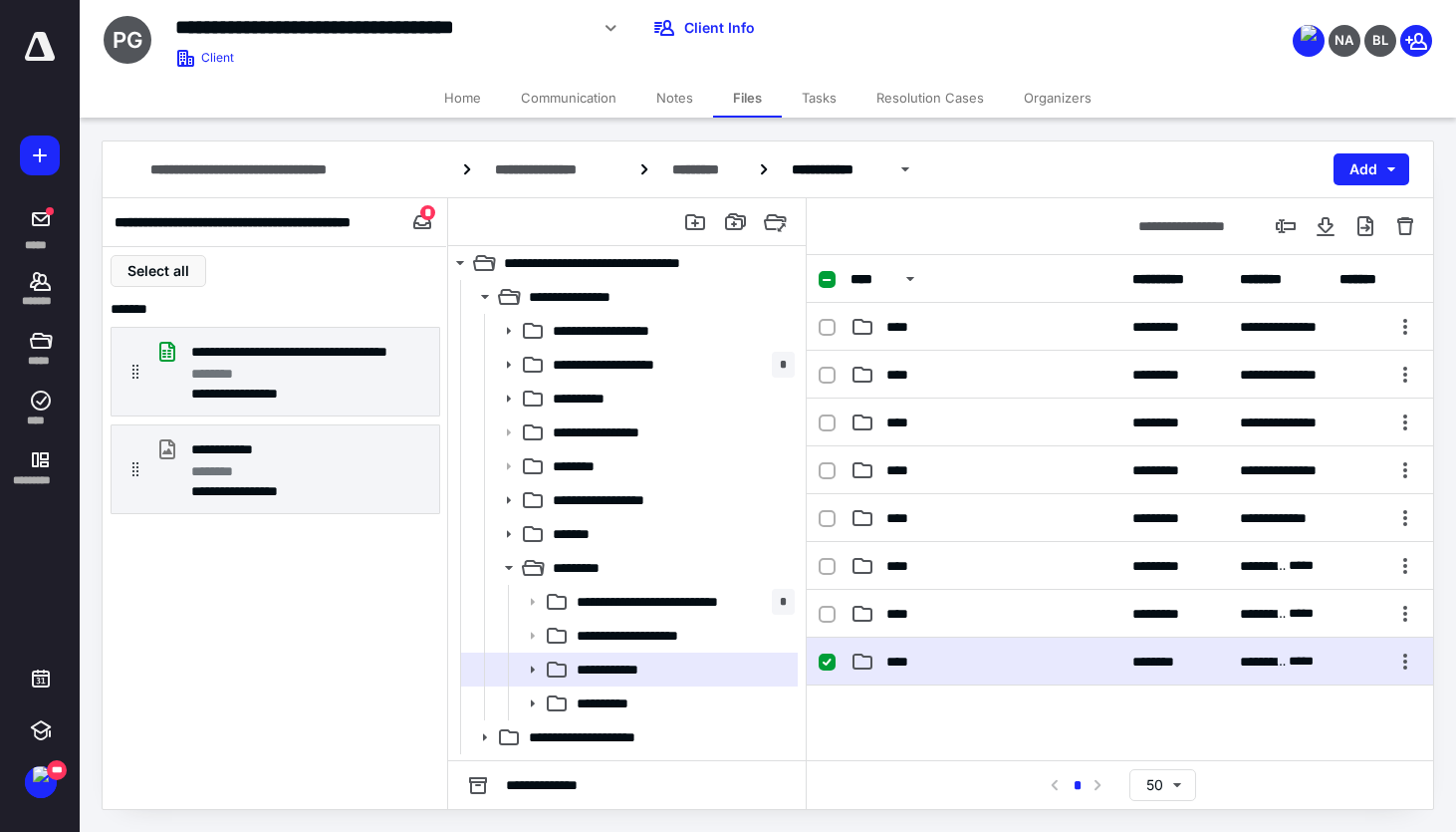 click on "****" at bounding box center (985, 662) 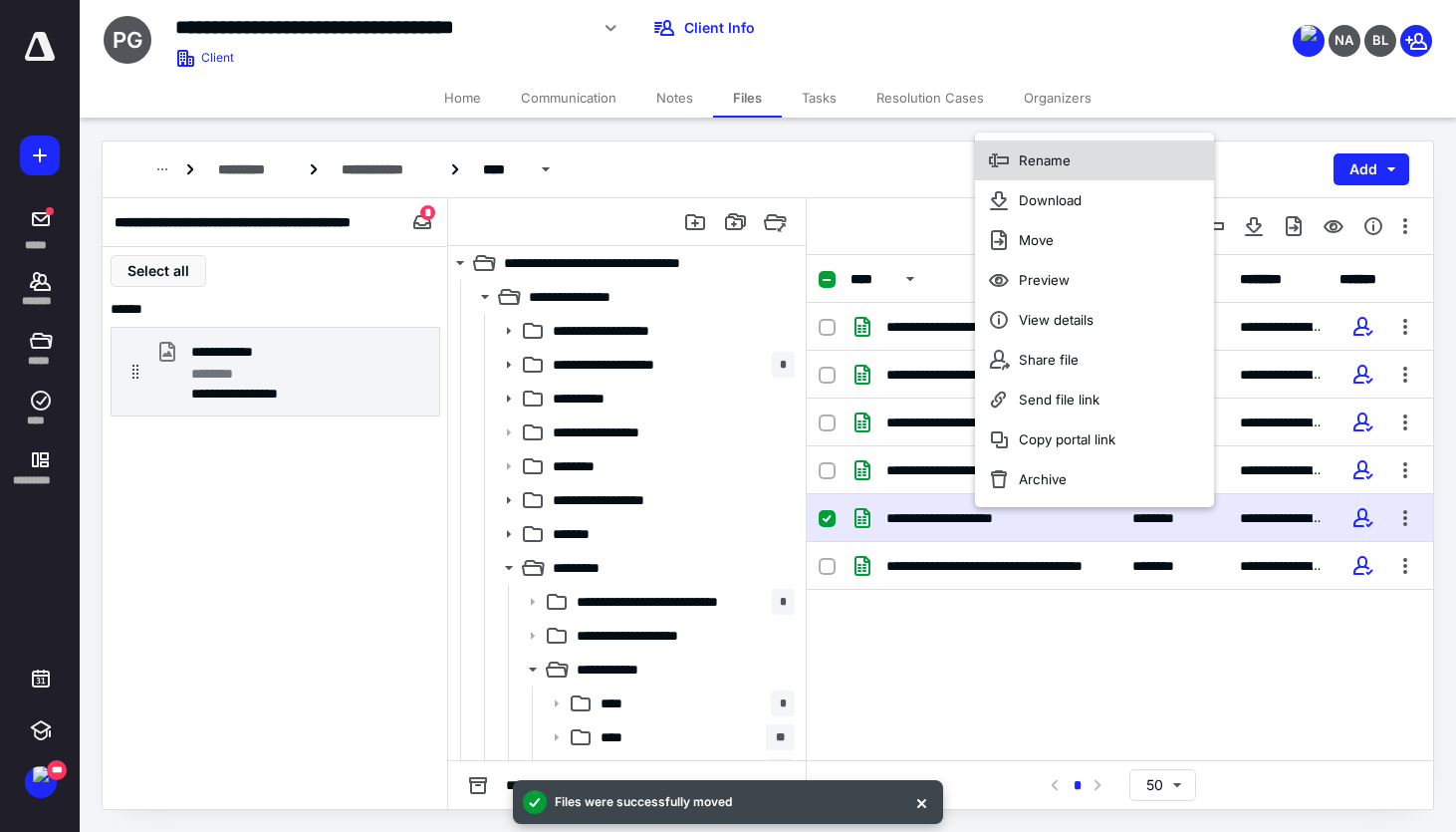 click on "Rename" at bounding box center (1094, 160) 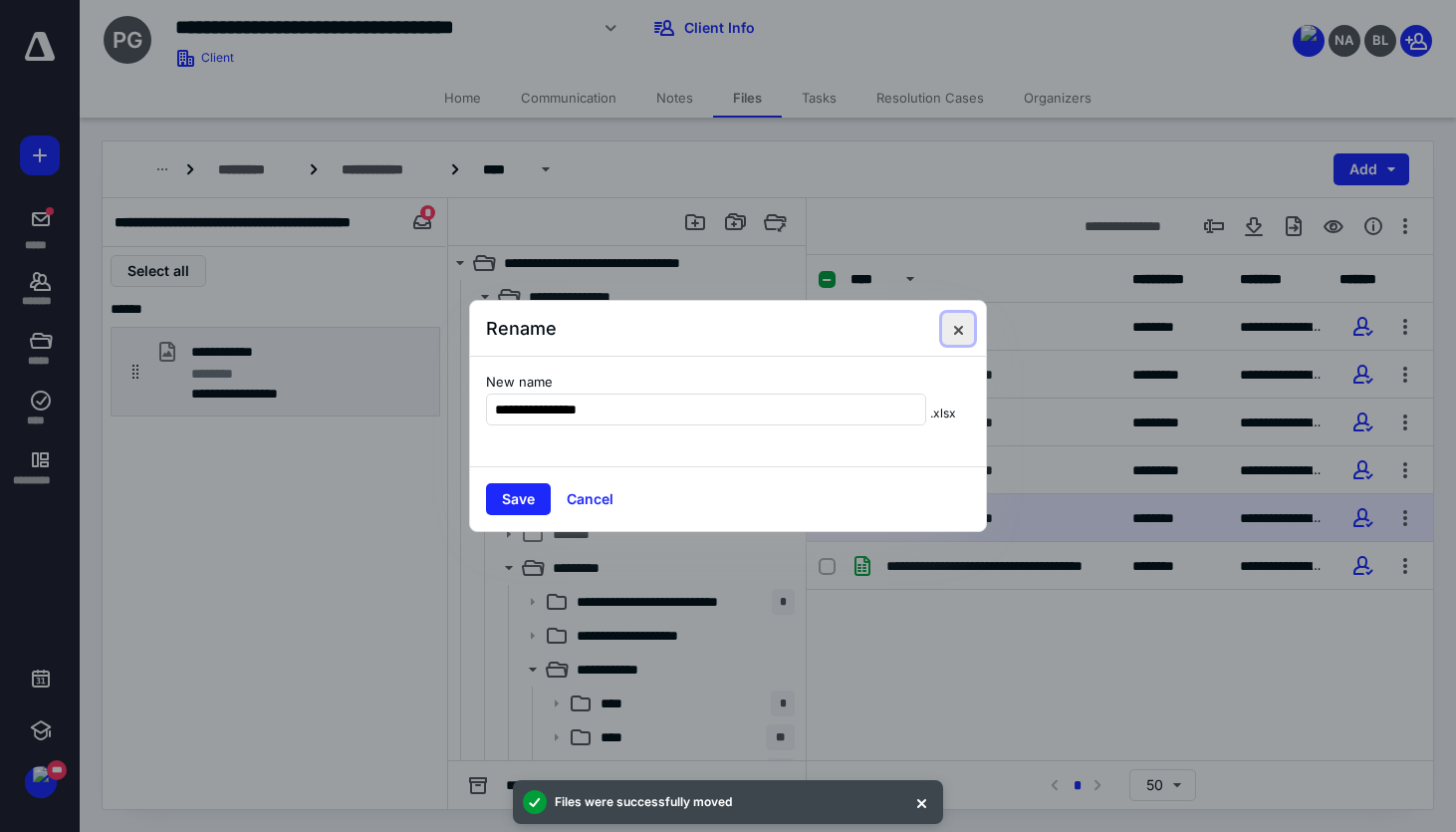 click at bounding box center (958, 329) 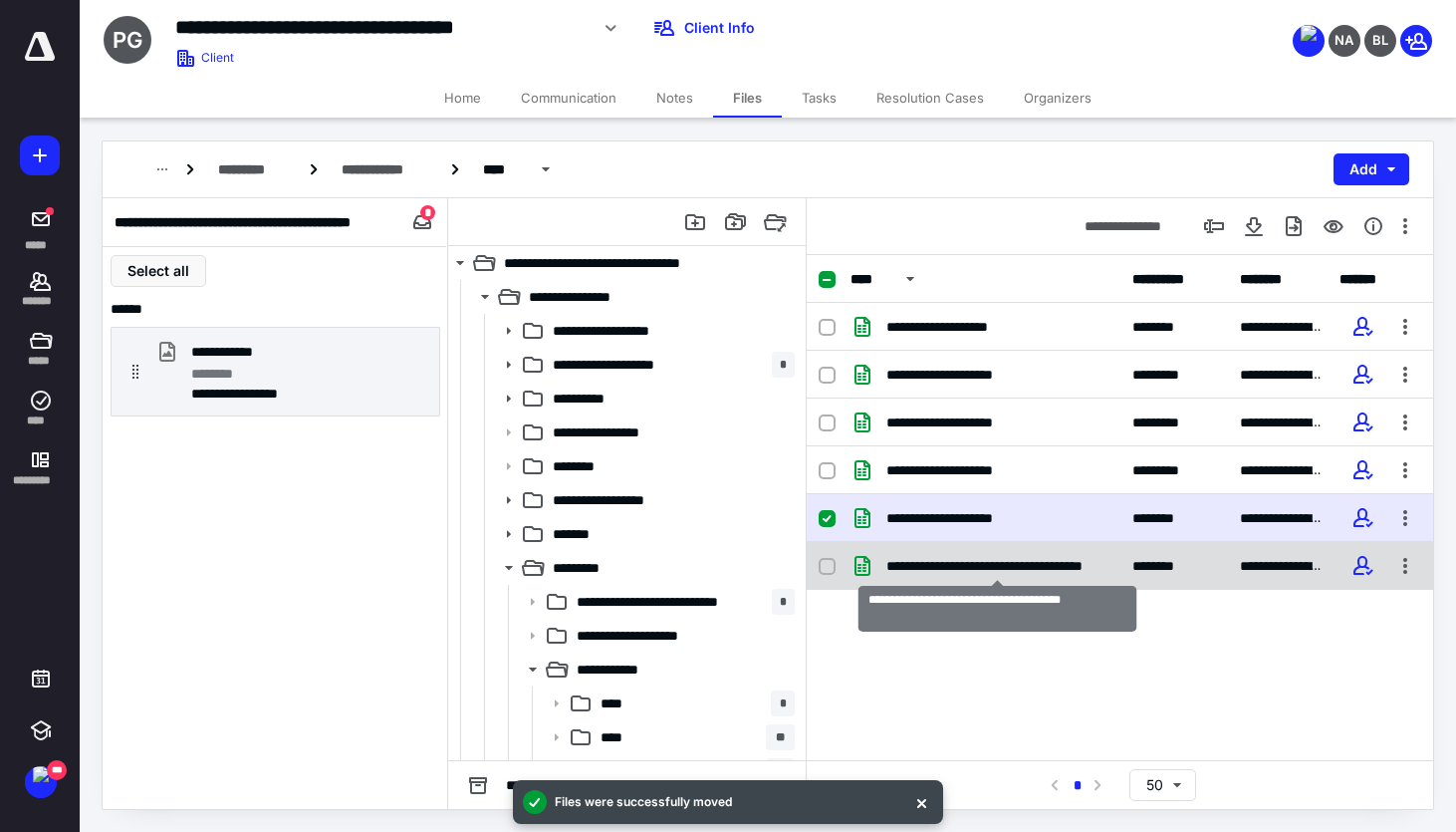 checkbox on "false" 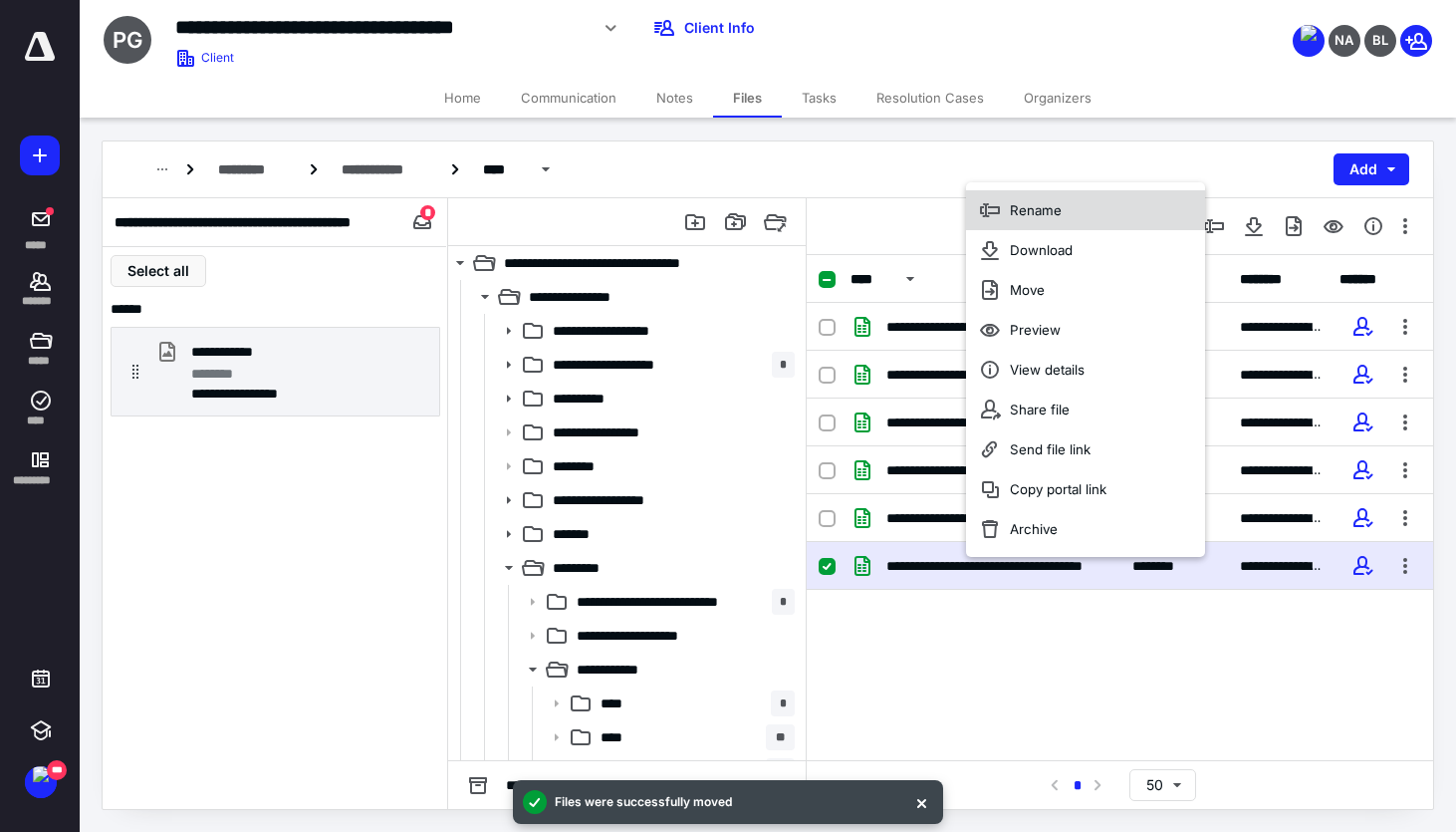click on "Rename" at bounding box center [1086, 210] 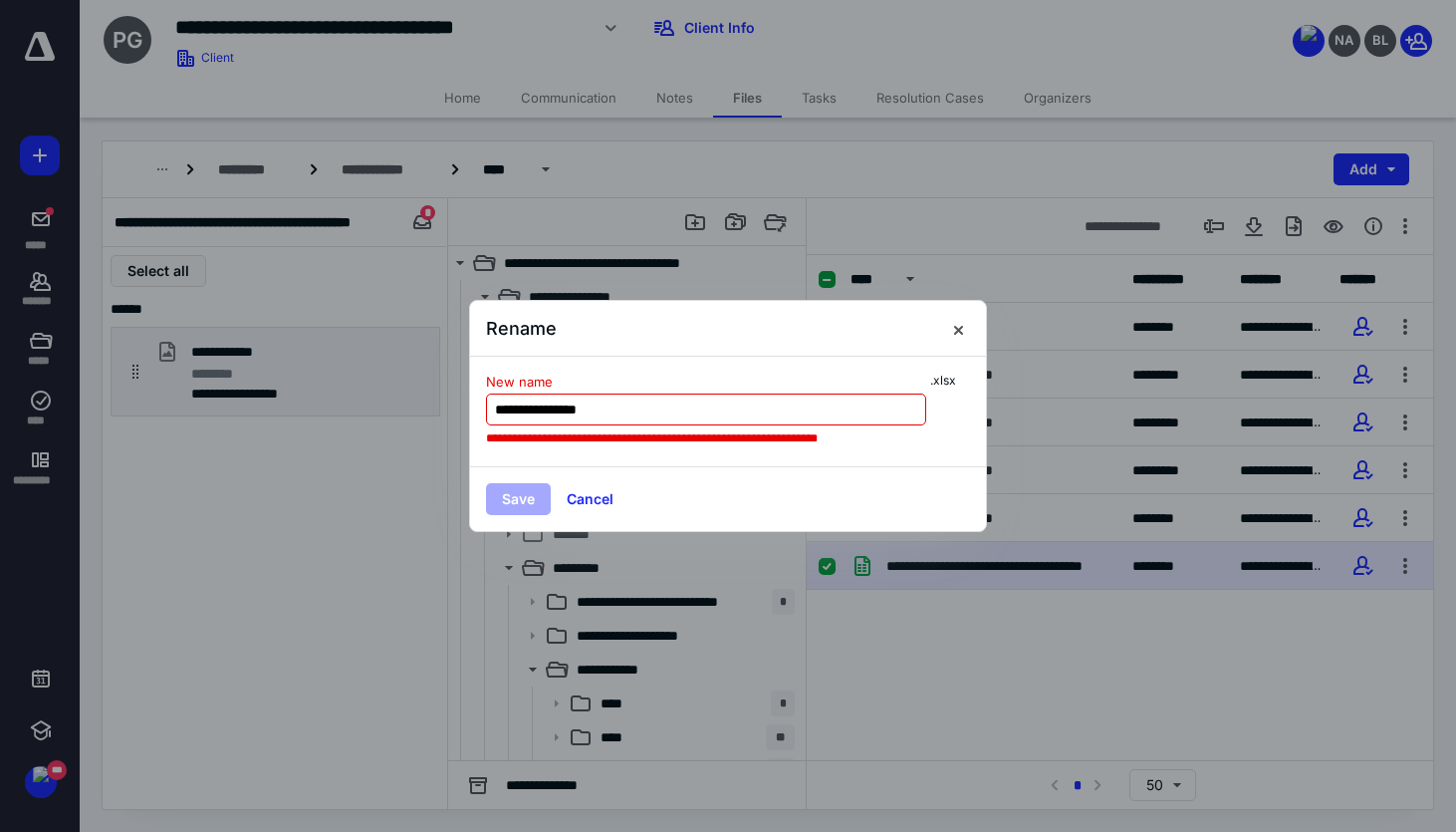 click on "**********" at bounding box center (706, 410) 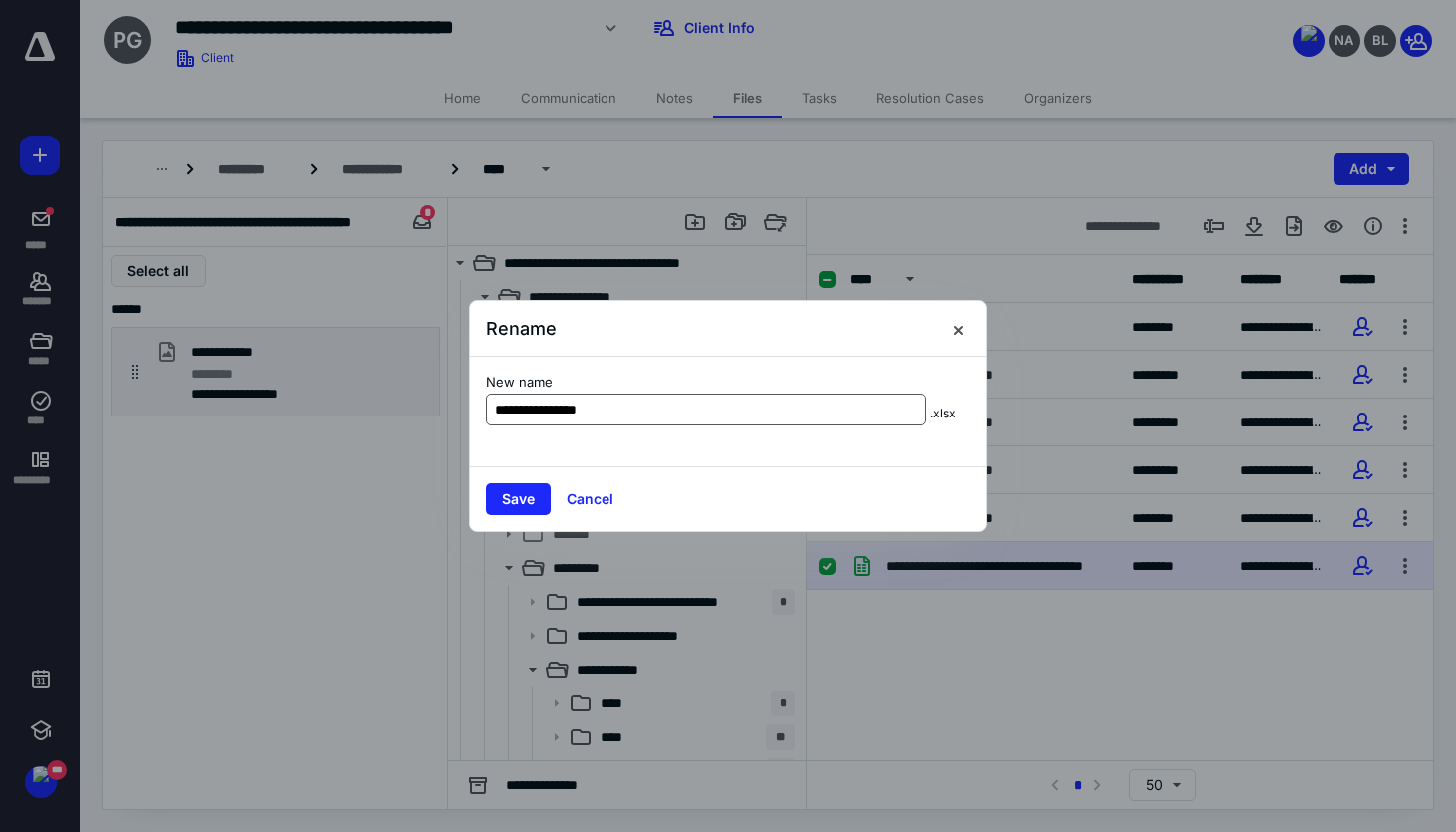 type on "**********" 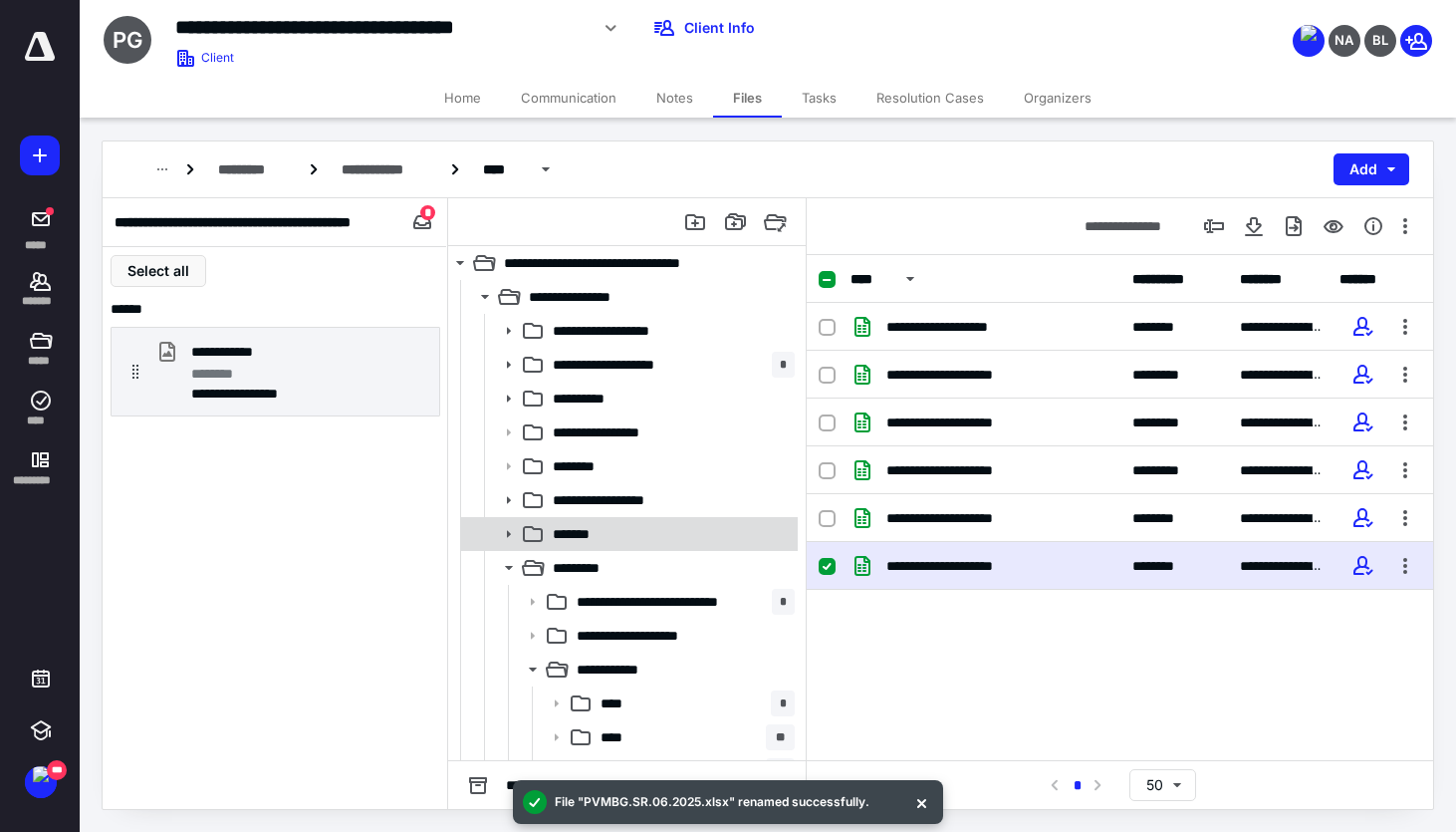 scroll, scrollTop: 265, scrollLeft: 0, axis: vertical 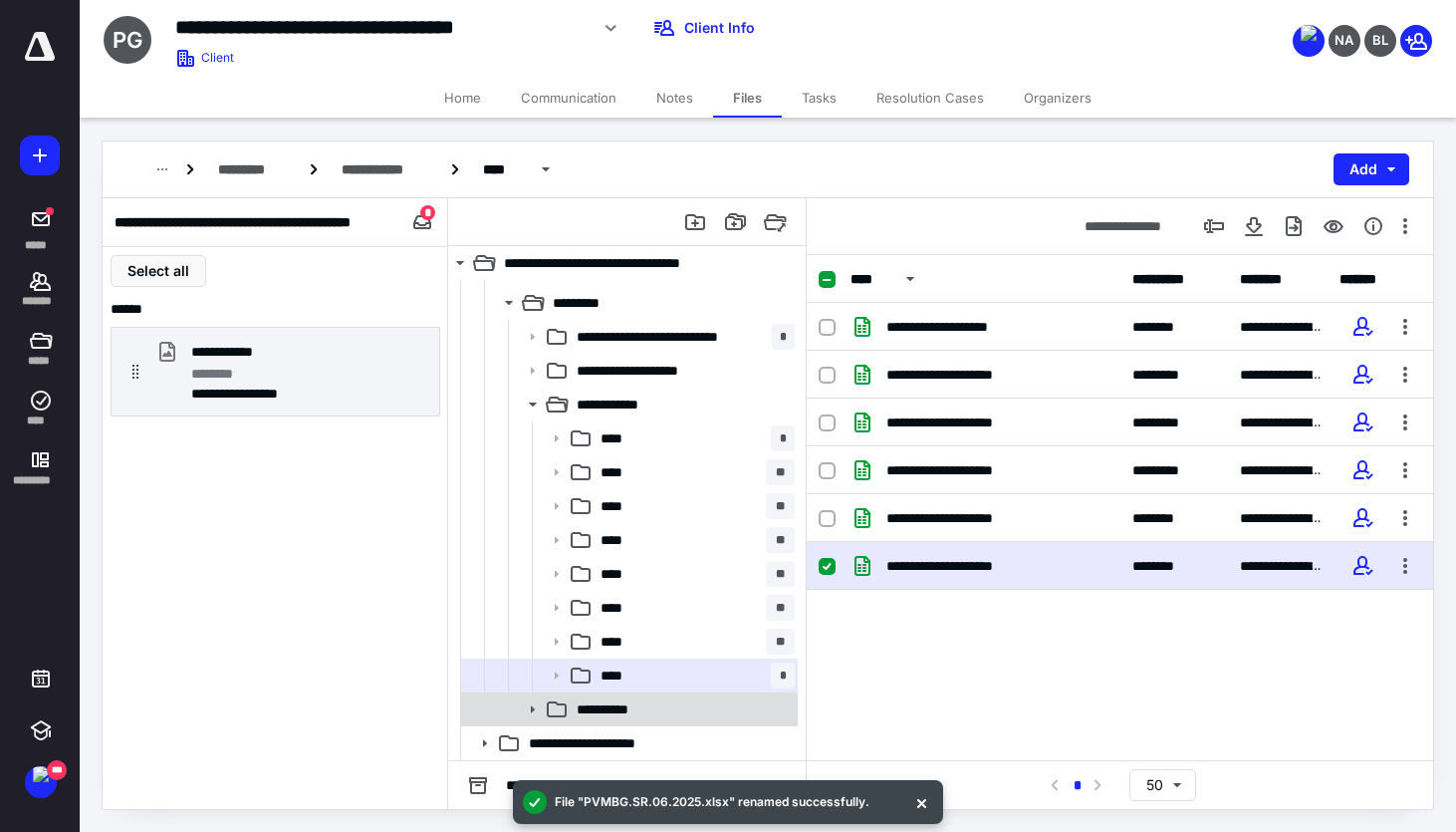 click on "**********" at bounding box center (681, 709) 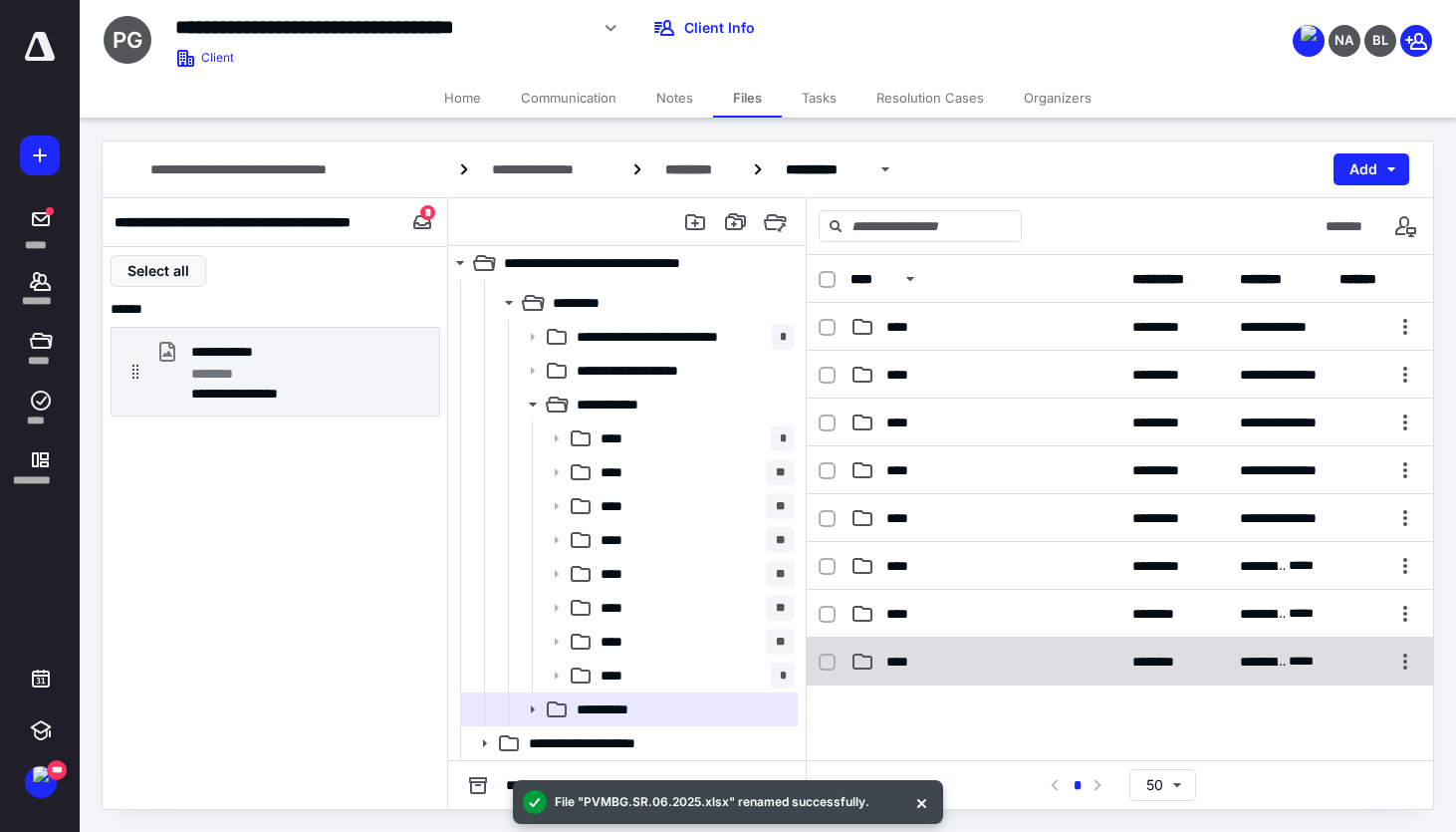 click on "****" at bounding box center (985, 662) 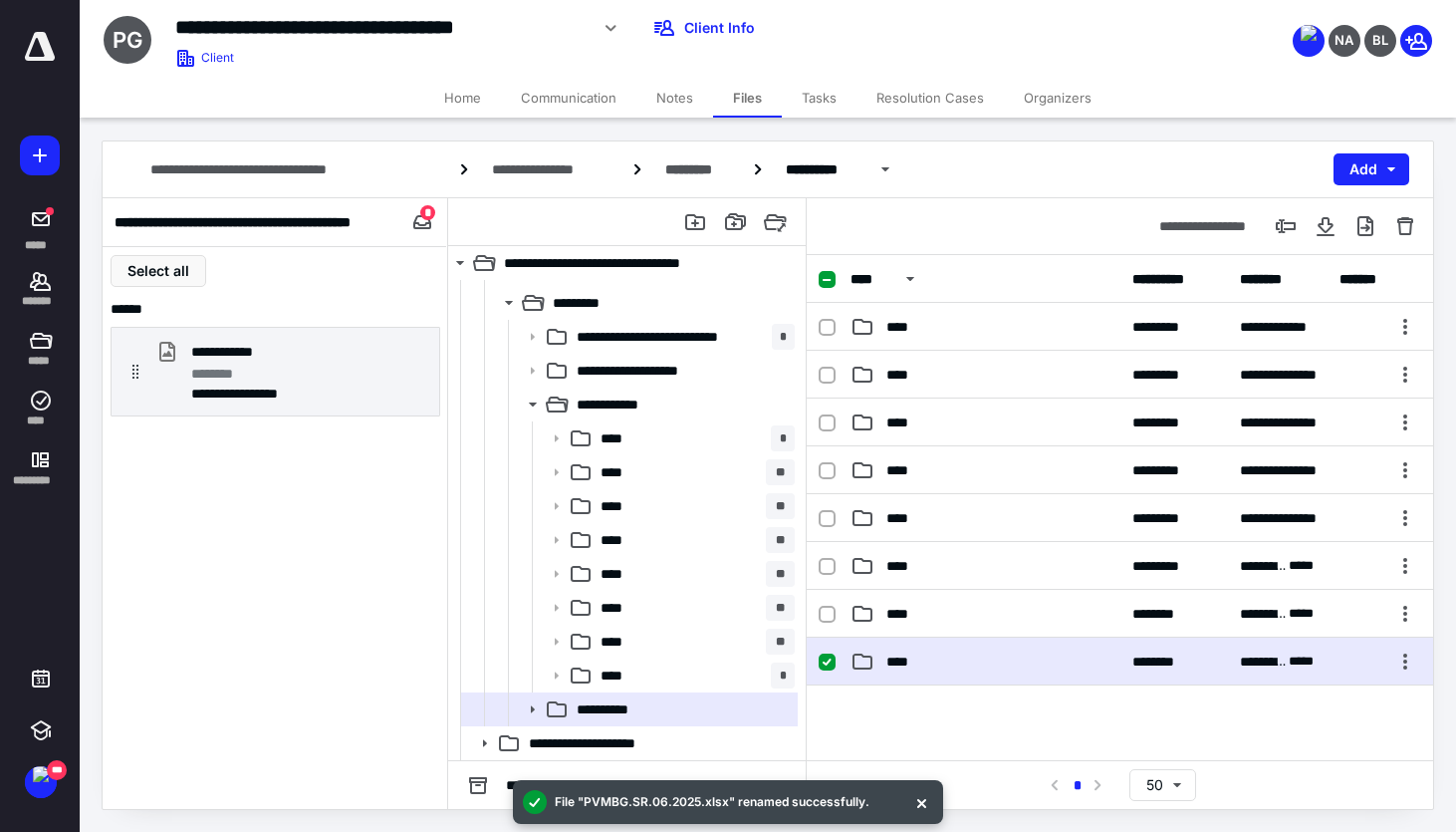 click on "****" at bounding box center [985, 662] 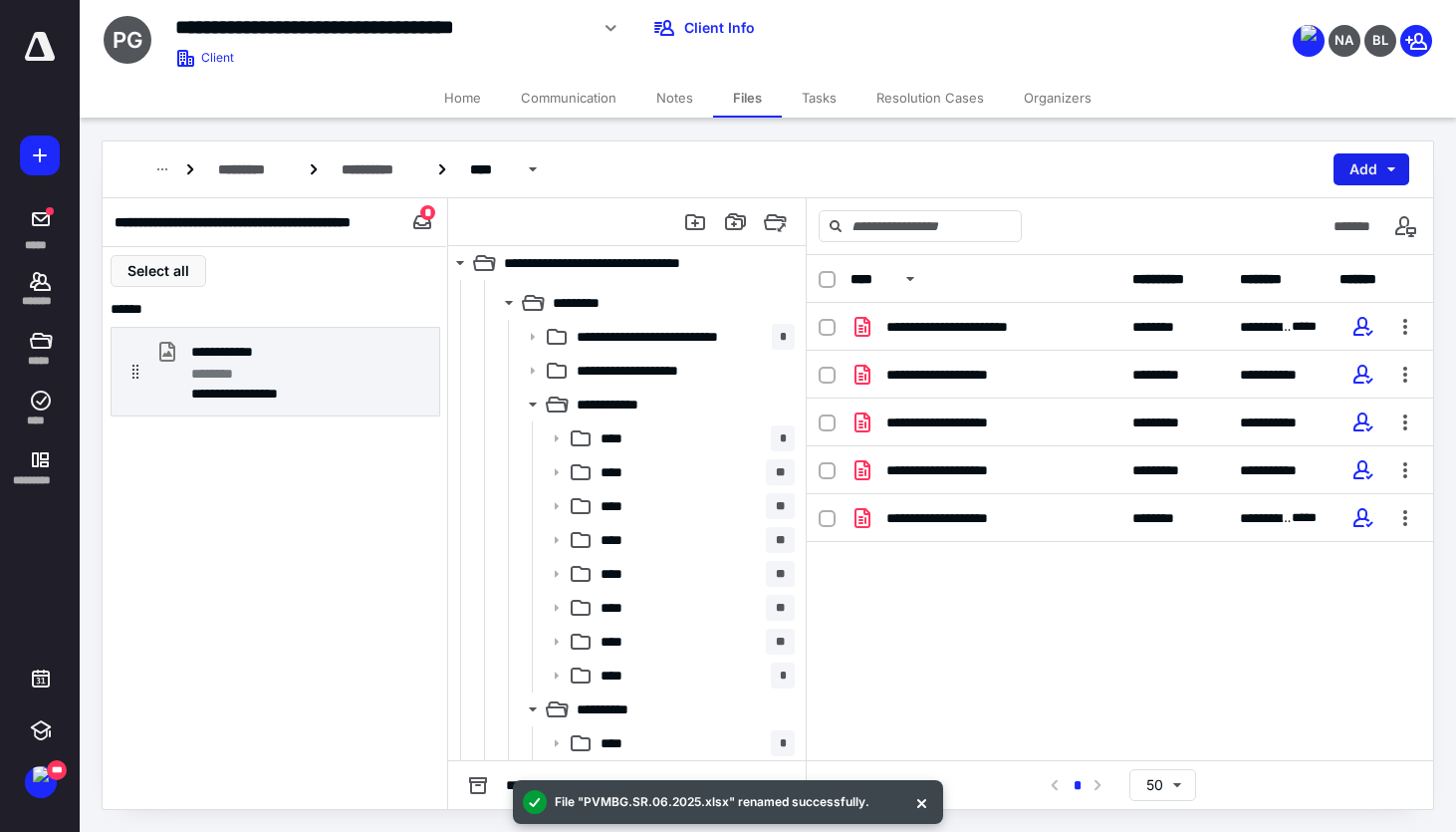 click on "Add" at bounding box center (1371, 169) 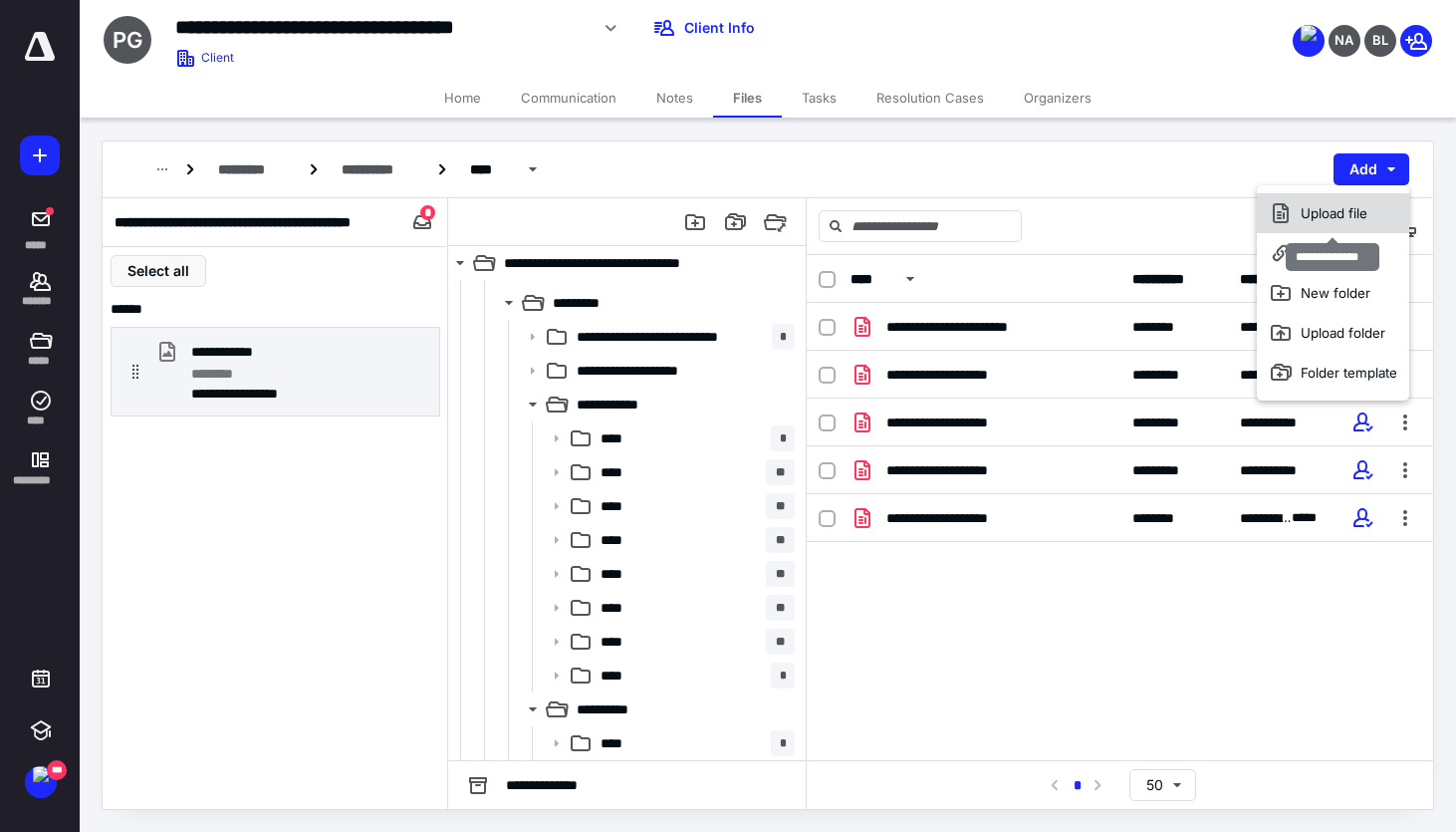 click on "Upload file" at bounding box center [1333, 213] 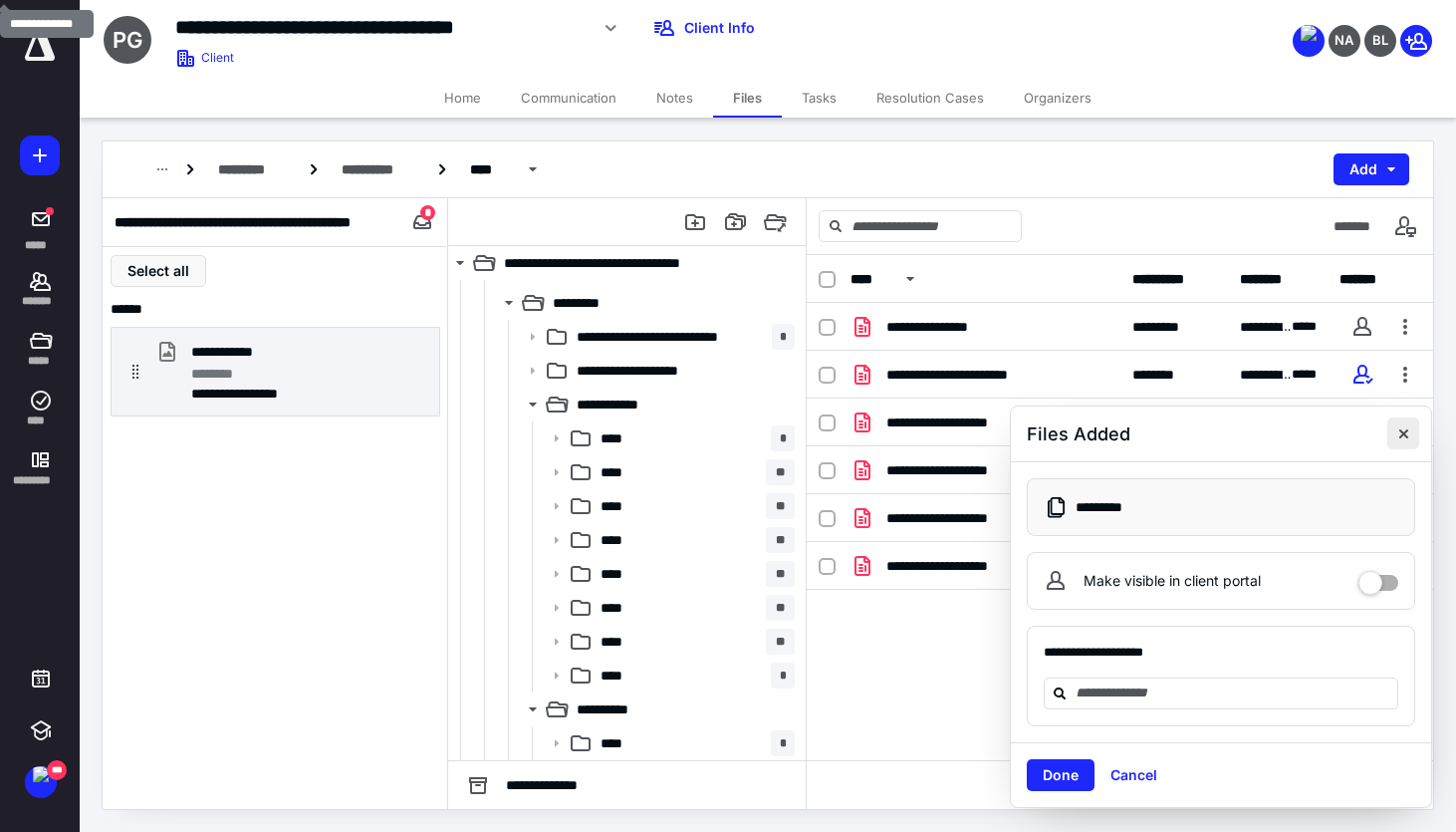 click at bounding box center [1403, 433] 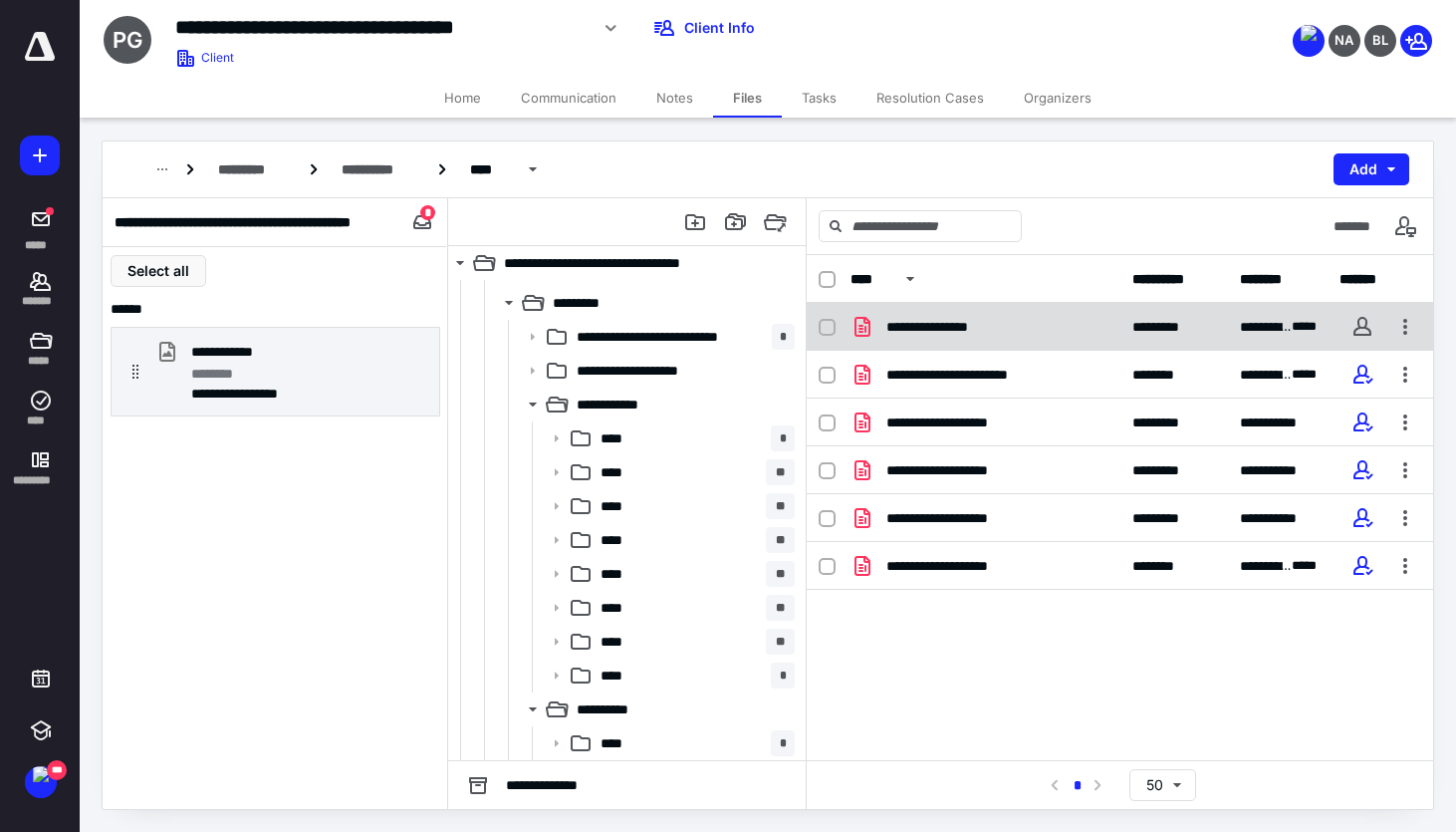 checkbox on "true" 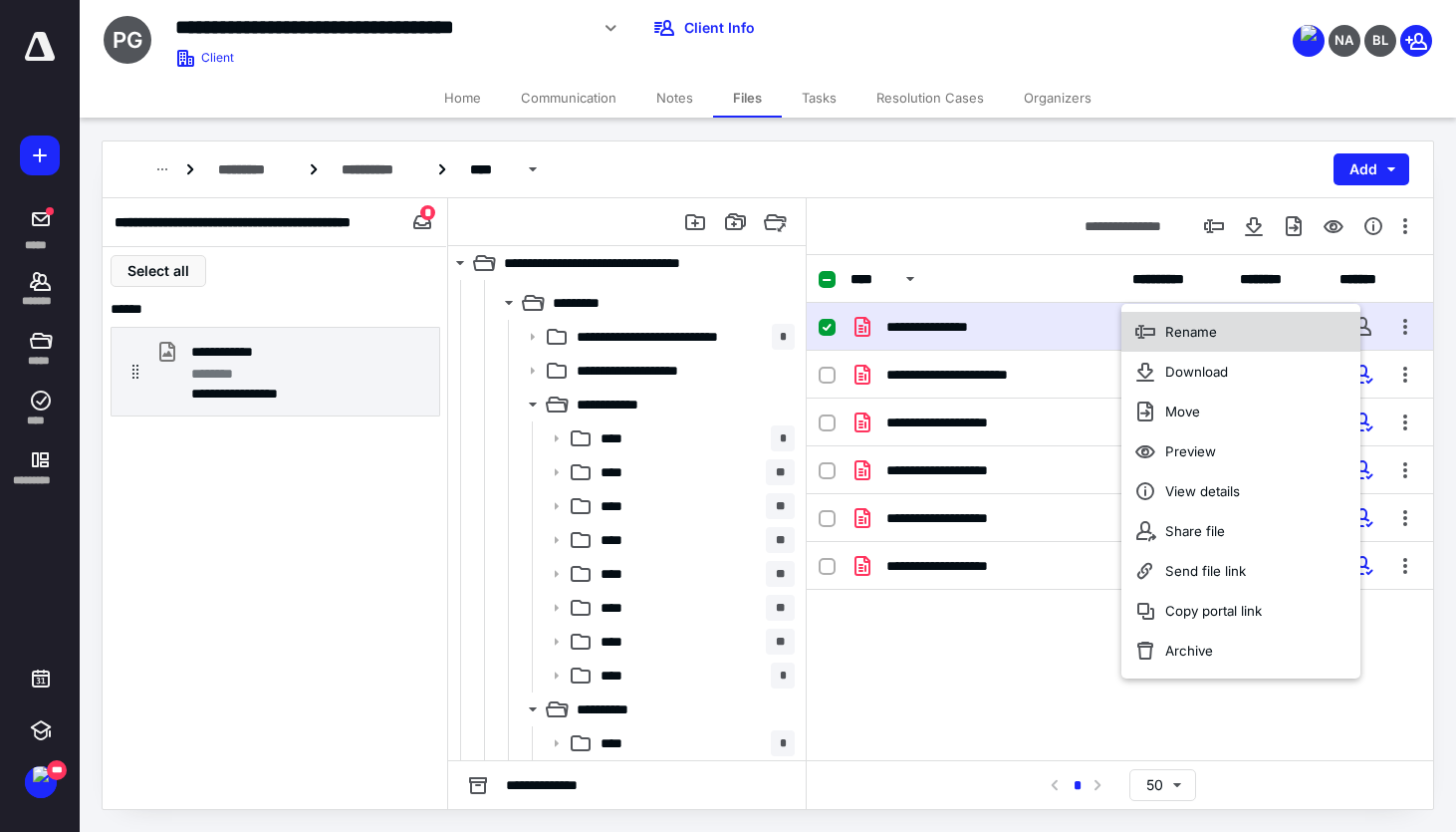click on "Rename" at bounding box center (1241, 332) 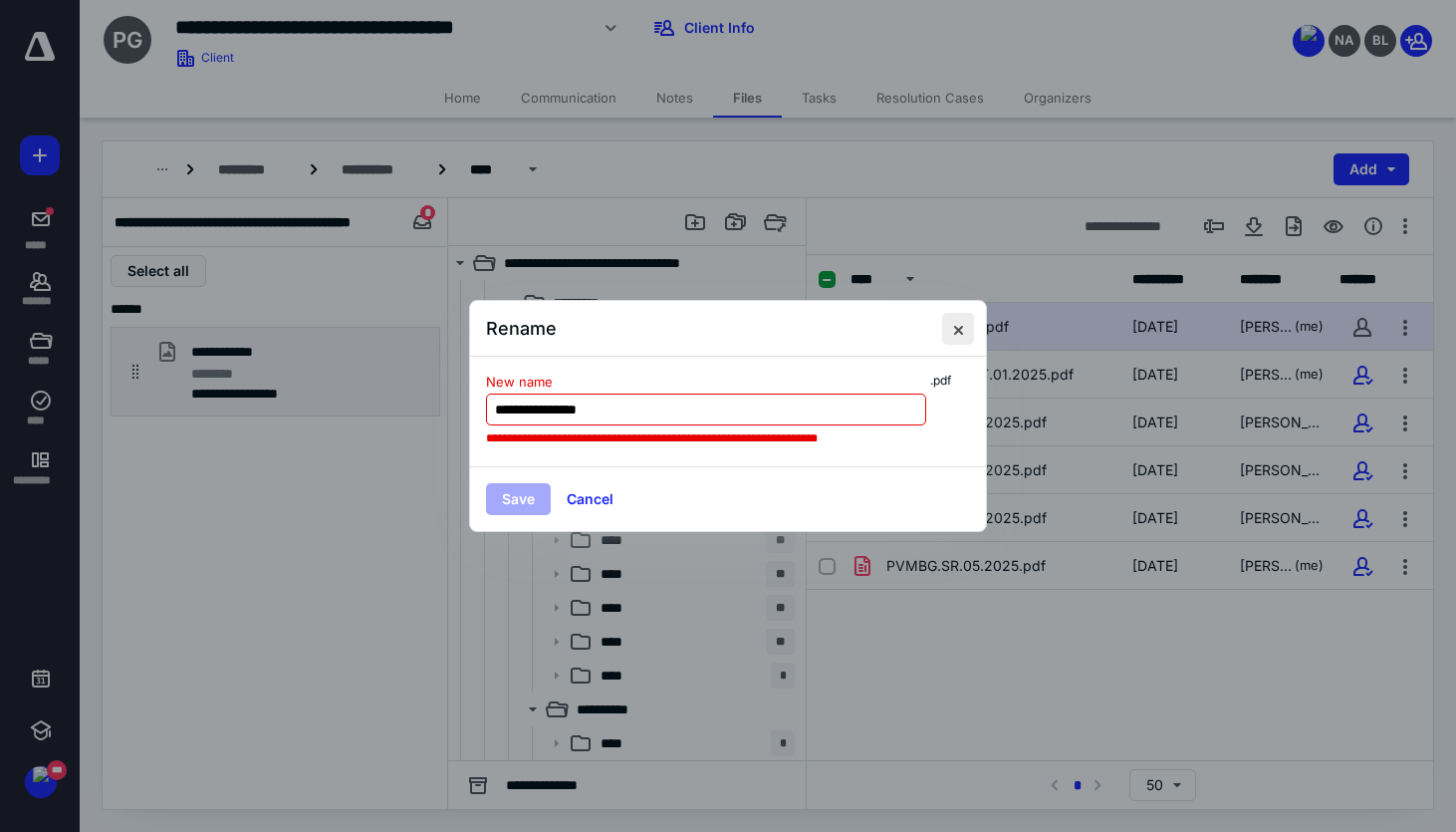 type on "**********" 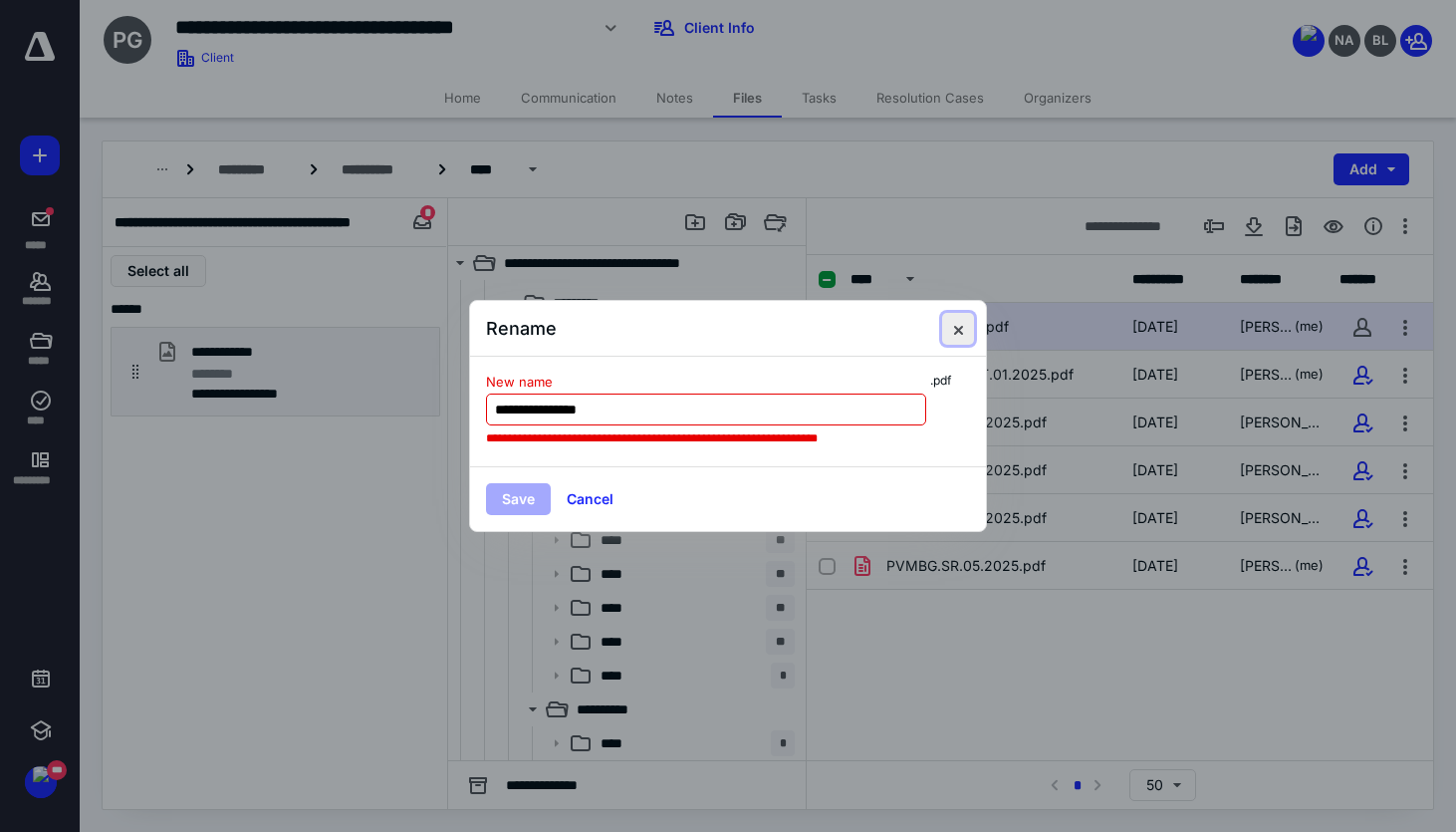 click at bounding box center (958, 329) 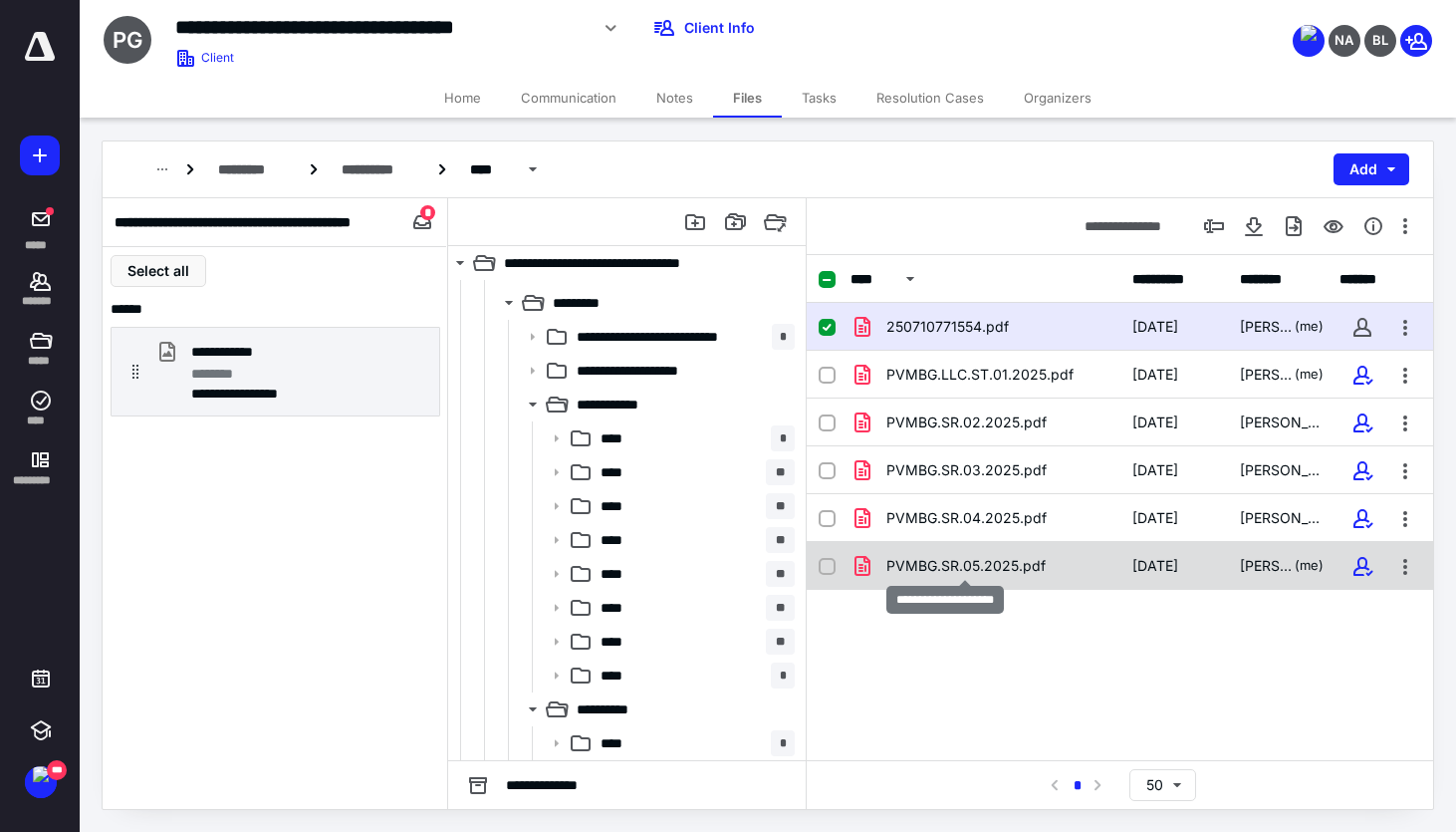 checkbox on "false" 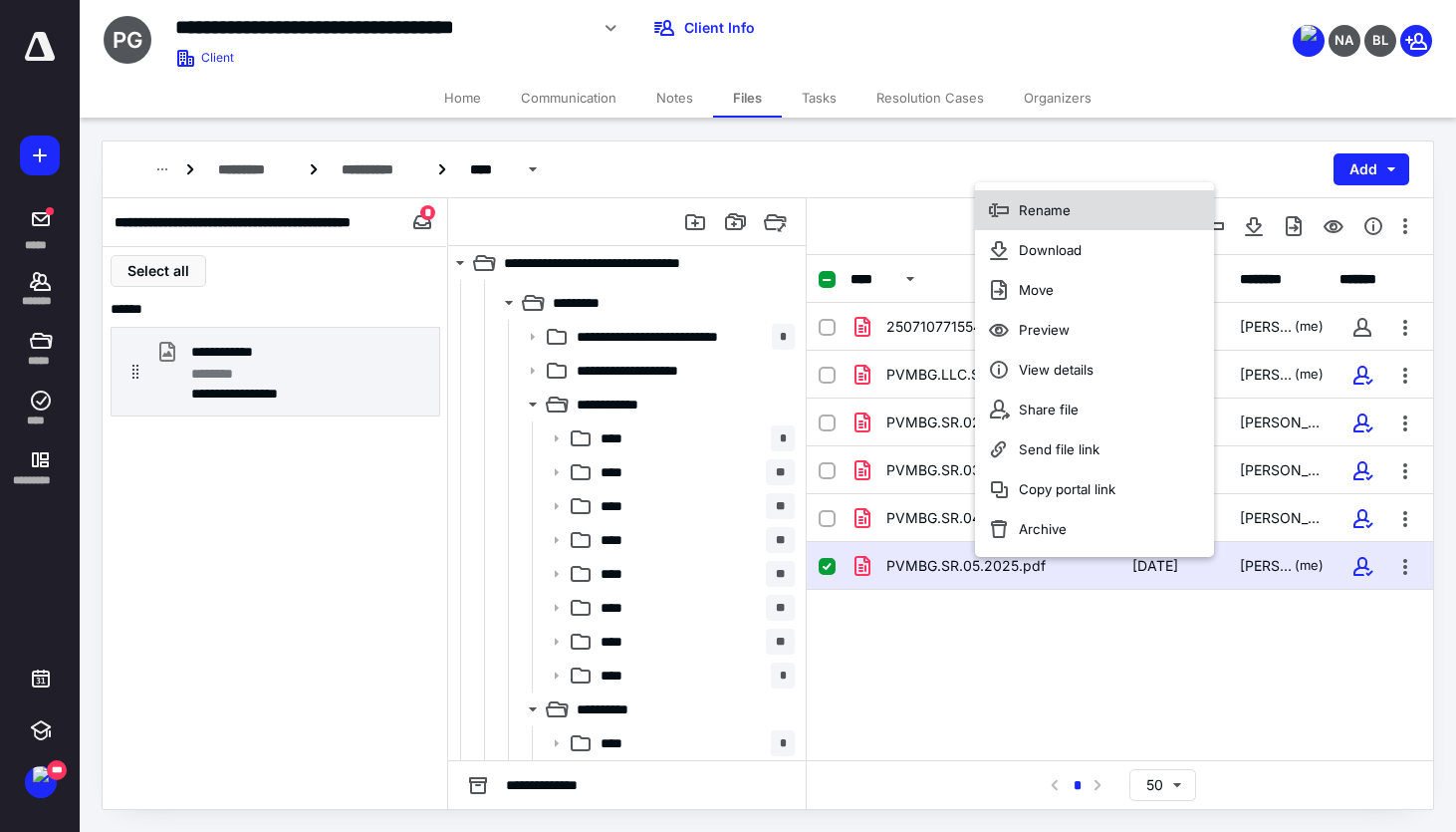 click on "Rename" at bounding box center (1045, 210) 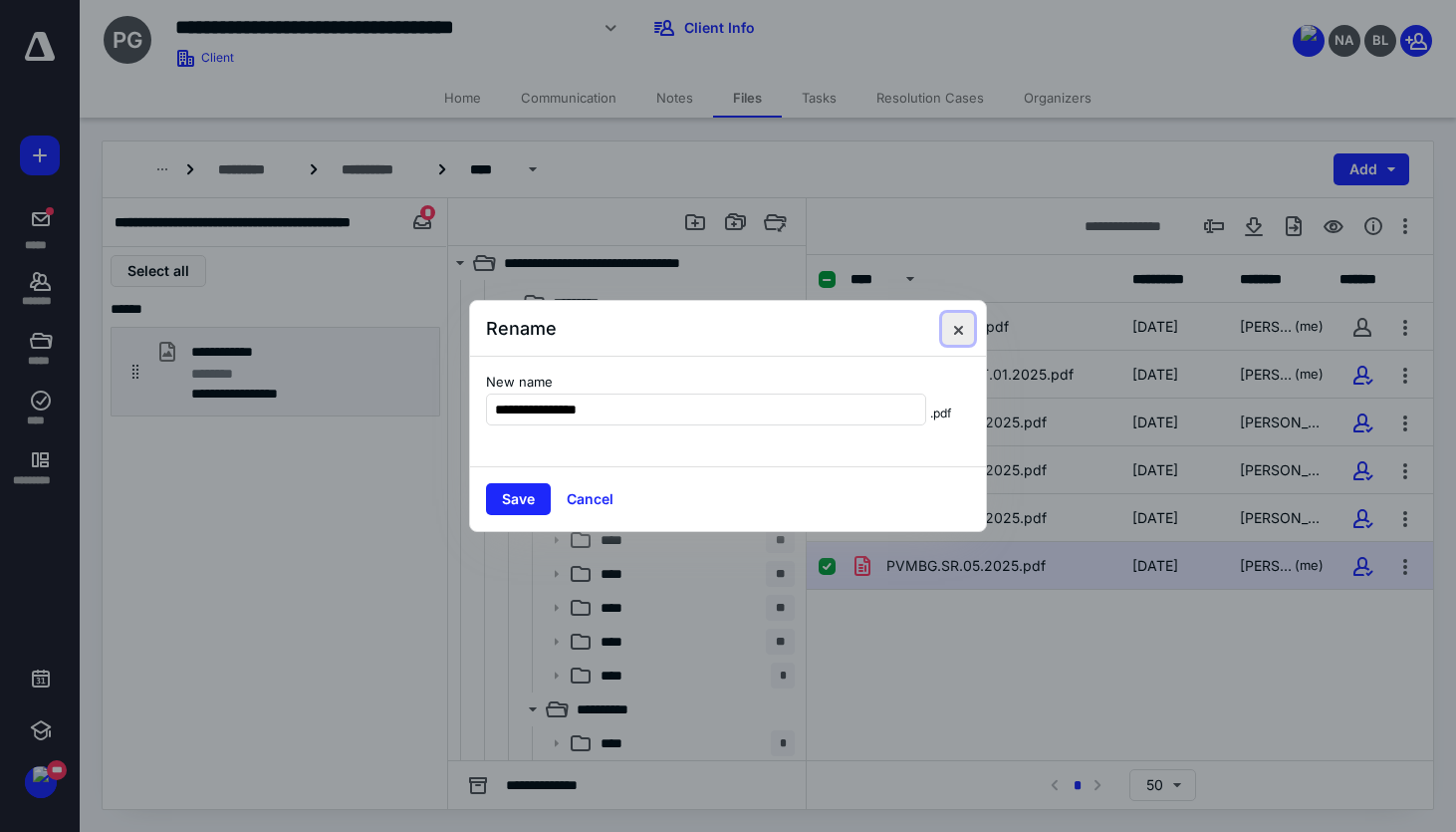 click at bounding box center [958, 329] 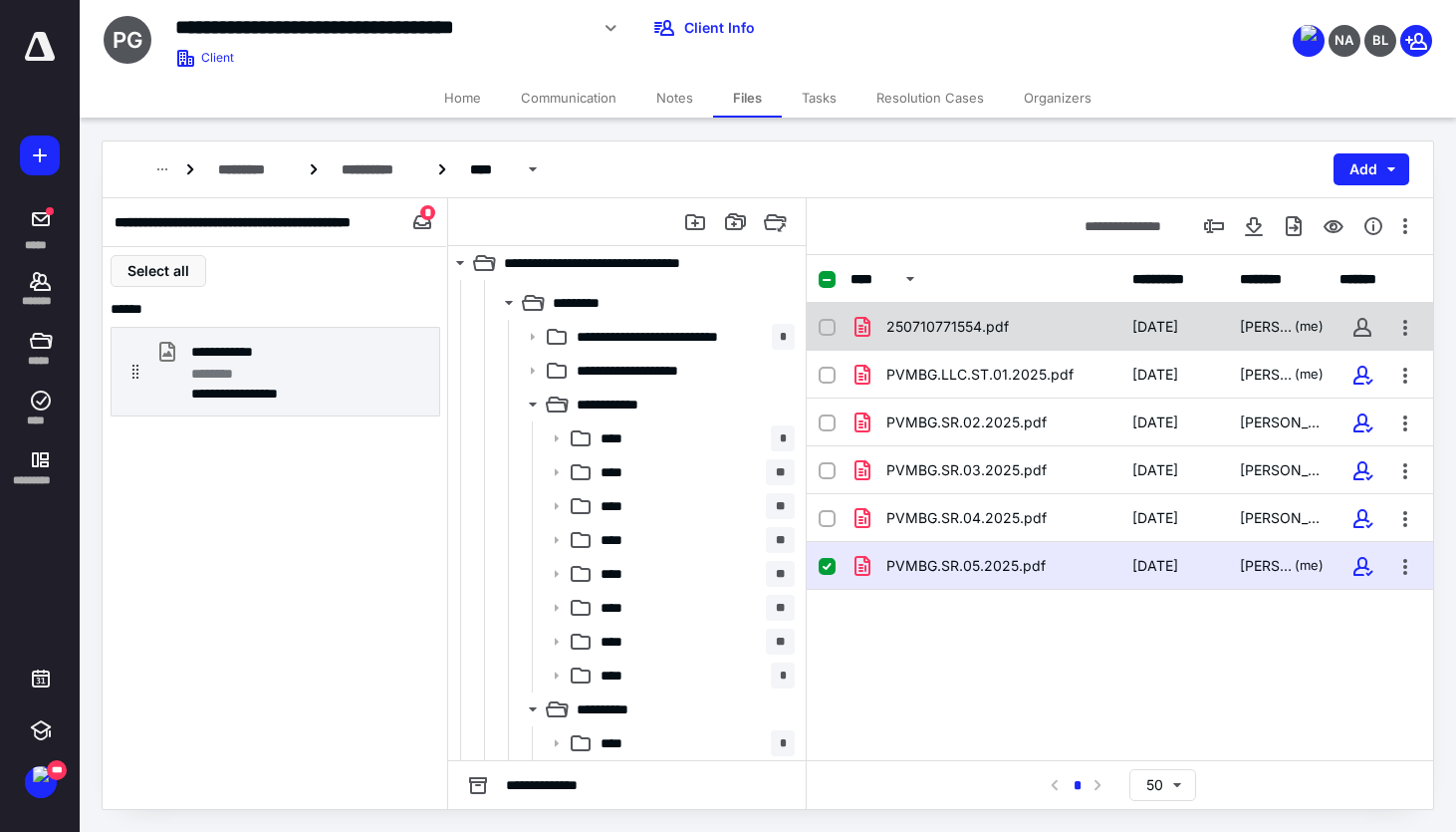 click on "250710771554.pdf" at bounding box center [985, 327] 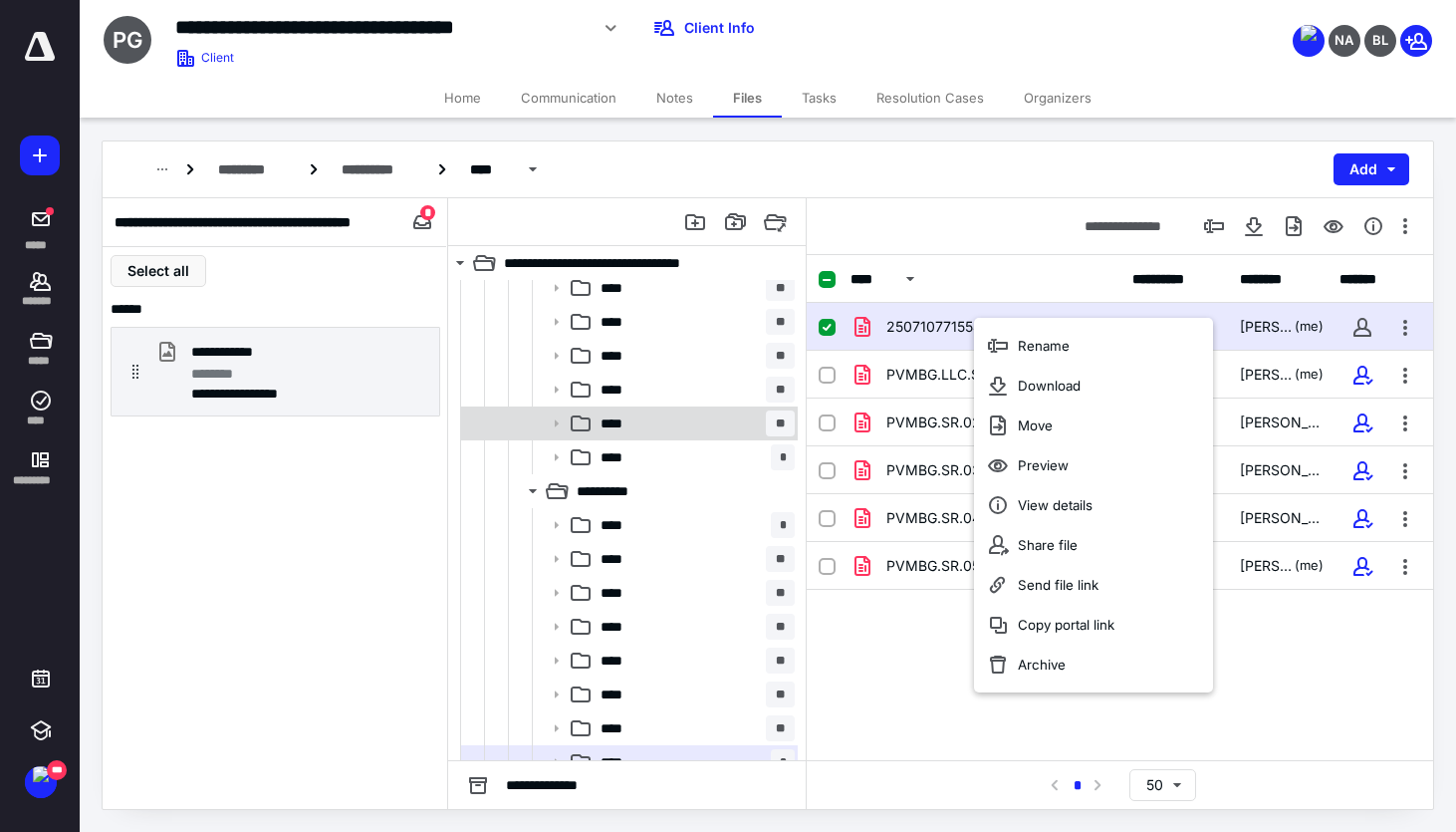 scroll, scrollTop: 536, scrollLeft: 0, axis: vertical 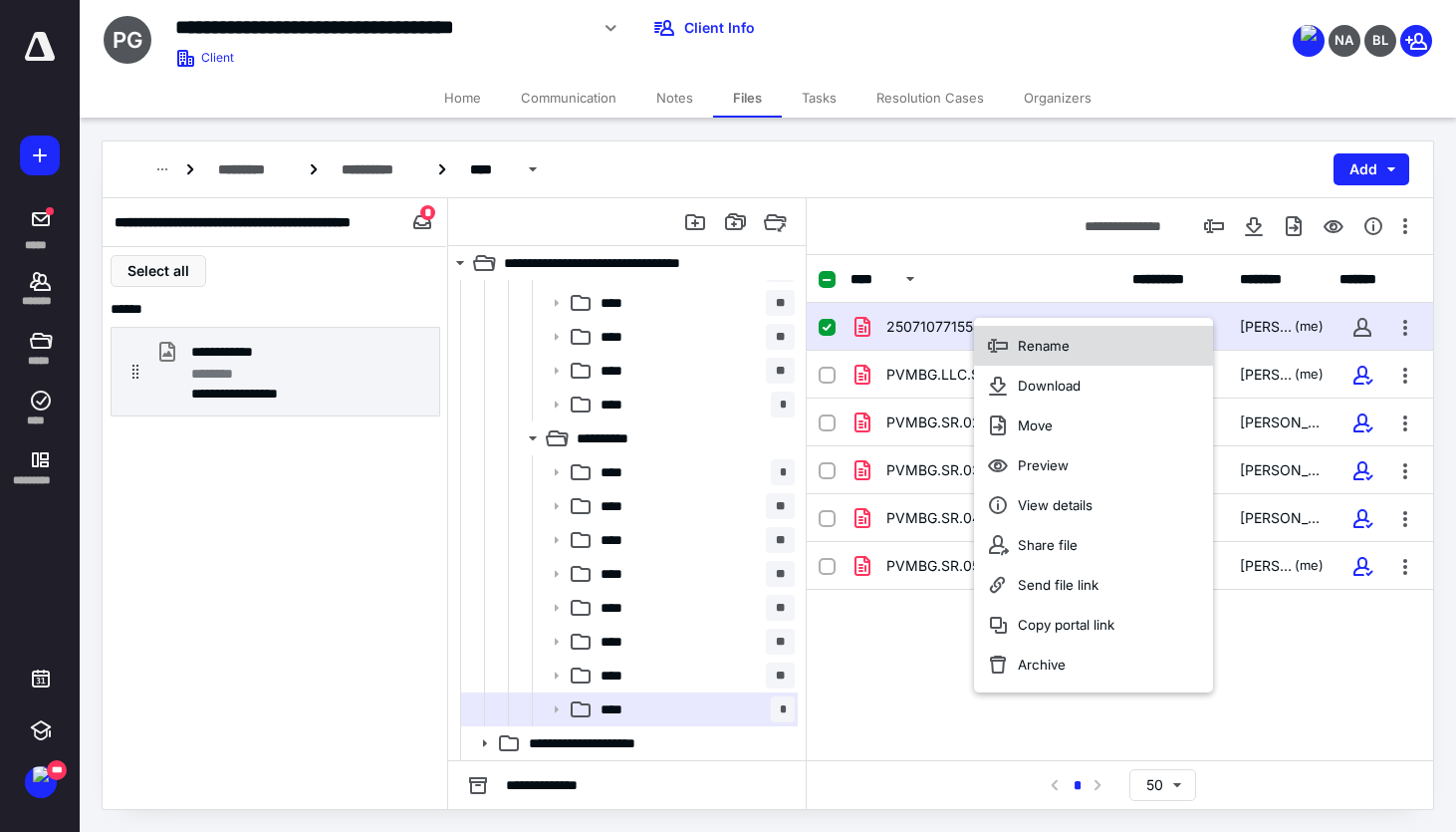 click on "Rename" at bounding box center [1093, 346] 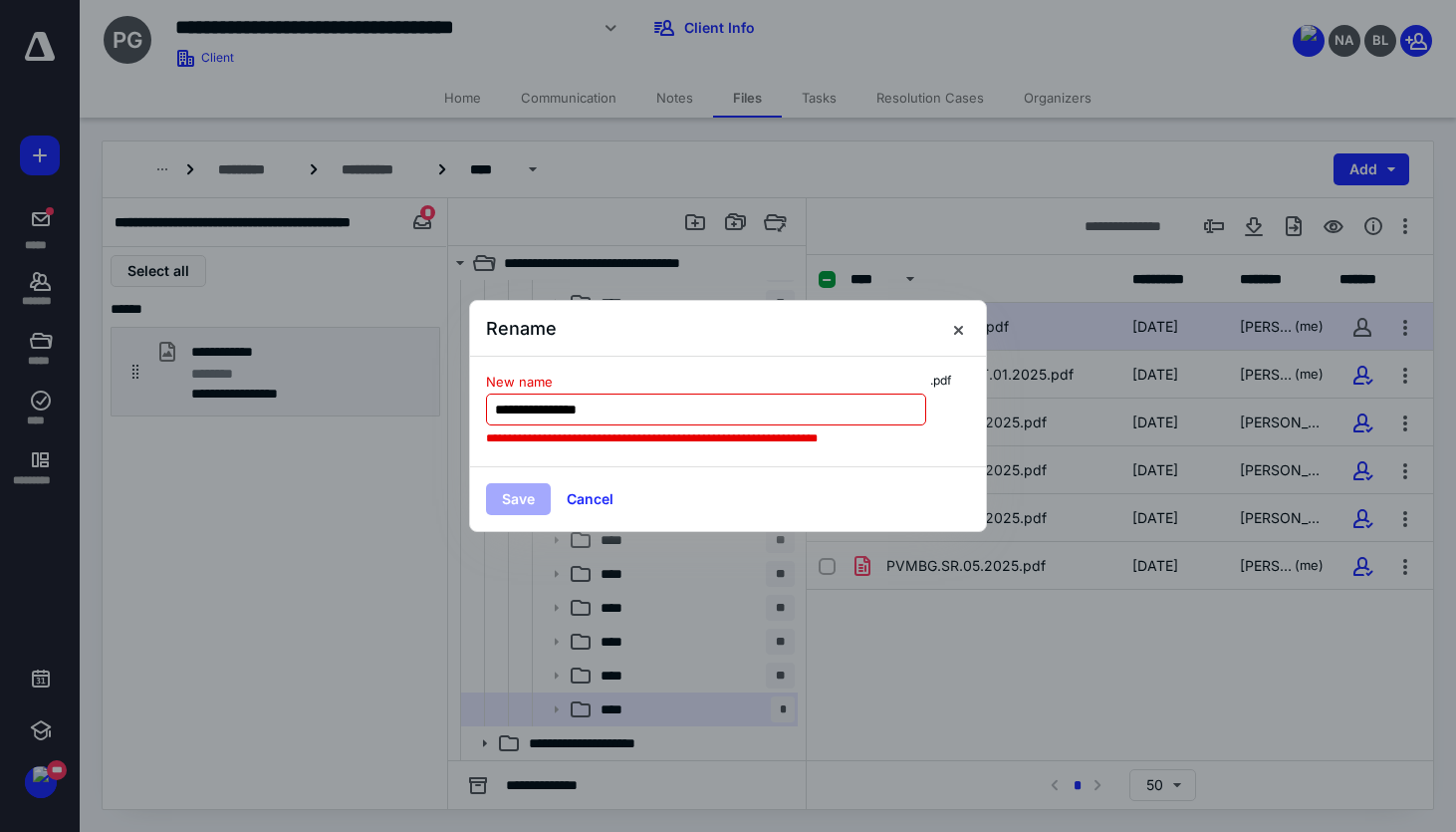 click on "**********" at bounding box center (706, 410) 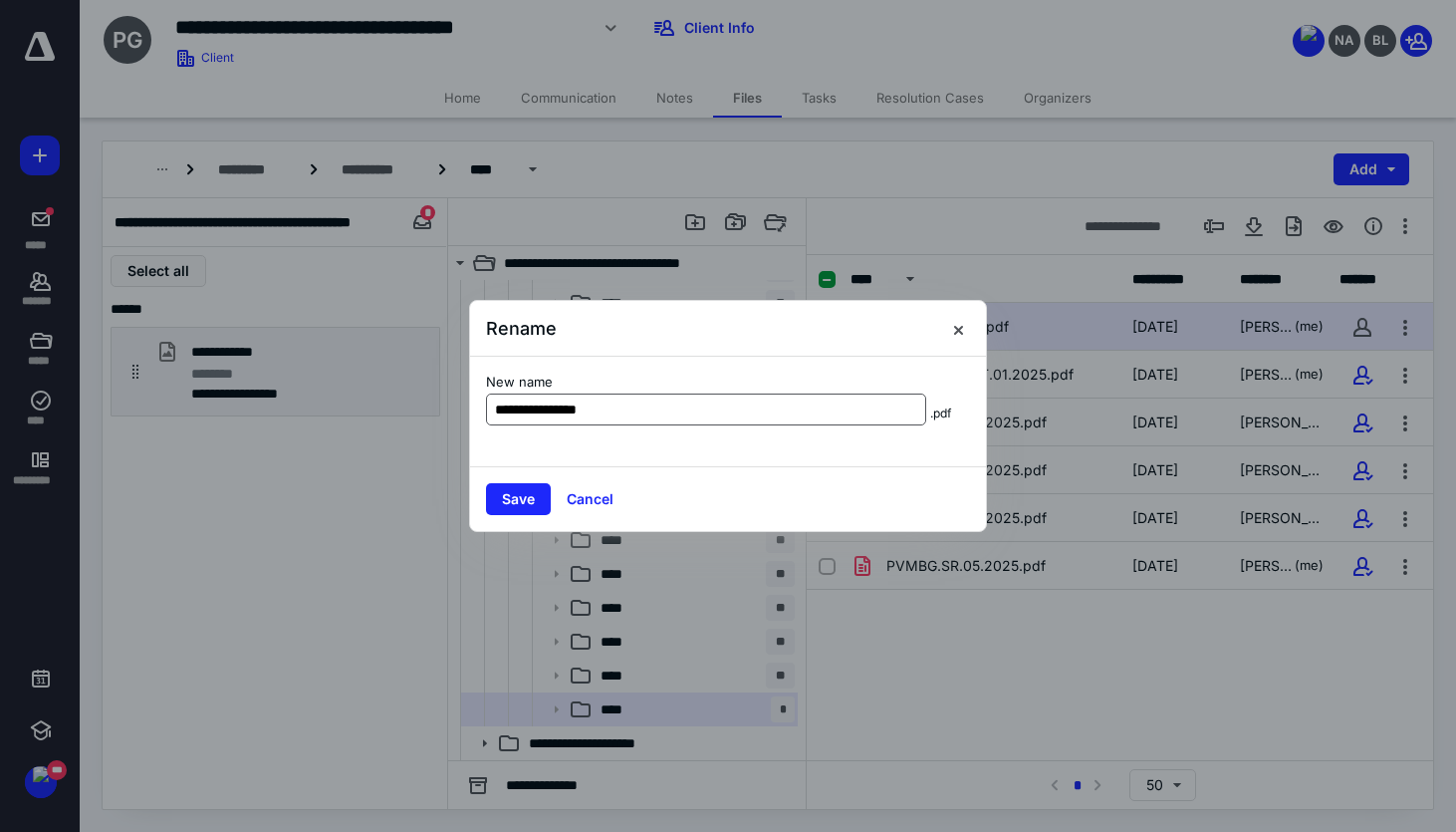 type on "**********" 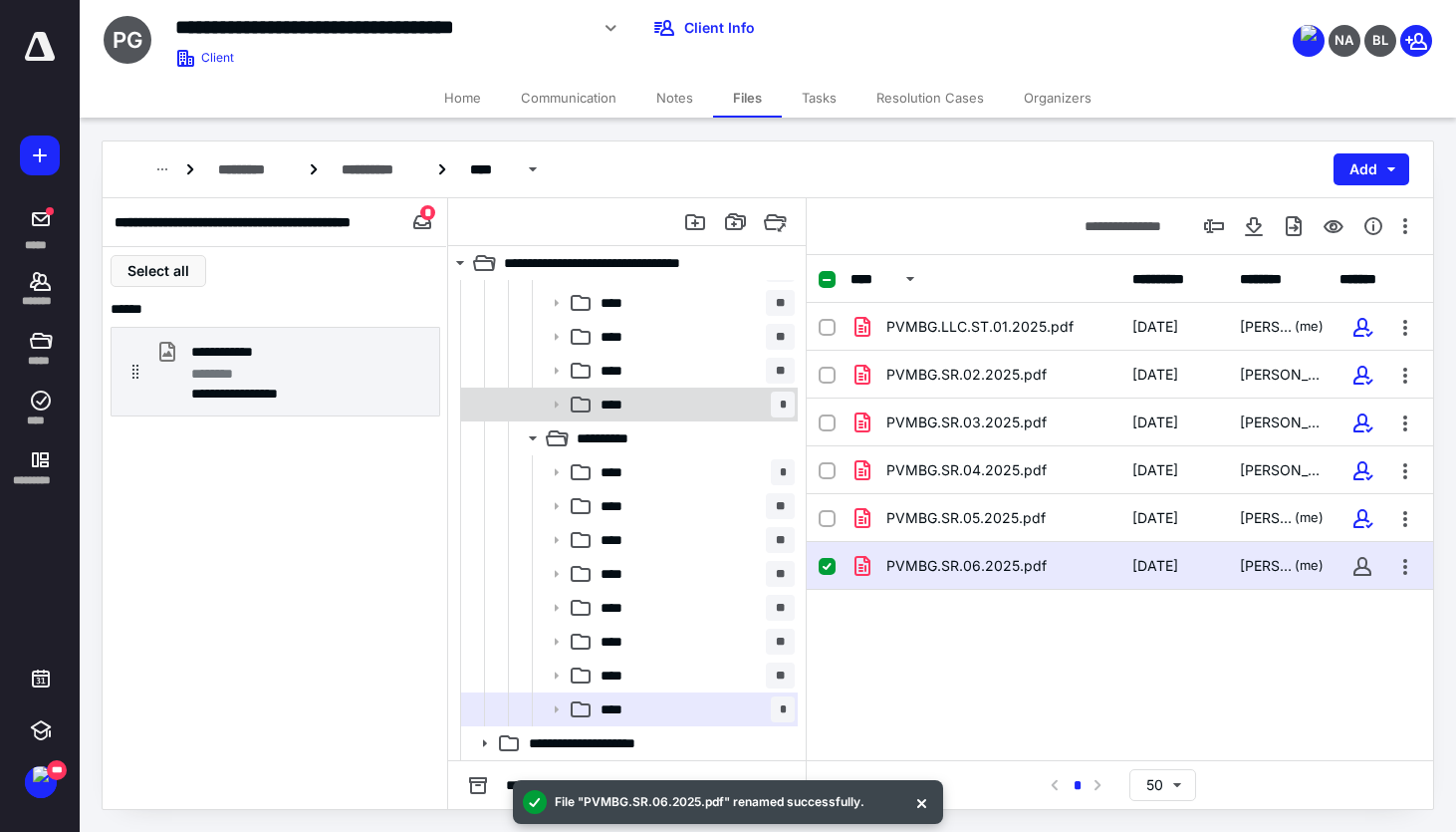 click on "****" at bounding box center (617, 405) 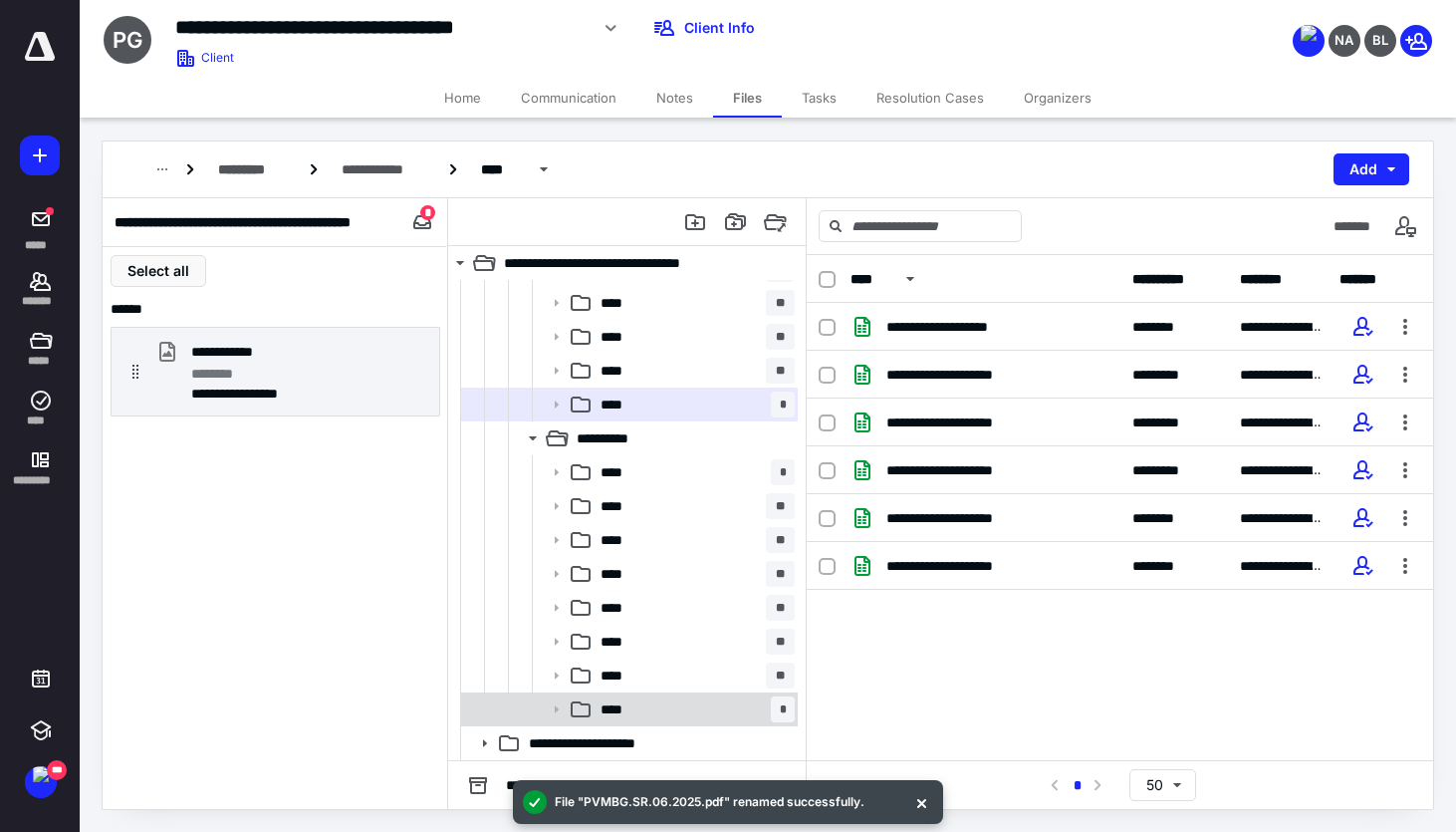 click on "**** *" at bounding box center [693, 709] 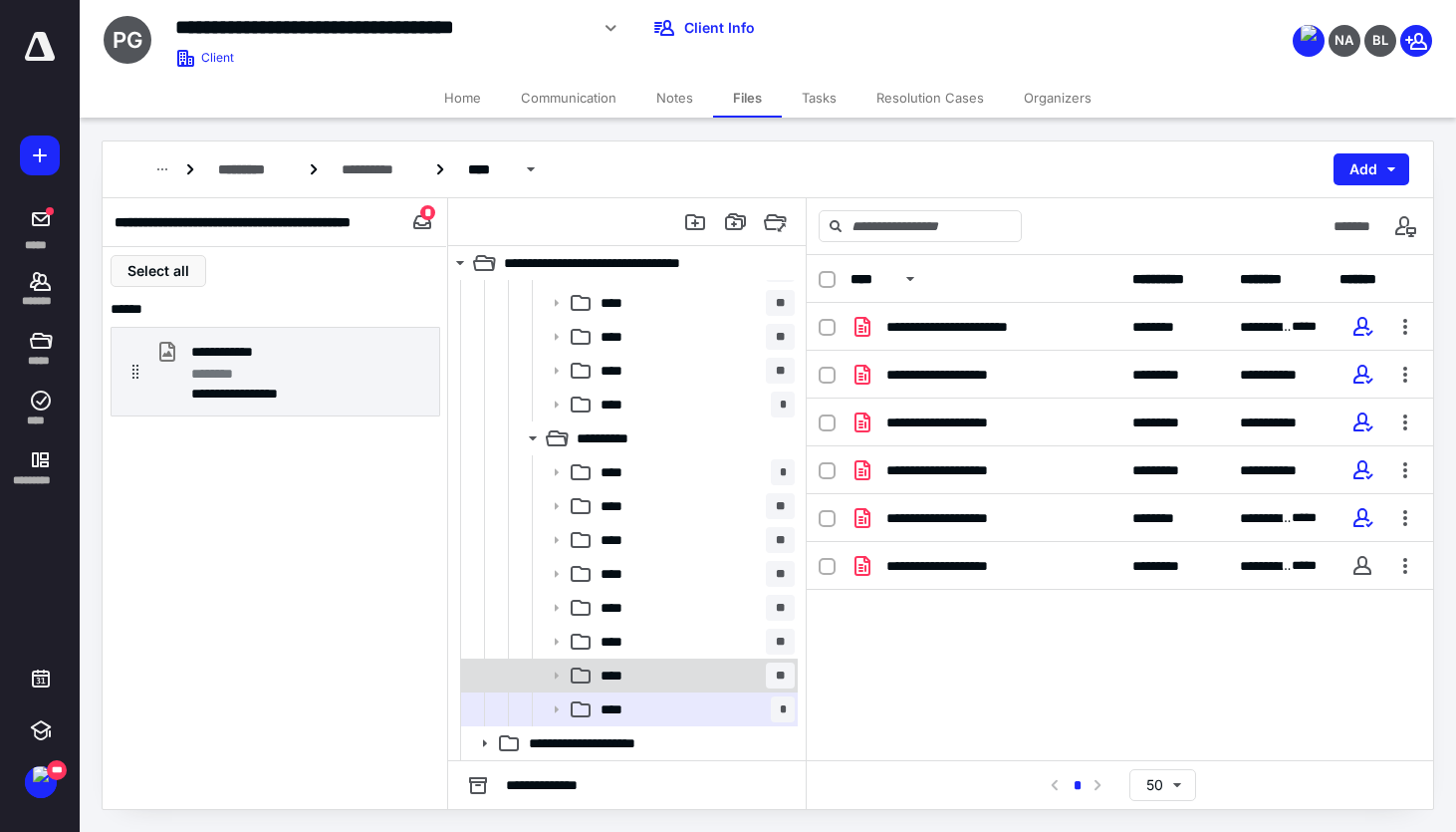 click on "**** **" at bounding box center [693, 676] 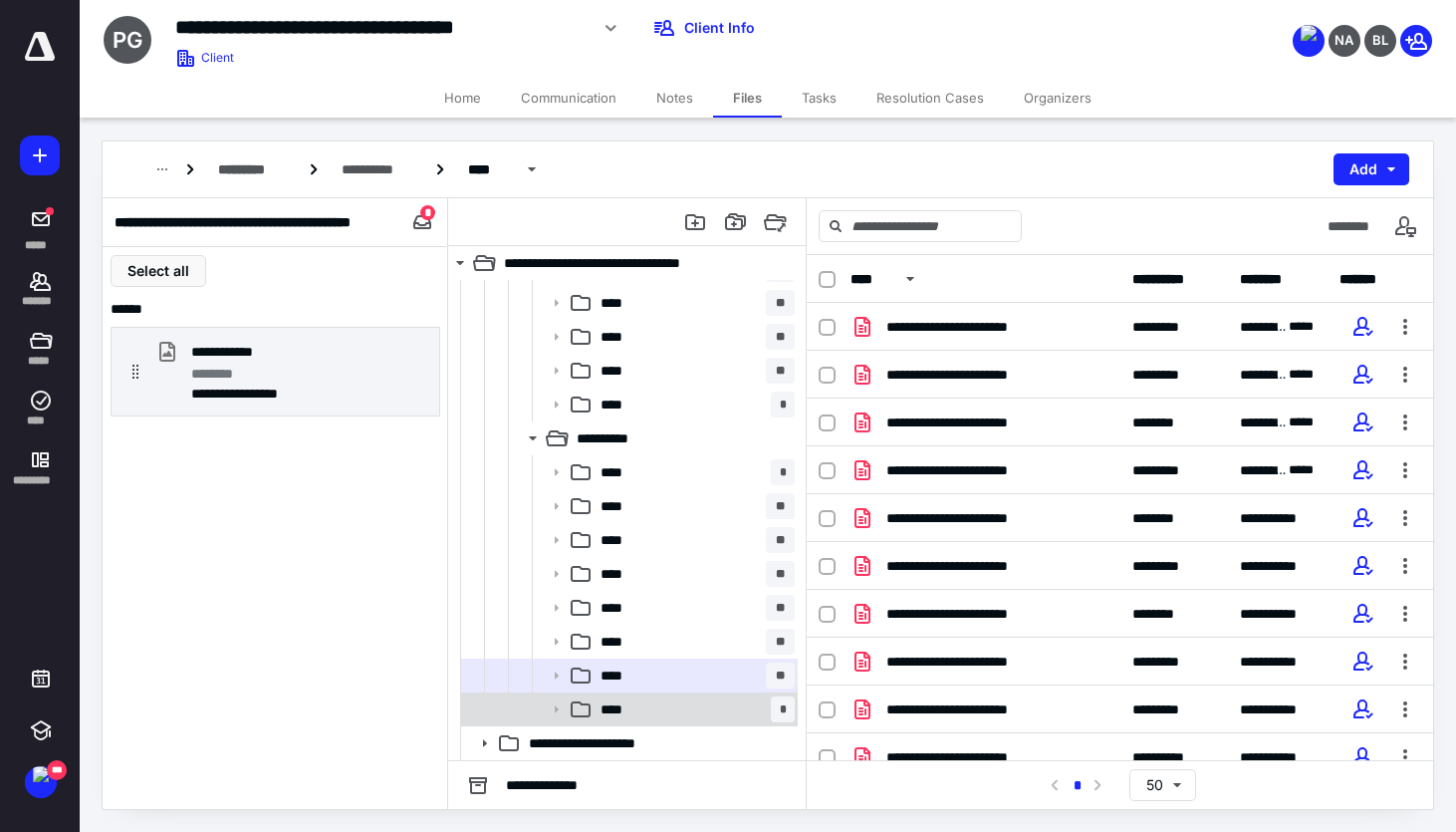 click on "**** *" at bounding box center (693, 709) 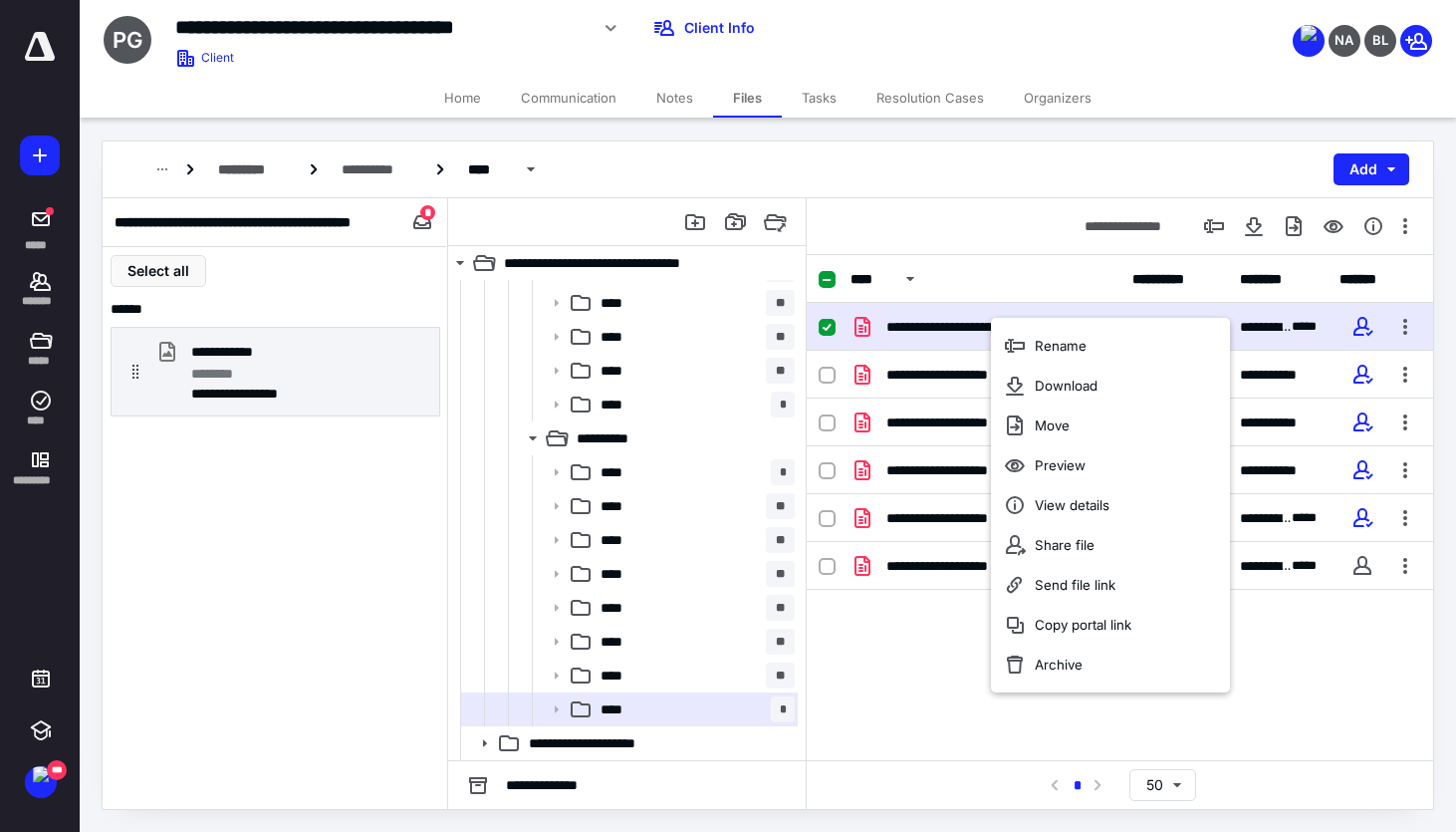 click on "**********" at bounding box center [1119, 507] 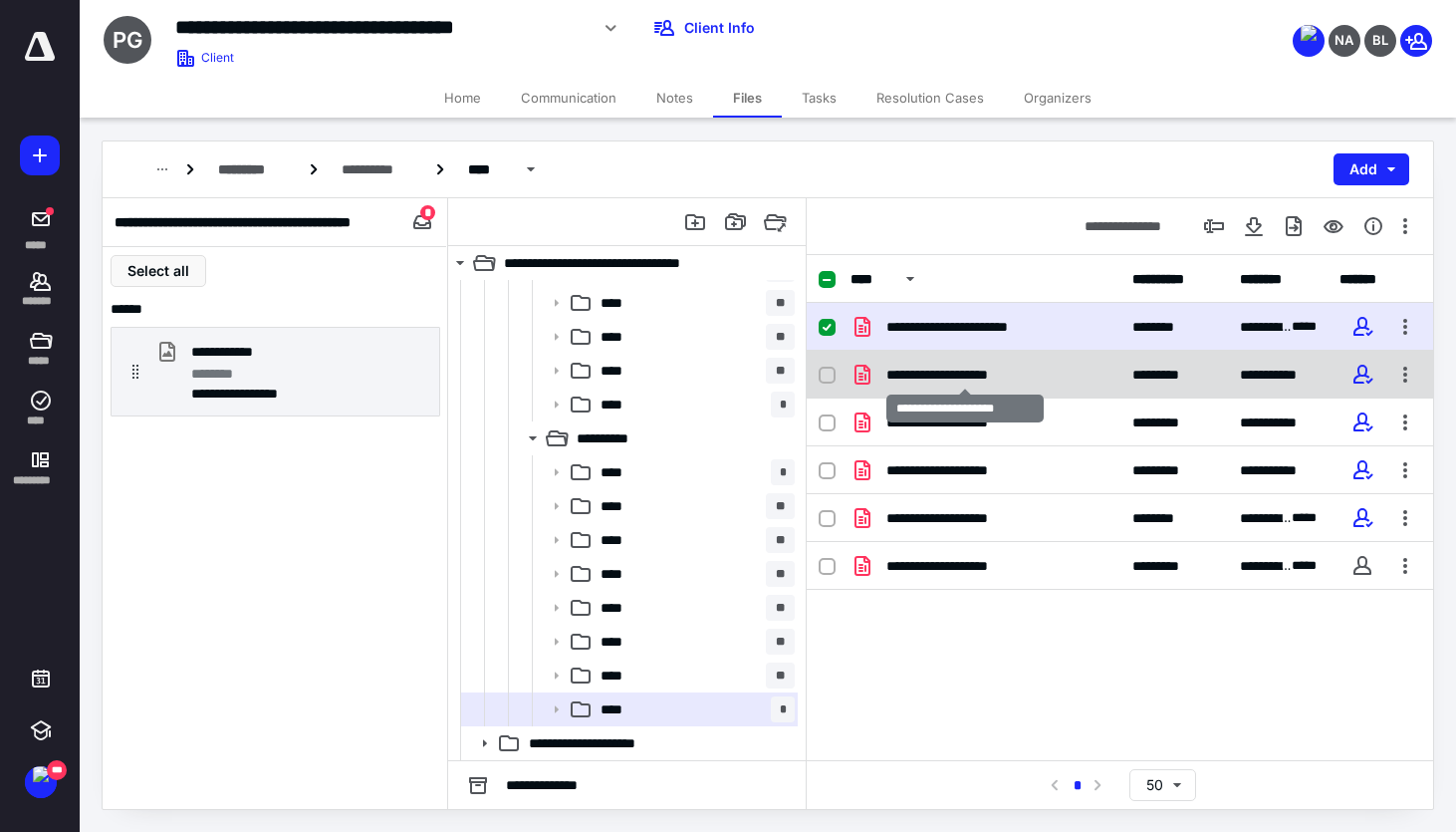 checkbox on "false" 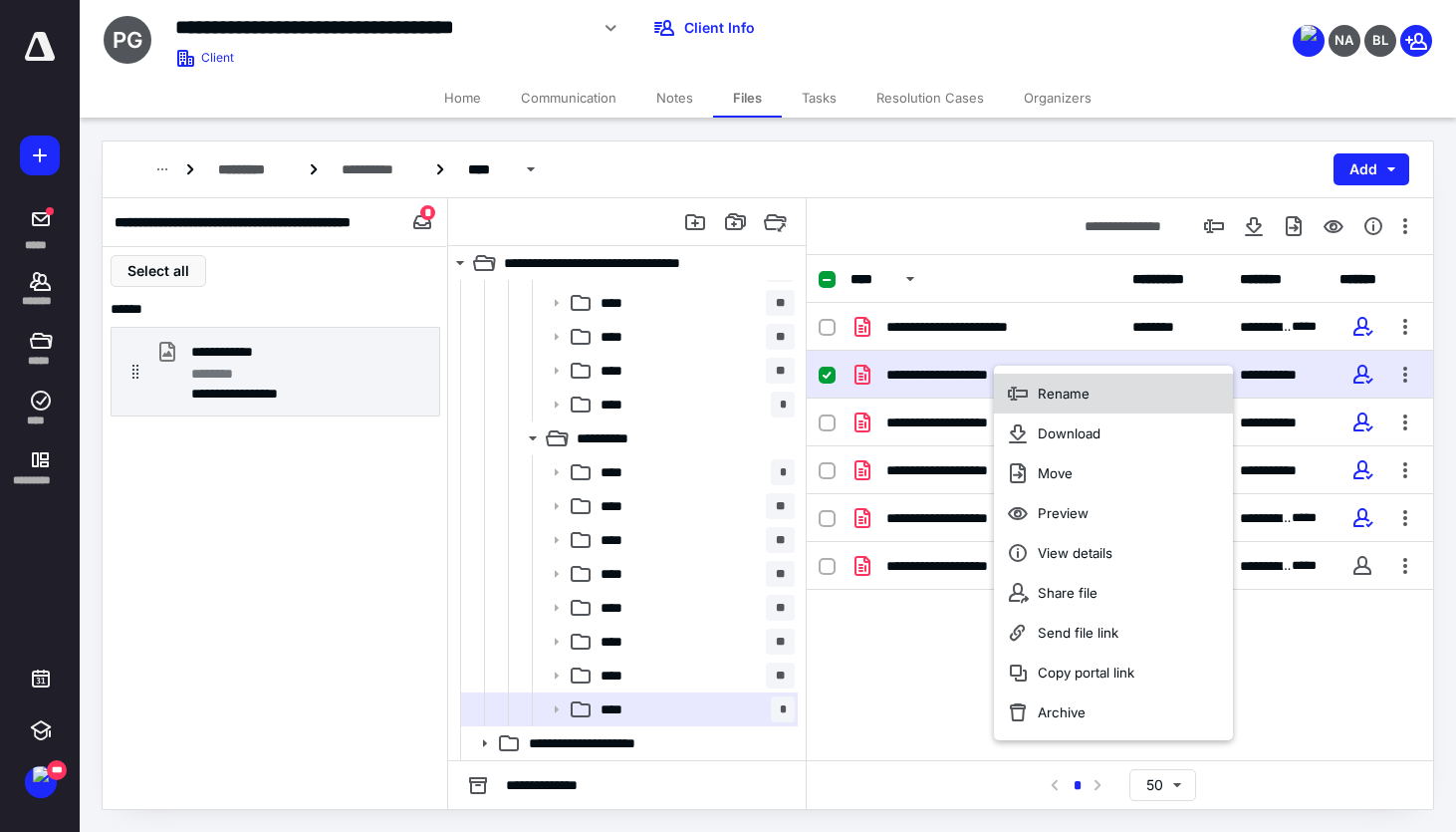 click on "Rename" at bounding box center (1113, 394) 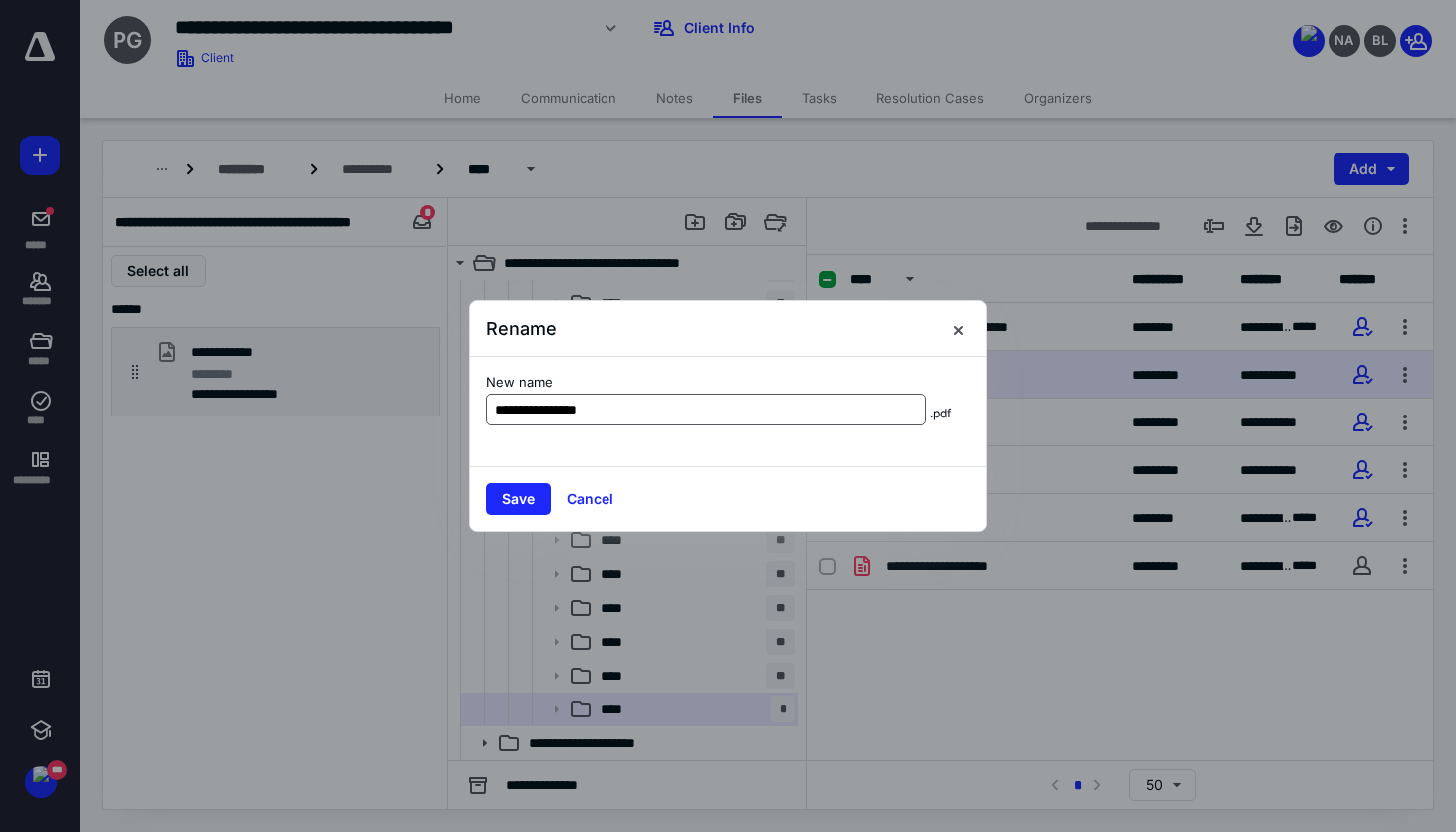 click on "**********" at bounding box center (706, 410) 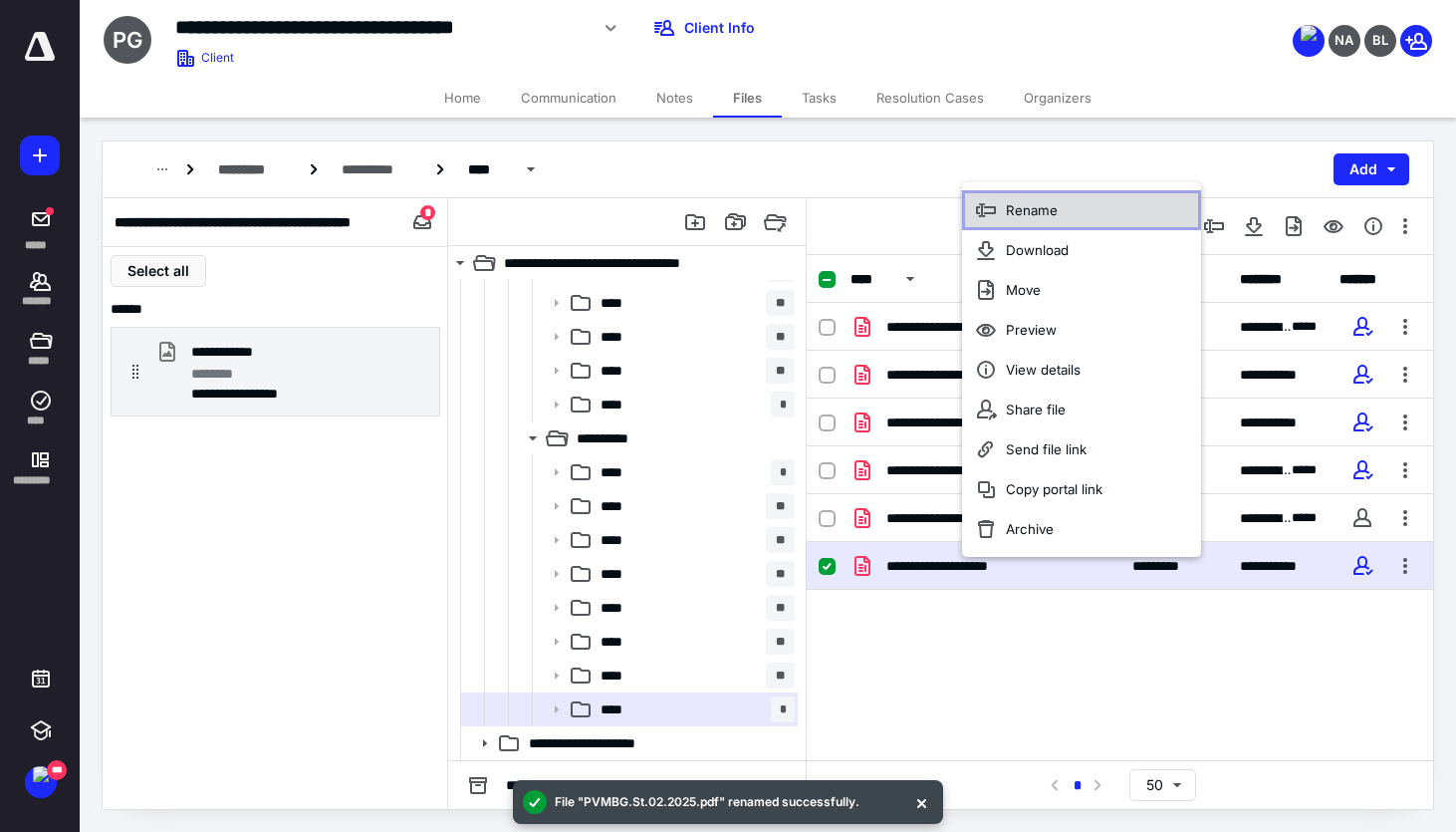 click on "Rename" at bounding box center [1082, 210] 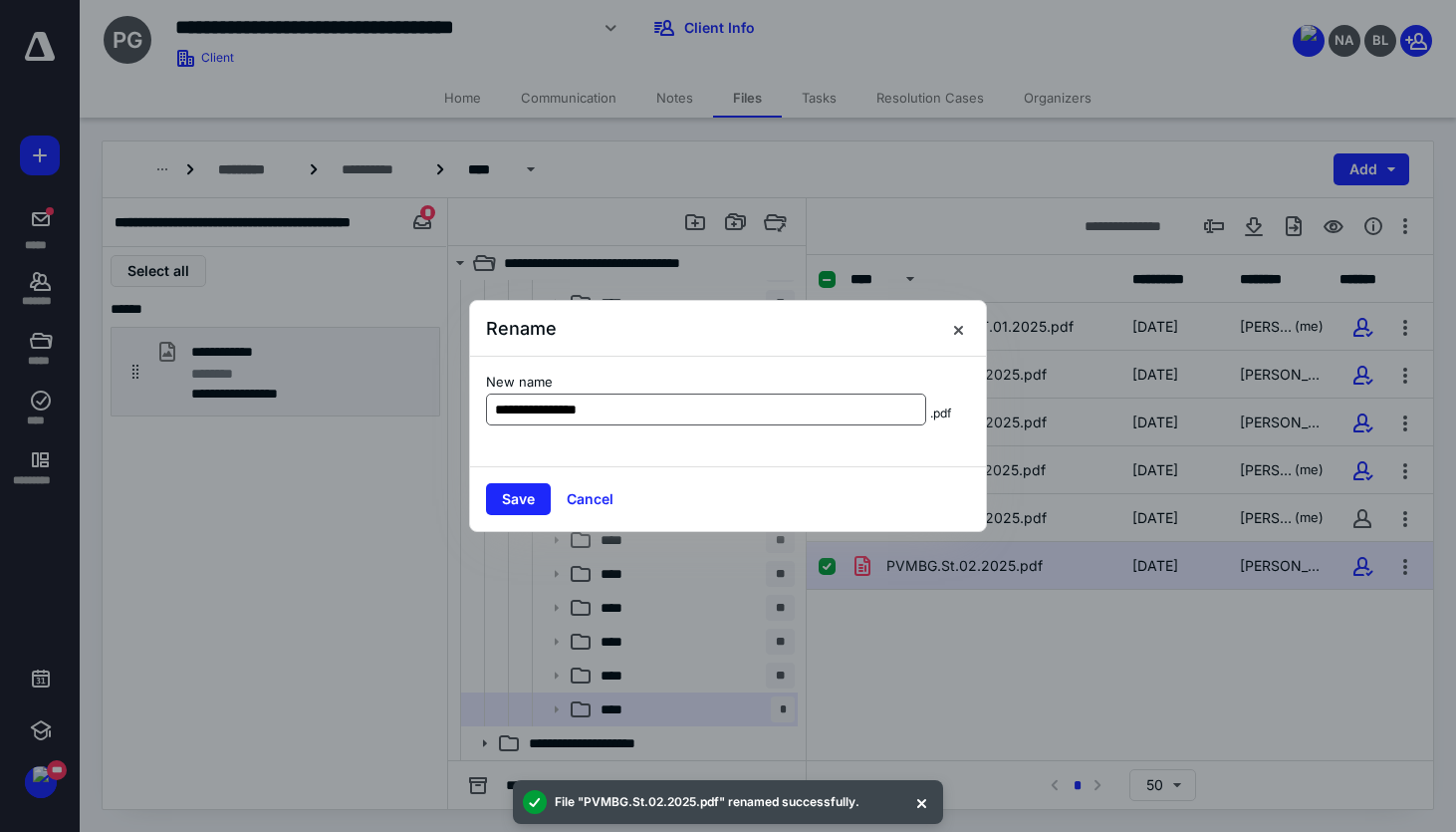 click on "**********" at bounding box center (706, 410) 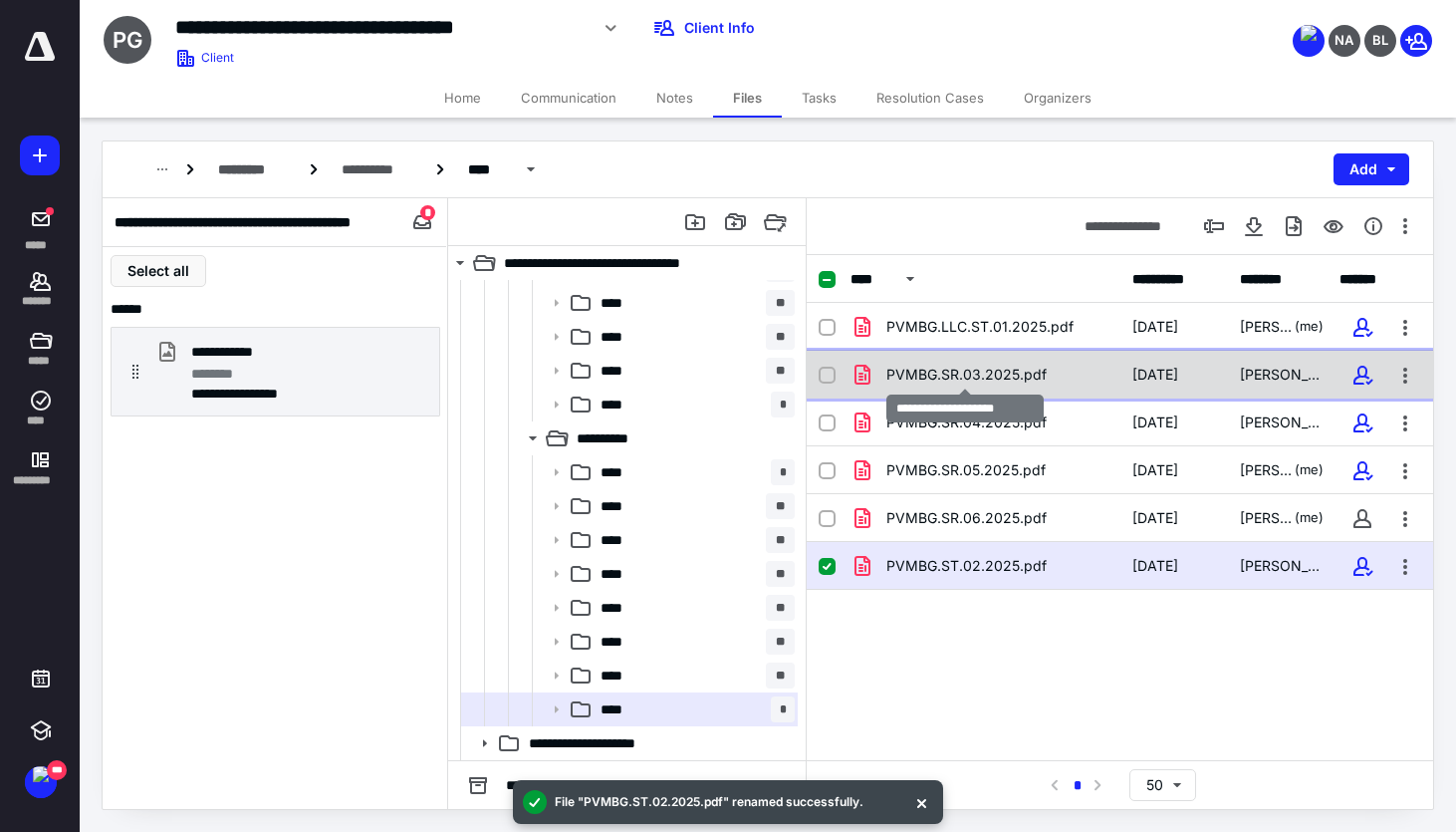 checkbox on "true" 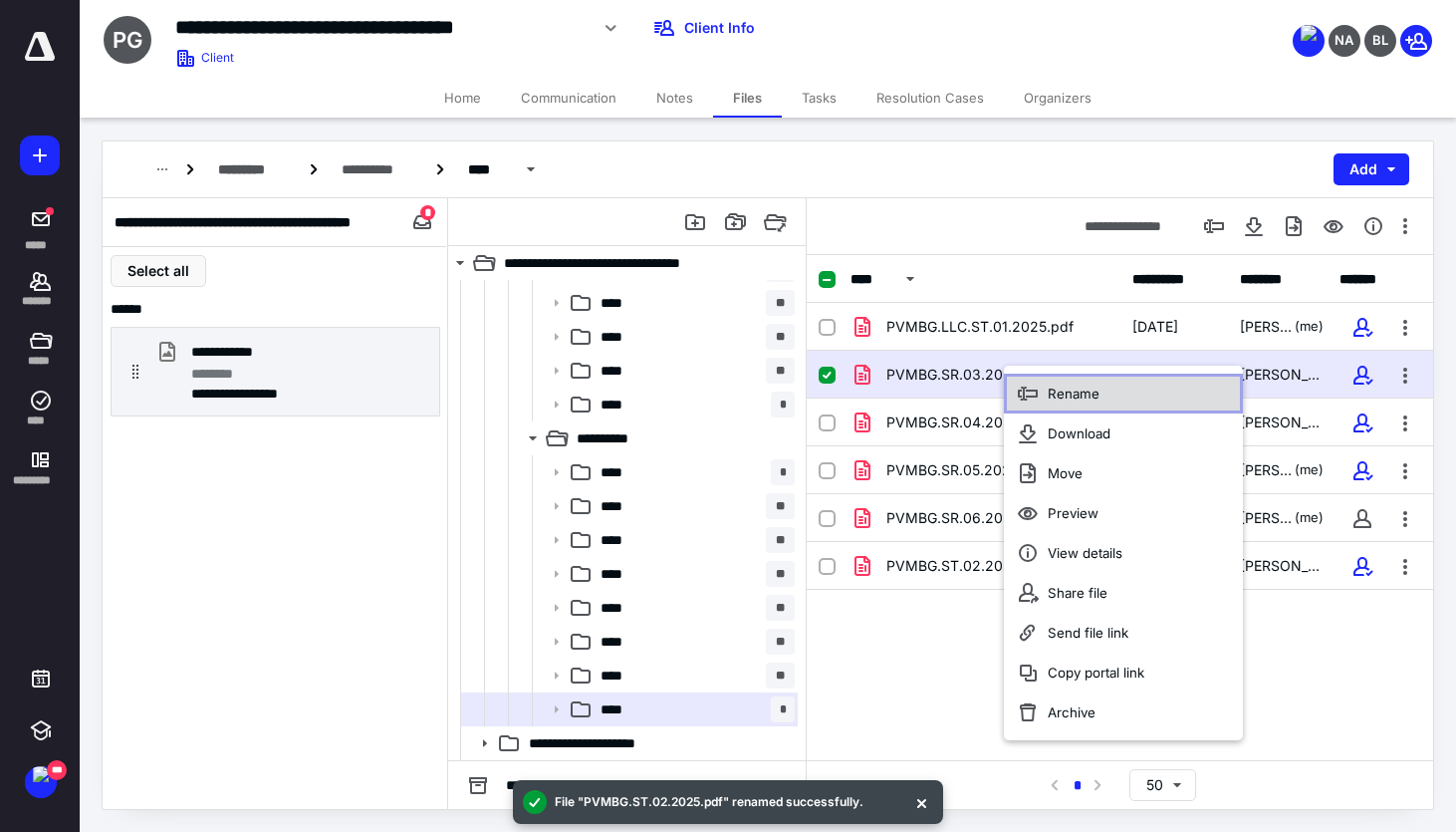 click on "Rename" at bounding box center [1123, 394] 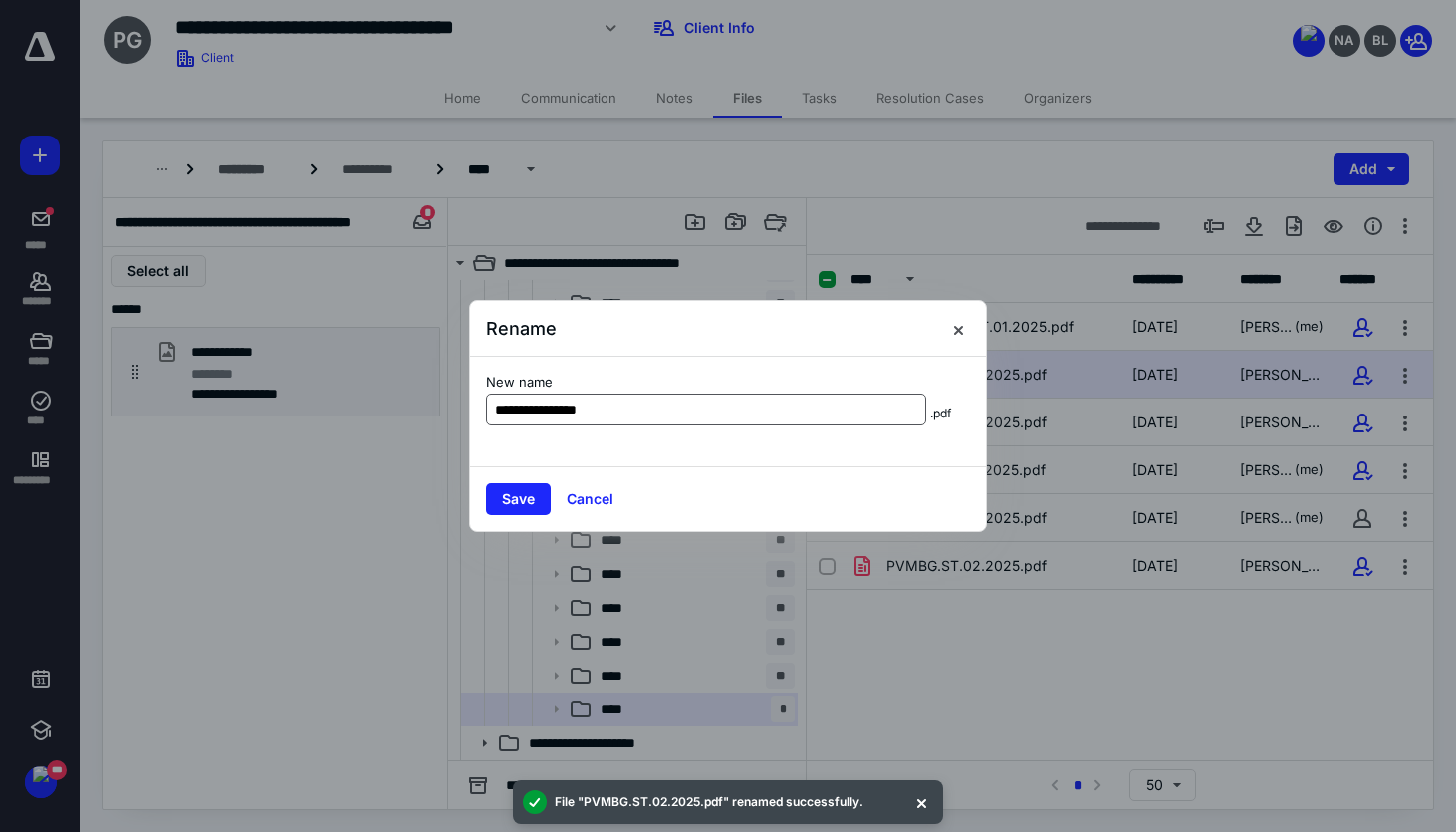 click on "**********" at bounding box center (706, 410) 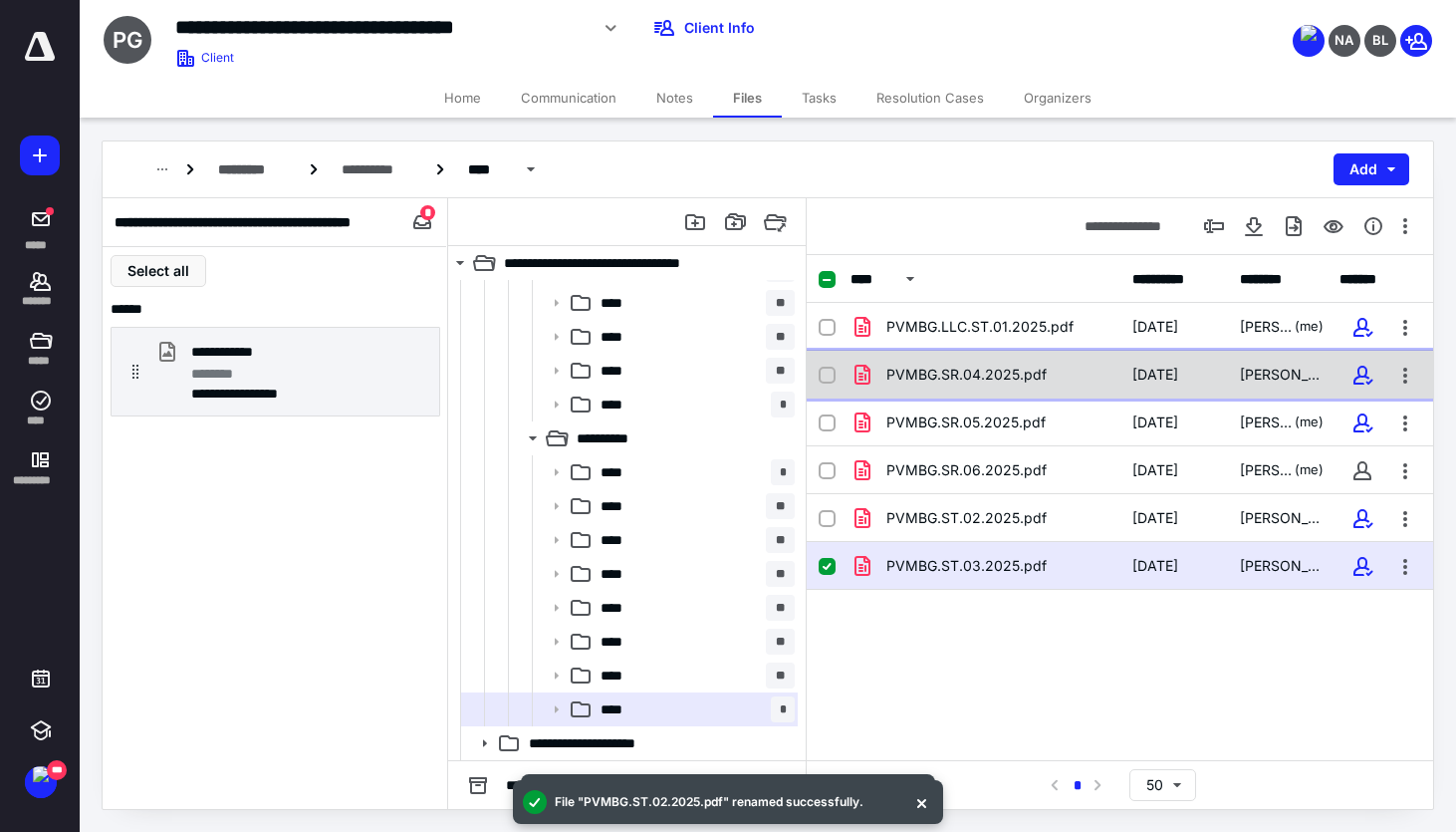 checkbox on "true" 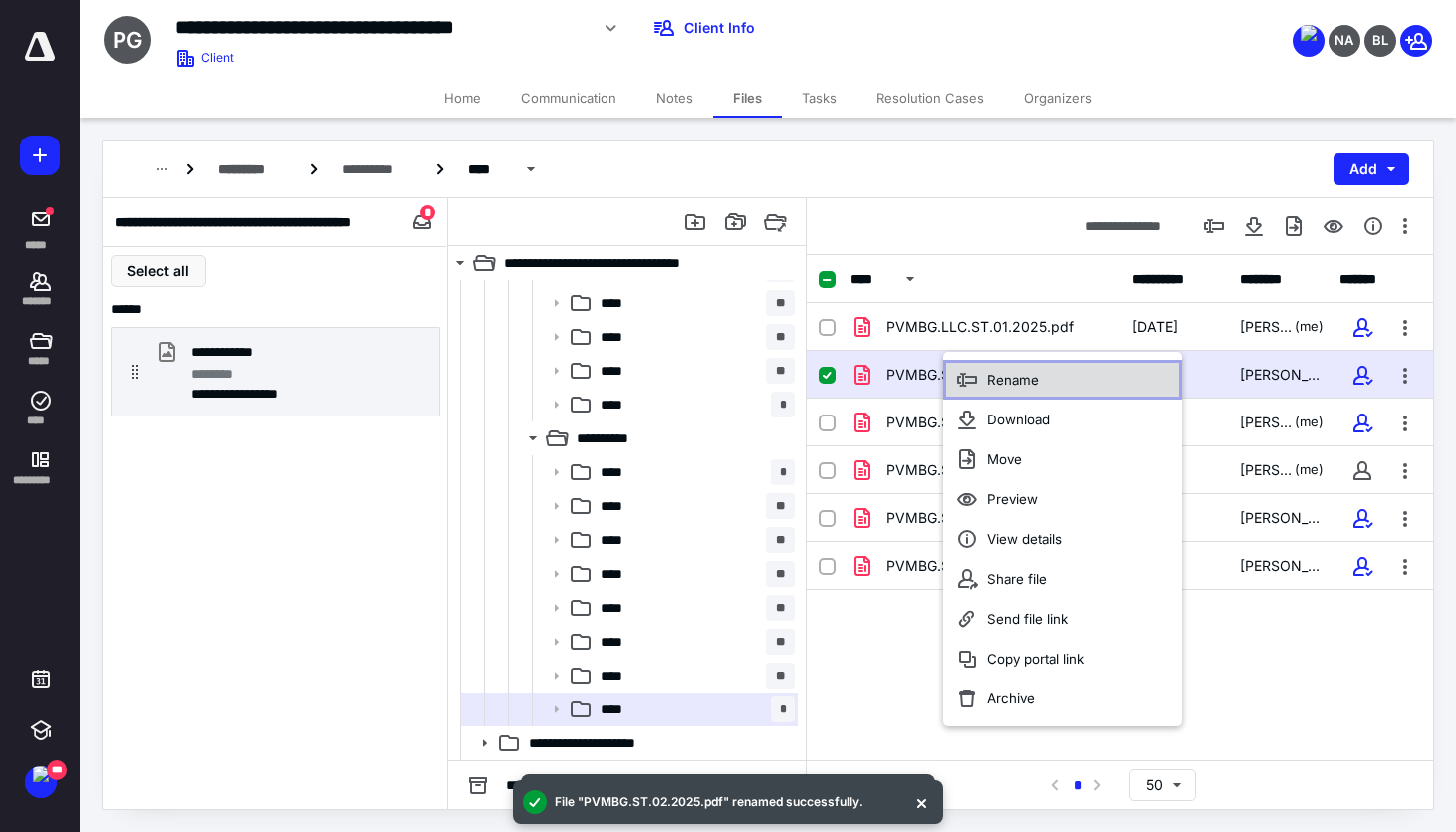 click 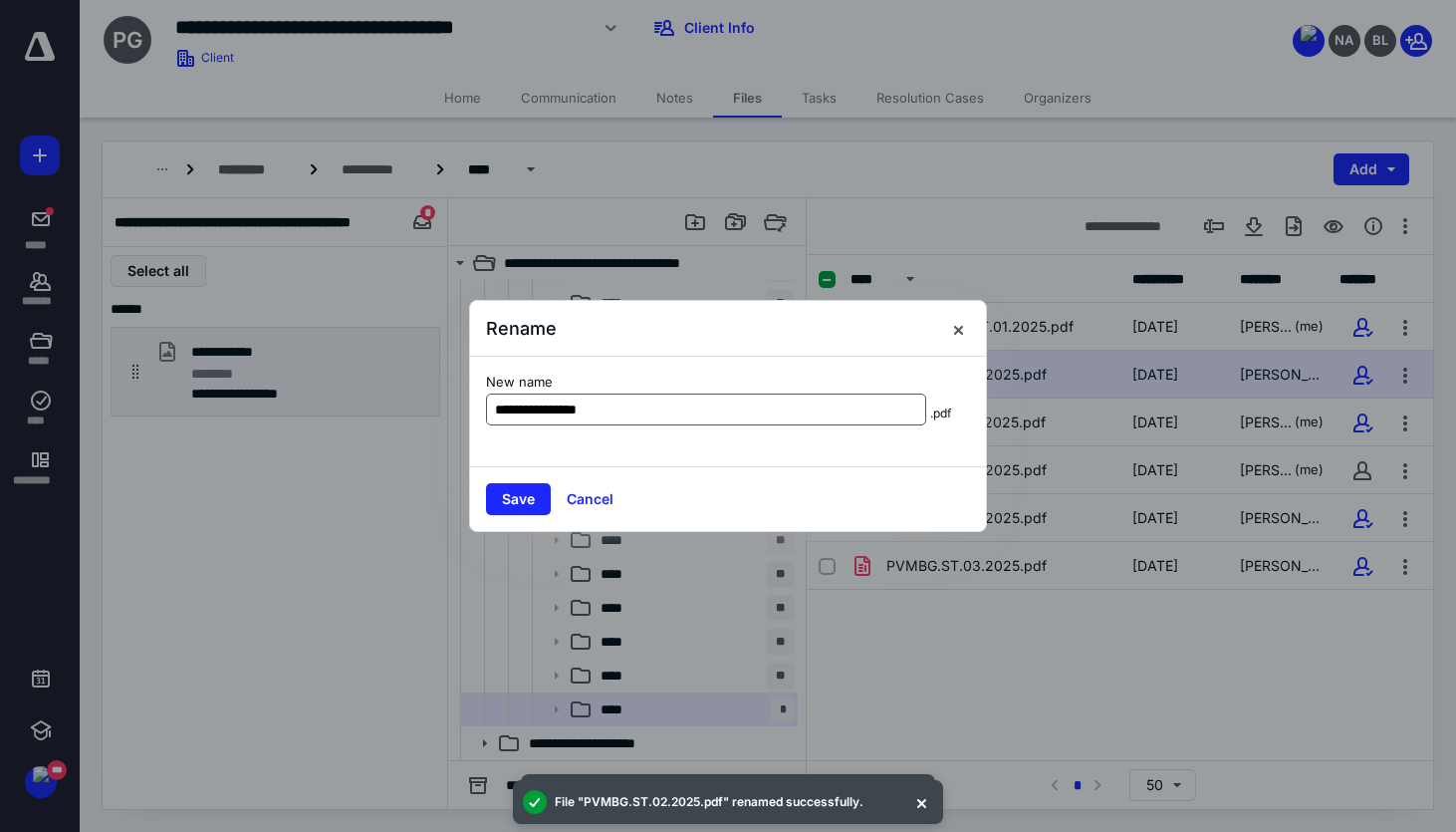click on "**********" at bounding box center [706, 410] 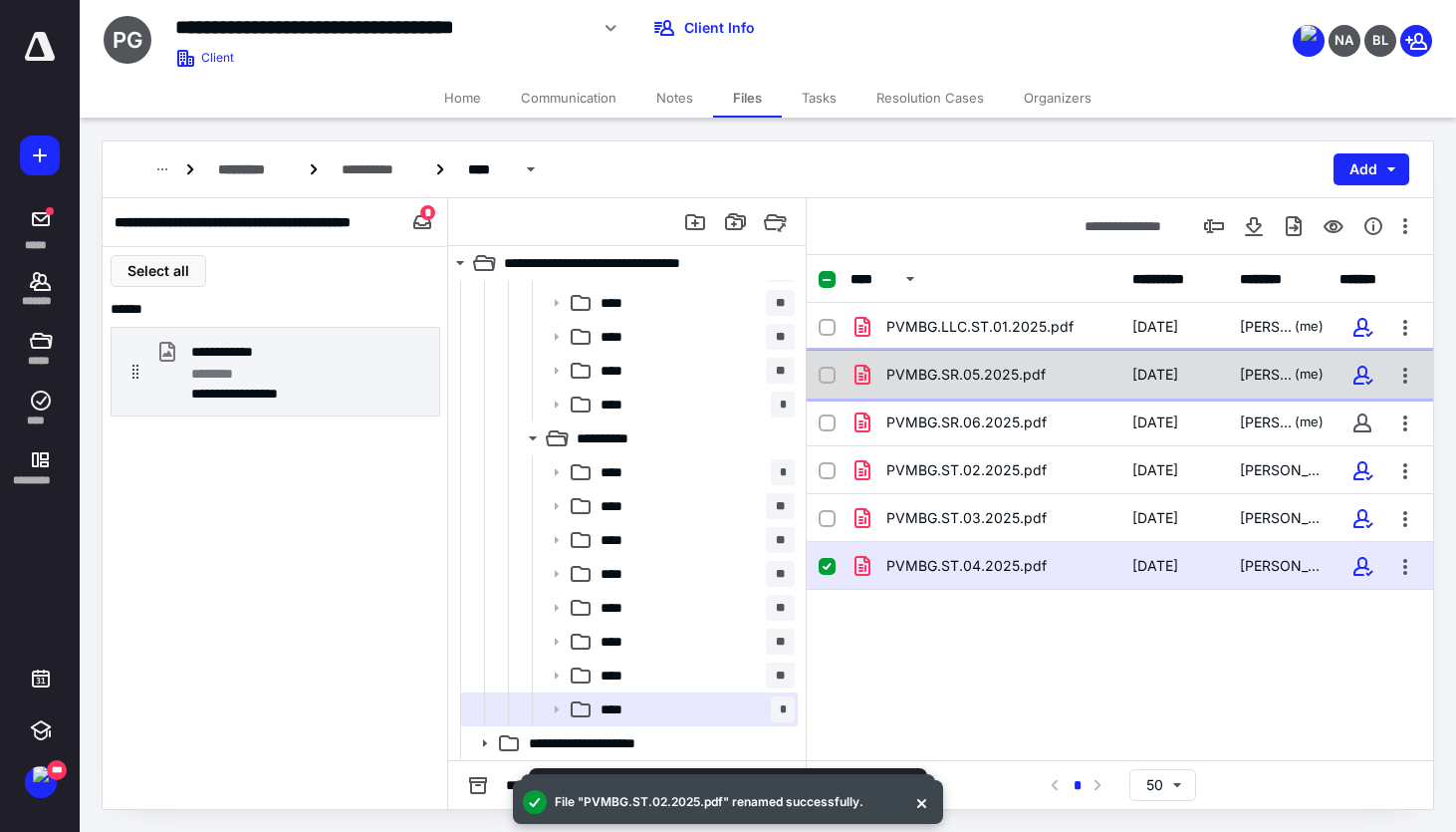 checkbox on "true" 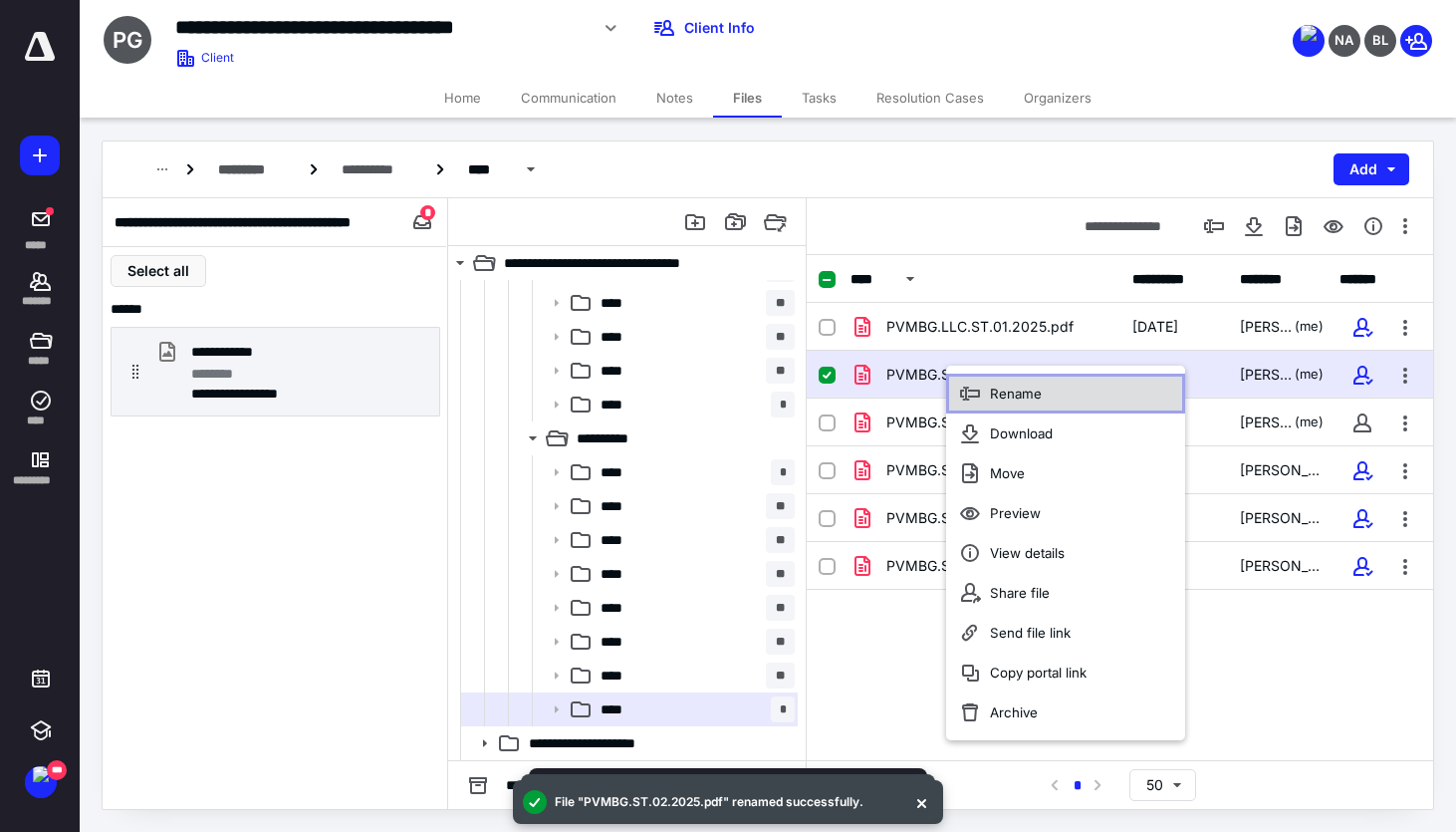 click on "Rename" at bounding box center (1016, 394) 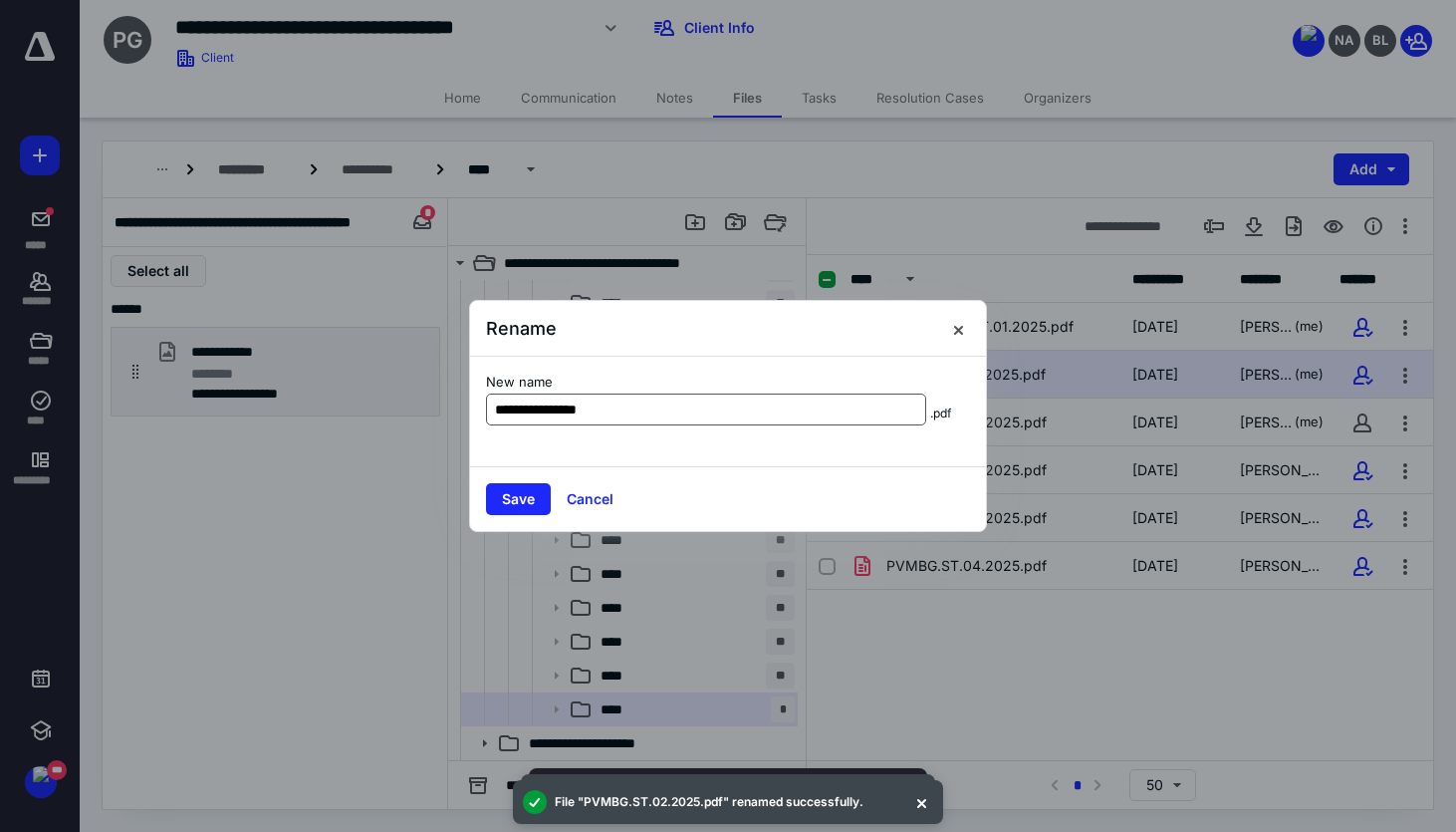 click on "**********" at bounding box center (706, 410) 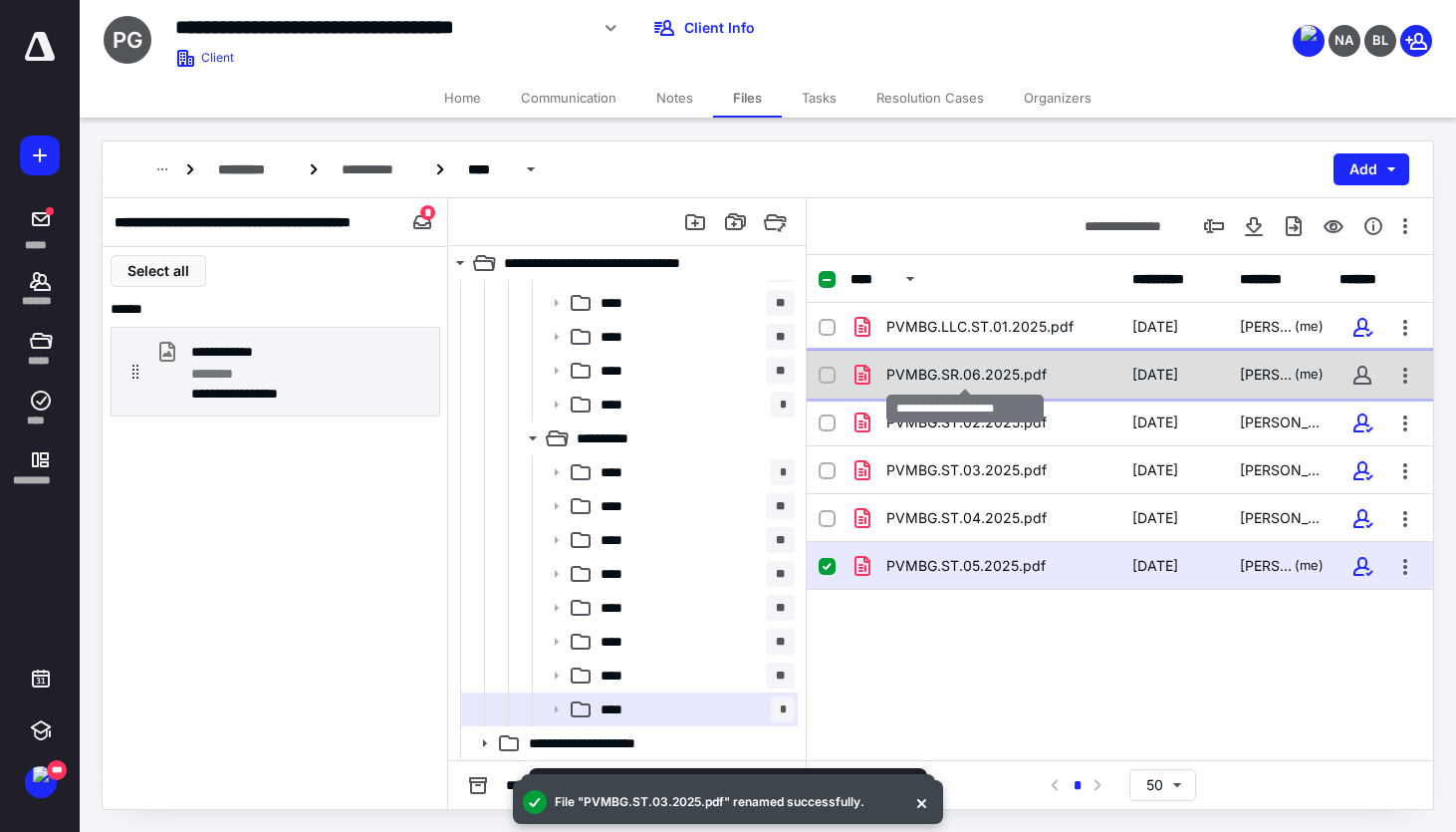 checkbox on "true" 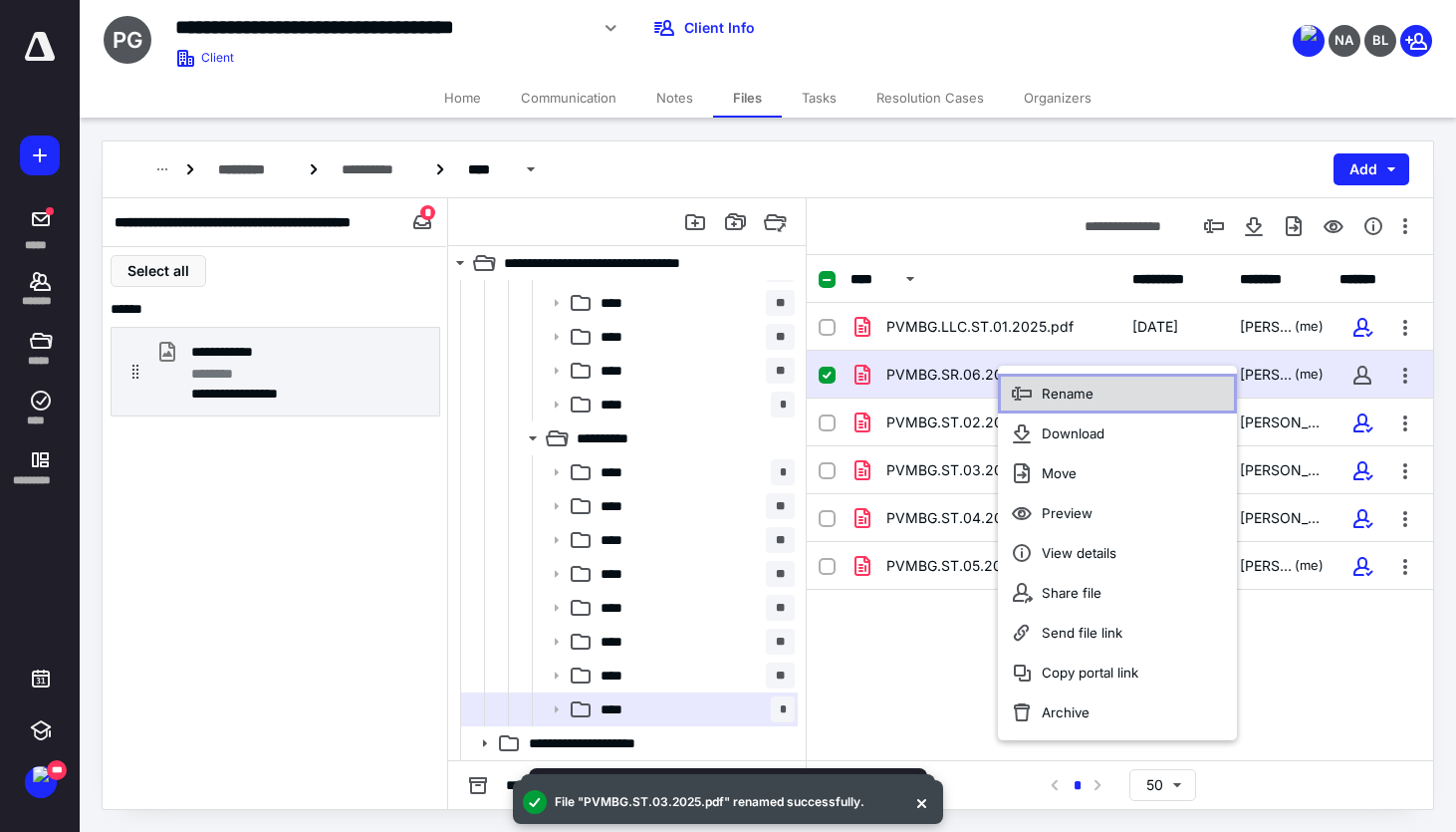 click on "Rename" at bounding box center [1117, 394] 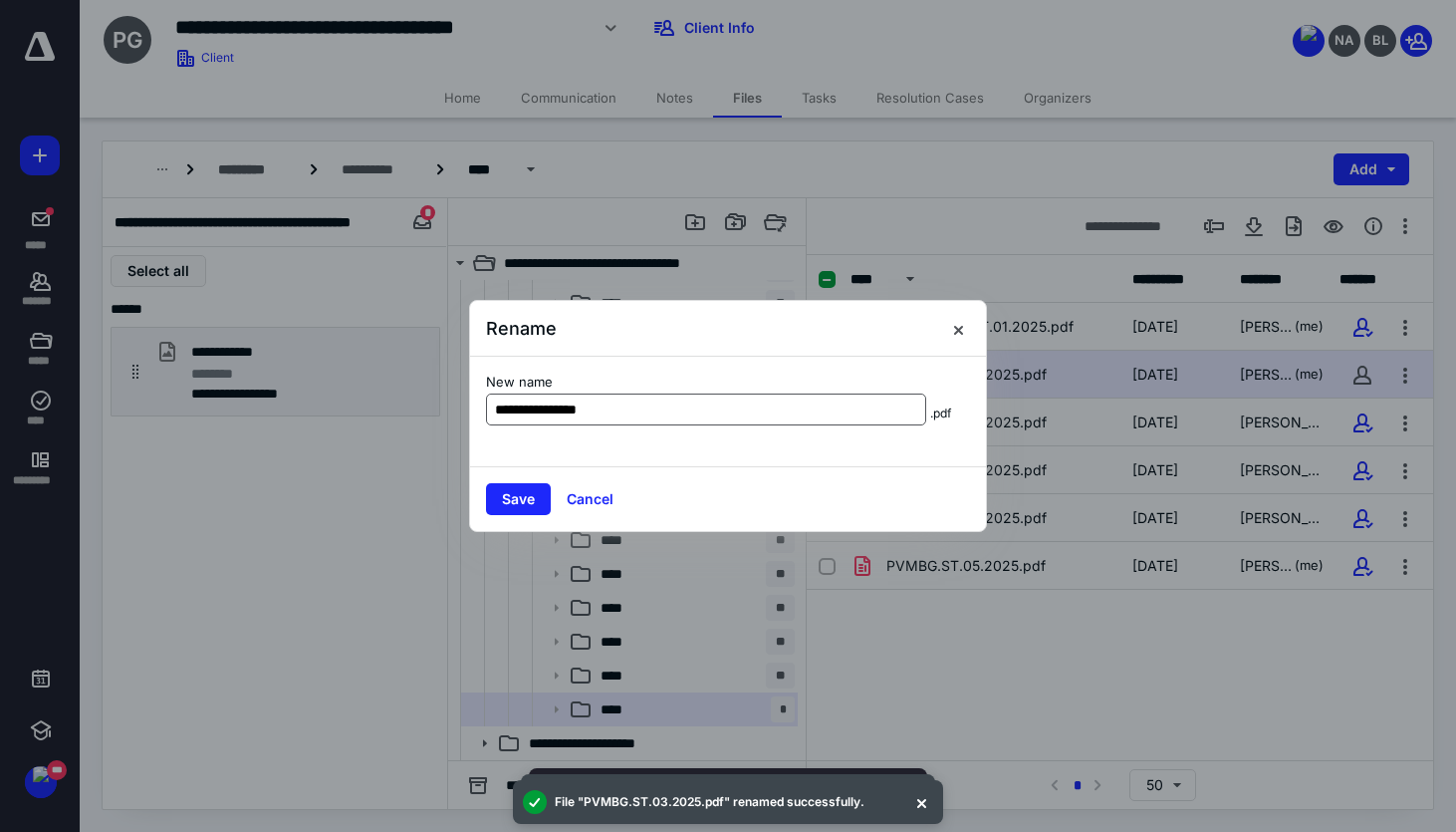 click on "**********" at bounding box center [706, 410] 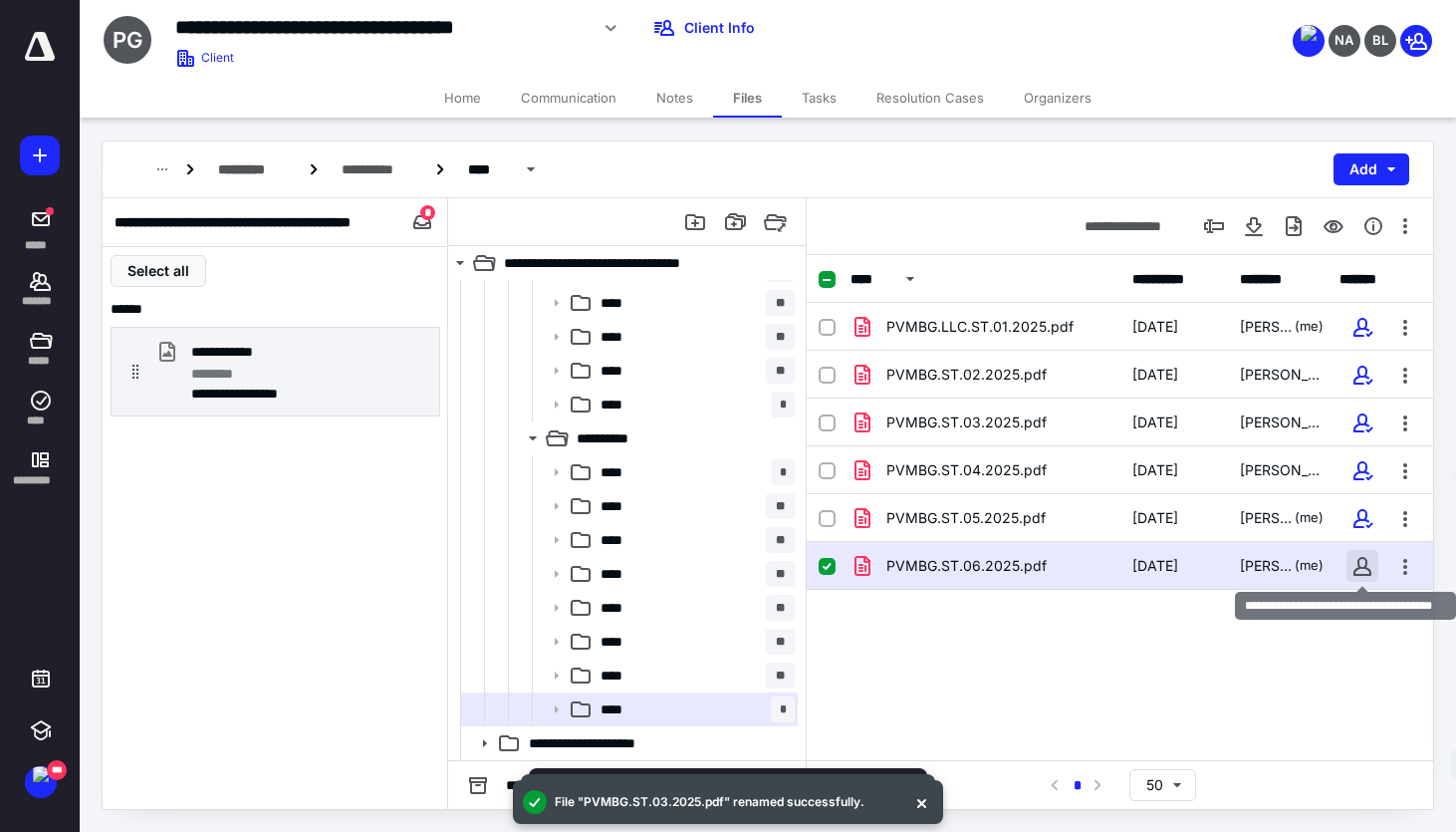 click at bounding box center (1362, 566) 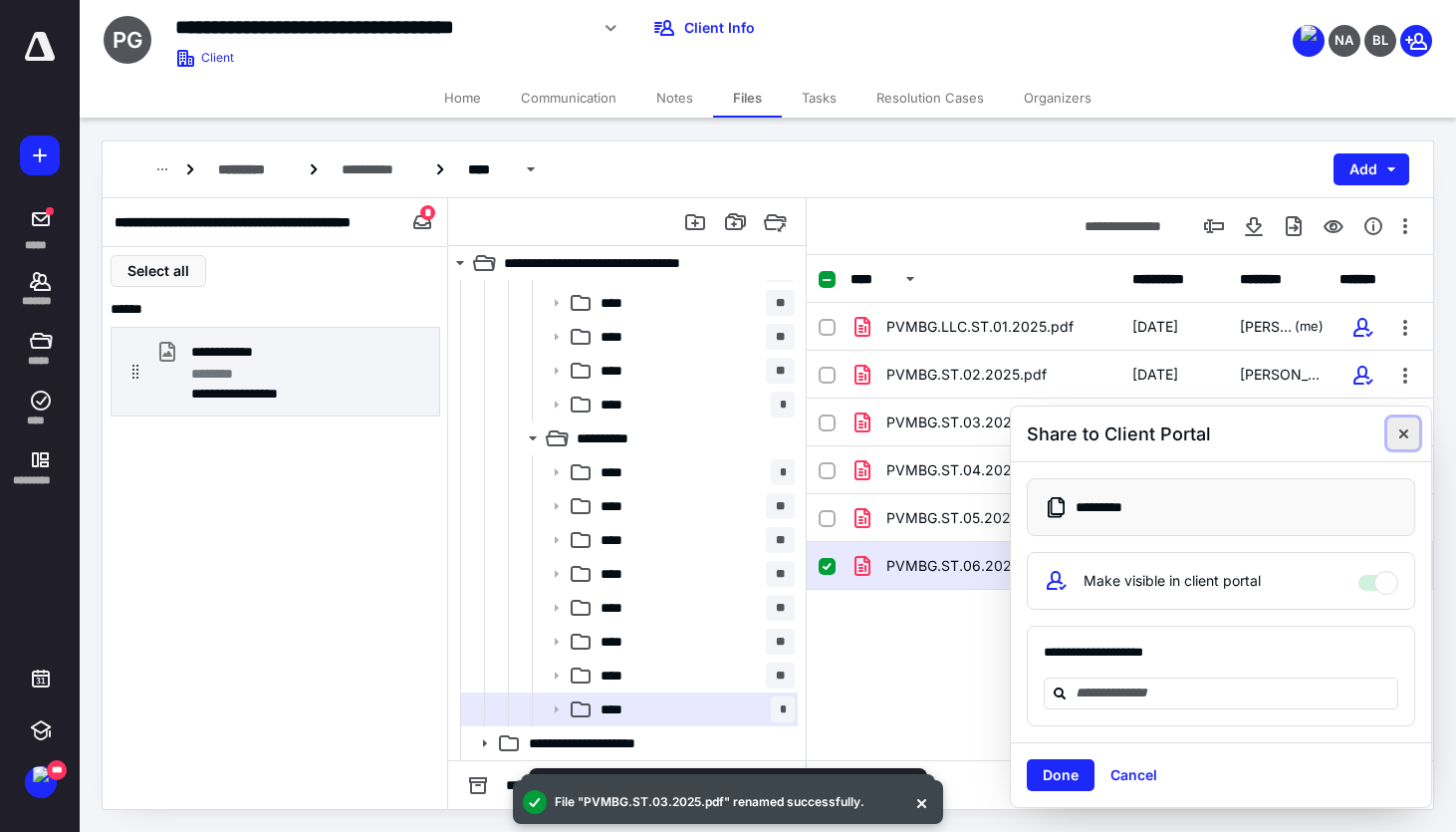 click at bounding box center [1403, 433] 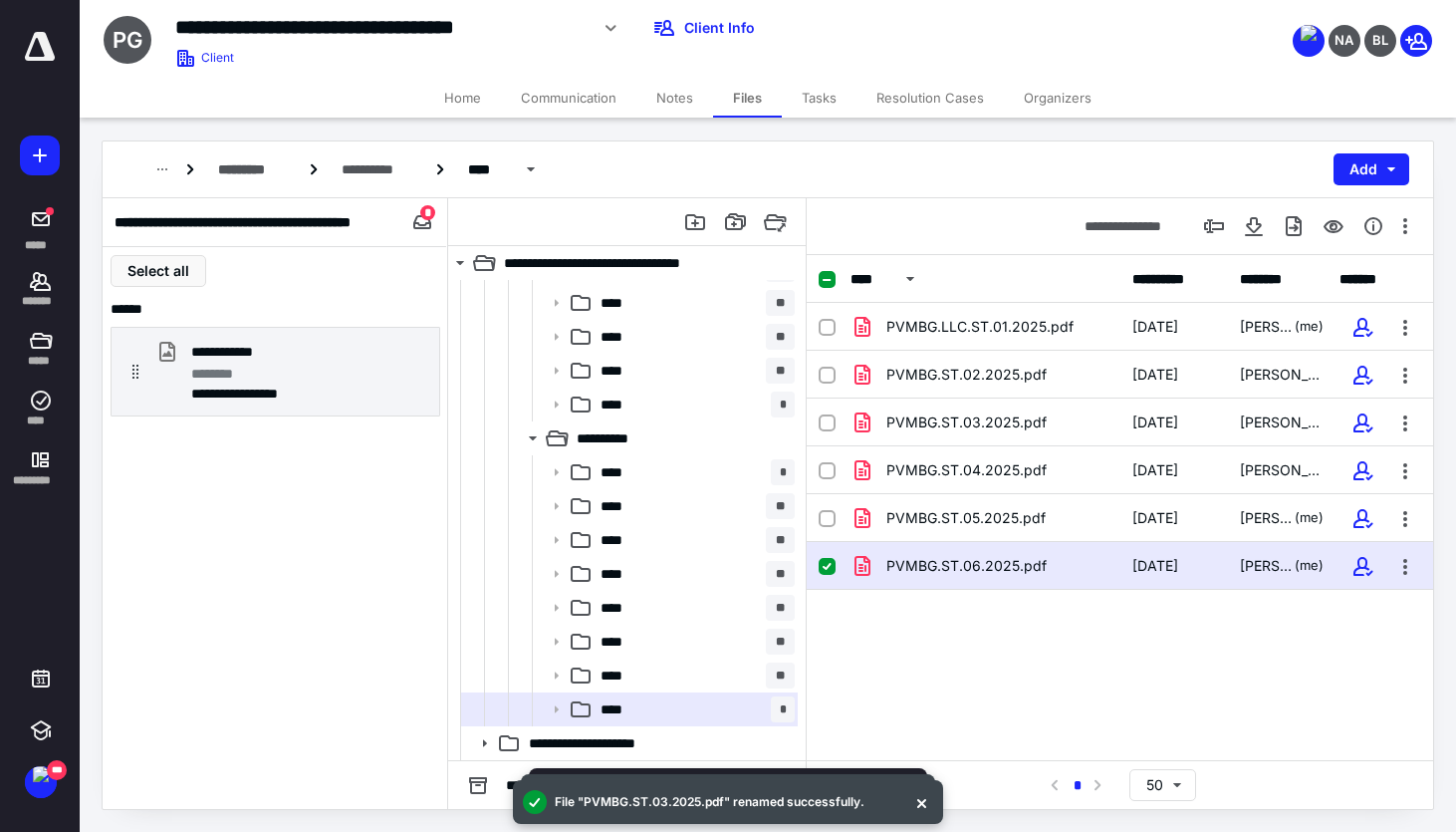 click on "PVMBG.ST.06.2025.pdf" at bounding box center [985, 566] 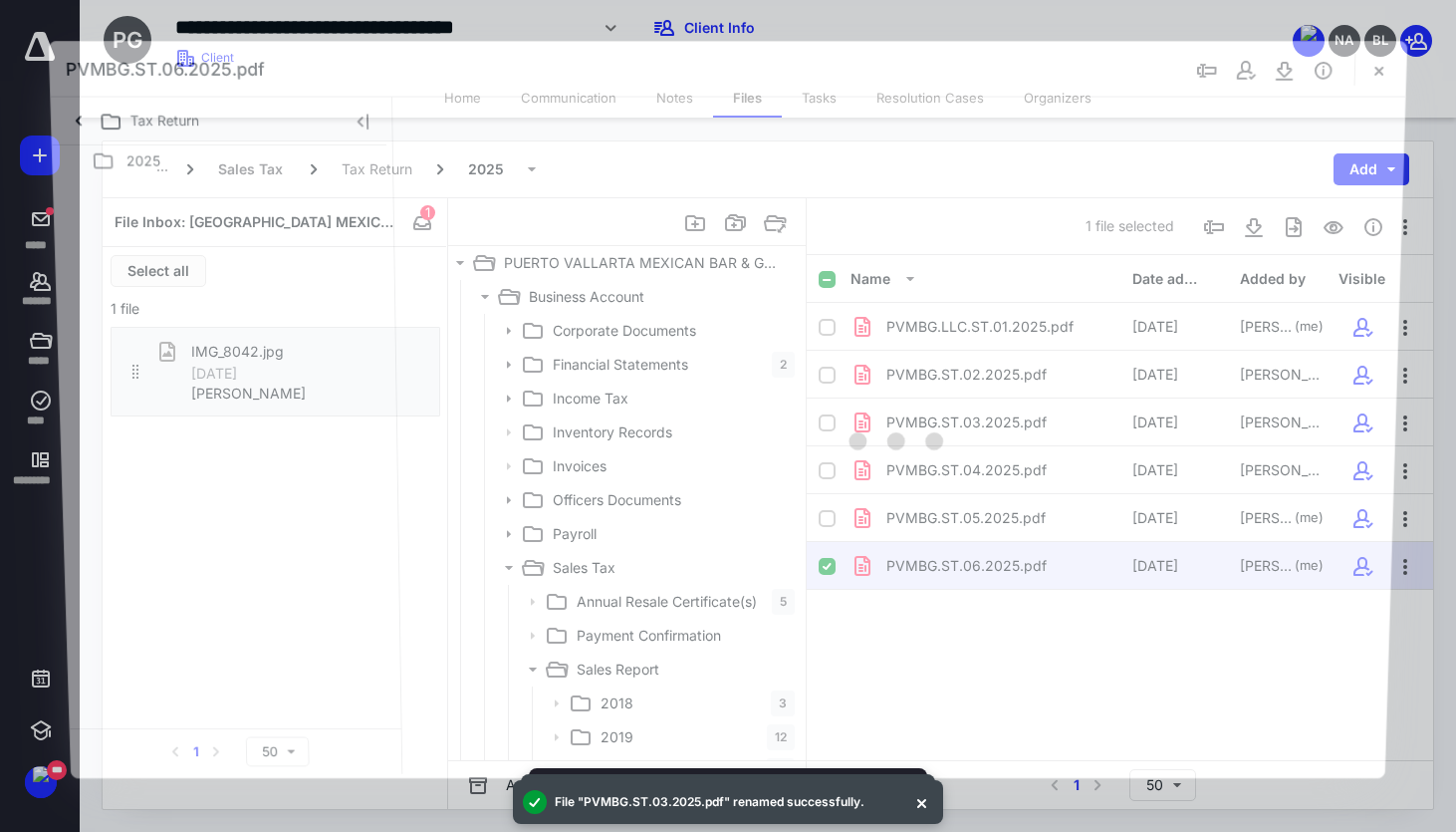 scroll, scrollTop: 536, scrollLeft: 0, axis: vertical 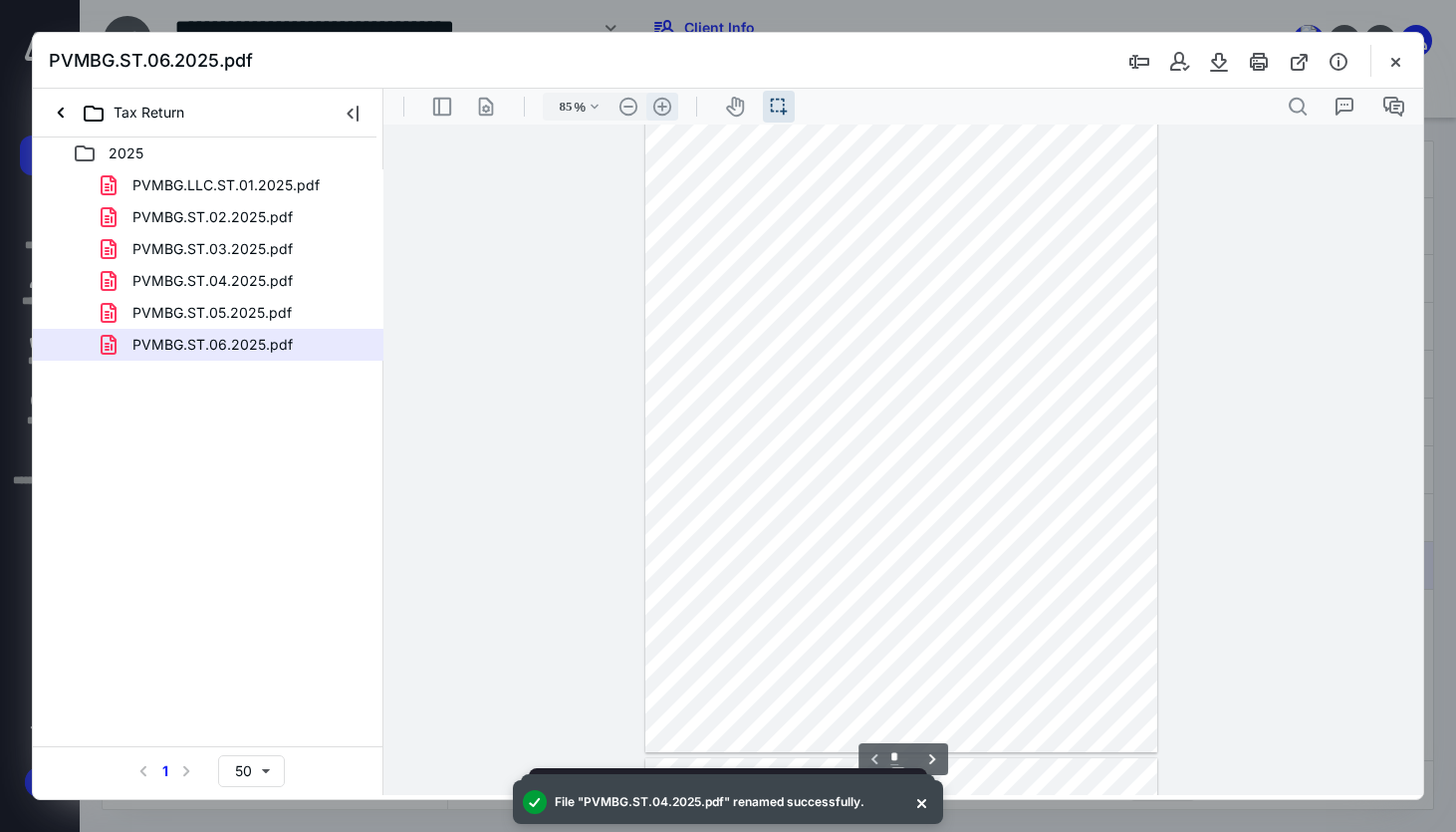 click on ".cls-1{fill:#abb0c4;} icon - header - zoom - in - line" at bounding box center [662, 107] 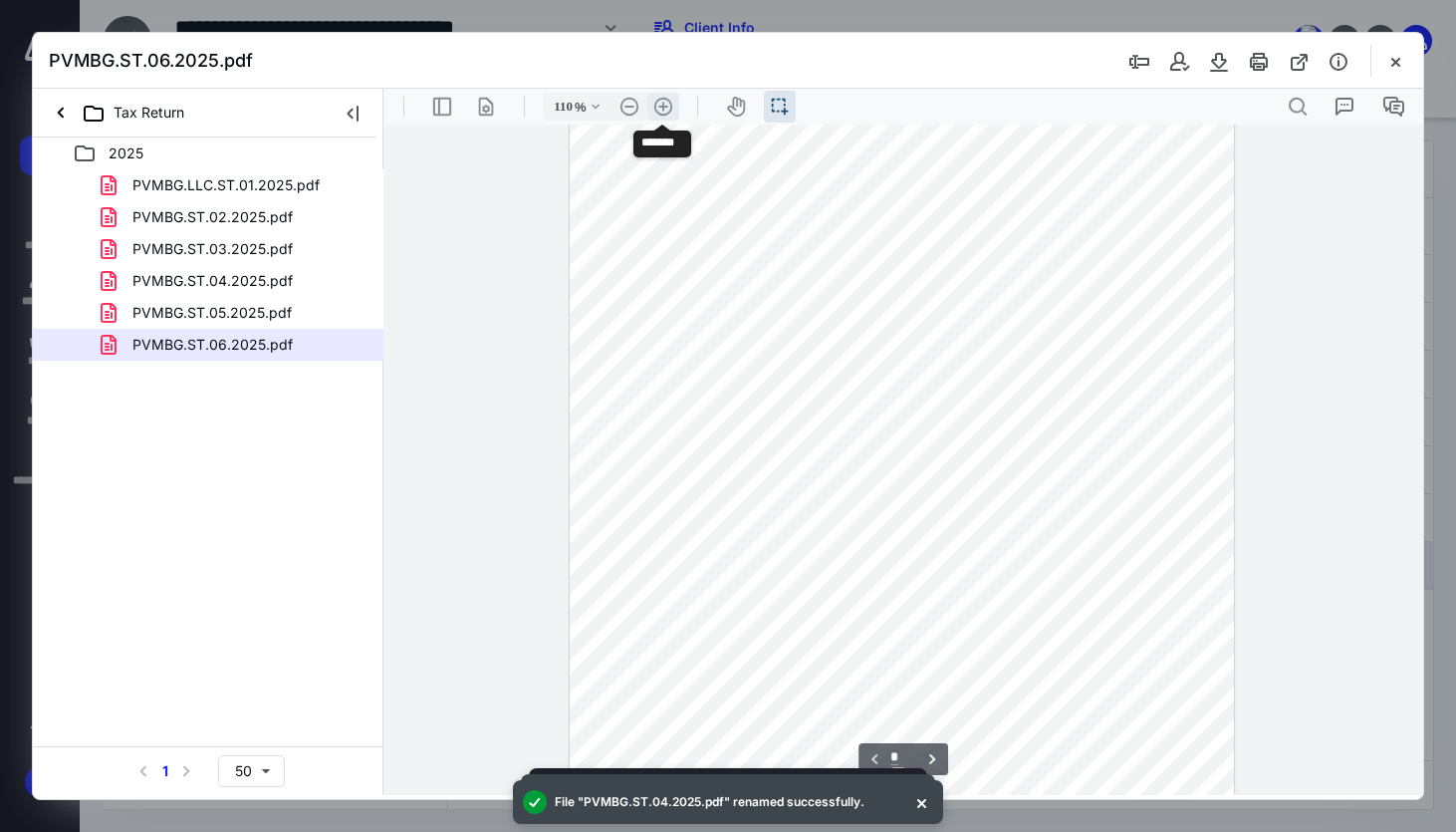 click on ".cls-1{fill:#abb0c4;} icon - header - zoom - in - line" at bounding box center (663, 107) 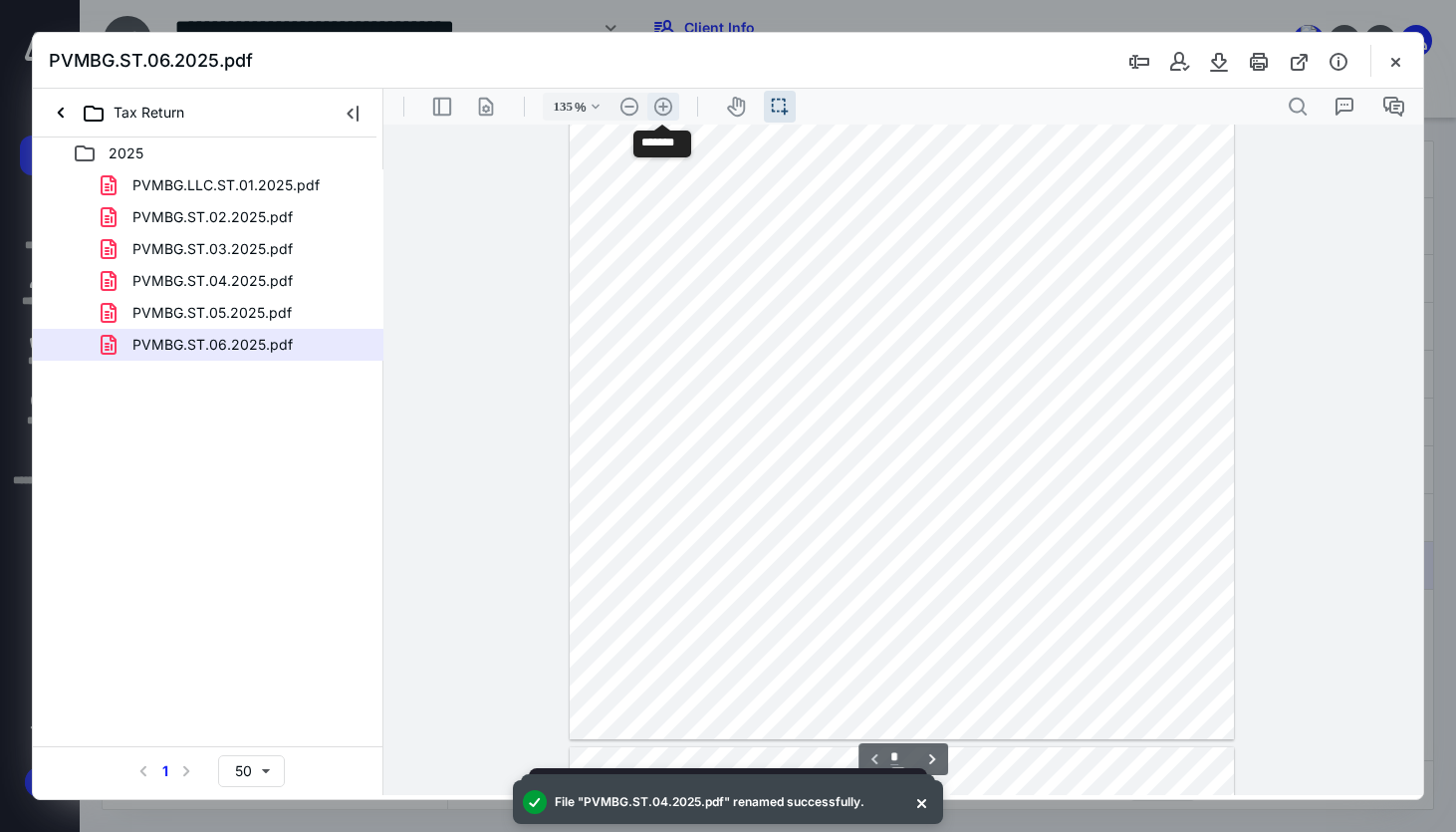 click on ".cls-1{fill:#abb0c4;} icon - header - zoom - in - line" at bounding box center (663, 107) 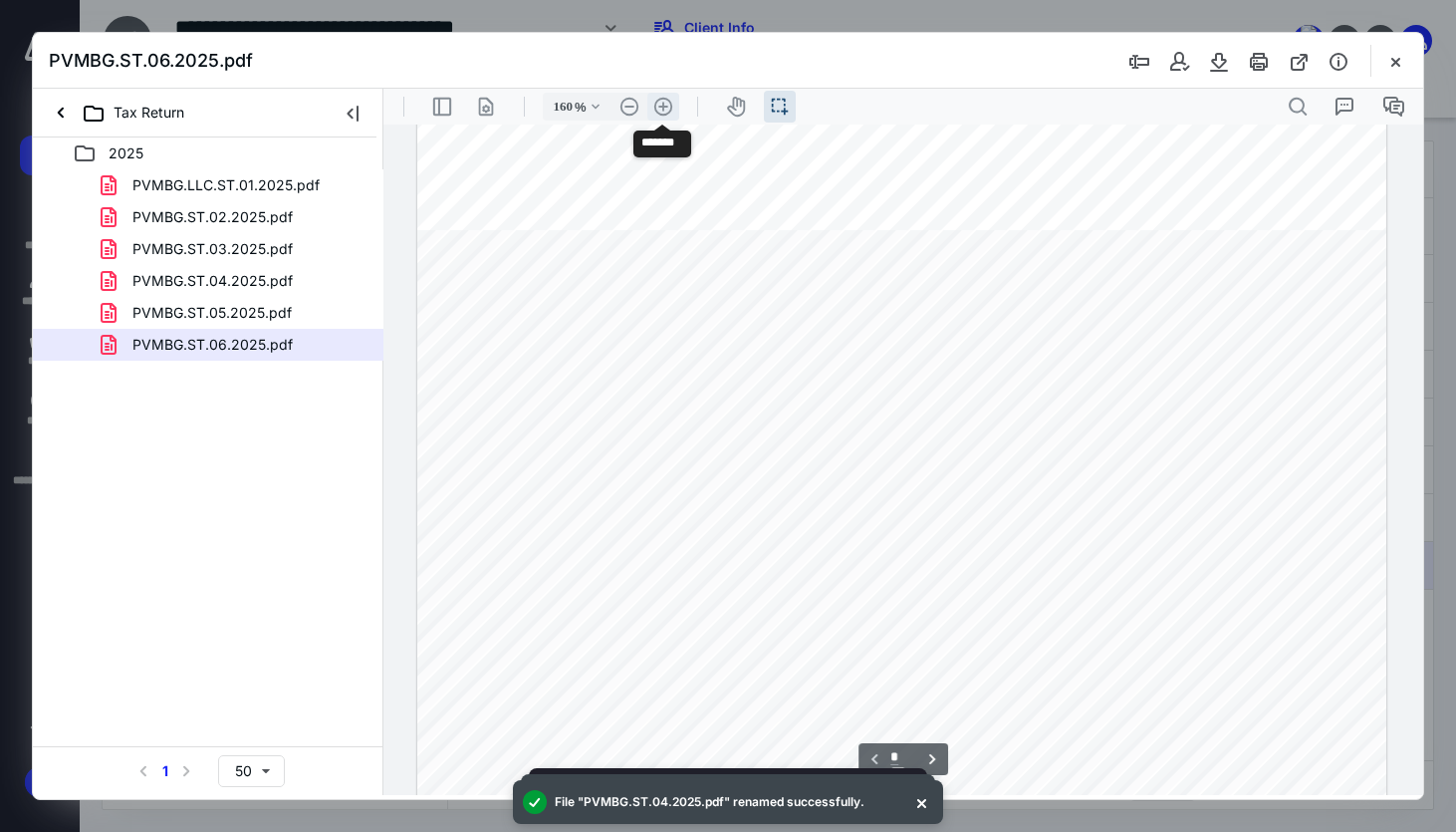 scroll, scrollTop: 356, scrollLeft: 0, axis: vertical 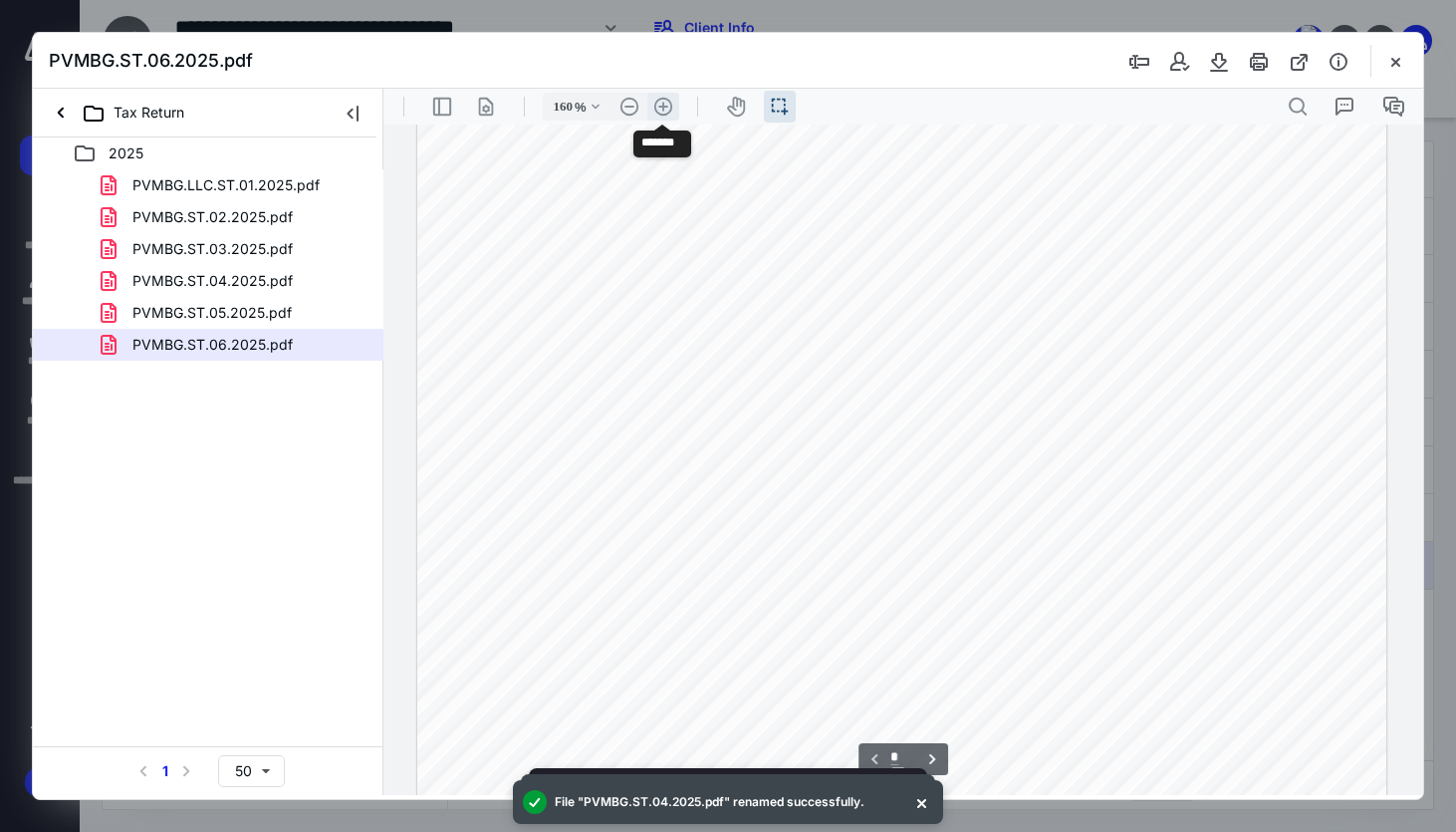 click on ".cls-1{fill:#abb0c4;} icon - header - zoom - in - line" at bounding box center (663, 107) 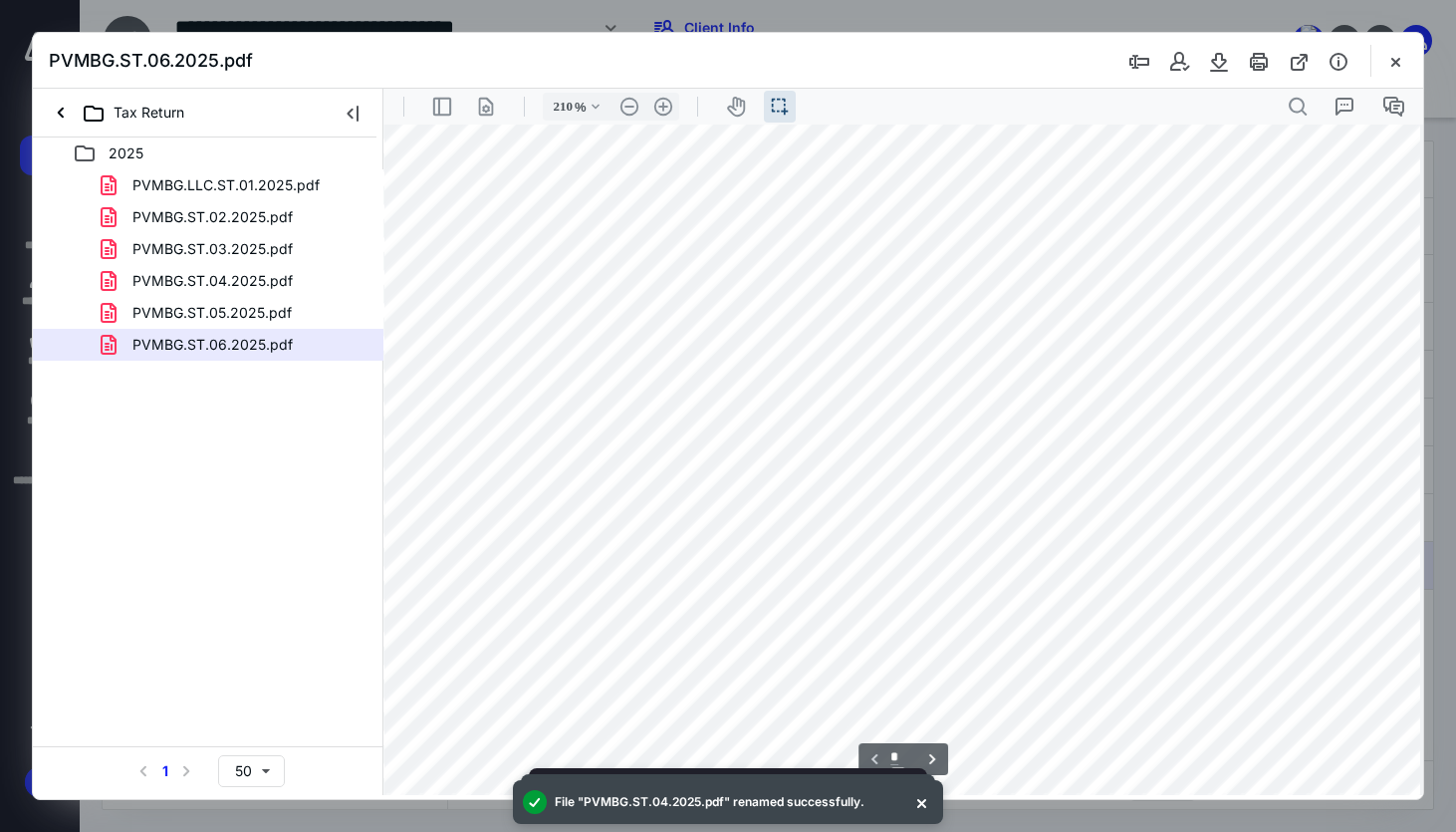 scroll, scrollTop: 681, scrollLeft: 131, axis: both 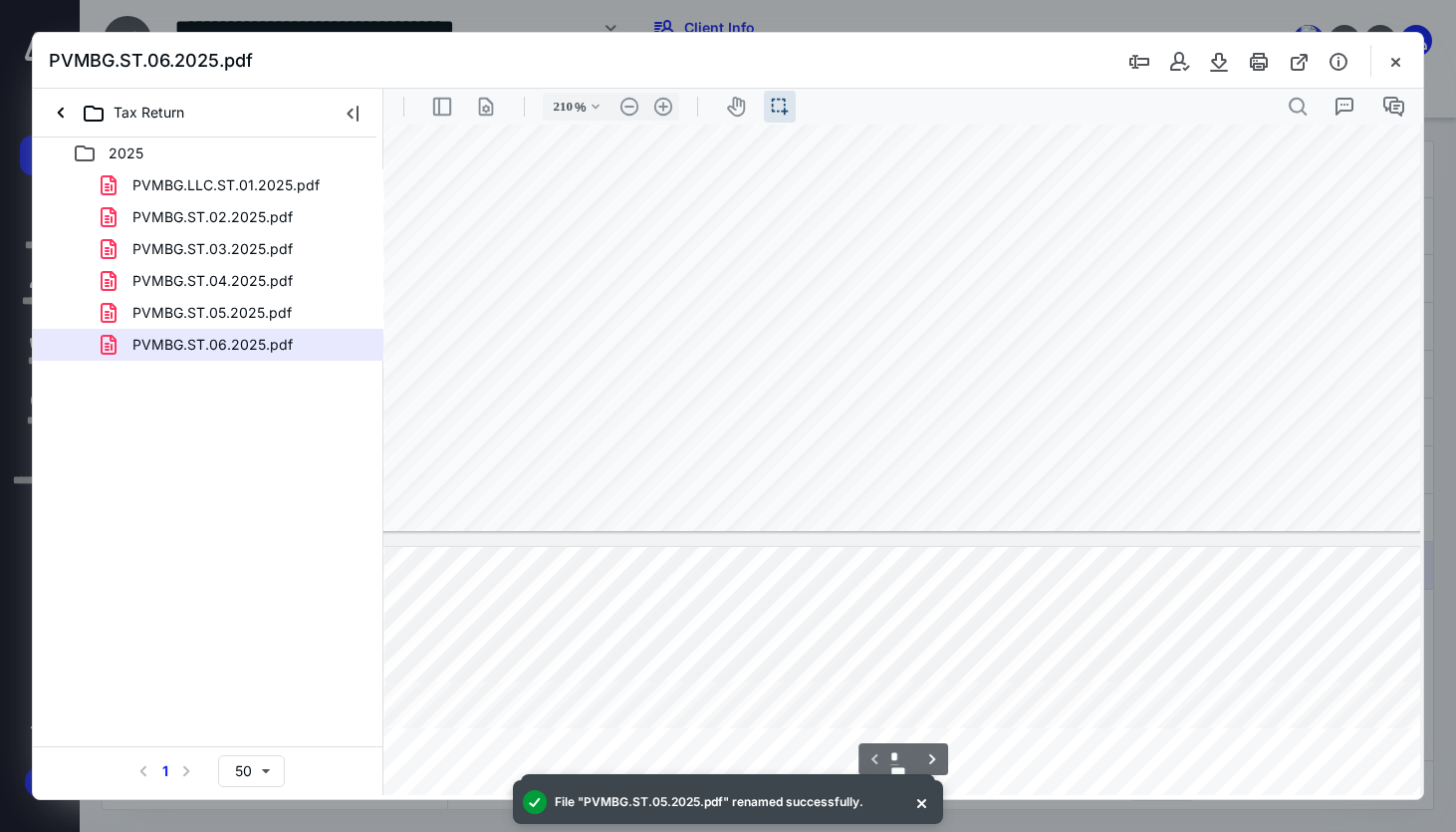 type on "*" 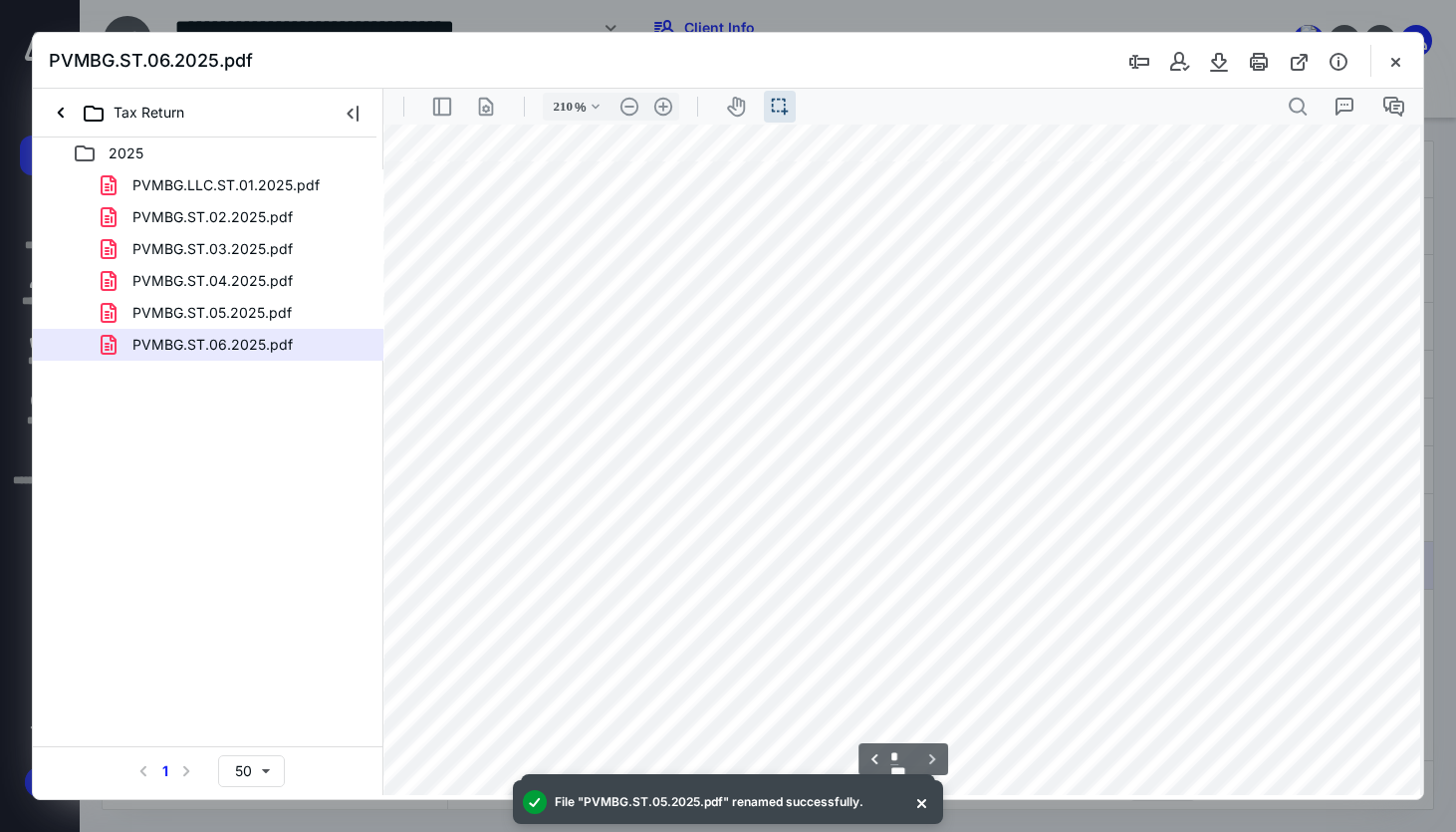 scroll, scrollTop: 2319, scrollLeft: 131, axis: both 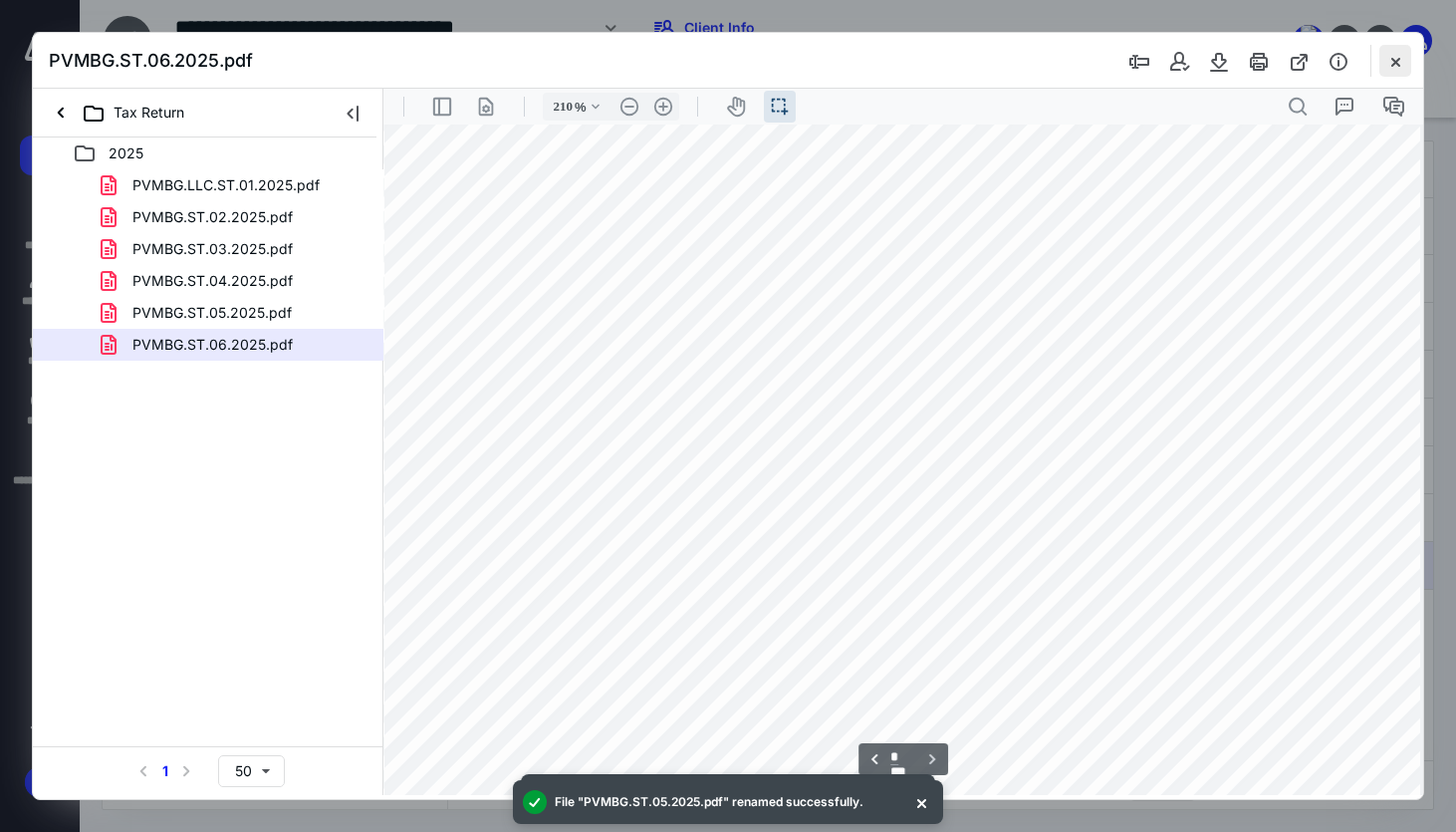 click at bounding box center (1395, 61) 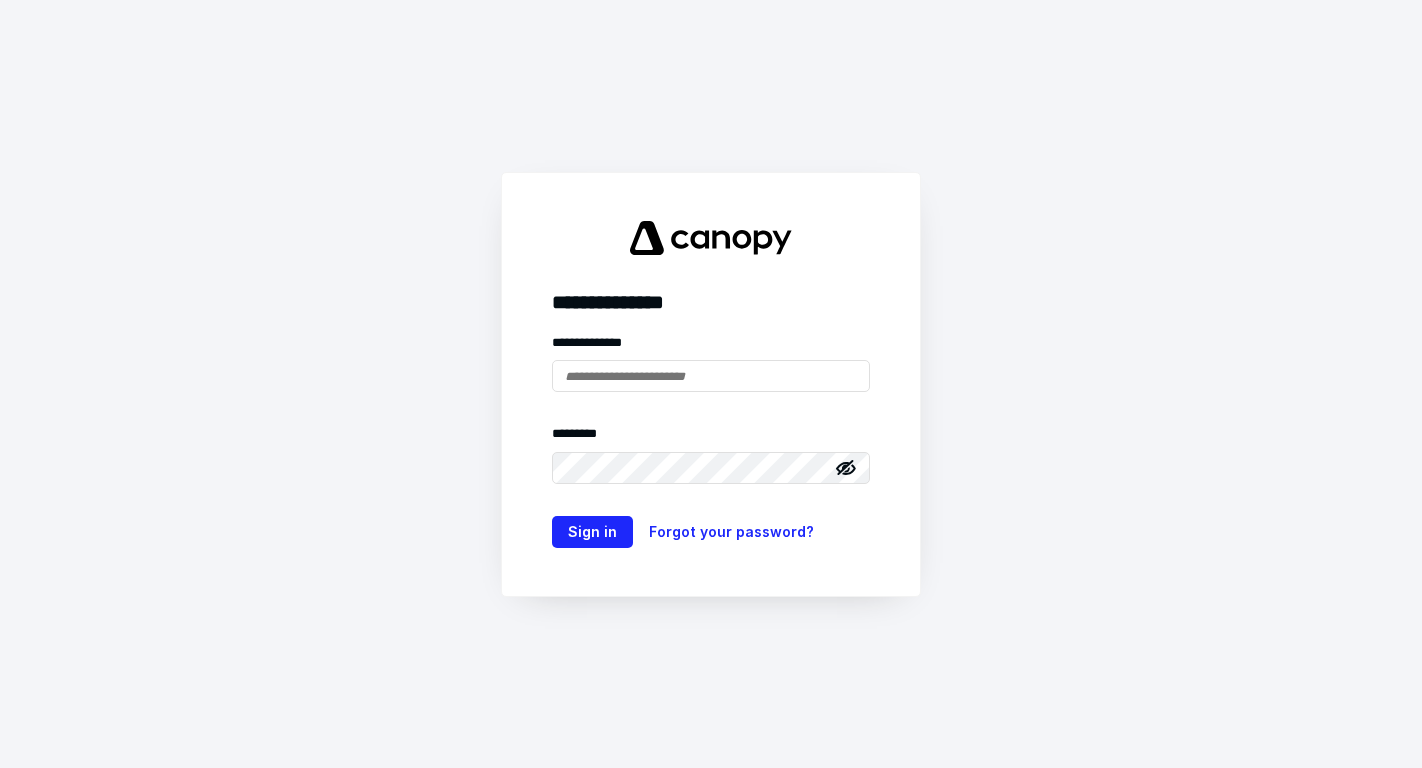 scroll, scrollTop: 0, scrollLeft: 0, axis: both 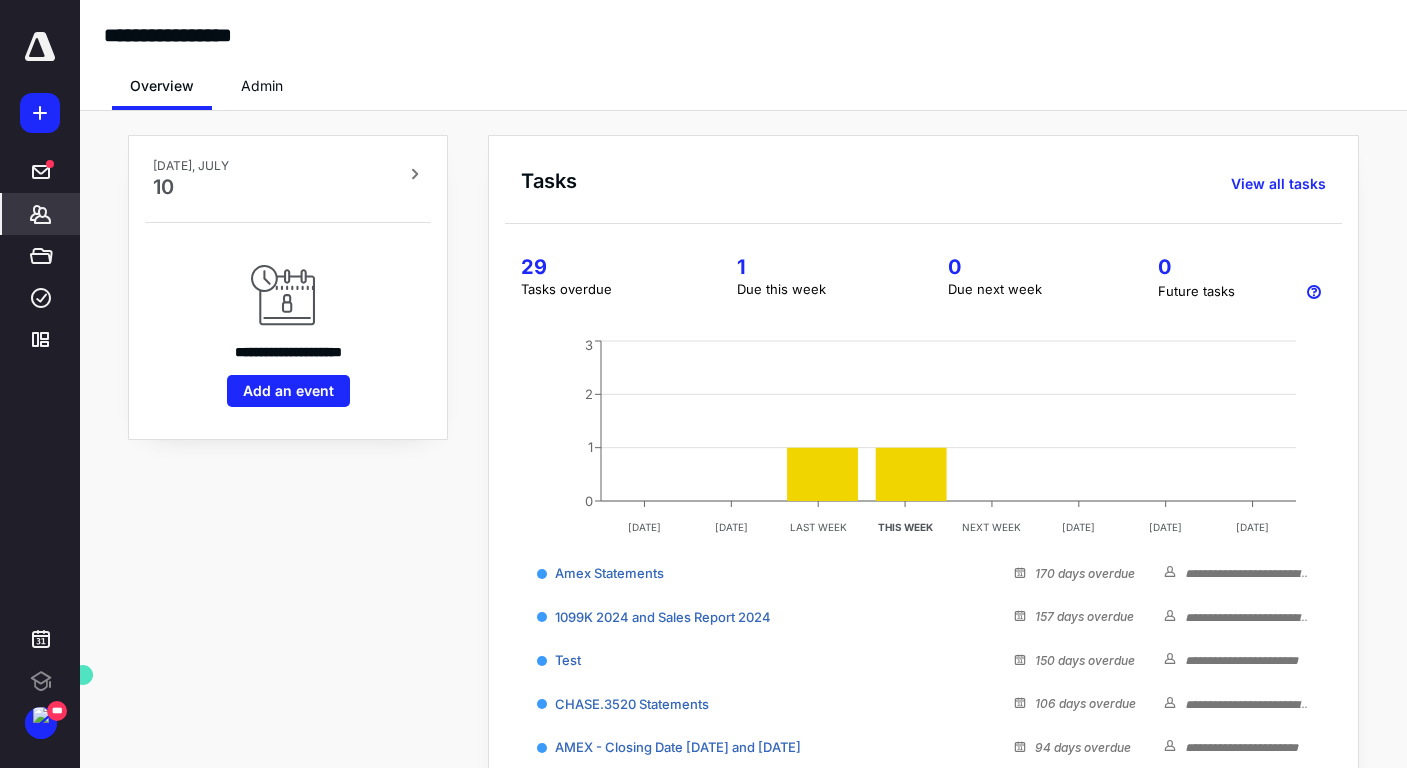 click 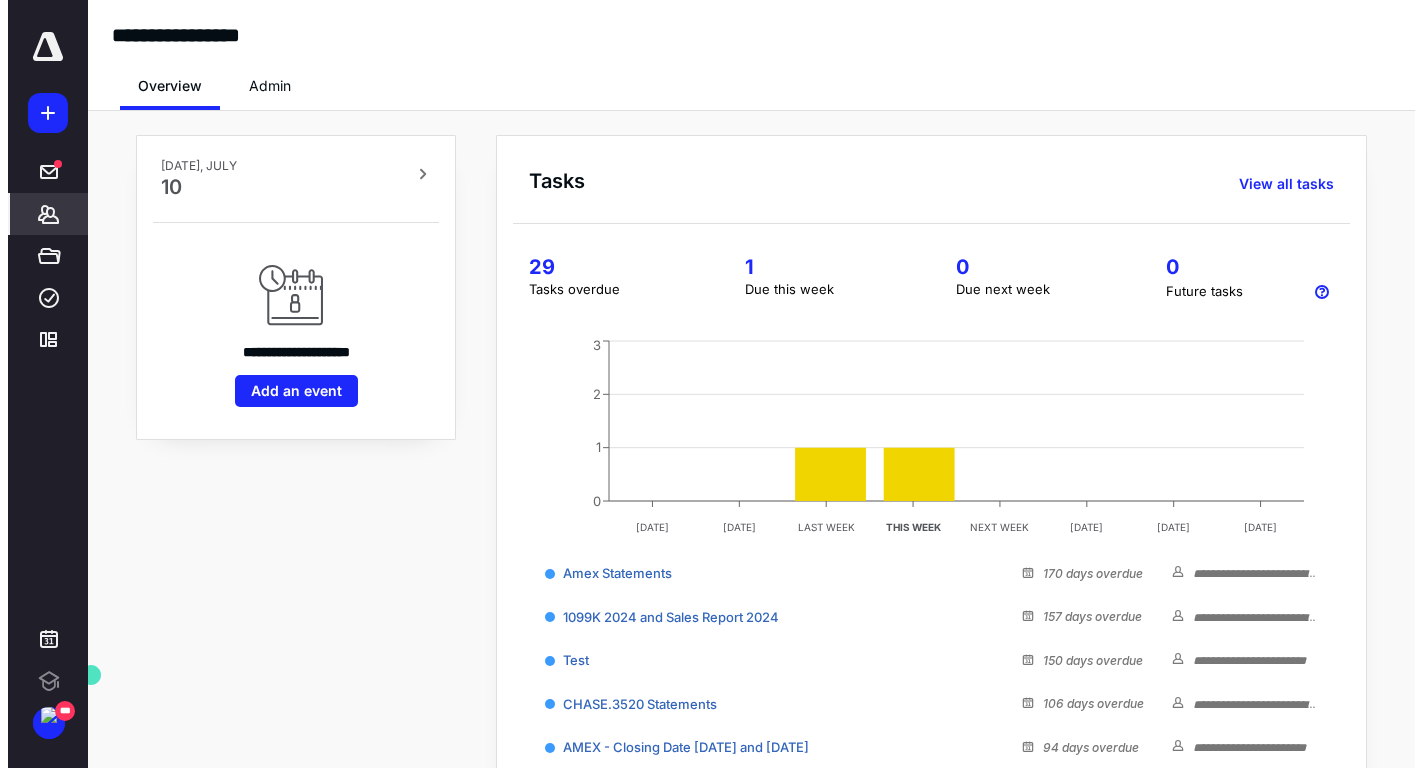 scroll, scrollTop: 0, scrollLeft: 0, axis: both 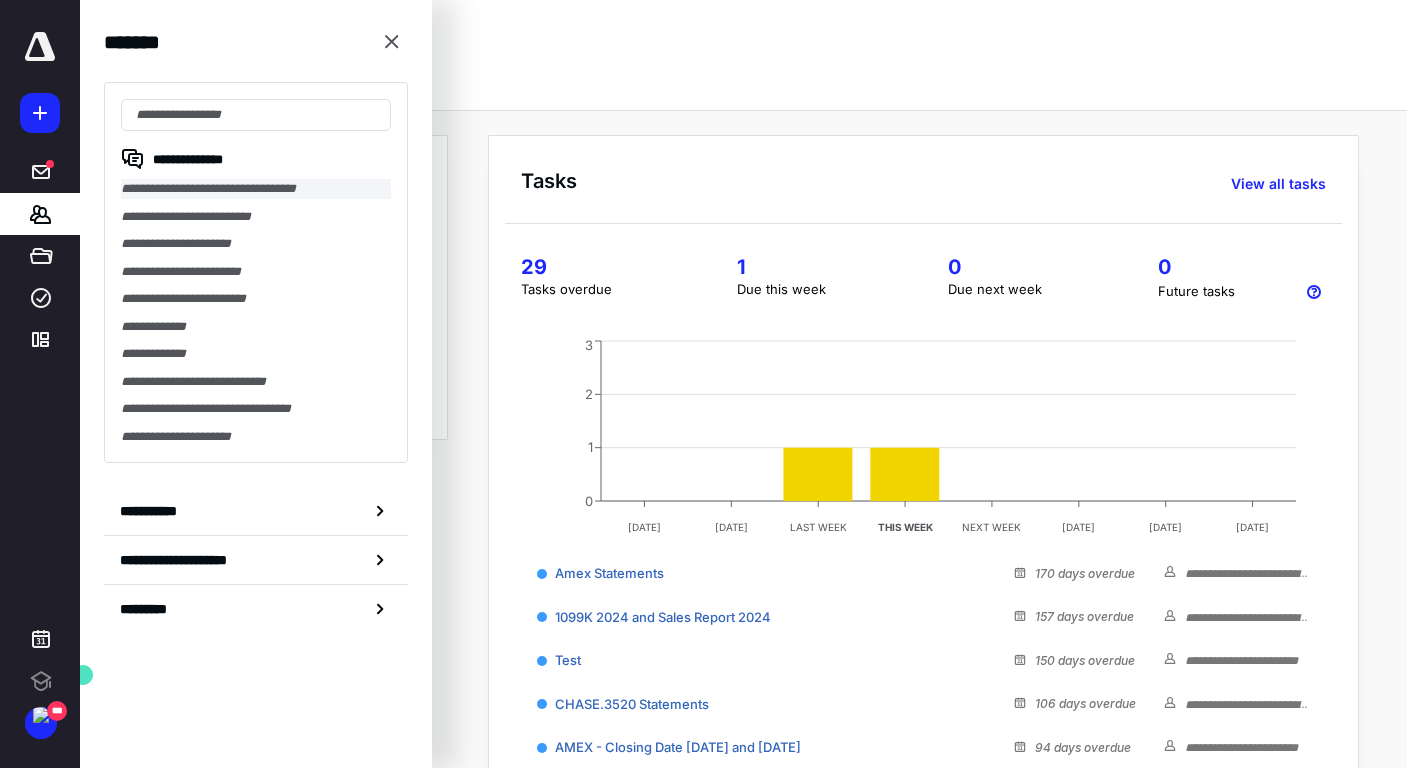 click on "**********" at bounding box center (256, 189) 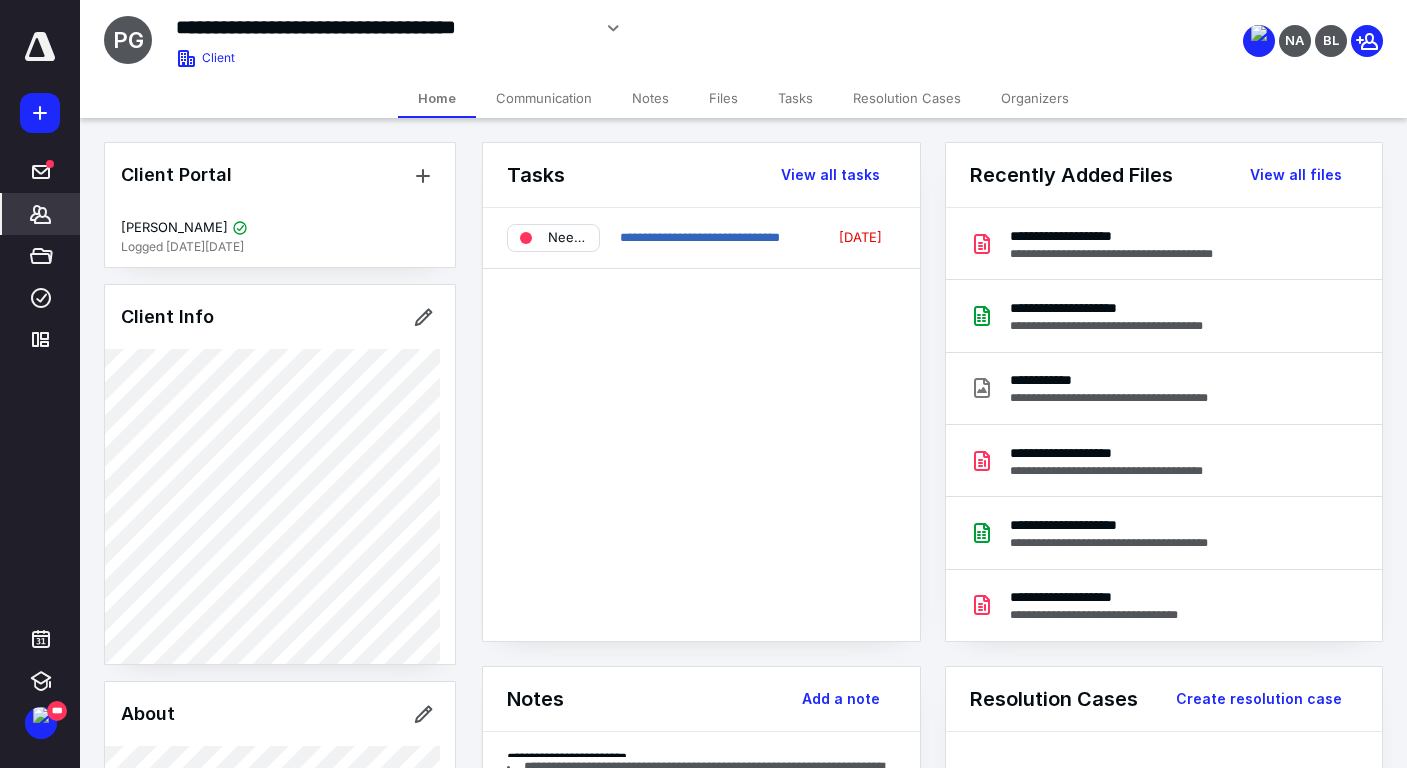 click on "Files" at bounding box center (723, 98) 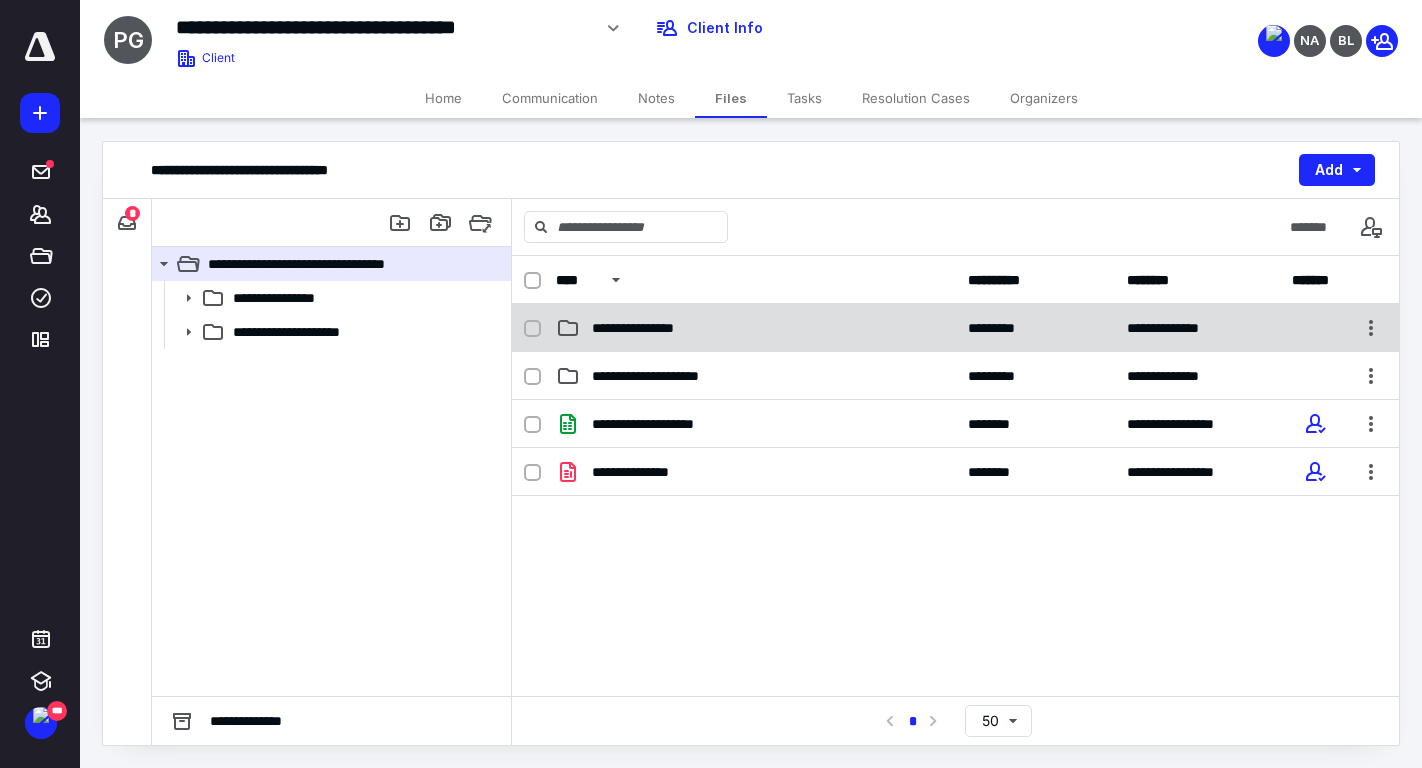 click on "**********" at bounding box center [756, 328] 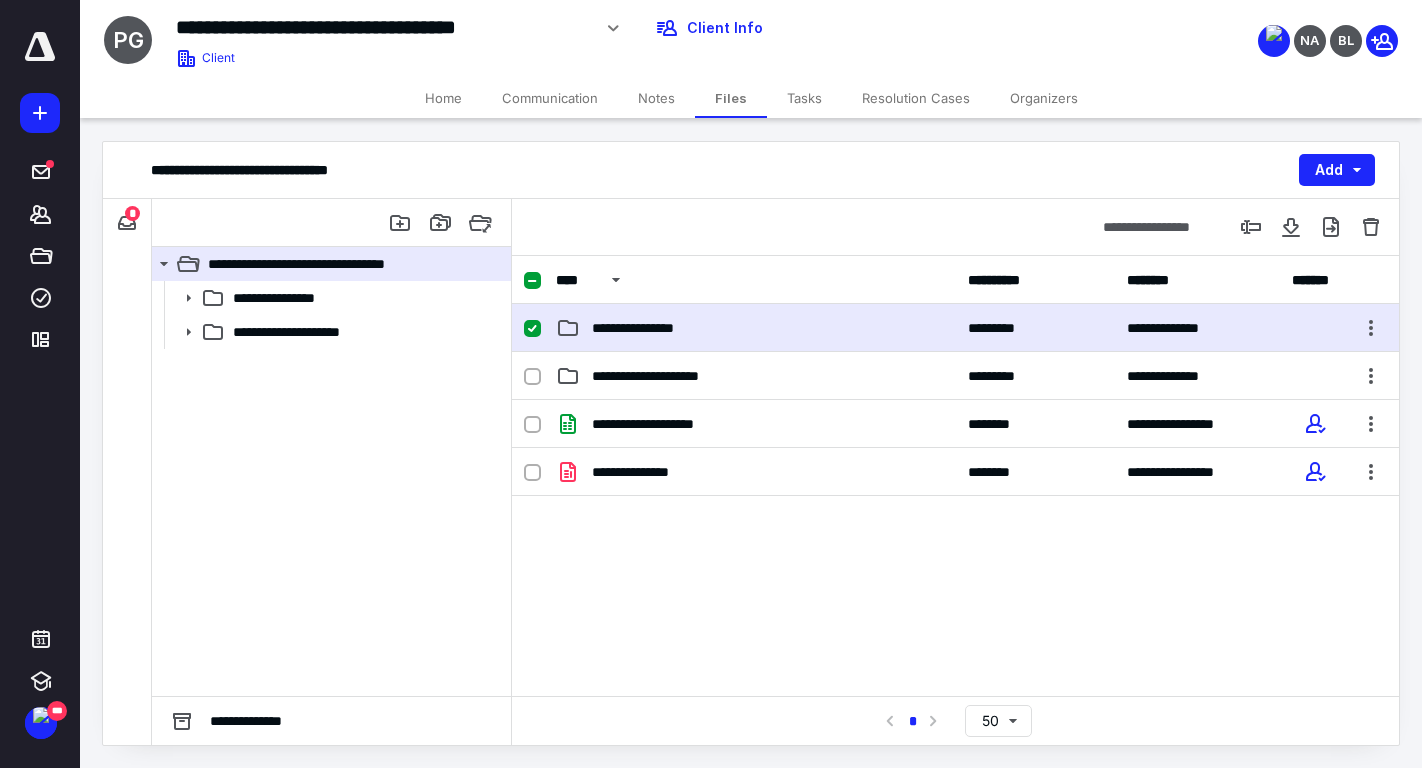 click on "**********" at bounding box center (756, 328) 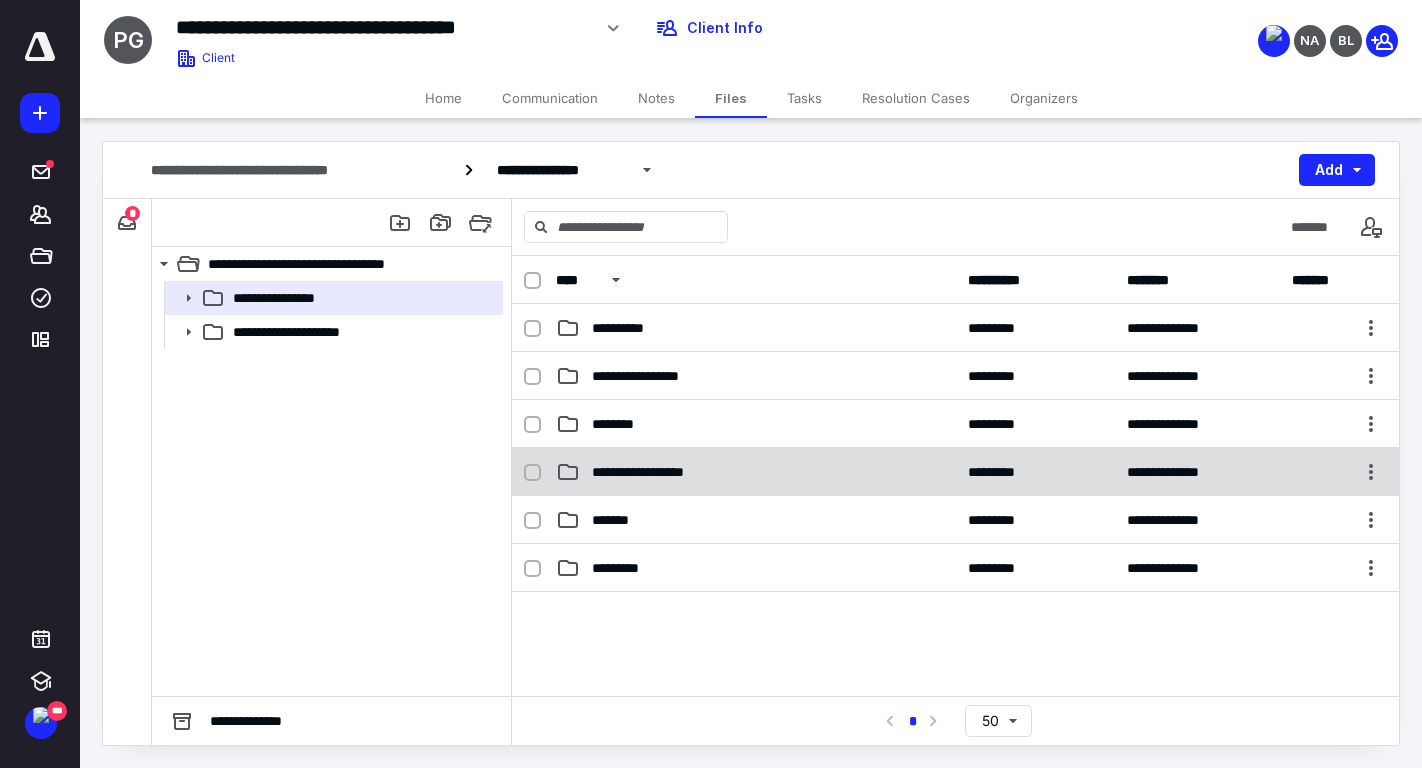 scroll, scrollTop: 113, scrollLeft: 0, axis: vertical 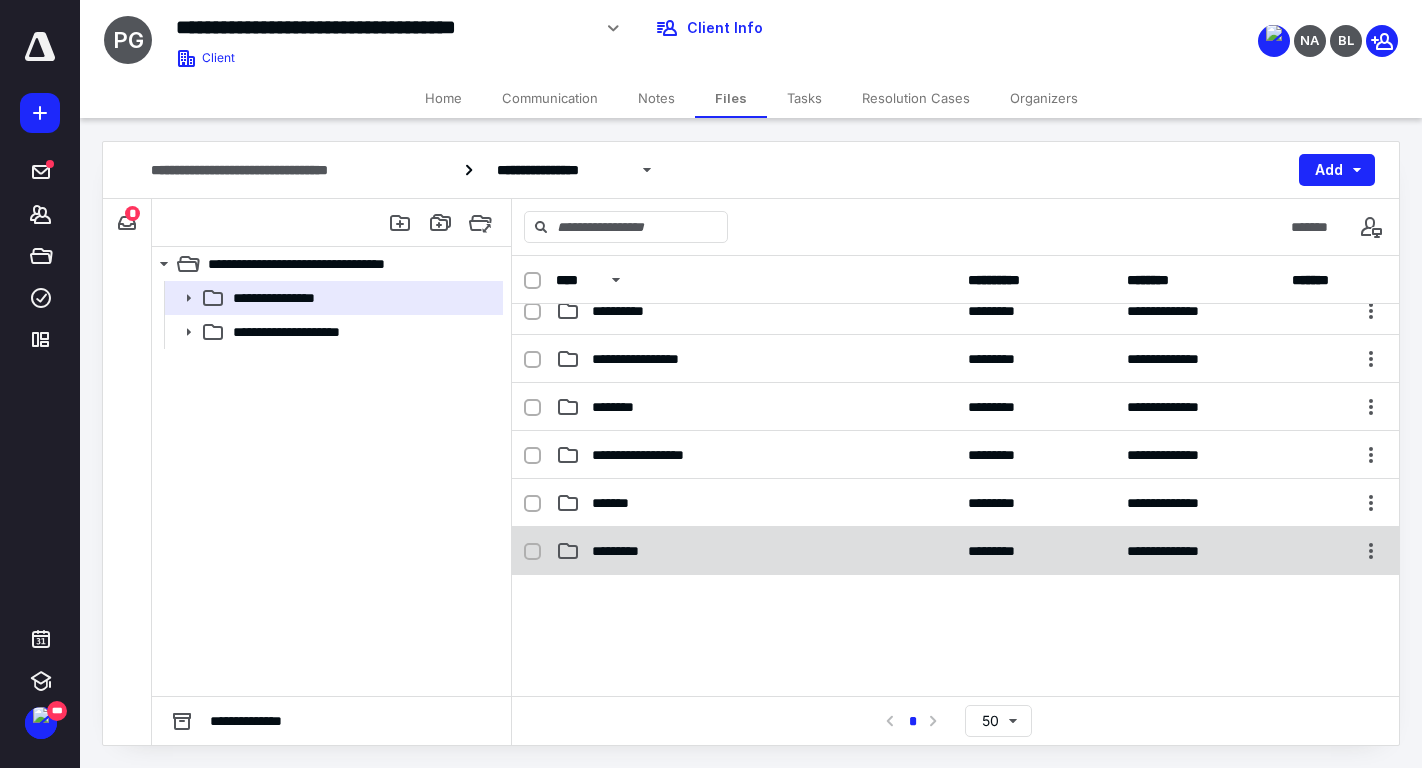 click on "**********" at bounding box center (955, 551) 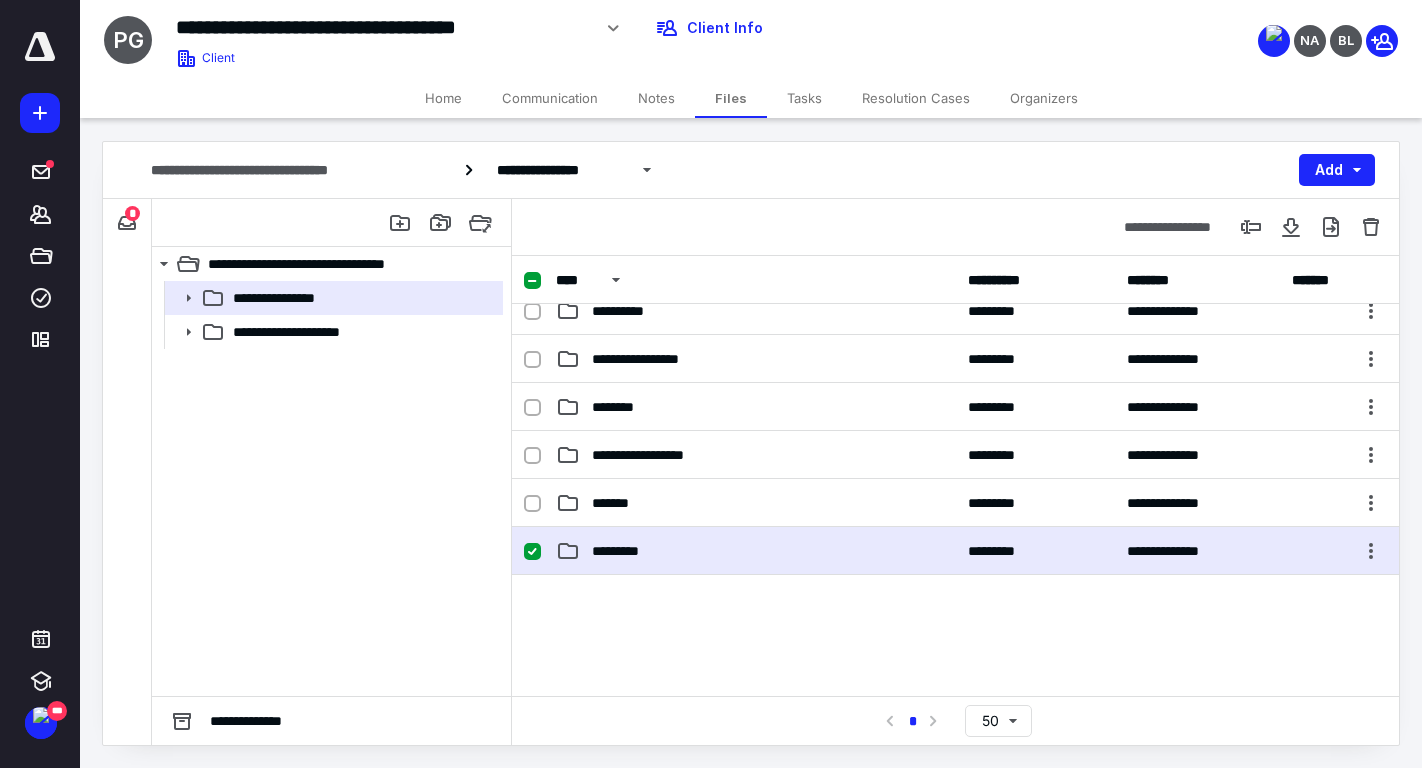click on "**********" at bounding box center [955, 551] 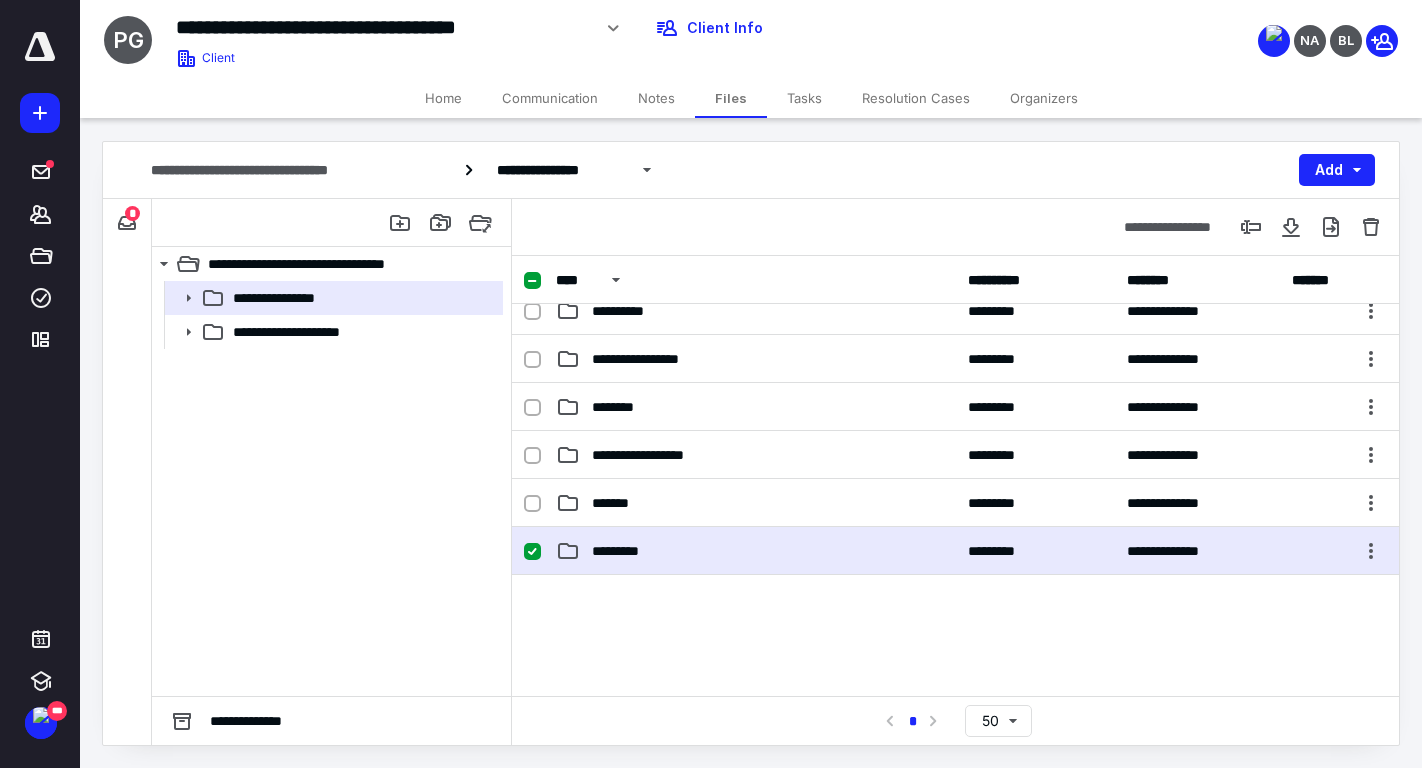 scroll, scrollTop: 0, scrollLeft: 0, axis: both 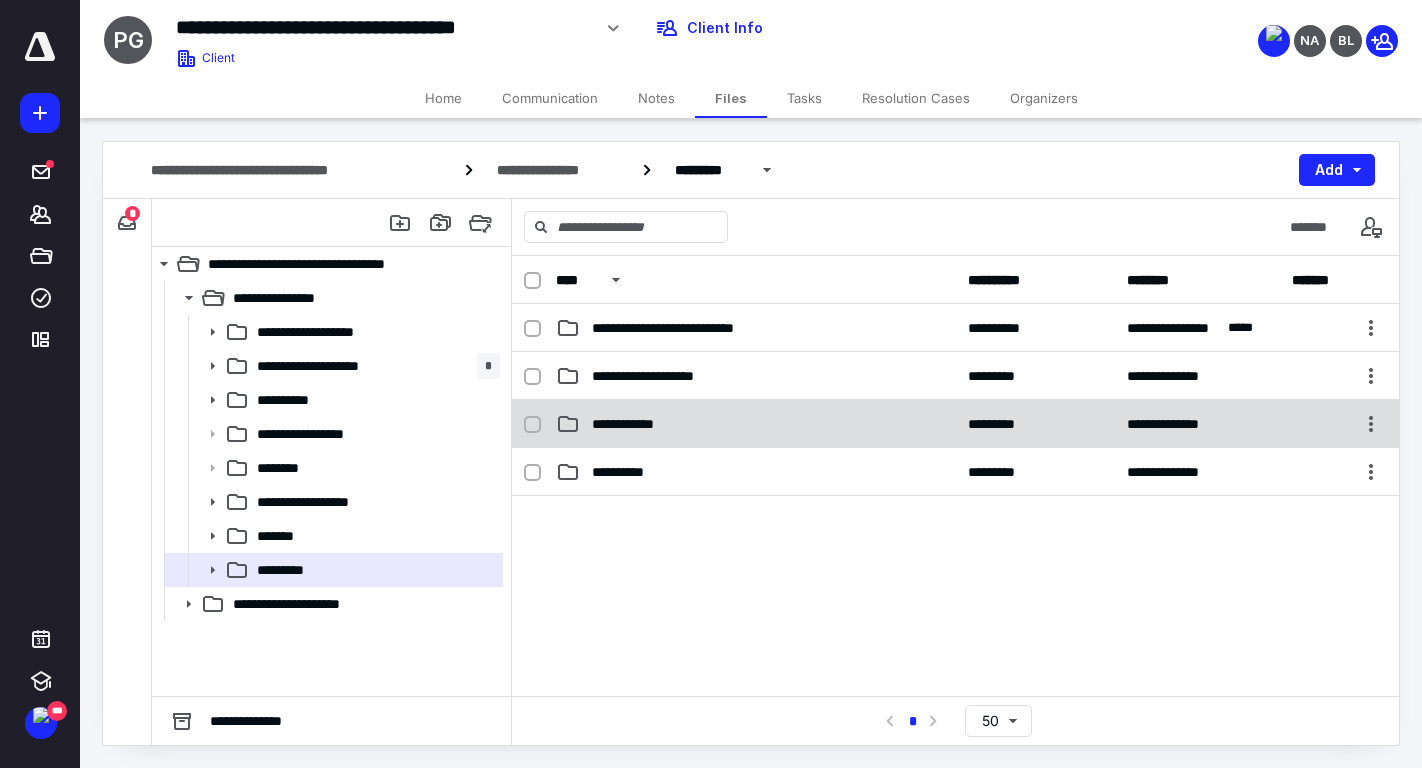 click on "**********" at bounding box center (756, 424) 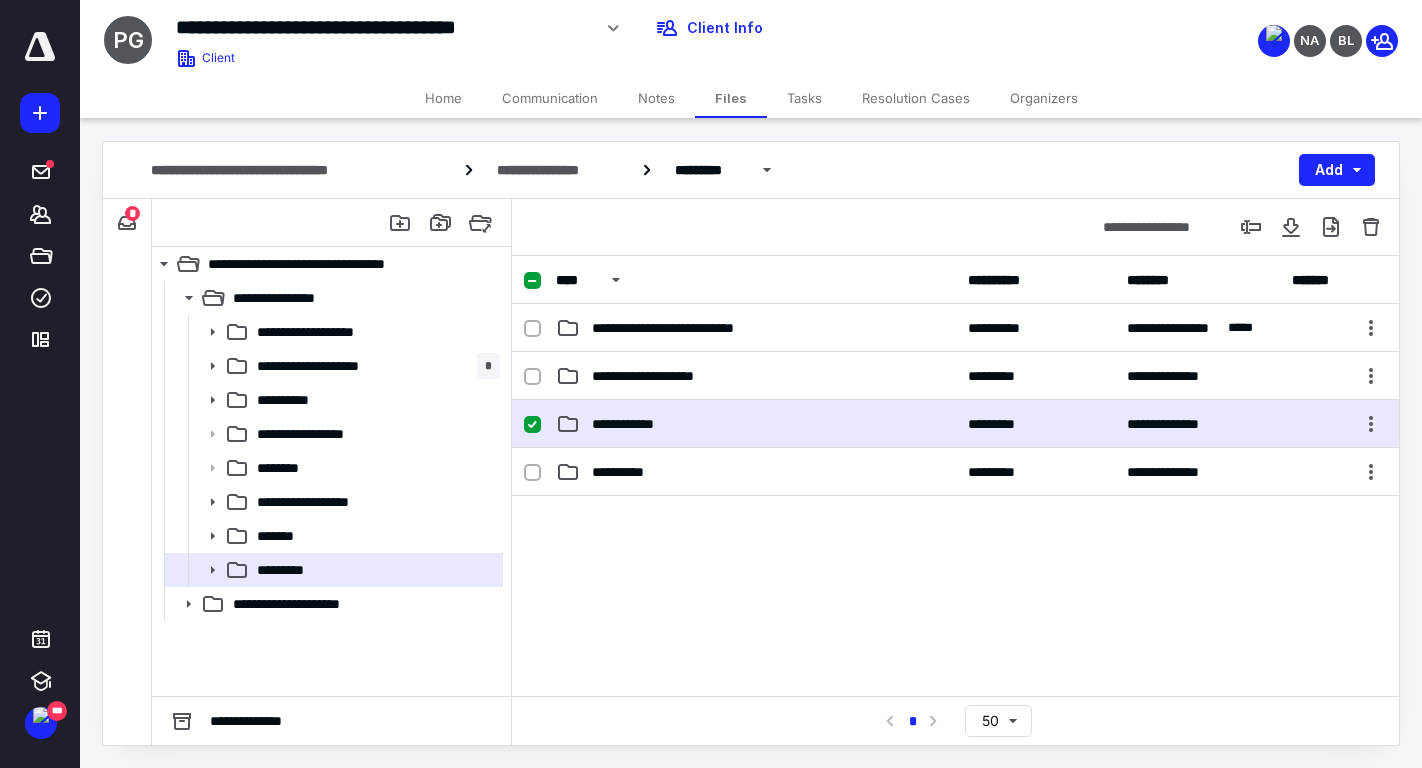 click on "**********" at bounding box center [756, 424] 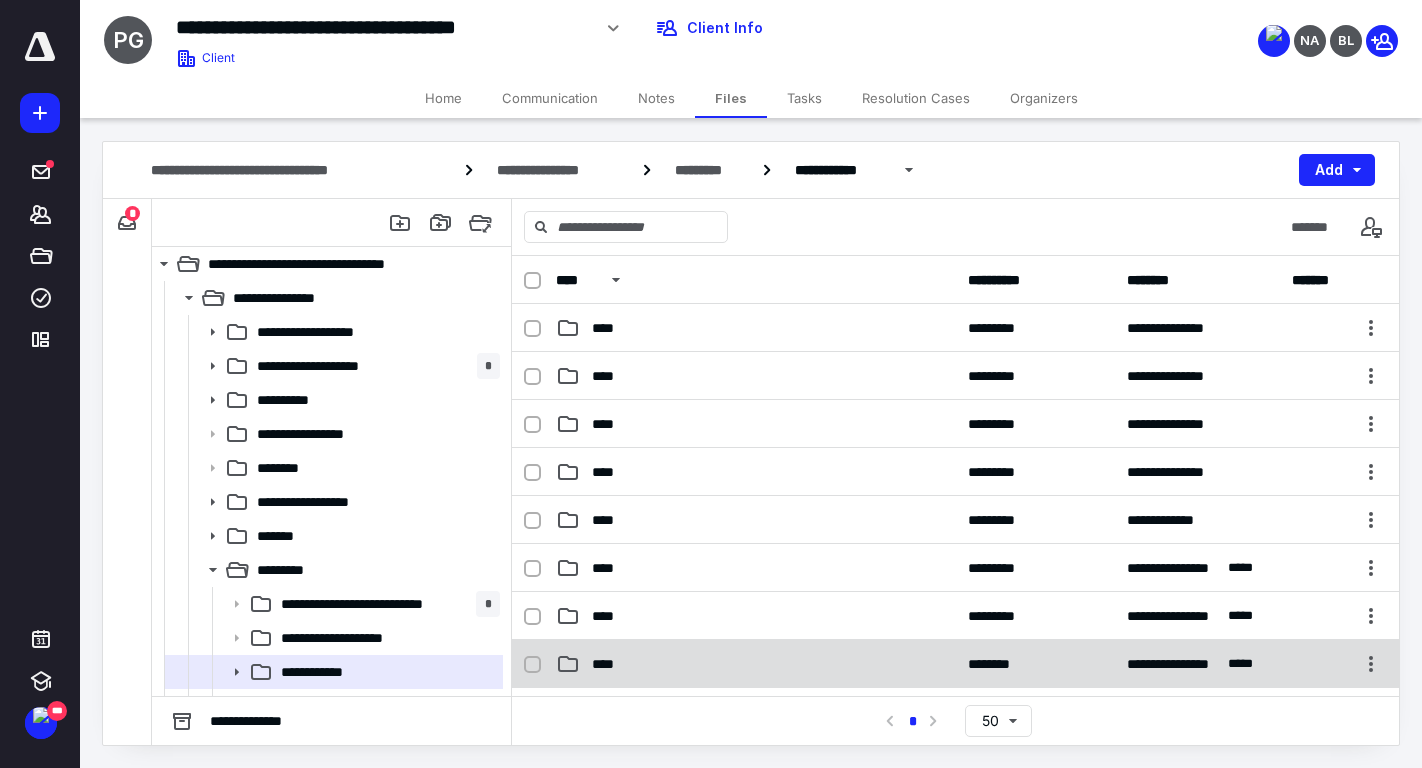 click on "****" at bounding box center (756, 664) 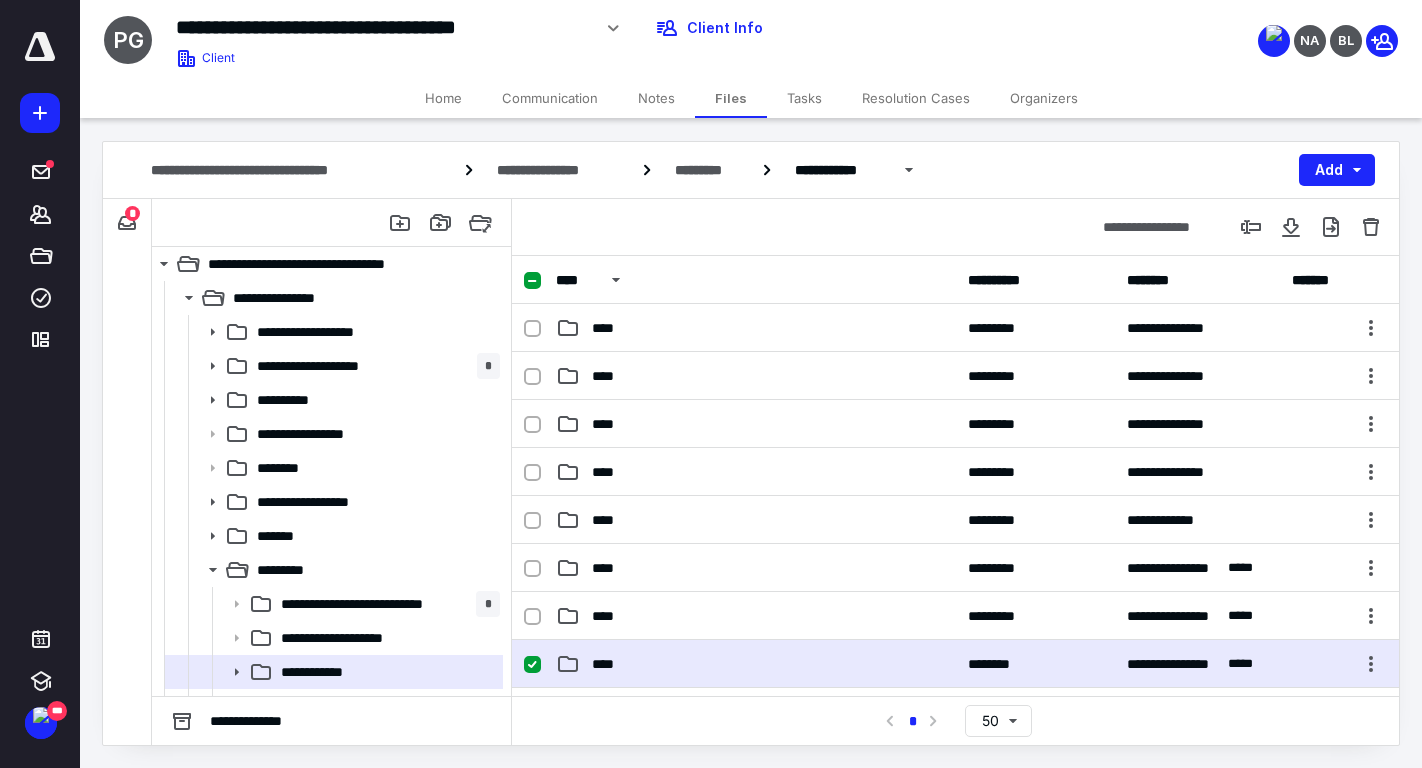 click on "****" at bounding box center (756, 664) 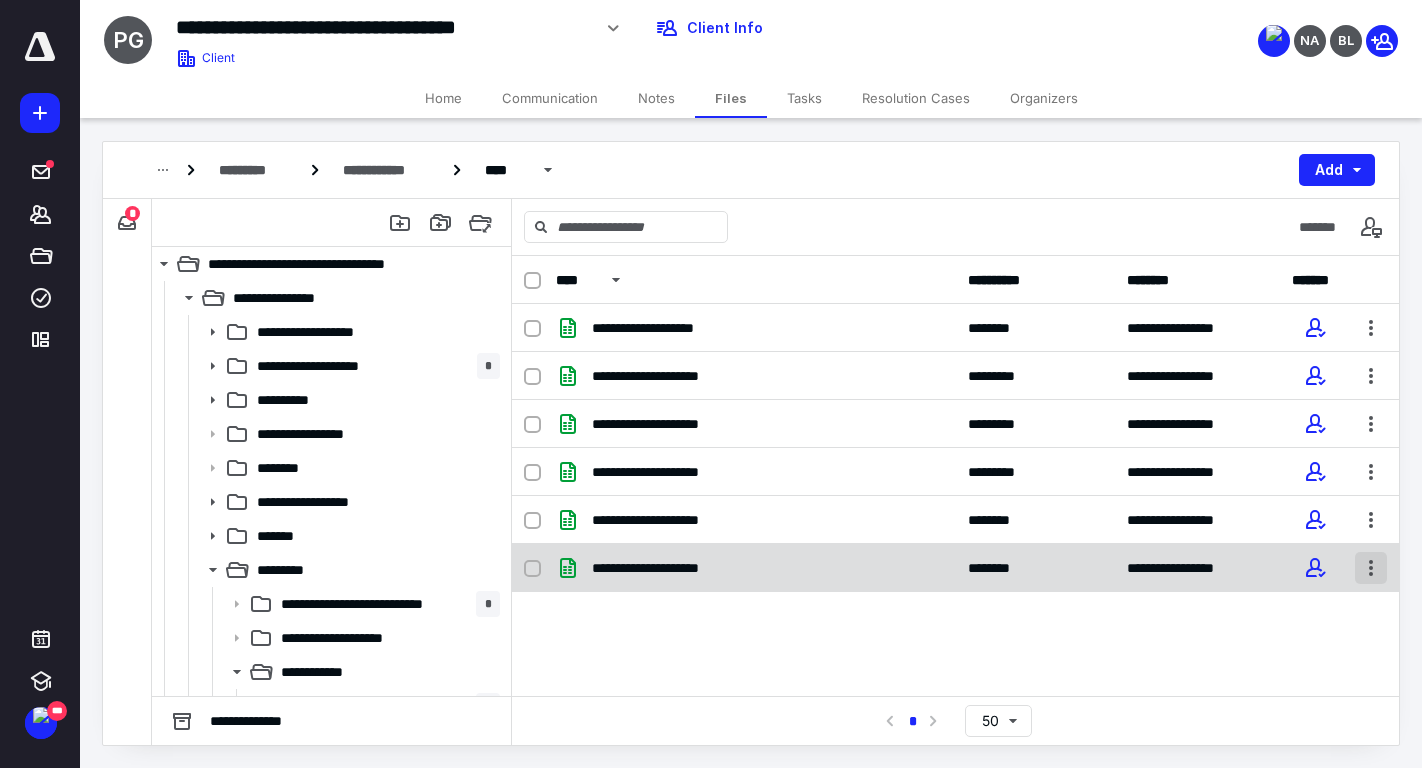 click at bounding box center [1371, 568] 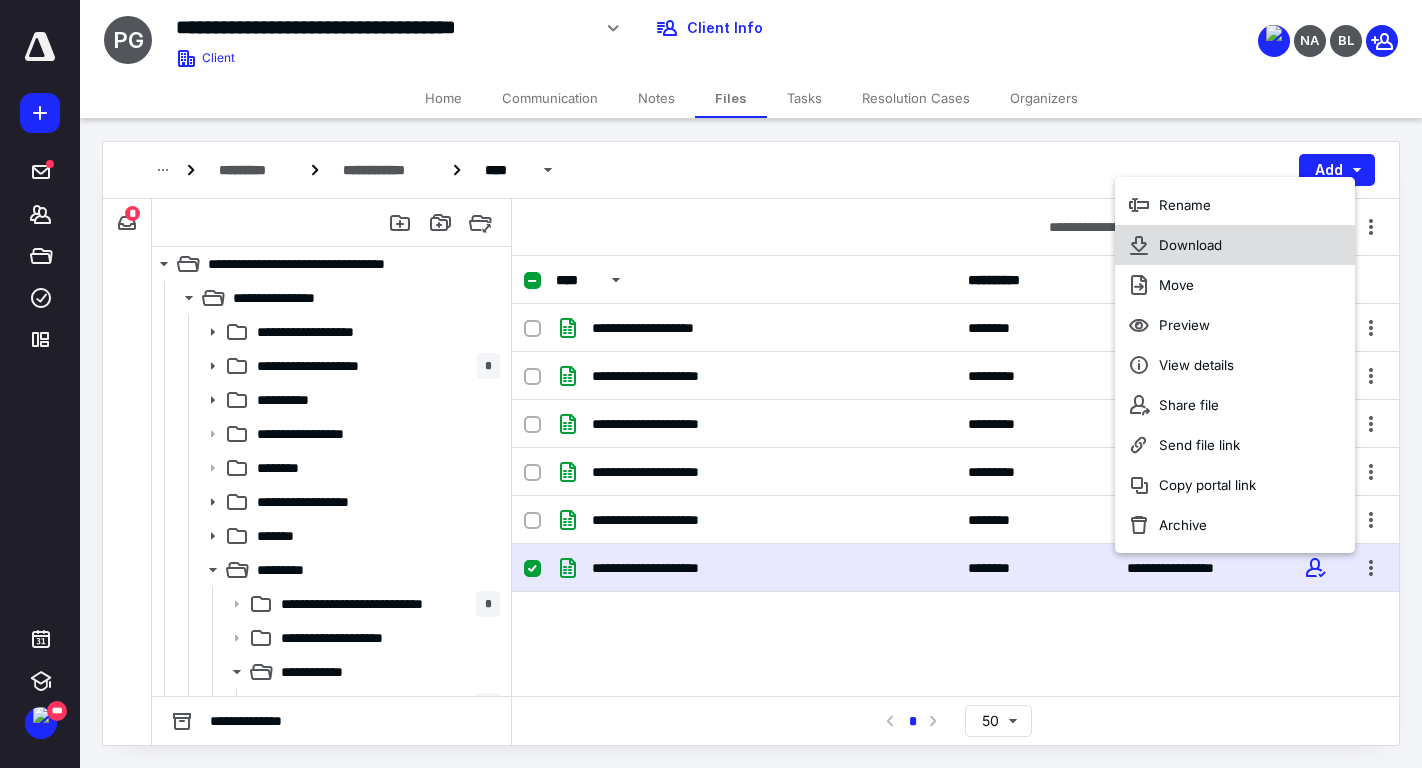click on "Download" at bounding box center [1235, 245] 